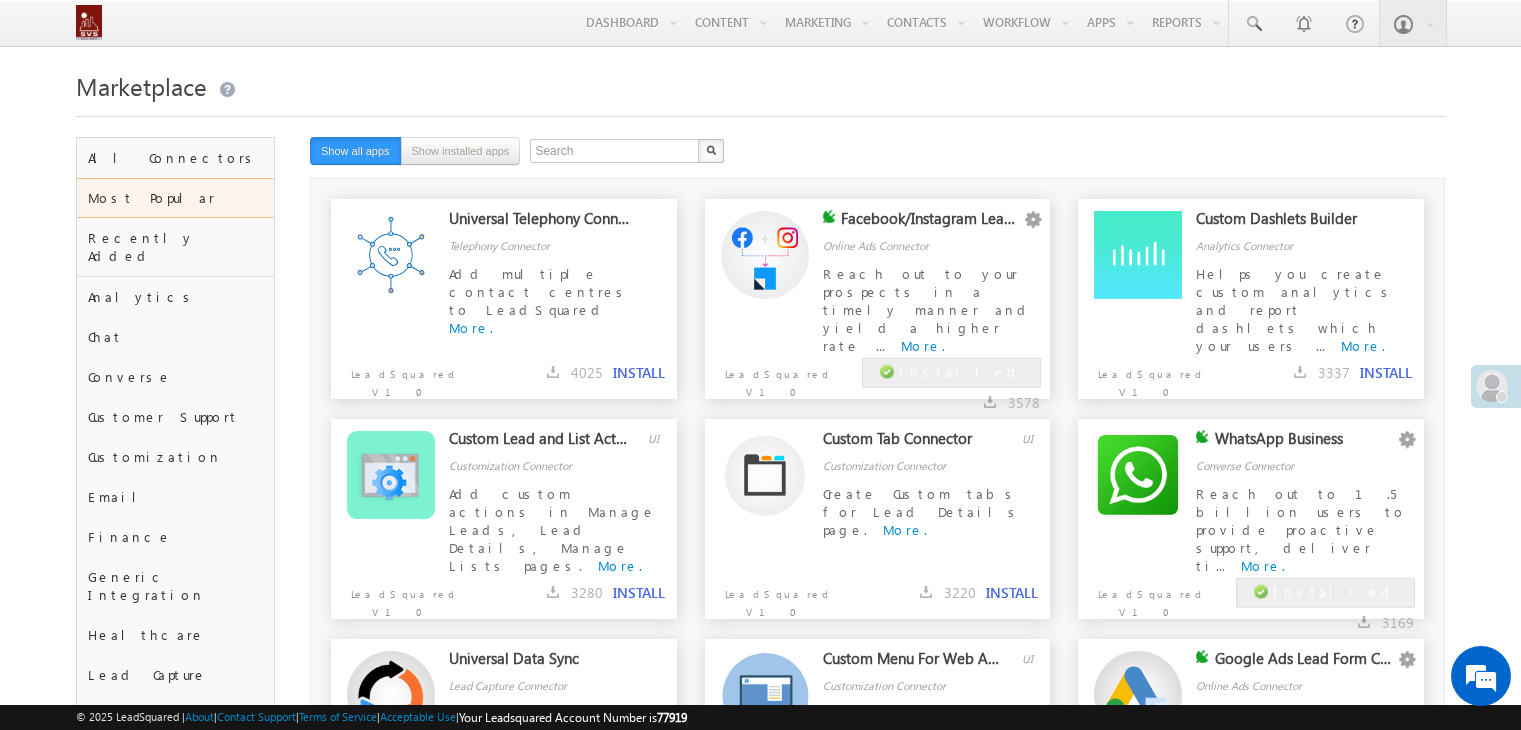 scroll, scrollTop: 0, scrollLeft: 0, axis: both 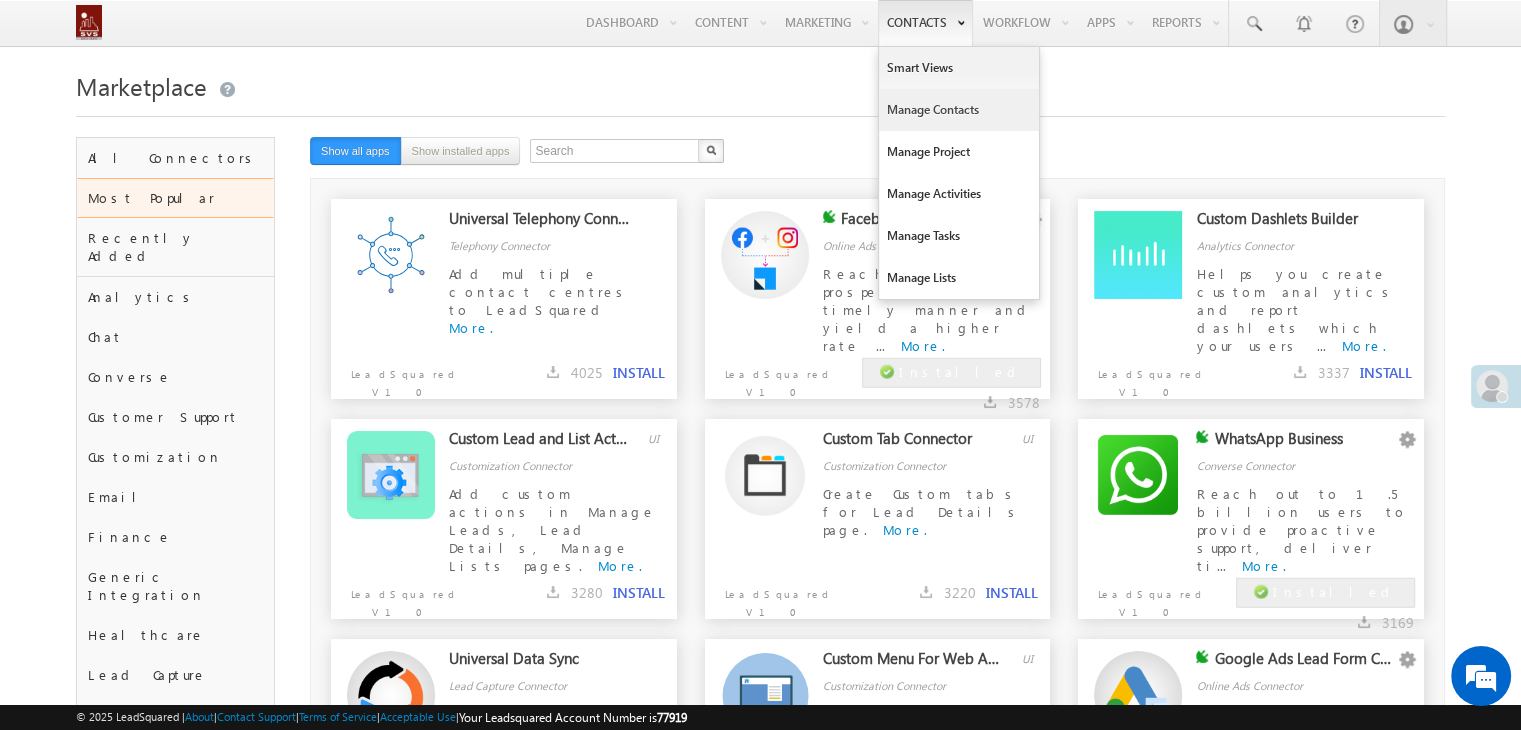 click on "Manage Contacts" at bounding box center (959, 110) 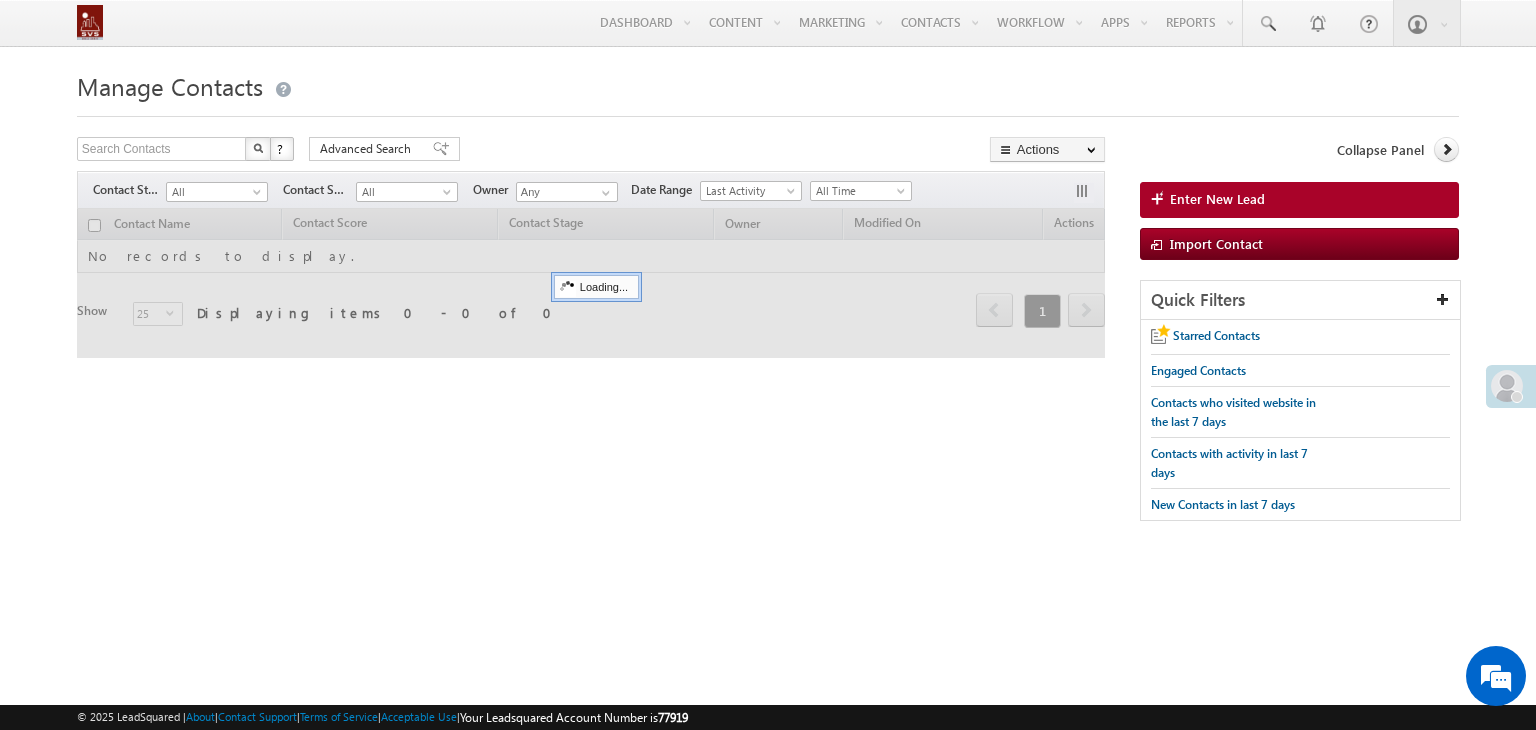 scroll, scrollTop: 0, scrollLeft: 0, axis: both 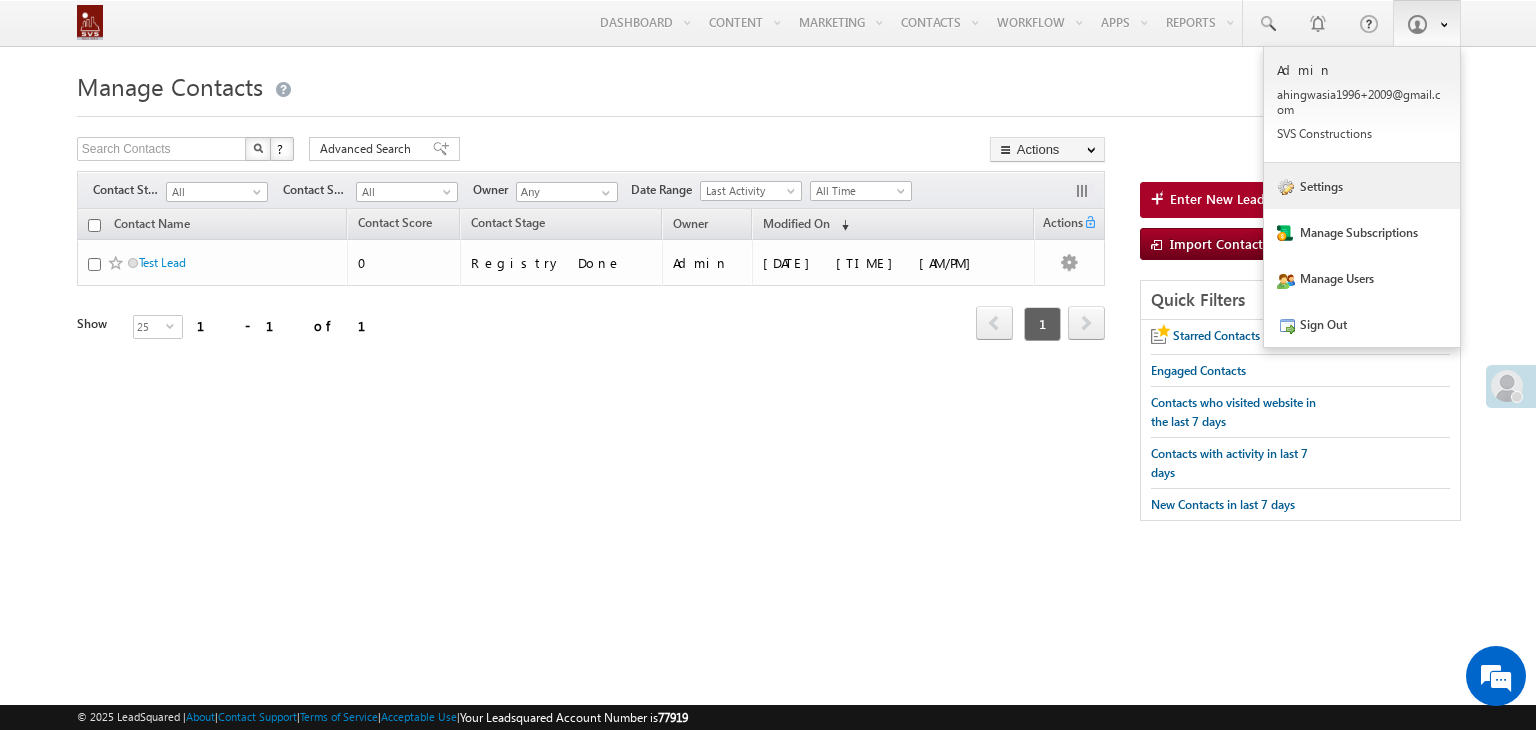 click on "Settings" at bounding box center (1362, 186) 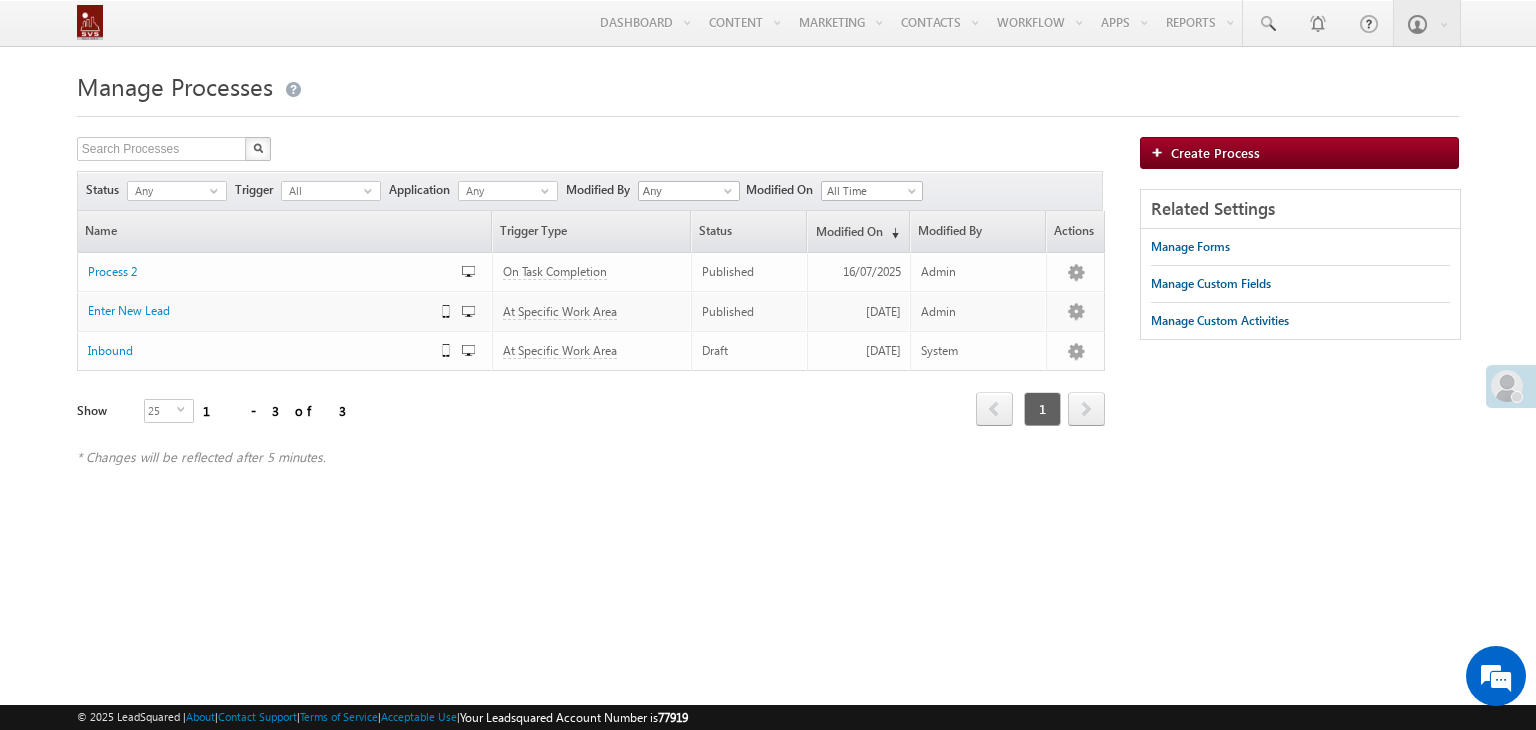 scroll, scrollTop: 0, scrollLeft: 0, axis: both 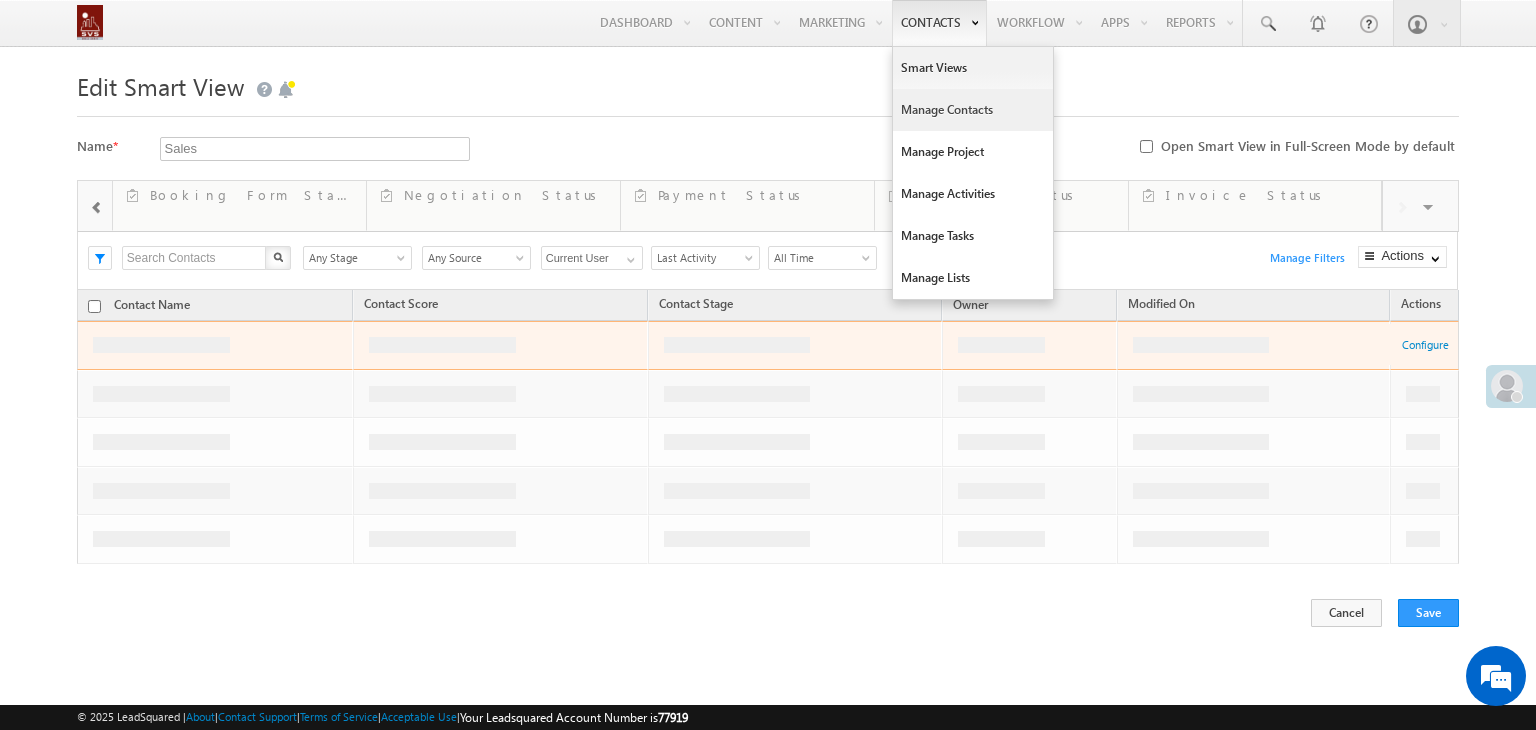 click on "Manage Contacts" at bounding box center (973, 110) 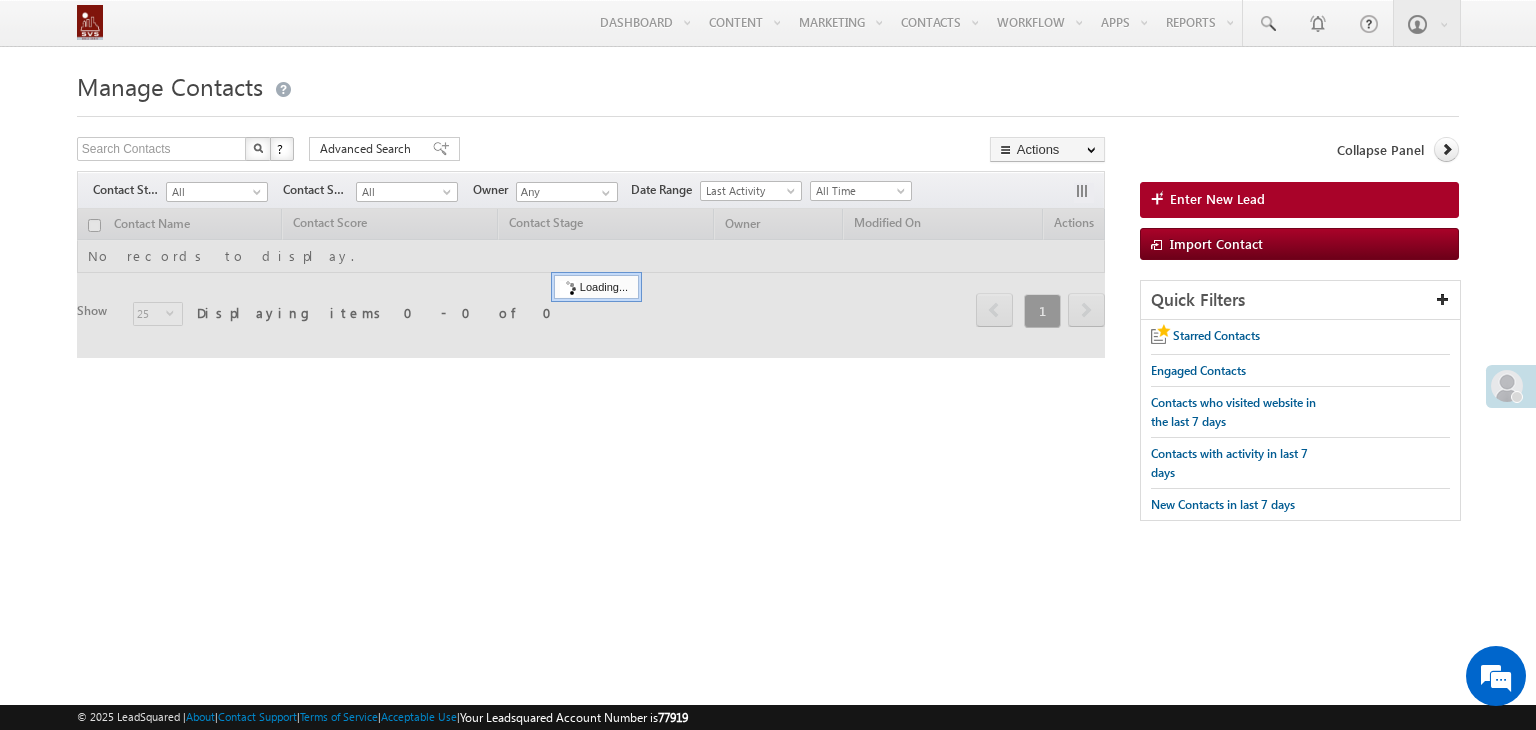 scroll, scrollTop: 0, scrollLeft: 0, axis: both 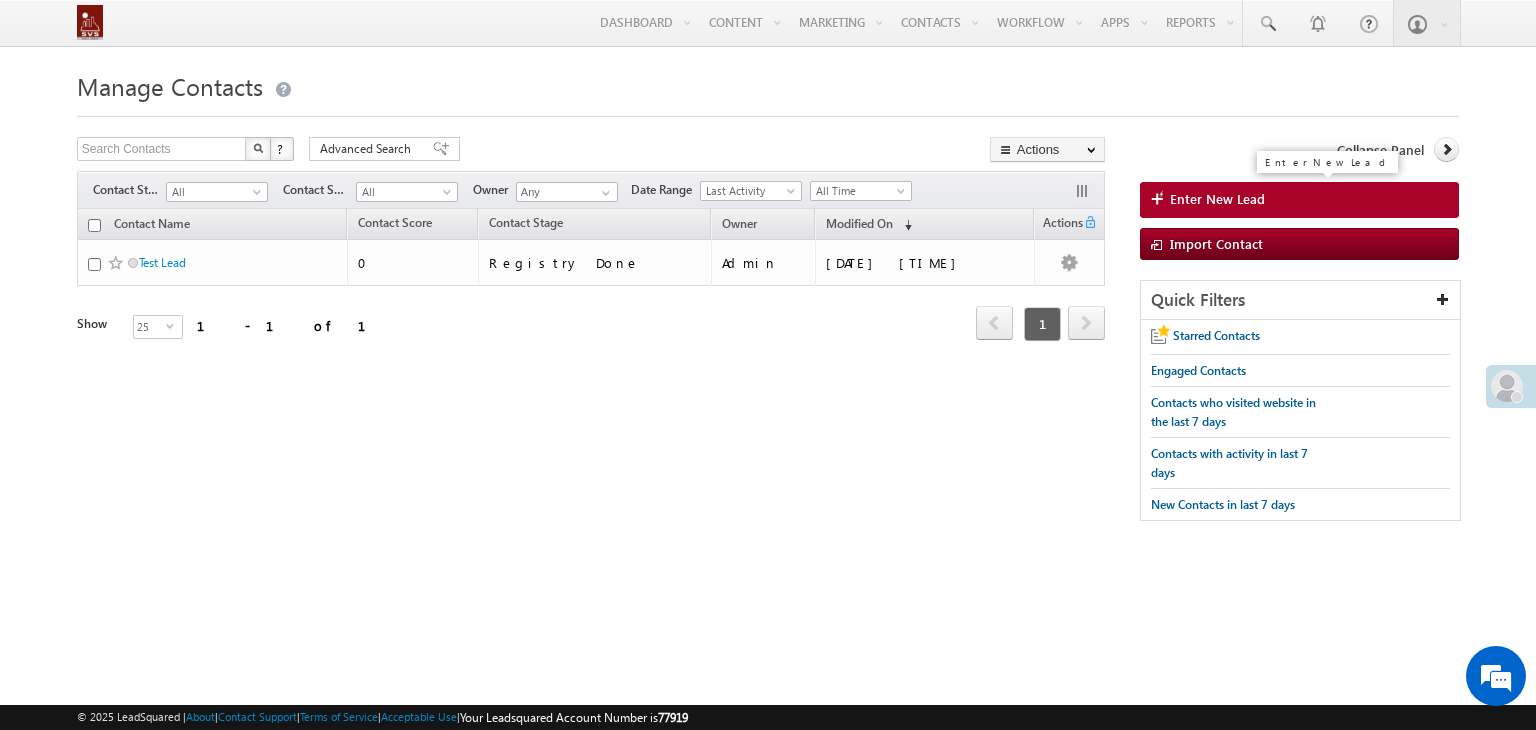 click on "Enter New Lead" at bounding box center (1217, 199) 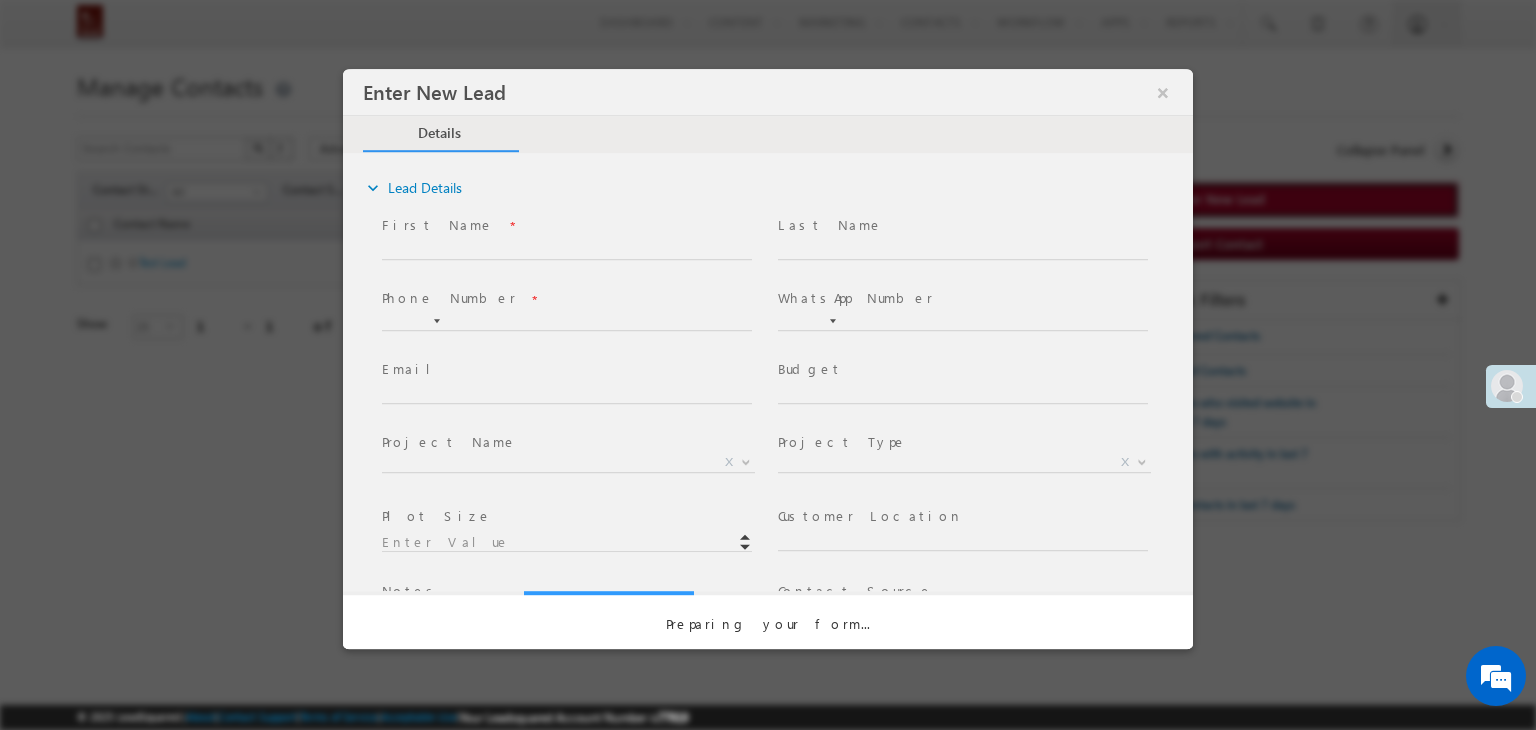 scroll, scrollTop: 0, scrollLeft: 0, axis: both 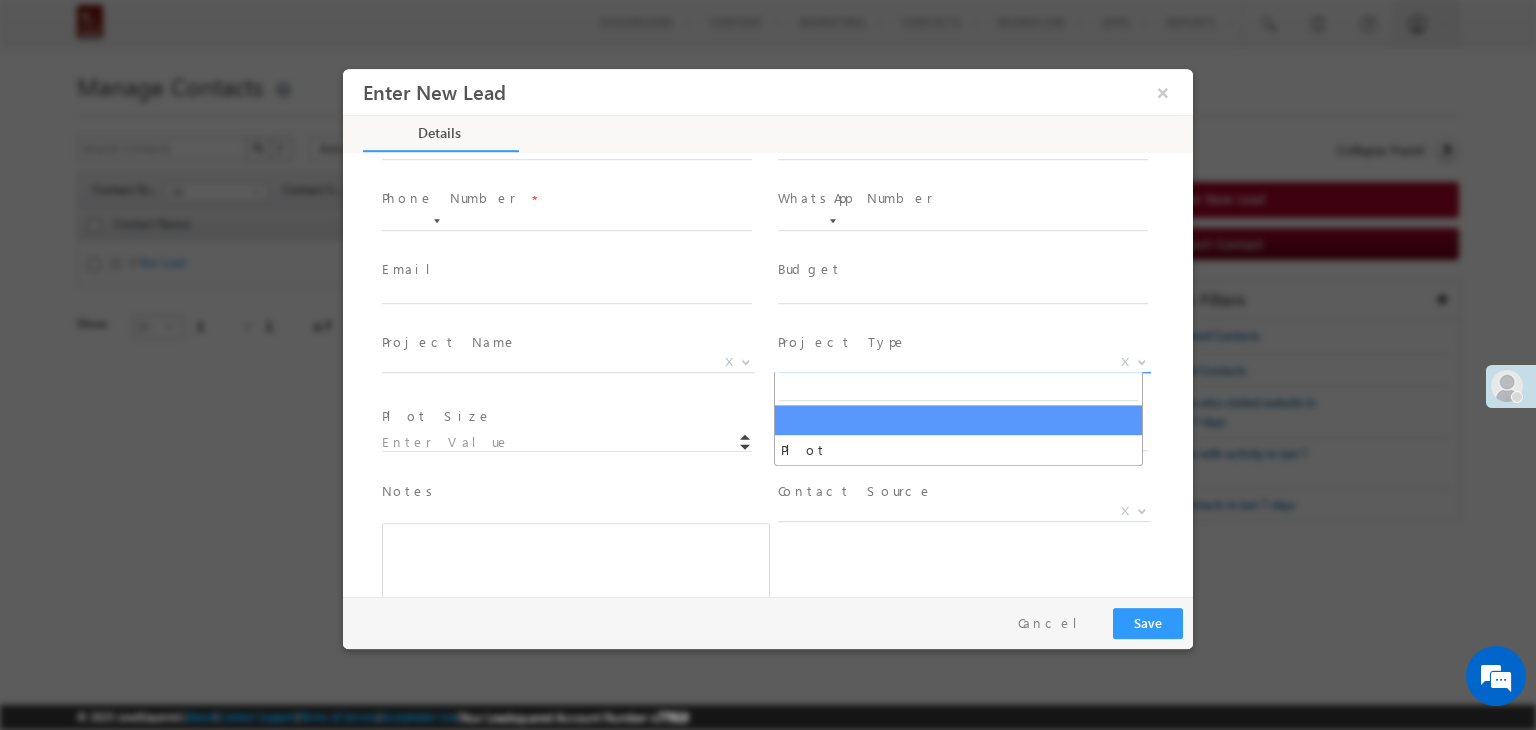 click on "X" at bounding box center [964, 363] 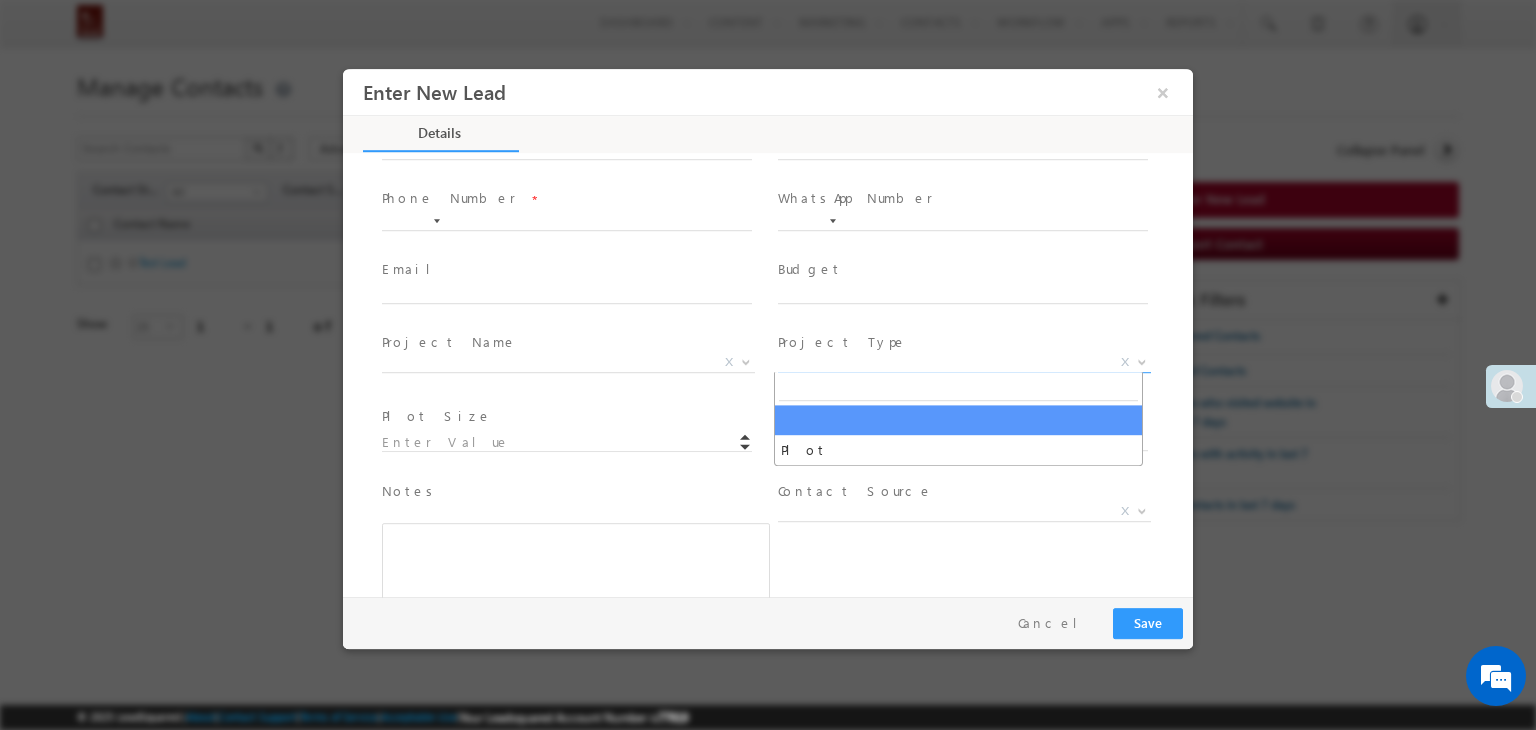 click at bounding box center [566, 387] 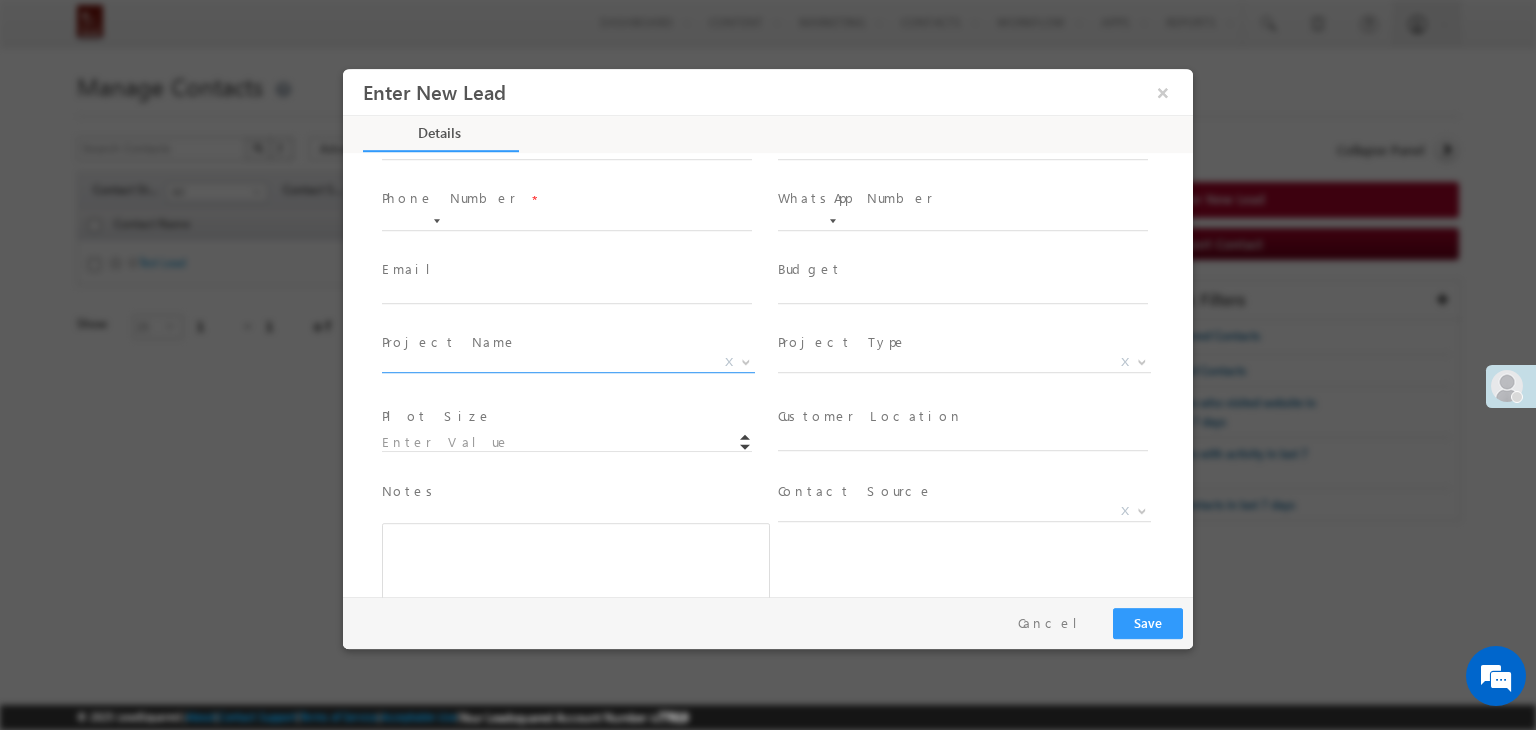 click on "X" at bounding box center [568, 363] 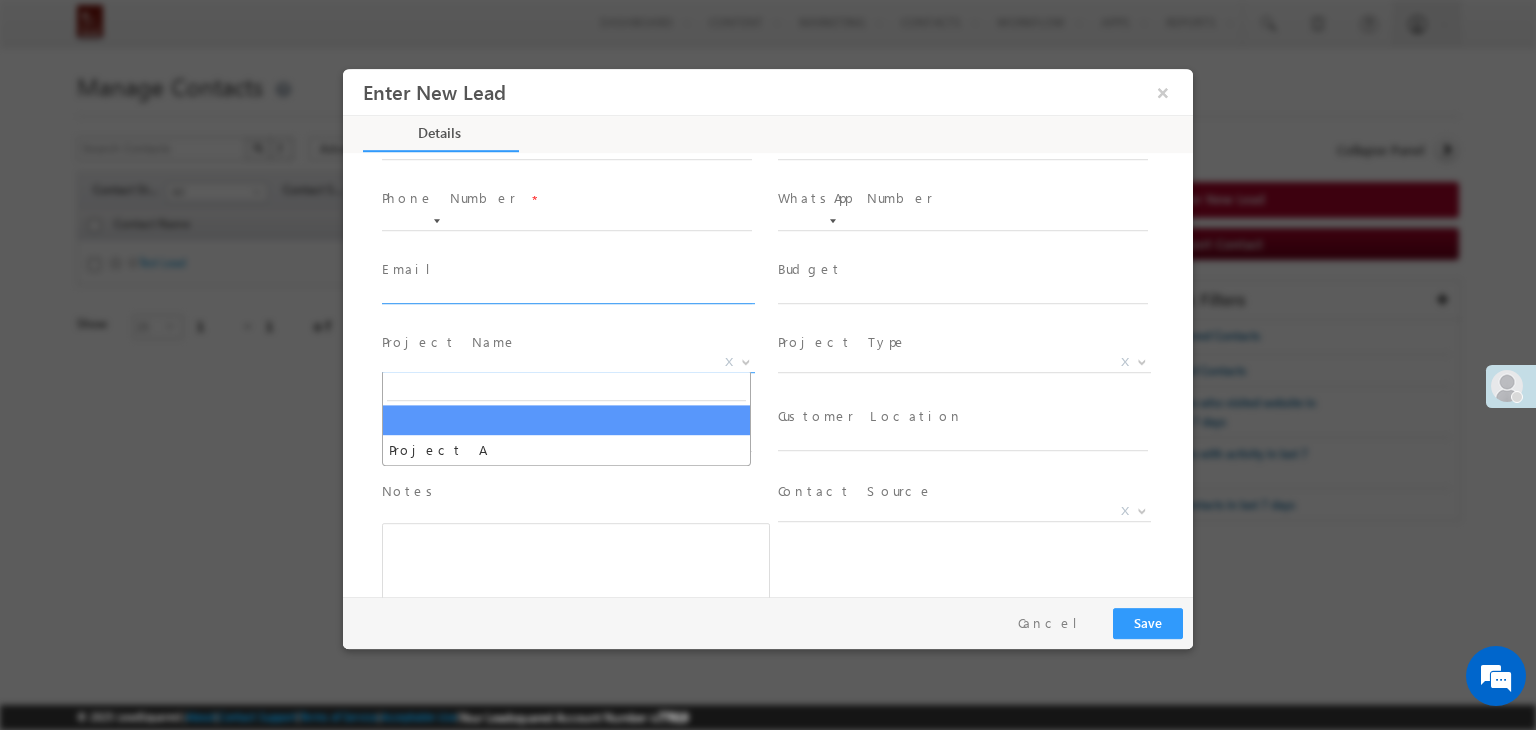 scroll, scrollTop: 100, scrollLeft: 0, axis: vertical 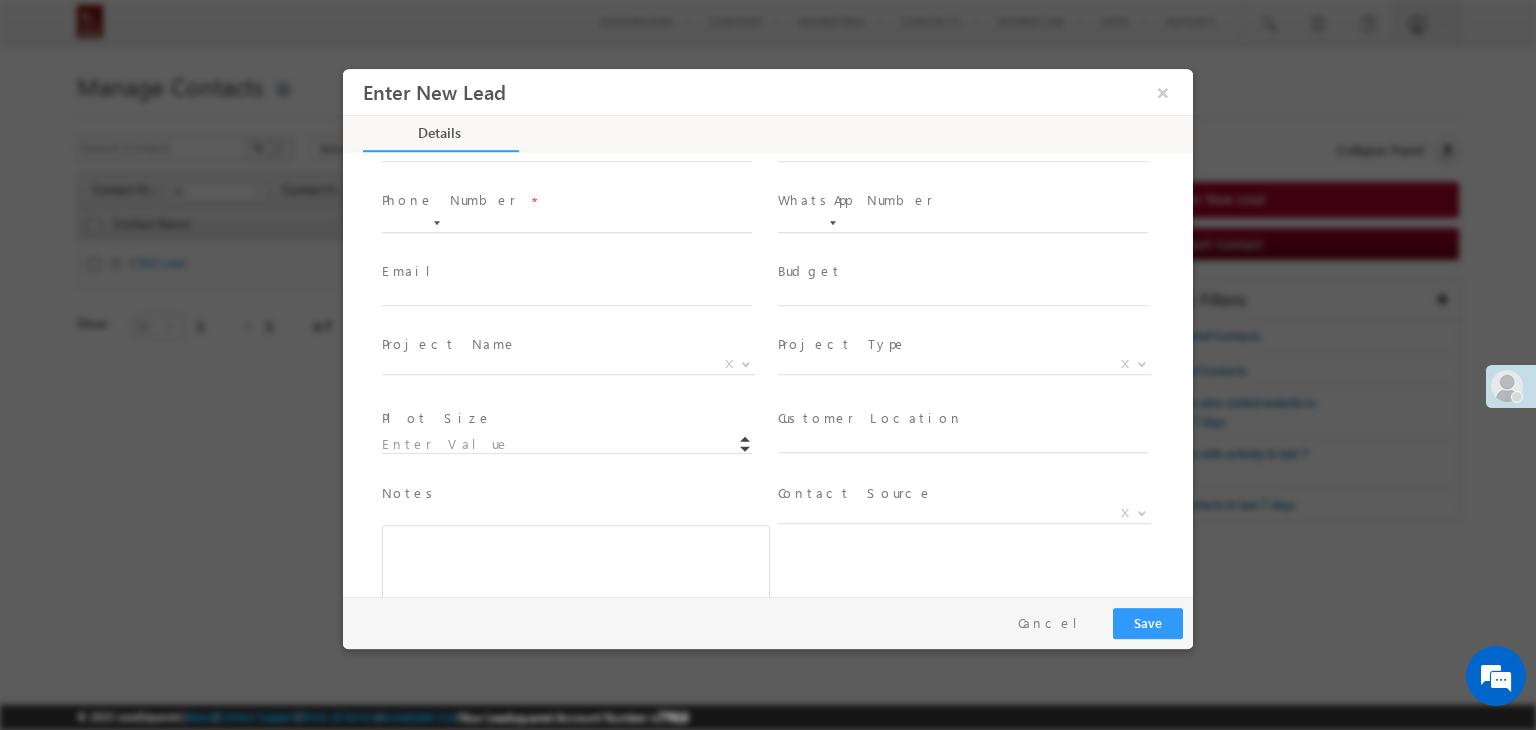 click on "Phone Number
*" at bounding box center [566, 202] 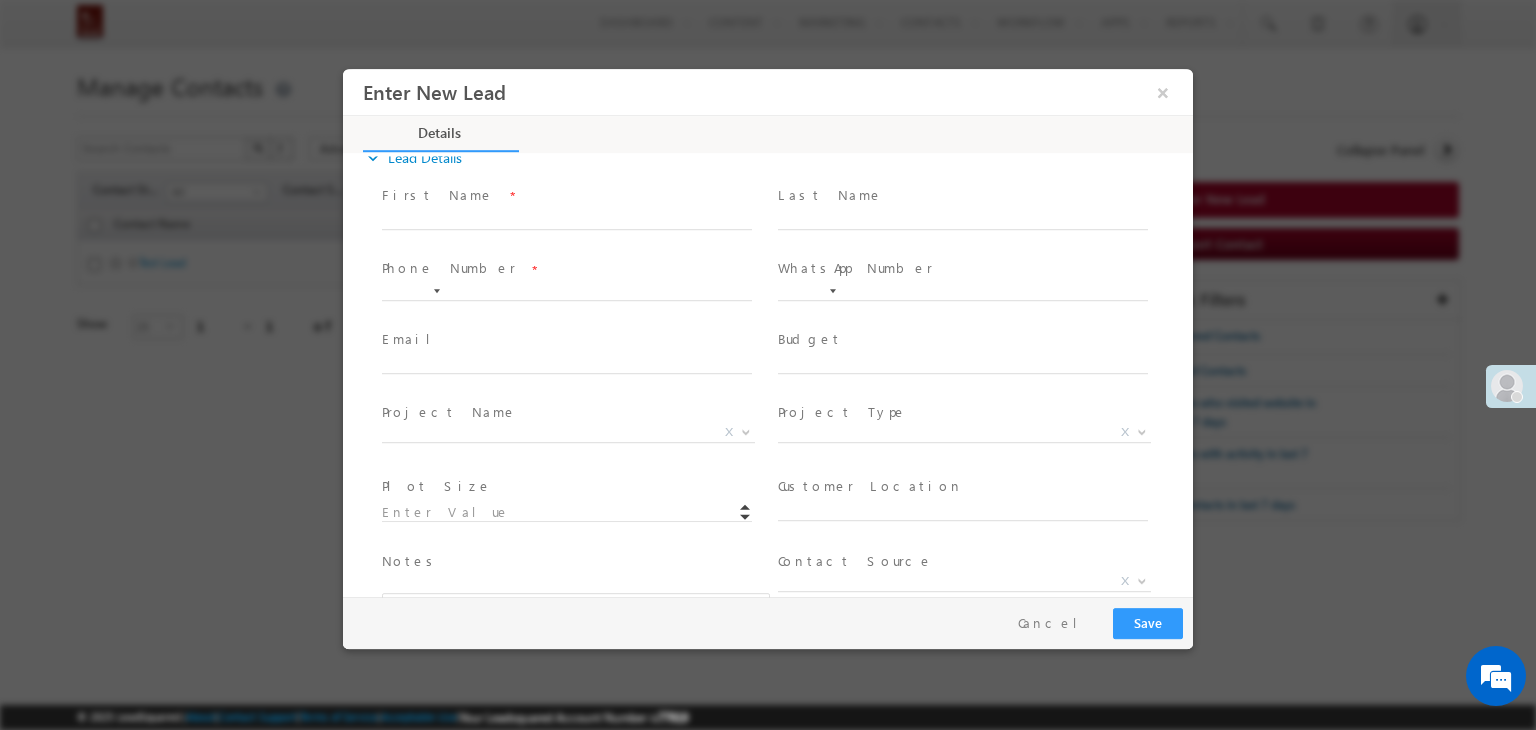 scroll, scrollTop: 0, scrollLeft: 0, axis: both 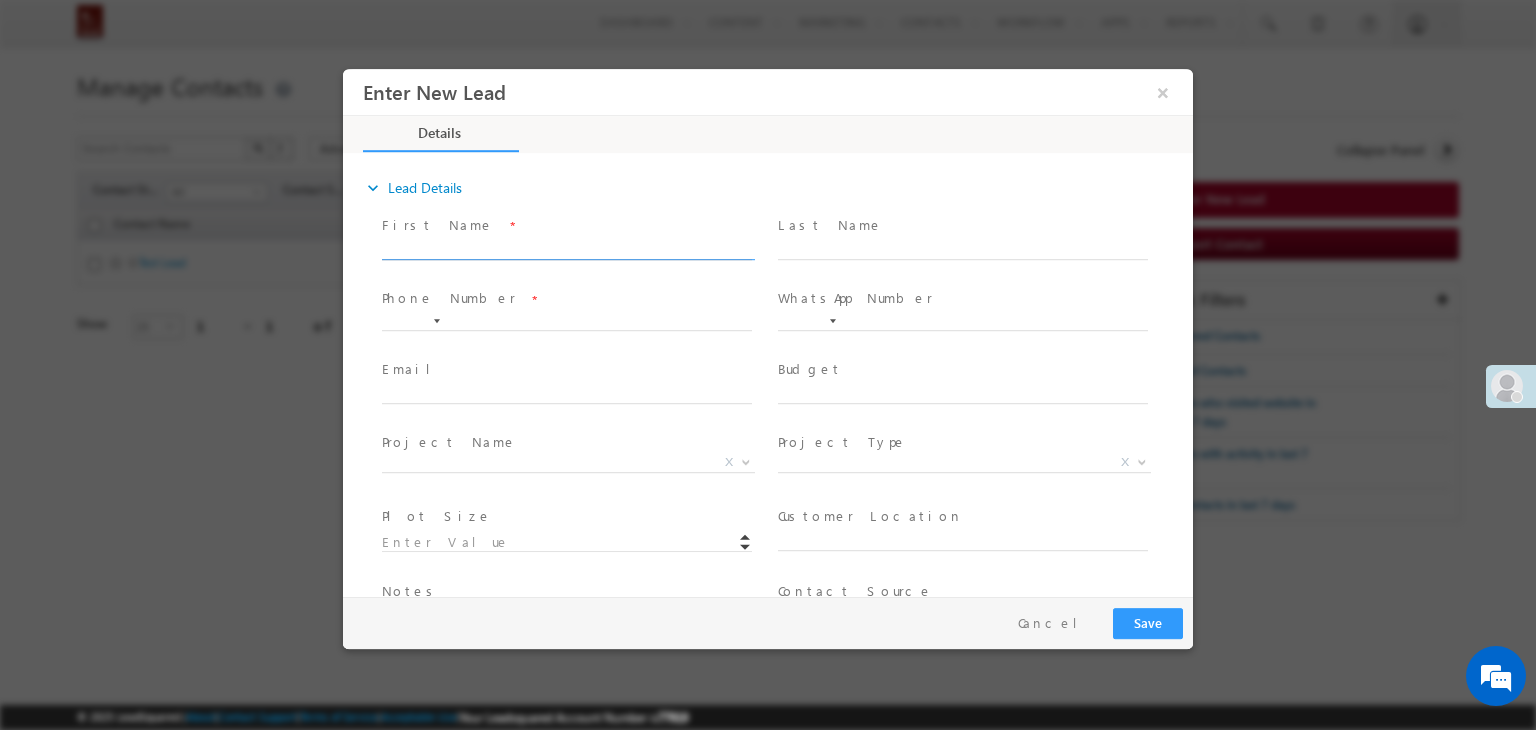 click at bounding box center (567, 250) 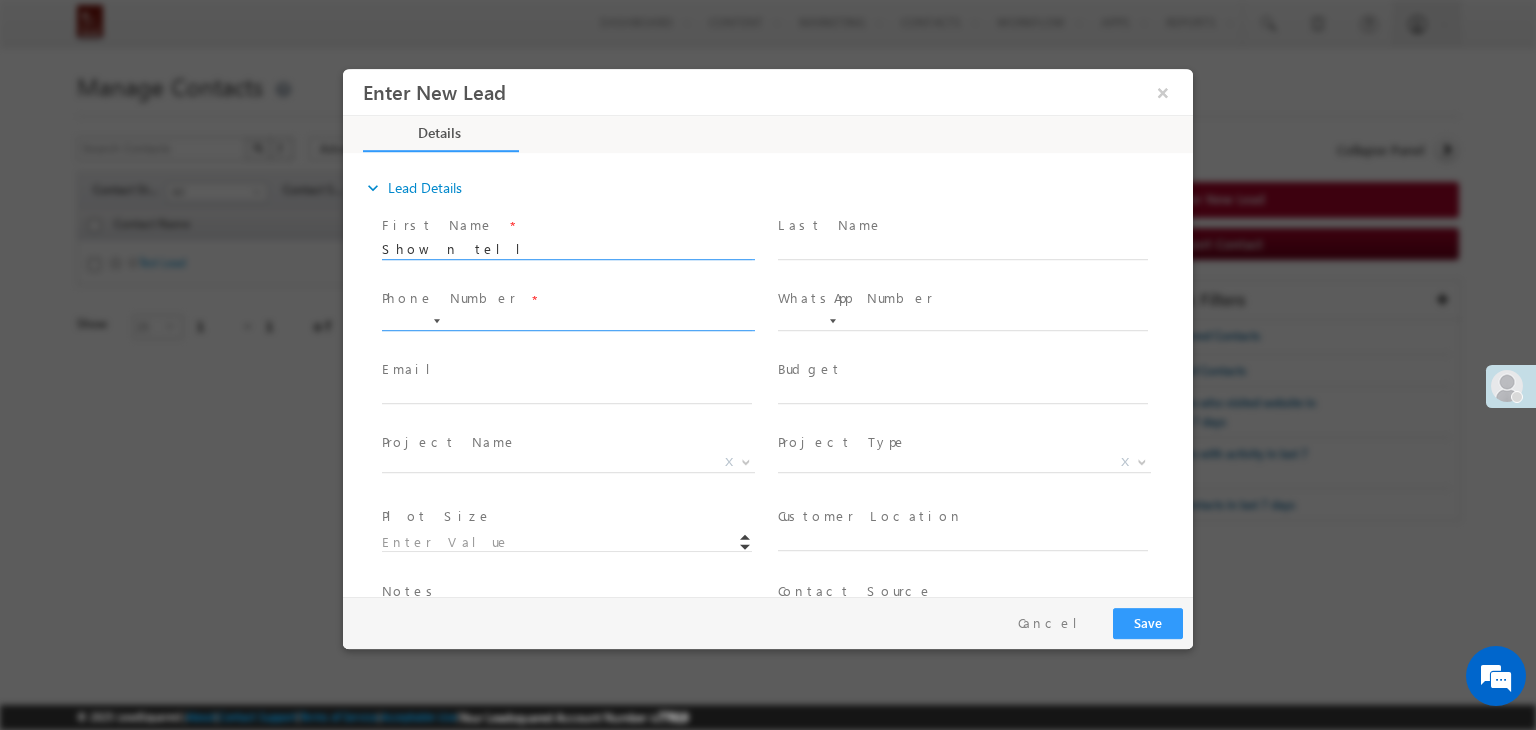 type on "Show n tell" 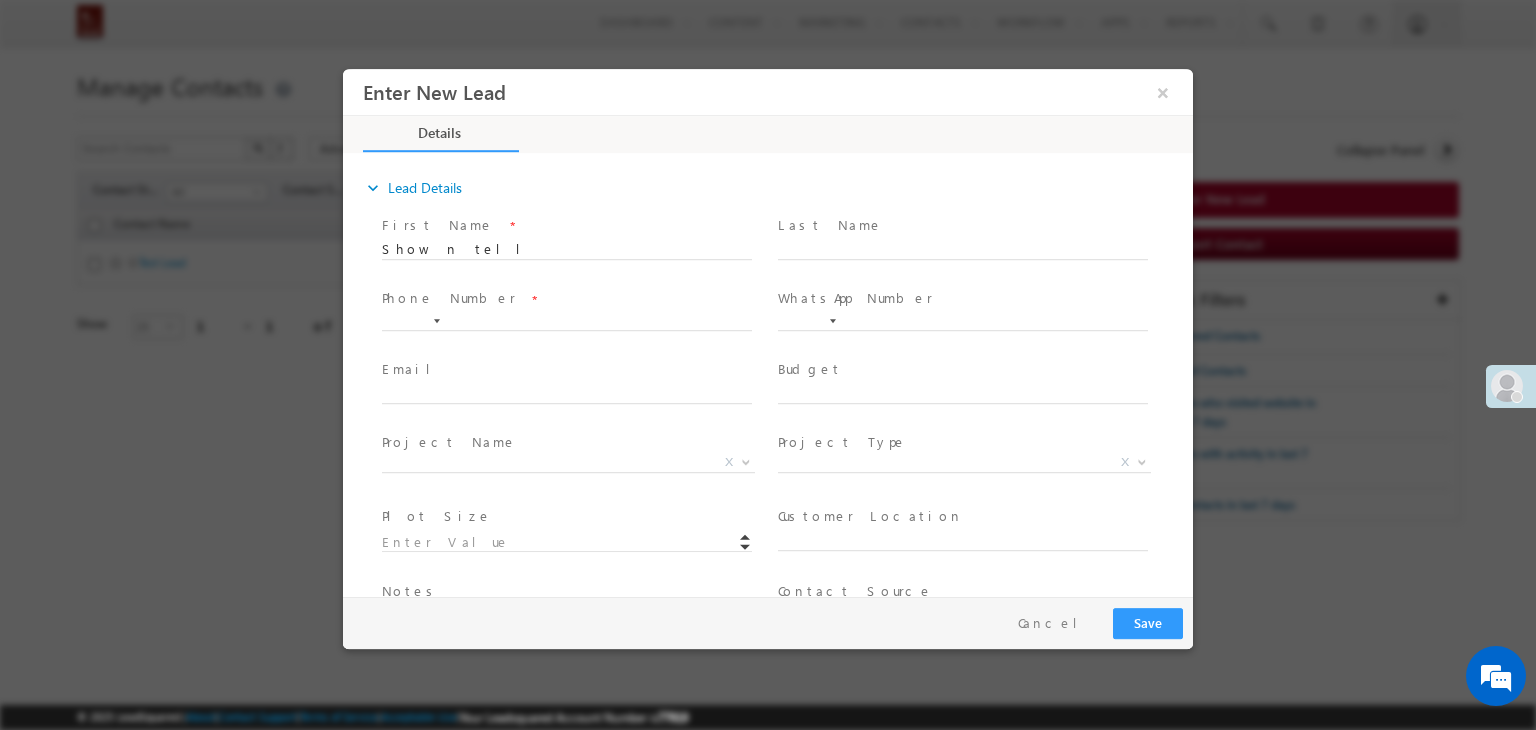 click at bounding box center [437, 321] 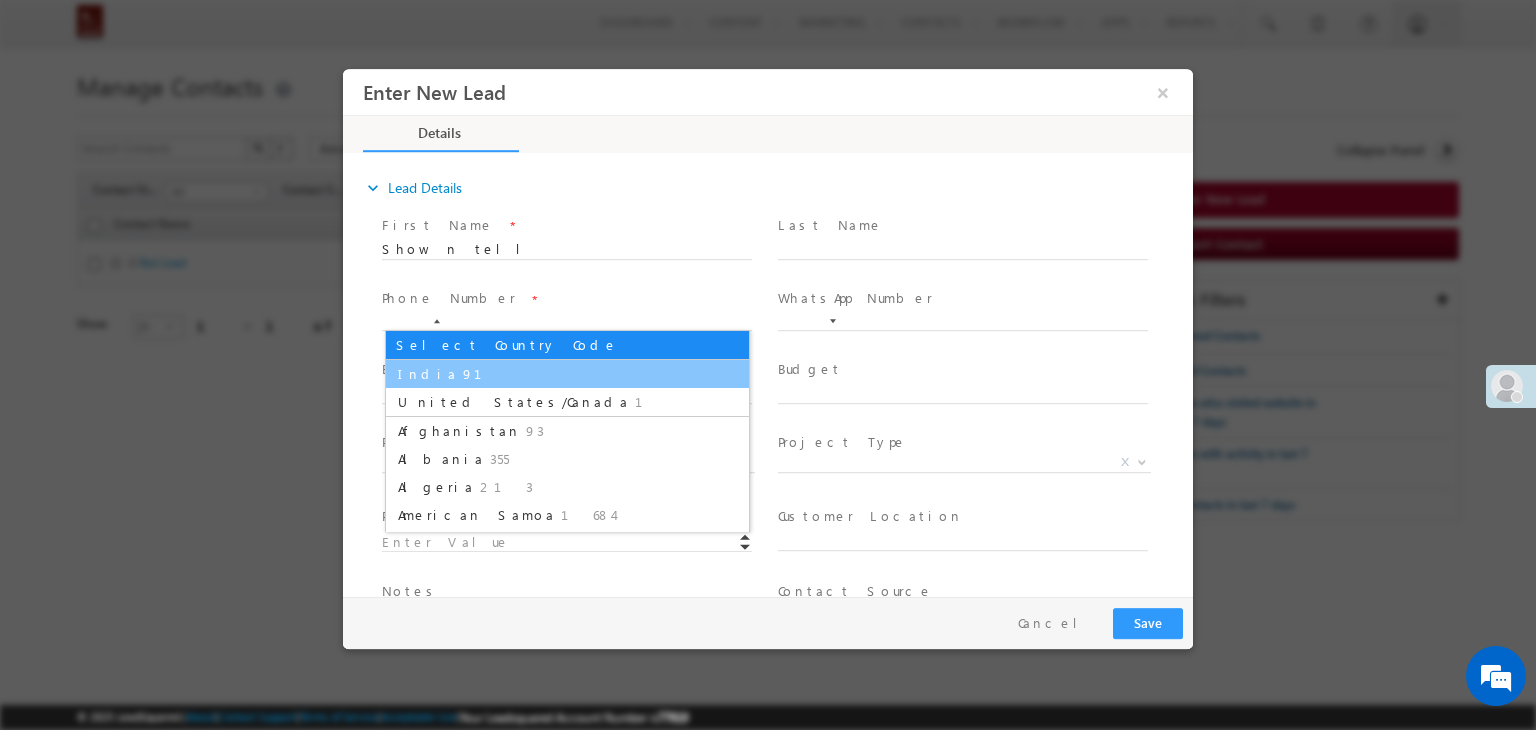 click on "India 91" at bounding box center [567, 374] 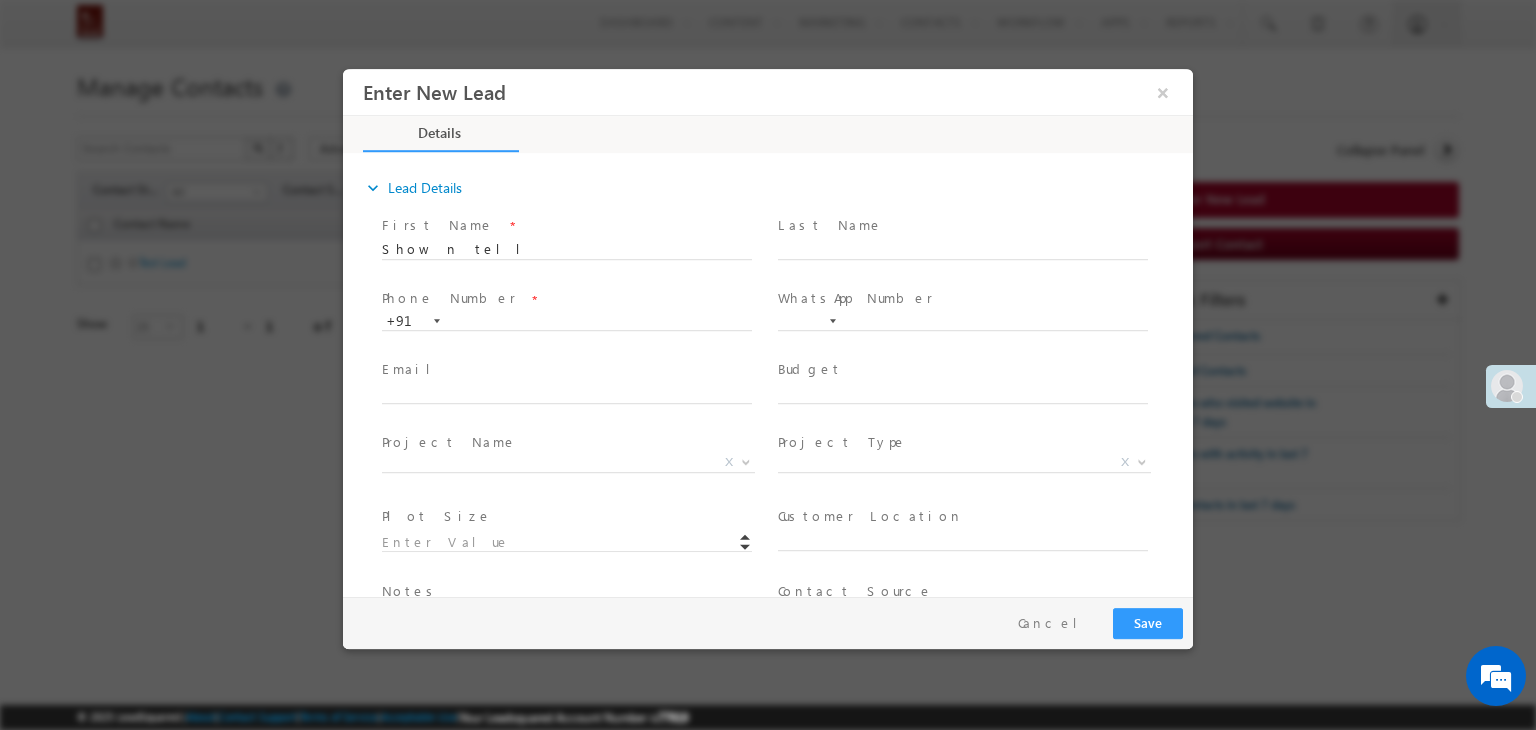 drag, startPoint x: 422, startPoint y: 320, endPoint x: 396, endPoint y: 320, distance: 26 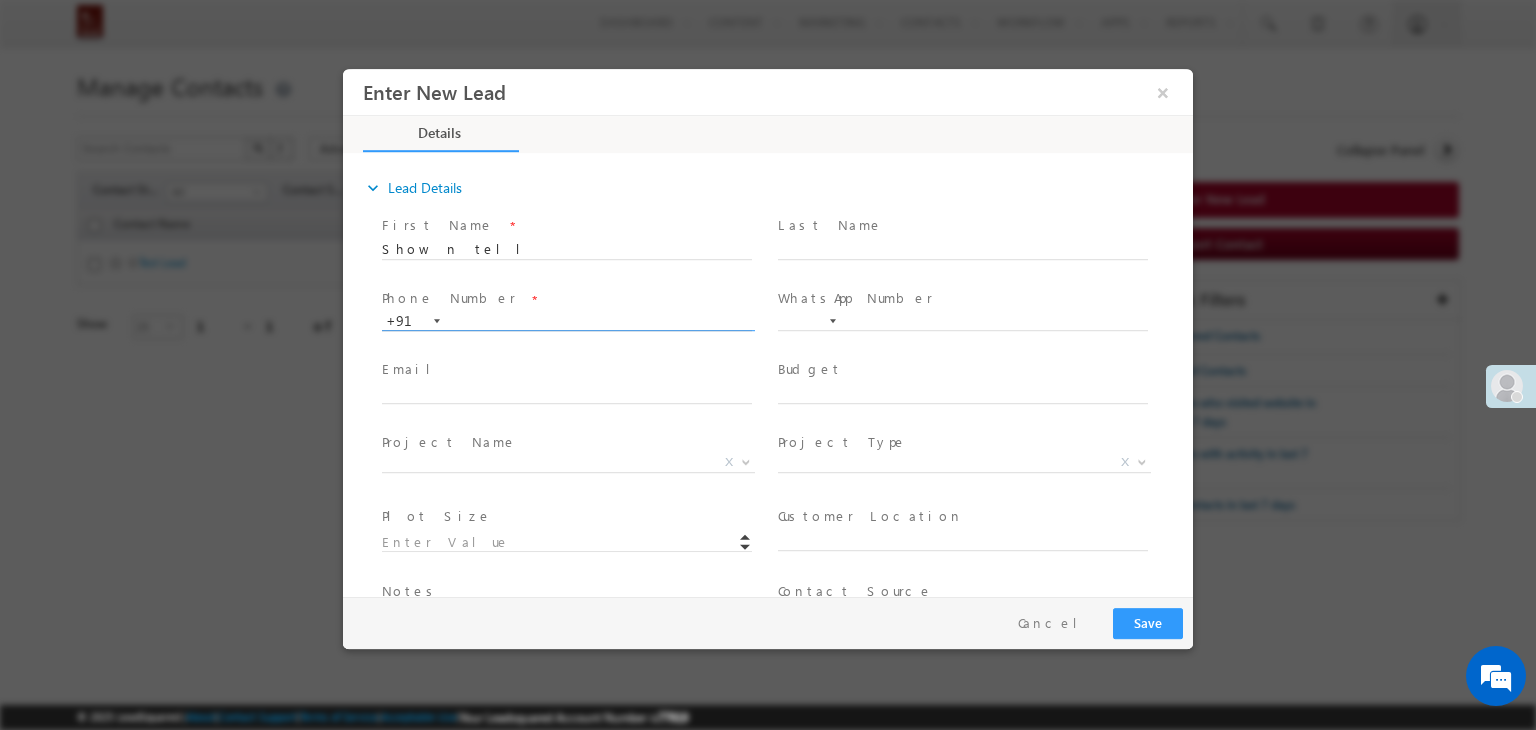 click at bounding box center (567, 322) 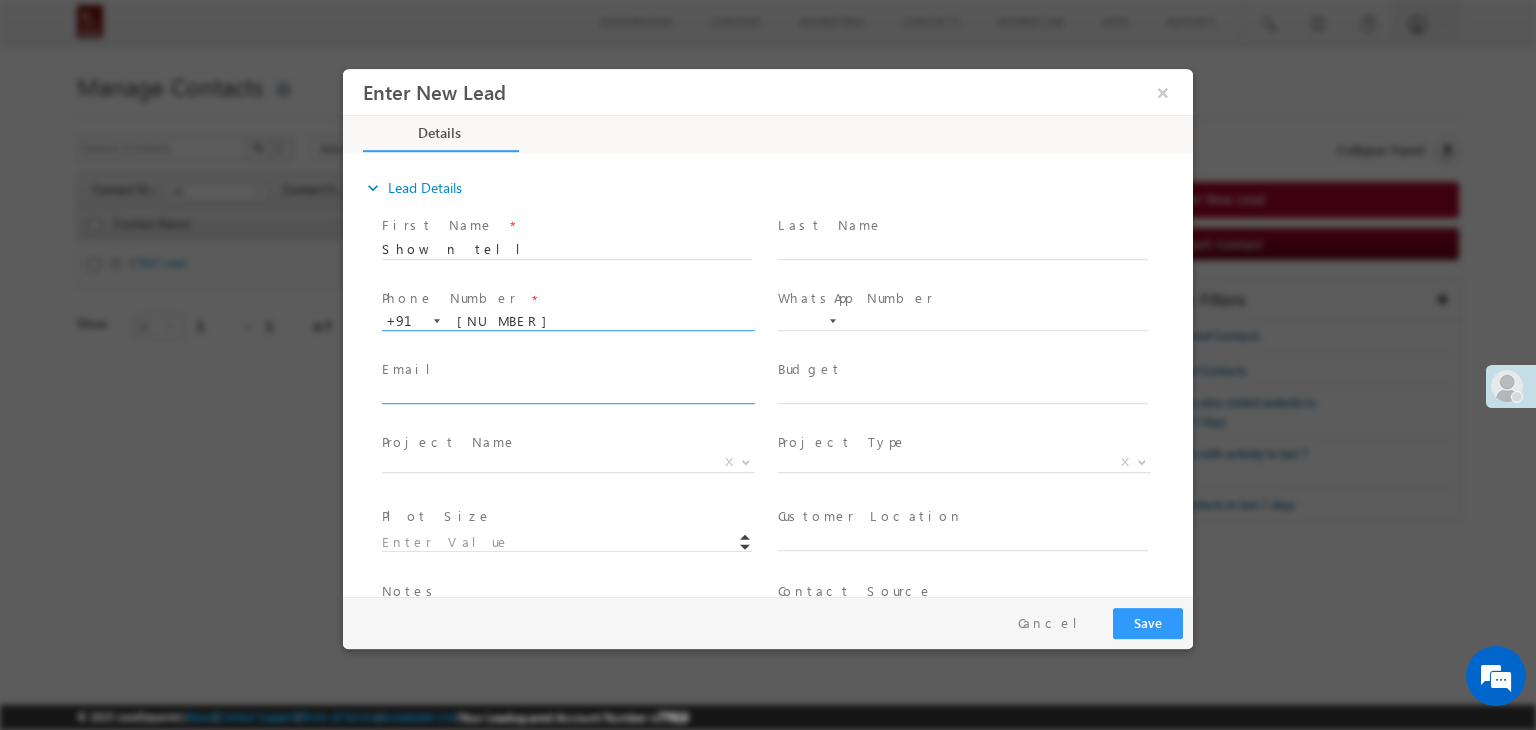 scroll, scrollTop: 100, scrollLeft: 0, axis: vertical 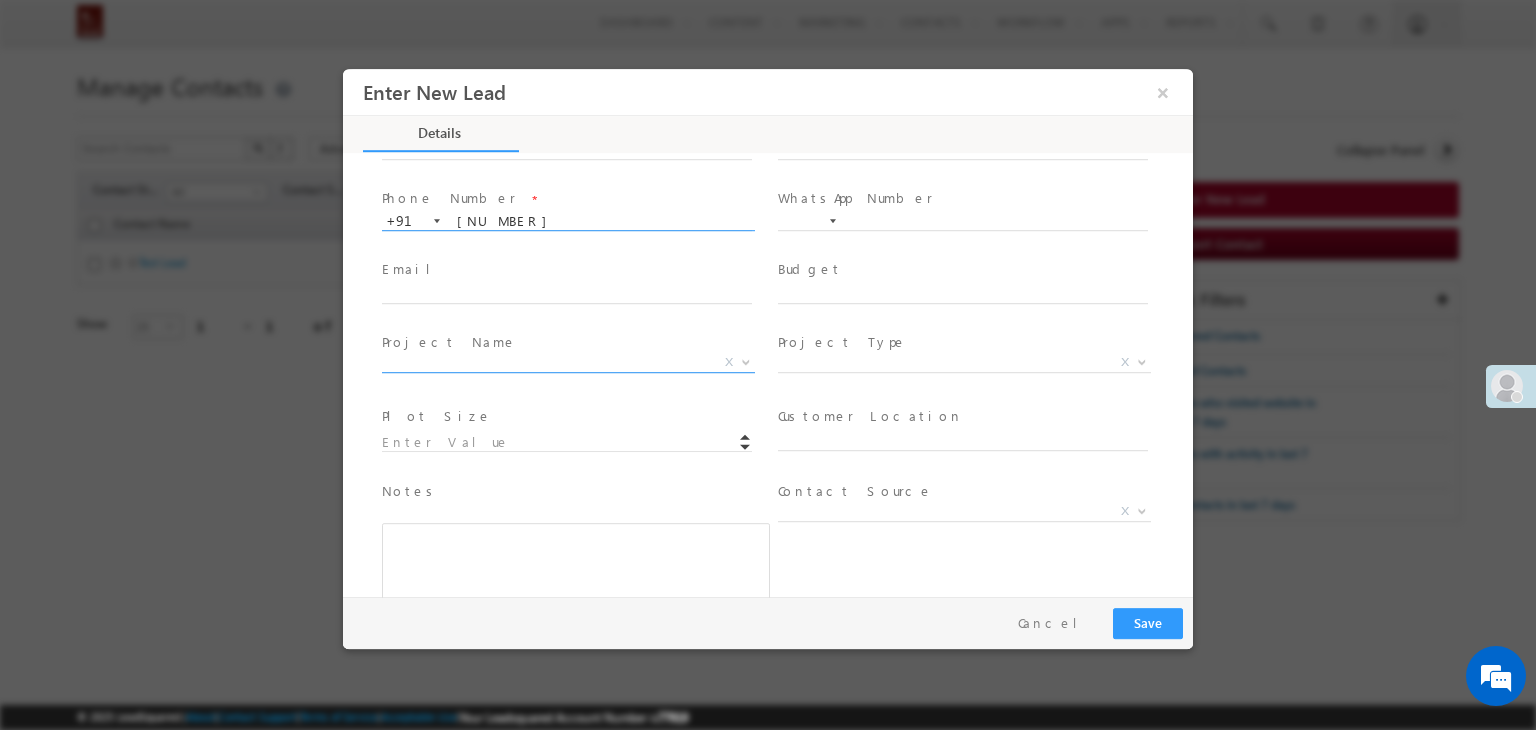 type on "9868956757" 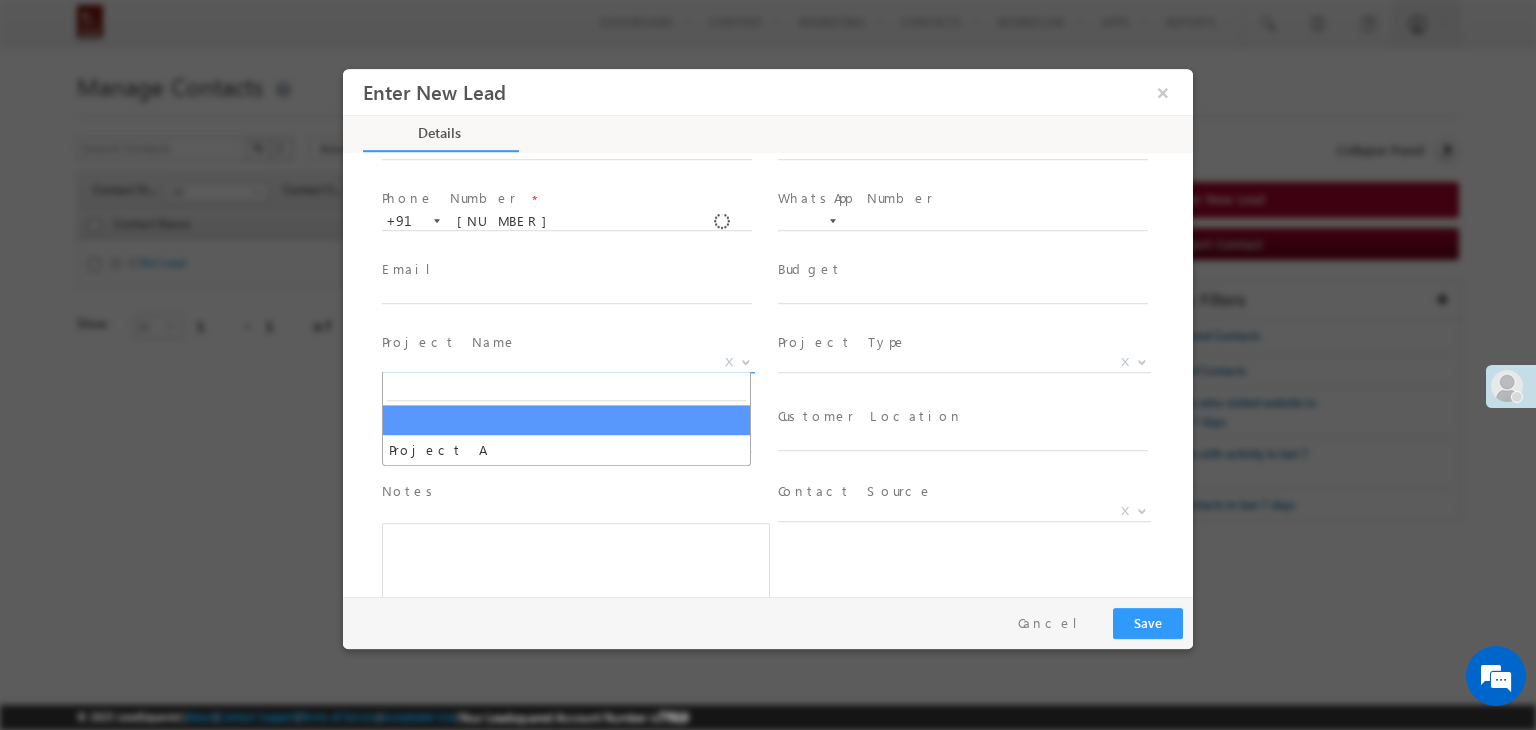 click on "X" at bounding box center (568, 363) 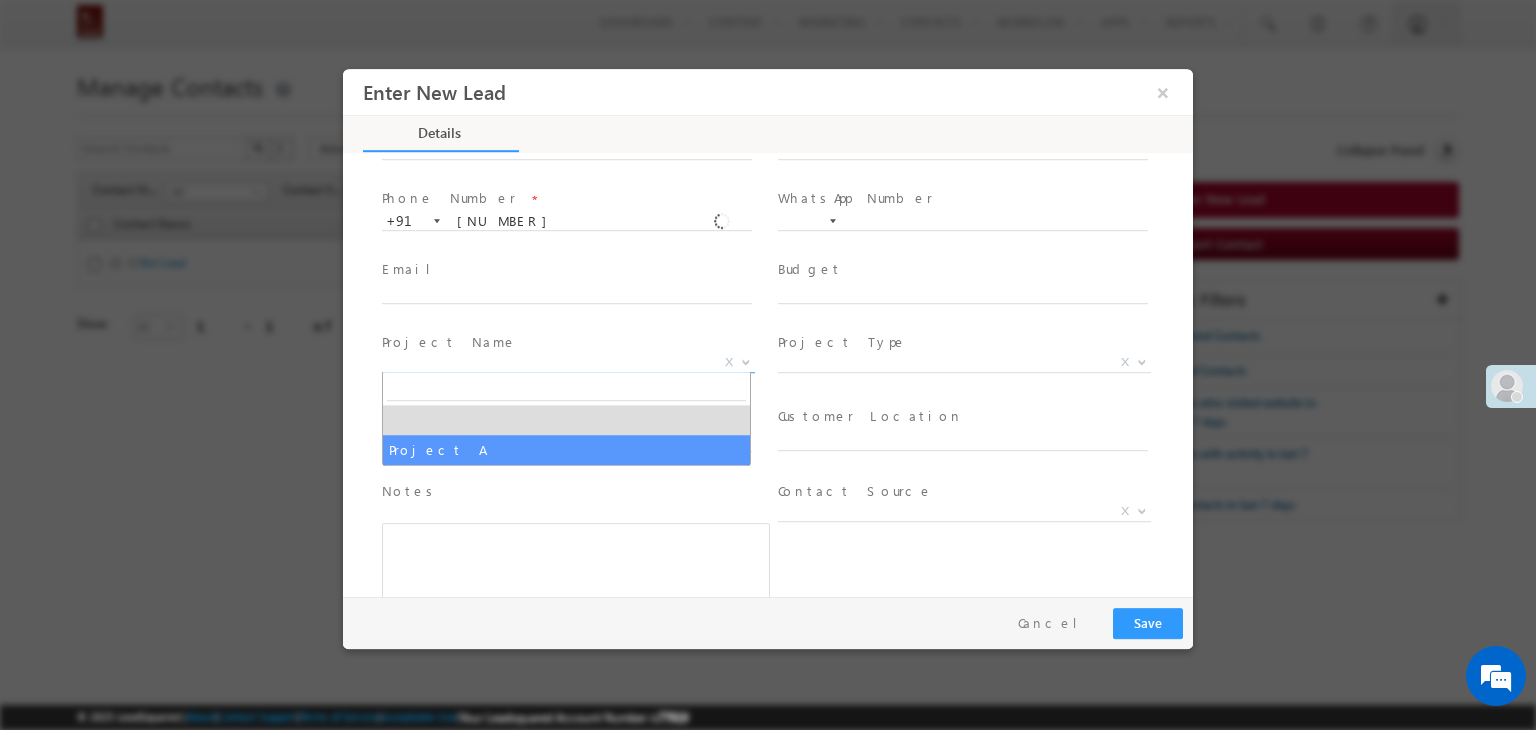 select on "Project A" 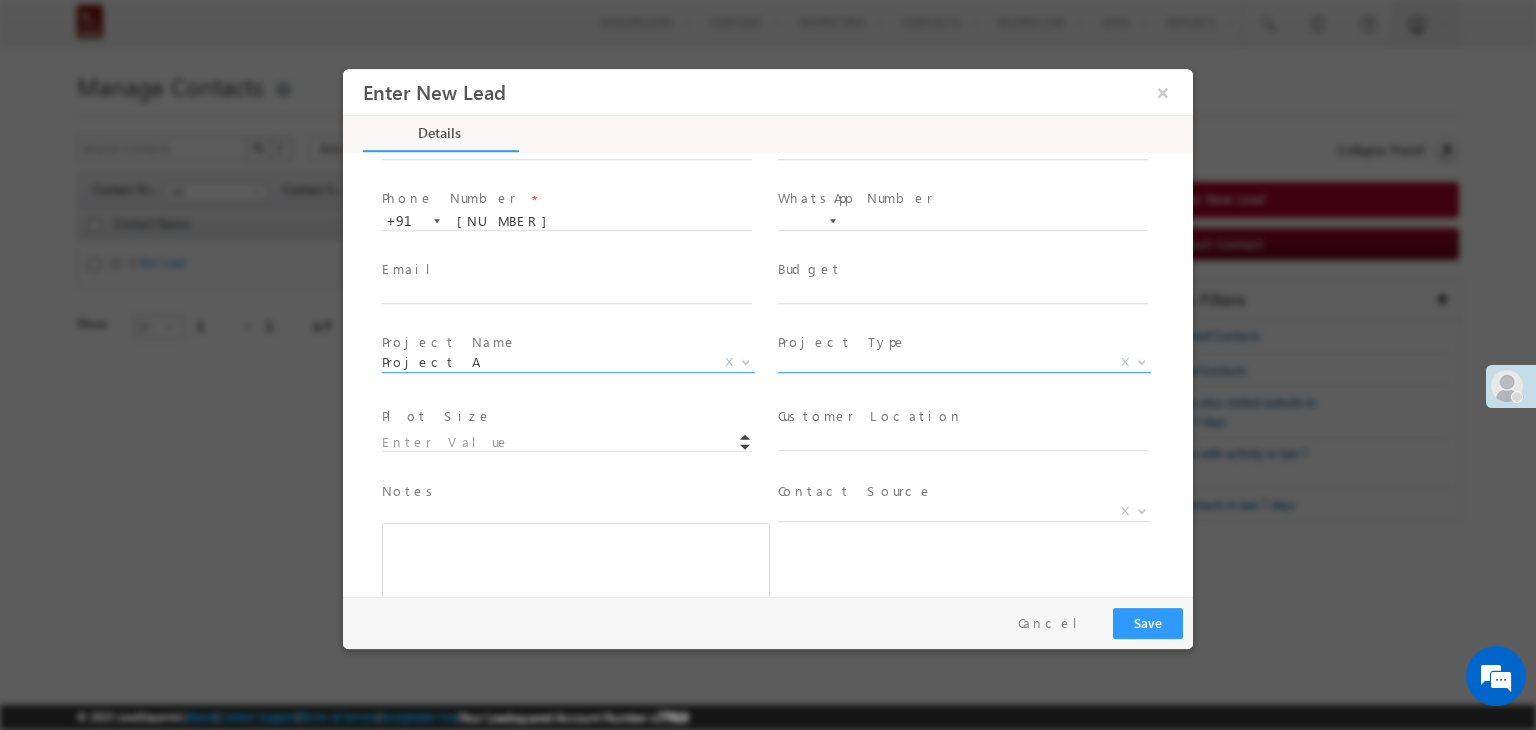 click on "X" at bounding box center (964, 363) 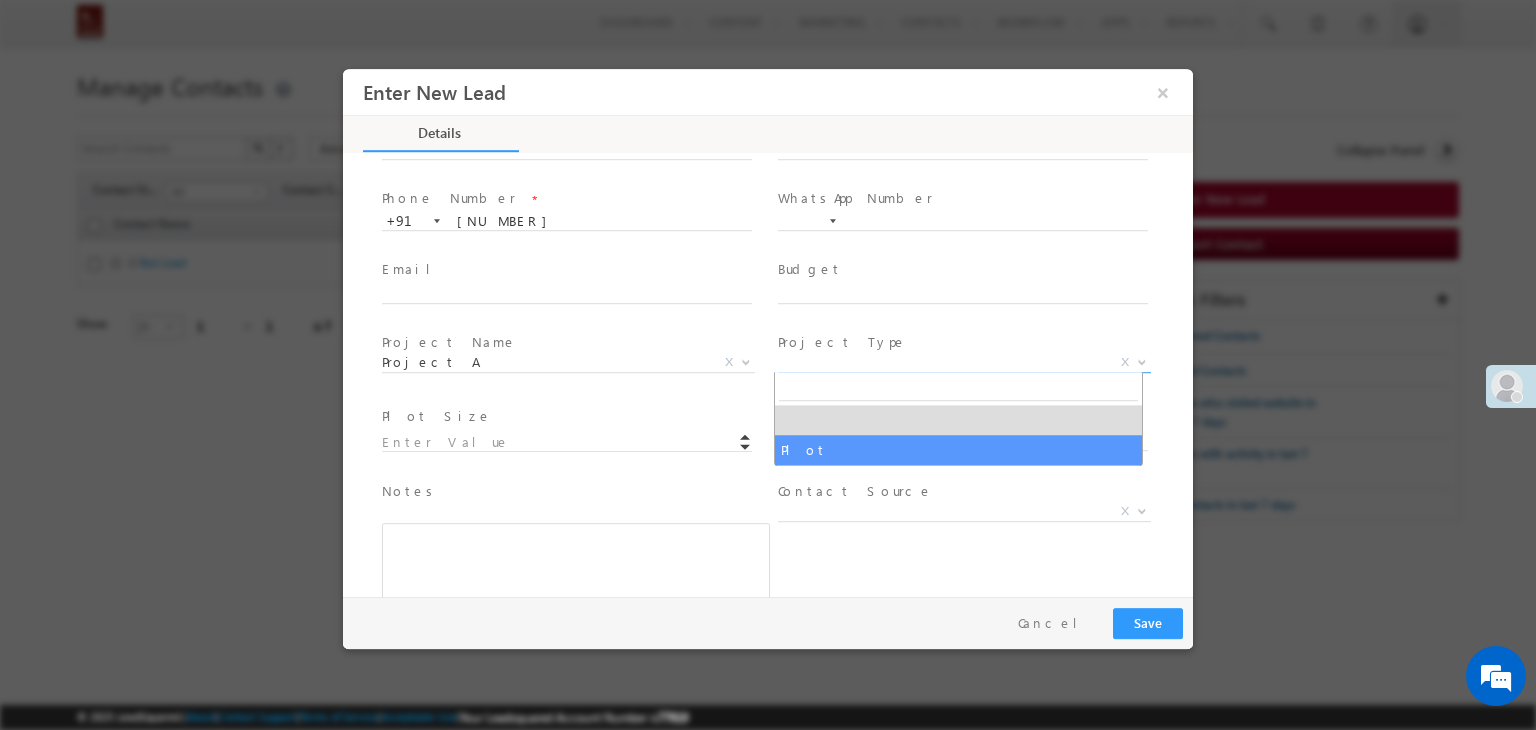 select on "Plot" 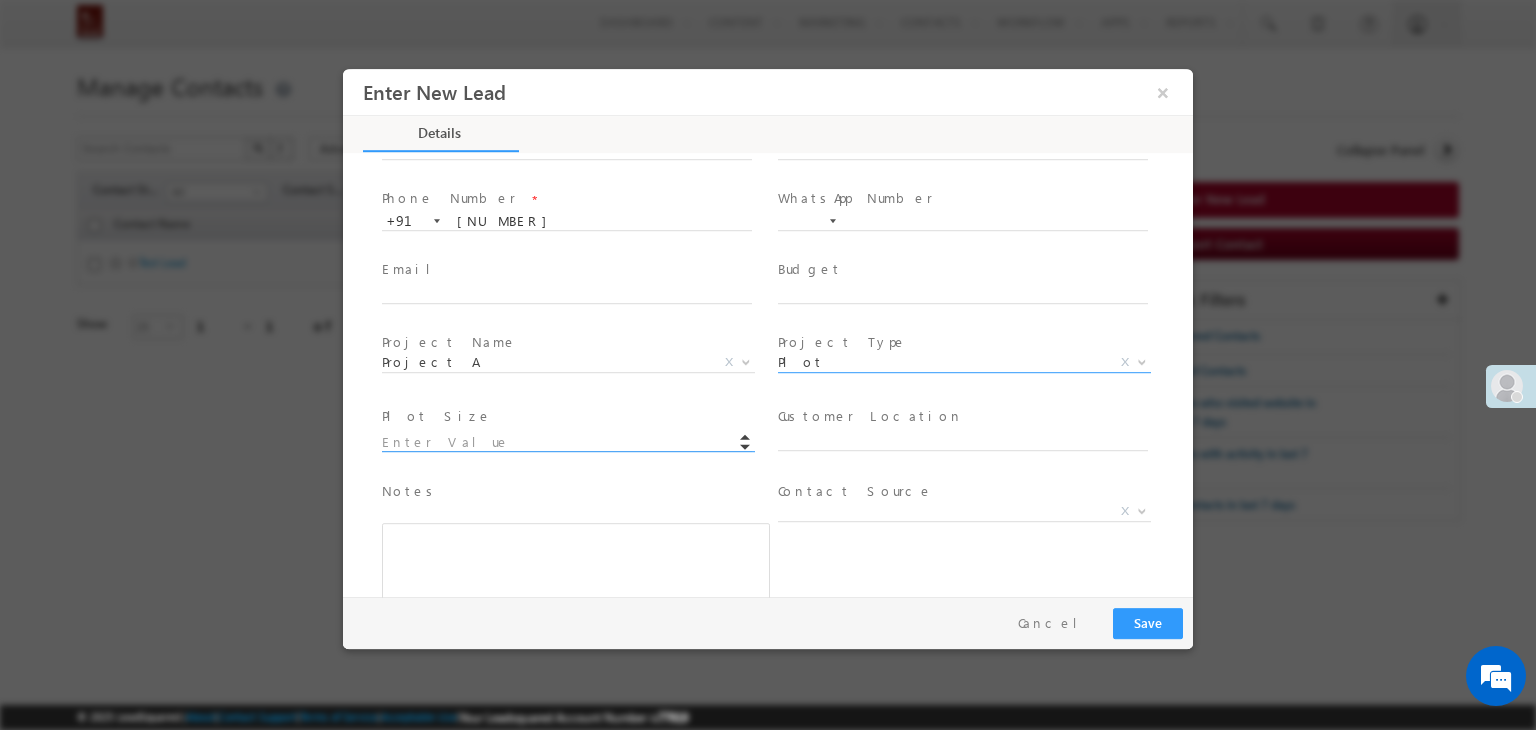 click at bounding box center [567, 443] 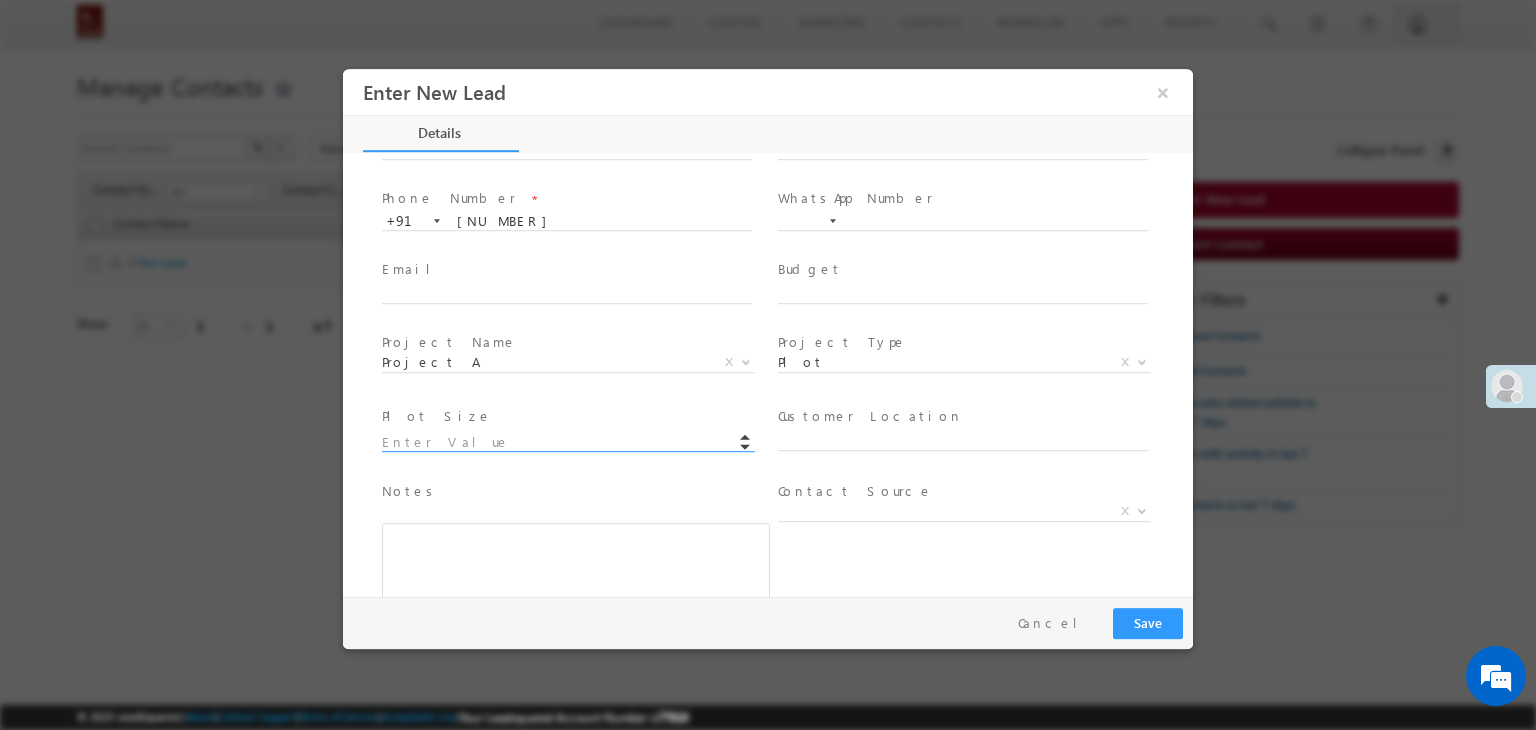 scroll, scrollTop: 167, scrollLeft: 0, axis: vertical 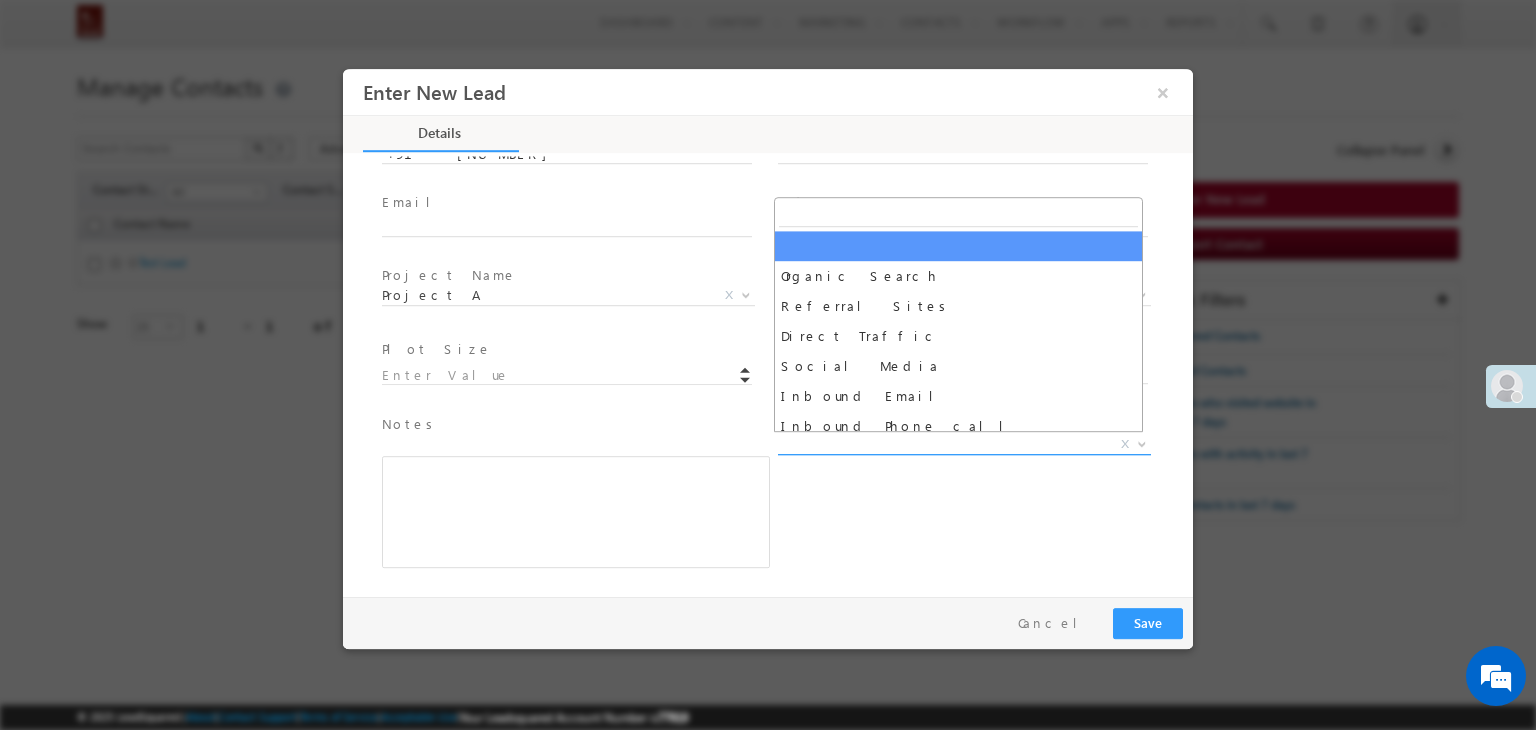click on "X" at bounding box center [964, 445] 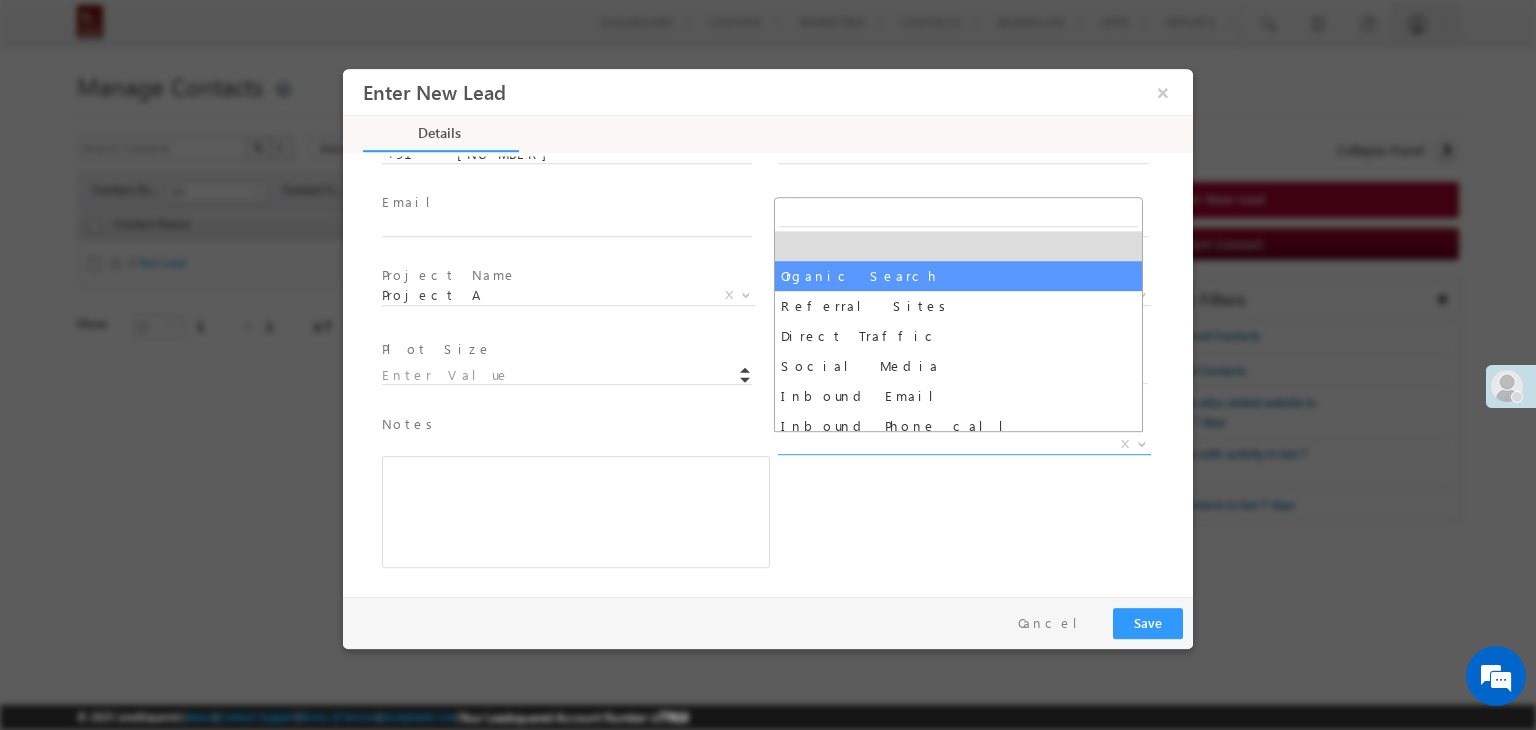 select on "Organic Search" 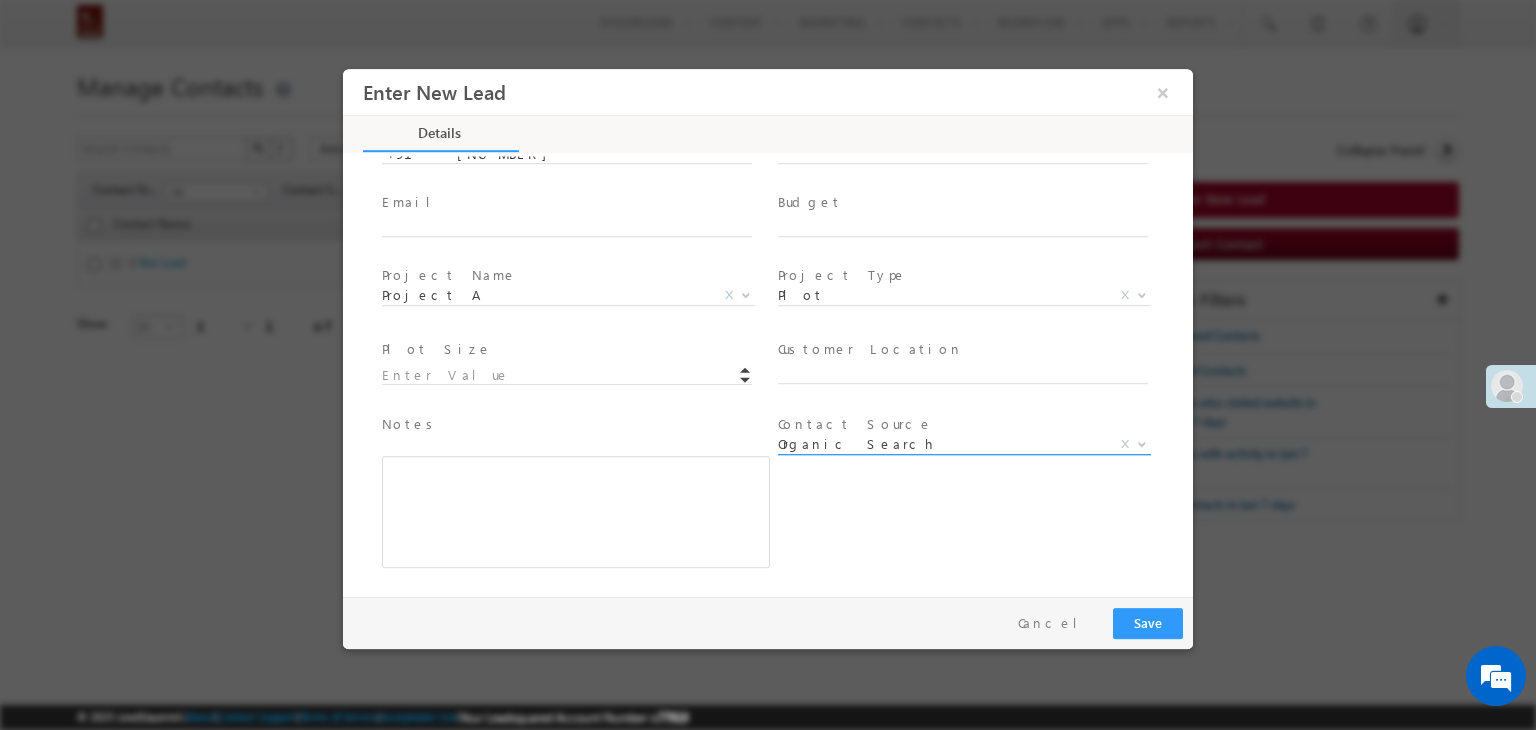 scroll, scrollTop: 0, scrollLeft: 0, axis: both 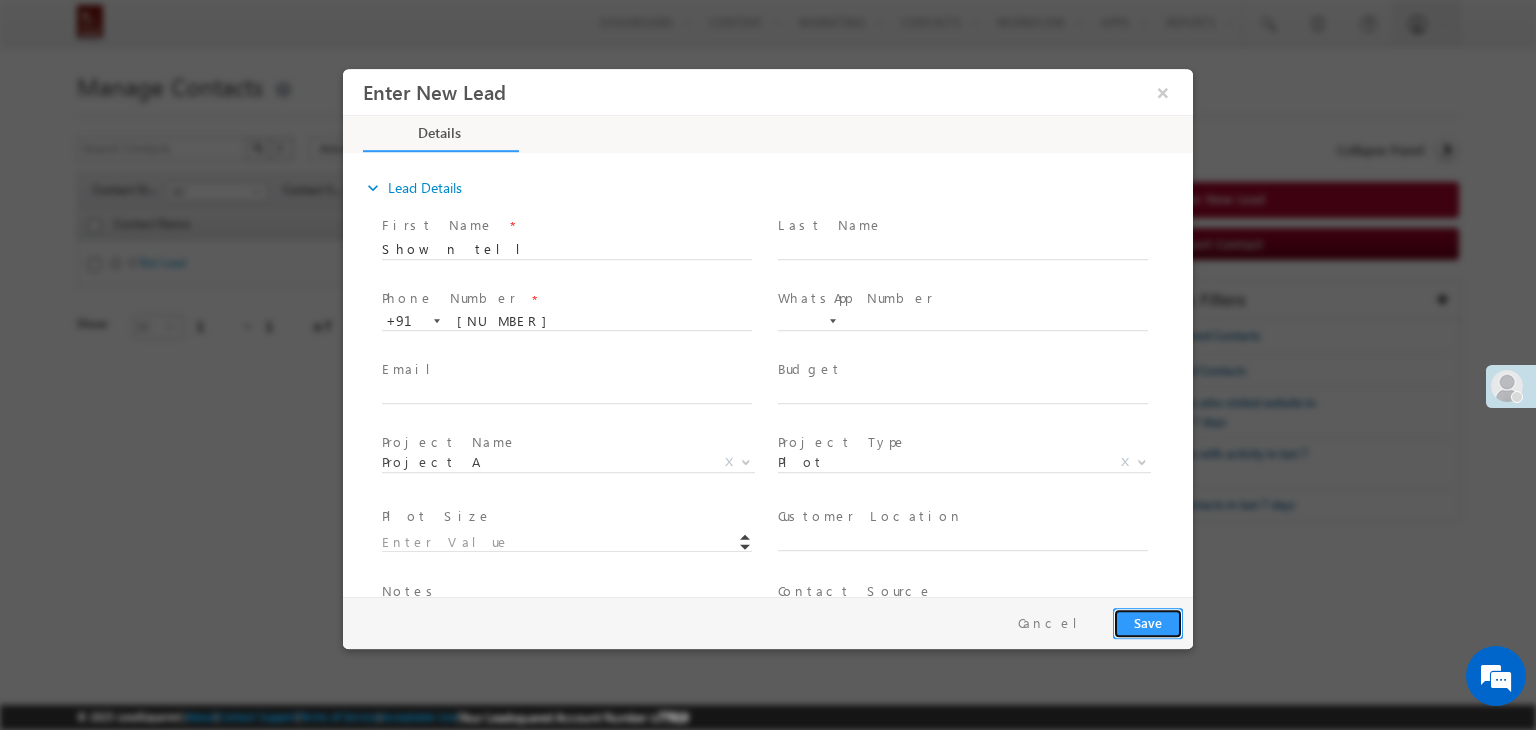 click on "Save" at bounding box center [1148, 623] 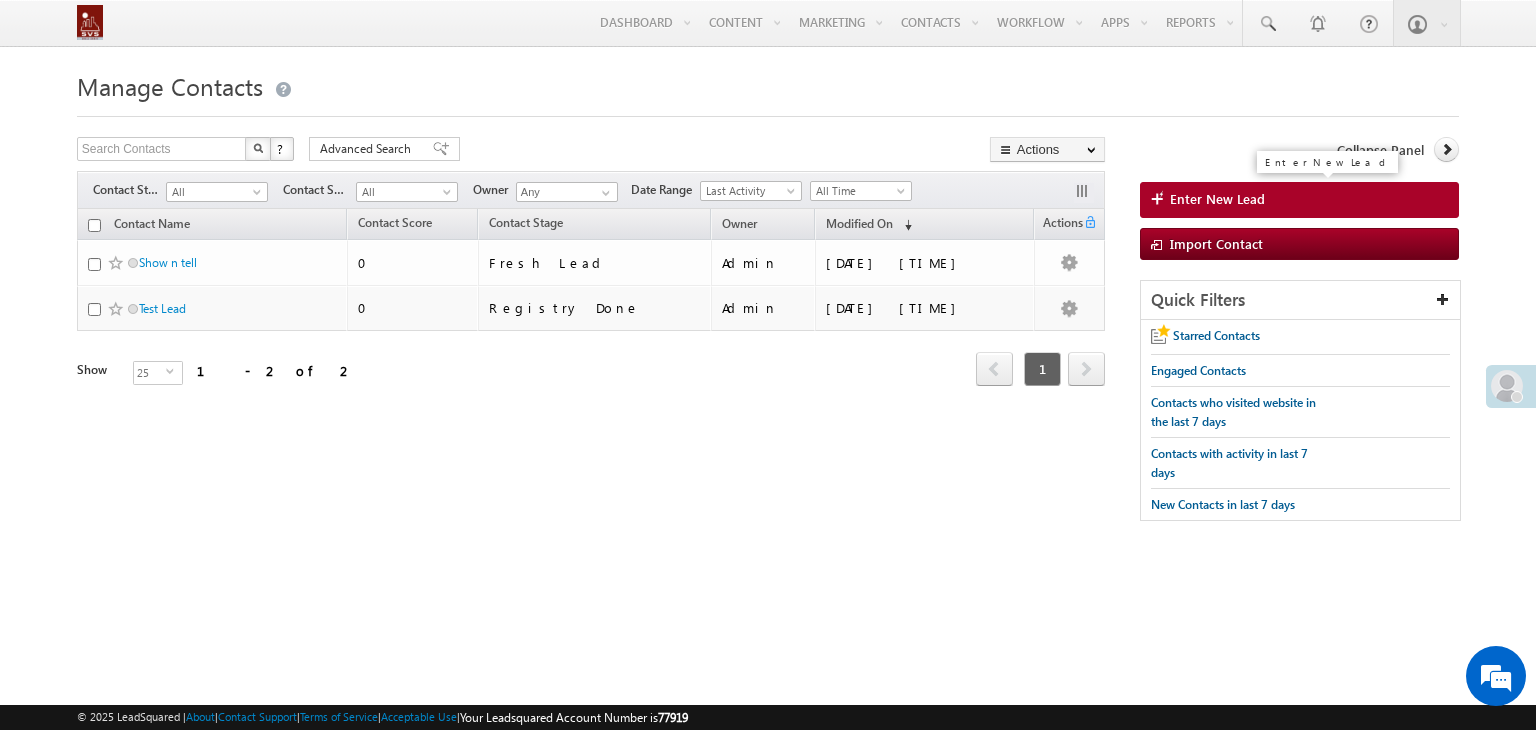 click on "Enter New Lead" at bounding box center [1217, 199] 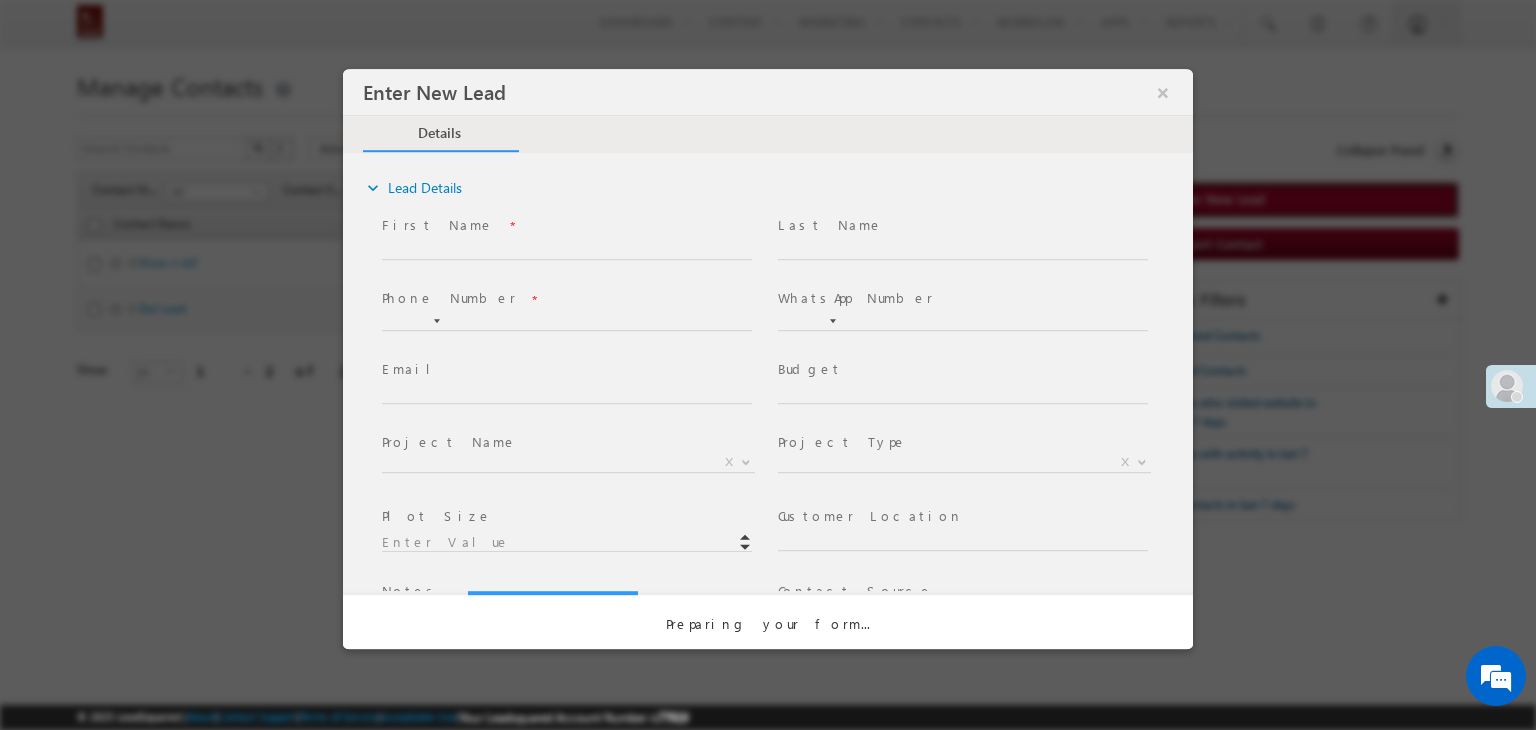 scroll, scrollTop: 0, scrollLeft: 0, axis: both 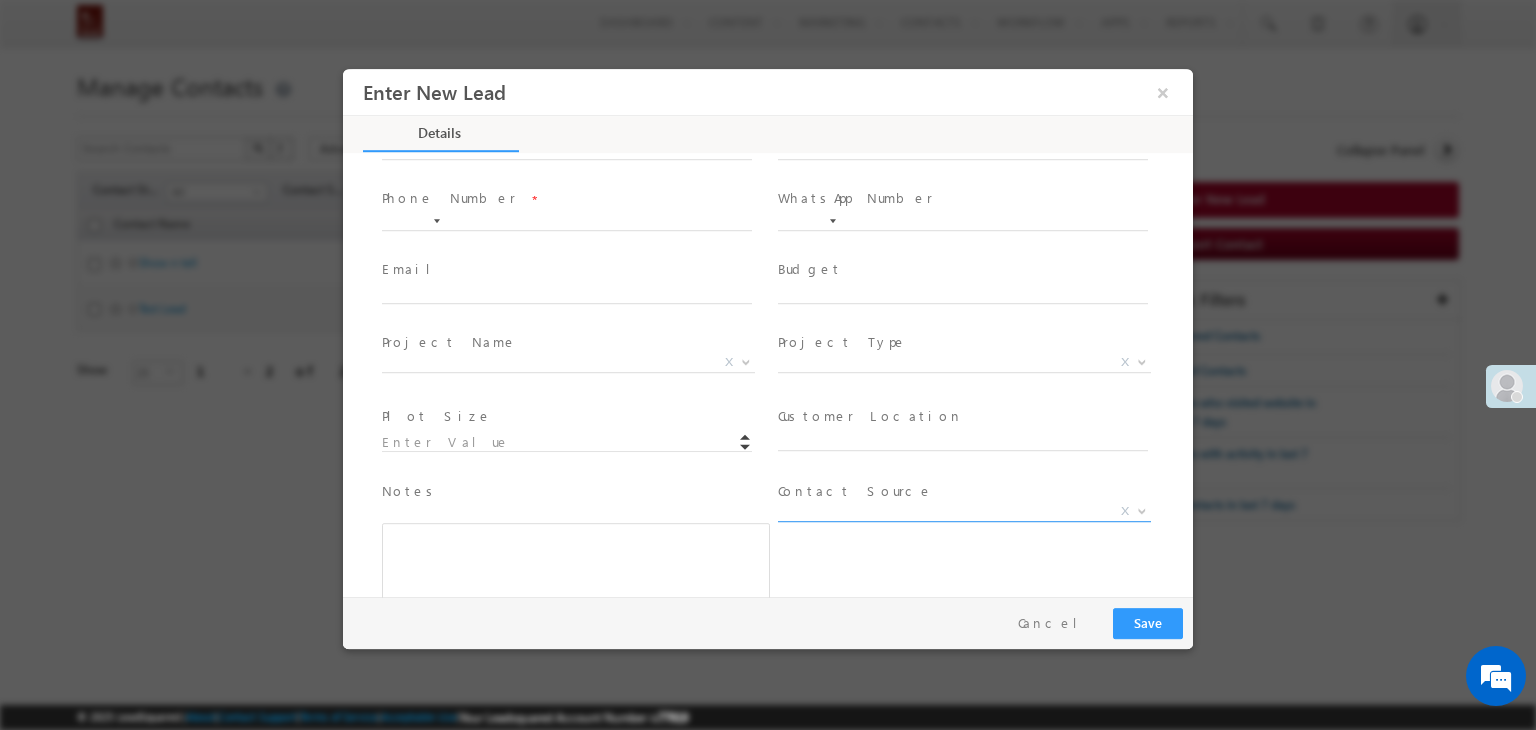 click on "X" at bounding box center [964, 512] 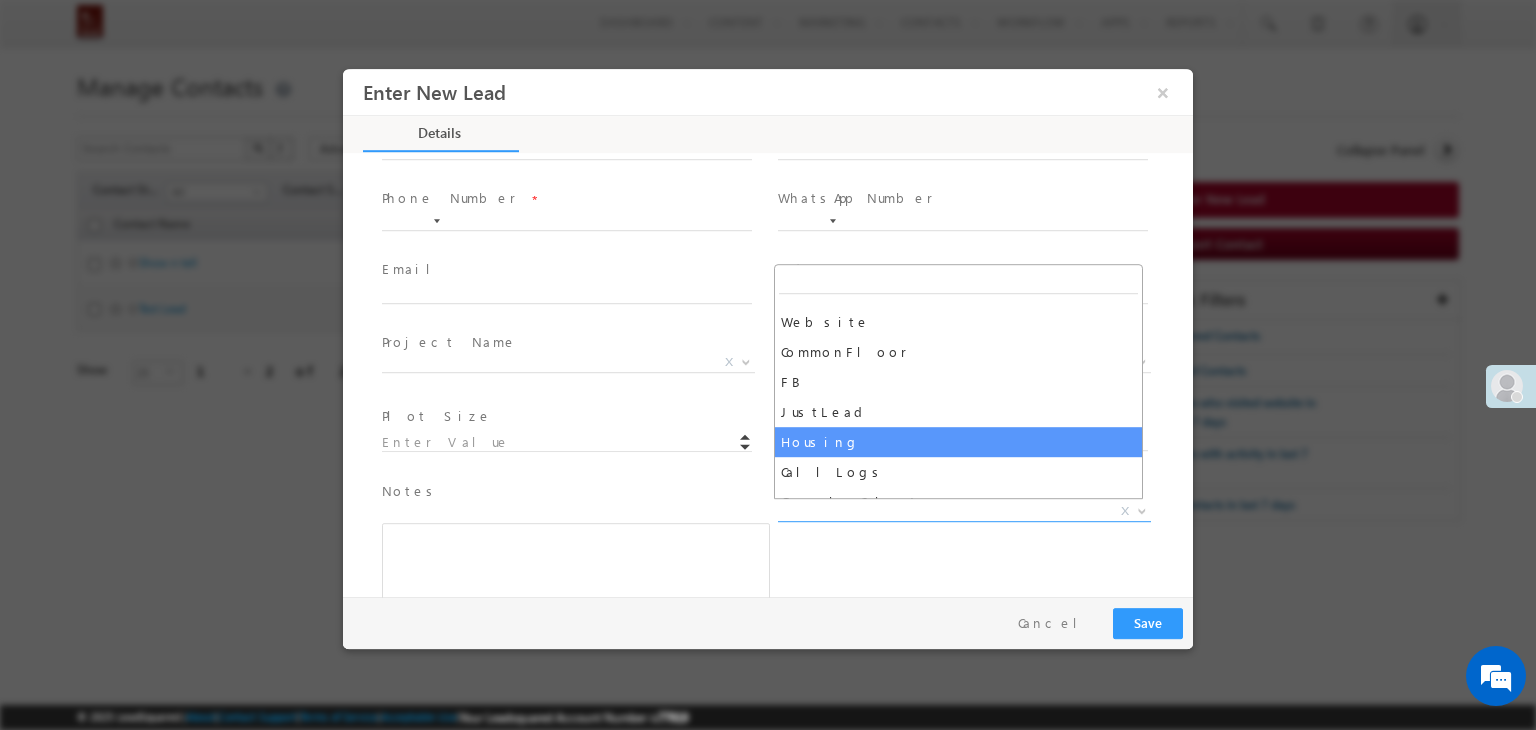 scroll, scrollTop: 650, scrollLeft: 0, axis: vertical 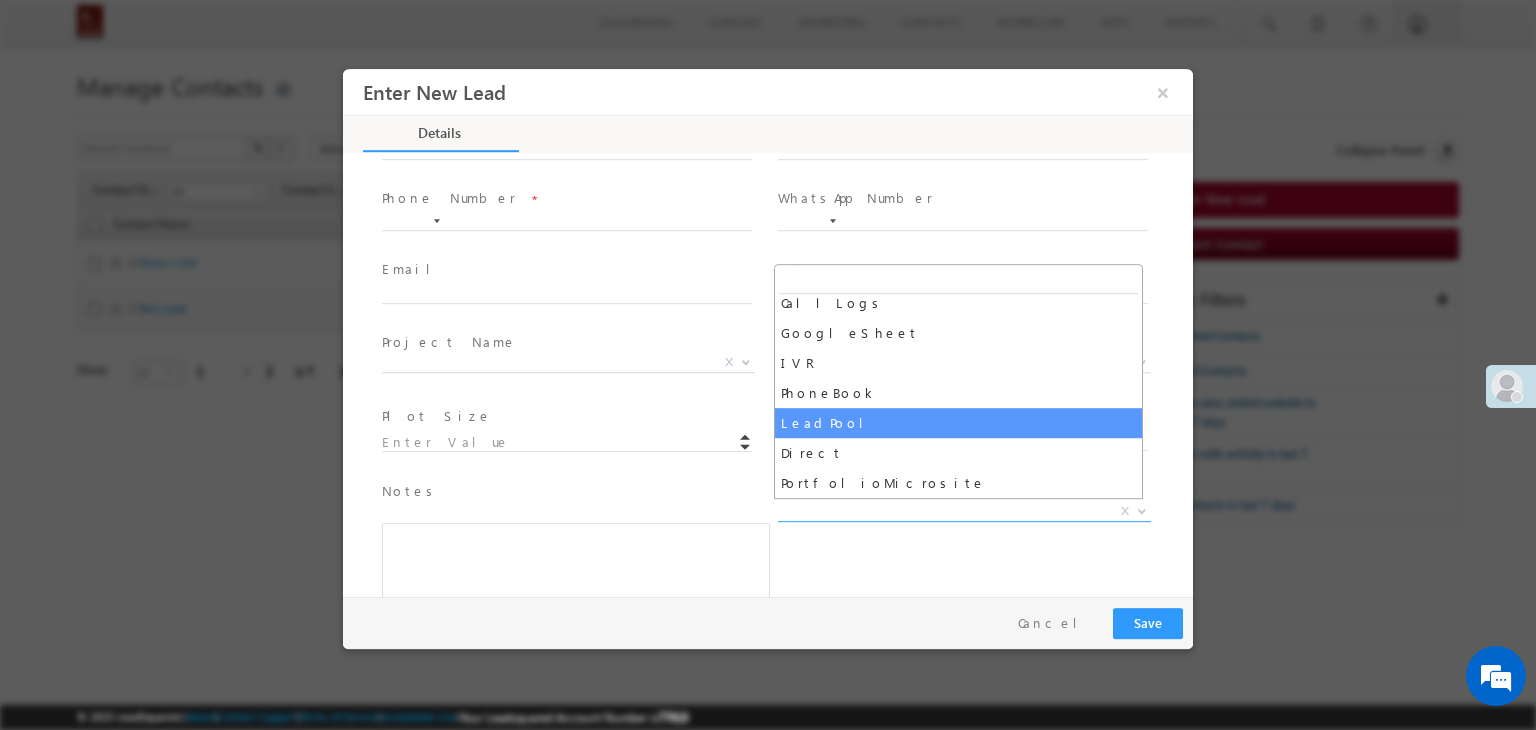 click on "Project Name
*" at bounding box center [566, 344] 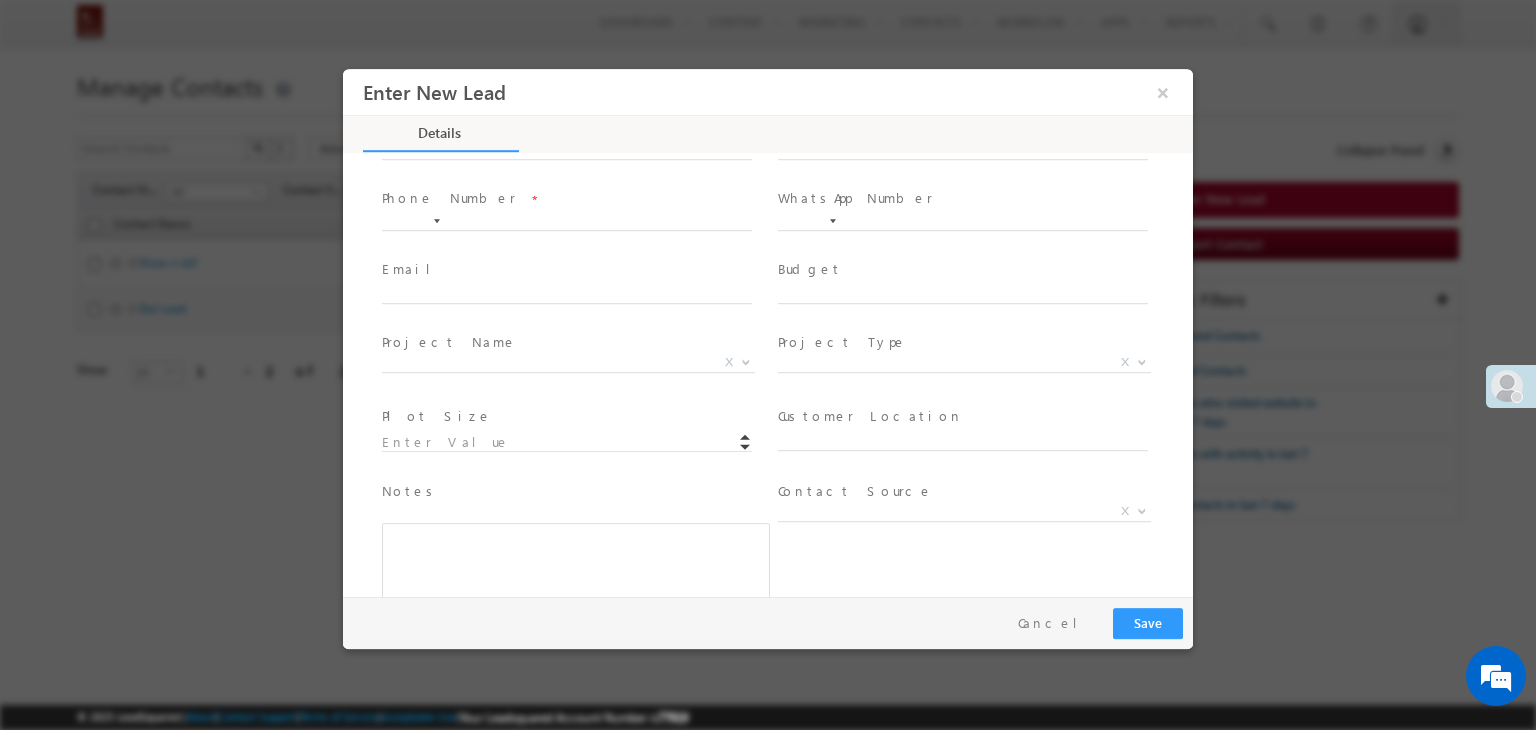 scroll, scrollTop: 0, scrollLeft: 0, axis: both 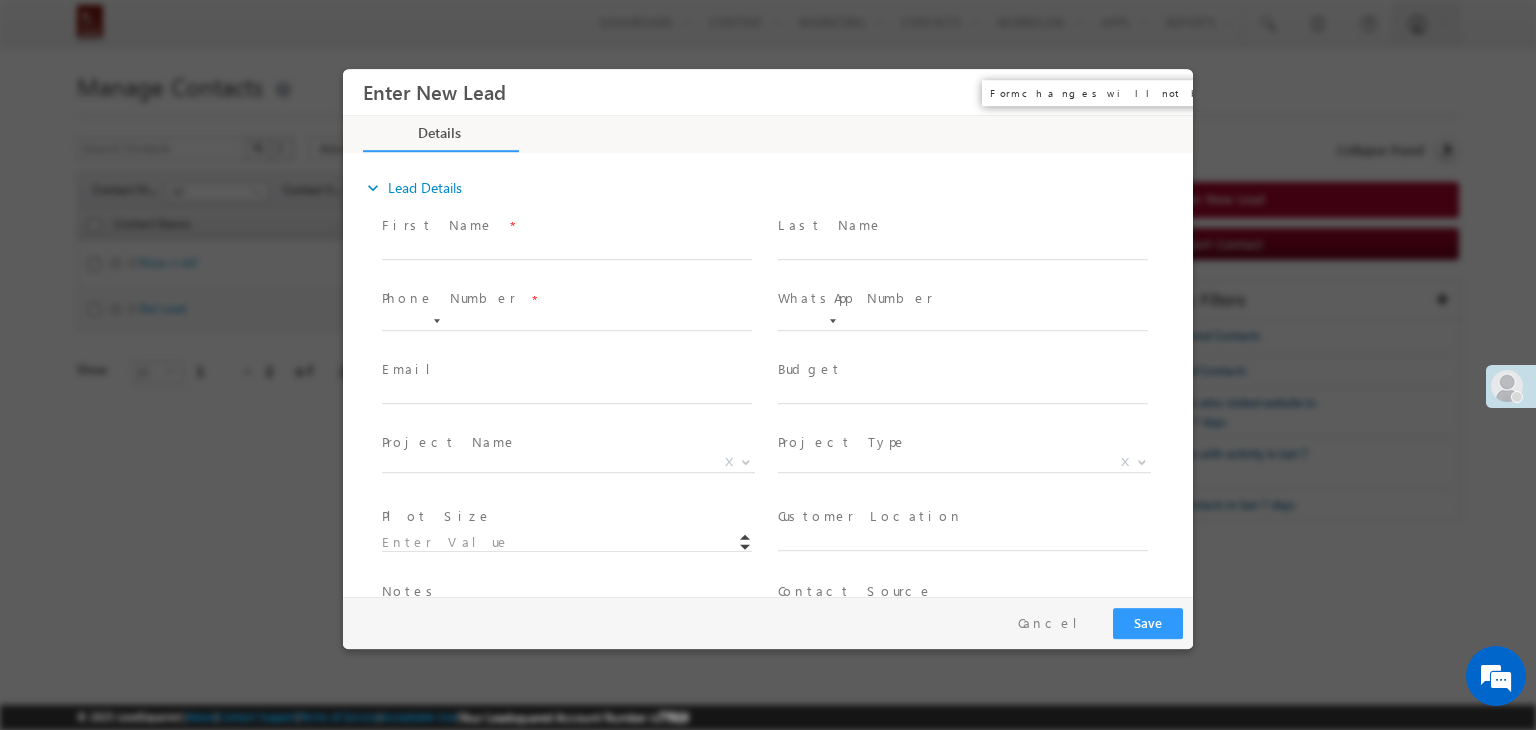 click on "×" at bounding box center (1163, 92) 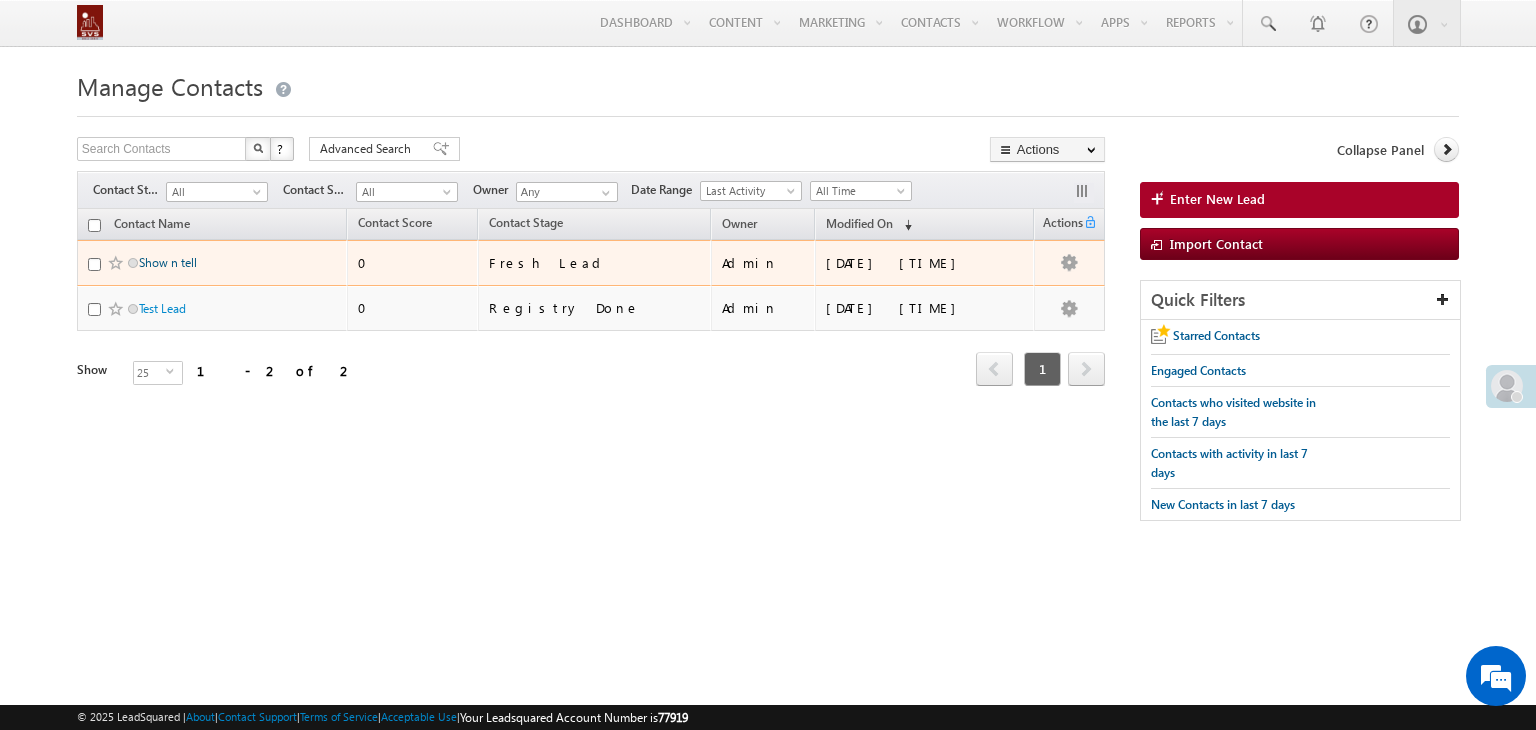 click on "Show n tell" at bounding box center (168, 262) 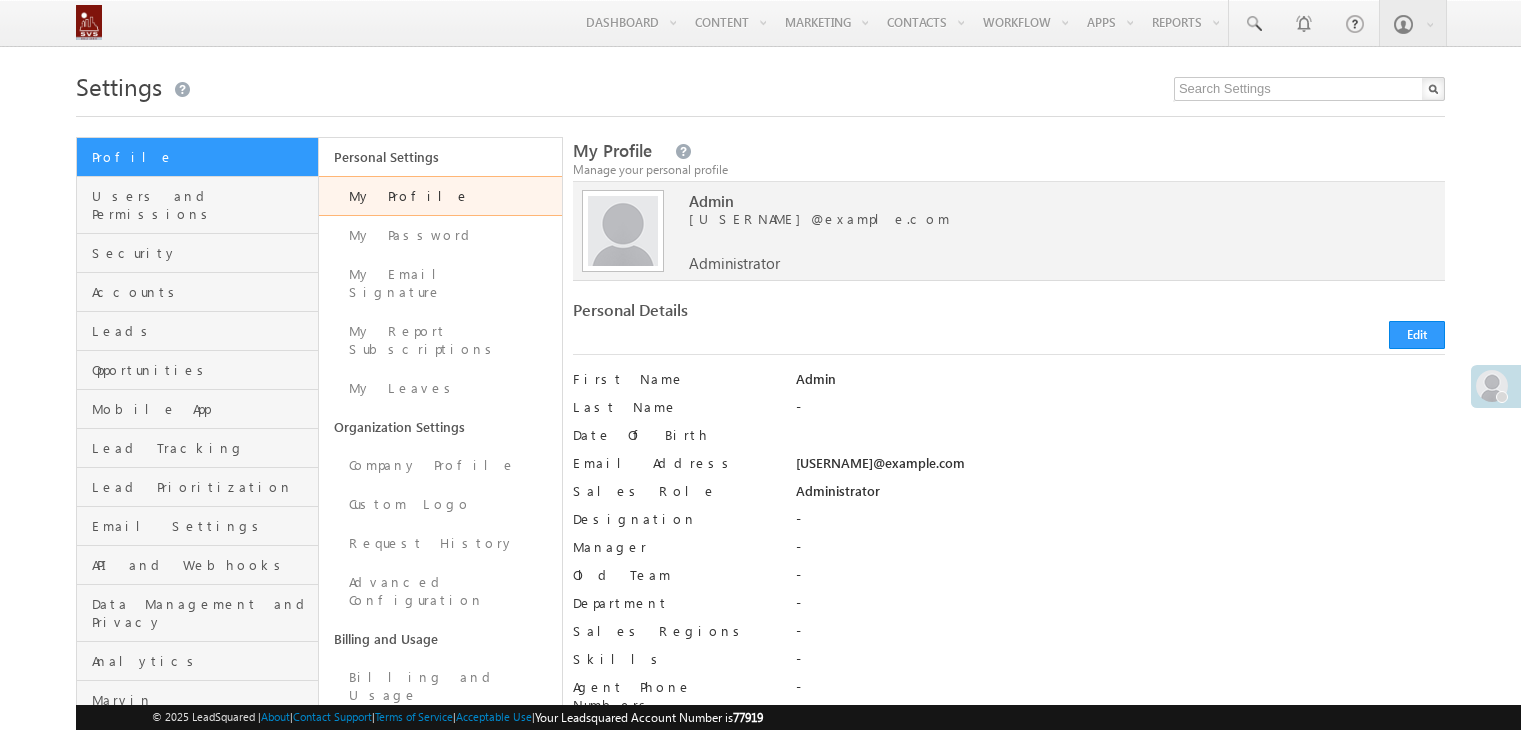 scroll, scrollTop: 0, scrollLeft: 0, axis: both 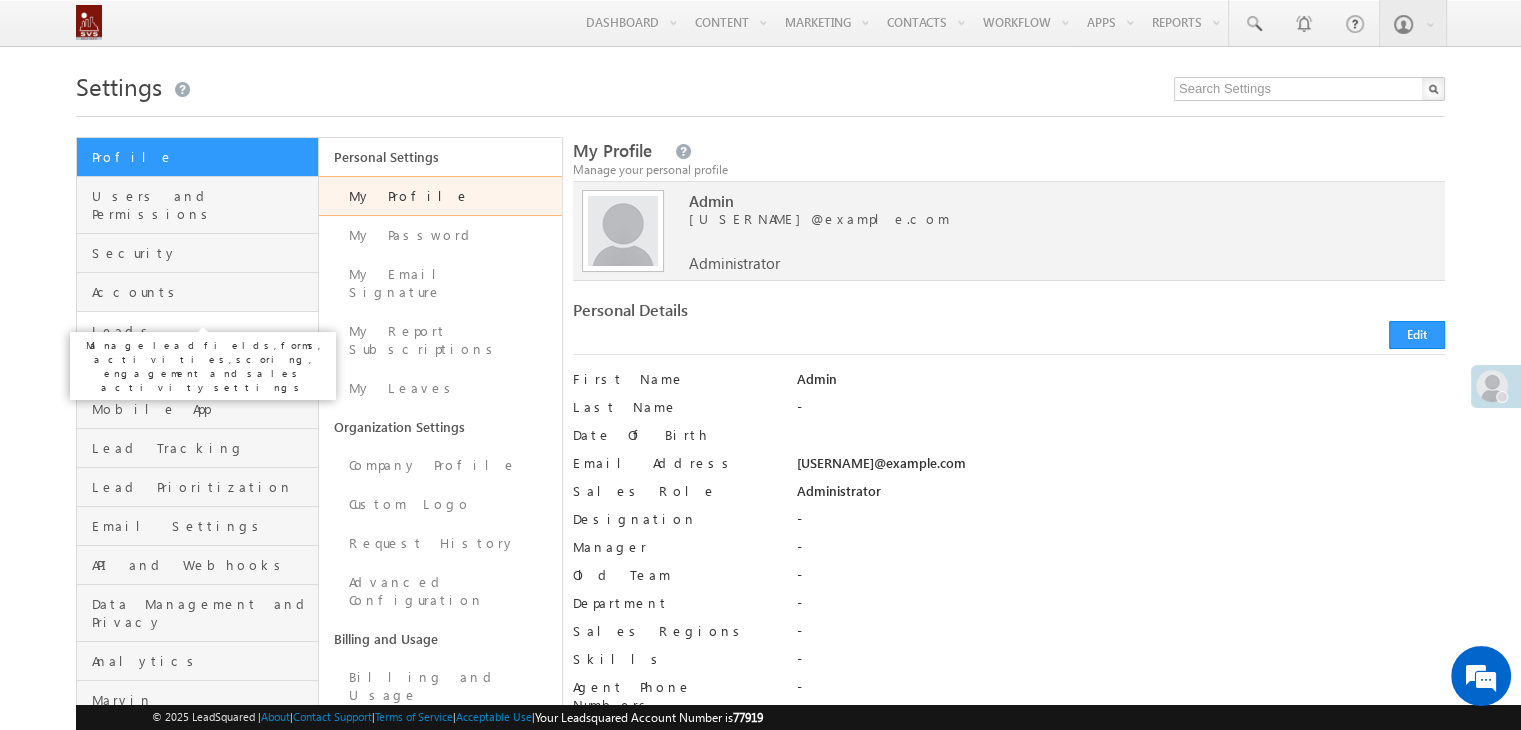 click on "Leads" at bounding box center [202, 331] 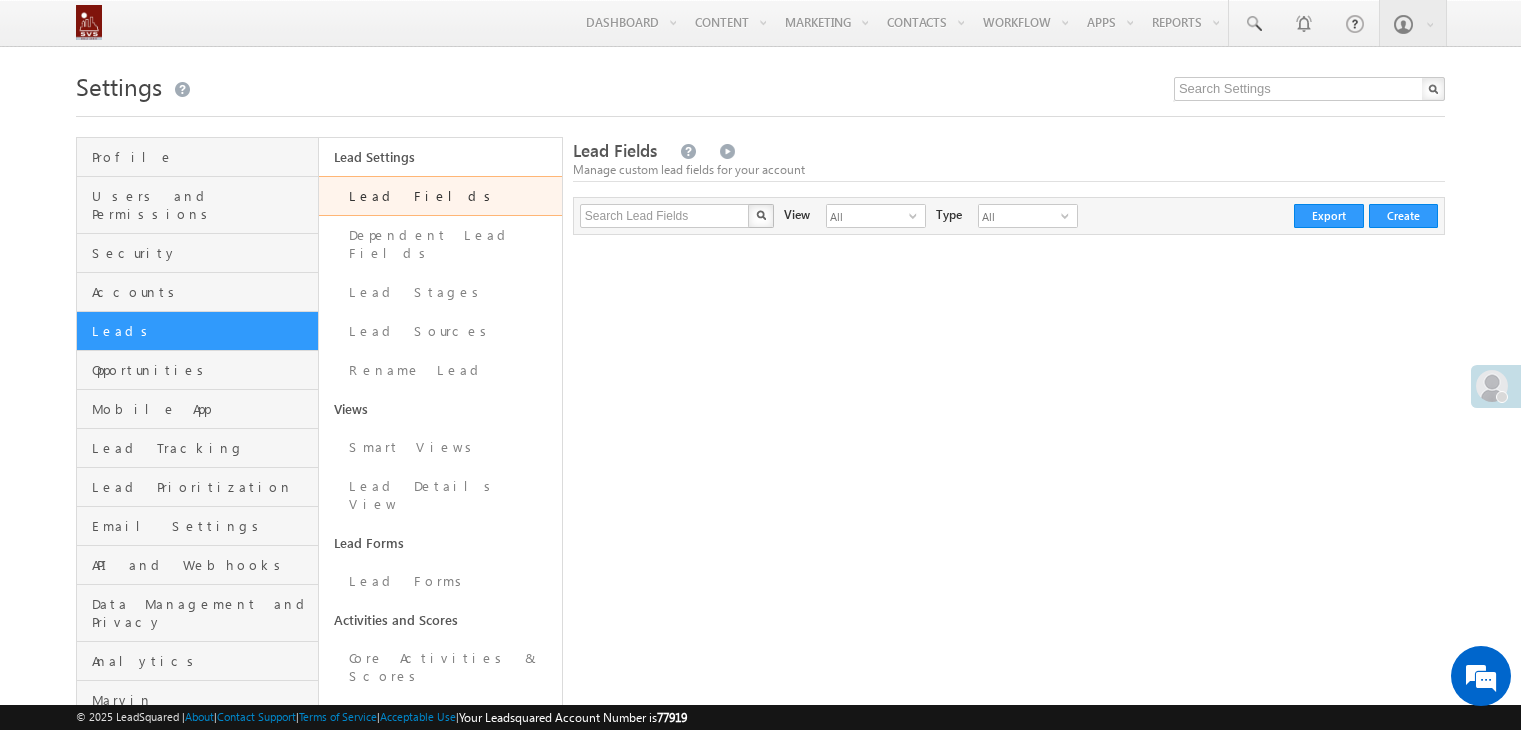 scroll, scrollTop: 0, scrollLeft: 0, axis: both 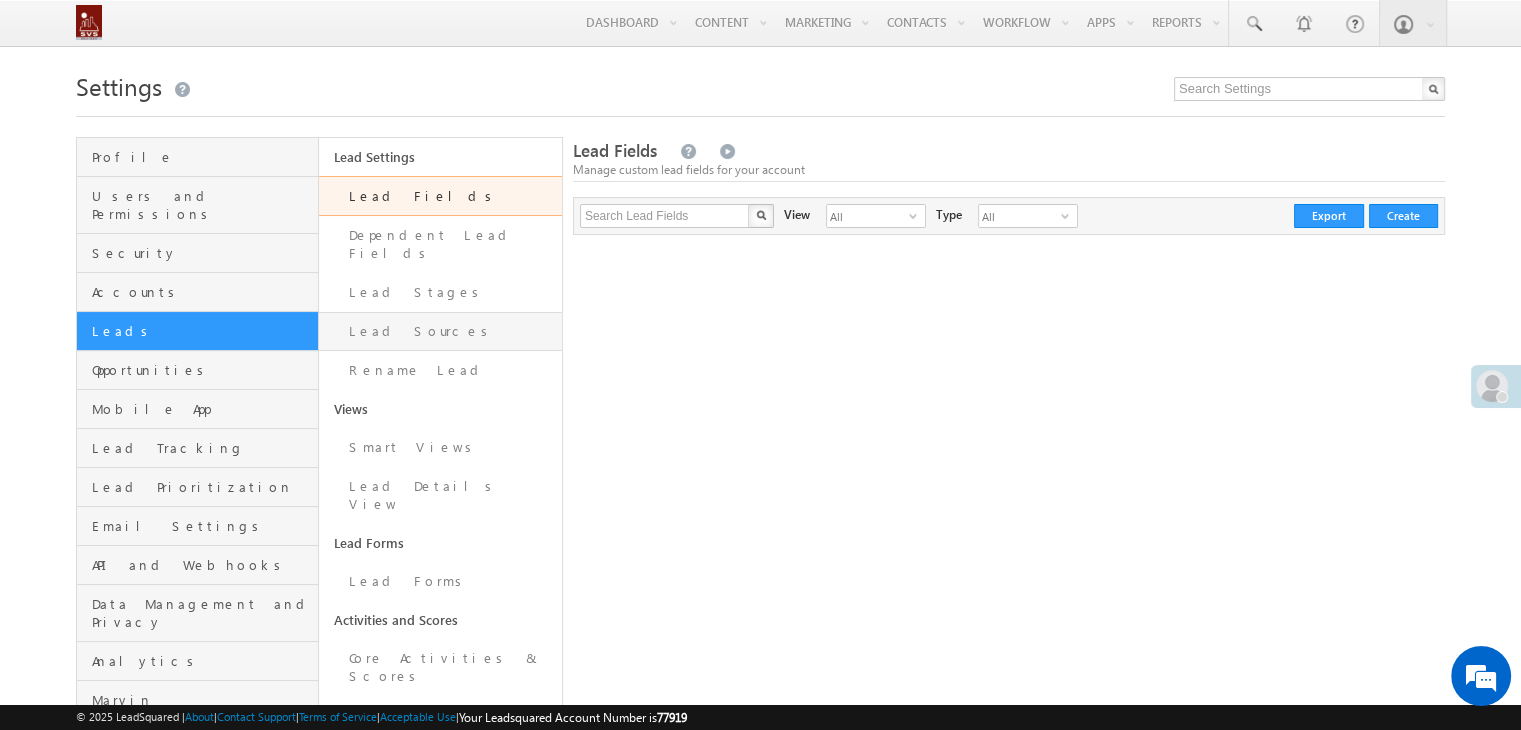click on "Lead Sources" at bounding box center [440, 331] 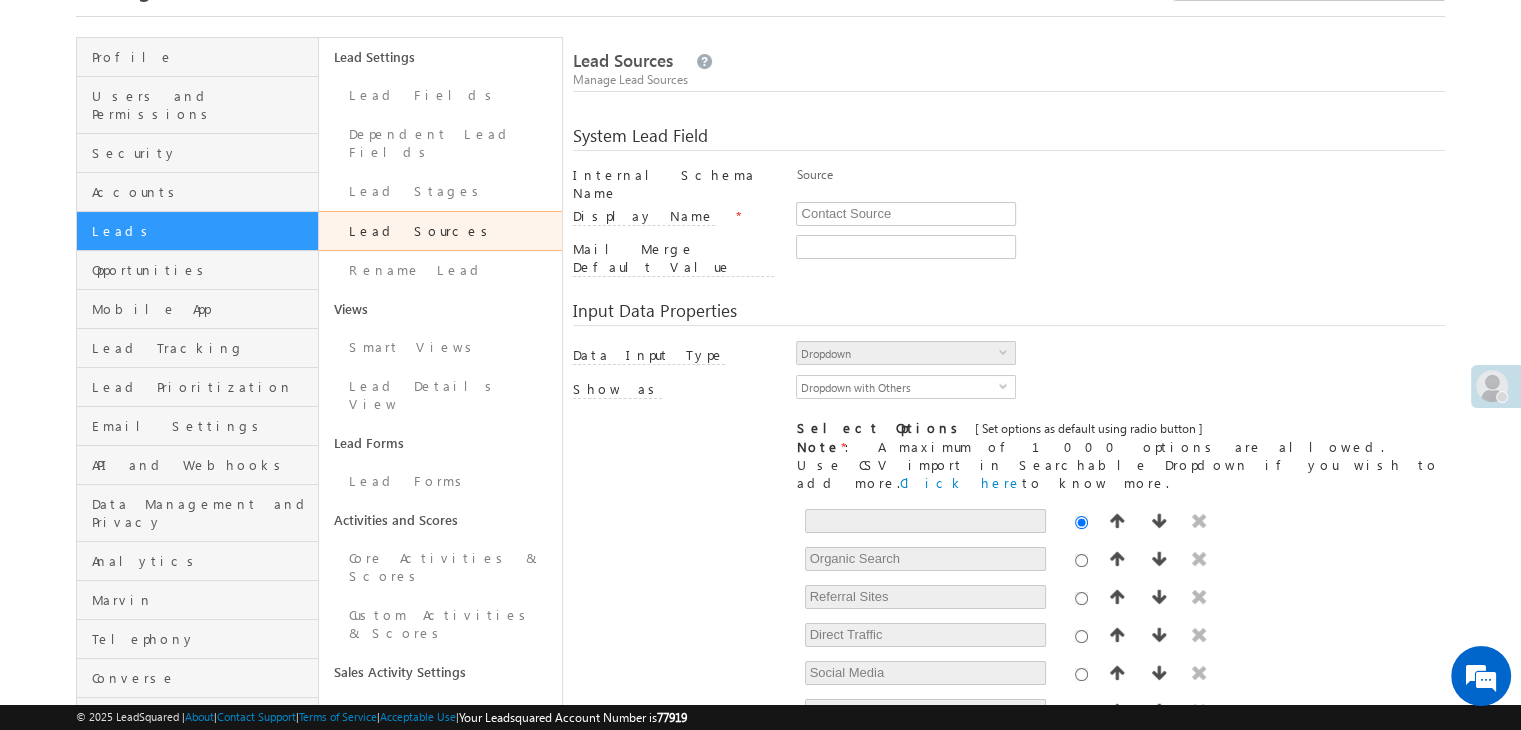 scroll, scrollTop: 500, scrollLeft: 0, axis: vertical 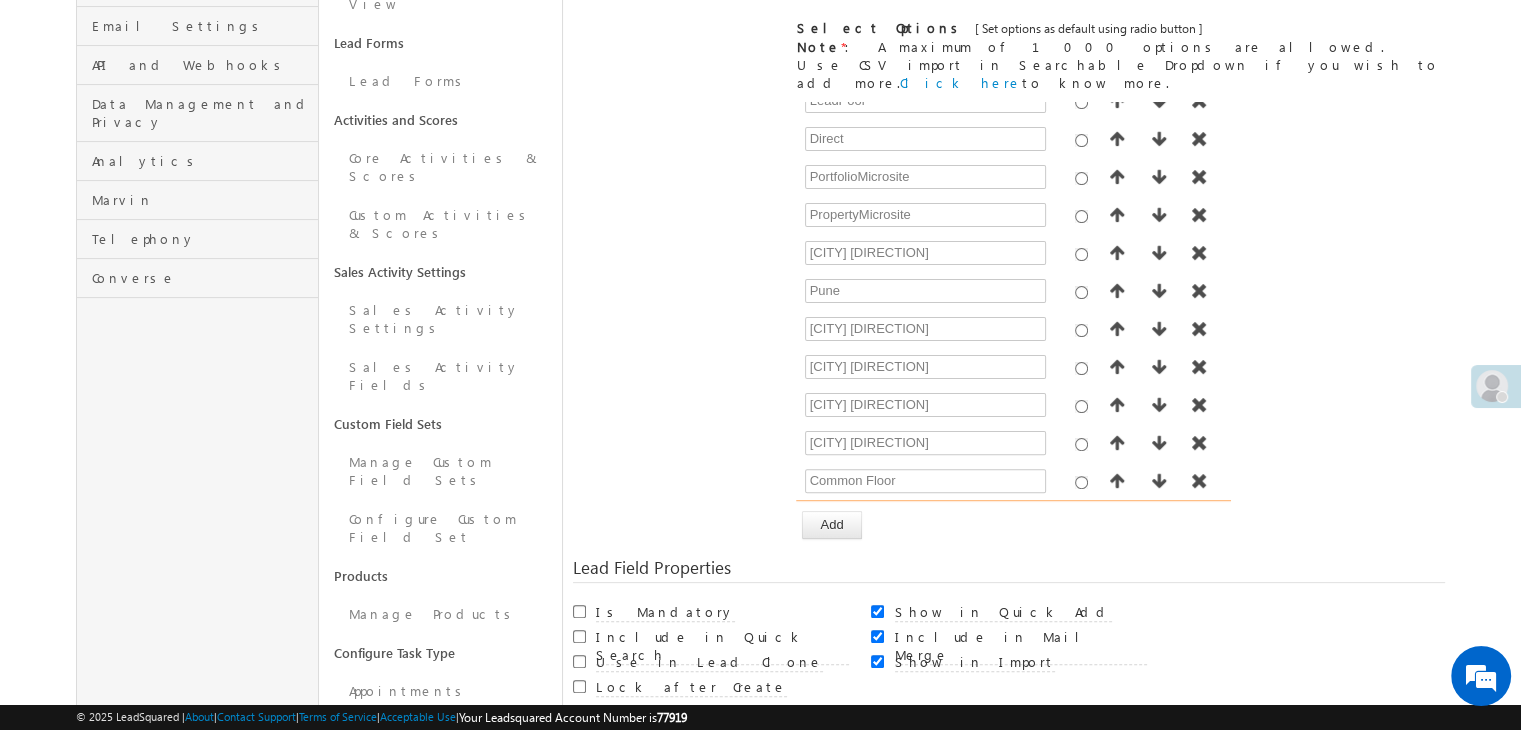 click at bounding box center [1199, 519] 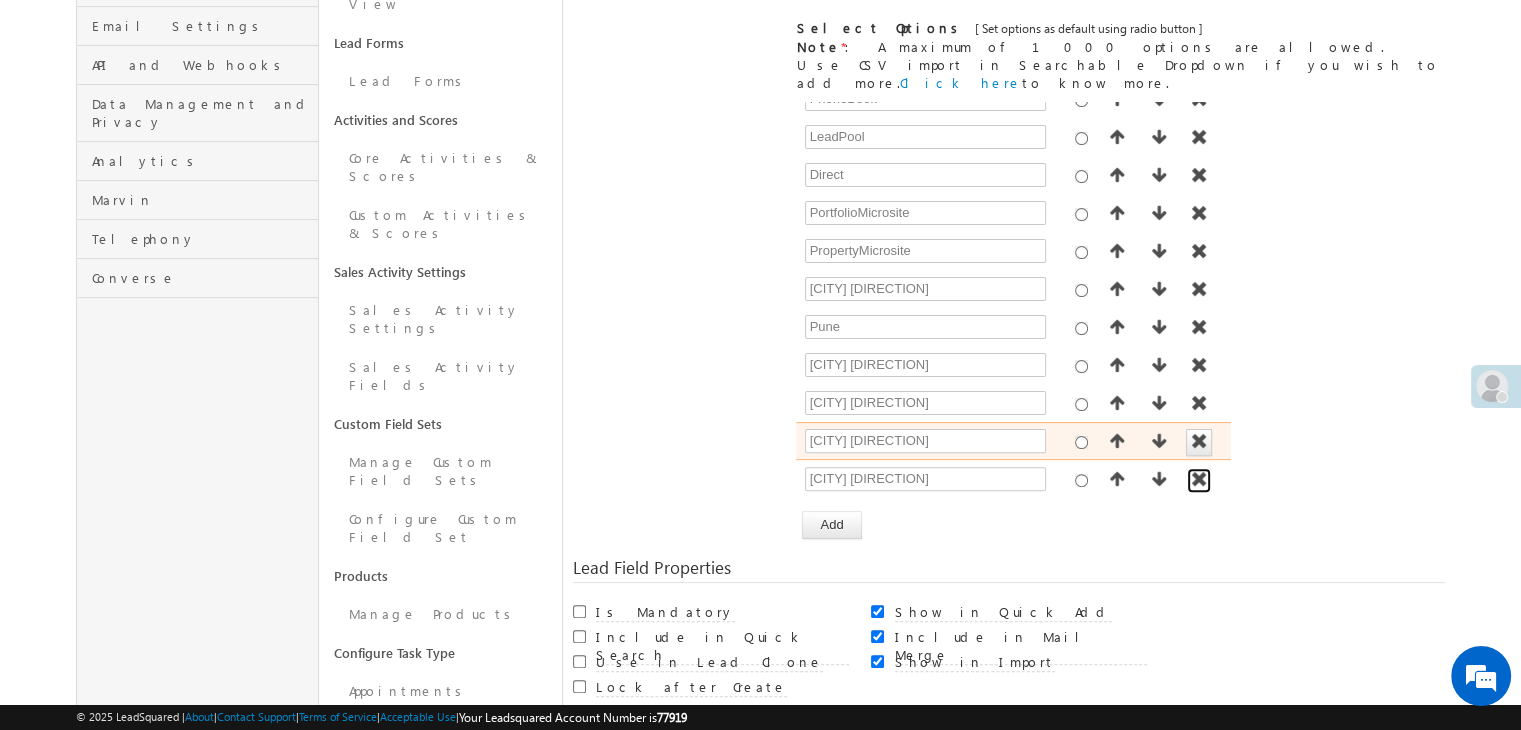 click at bounding box center [1199, 479] 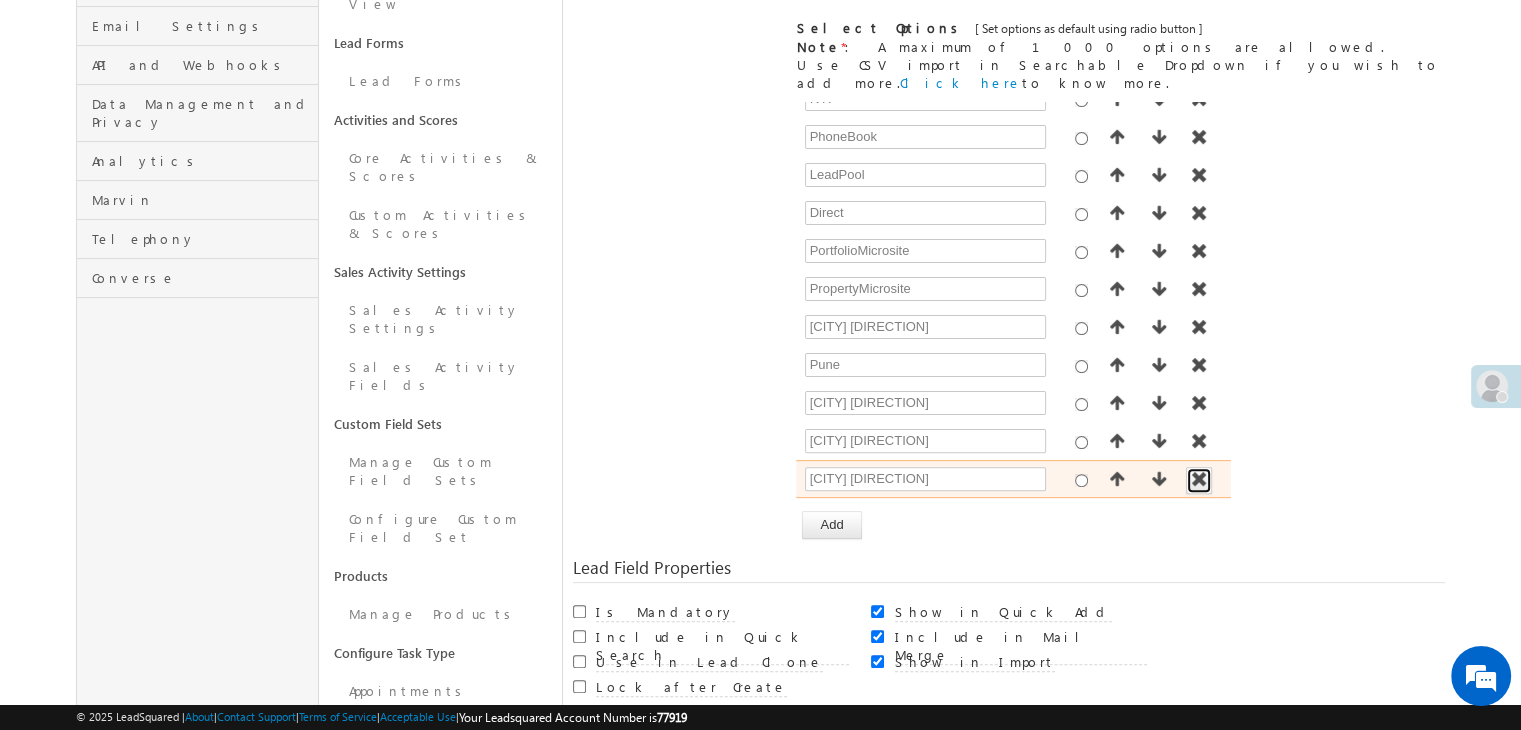 click at bounding box center [1199, 479] 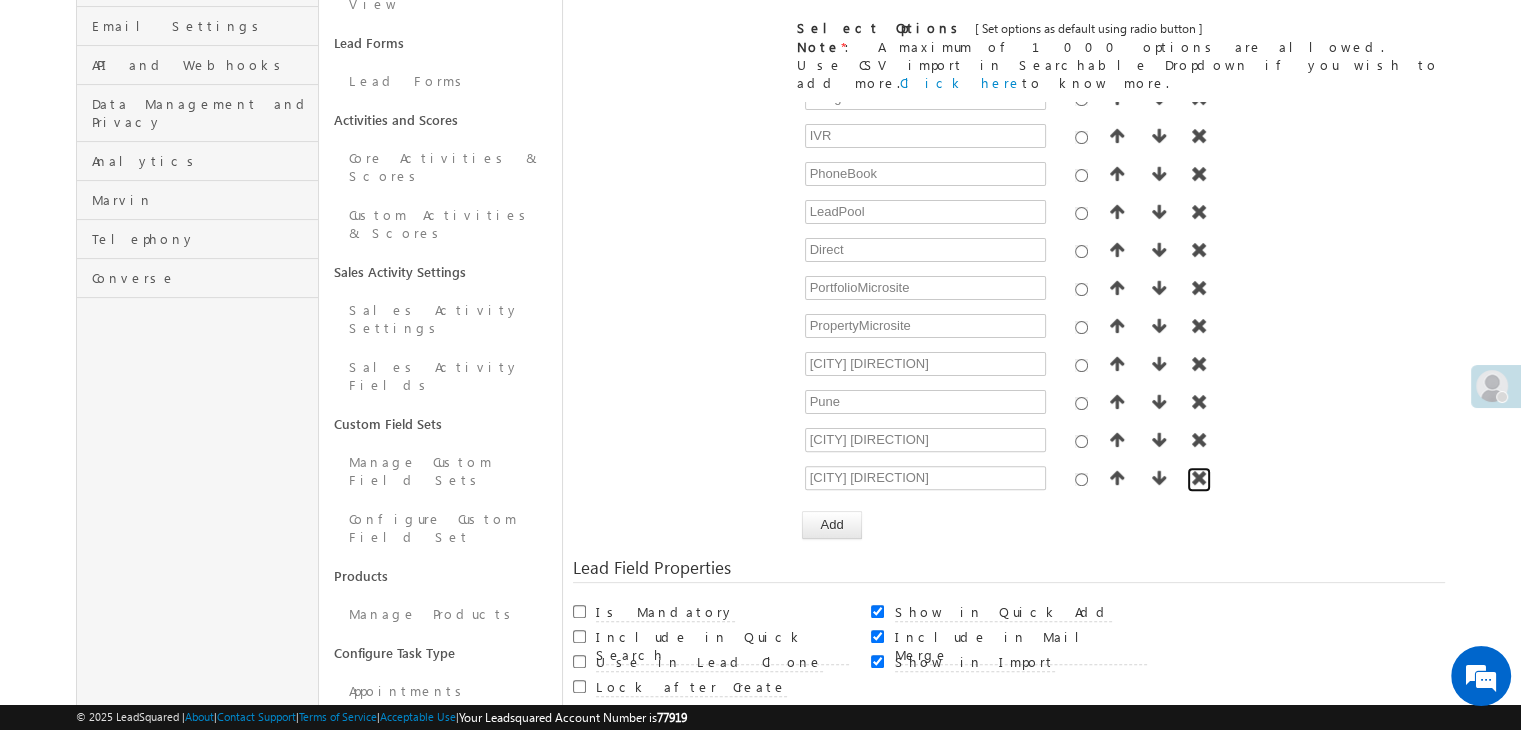 click at bounding box center [1199, 478] 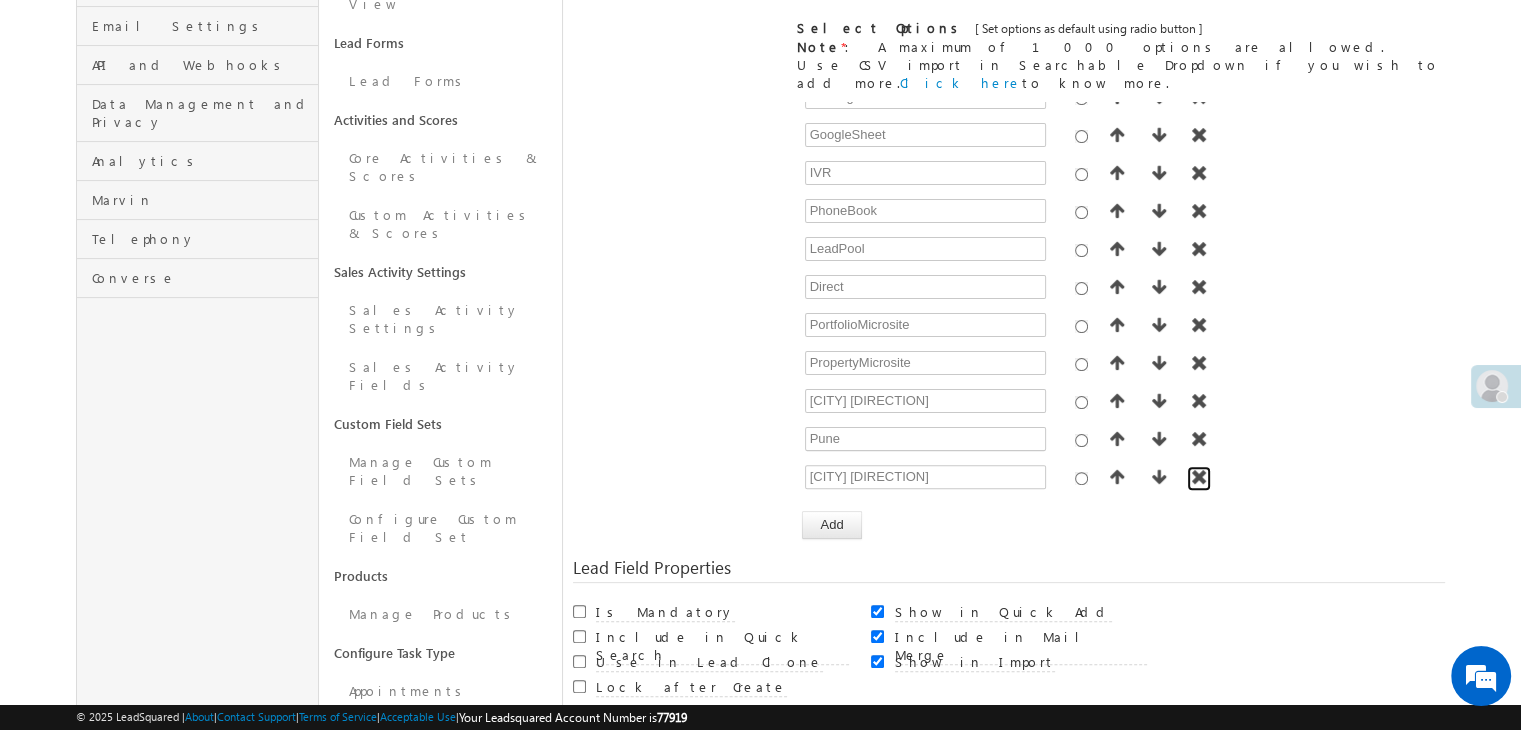 click at bounding box center (1199, 477) 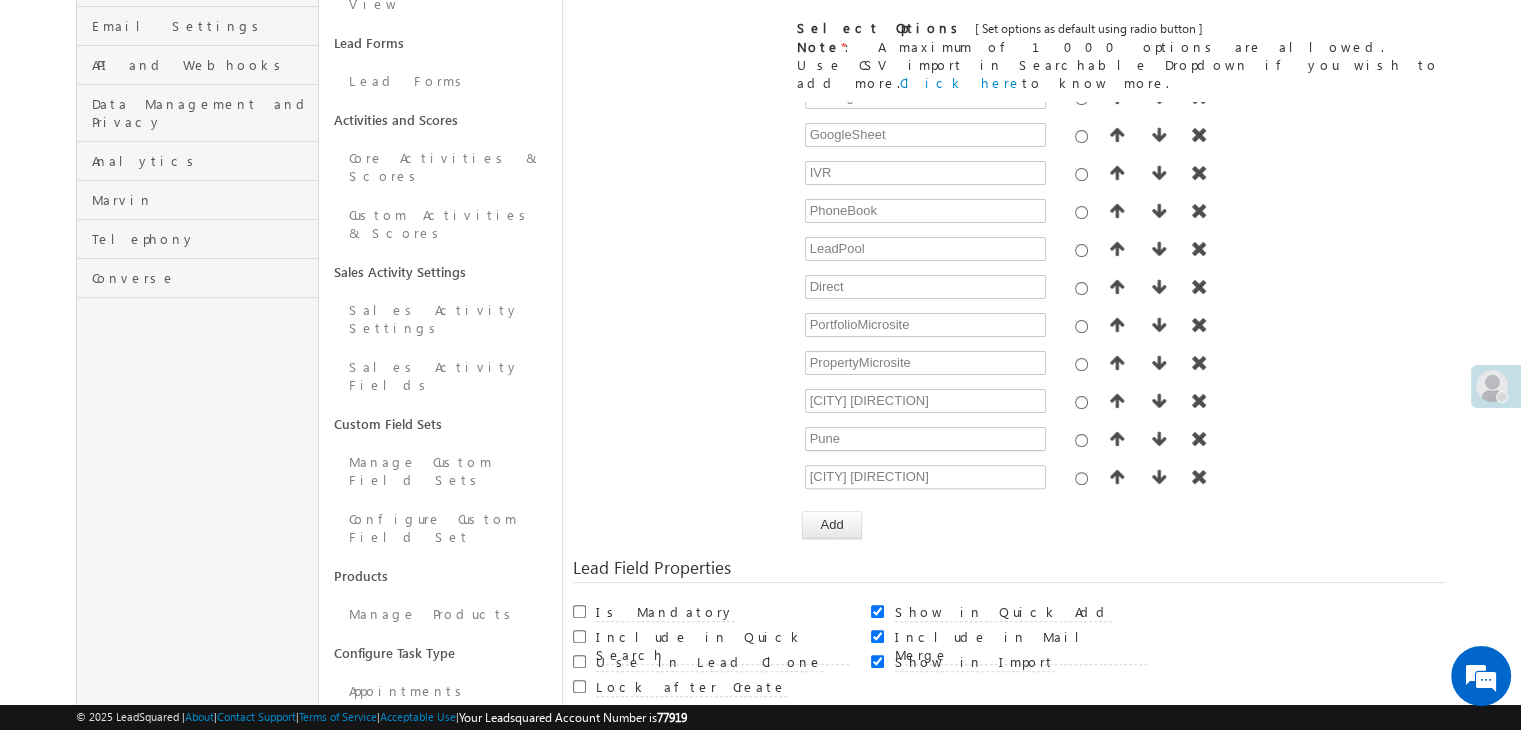 scroll, scrollTop: 1051, scrollLeft: 0, axis: vertical 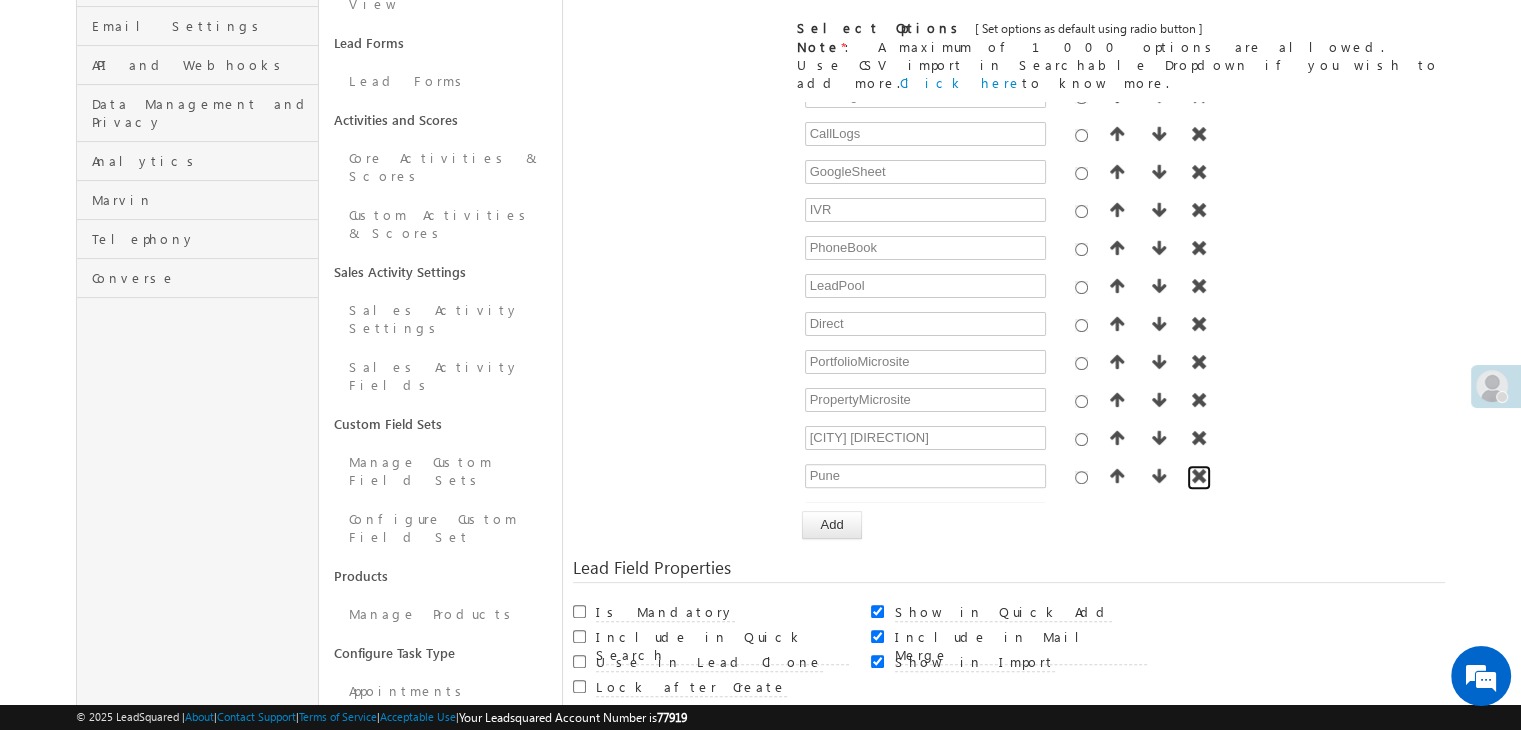 click at bounding box center [1199, 476] 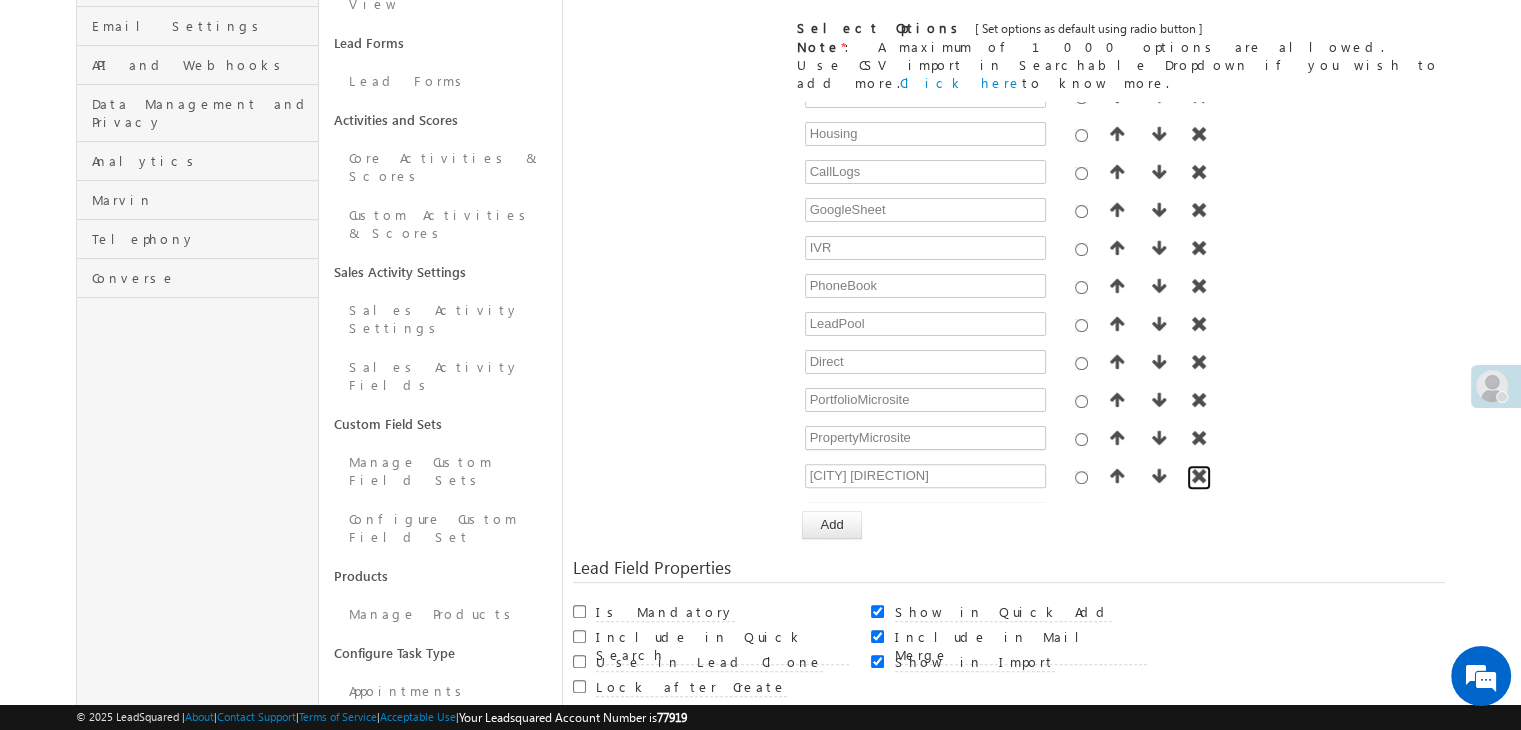 click at bounding box center [1199, 476] 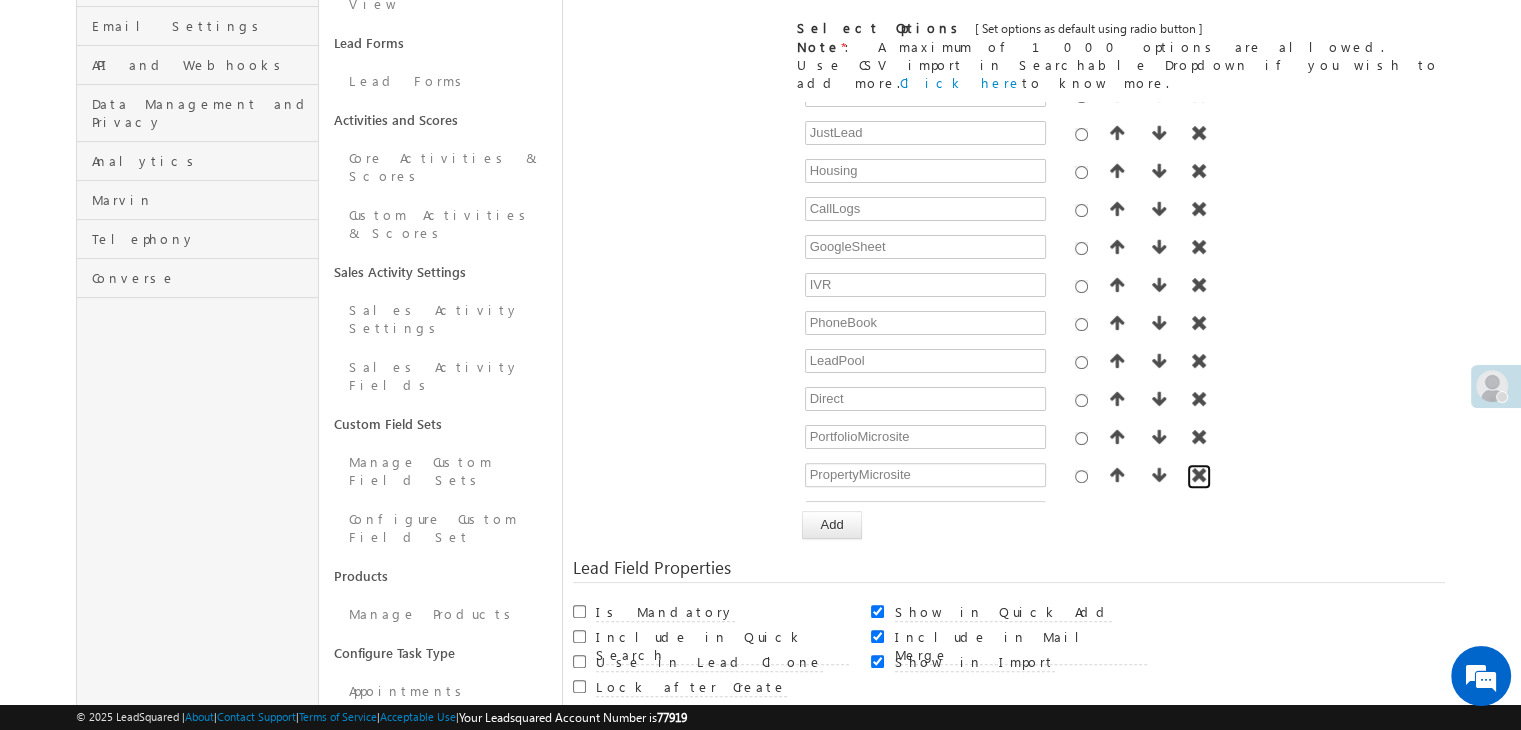 click at bounding box center [1199, 475] 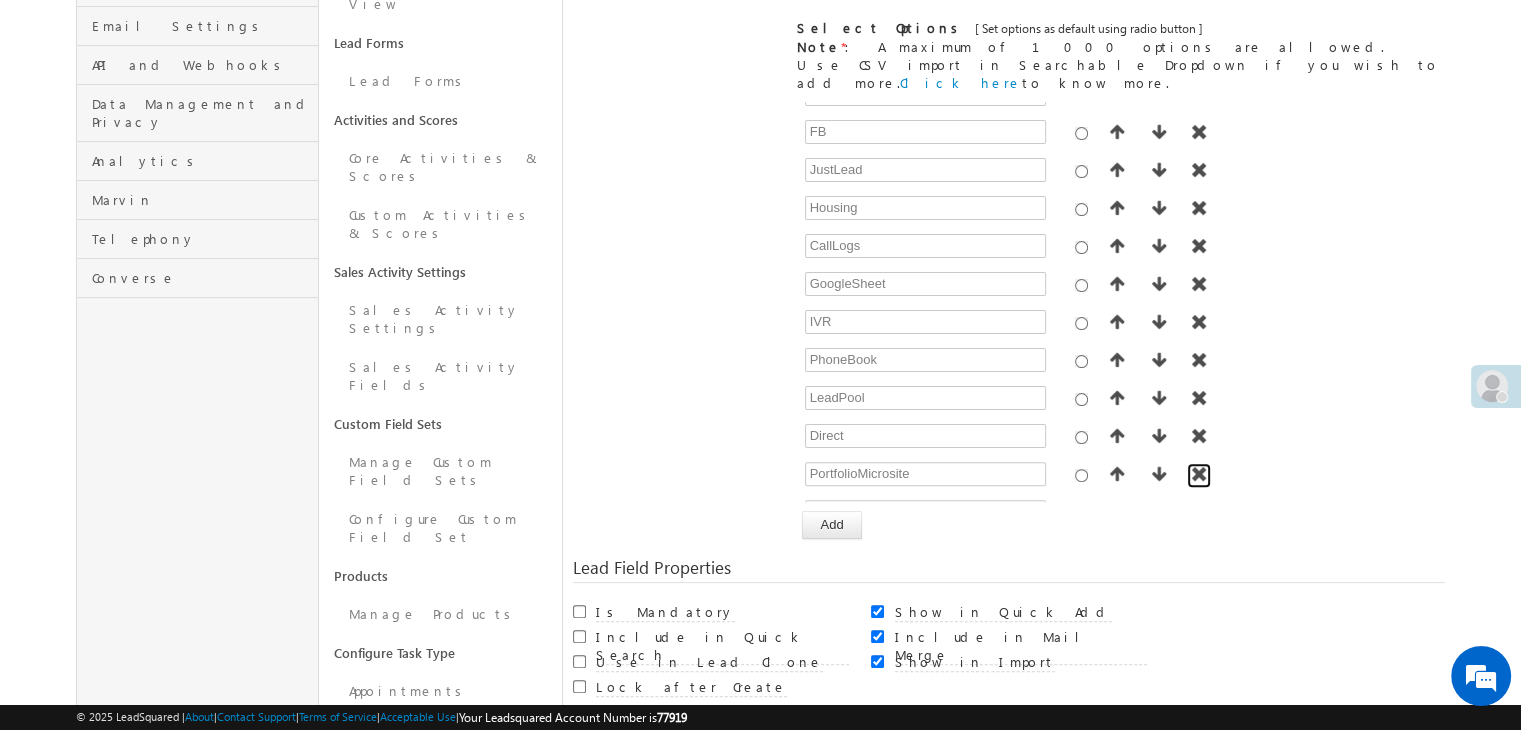 click at bounding box center [1199, 474] 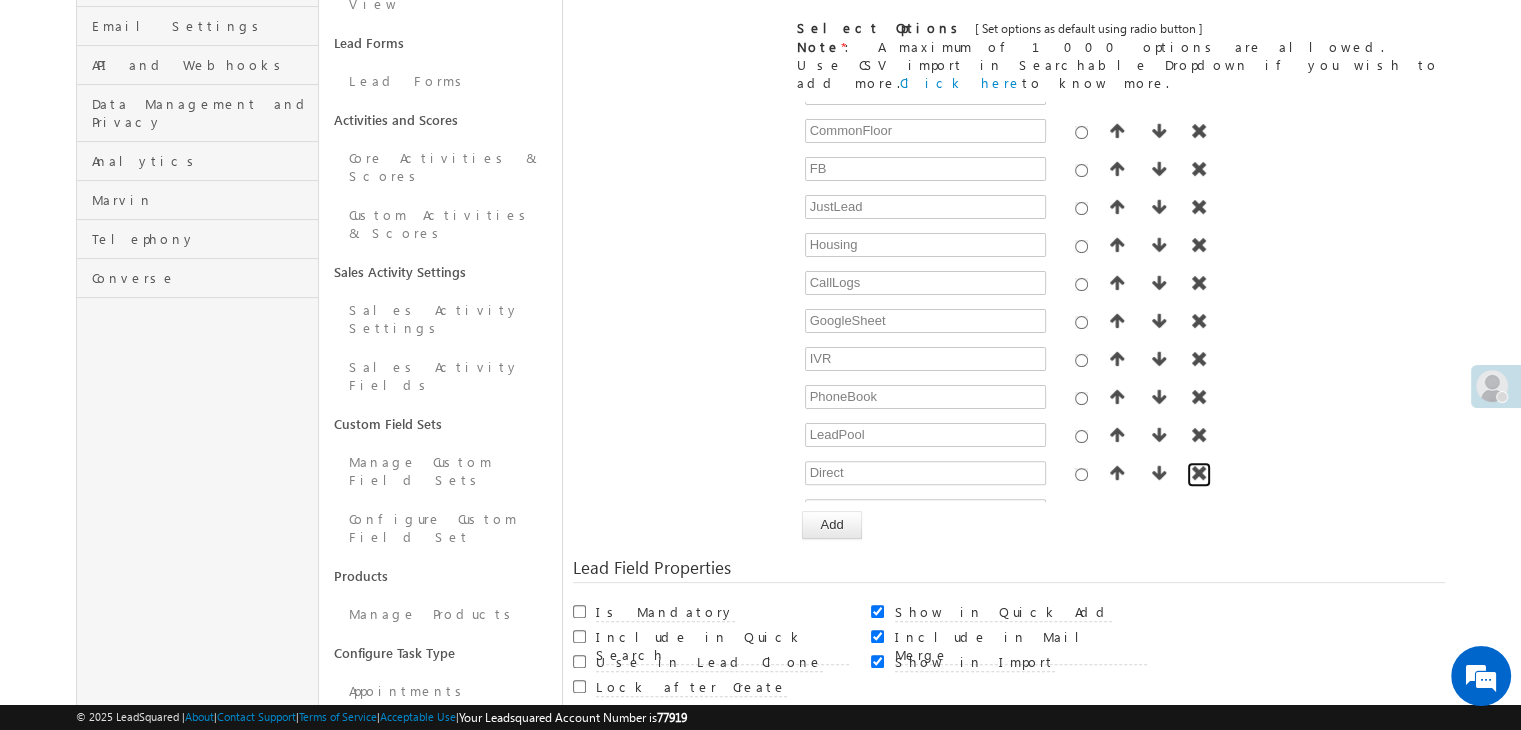 click at bounding box center (1199, 473) 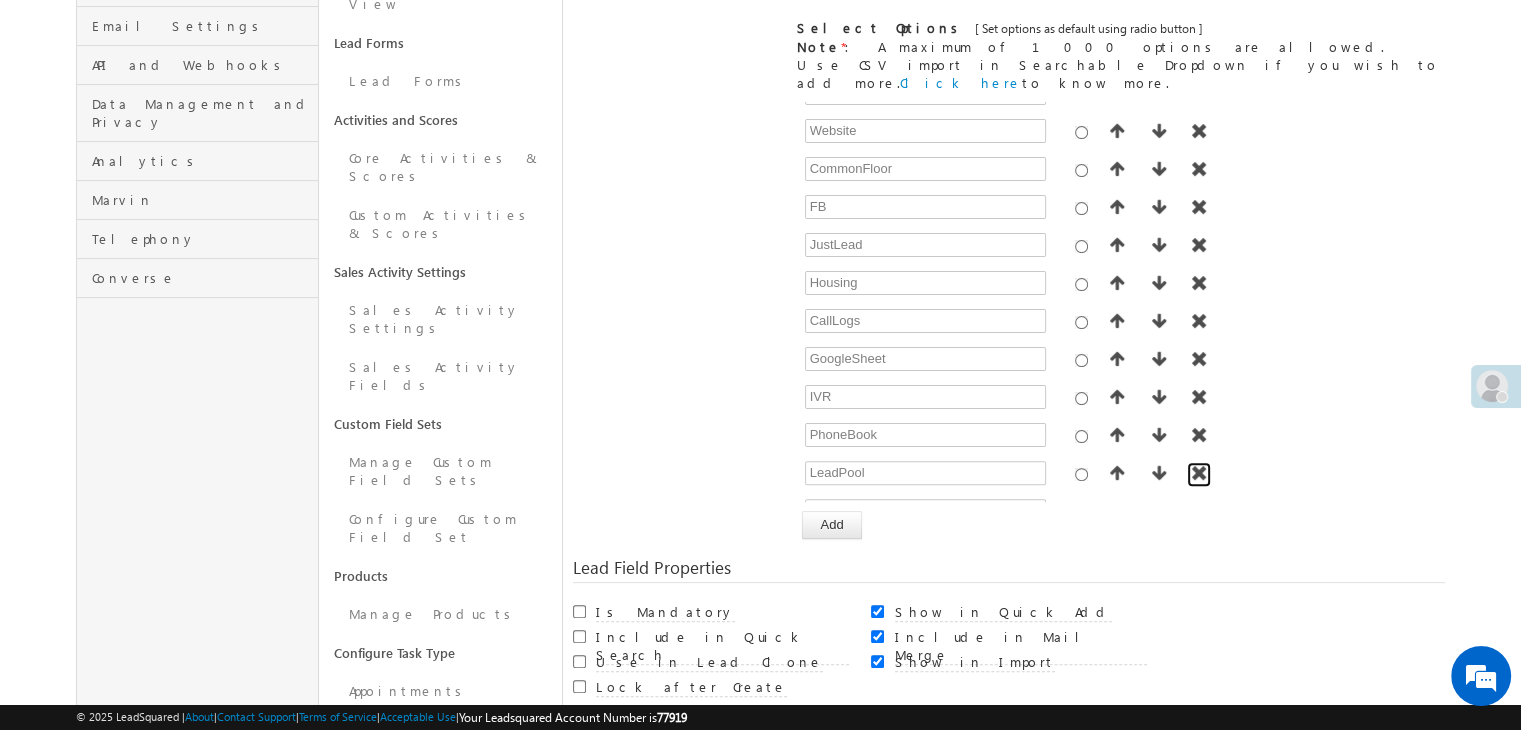 click at bounding box center (1199, 473) 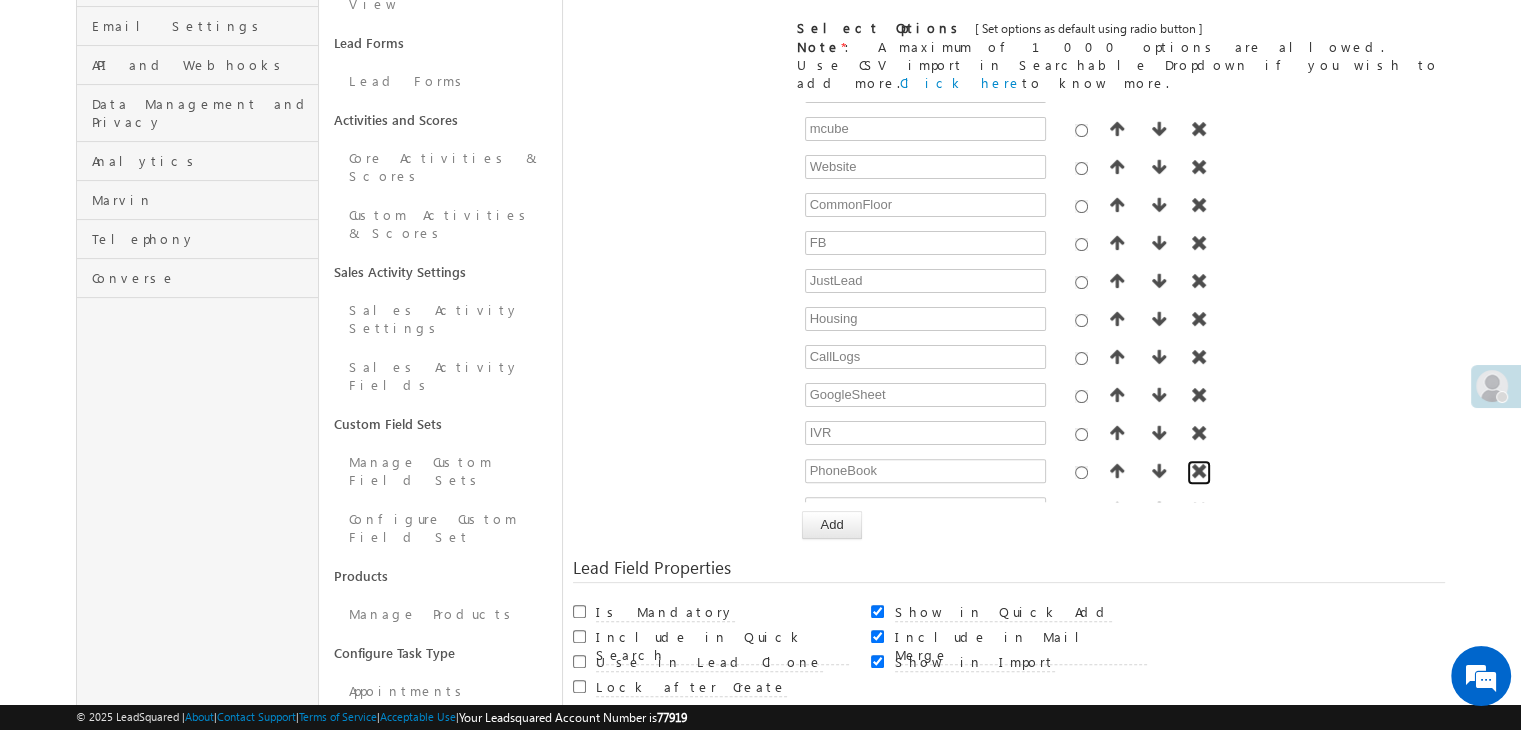 click at bounding box center [1199, 471] 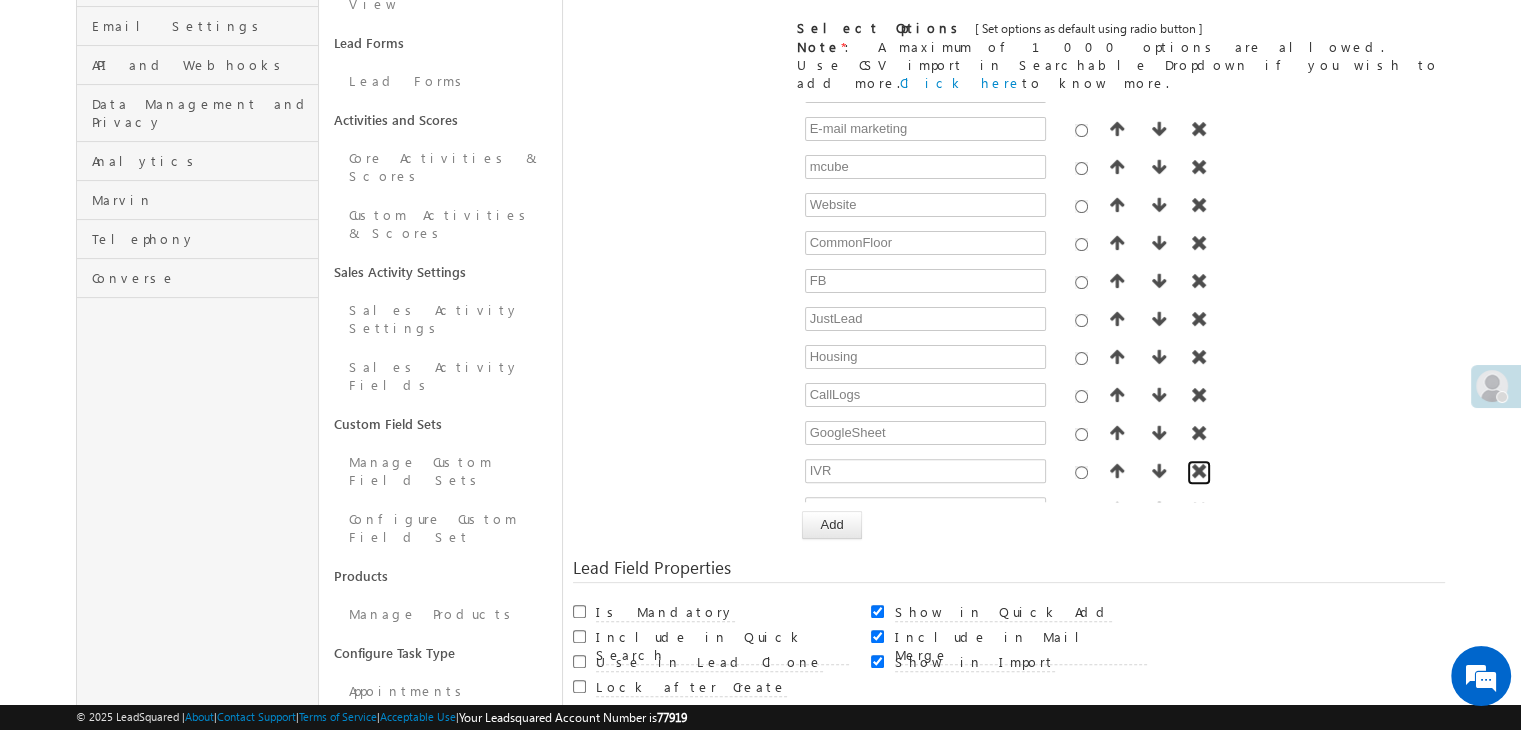 click at bounding box center [1199, 471] 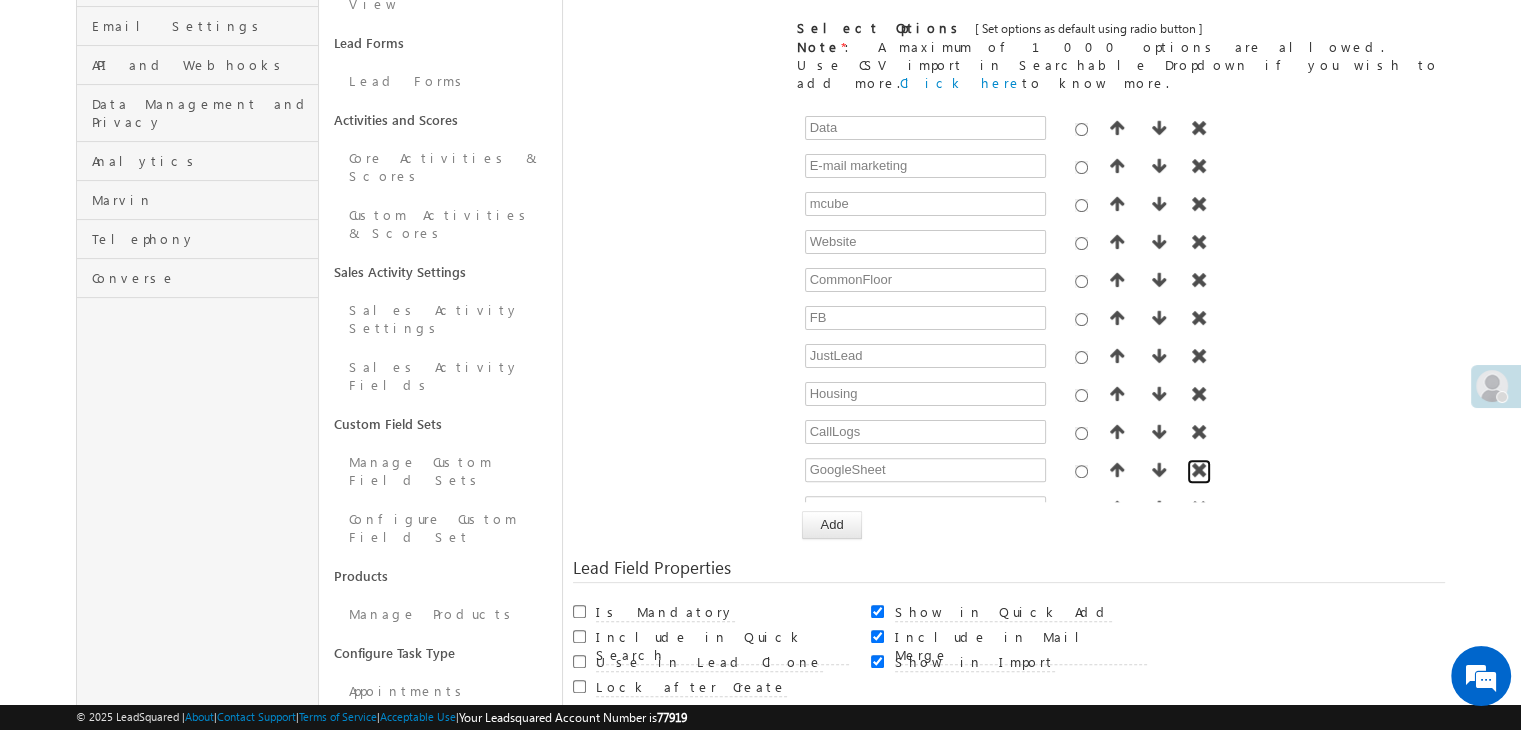 click at bounding box center [1199, 470] 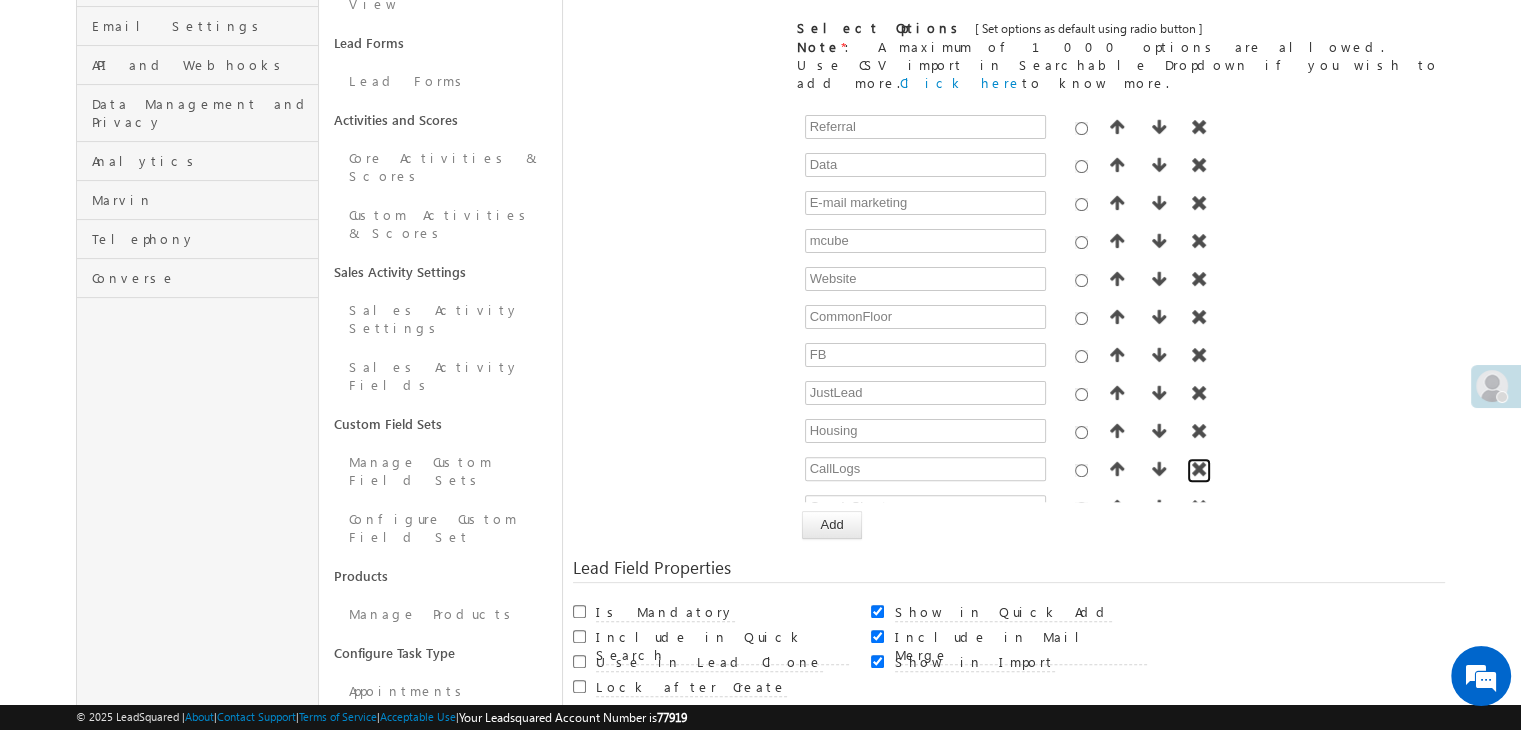 click at bounding box center (1199, 469) 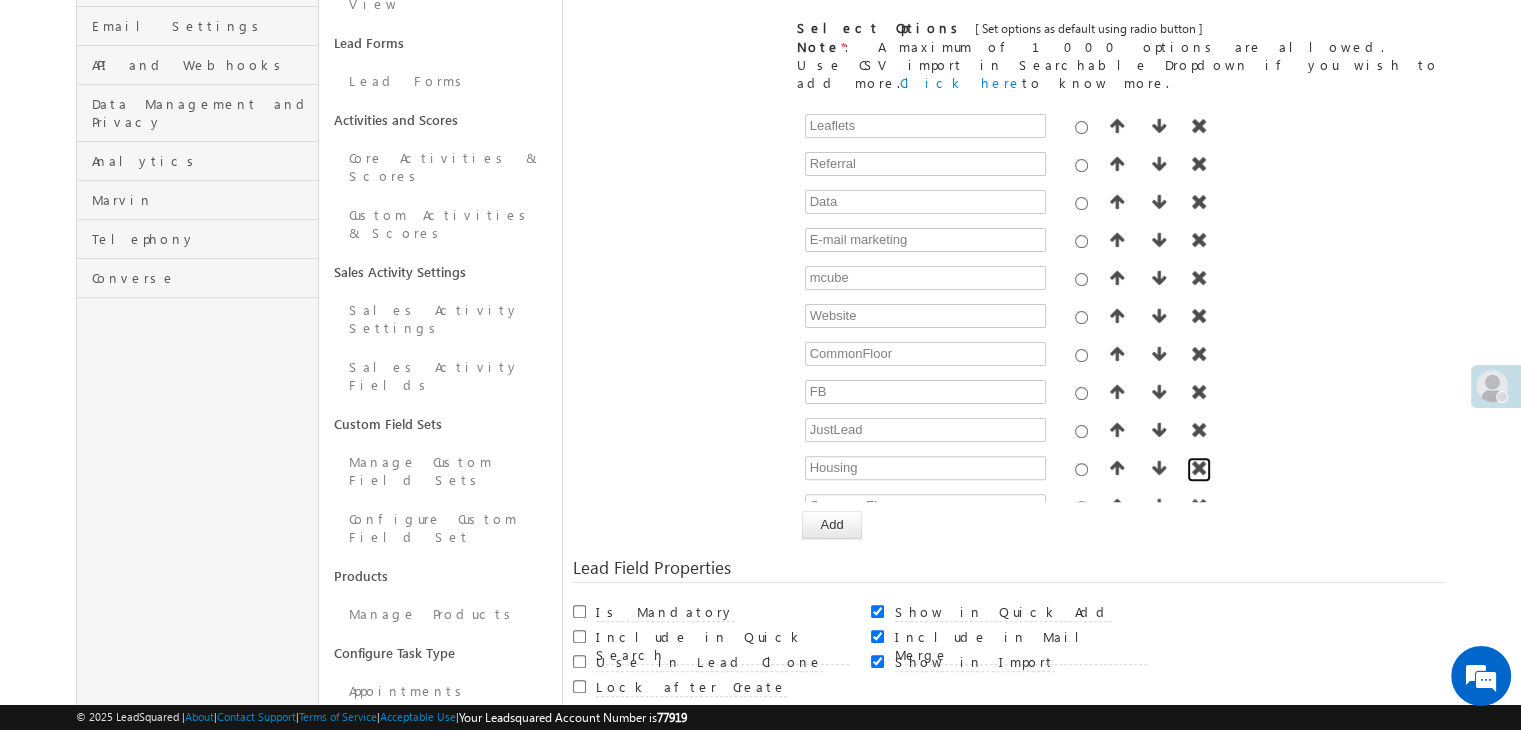 click at bounding box center (1199, 468) 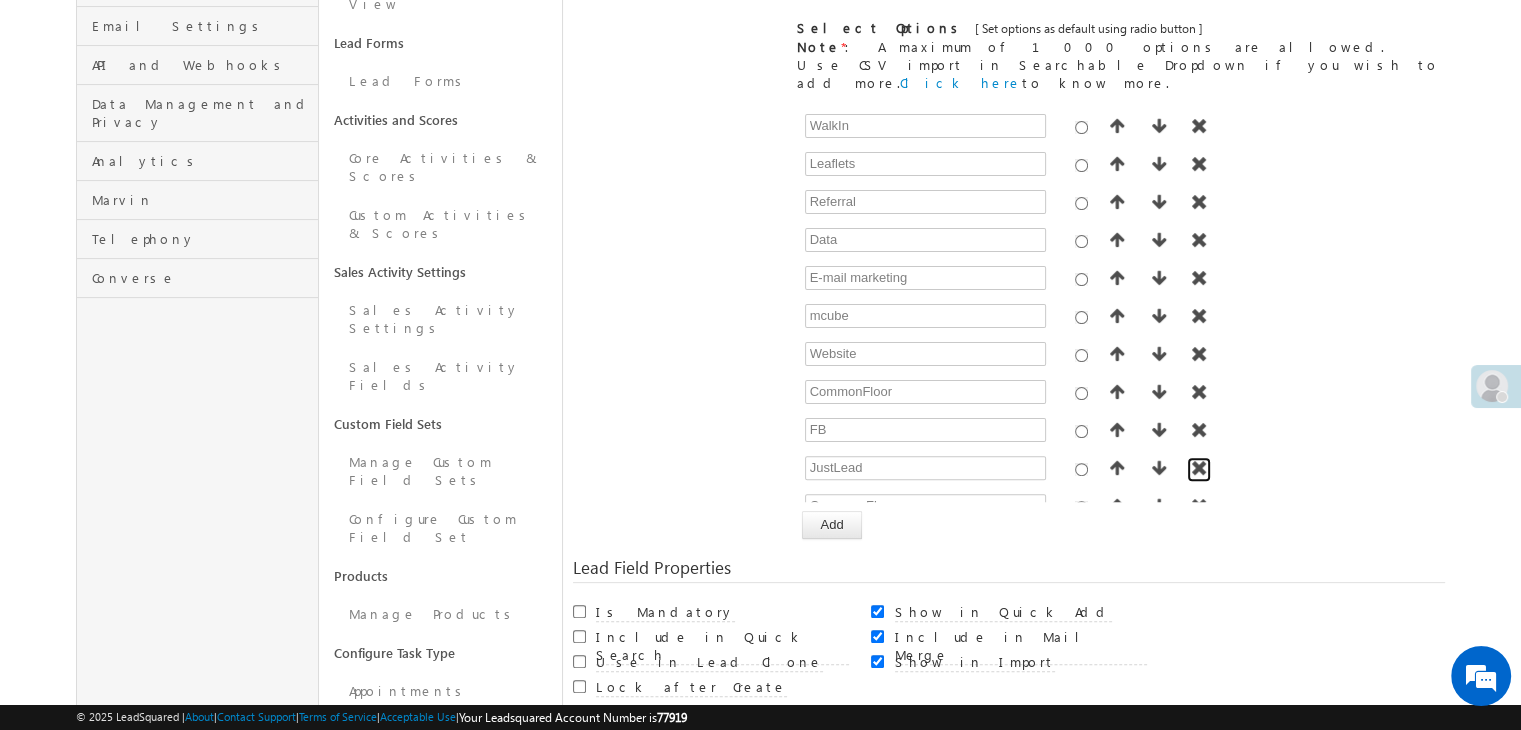 click at bounding box center [1199, 468] 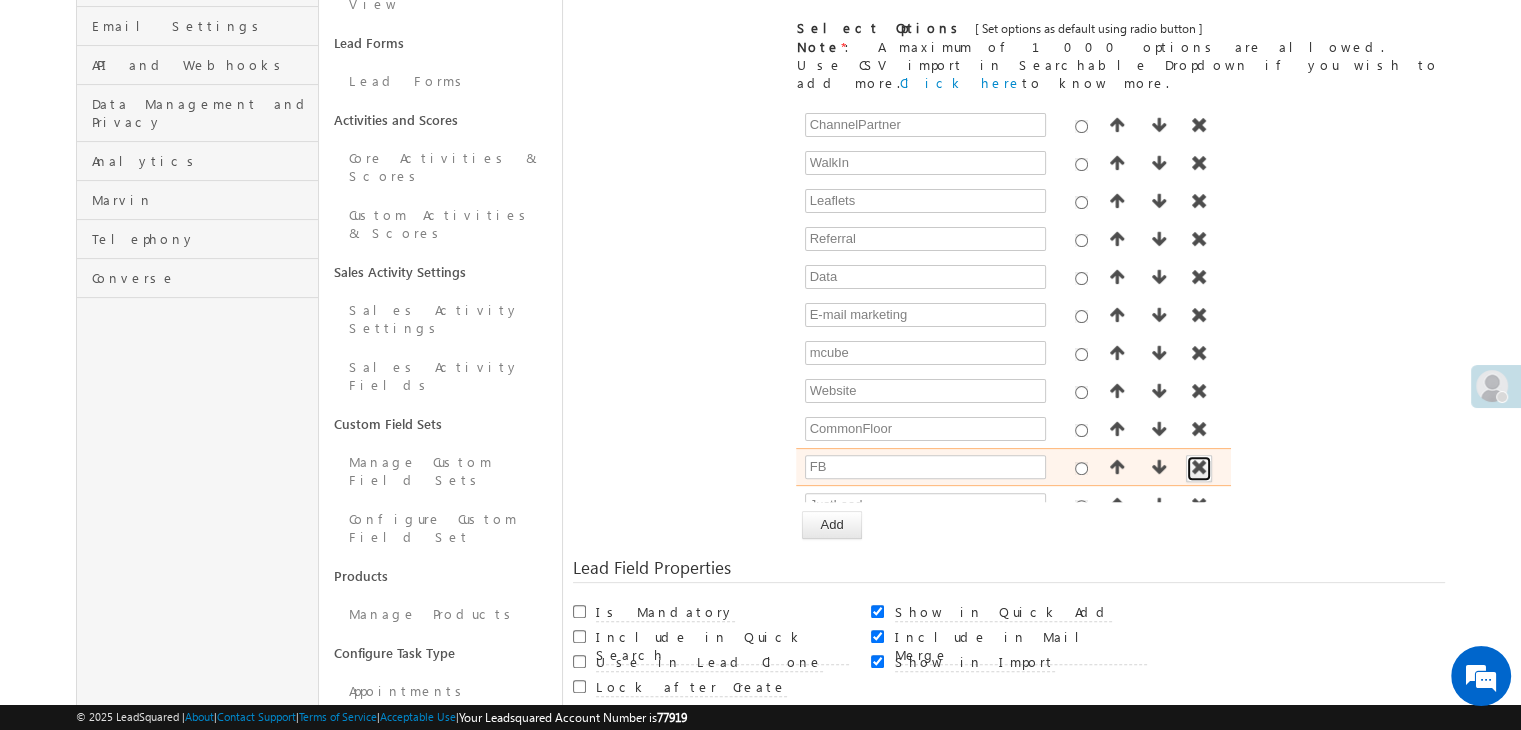 click at bounding box center [1199, 467] 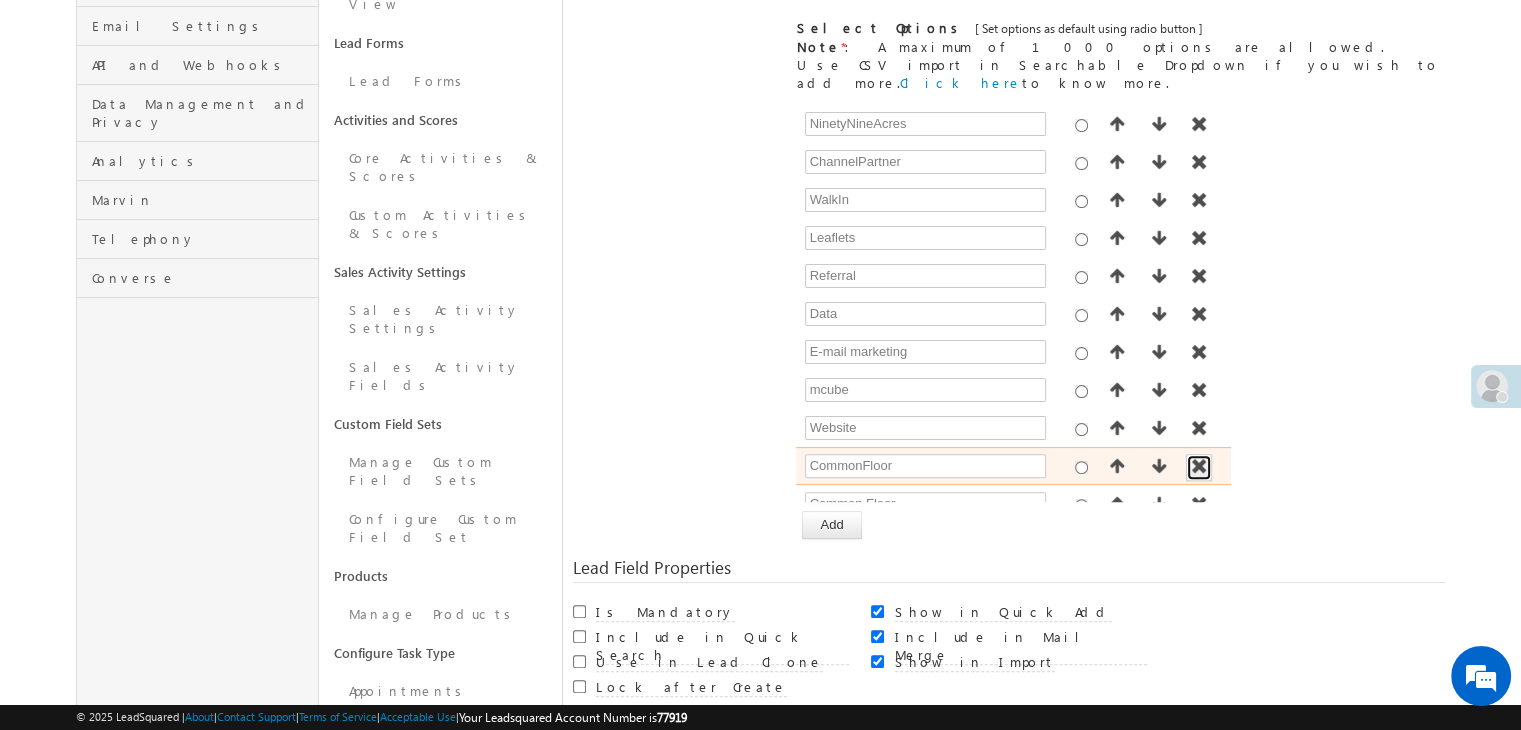 click at bounding box center (1199, 466) 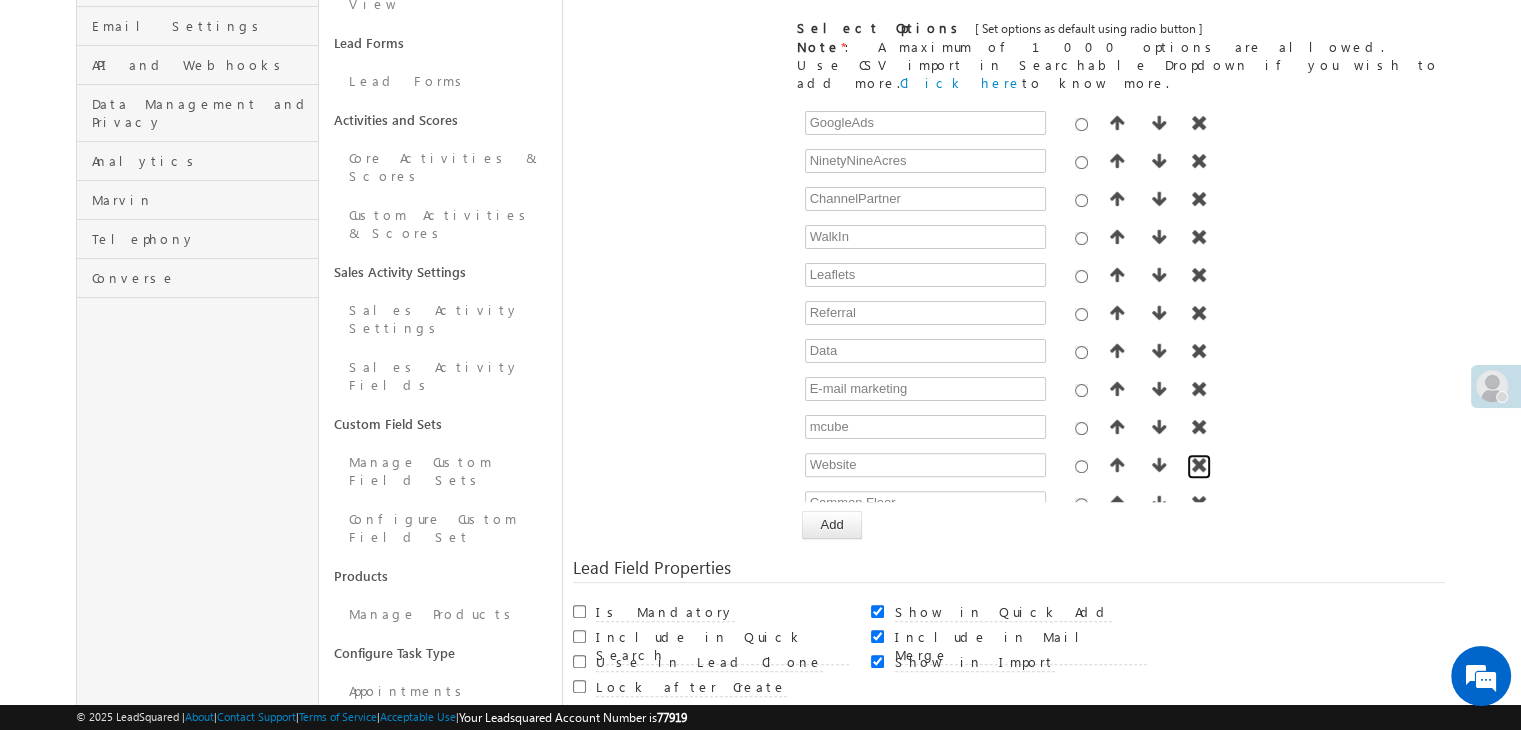 click at bounding box center [1199, 465] 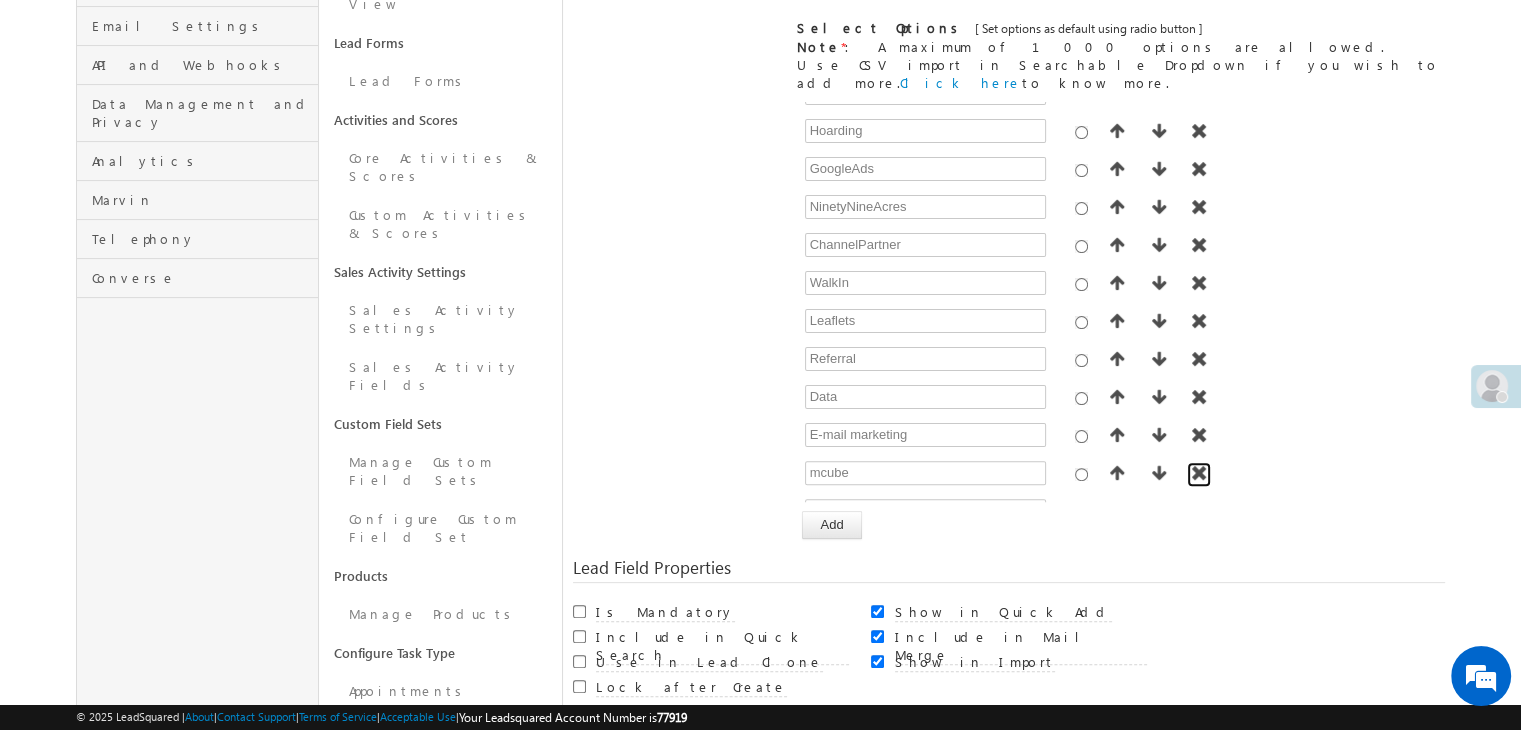 click at bounding box center [1199, 473] 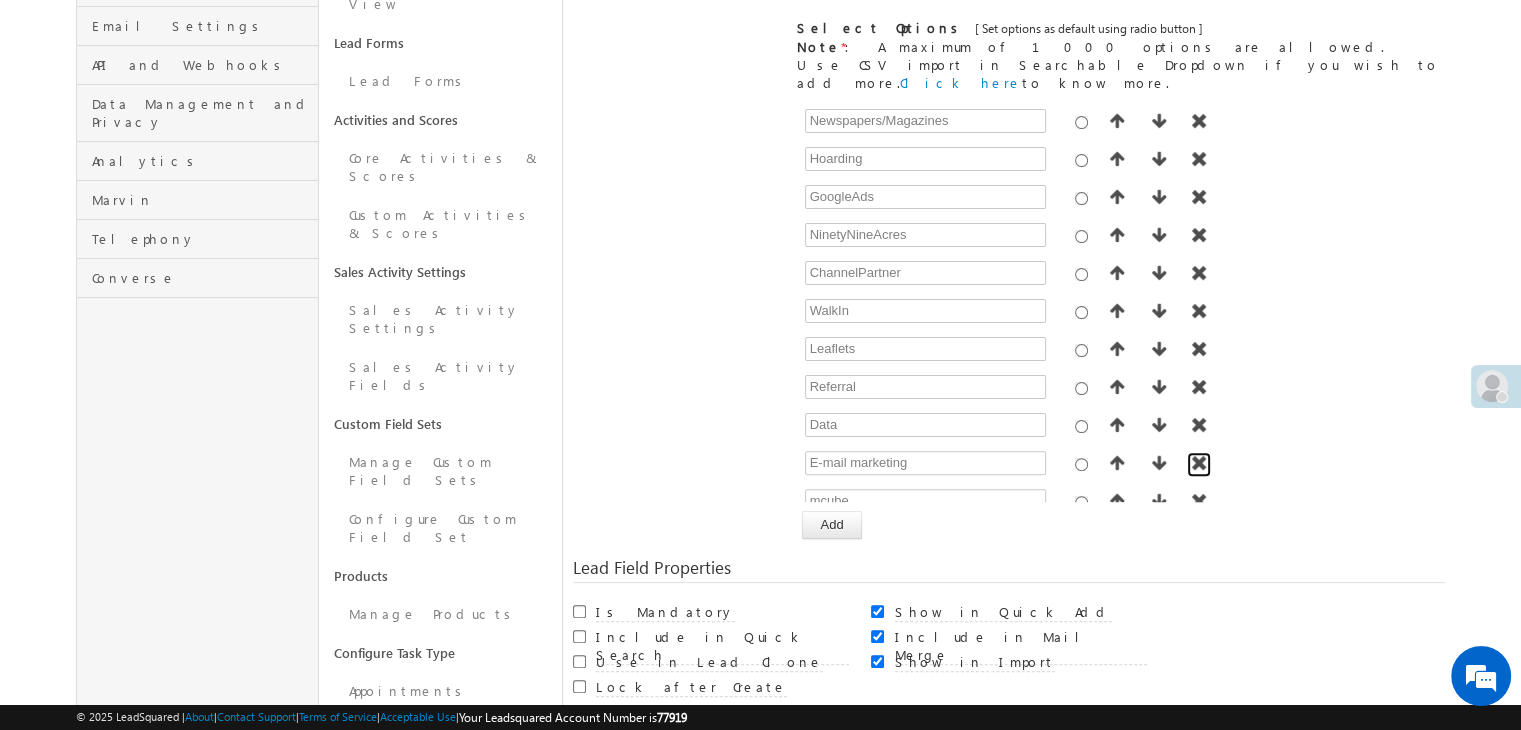 click at bounding box center (1199, 463) 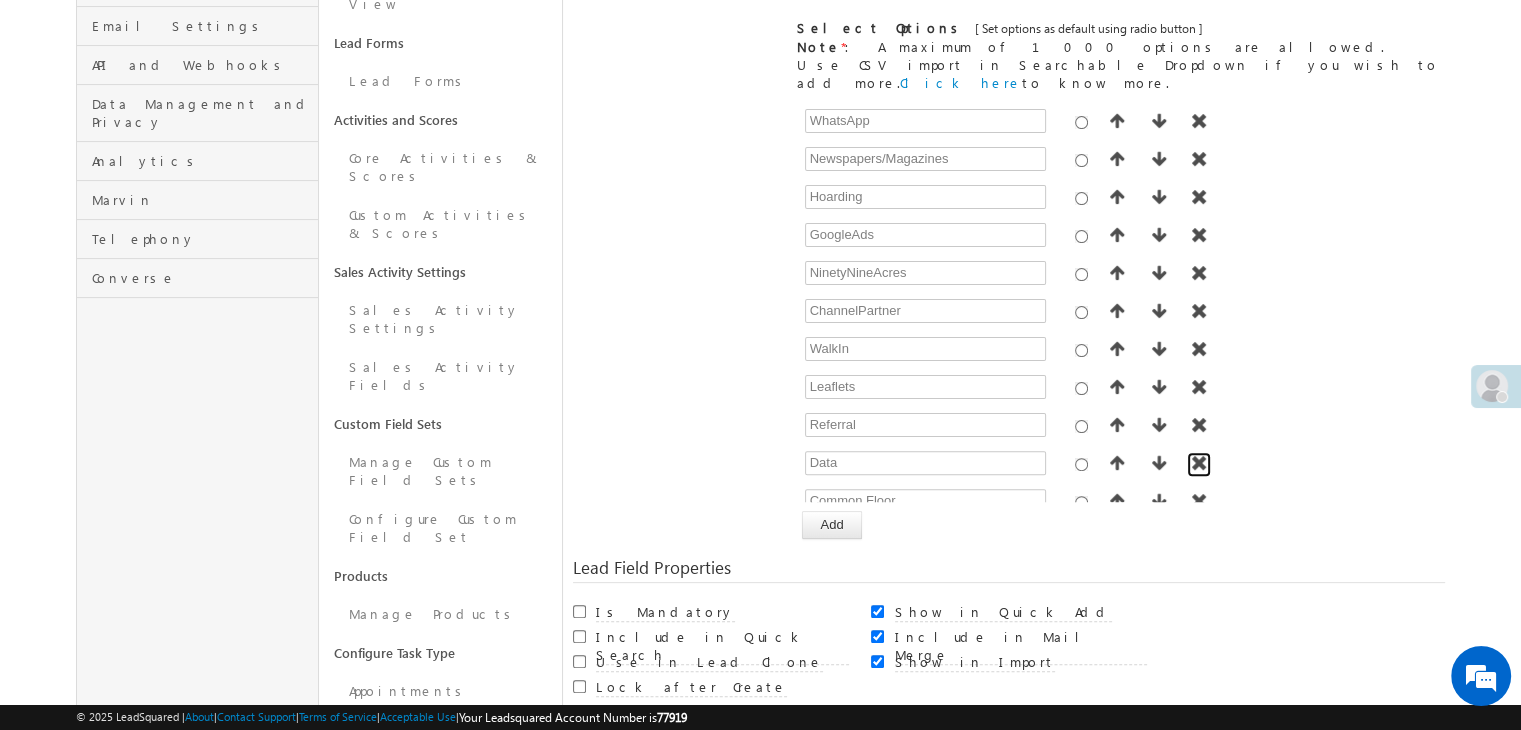click at bounding box center [1199, 463] 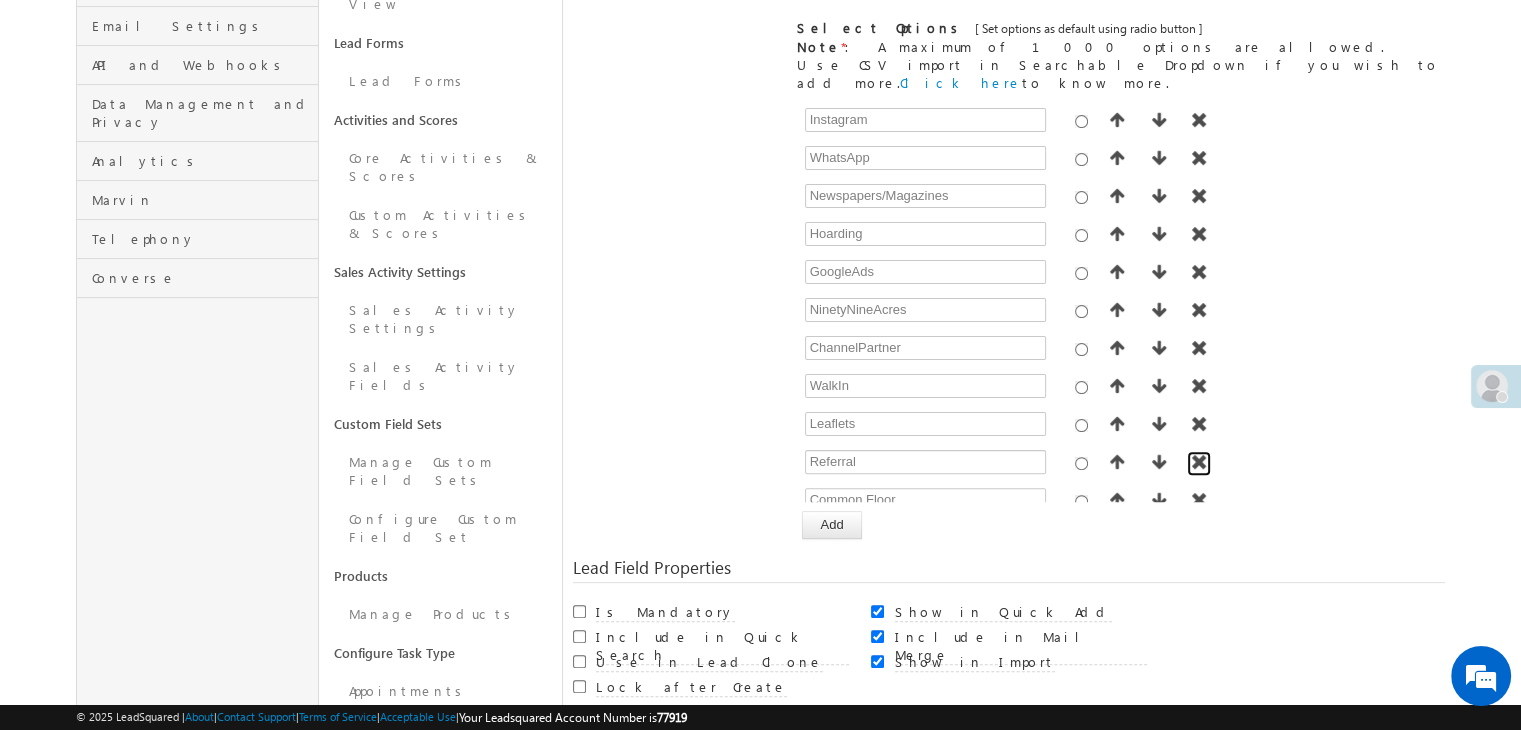 click at bounding box center (1199, 462) 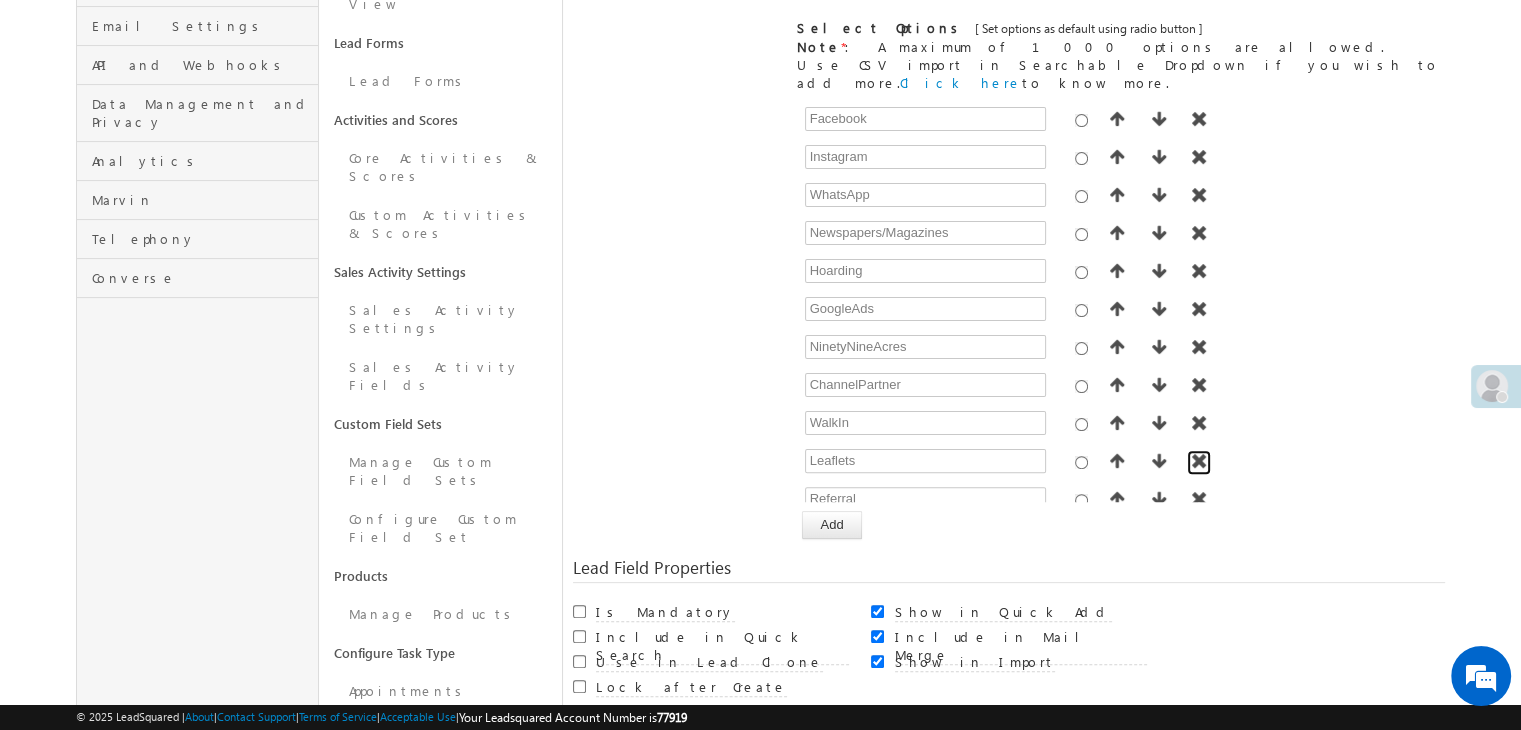 click at bounding box center [1199, 461] 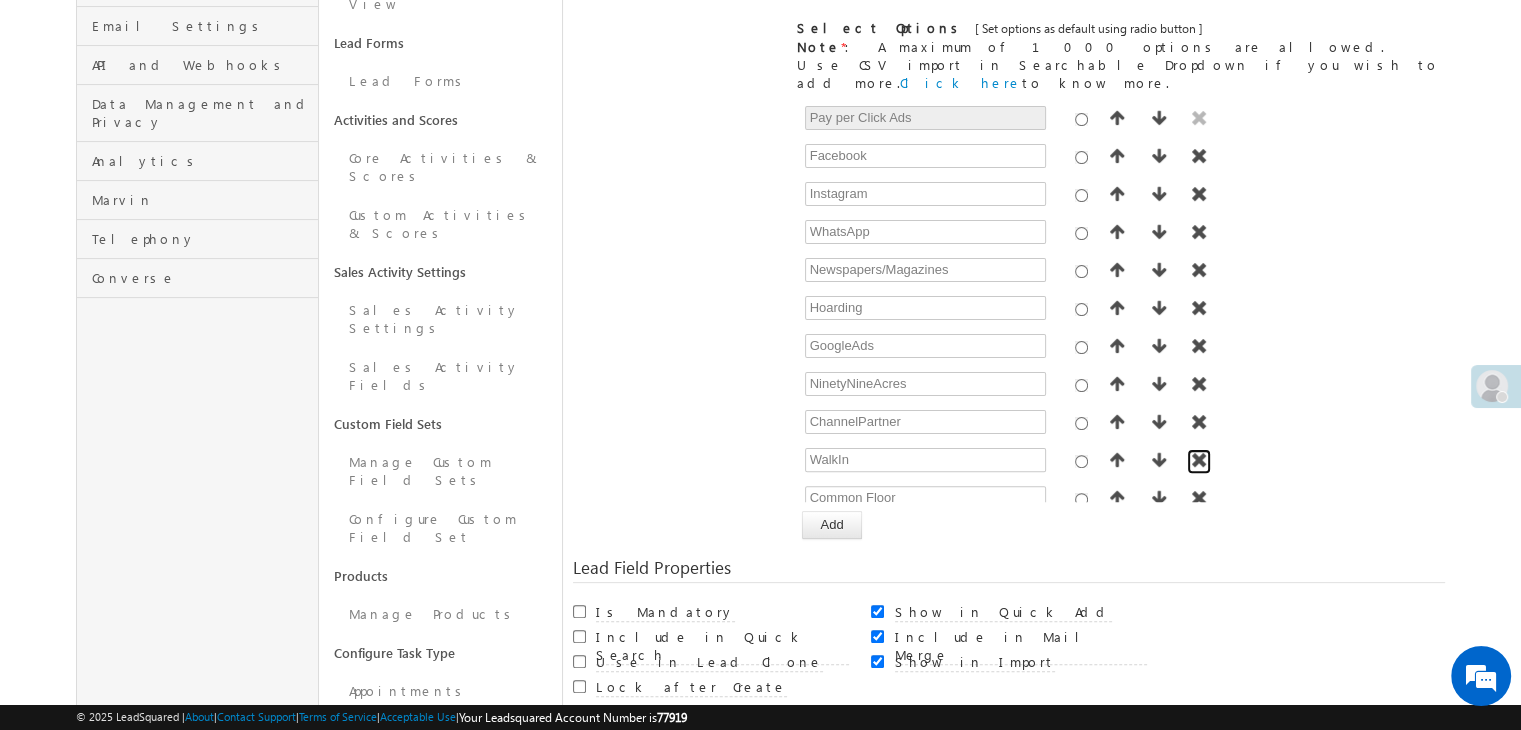 click at bounding box center [1199, 460] 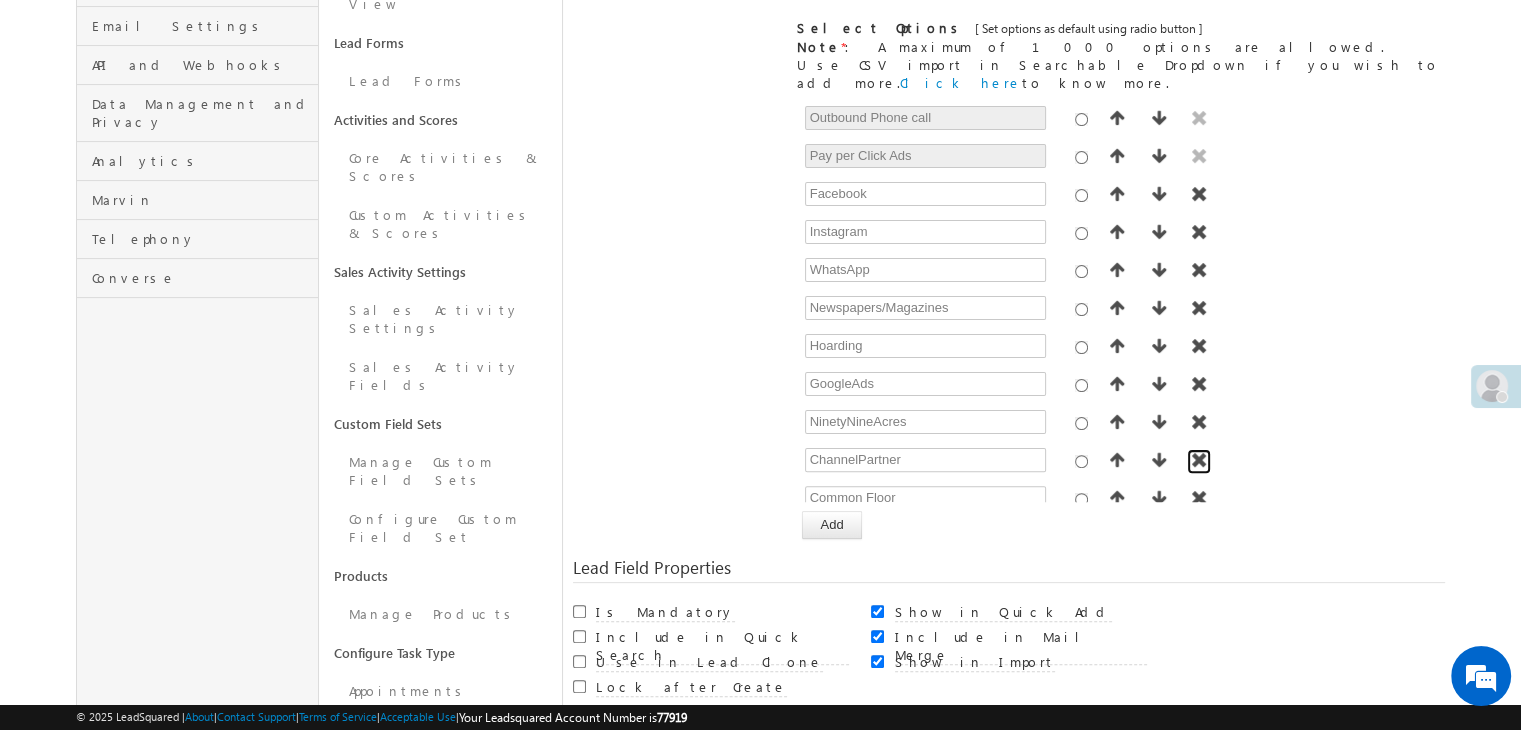 click at bounding box center (1199, 460) 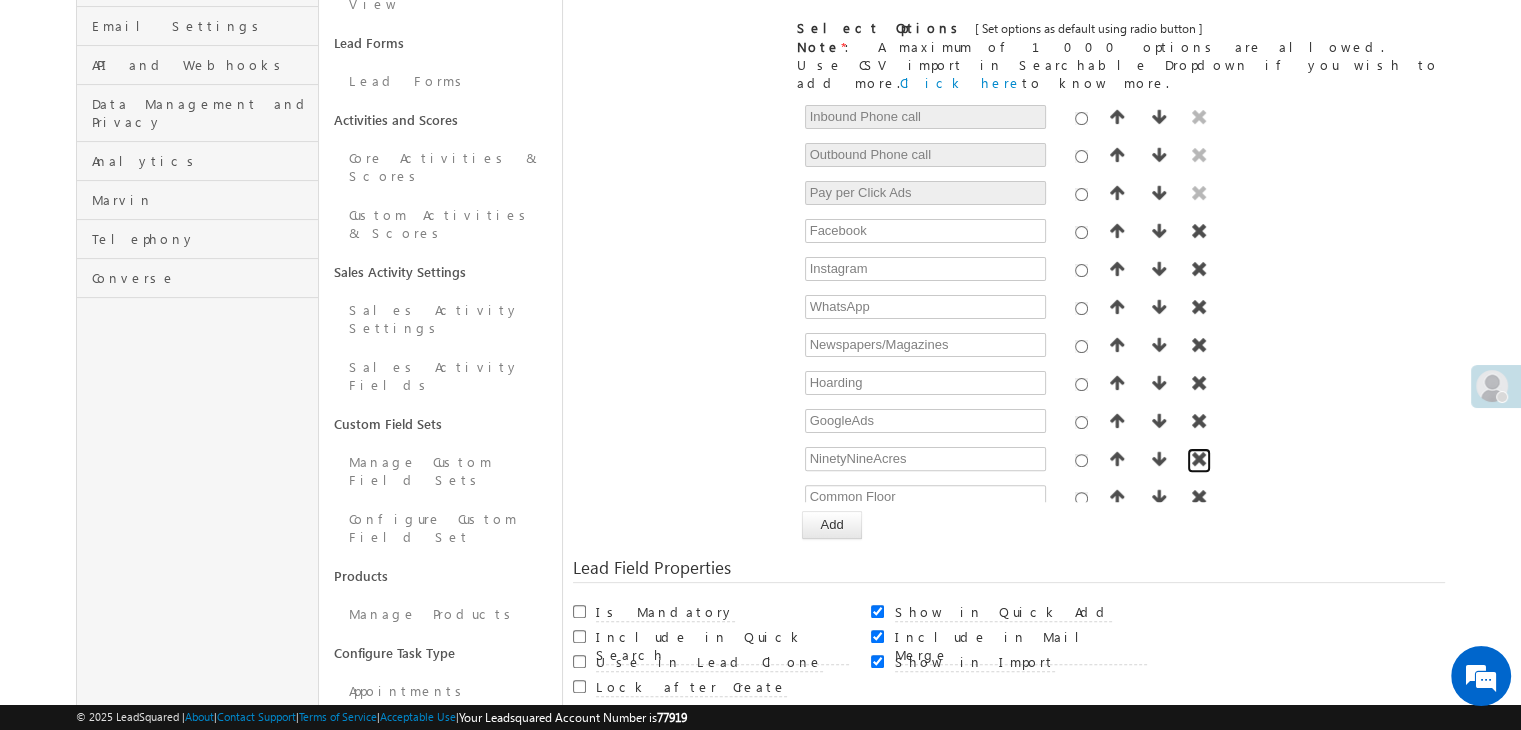 click at bounding box center [1199, 459] 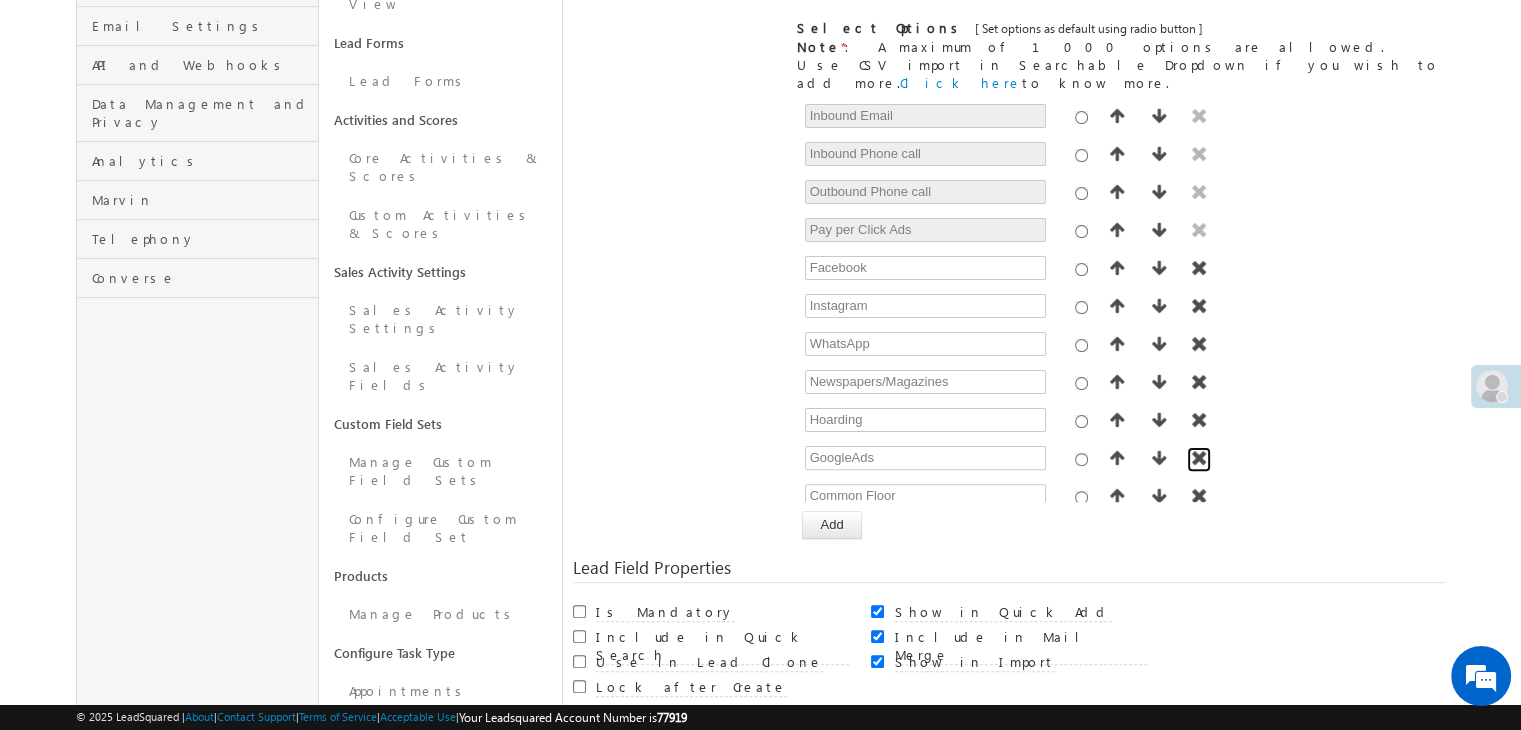 click at bounding box center [1199, 458] 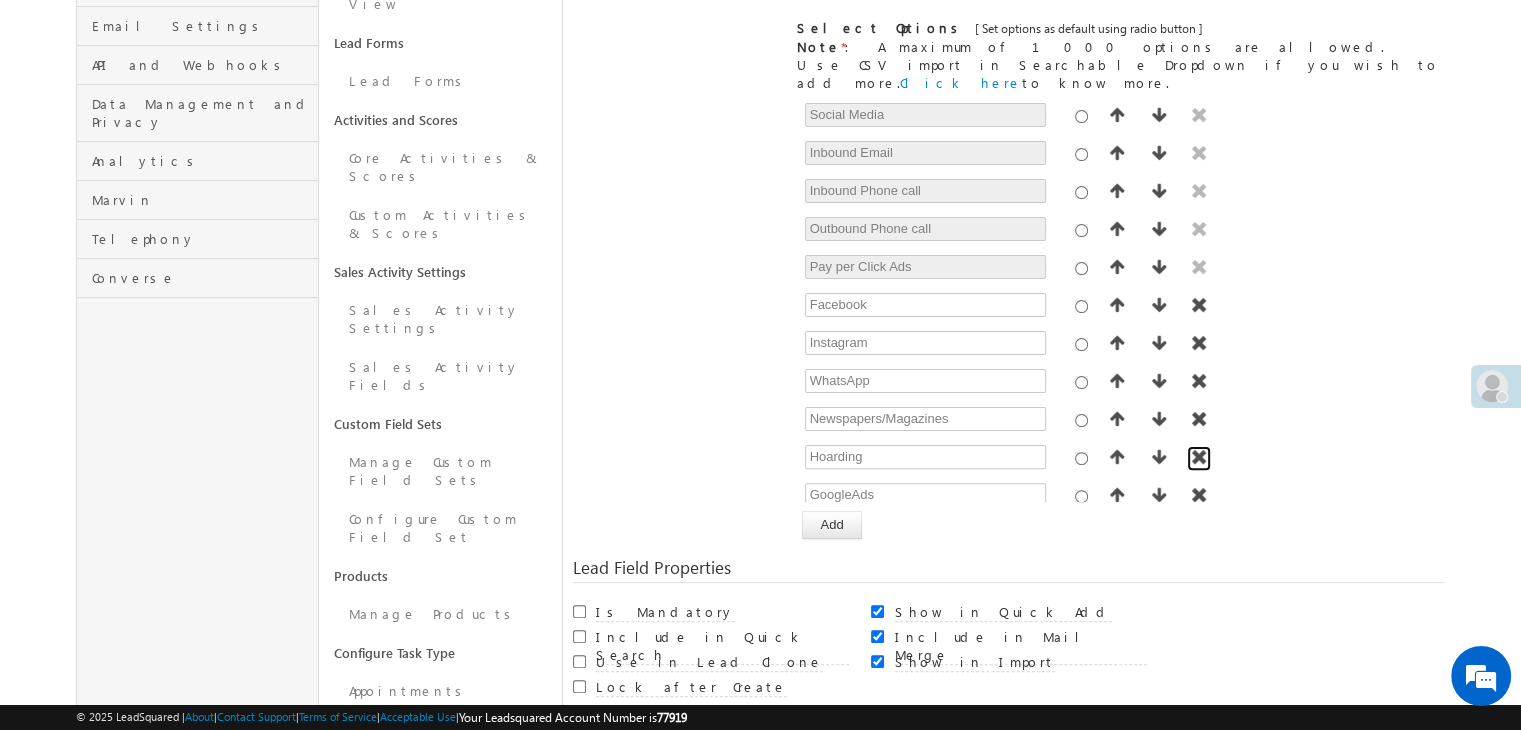 click at bounding box center (1199, 457) 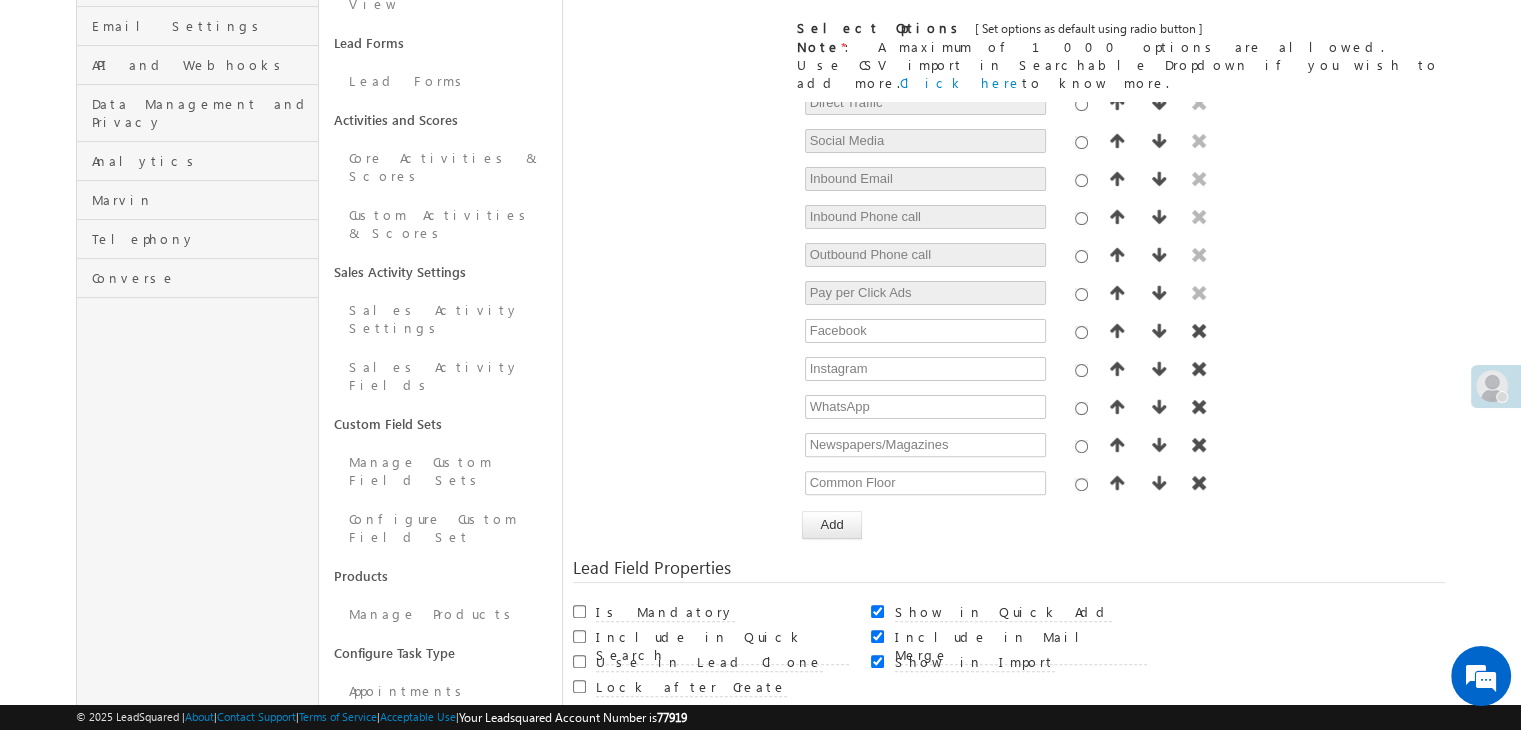 scroll, scrollTop: 120, scrollLeft: 0, axis: vertical 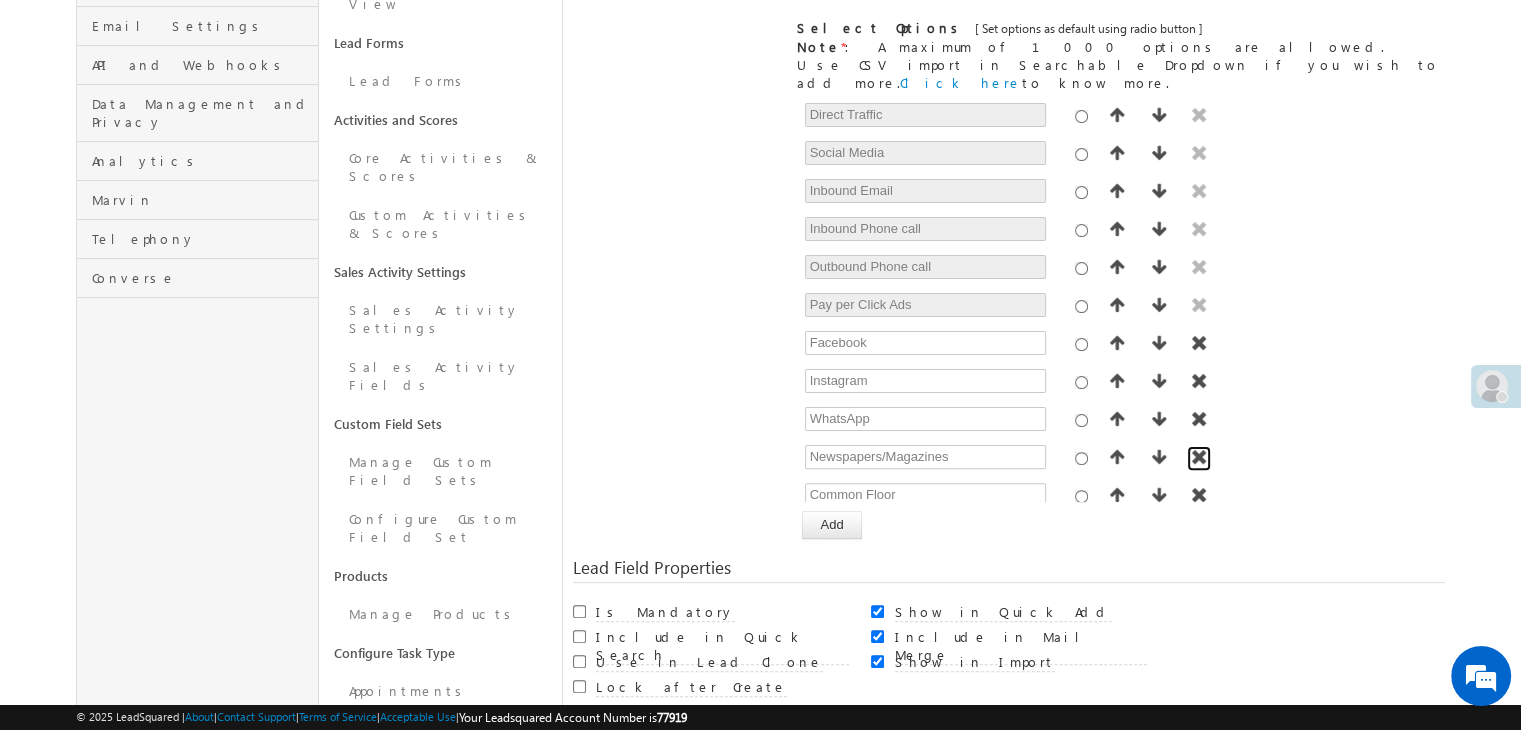 click at bounding box center [1199, 457] 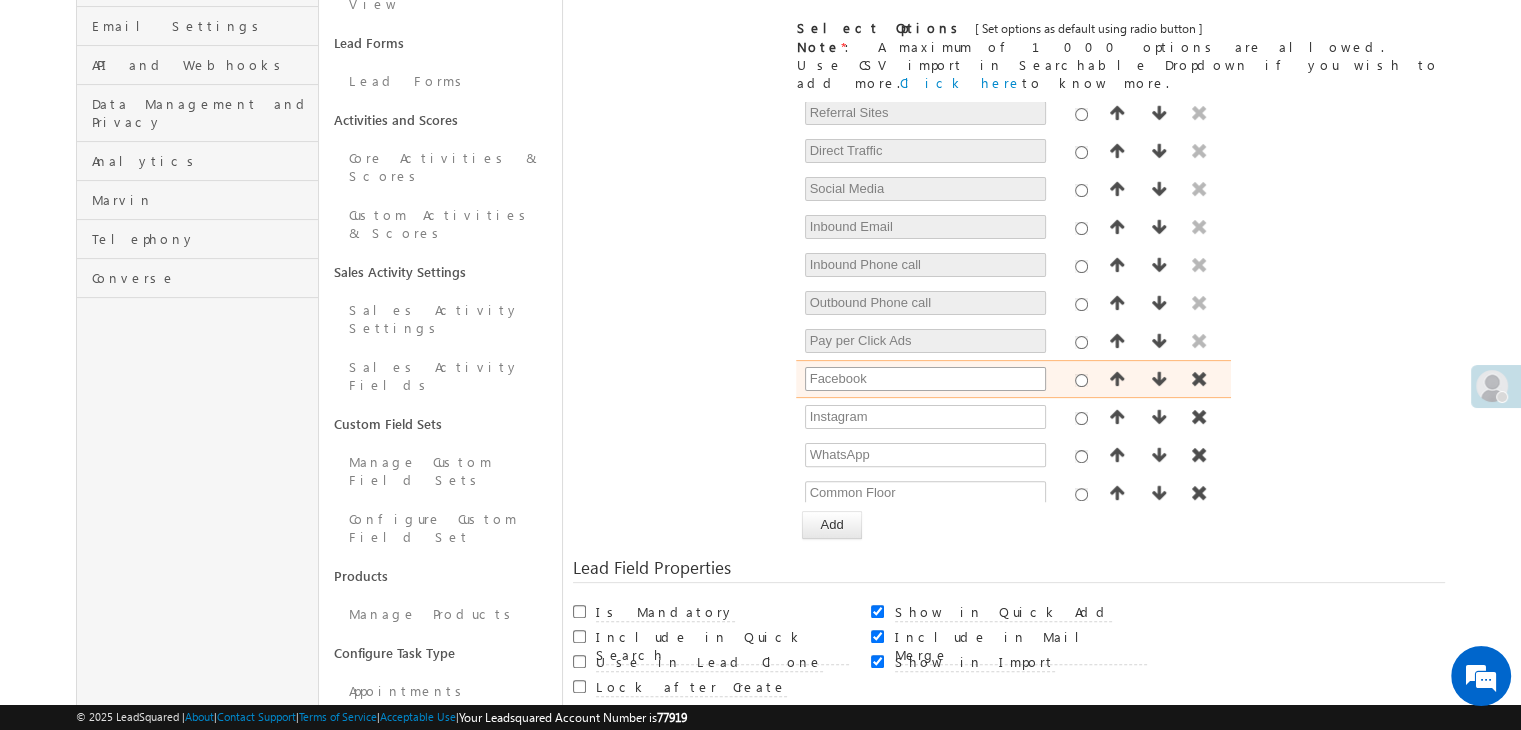 scroll, scrollTop: 83, scrollLeft: 0, axis: vertical 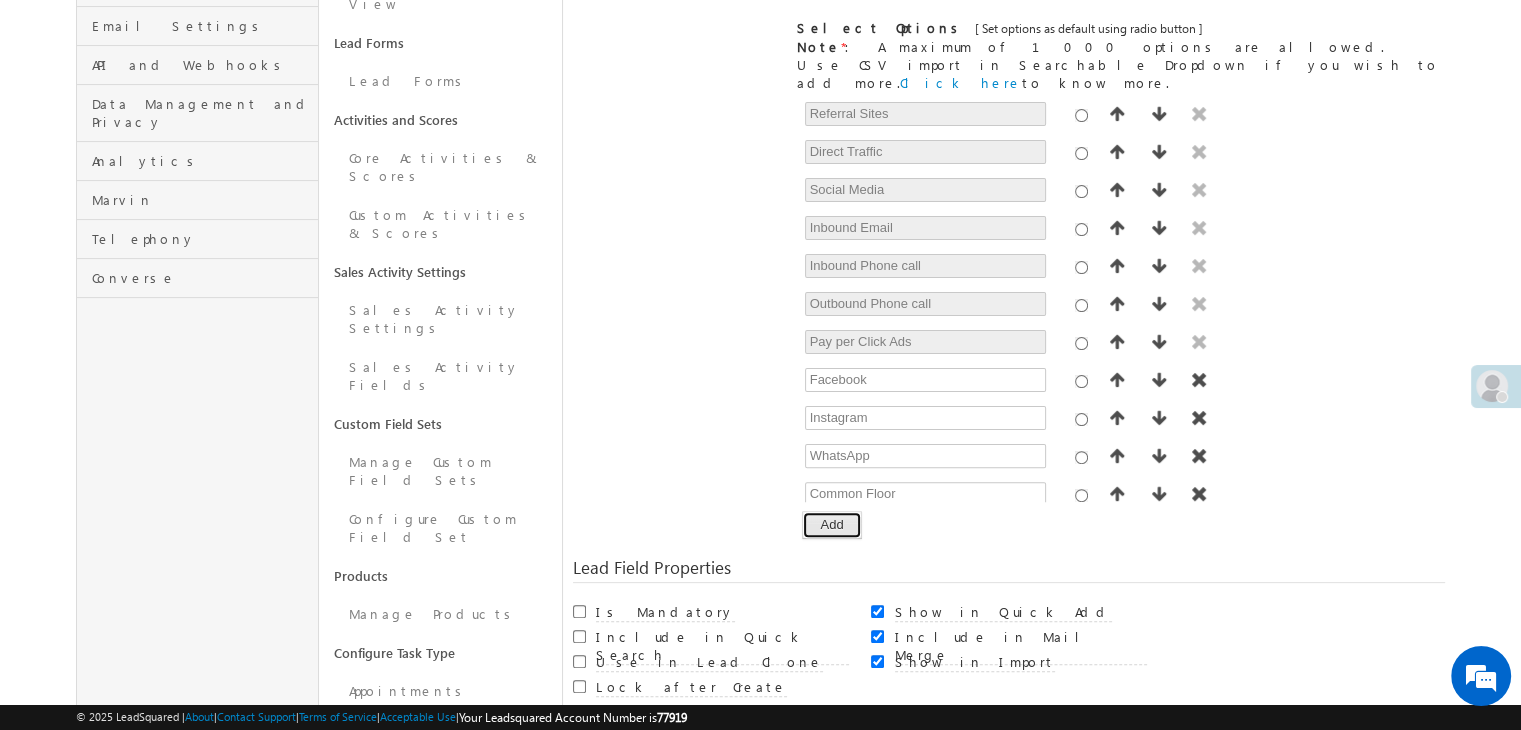 click on "Add" at bounding box center [831, 525] 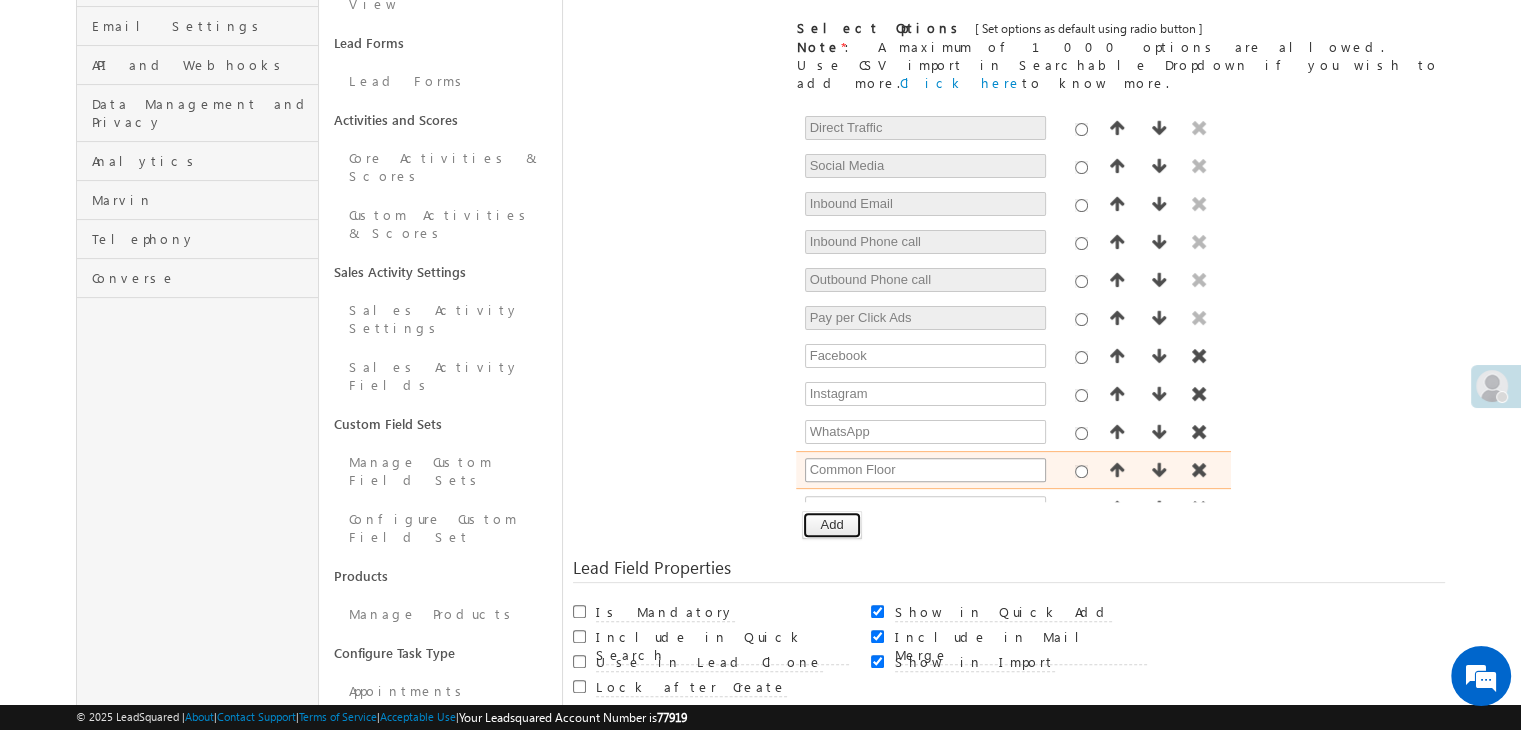 scroll, scrollTop: 120, scrollLeft: 0, axis: vertical 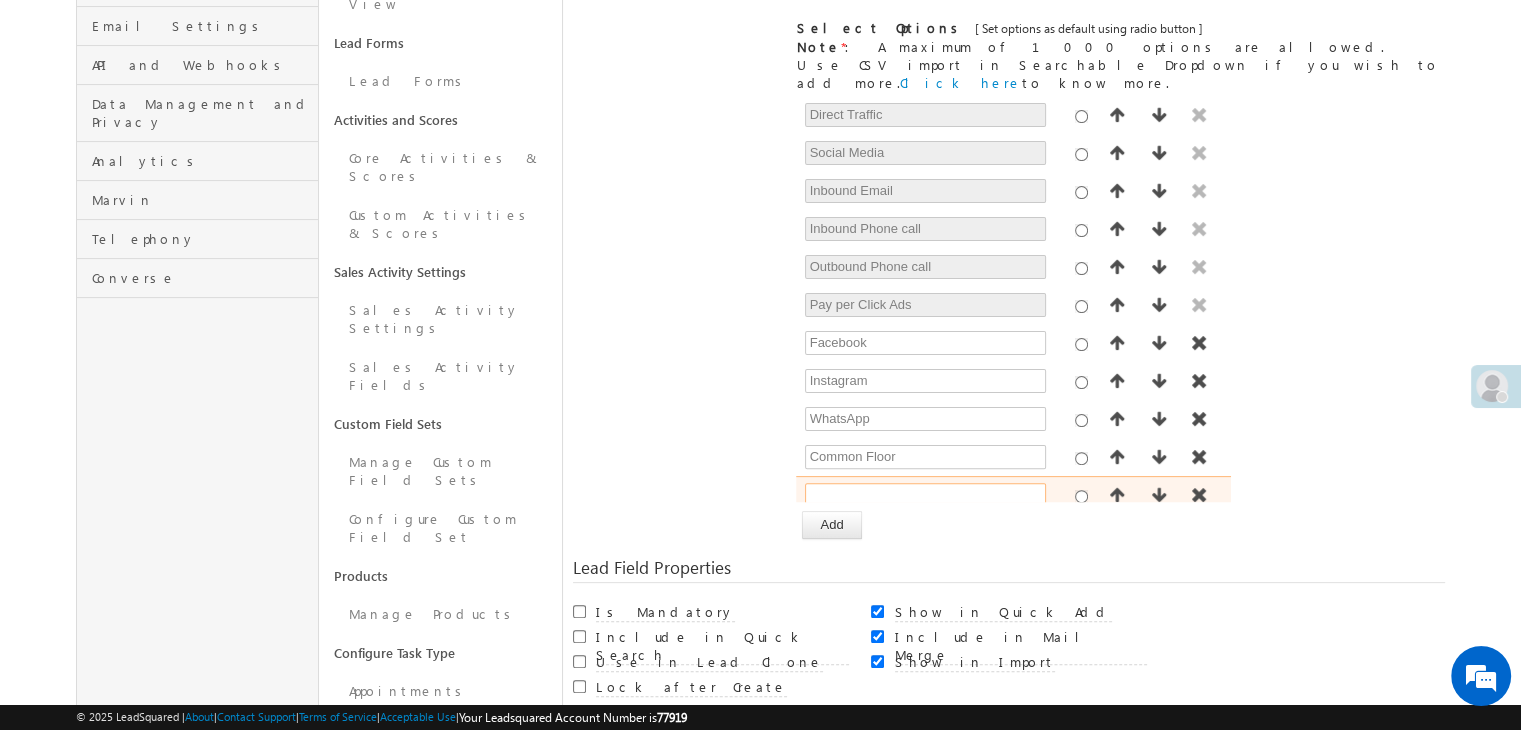click at bounding box center [925, 495] 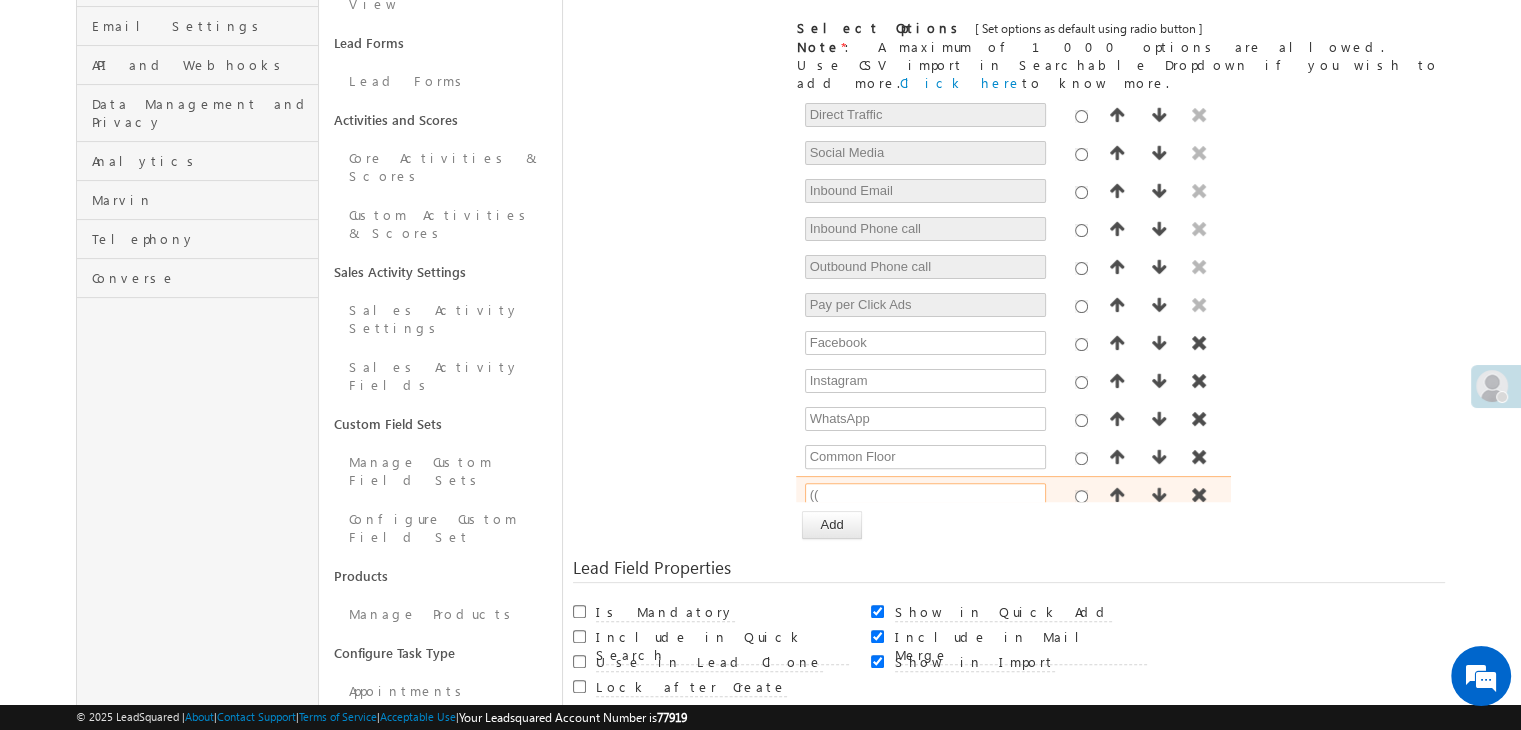 type on "(" 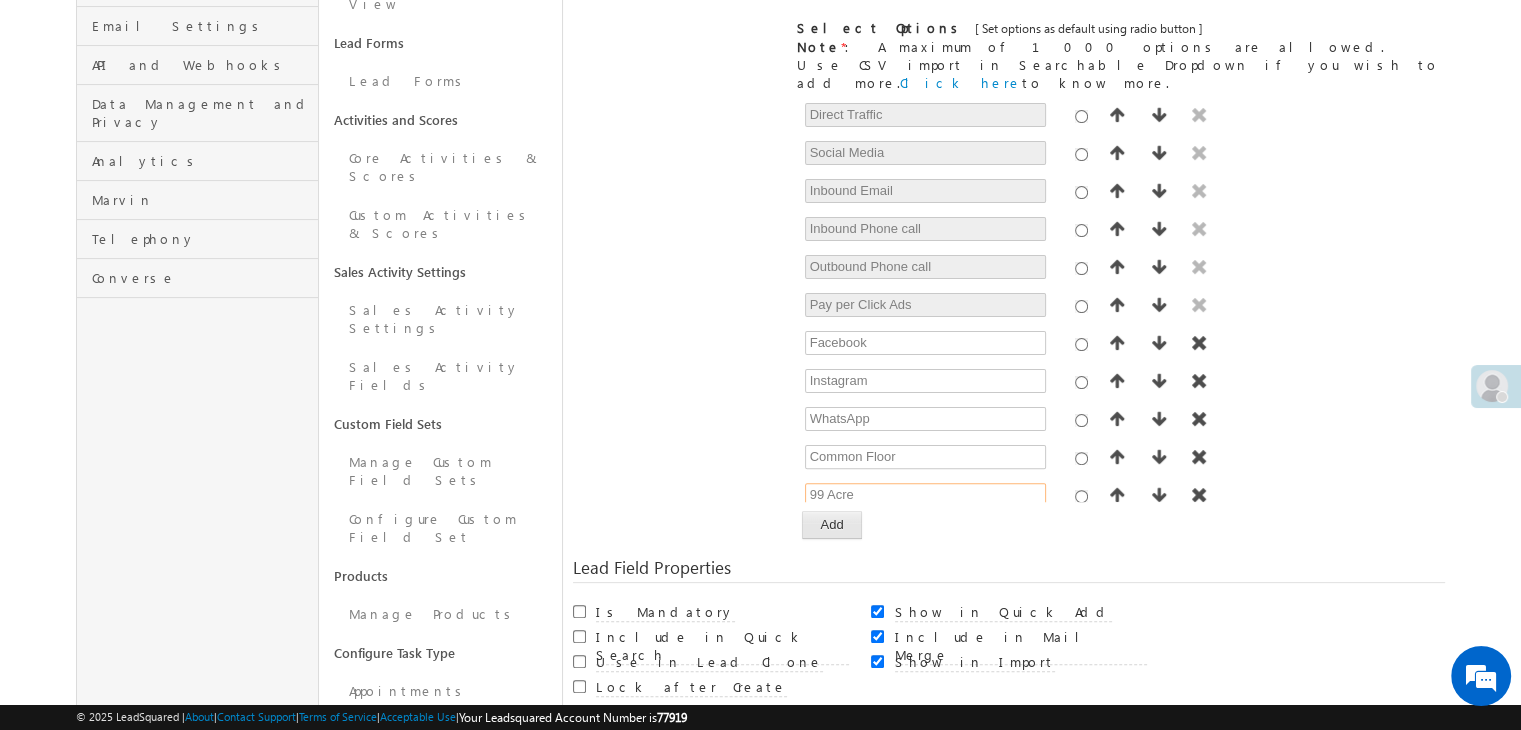 type on "99 Acre" 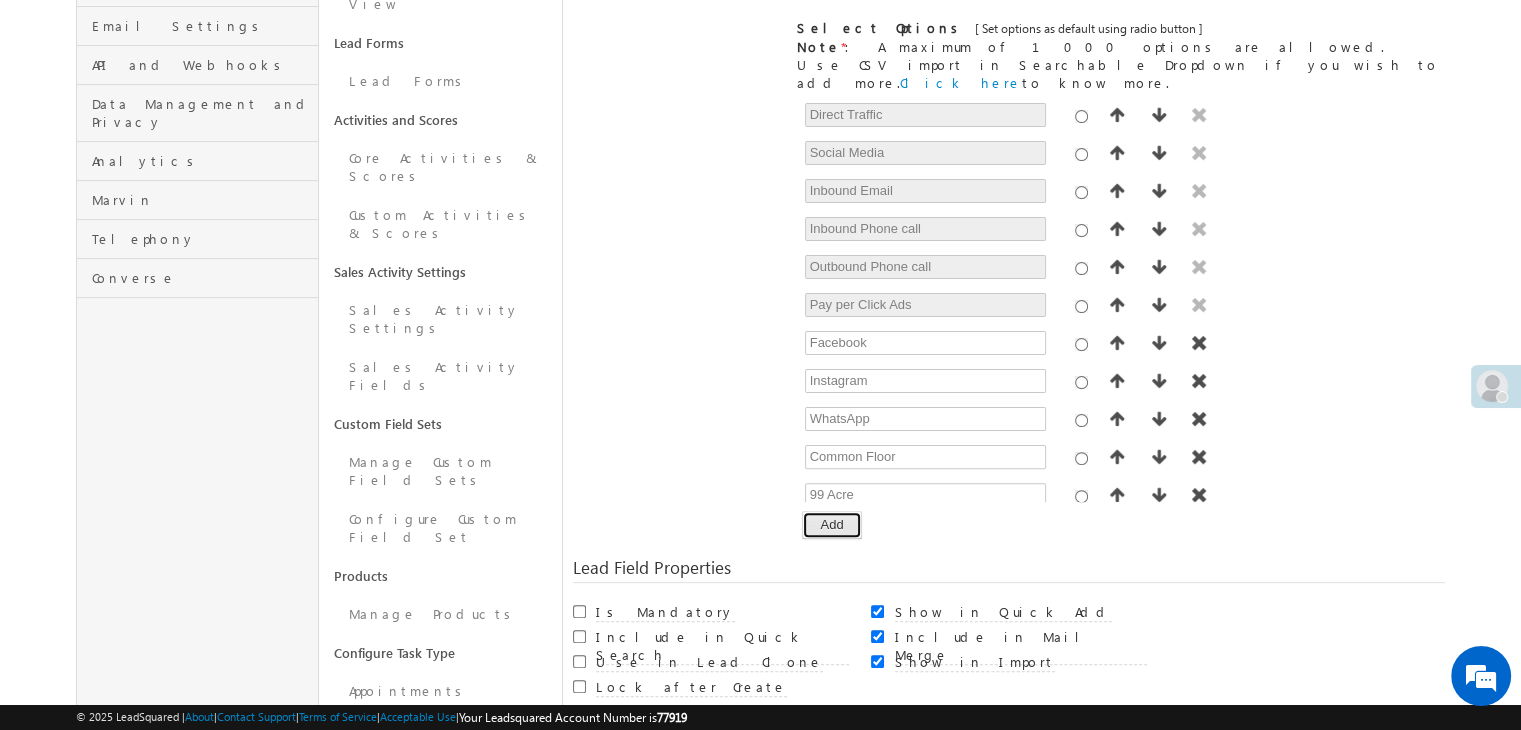 click on "Add" at bounding box center (831, 525) 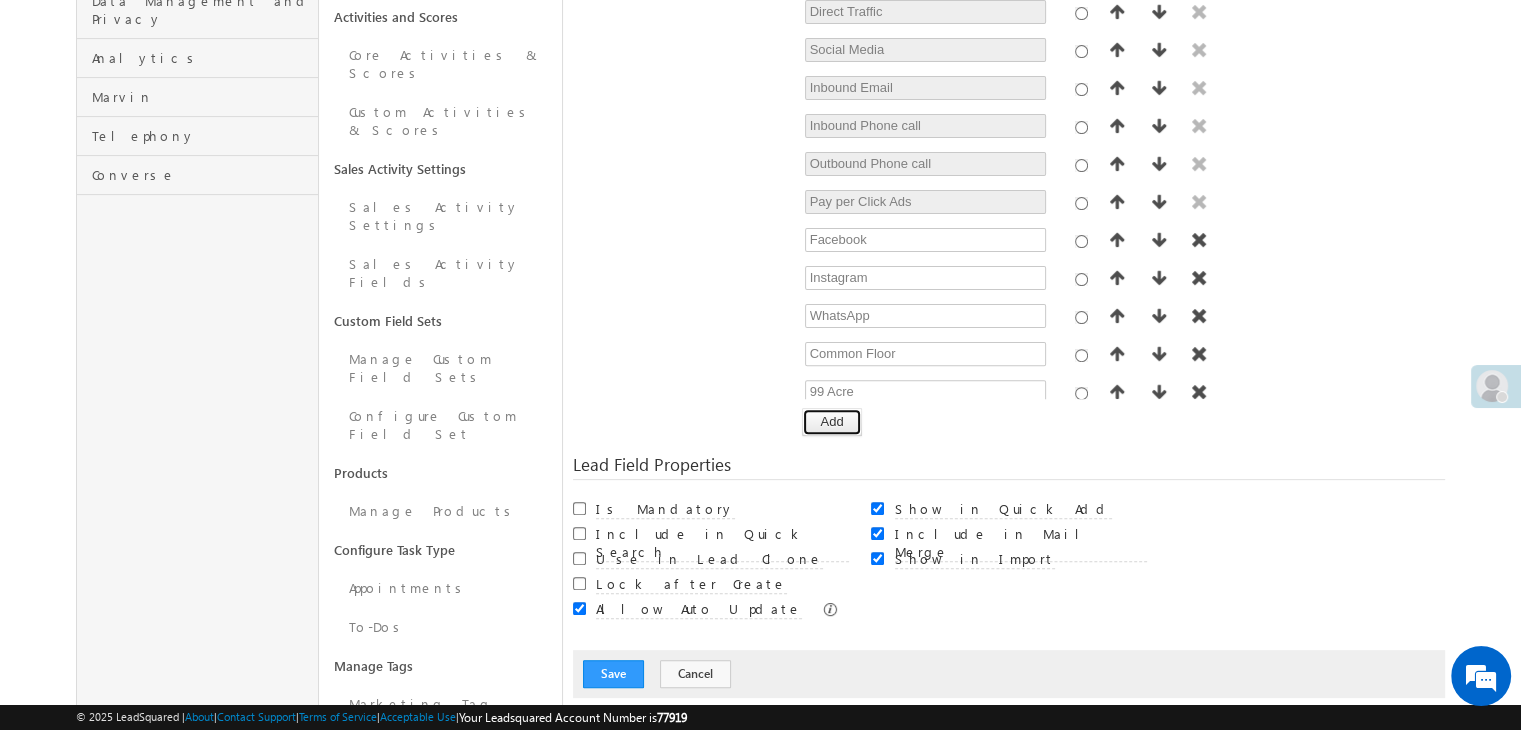 scroll, scrollTop: 609, scrollLeft: 0, axis: vertical 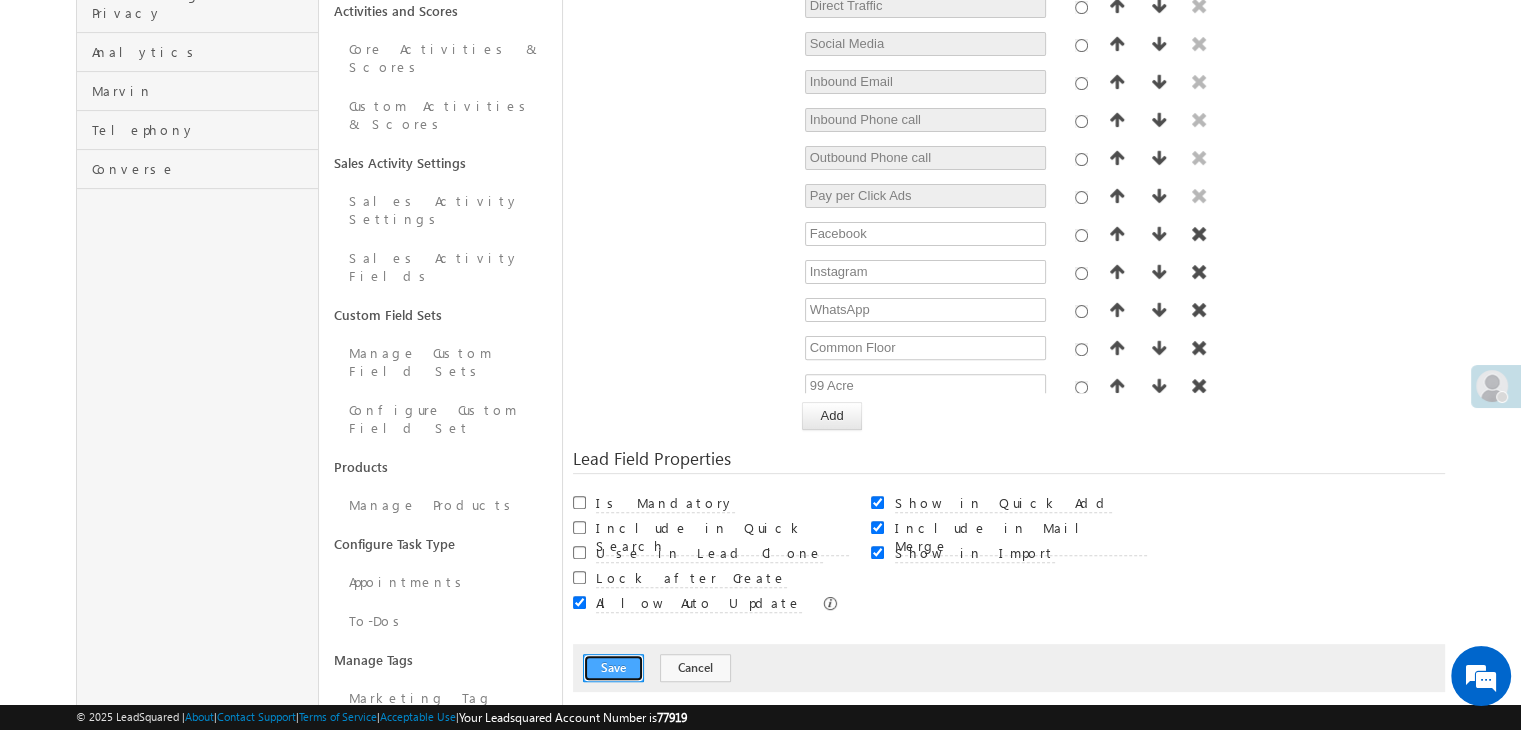 click on "Save" at bounding box center (613, 668) 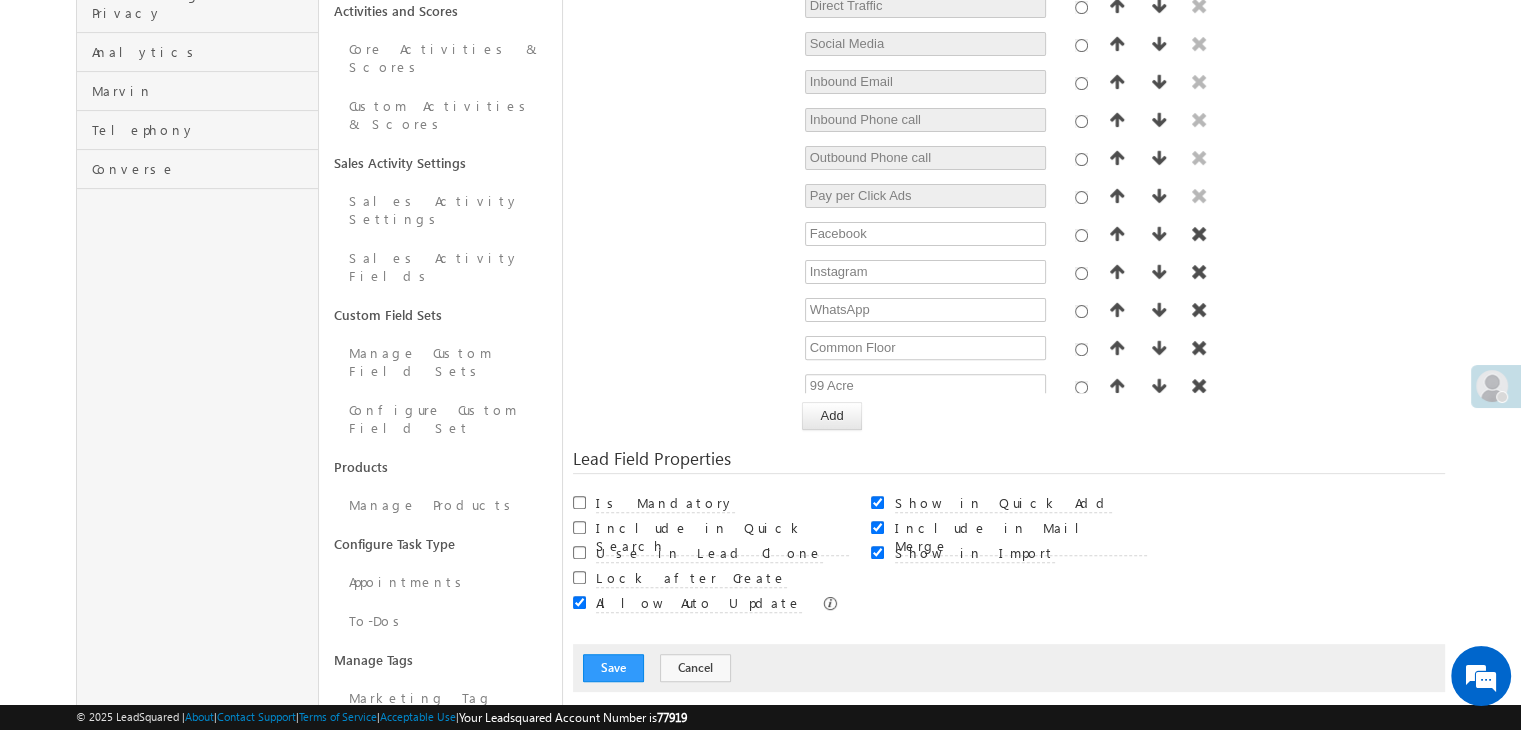 scroll, scrollTop: 158, scrollLeft: 0, axis: vertical 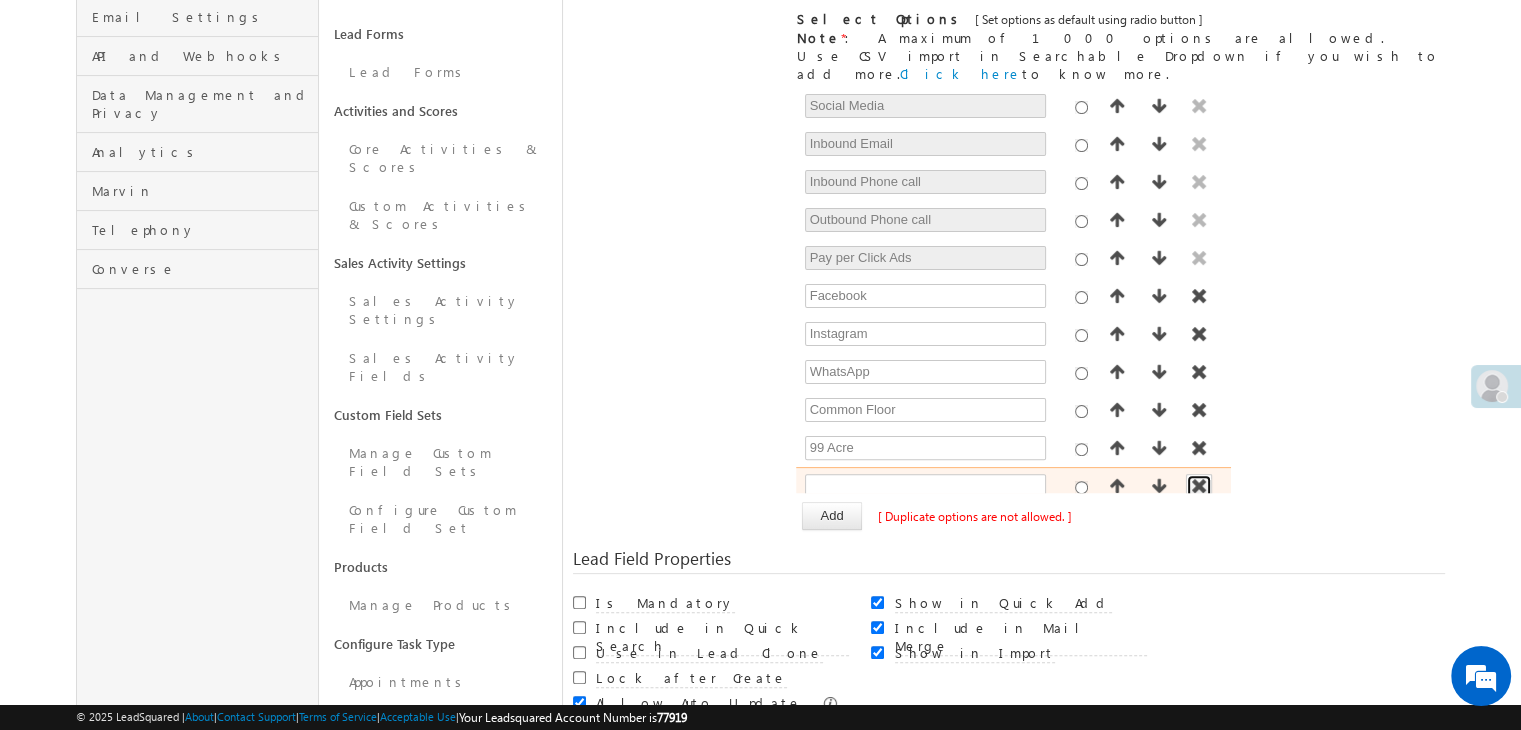 click at bounding box center (1199, 486) 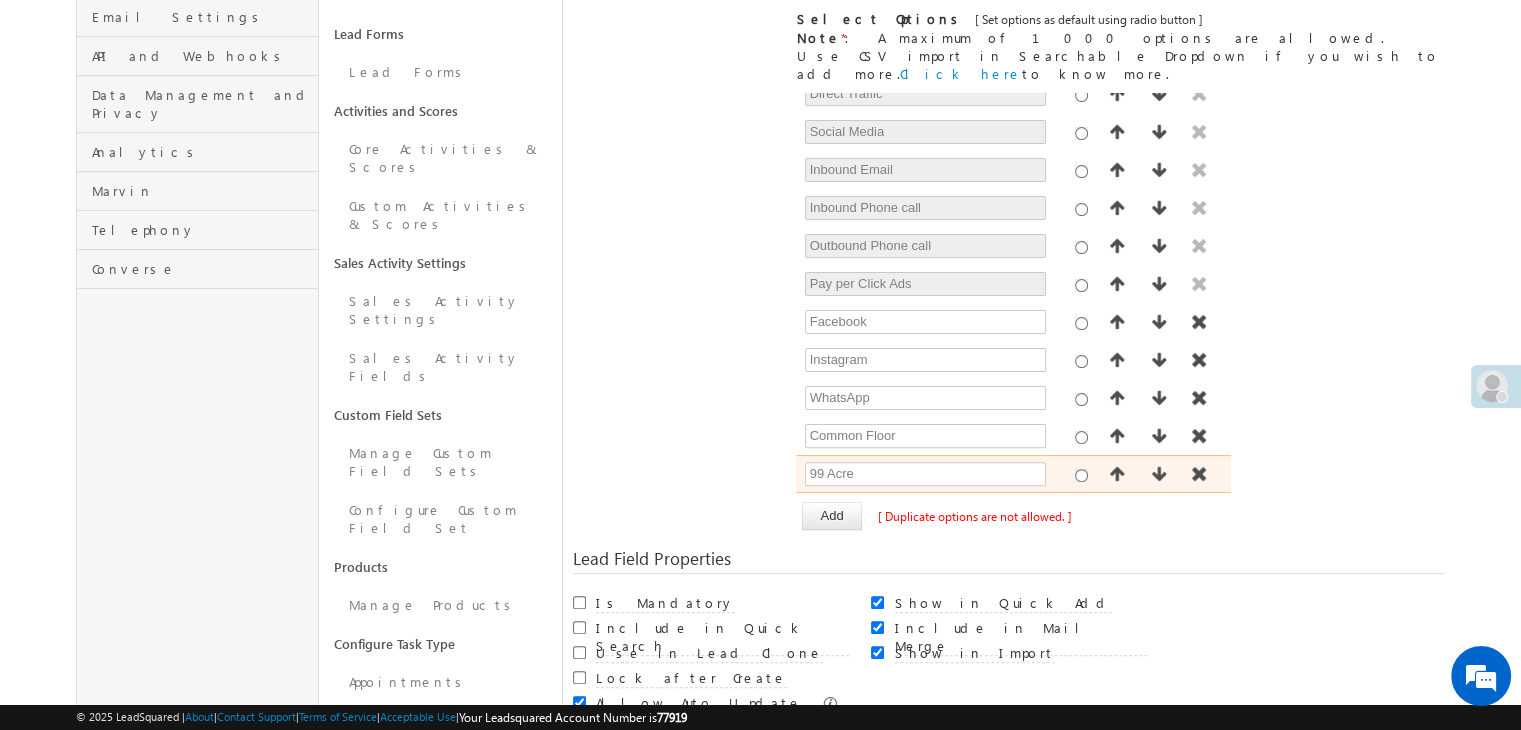 scroll, scrollTop: 120, scrollLeft: 0, axis: vertical 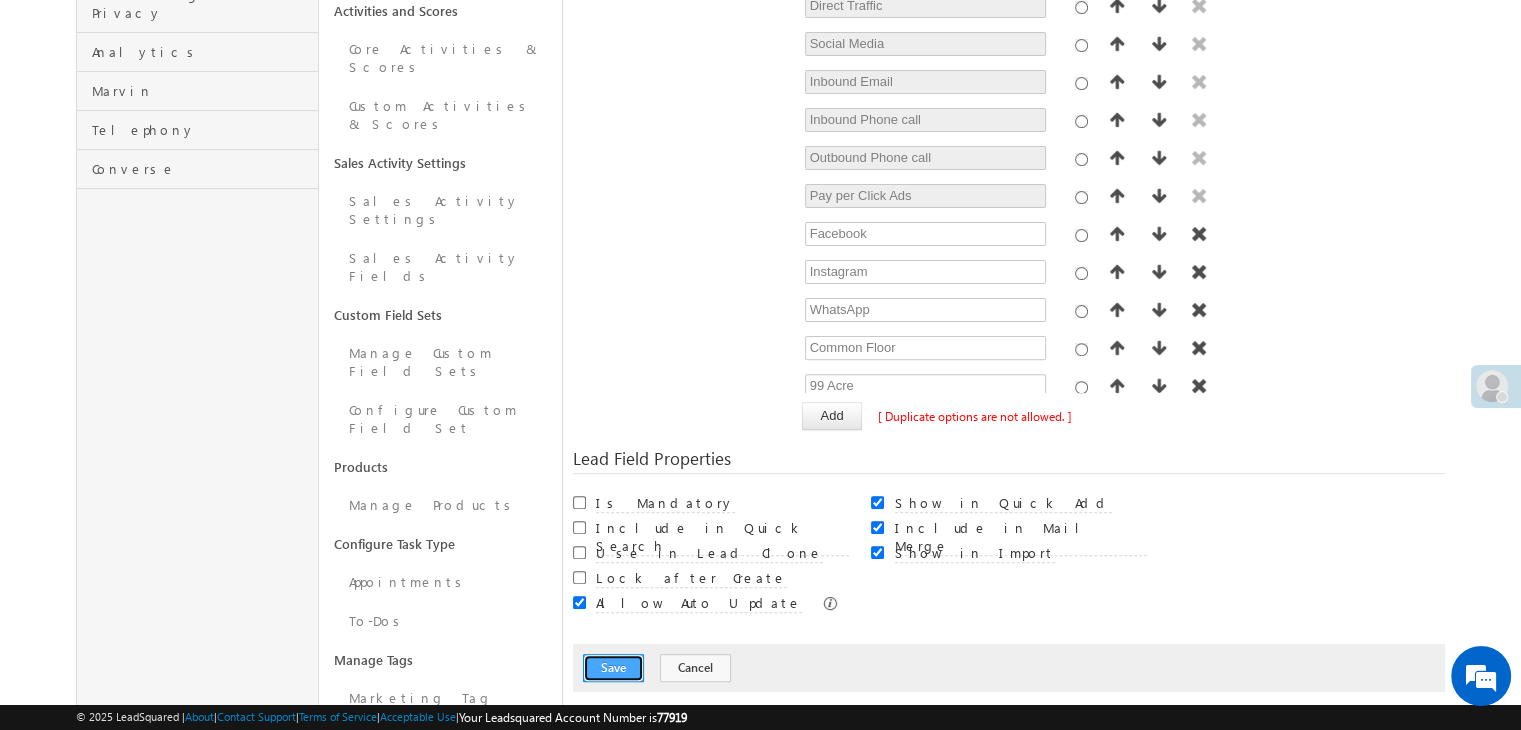 click on "Save" at bounding box center (613, 668) 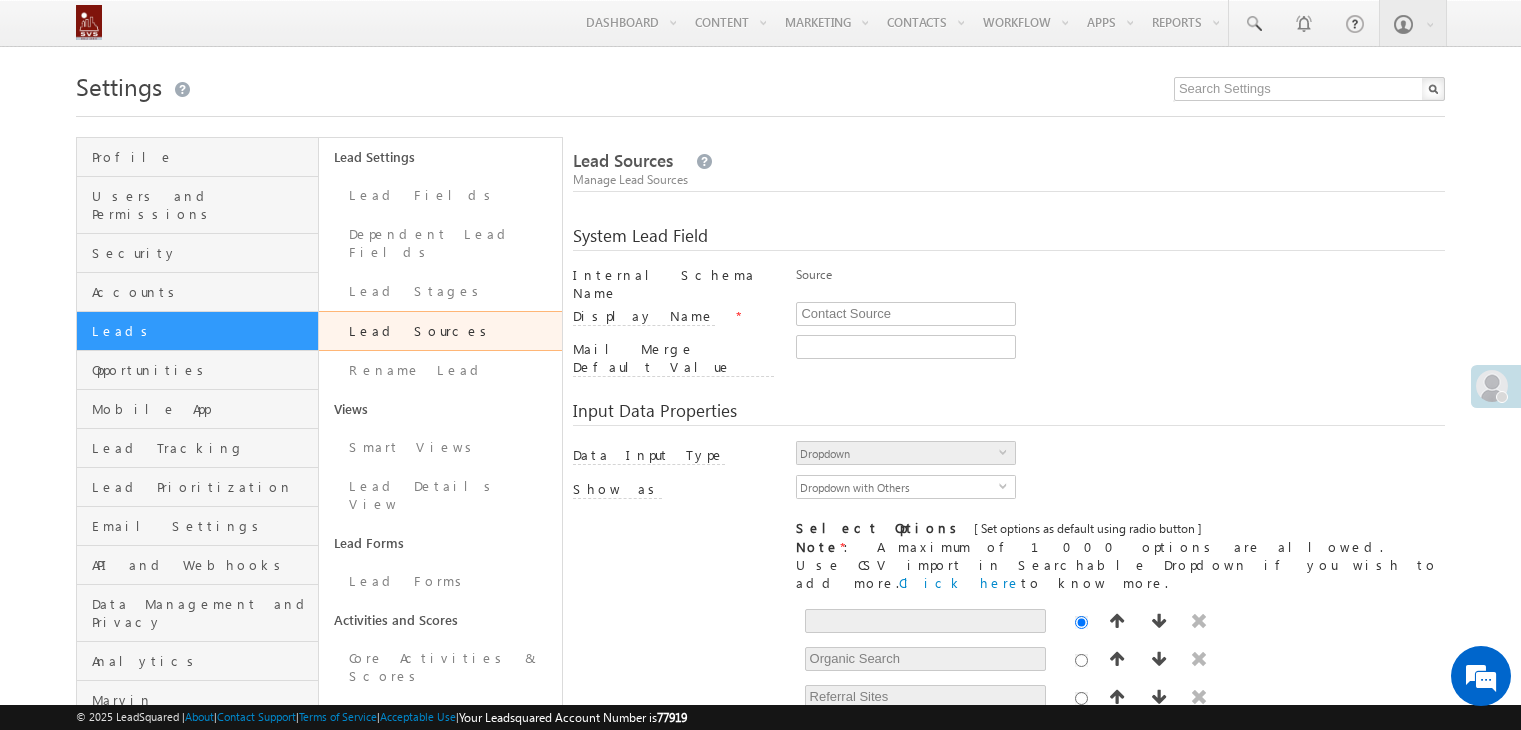 scroll, scrollTop: 148, scrollLeft: 0, axis: vertical 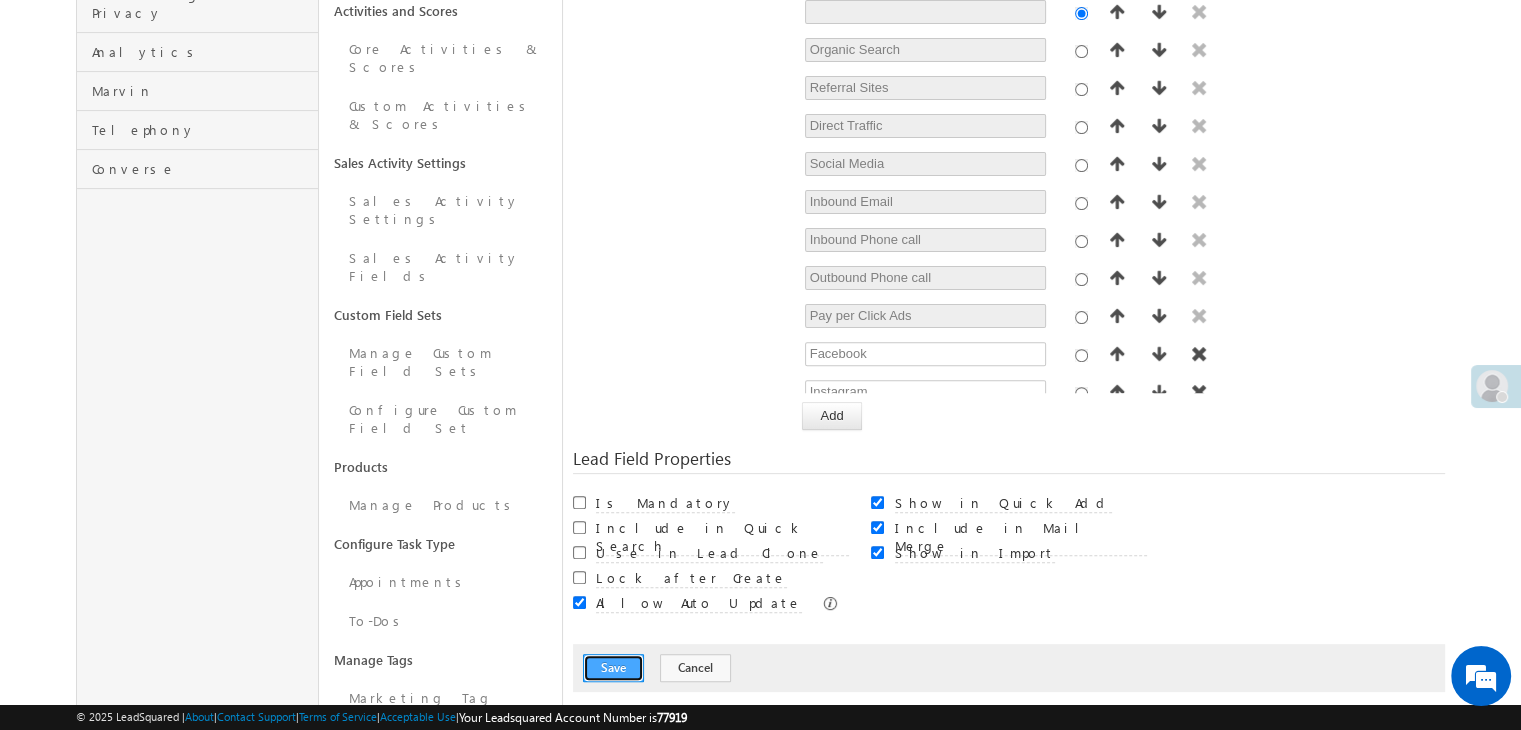 click on "Save" at bounding box center (613, 668) 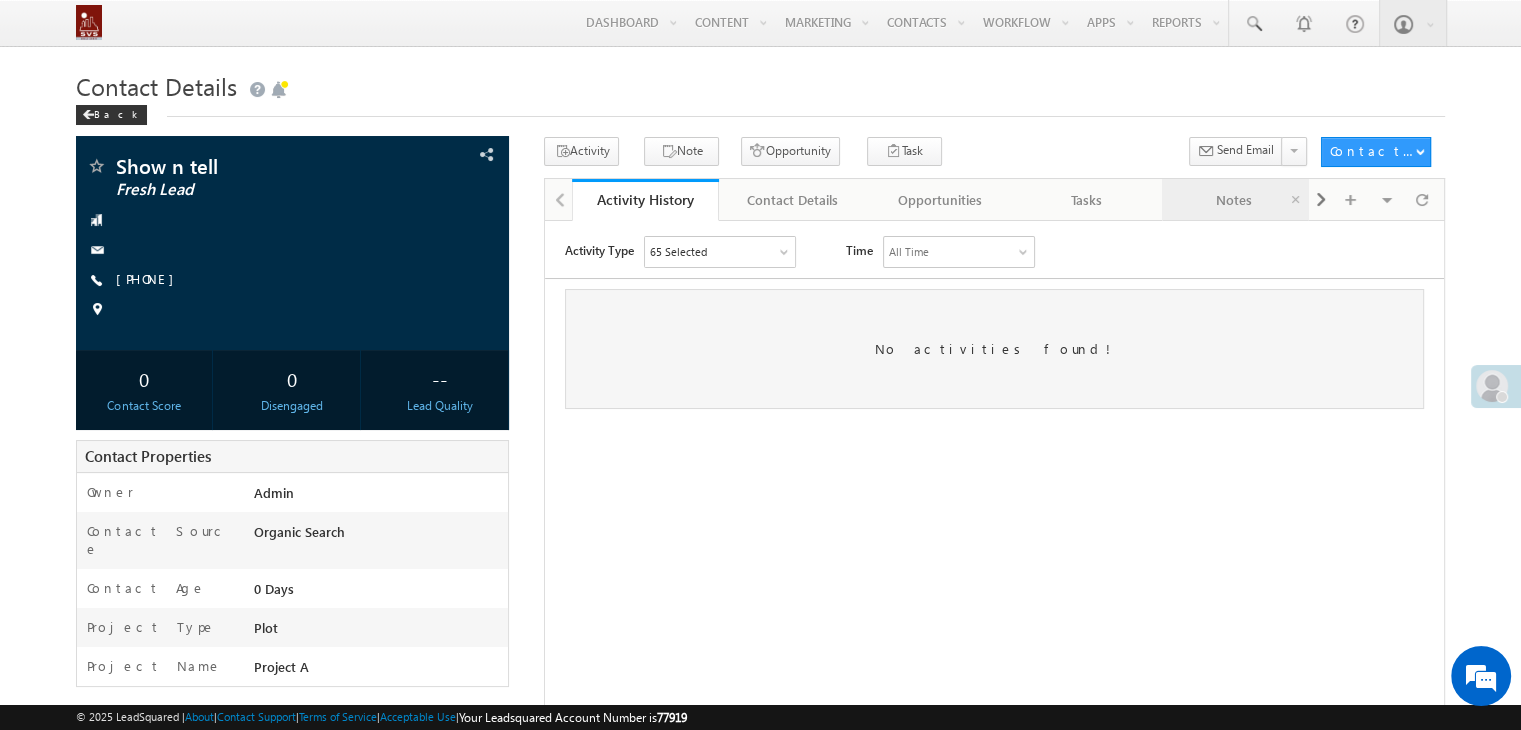scroll, scrollTop: 0, scrollLeft: 0, axis: both 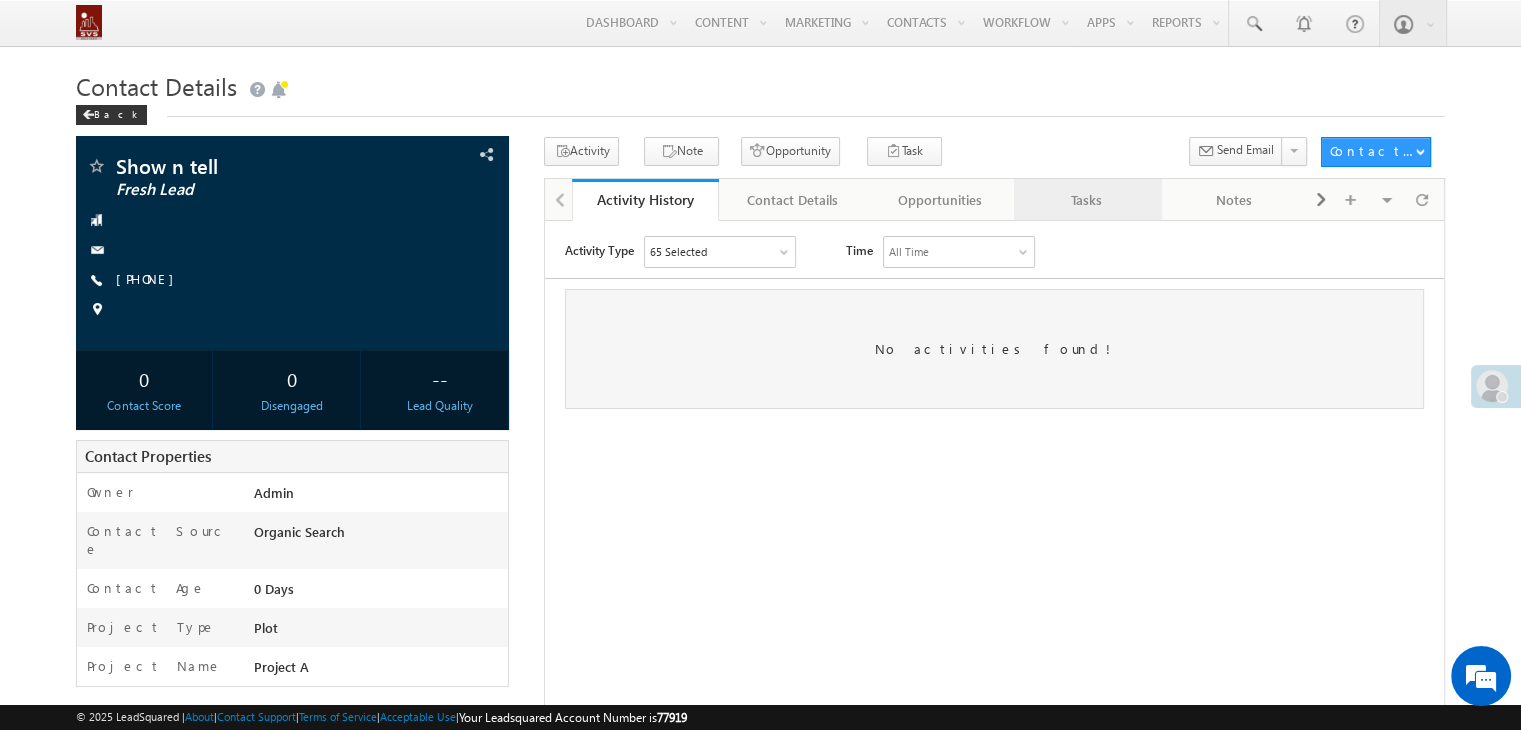 click on "Tasks" at bounding box center (1086, 200) 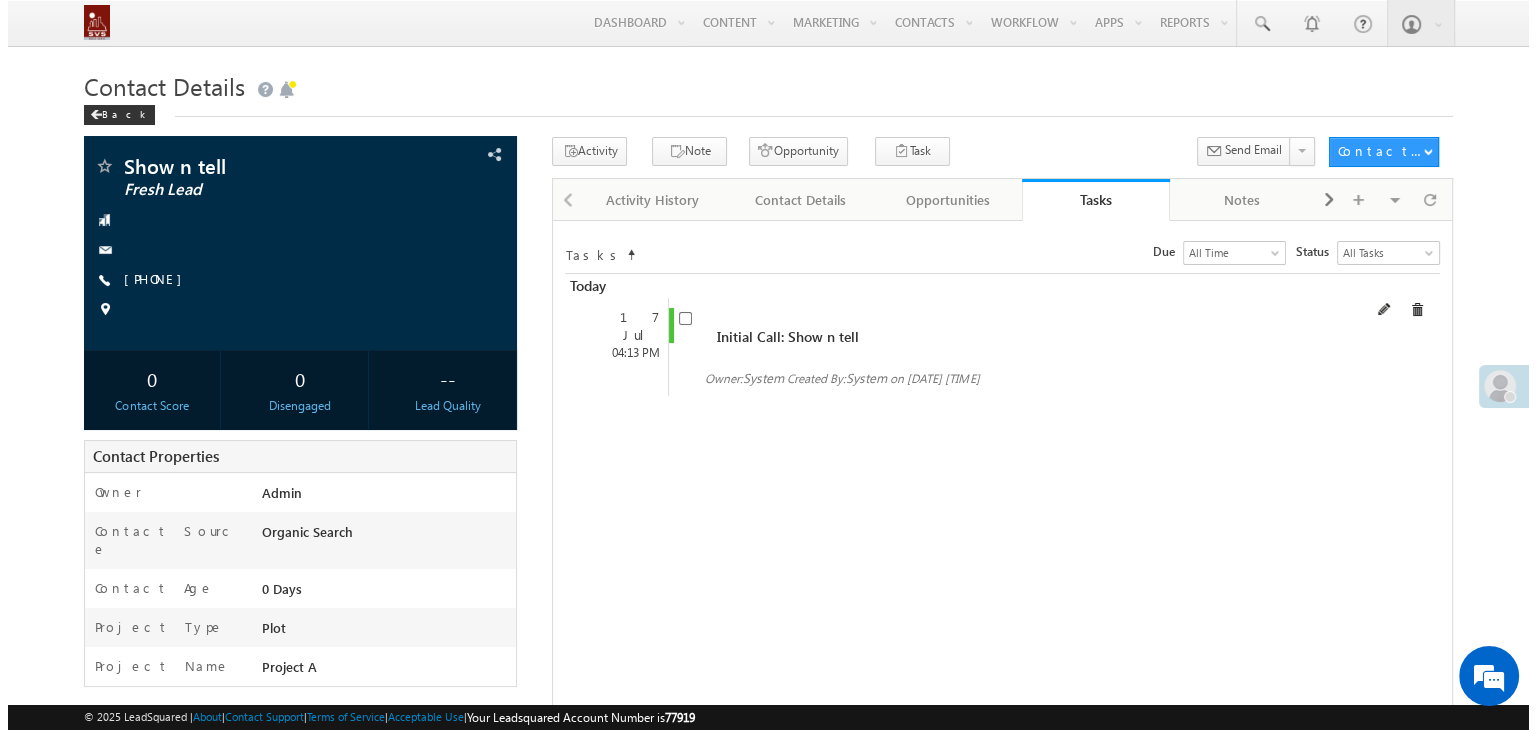 scroll, scrollTop: 0, scrollLeft: 0, axis: both 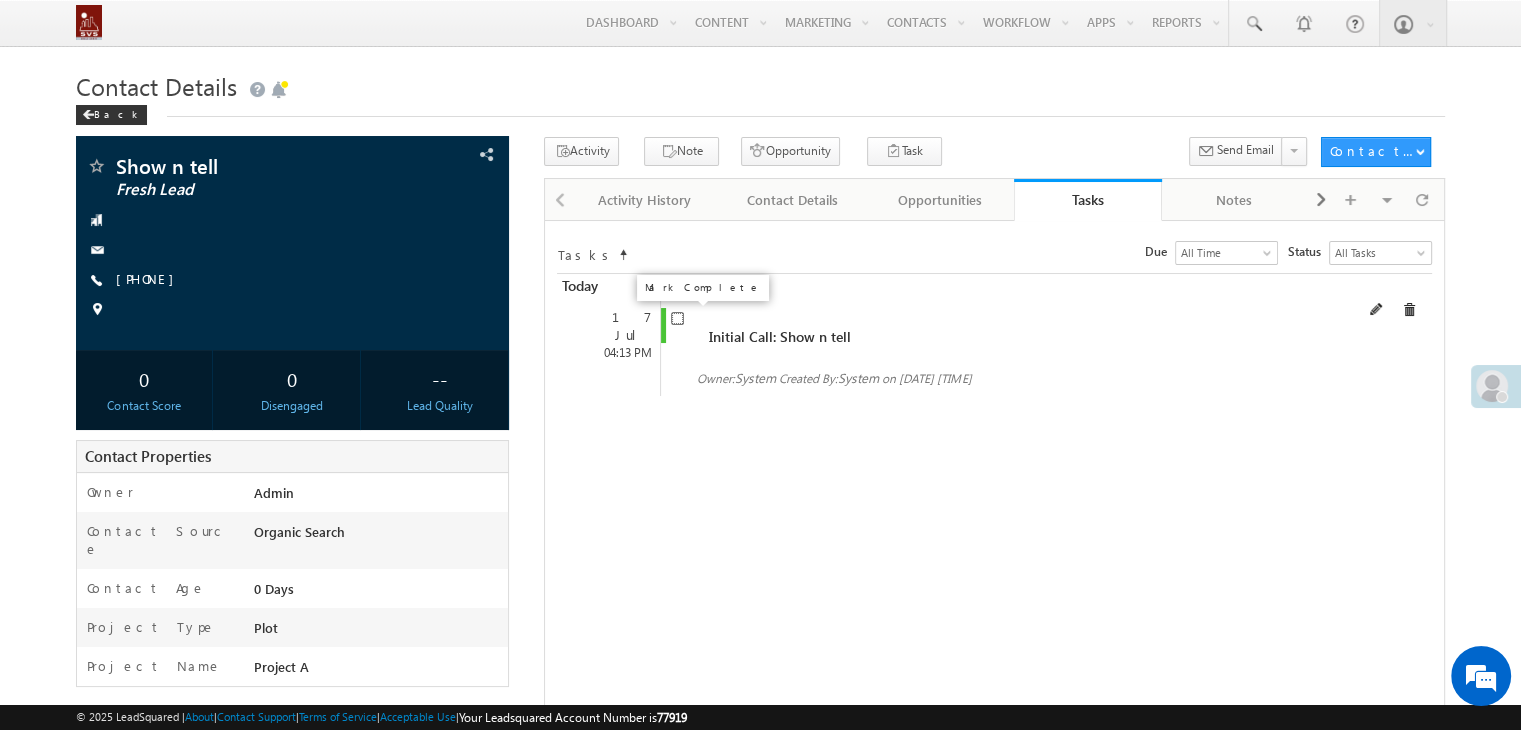 click at bounding box center (677, 318) 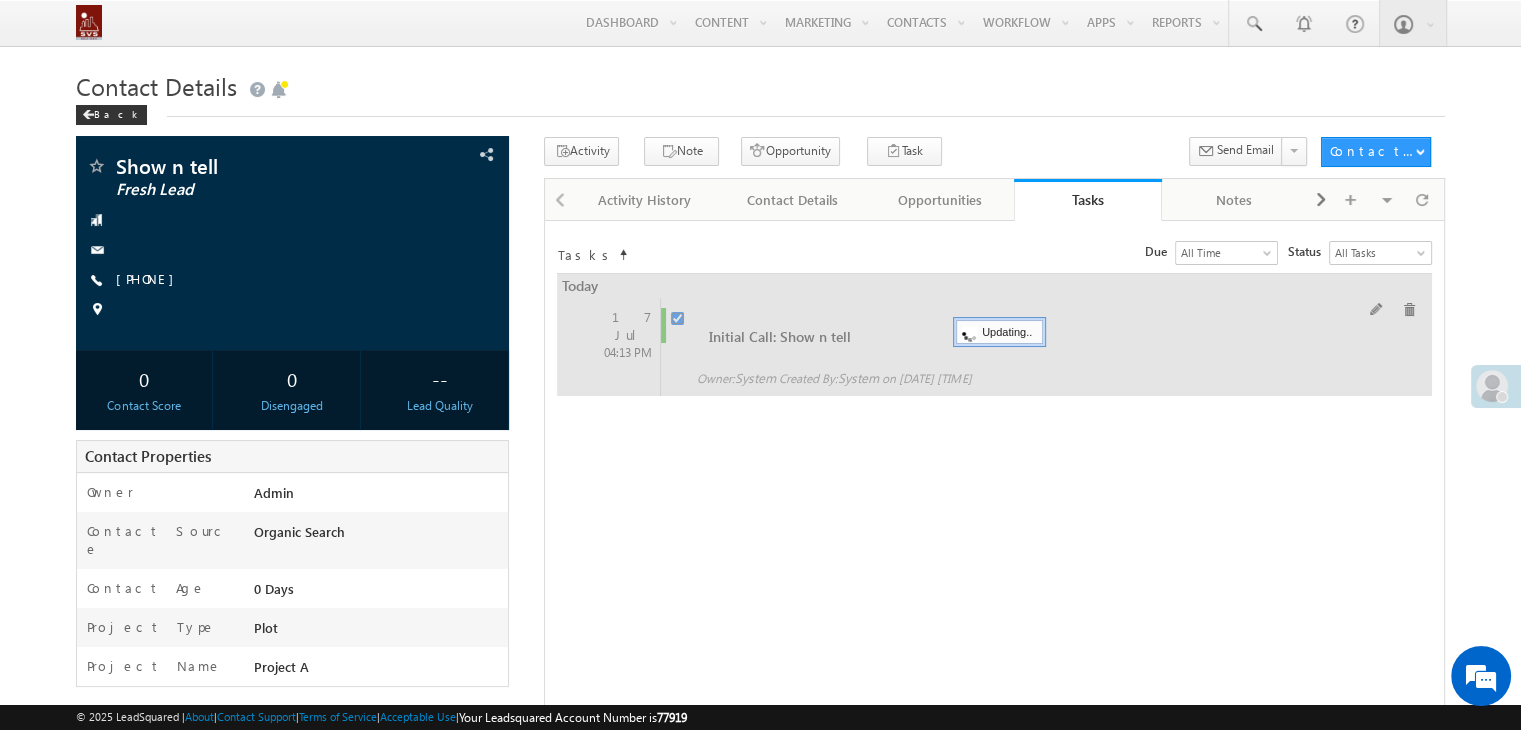 checkbox on "false" 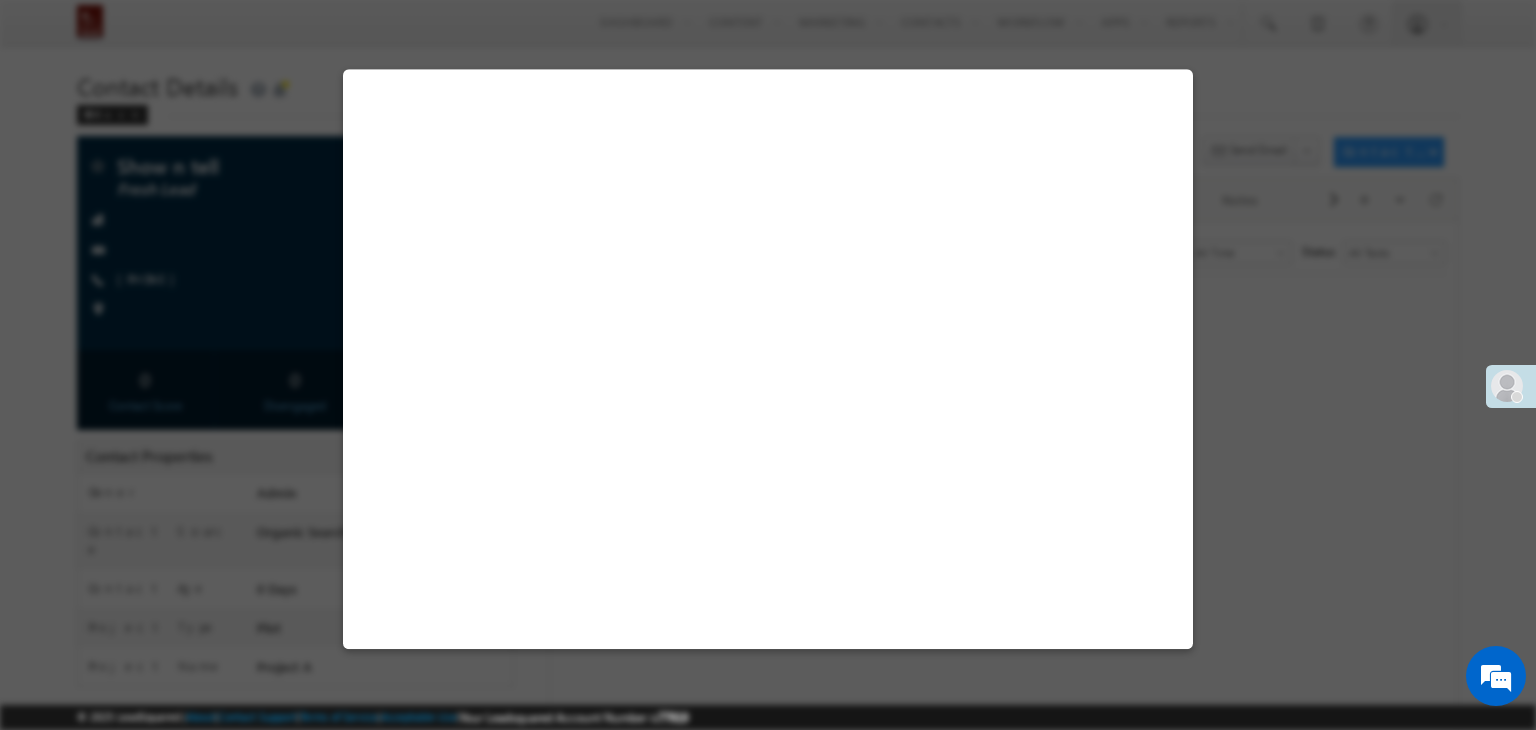 select on "Project A" 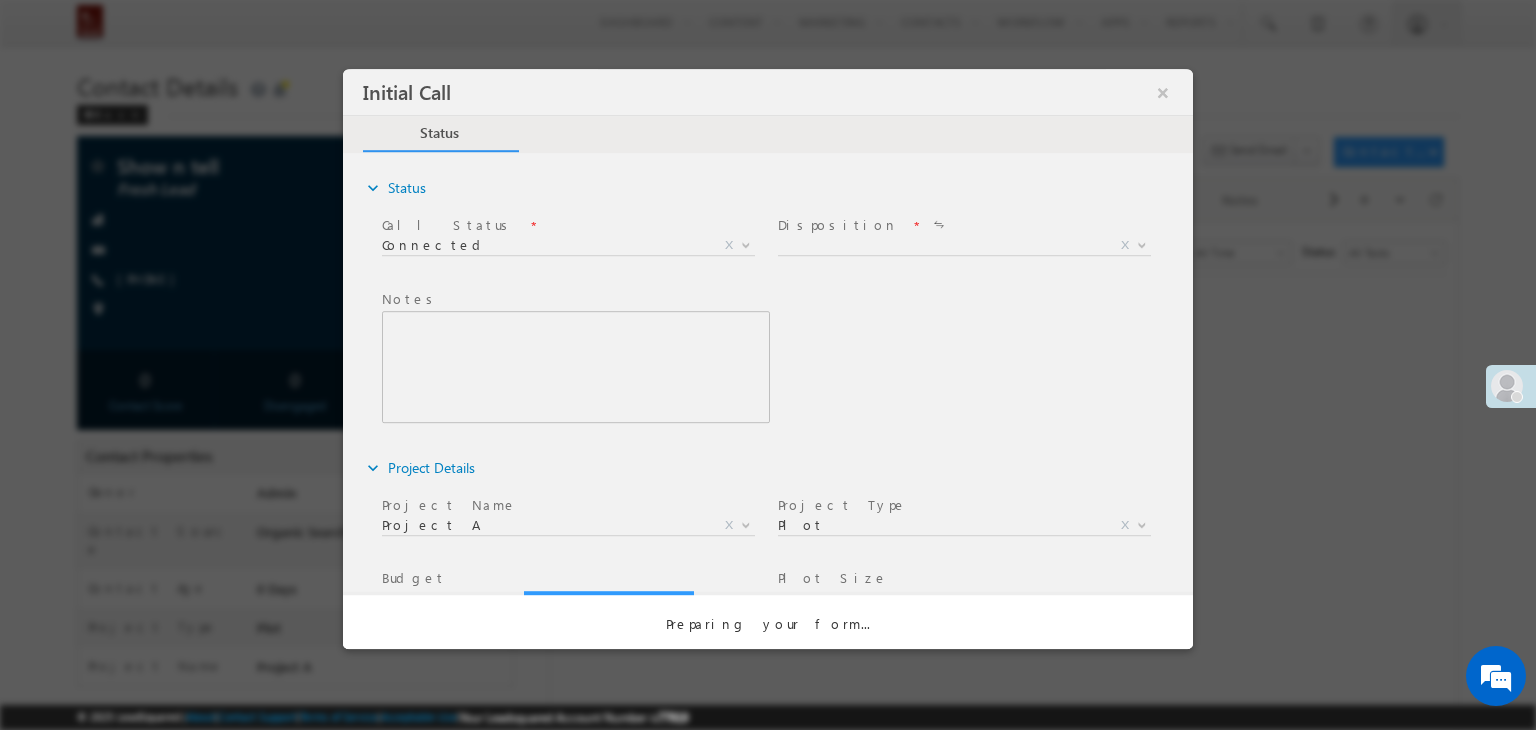 scroll, scrollTop: 0, scrollLeft: 0, axis: both 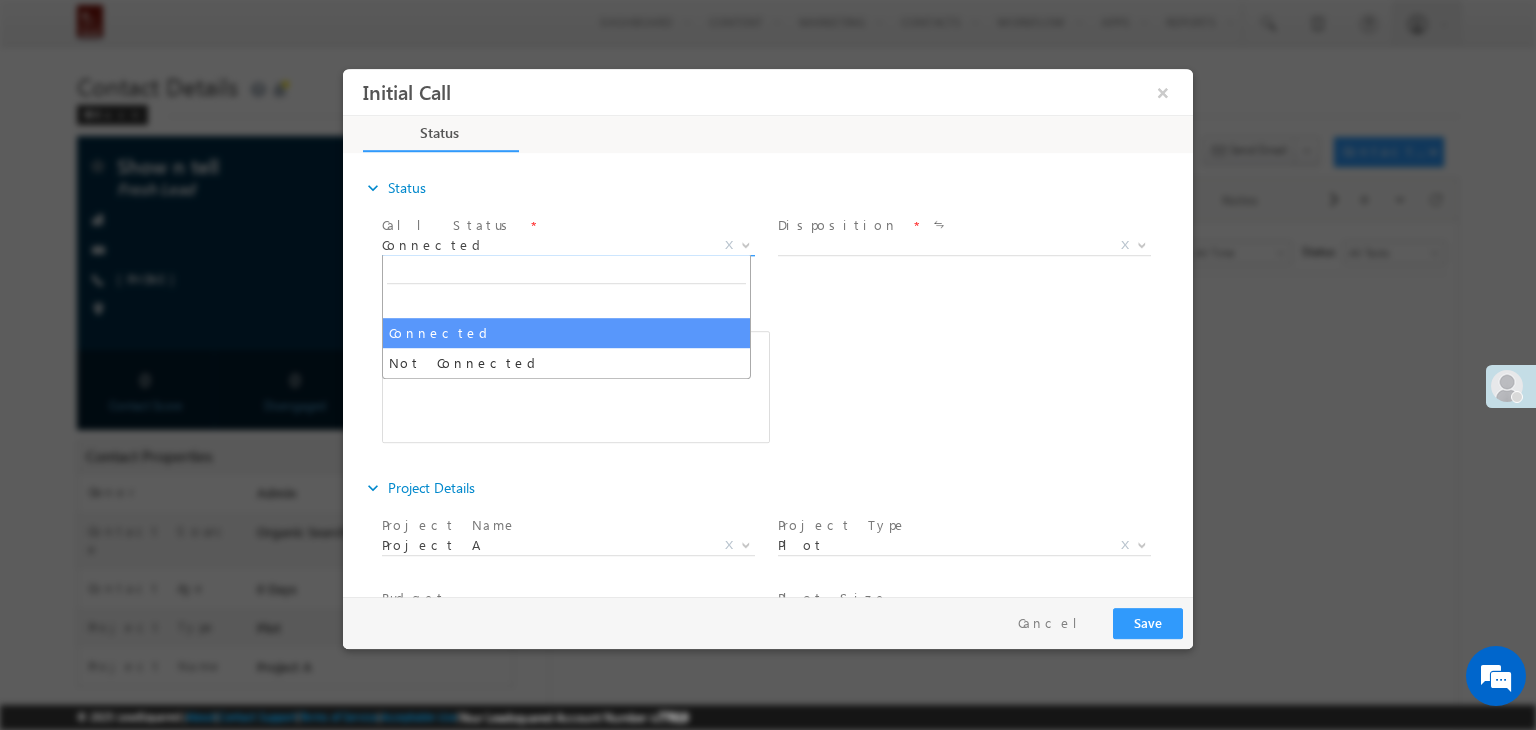 click on "Connected" at bounding box center (544, 245) 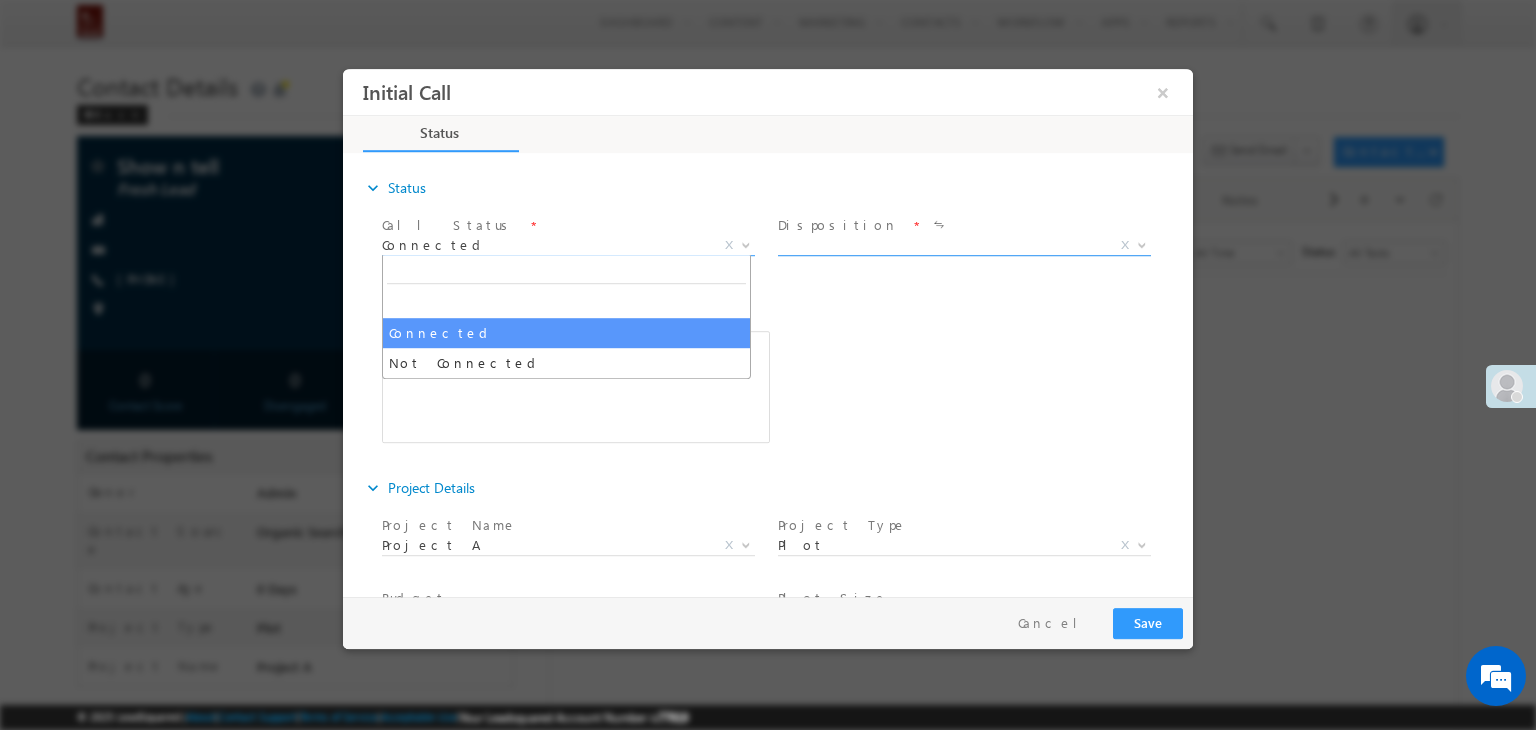 click on "X" at bounding box center (964, 246) 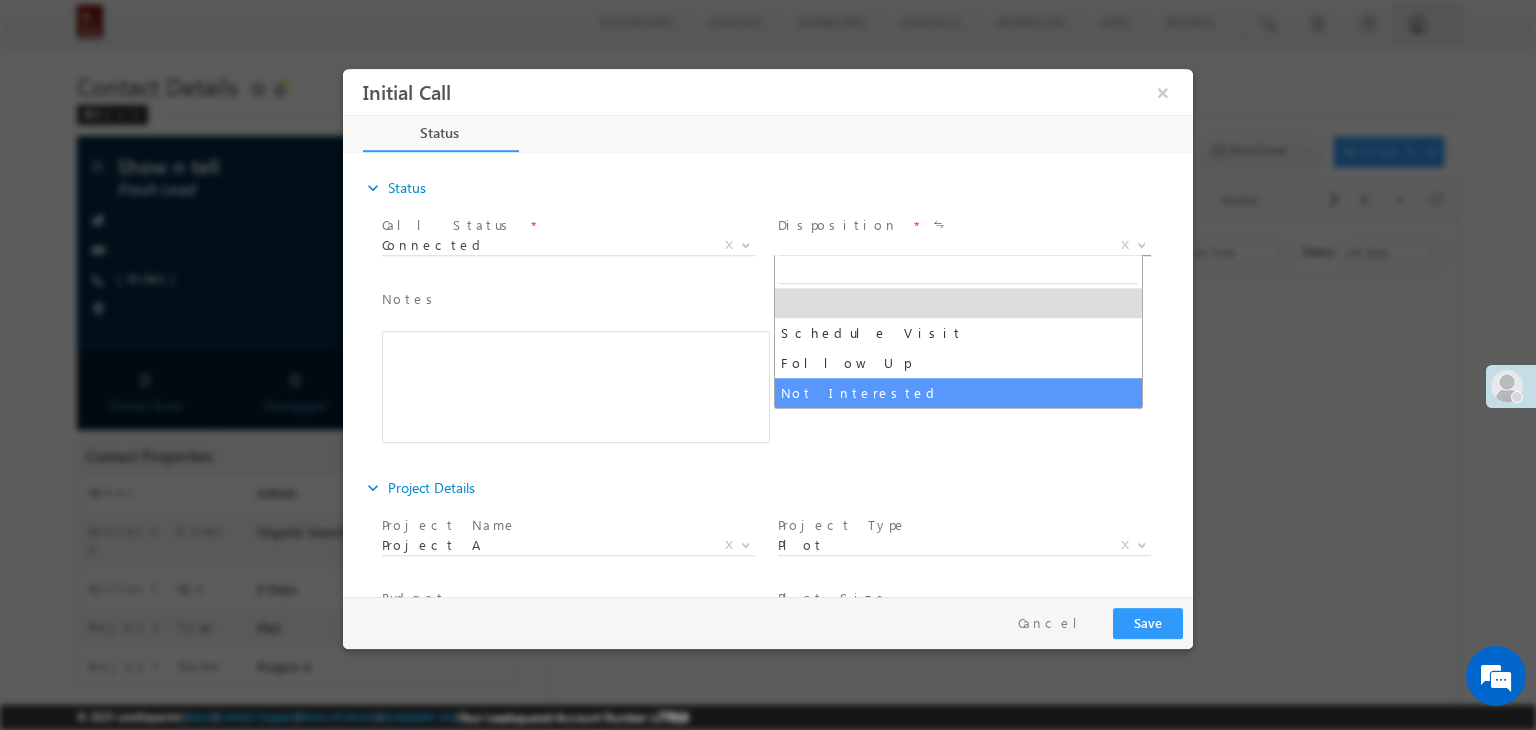 select on "Not Interested" 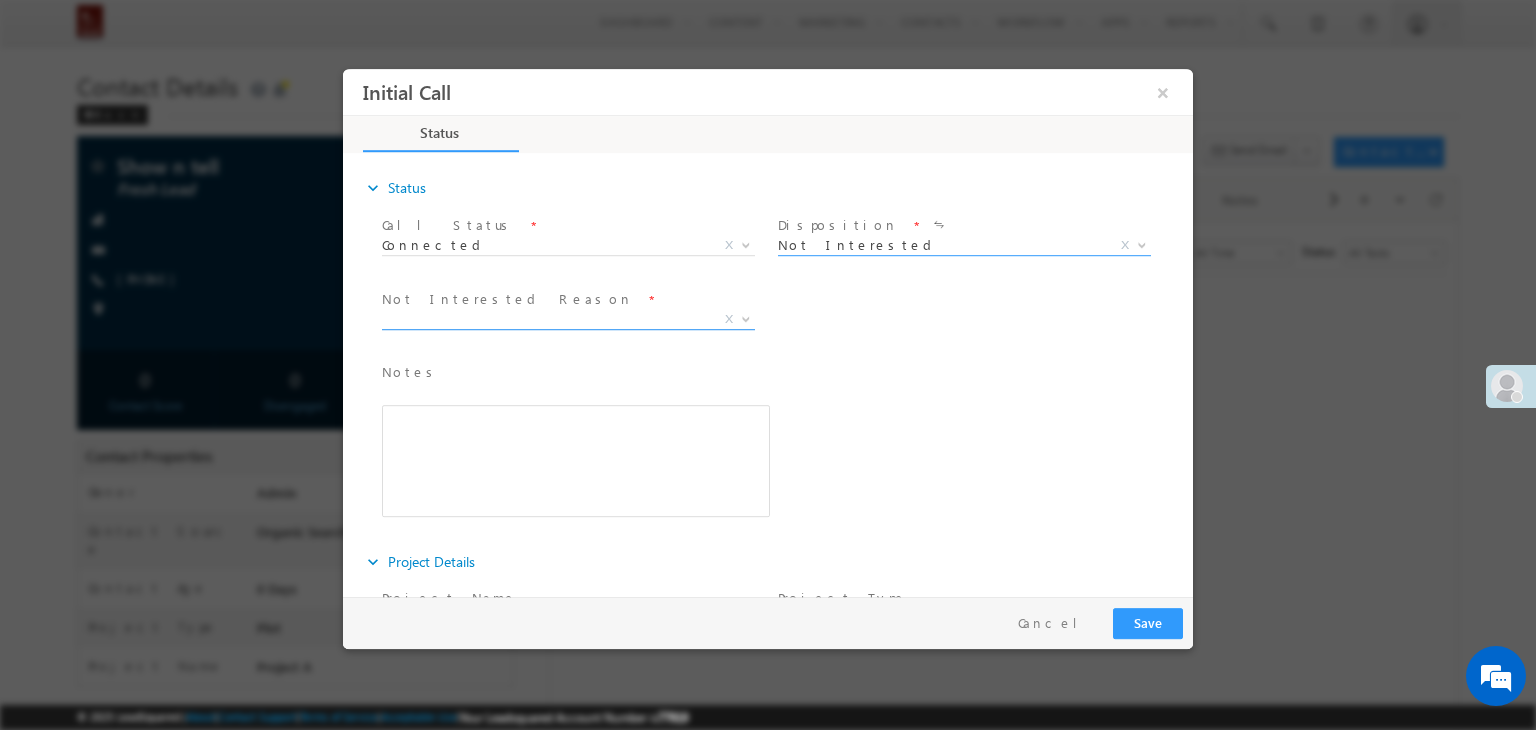 click on "X" at bounding box center [568, 320] 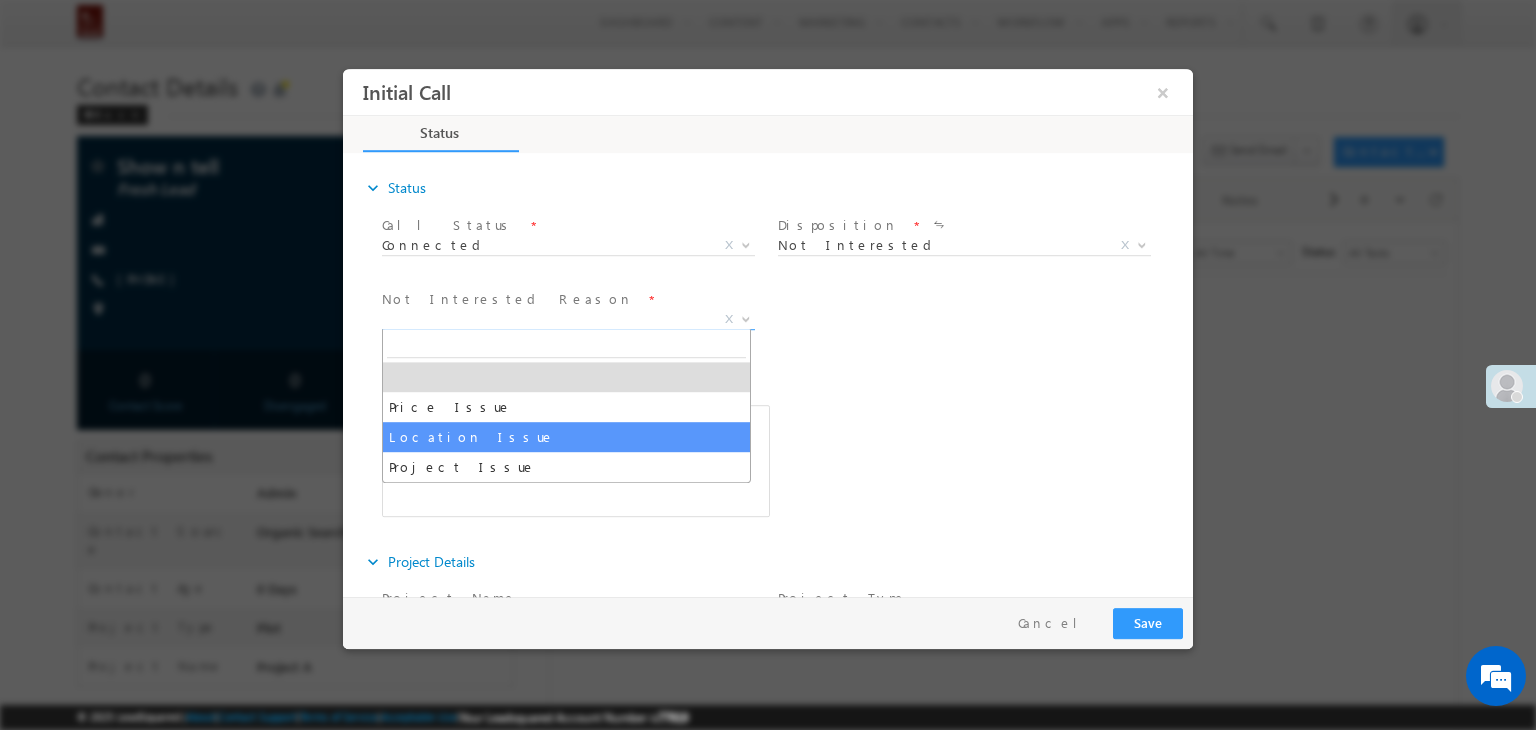 click on "Notes
*
Editor toolbars Basic Styles   Bold   Italic   Underline Paragraph   Insert/Remove Numbered List   Insert/Remove Bulleted List expandable   More Options Press ALT 0 for help" at bounding box center (785, 450) 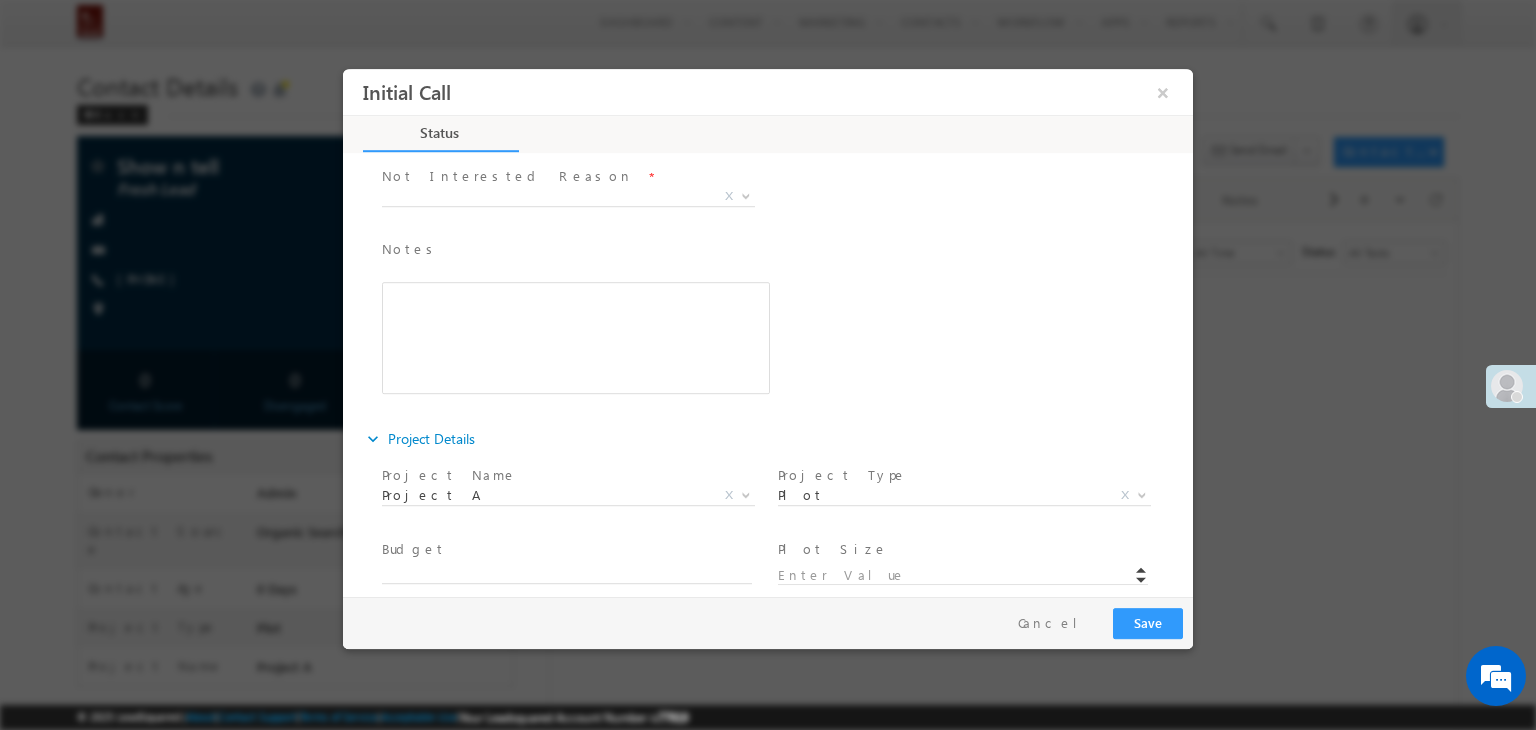 scroll, scrollTop: 0, scrollLeft: 0, axis: both 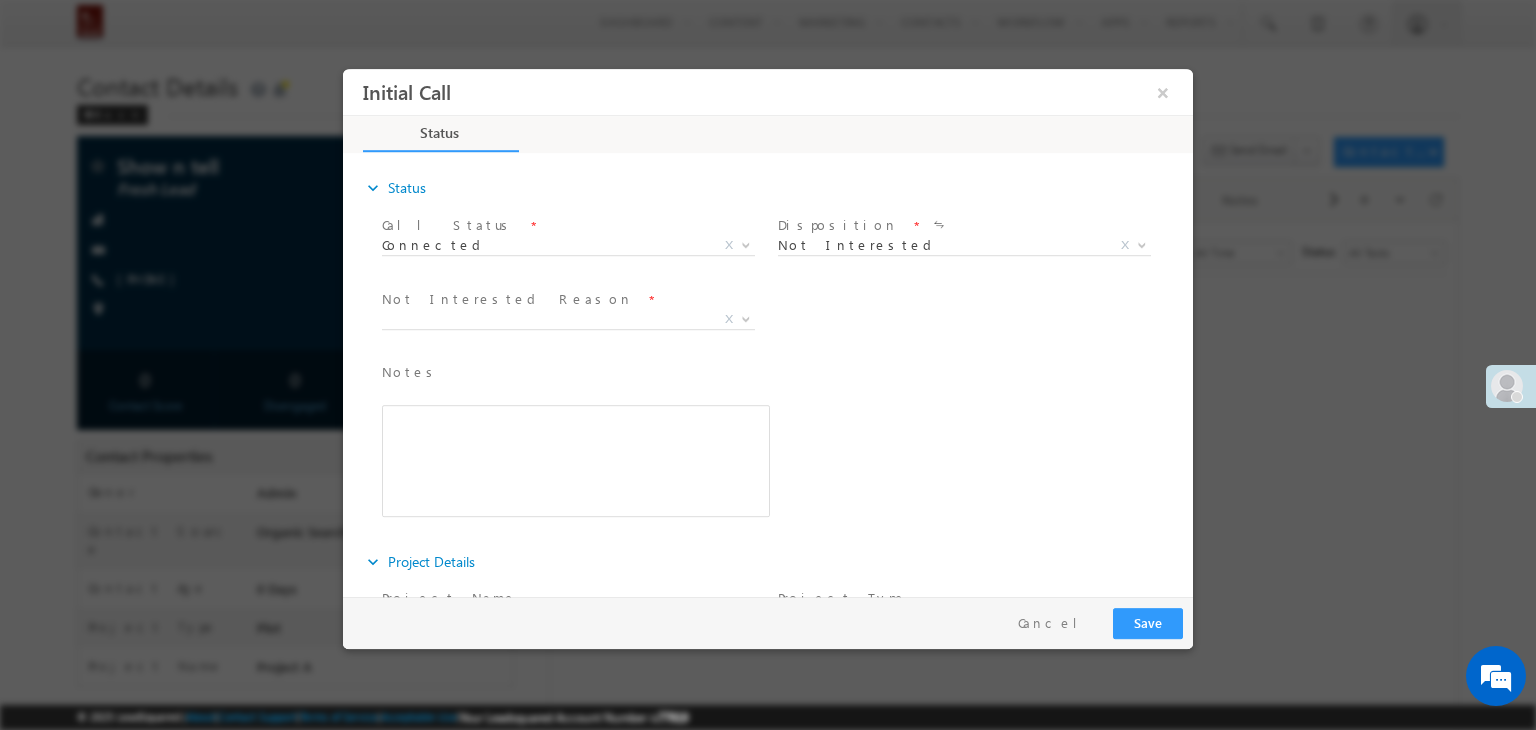 click on "Not Interested" at bounding box center [940, 245] 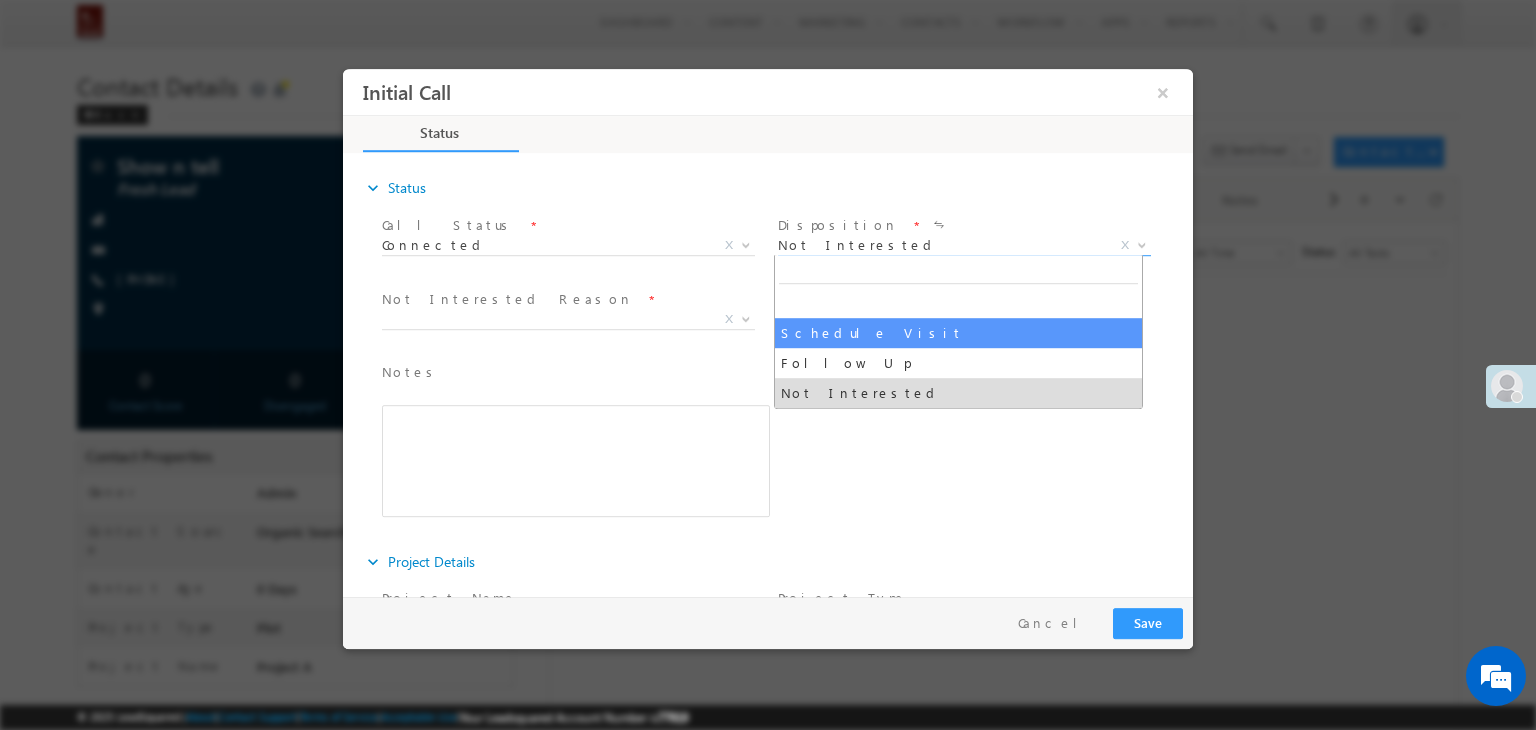 select on "Schedule Visit" 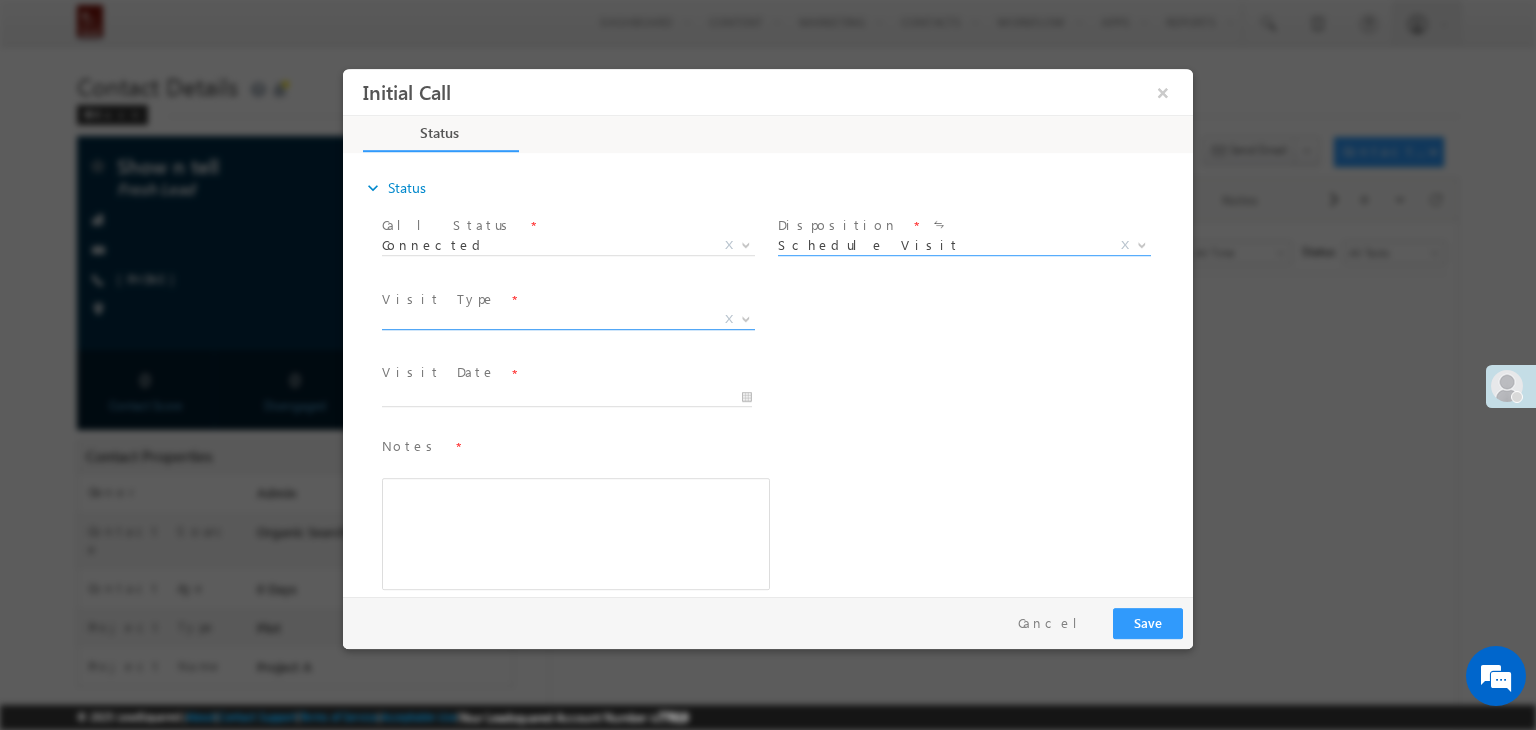 click on "X" at bounding box center (568, 320) 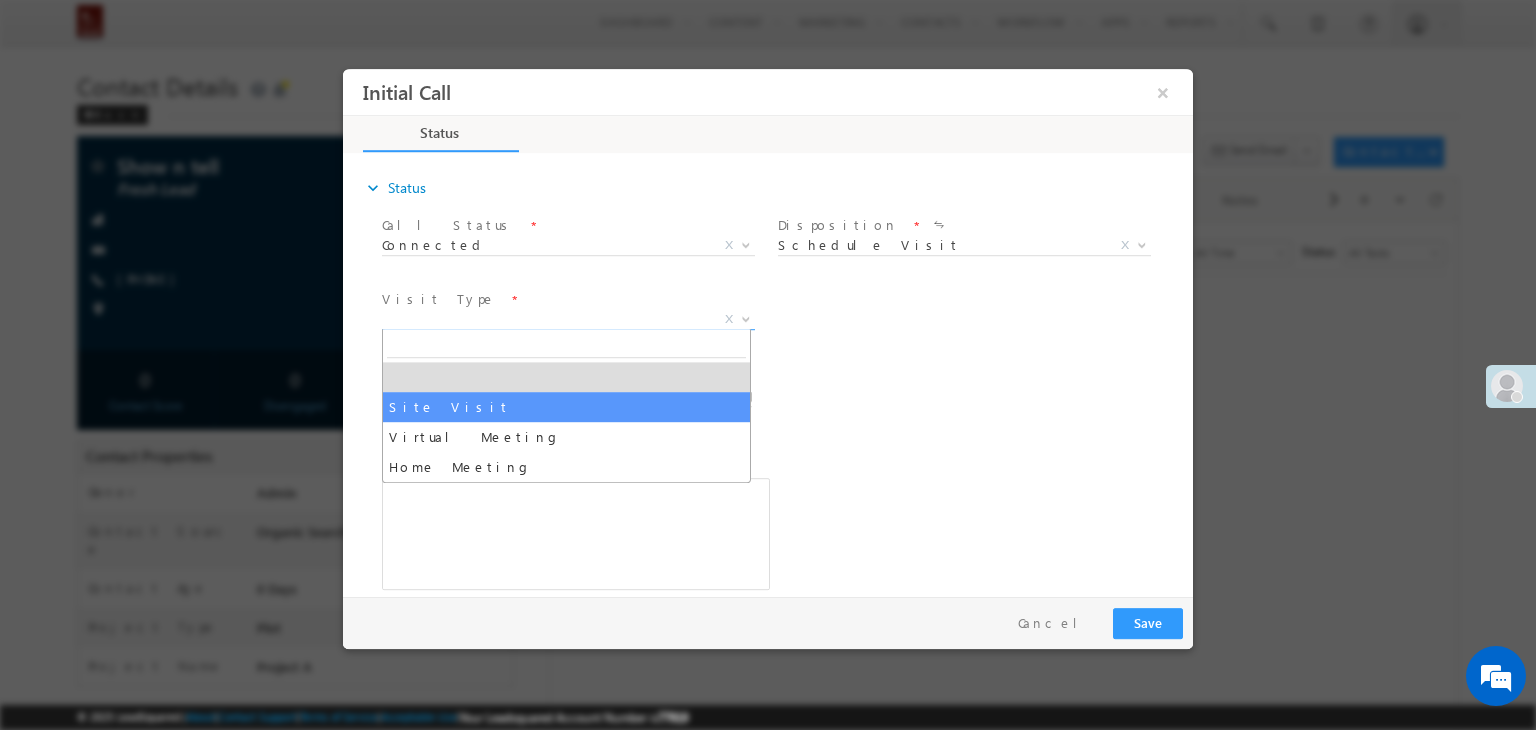select on "Site Visit" 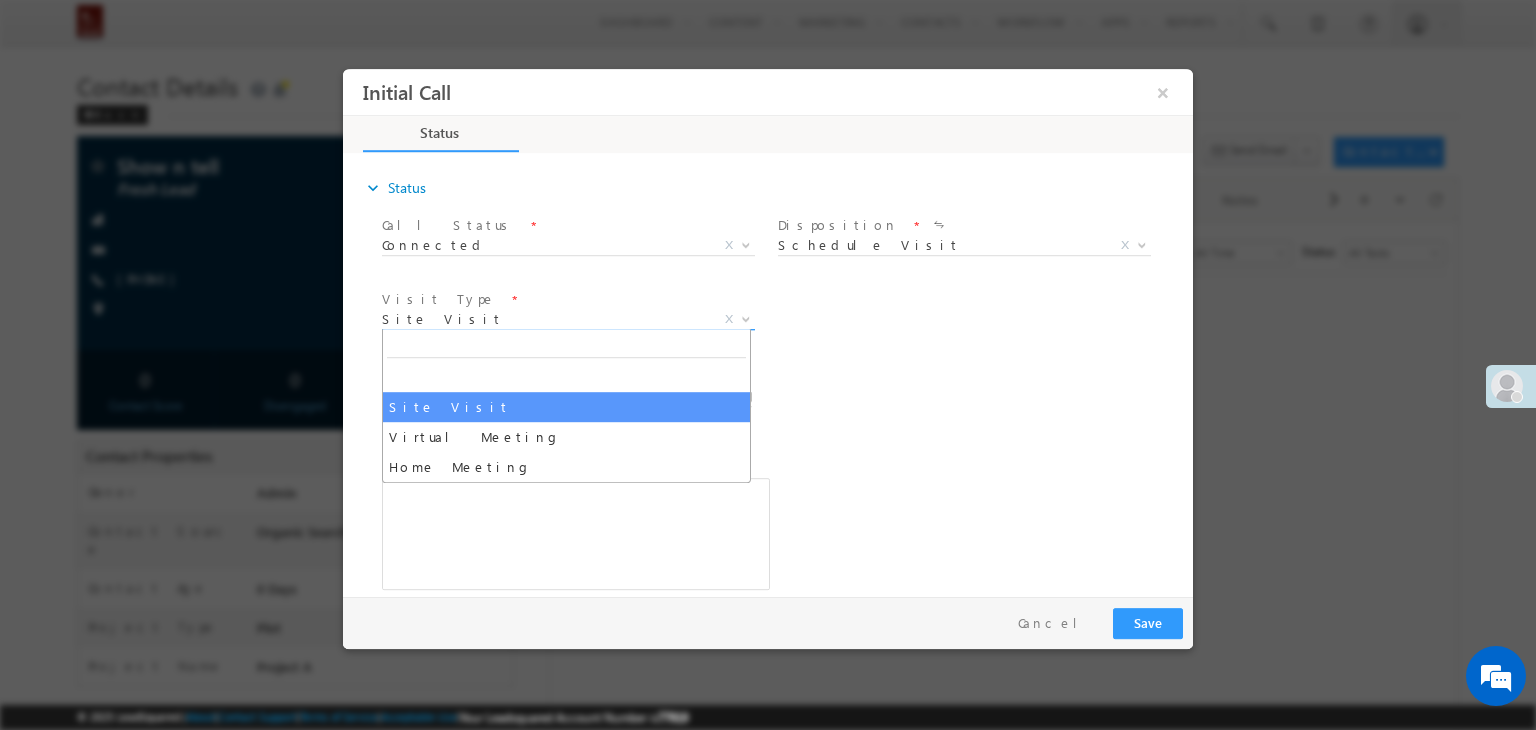 click on "Site Visit" at bounding box center [544, 319] 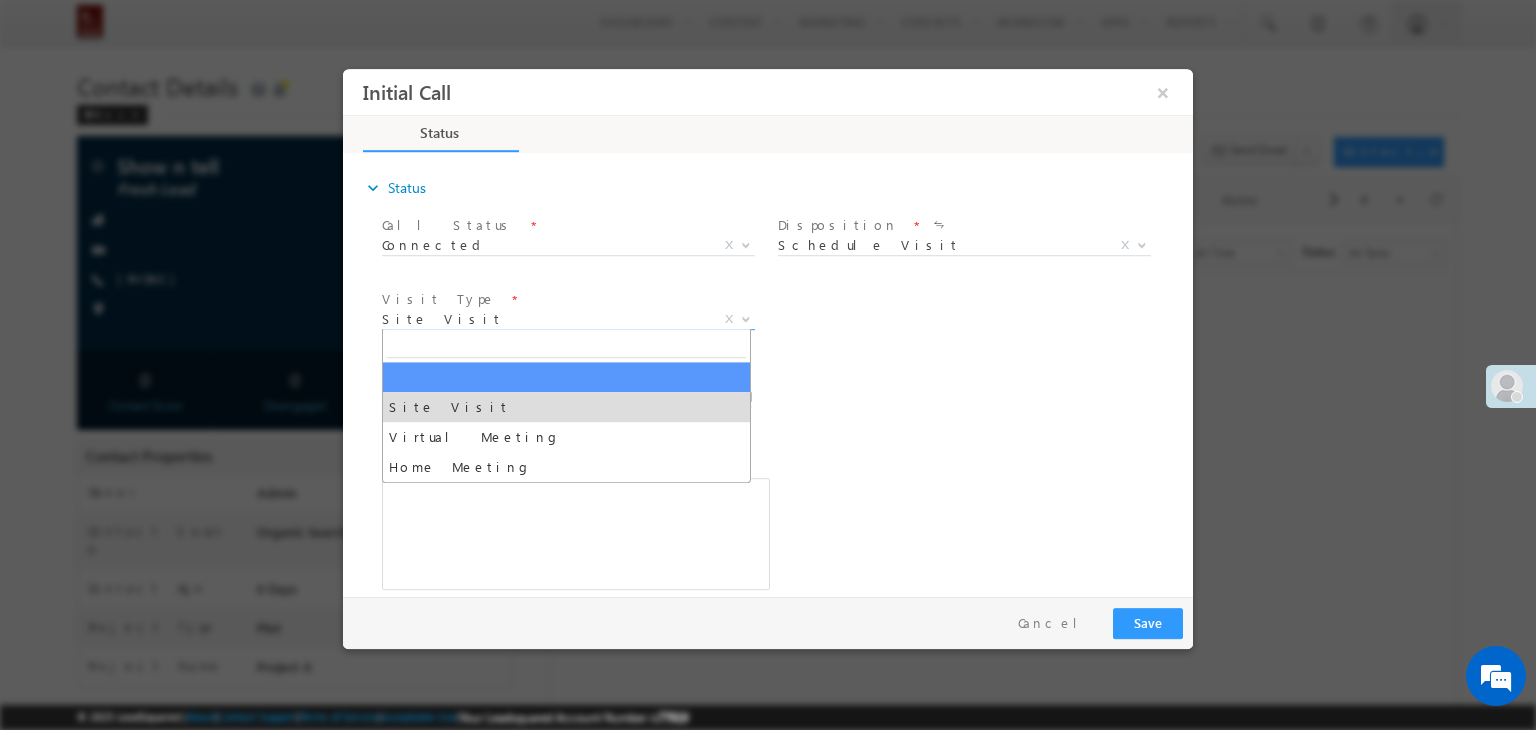 click on "Visit Date
*
Follow Up Date
*" at bounding box center [785, 396] 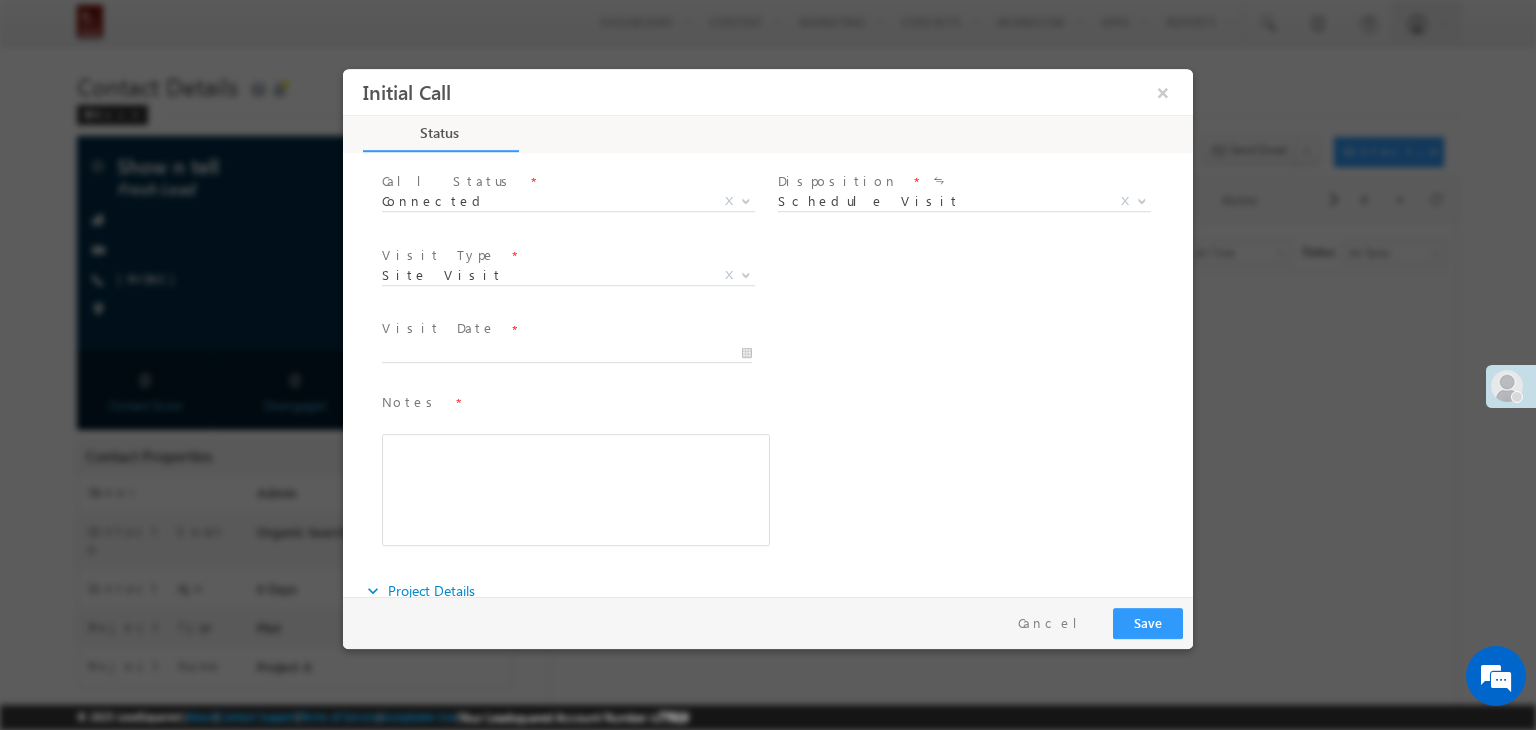 scroll, scrollTop: 0, scrollLeft: 0, axis: both 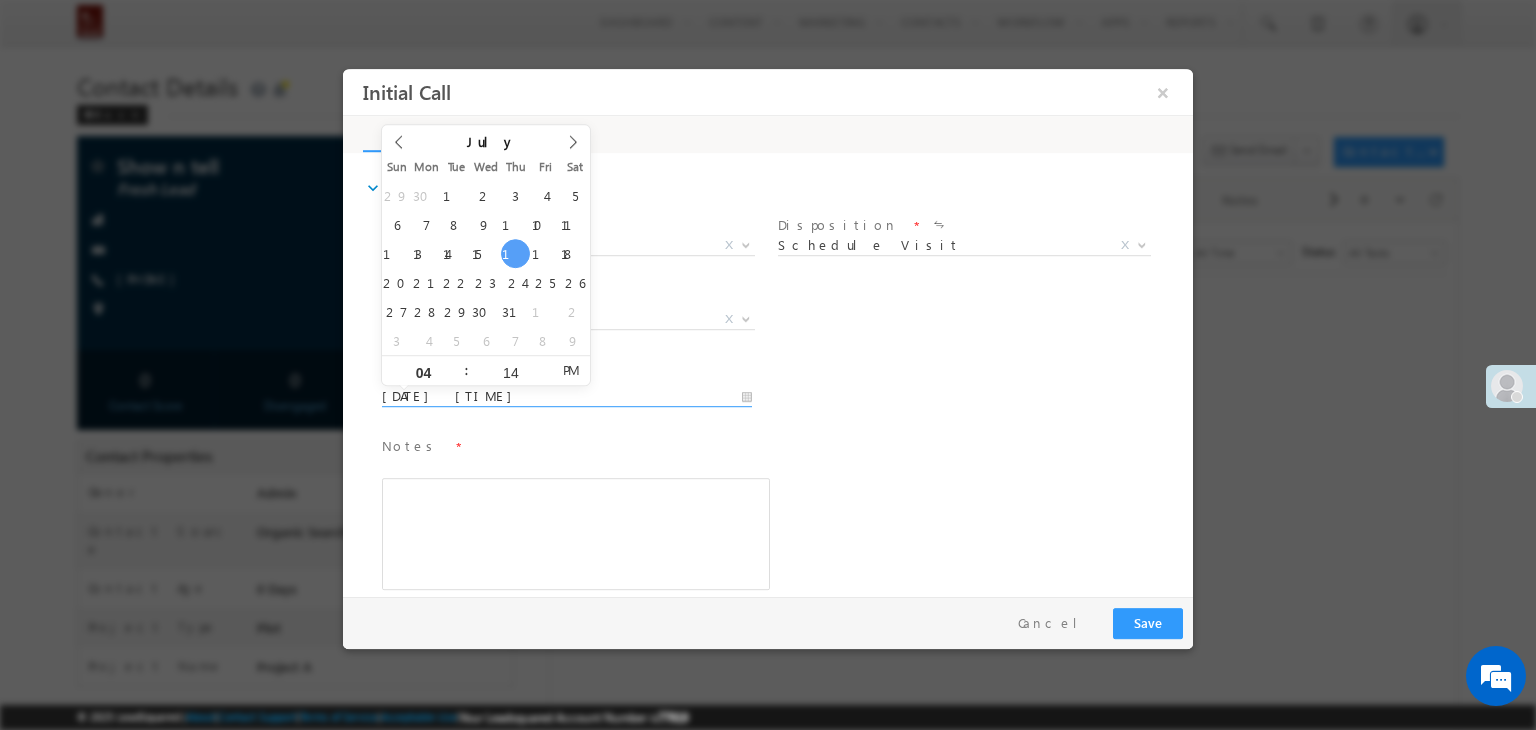 click on "17/07/2025 4:14 PM" at bounding box center (567, 397) 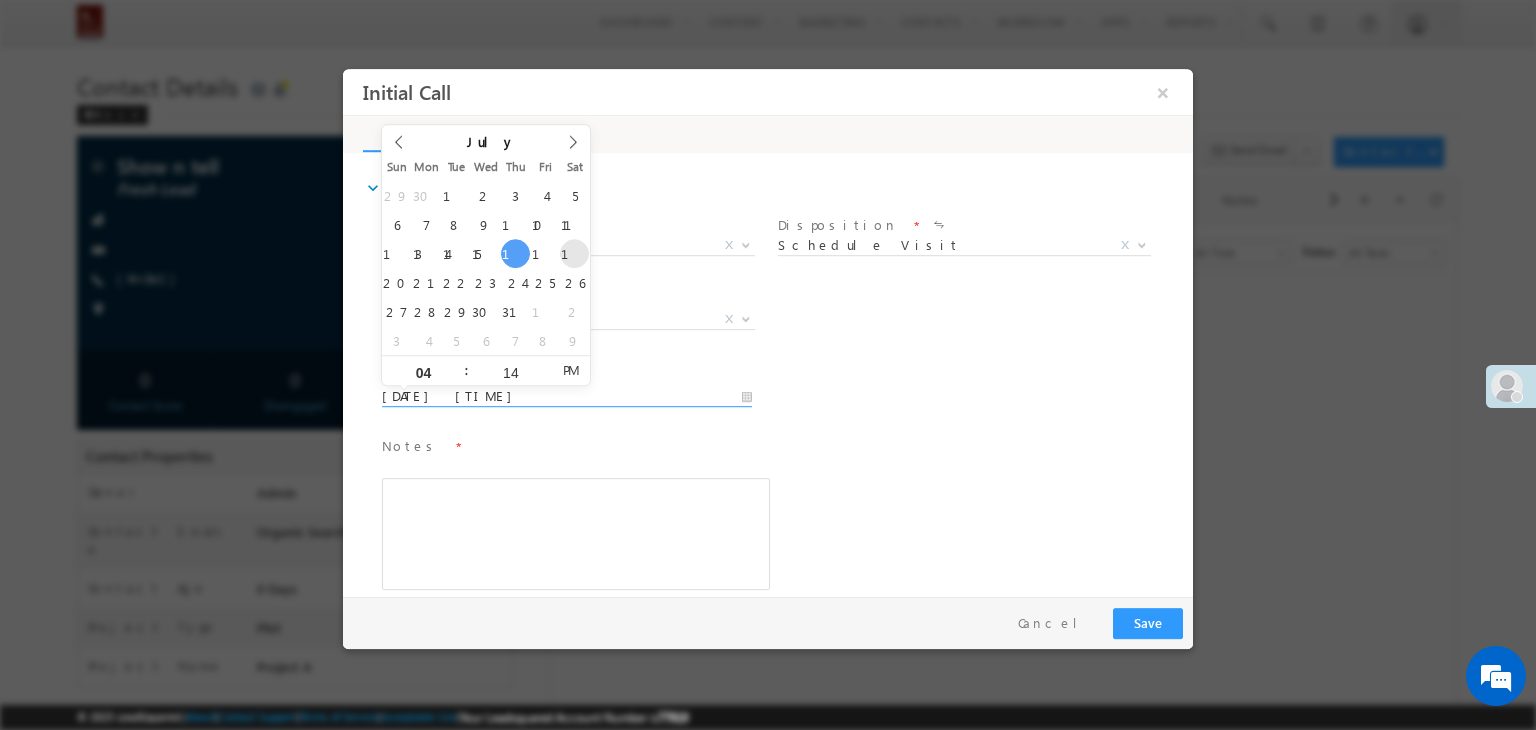 type on "19/07/2025 4:14 PM" 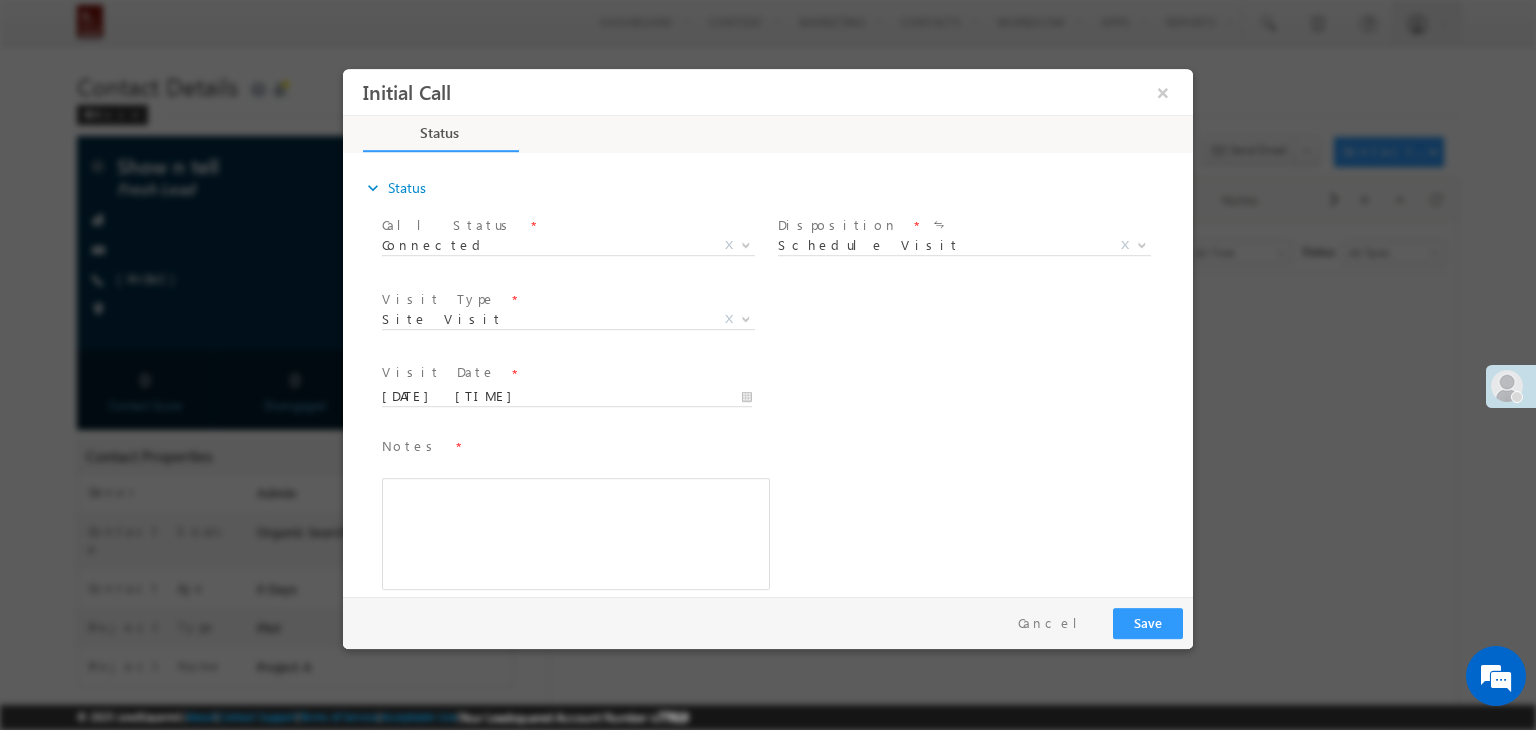 click on "Visit Date
*
19/07/2025 4:14 PM
Follow Up Date
*" at bounding box center [785, 396] 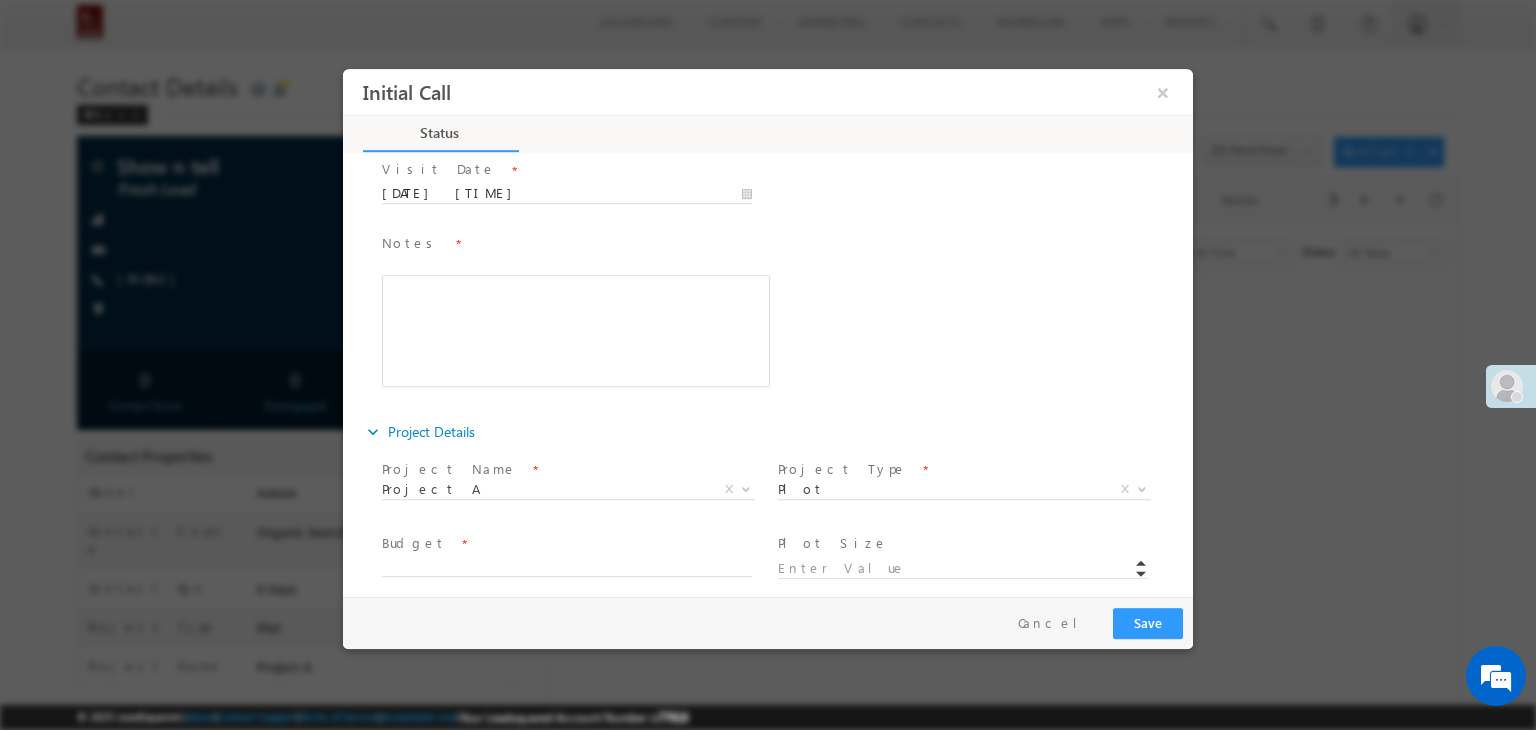scroll, scrollTop: 100, scrollLeft: 0, axis: vertical 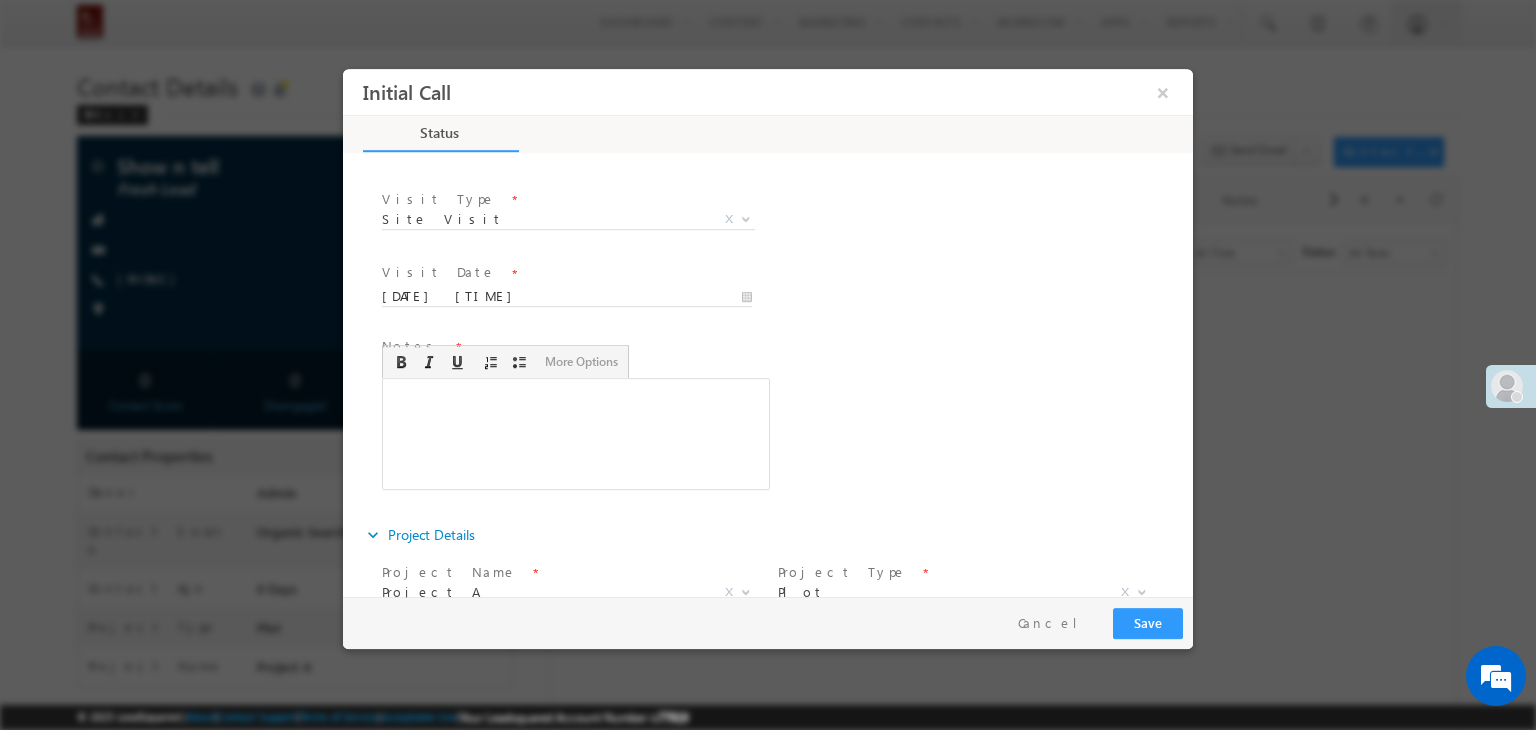 click at bounding box center [576, 434] 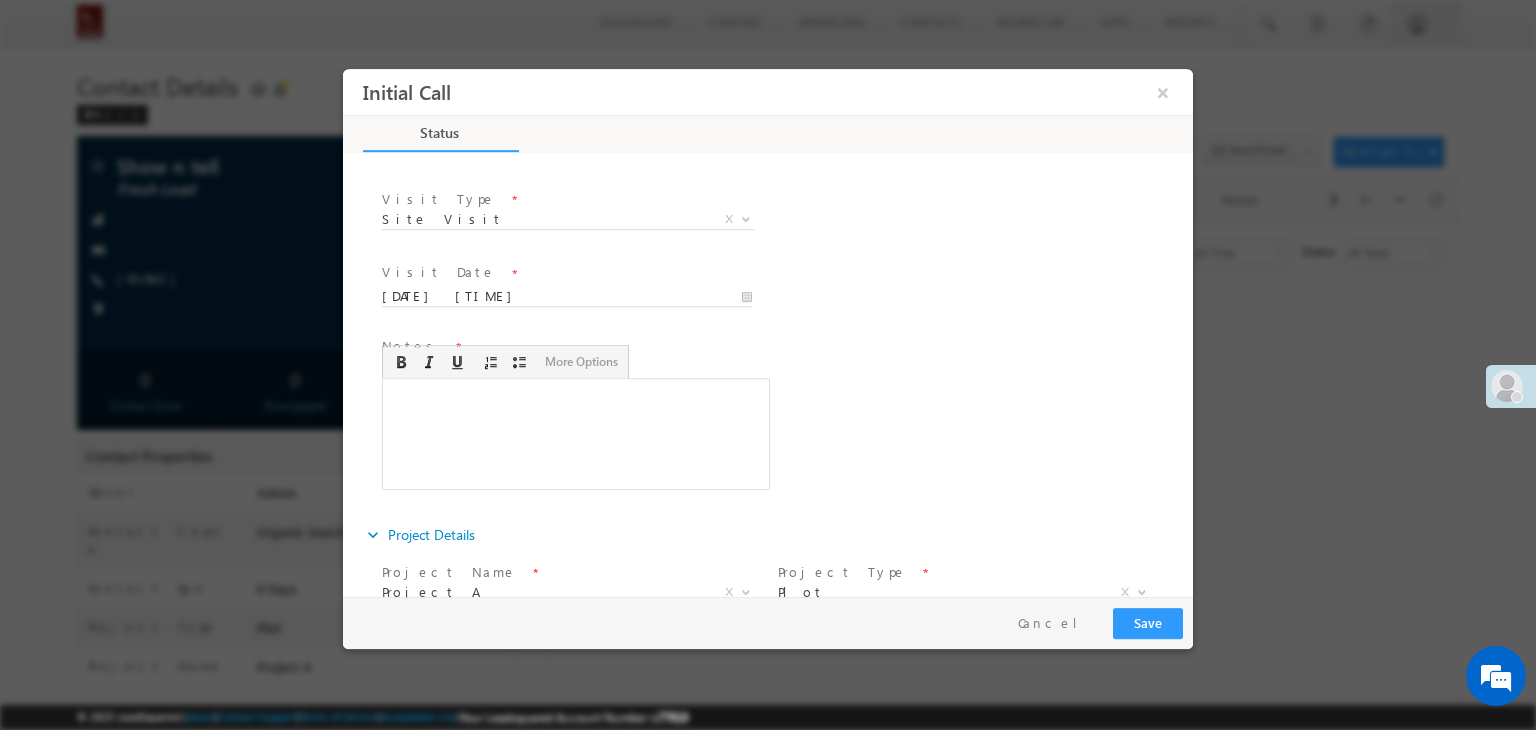type 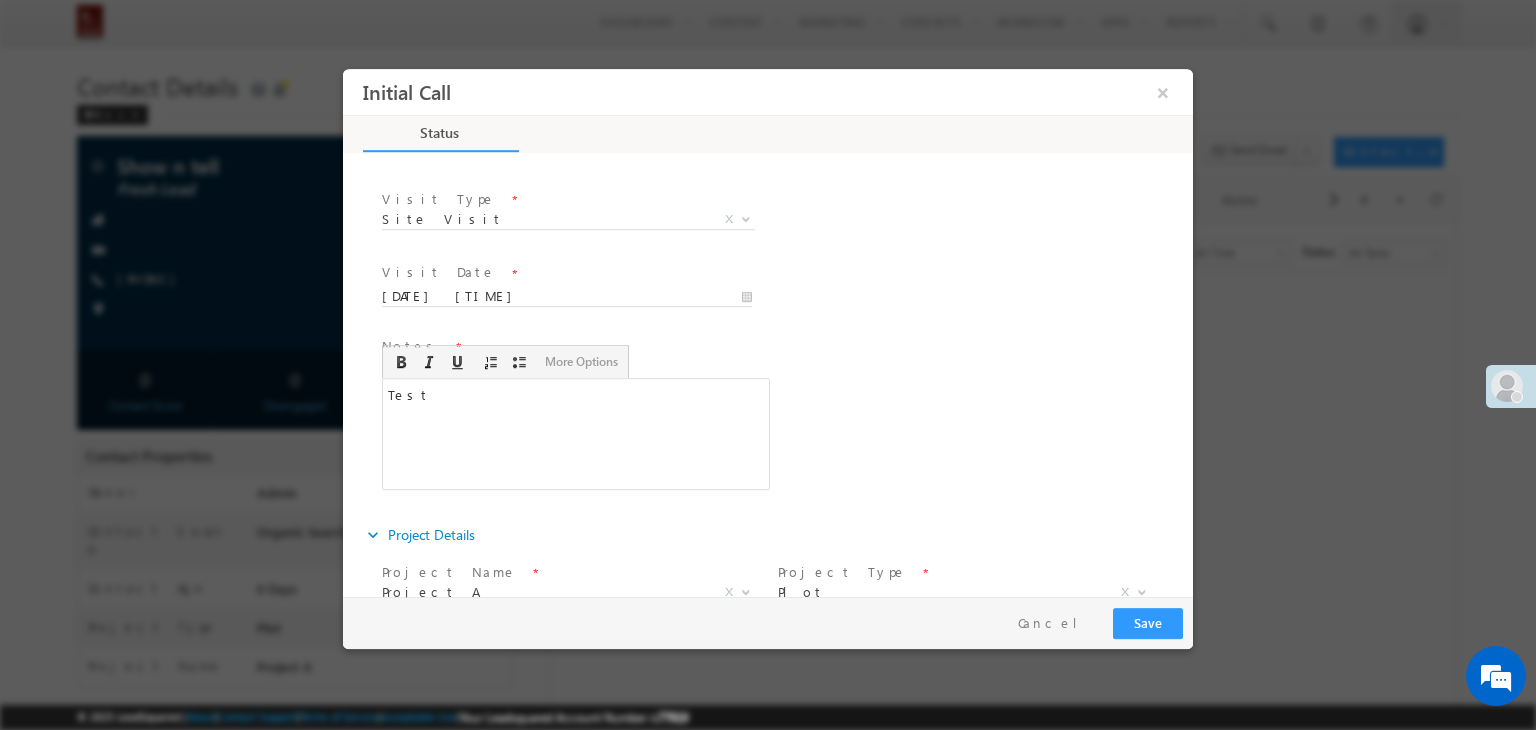 click on "Notes
*
Test   Editor toolbars Basic Styles   Bold   Italic   Underline Paragraph   Insert/Remove Numbered List   Insert/Remove Bulleted List expandable   More Options Press ALT 0 for help Test" at bounding box center (785, 423) 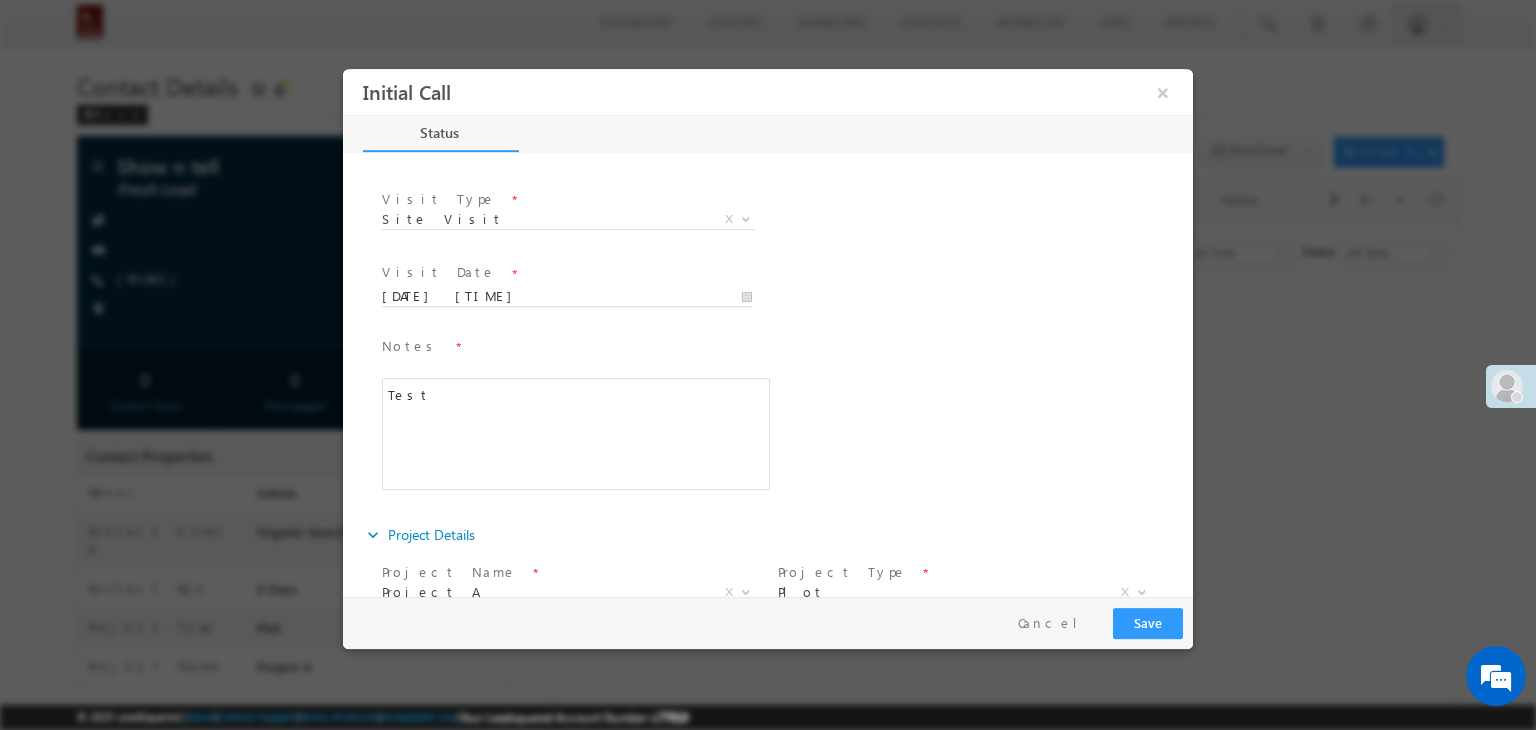scroll, scrollTop: 400, scrollLeft: 0, axis: vertical 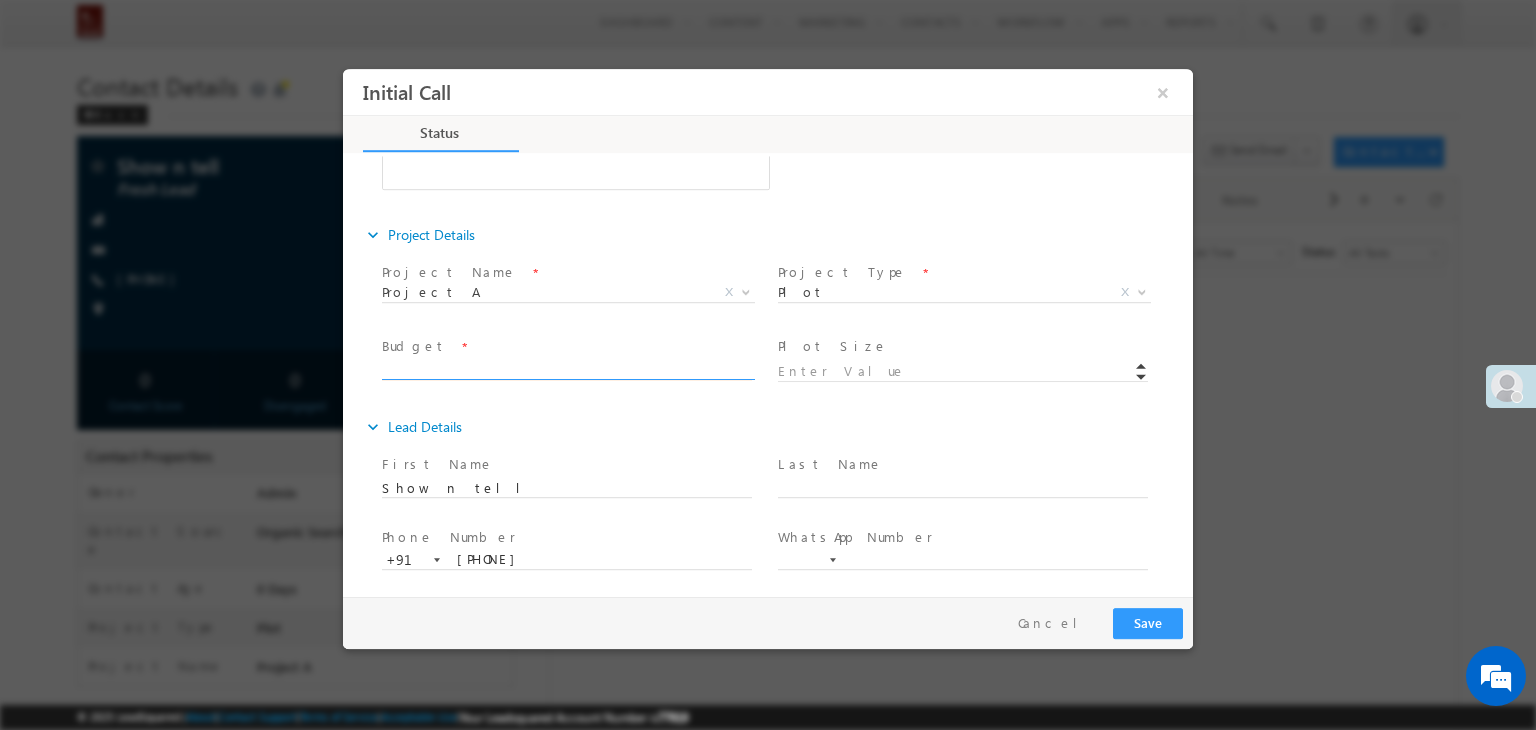click at bounding box center (567, 371) 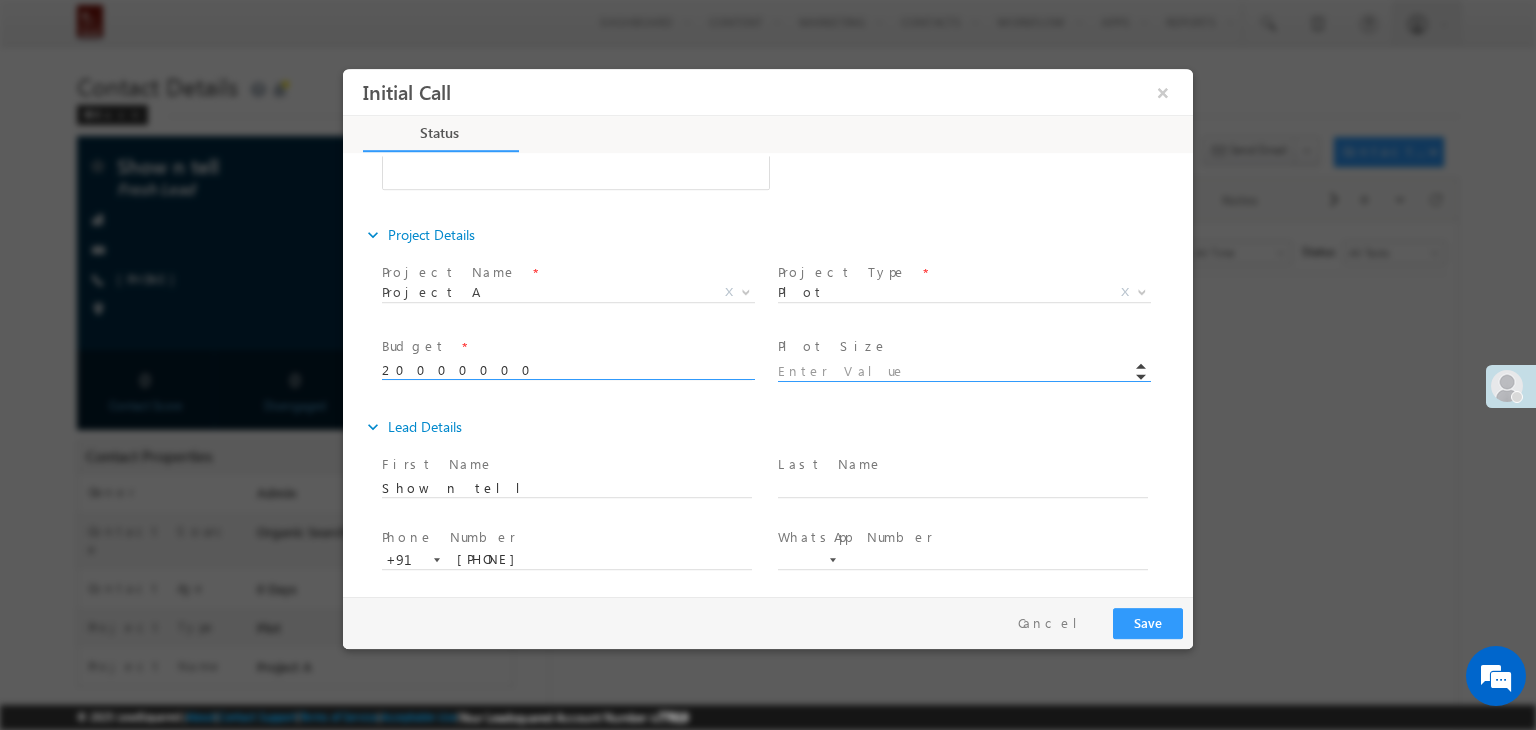 type on "20000000" 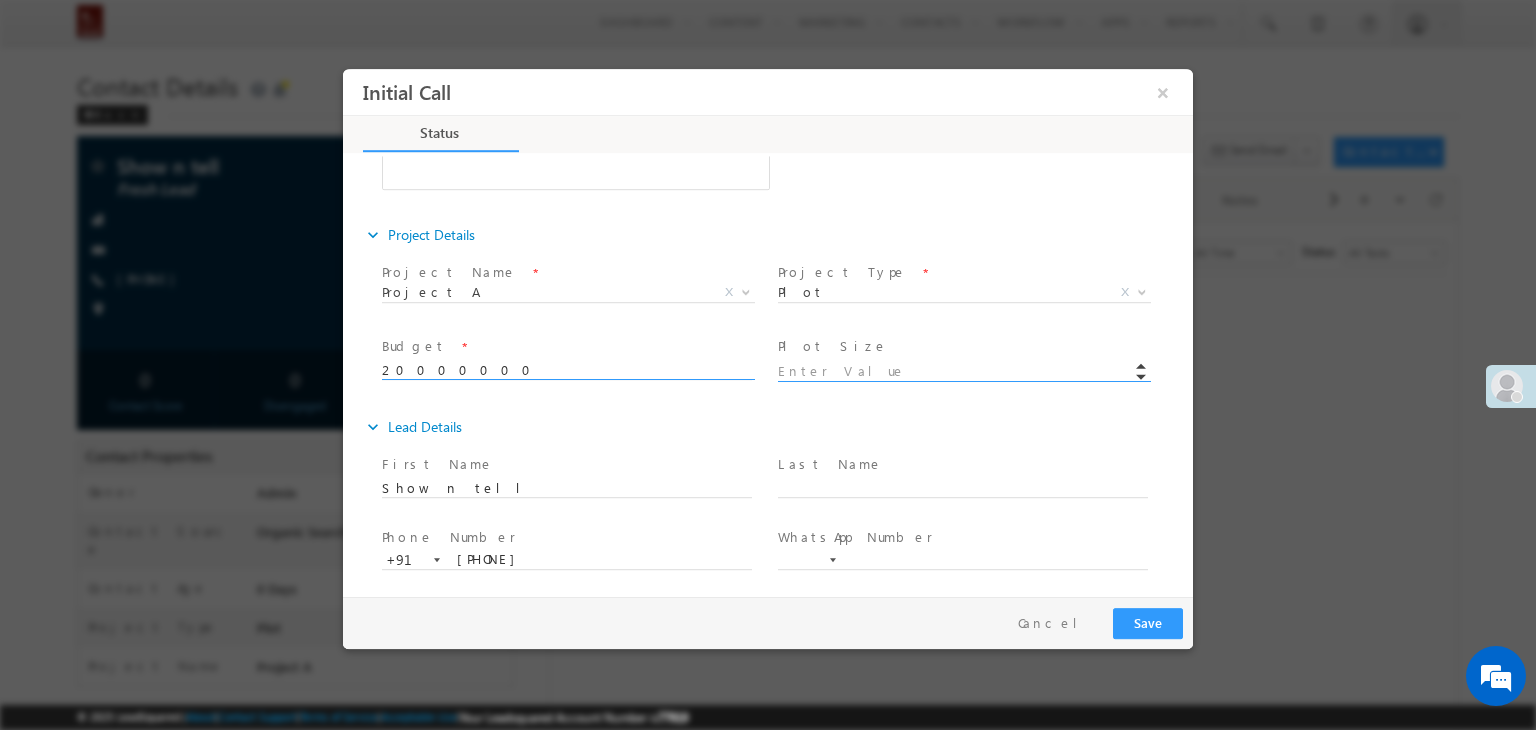 click at bounding box center (963, 372) 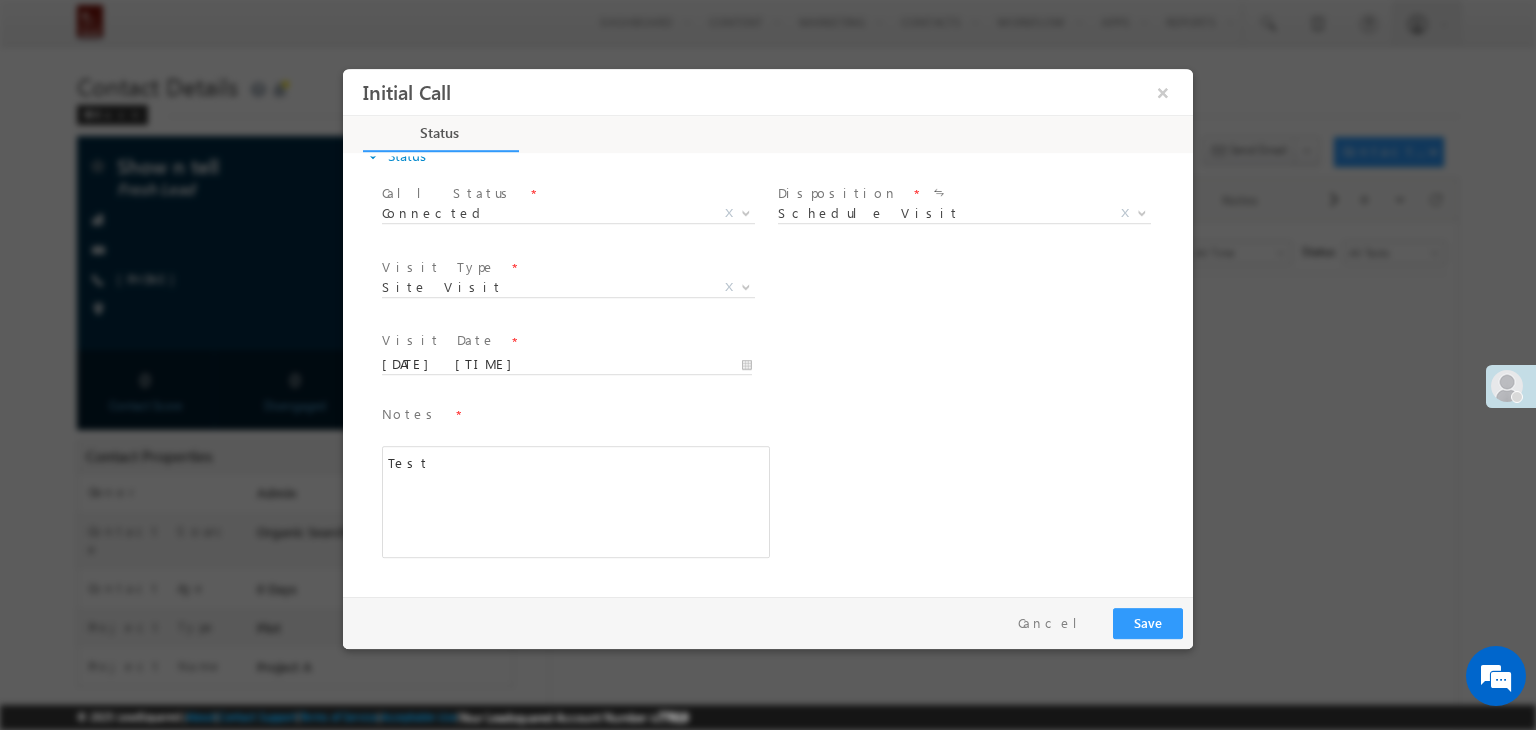 scroll, scrollTop: 0, scrollLeft: 0, axis: both 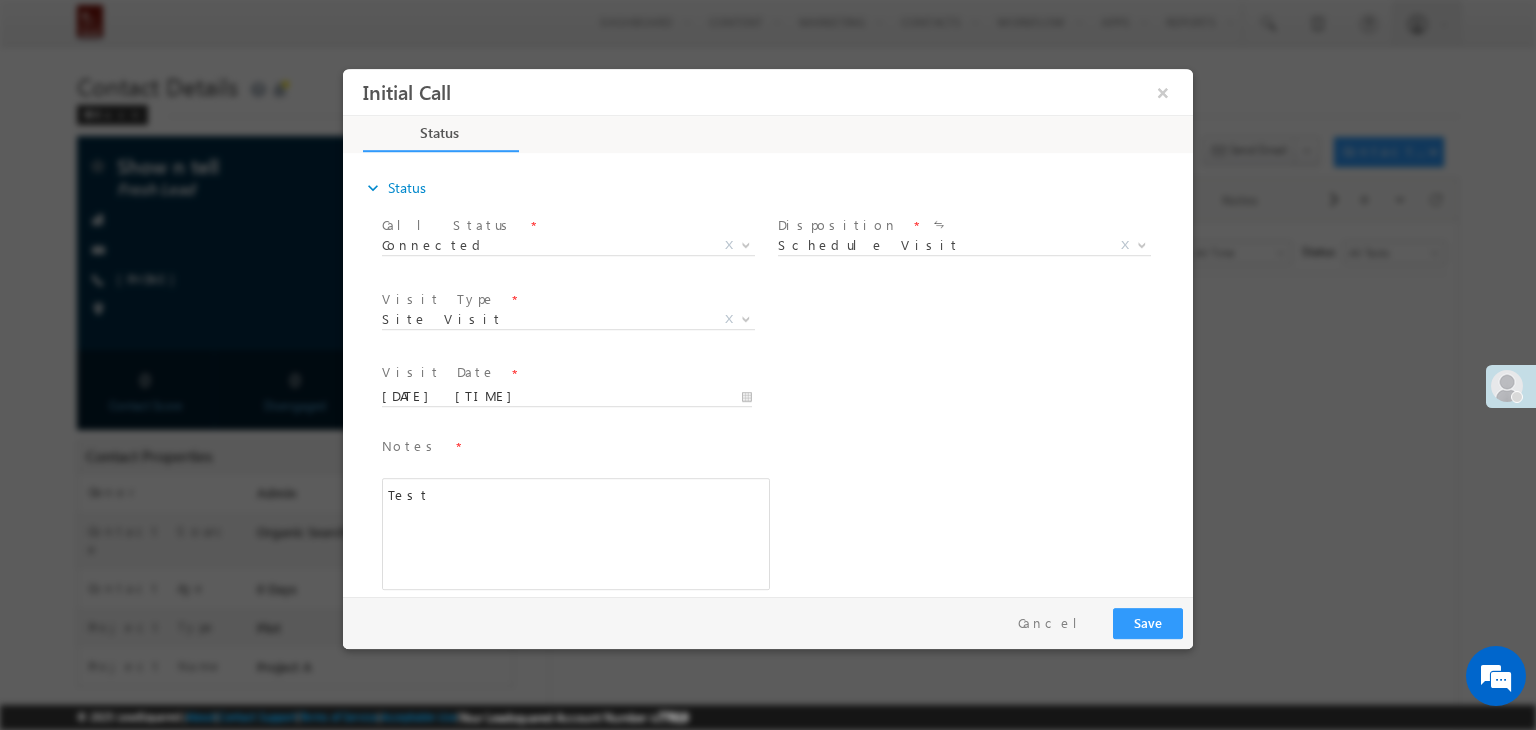 type on "3000" 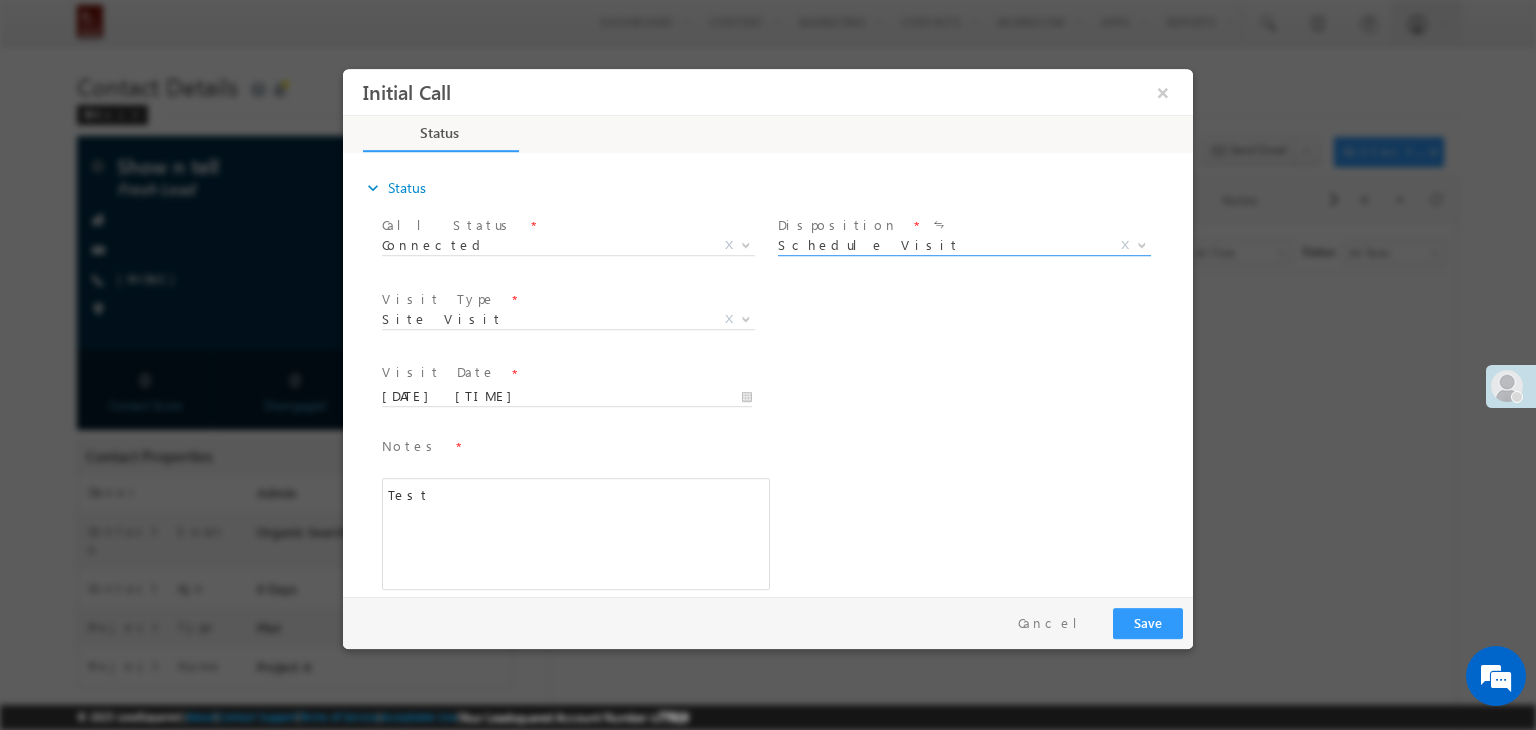click on "Schedule Visit" at bounding box center [940, 245] 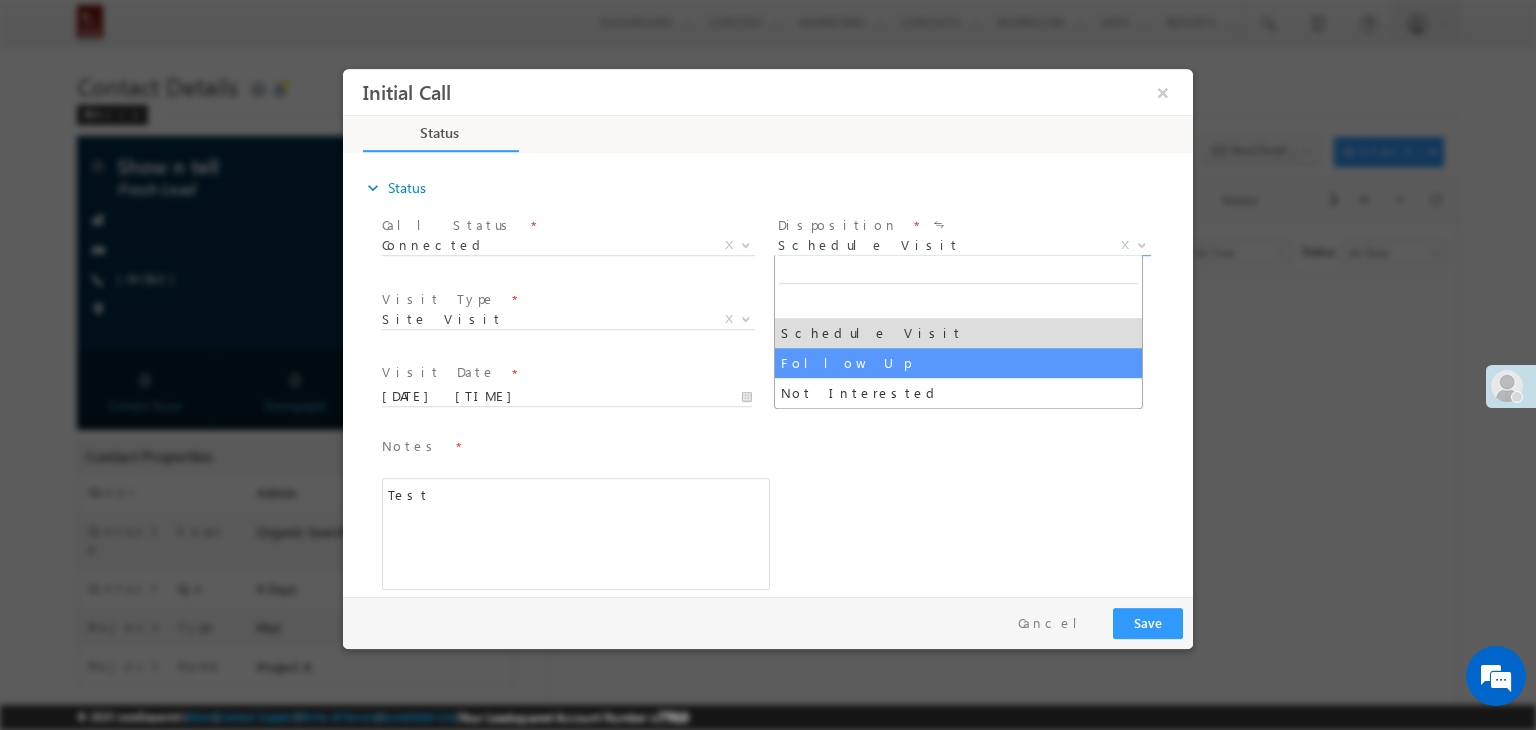 select on "Follow Up" 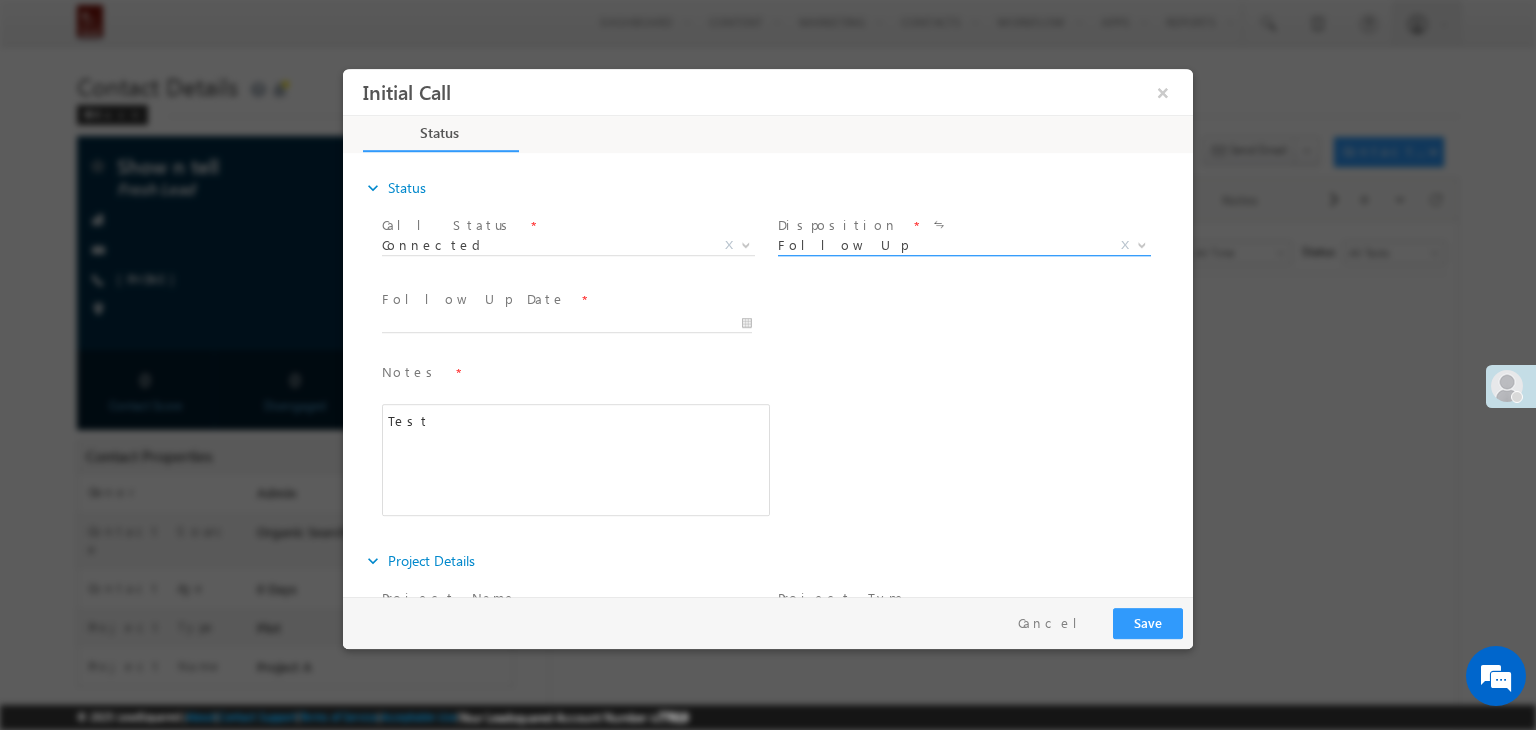 click on "Follow Up" at bounding box center [940, 245] 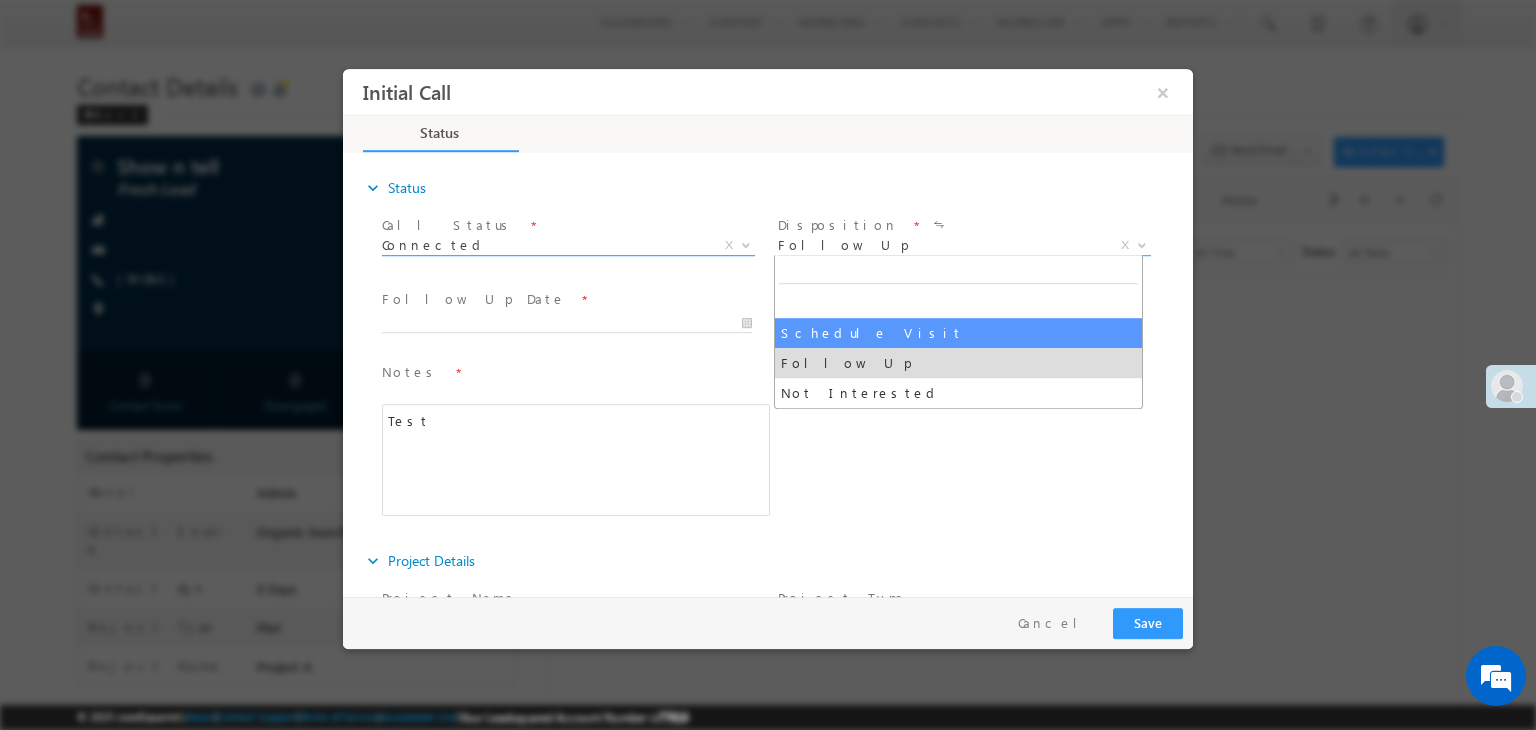 click on "Connected" at bounding box center (544, 245) 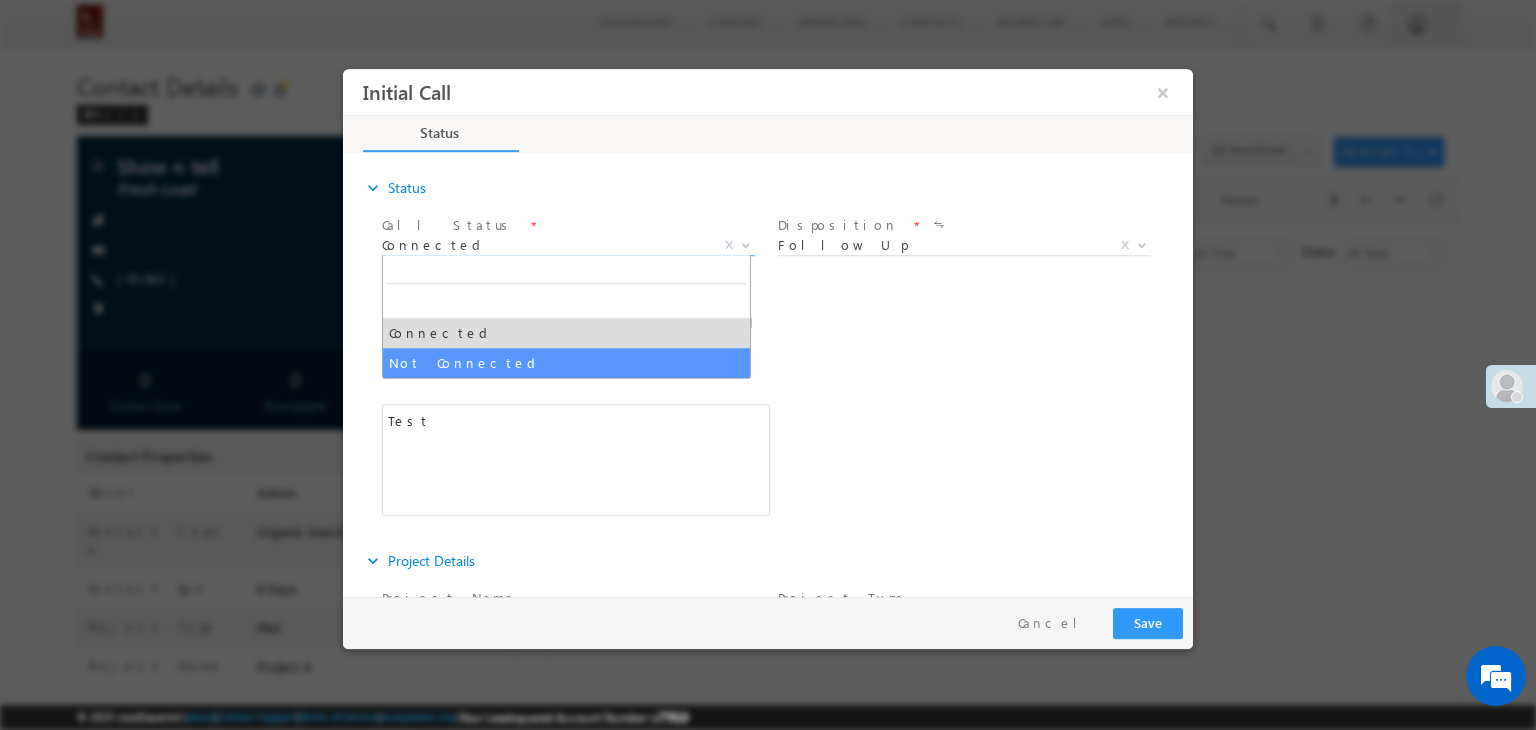 select on "Not Connected" 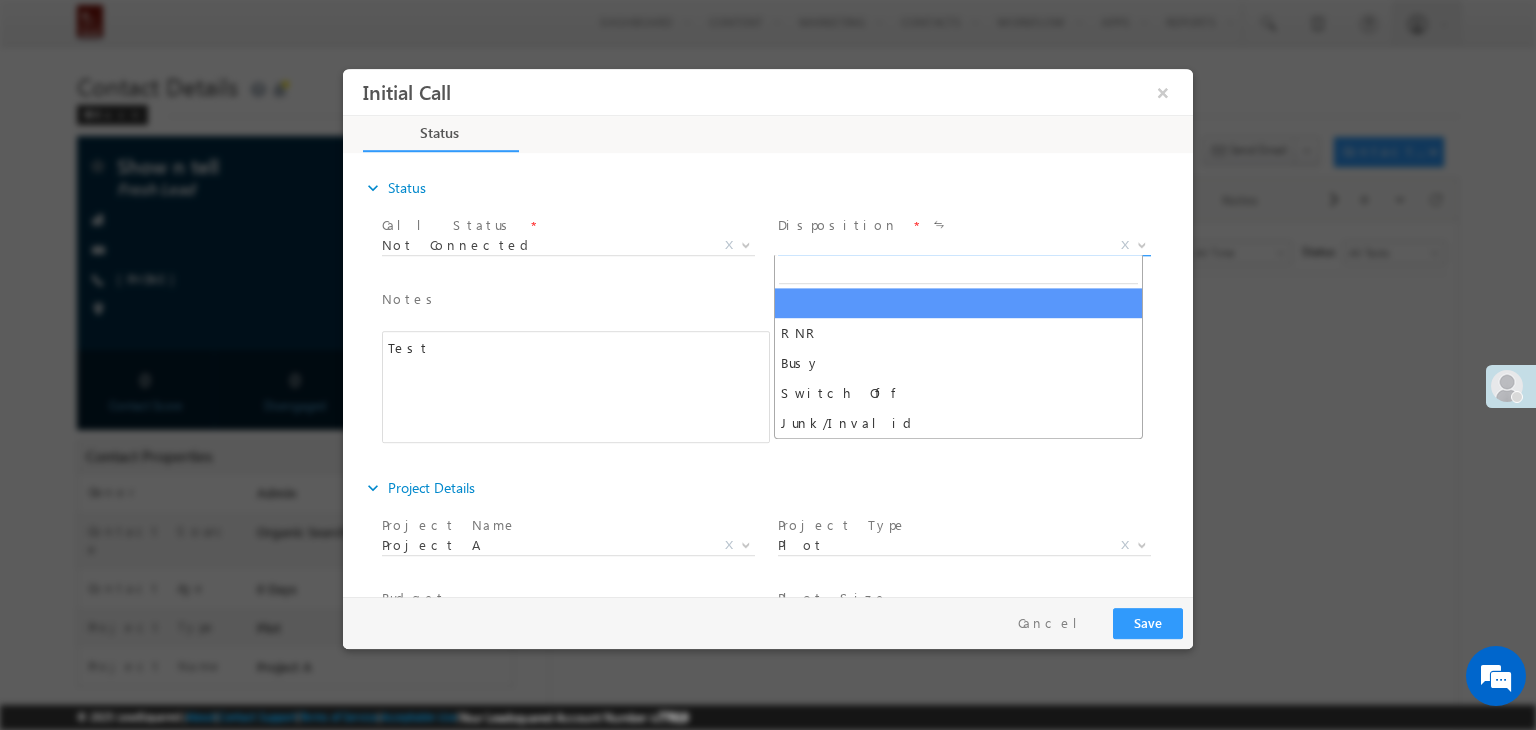 click on "X" at bounding box center [964, 246] 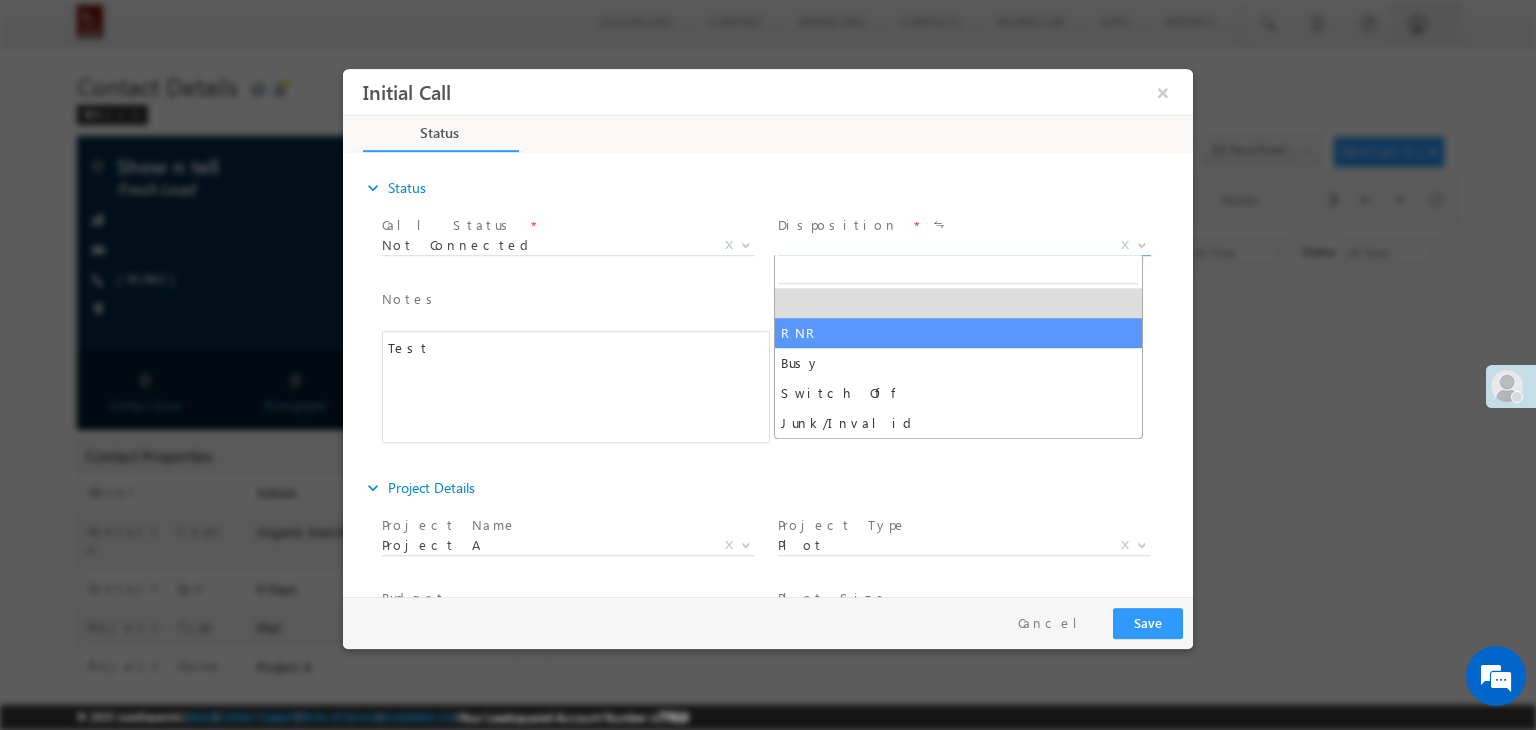 click on "Notes
*
Test   Editor toolbars Basic Styles   Bold   Italic   Underline Paragraph   Insert/Remove Numbered List   Insert/Remove Bulleted List expandable   More Options Press ALT 0 for help Test" at bounding box center (576, 376) 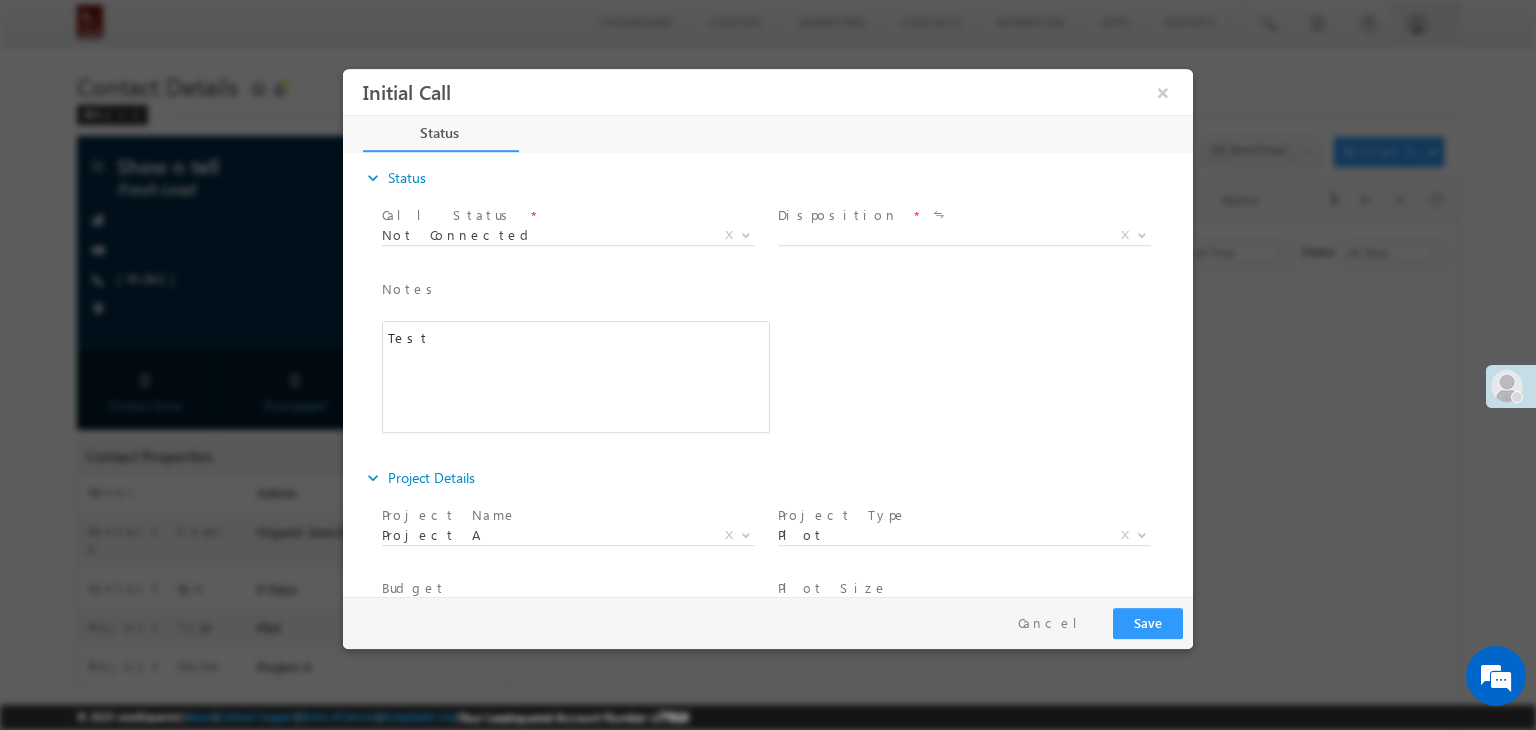 scroll, scrollTop: 0, scrollLeft: 0, axis: both 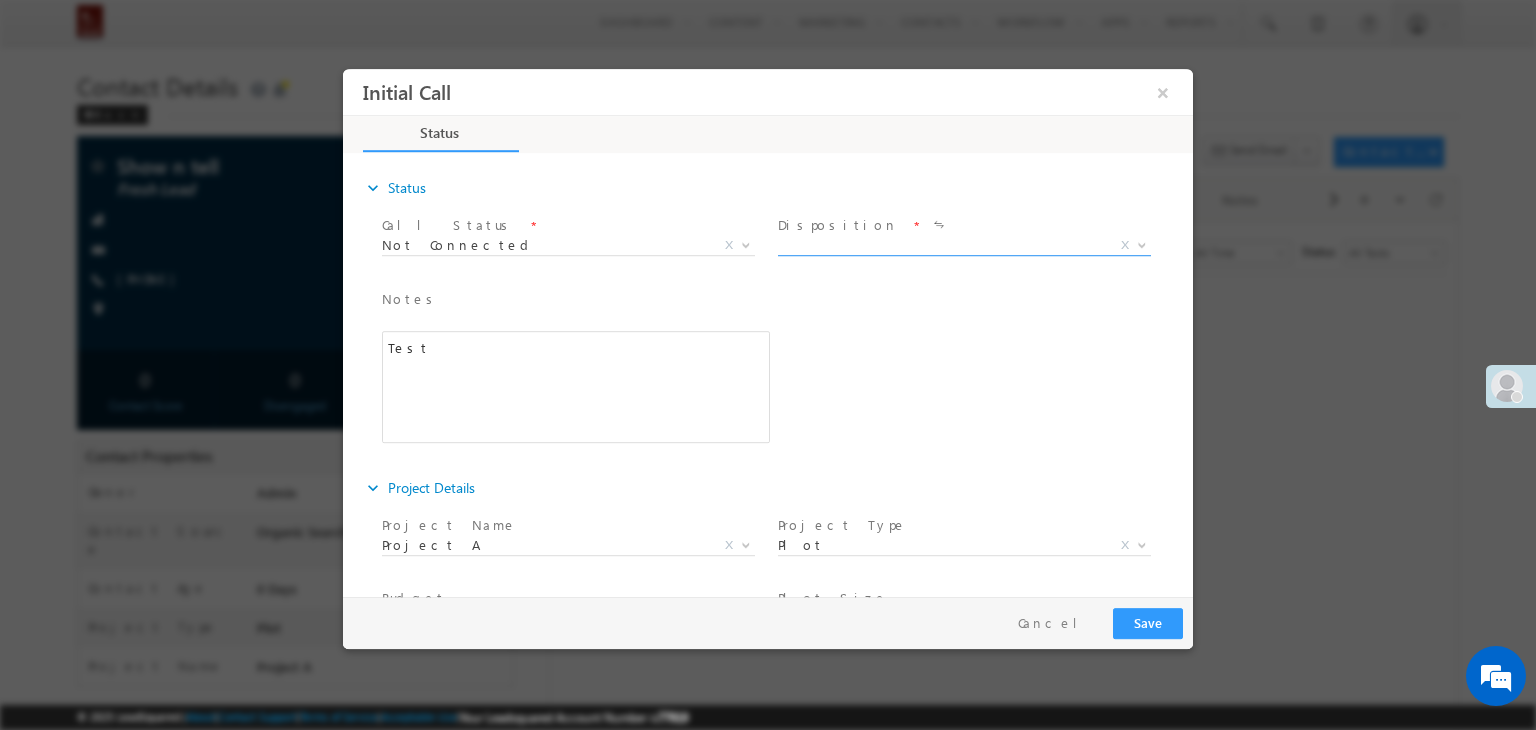 click on "X" at bounding box center [964, 250] 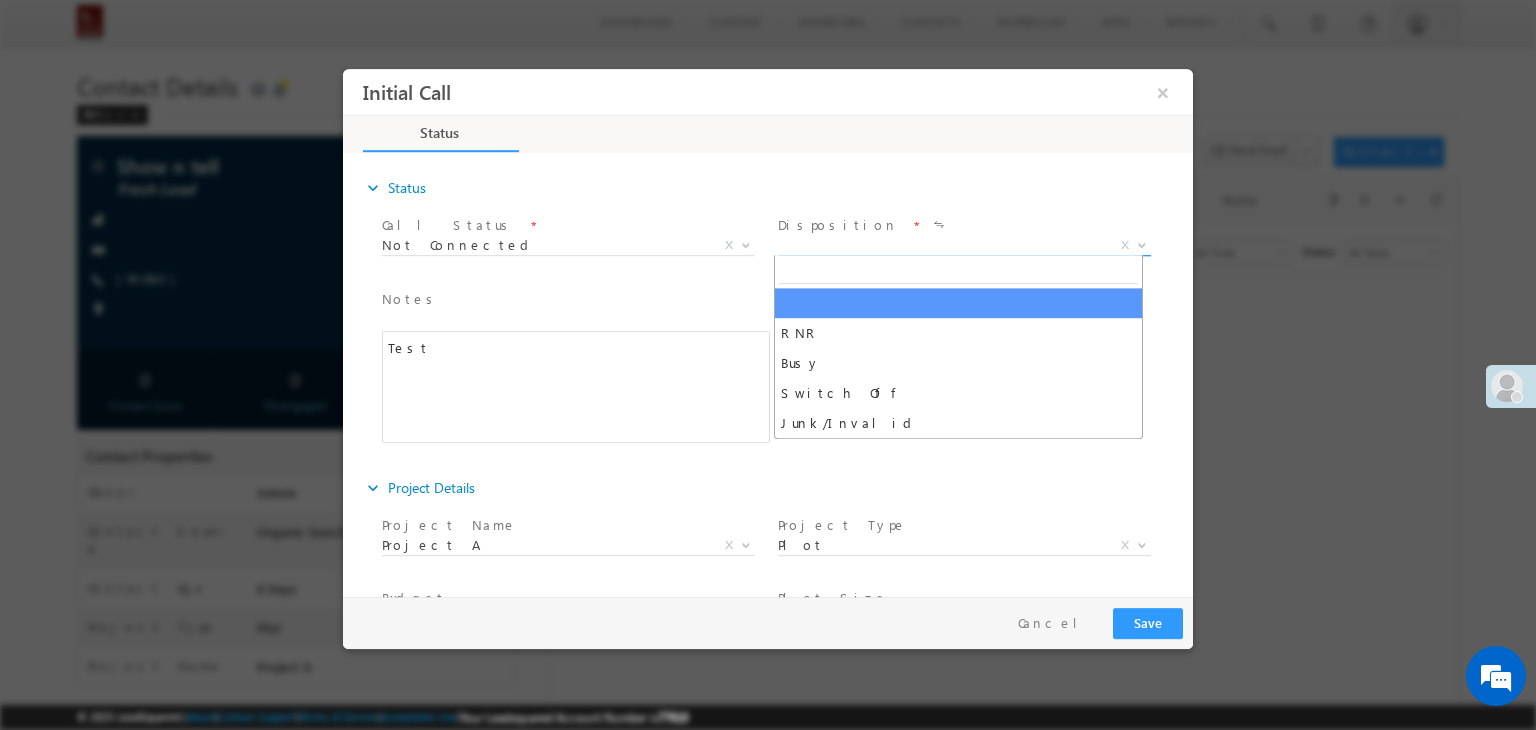 click on "X" at bounding box center (964, 246) 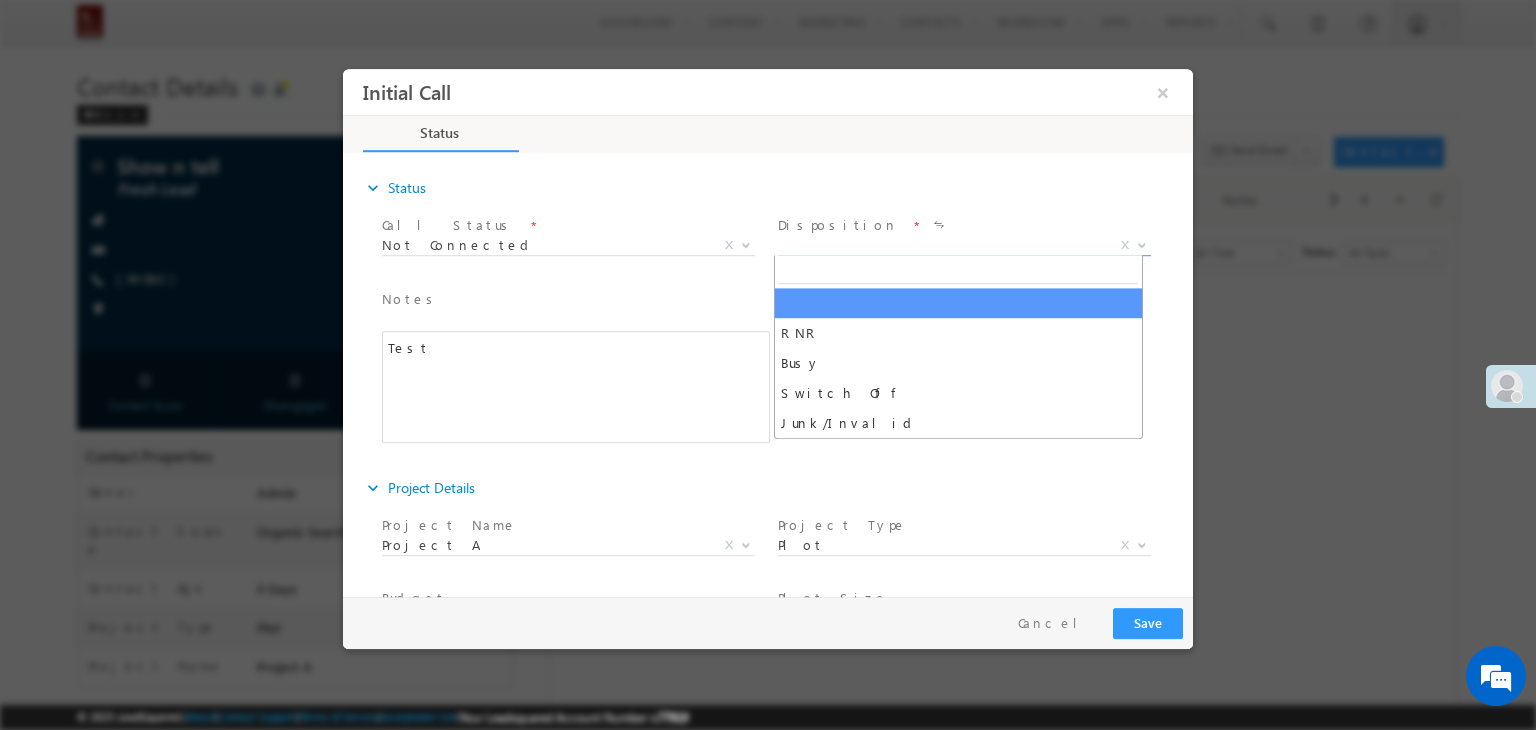 click on "Disposition
*" at bounding box center (962, 226) 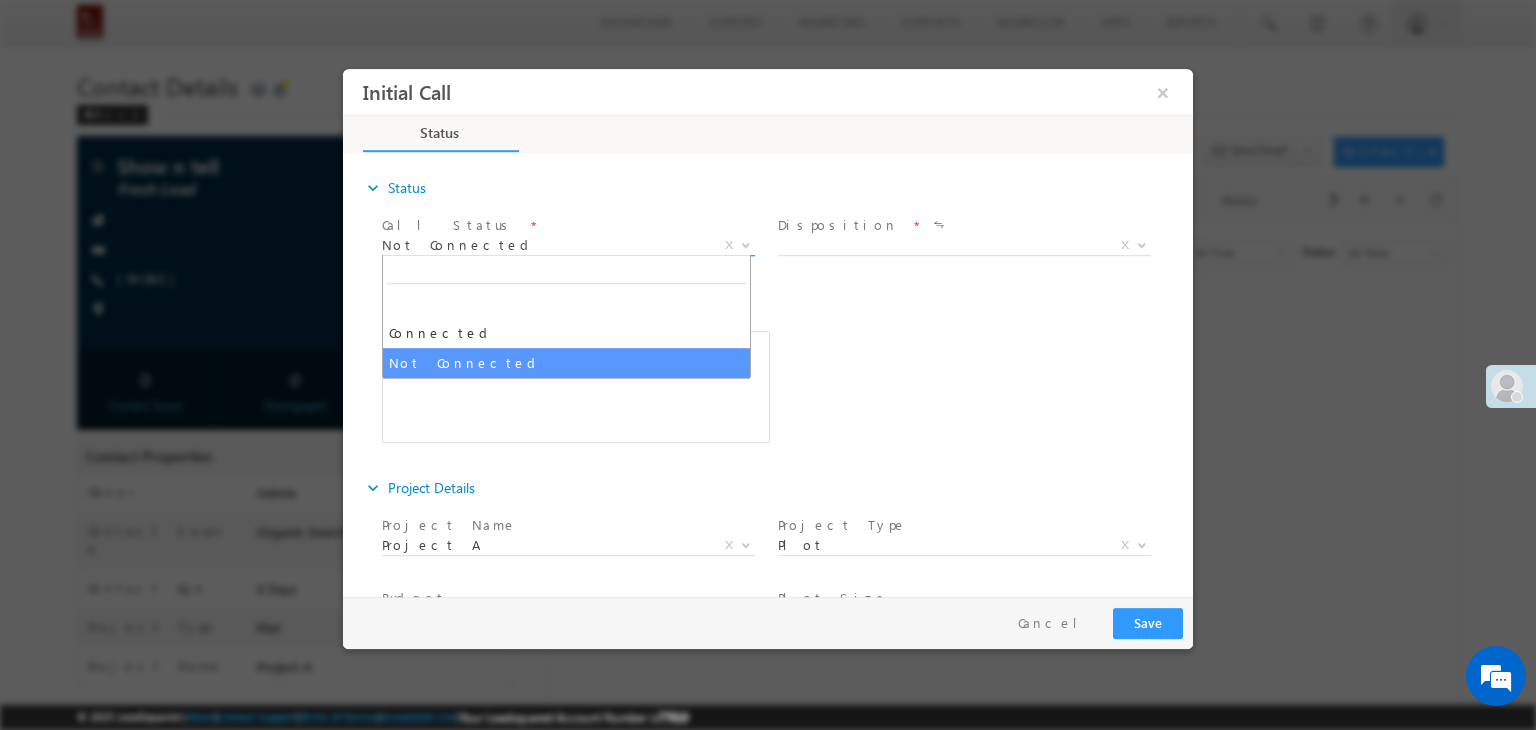 click on "Not Connected" at bounding box center [544, 245] 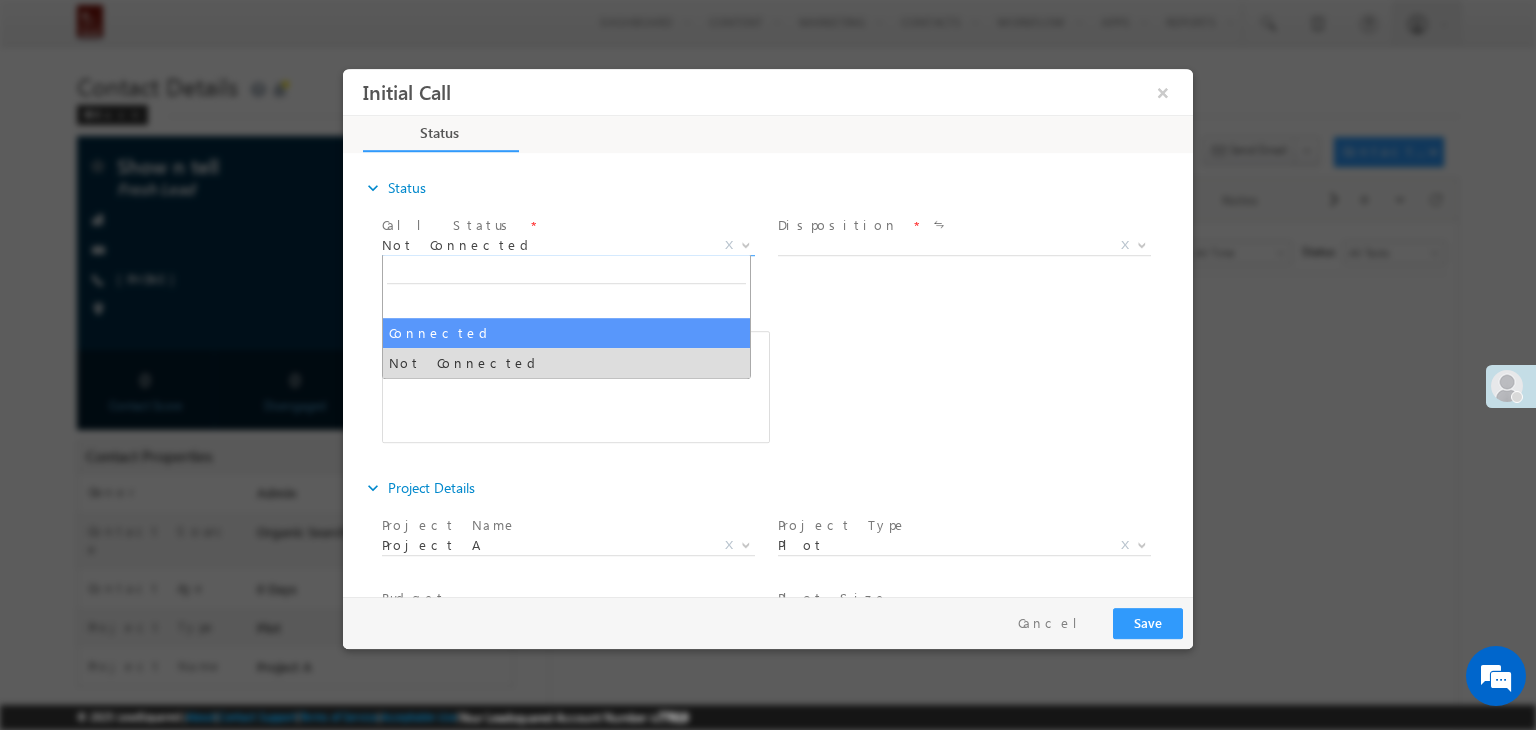 select on "Connected" 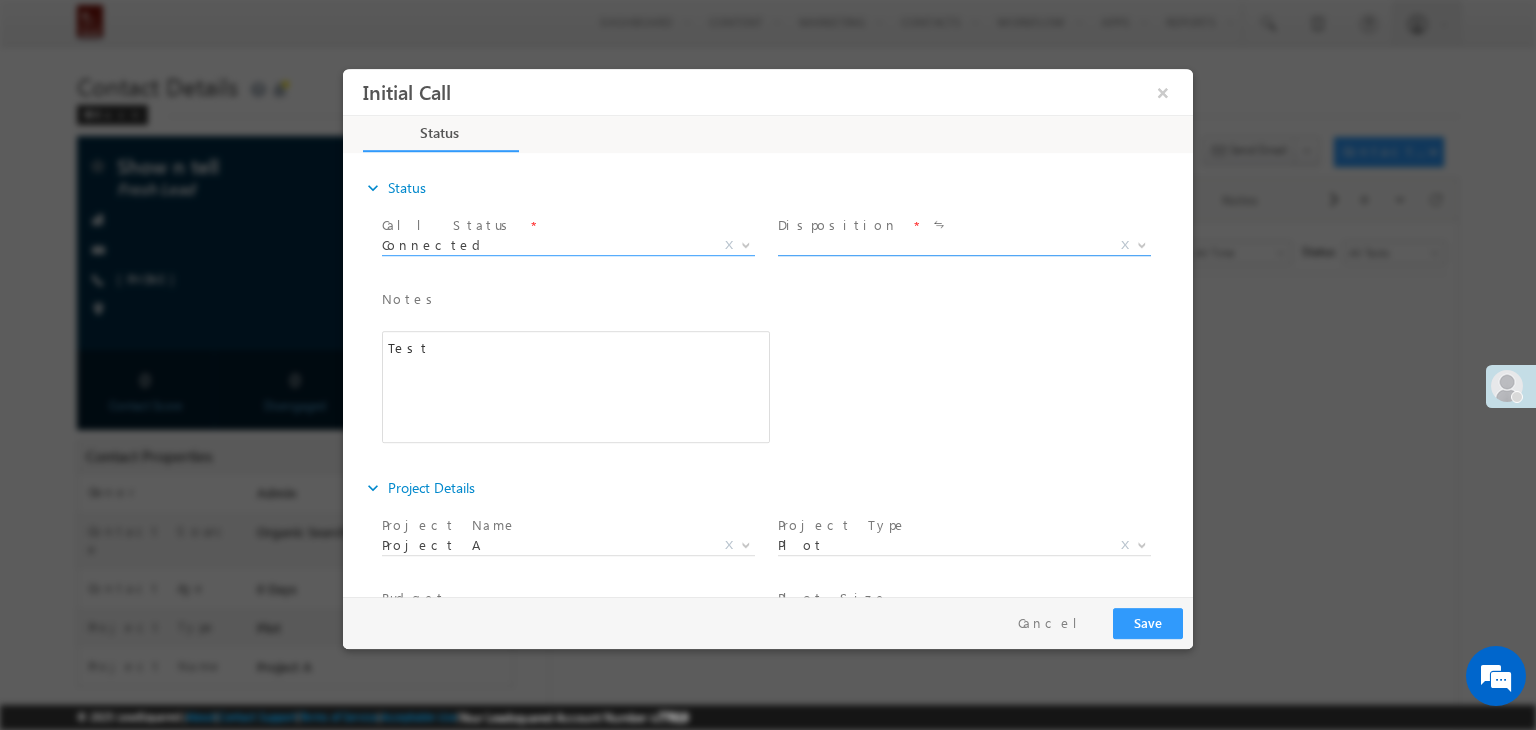 click on "X" at bounding box center [964, 246] 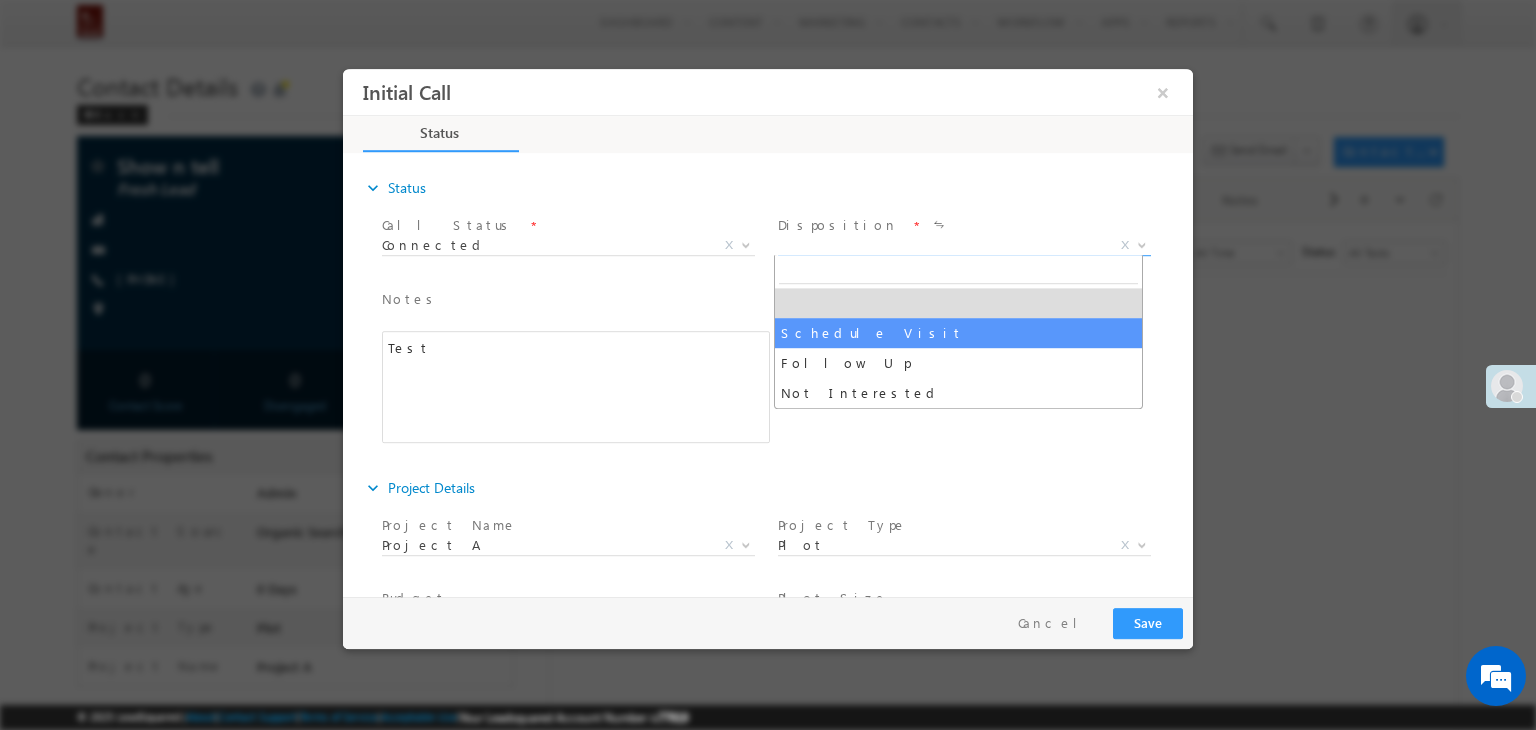select on "Schedule Visit" 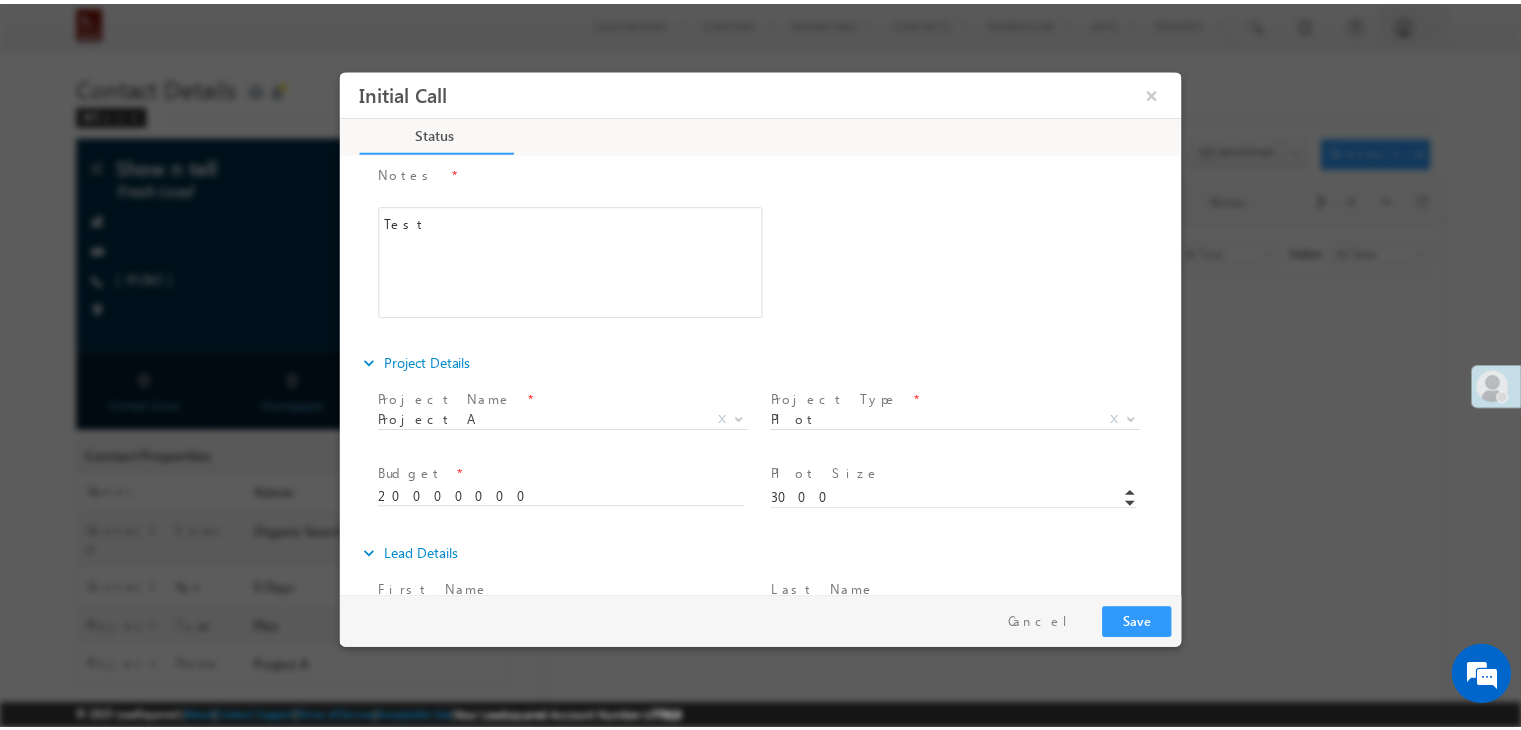 scroll, scrollTop: 474, scrollLeft: 0, axis: vertical 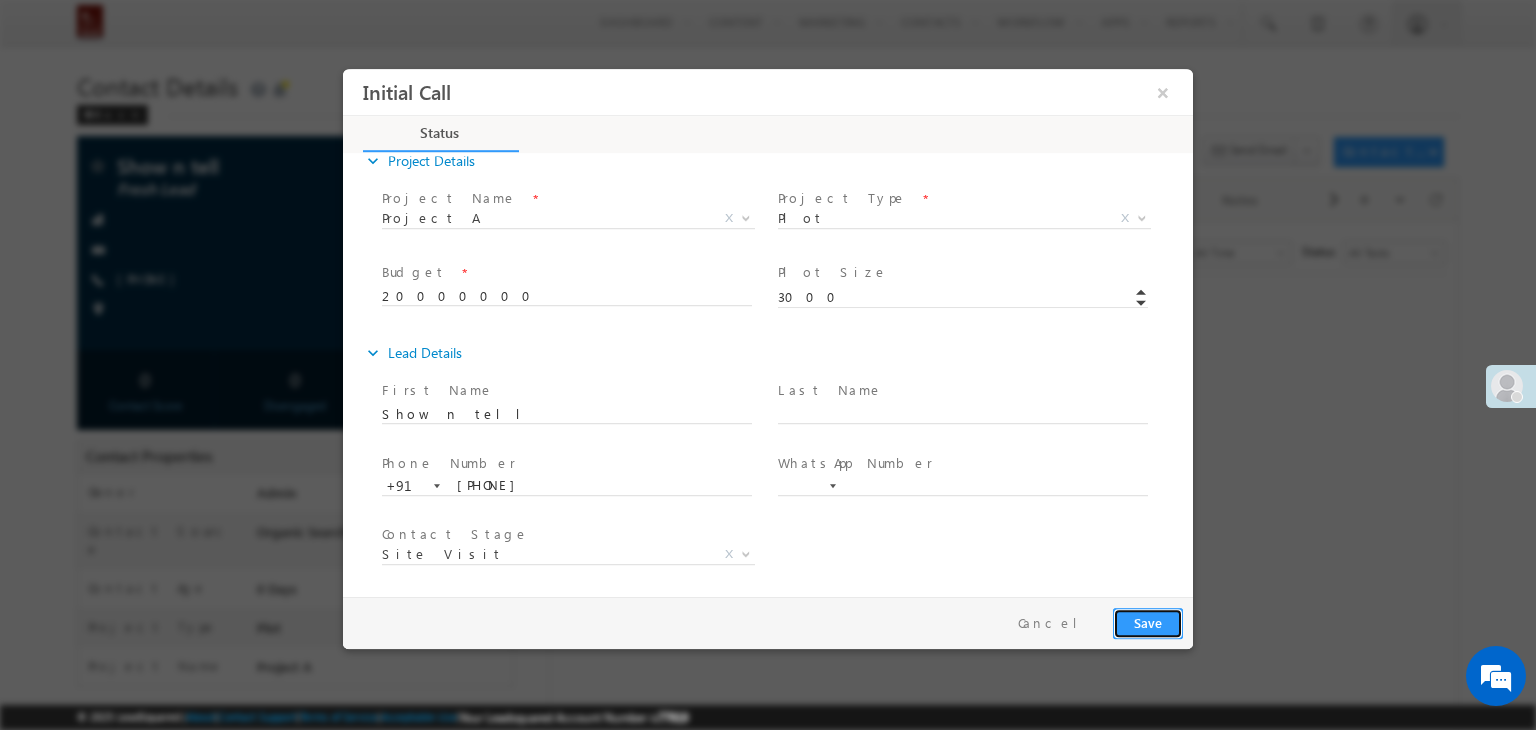 click on "Save" at bounding box center (1148, 623) 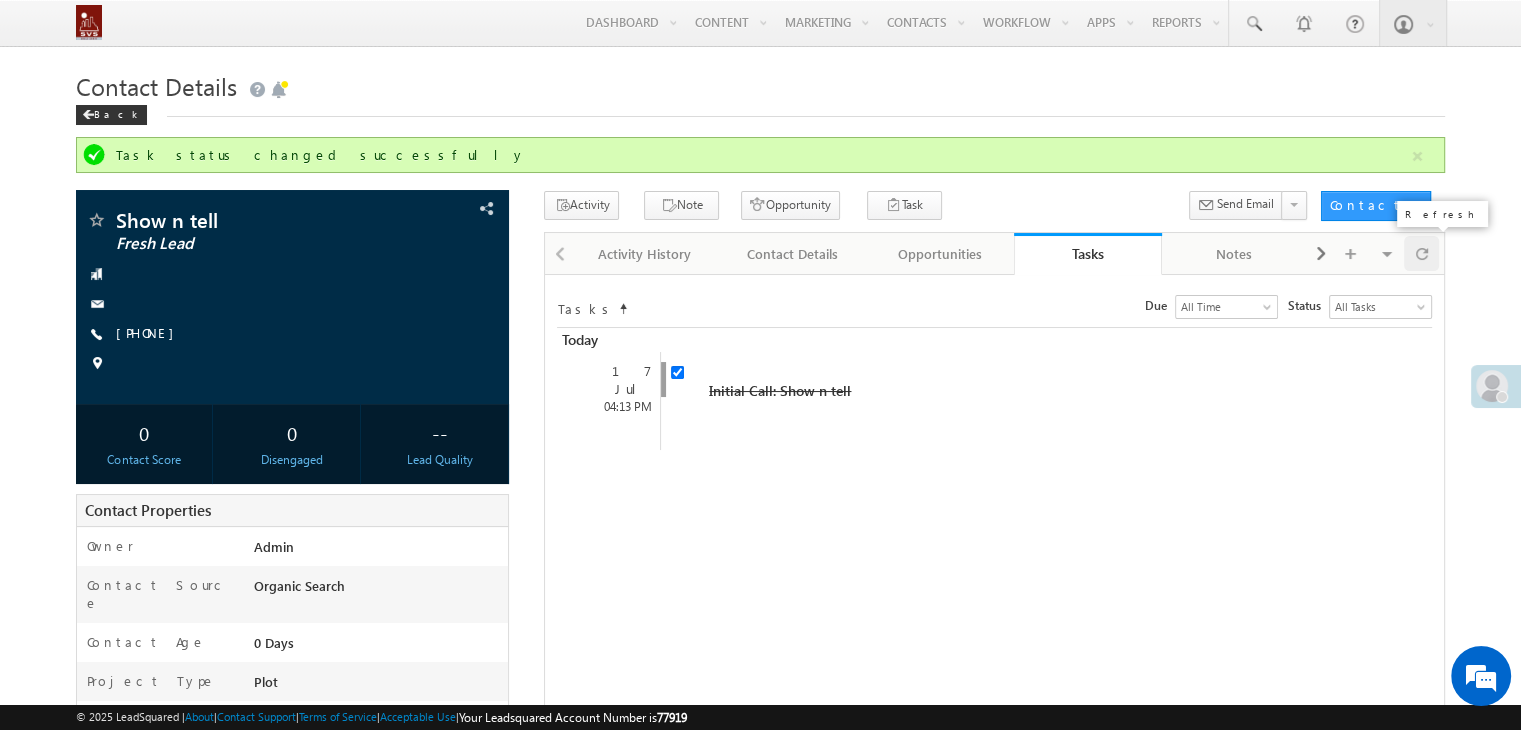 click at bounding box center [1422, 253] 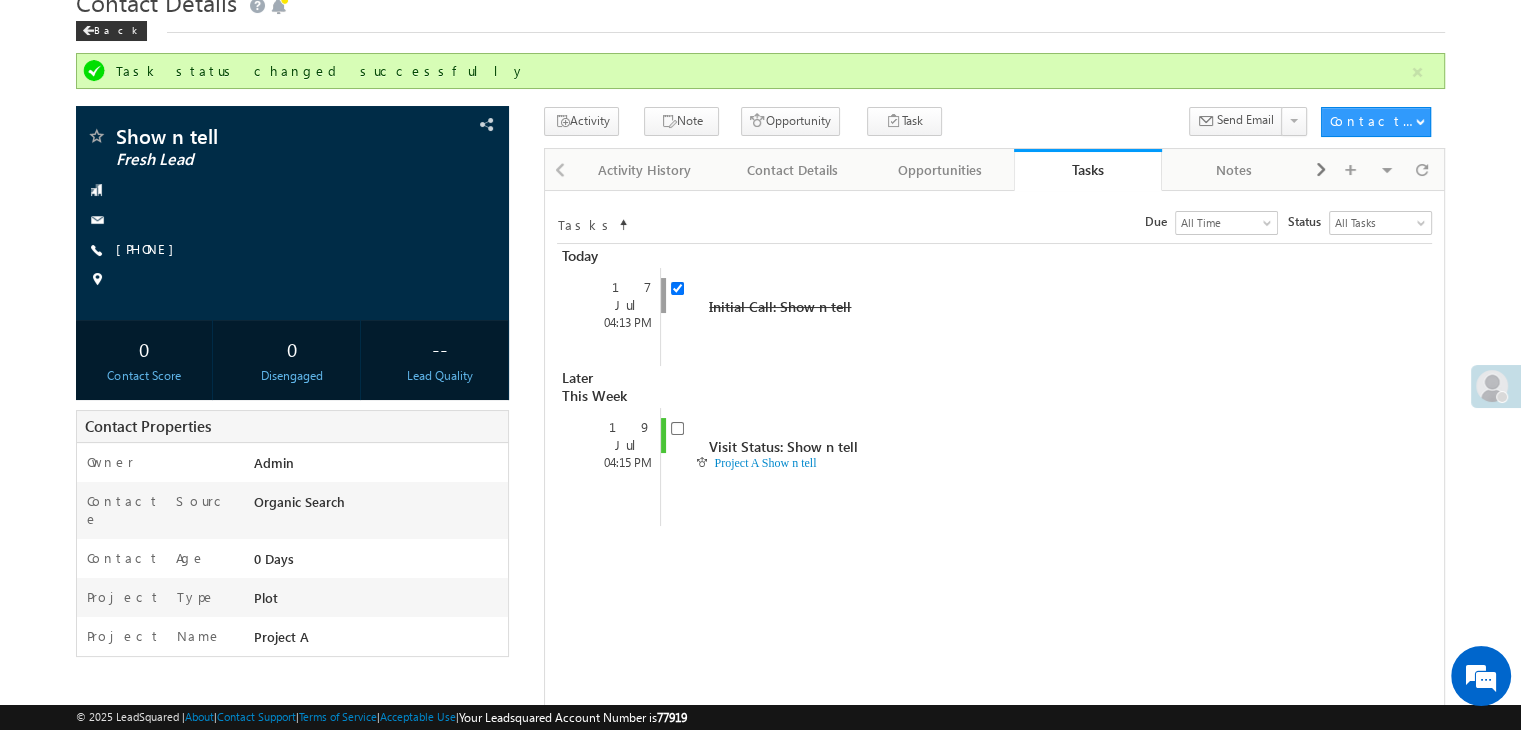 scroll, scrollTop: 200, scrollLeft: 0, axis: vertical 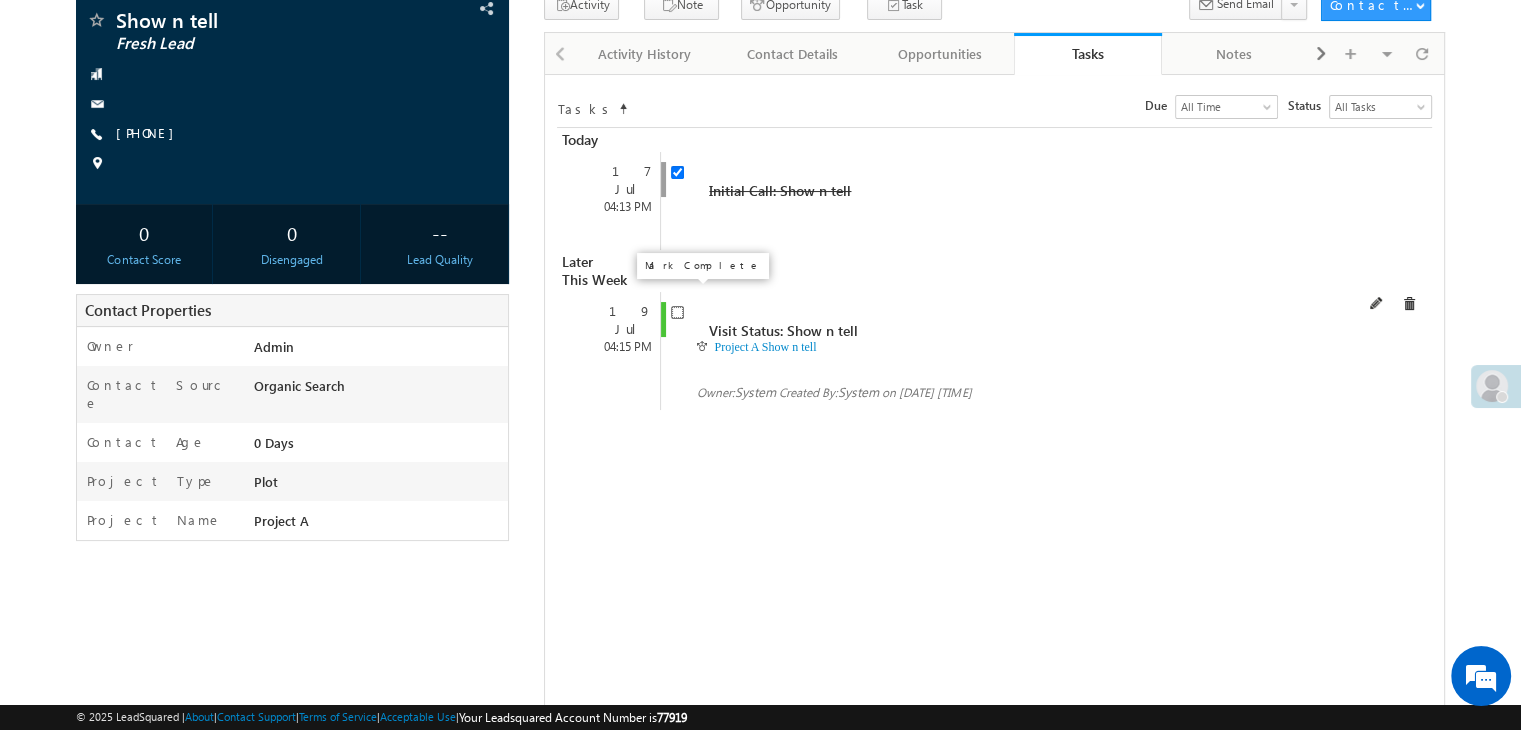 click at bounding box center (677, 312) 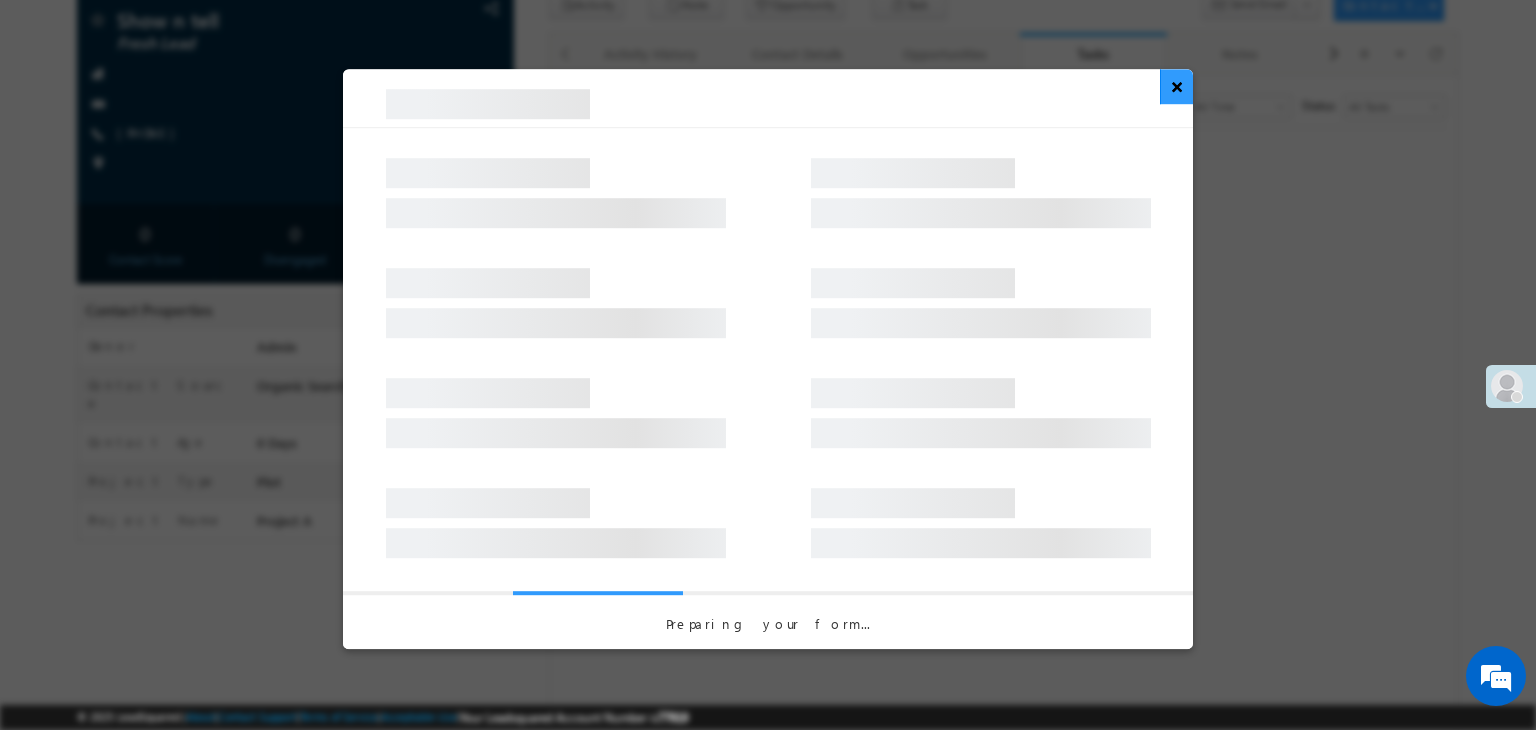 click on "×" at bounding box center (1176, 86) 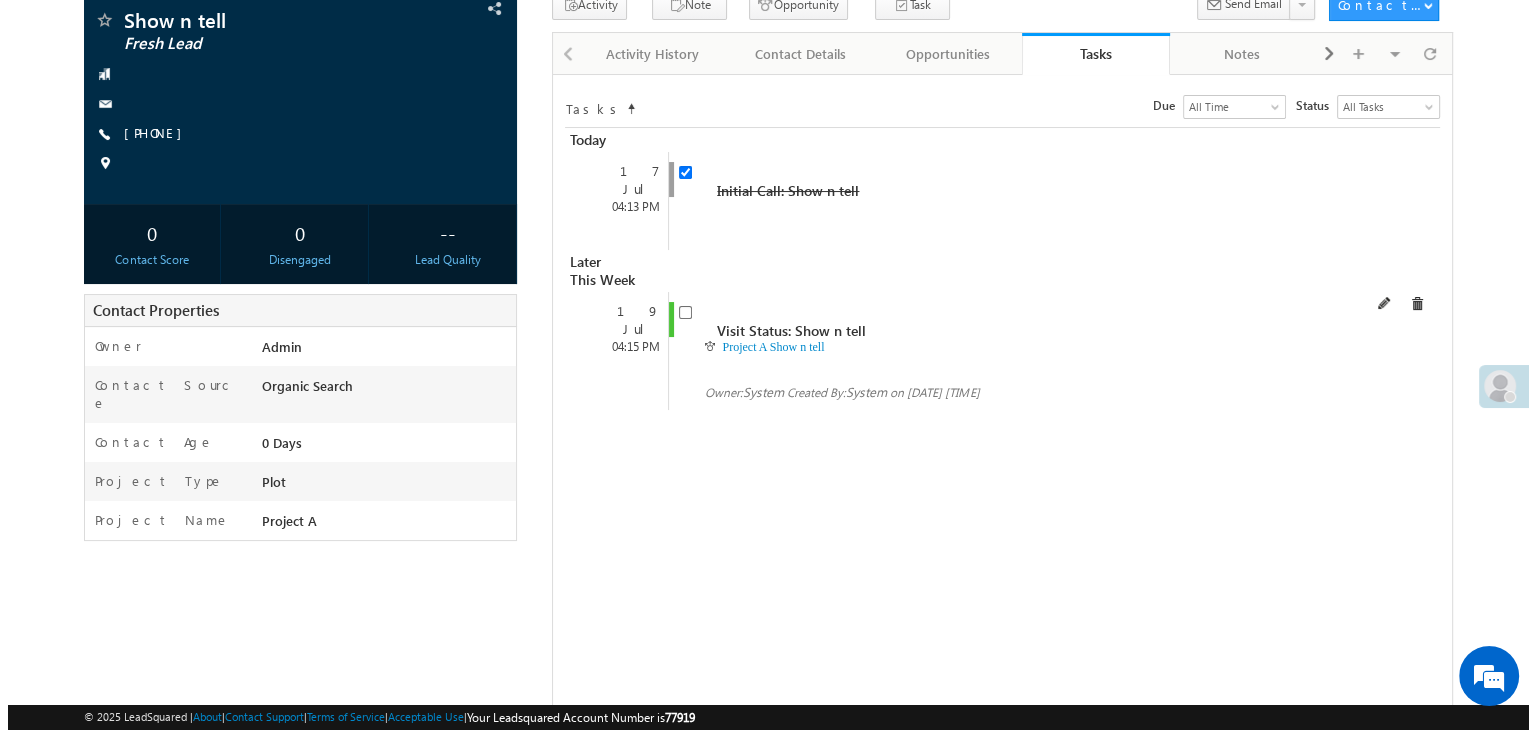 scroll, scrollTop: 0, scrollLeft: 0, axis: both 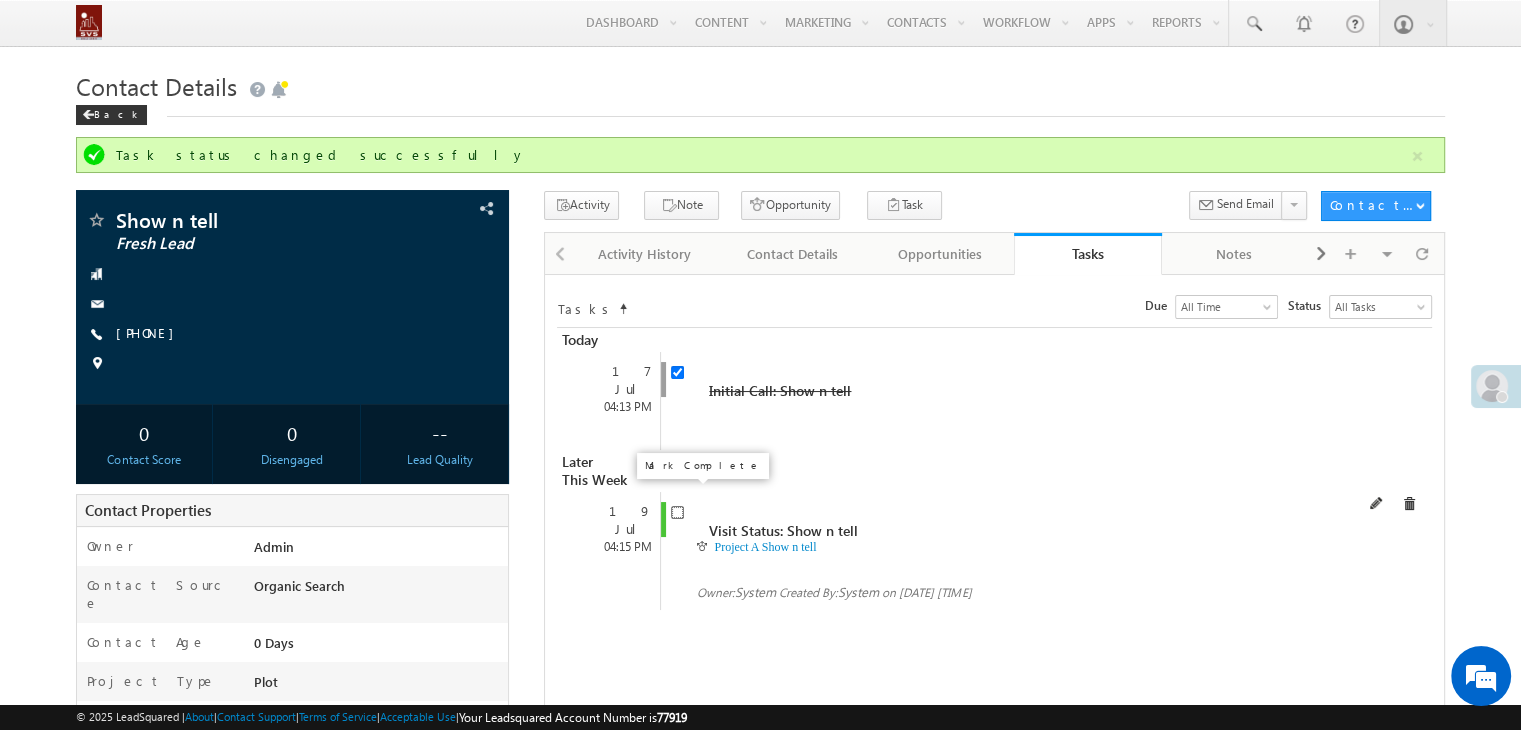 click at bounding box center [677, 512] 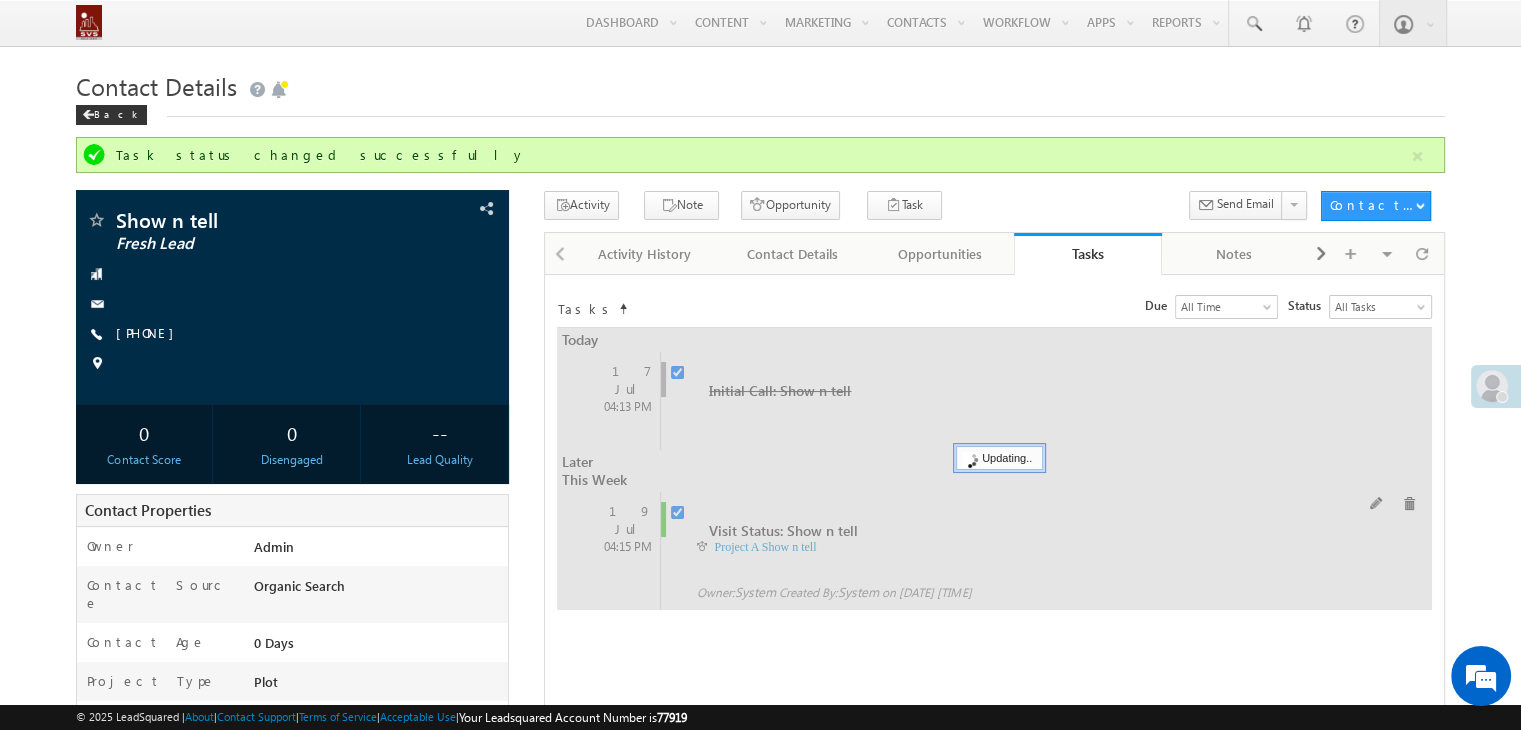checkbox on "false" 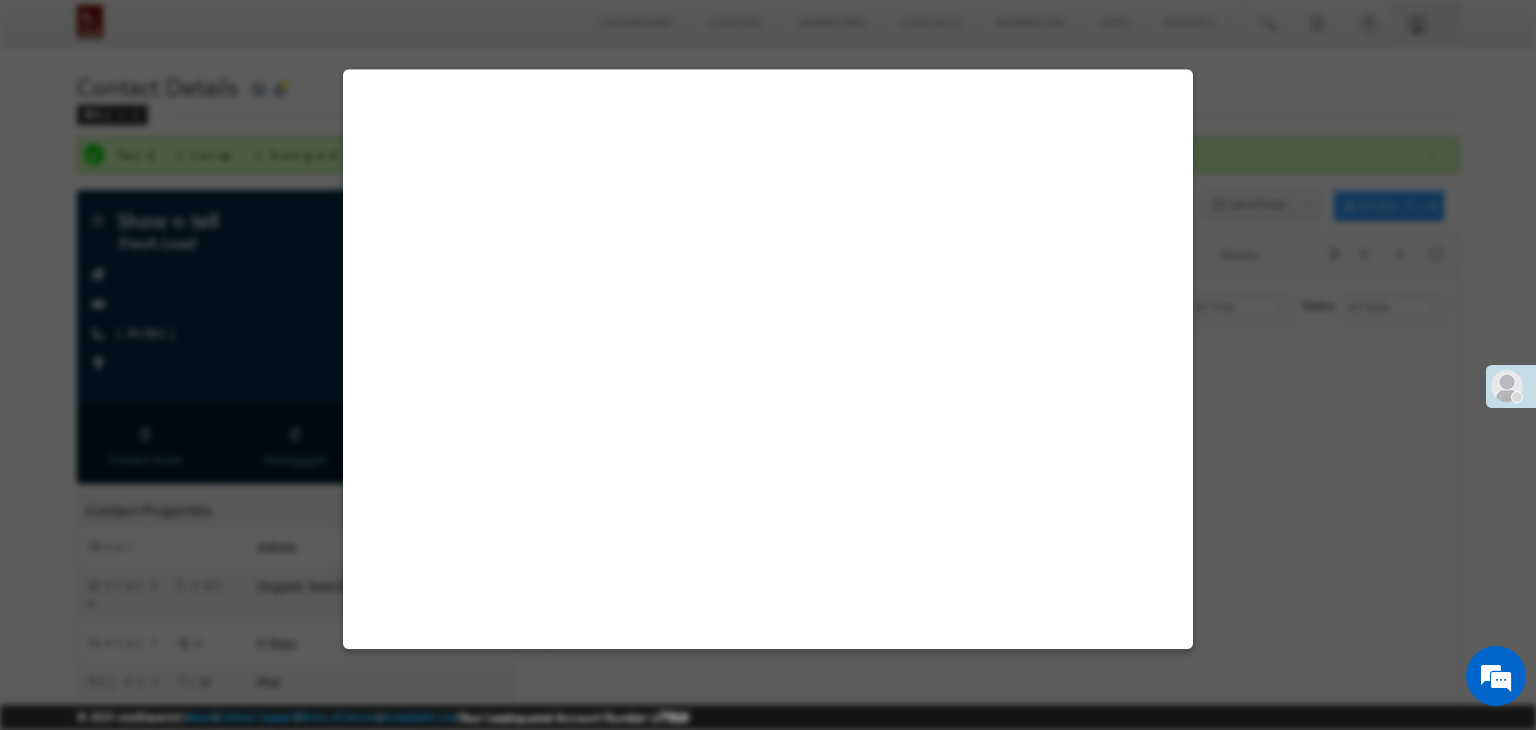 select on "Site Visit" 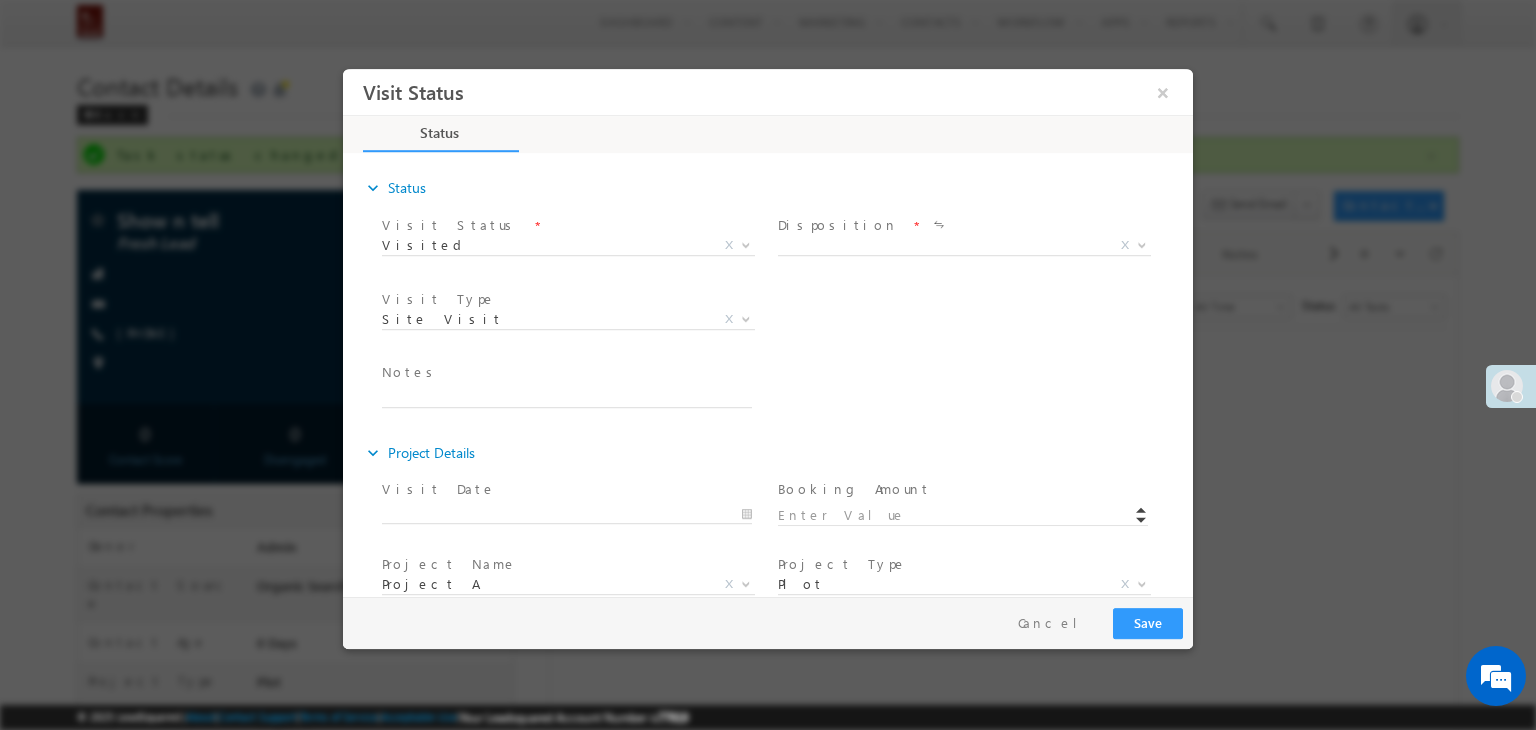 scroll, scrollTop: 0, scrollLeft: 0, axis: both 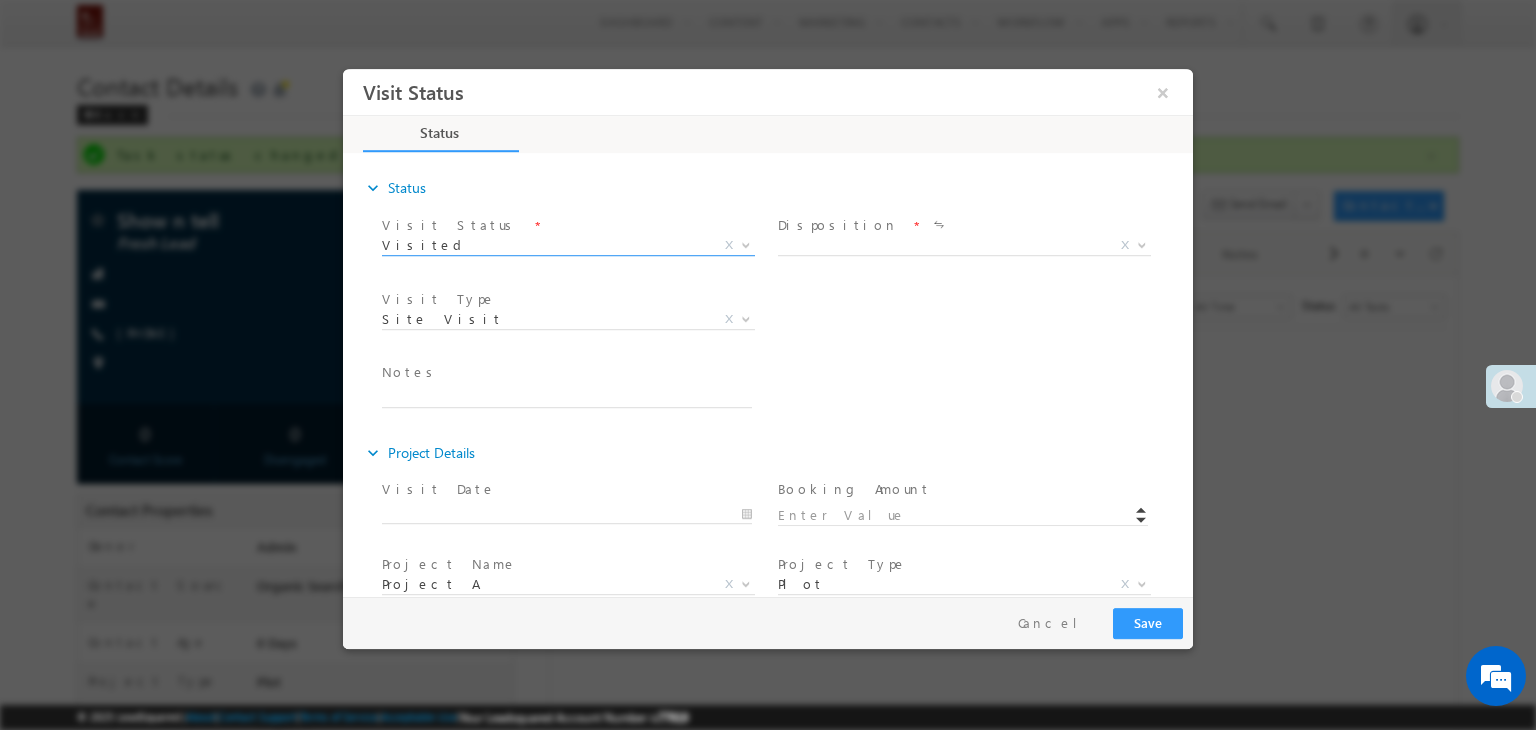 click on "Visited" at bounding box center [544, 245] 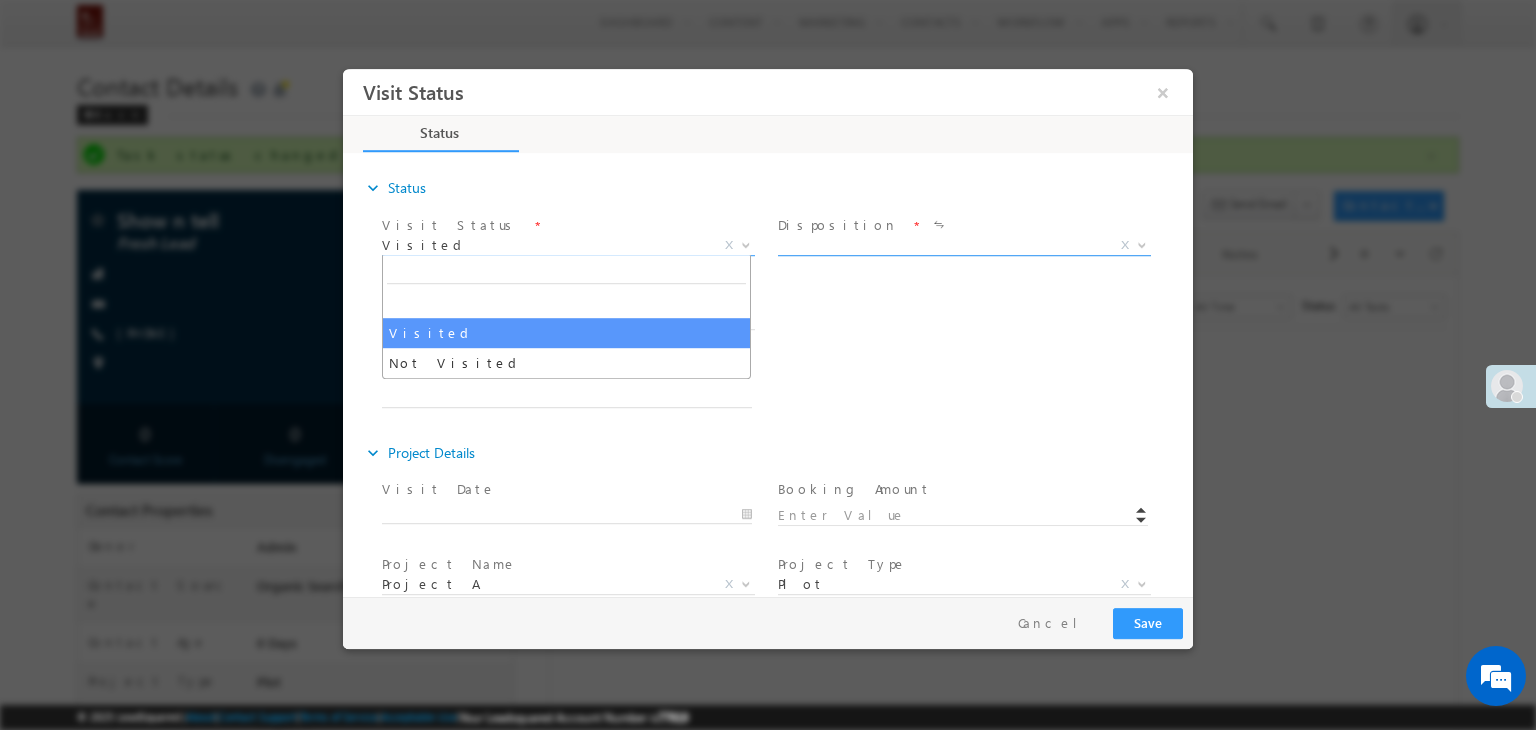 click on "X" at bounding box center [964, 246] 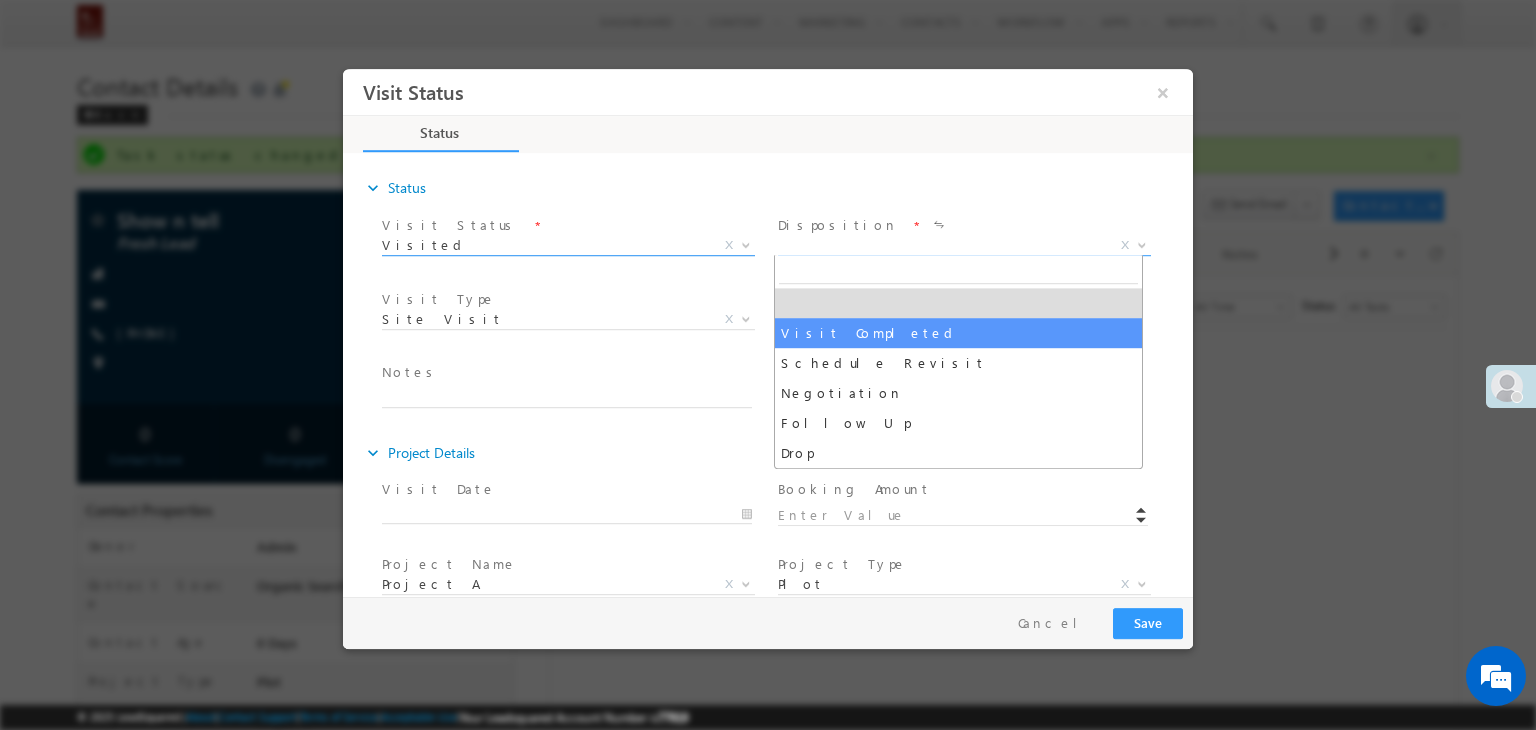click on "Visited" at bounding box center [544, 245] 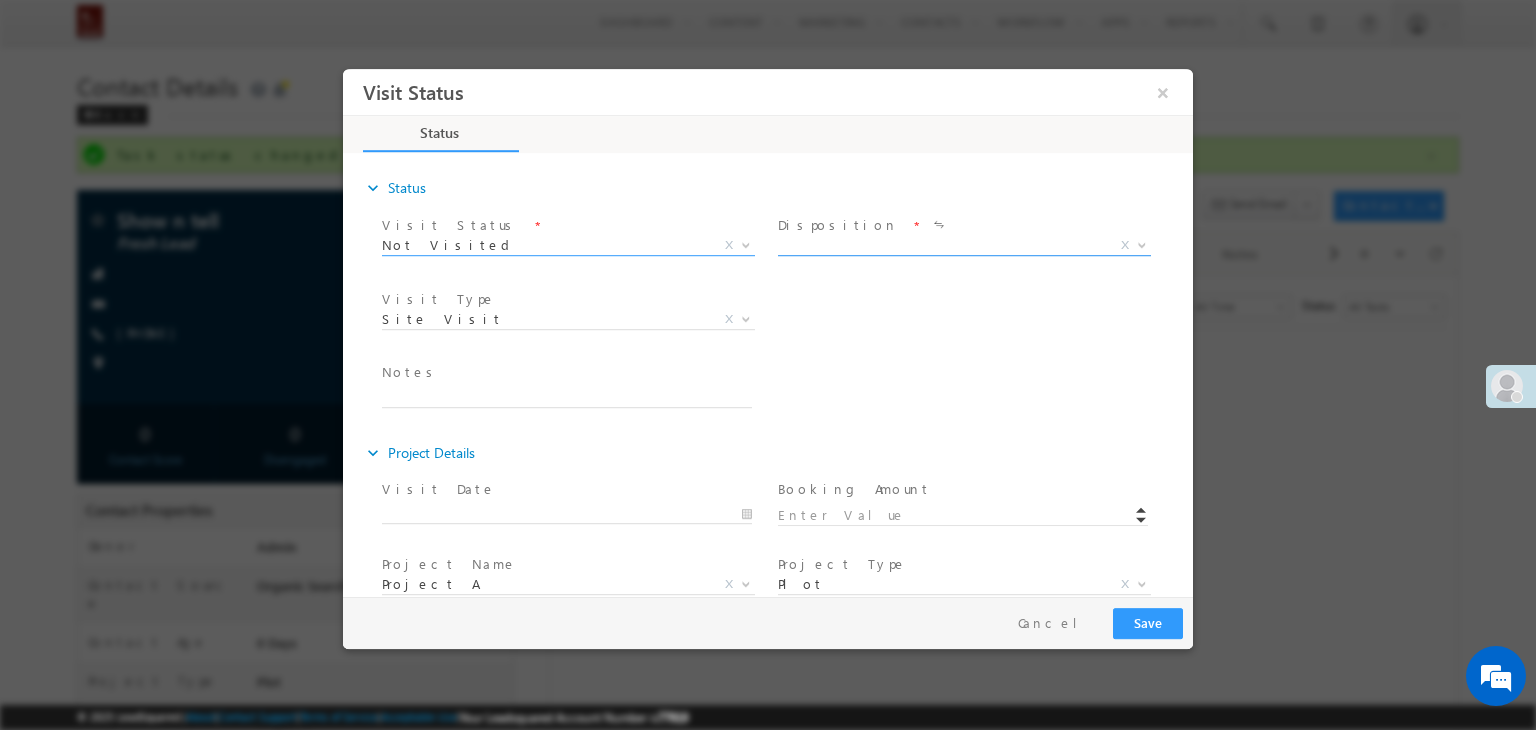 click on "X" at bounding box center (964, 246) 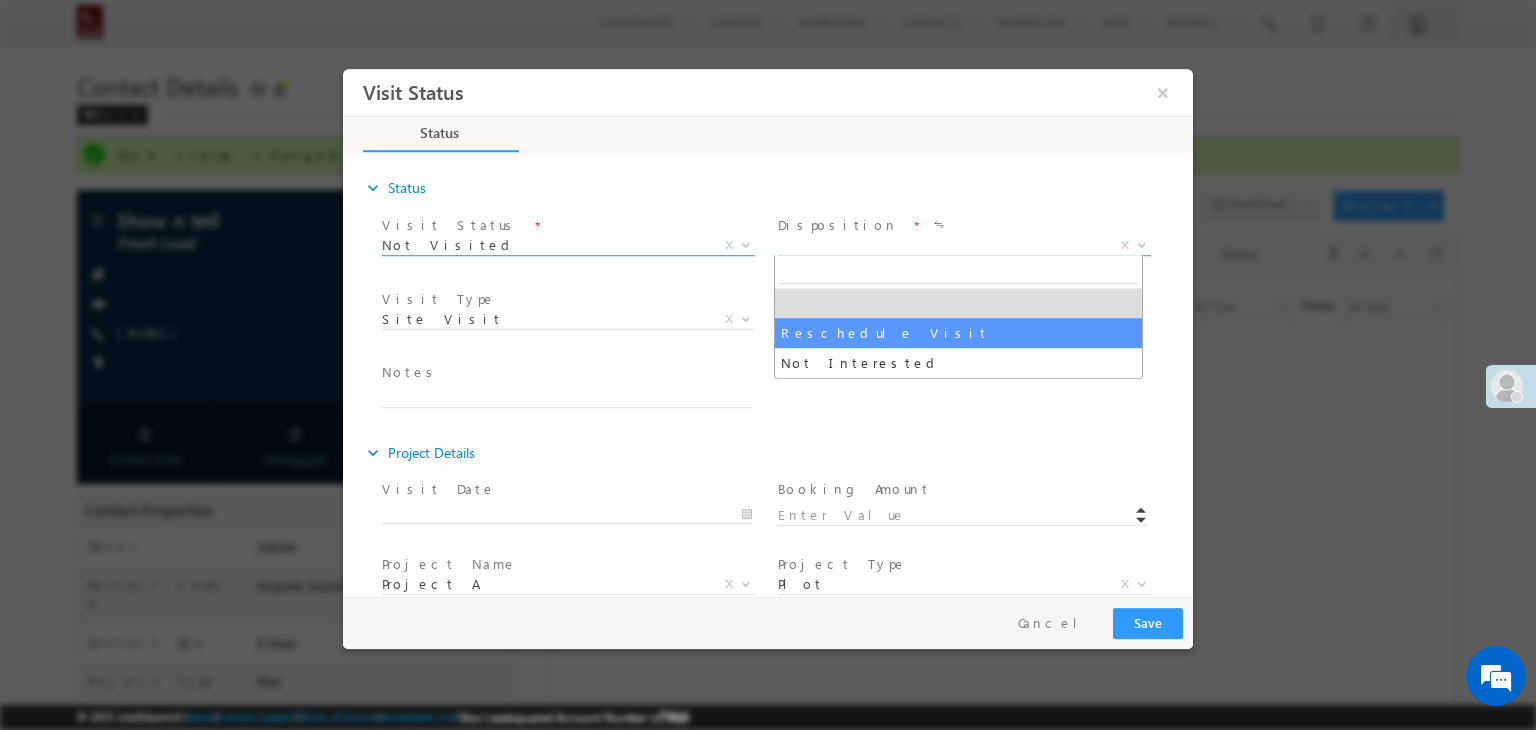 click on "Not Visited" at bounding box center [544, 245] 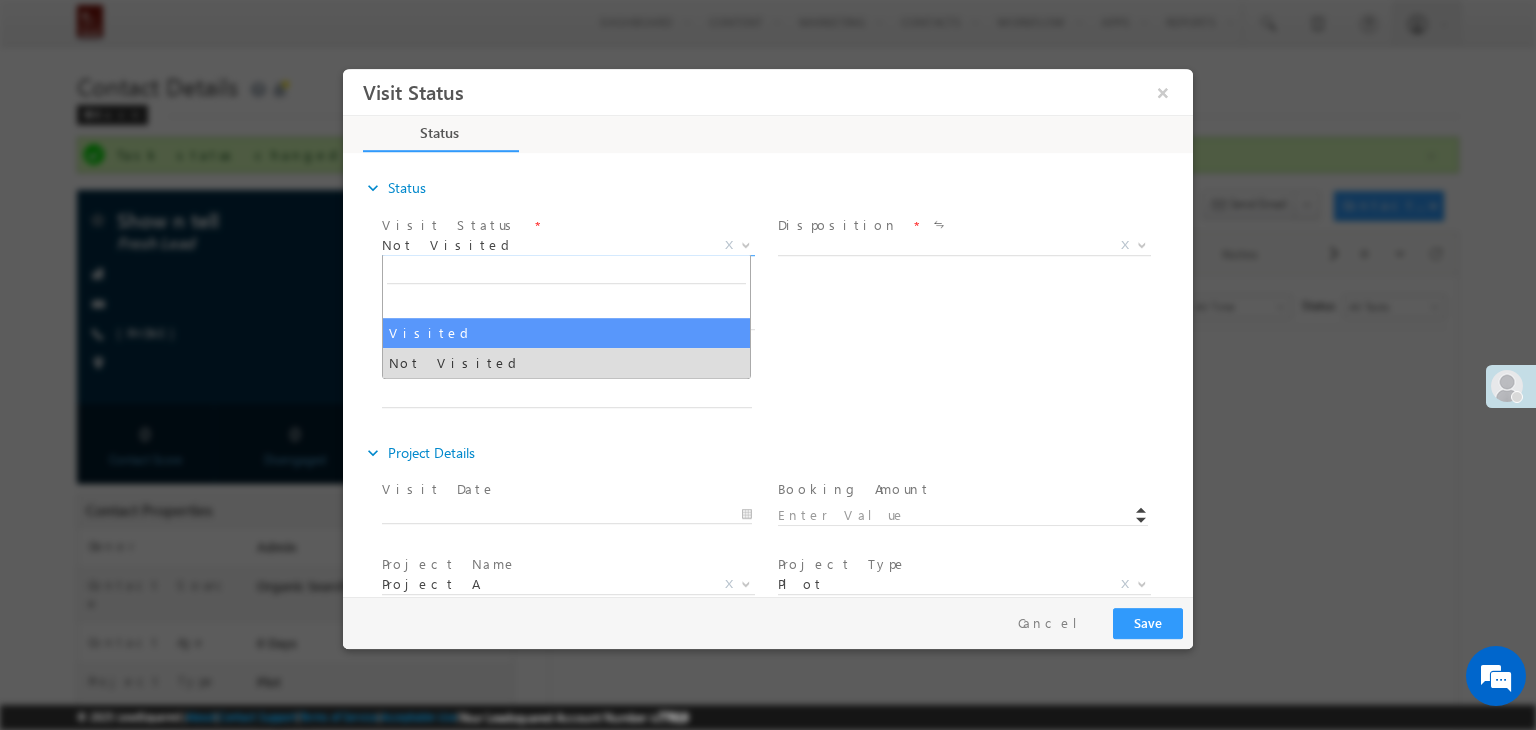 select on "Visited" 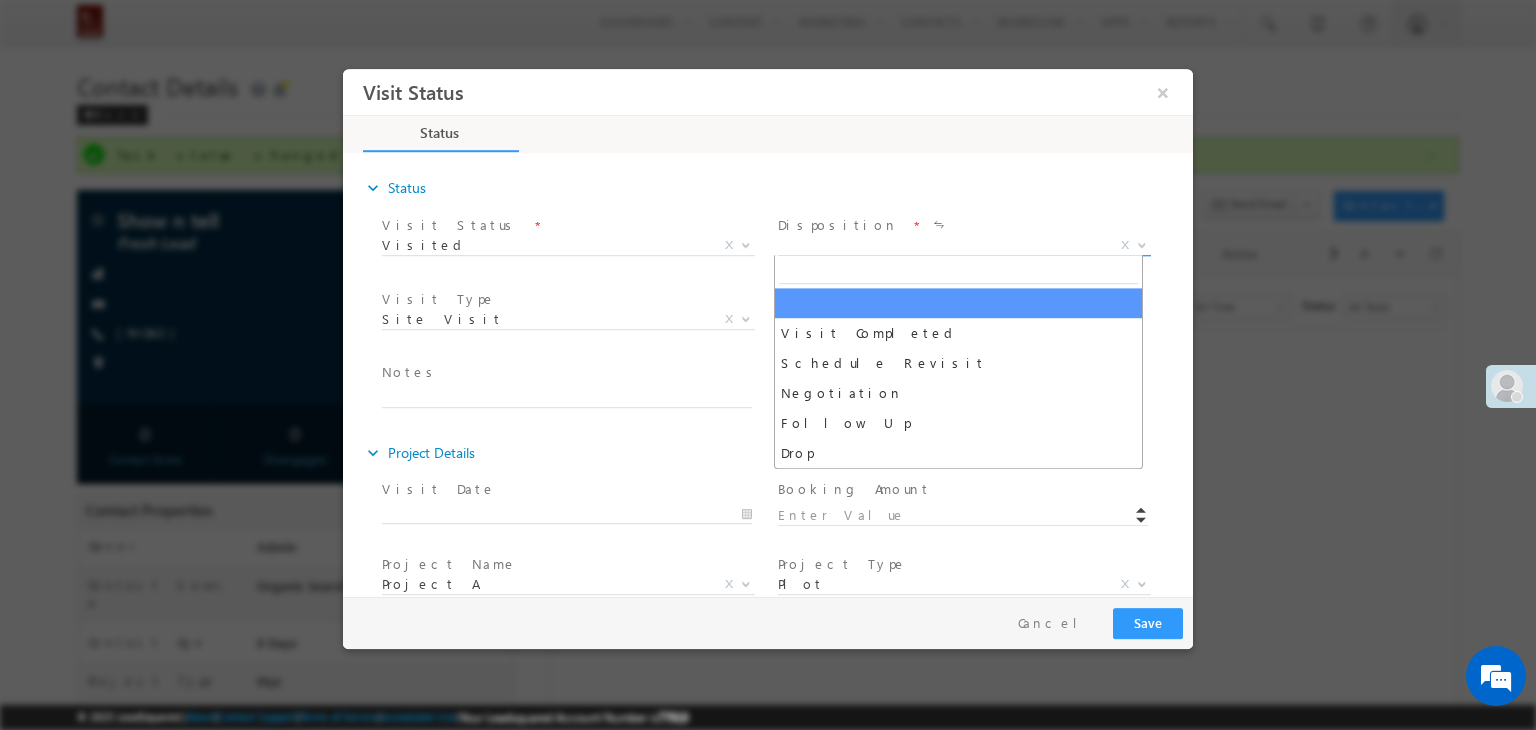 click on "X" at bounding box center (964, 246) 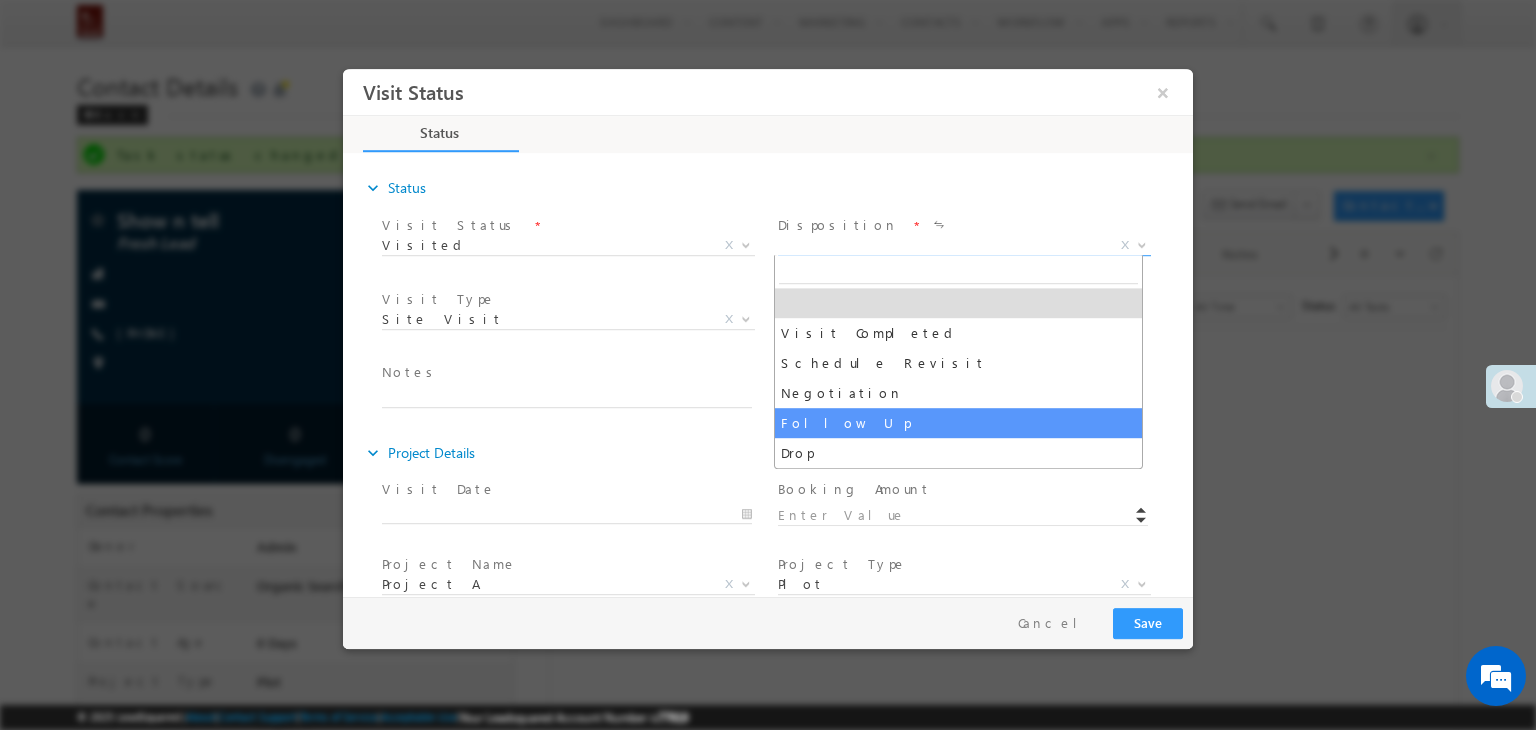 select on "Follow Up" 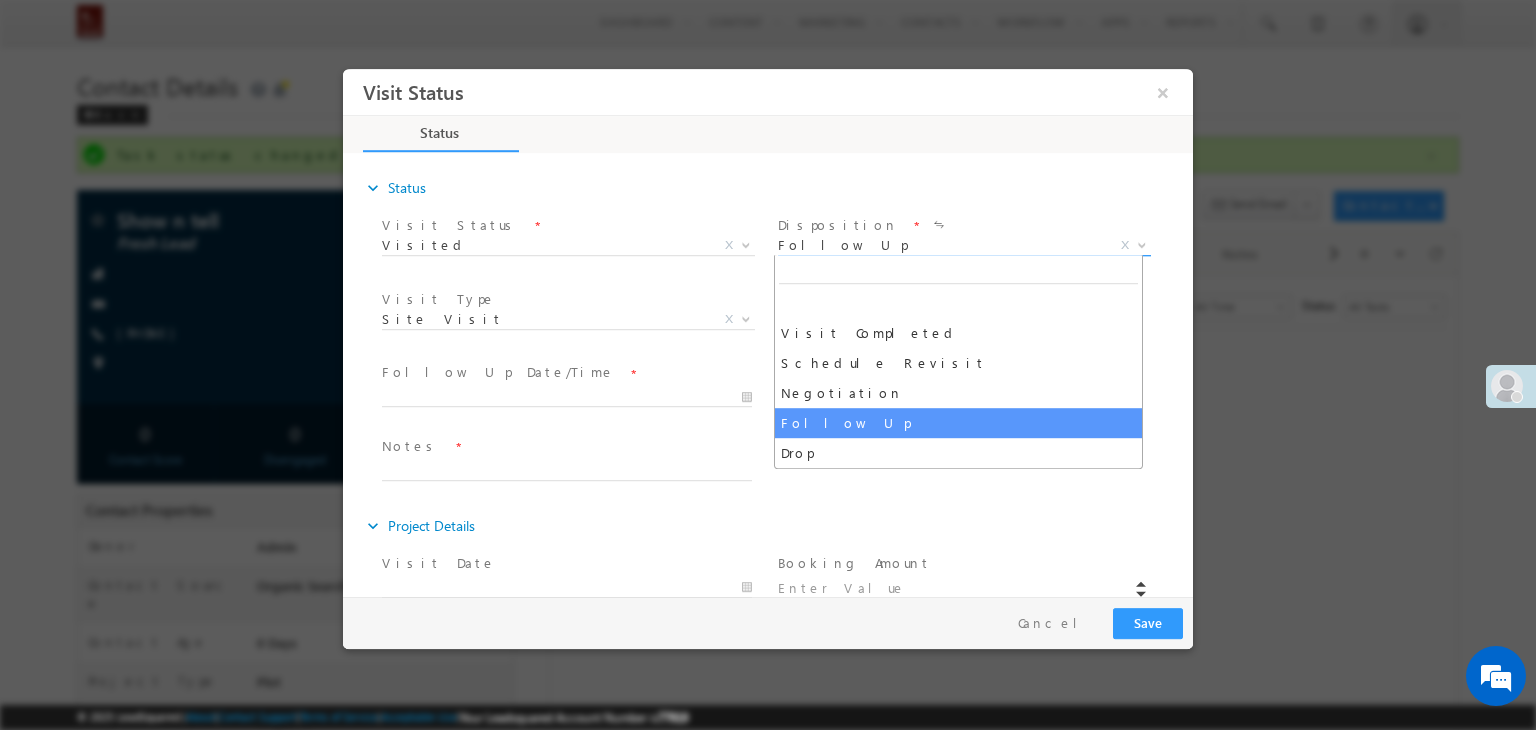 click on "Follow Up" at bounding box center [940, 245] 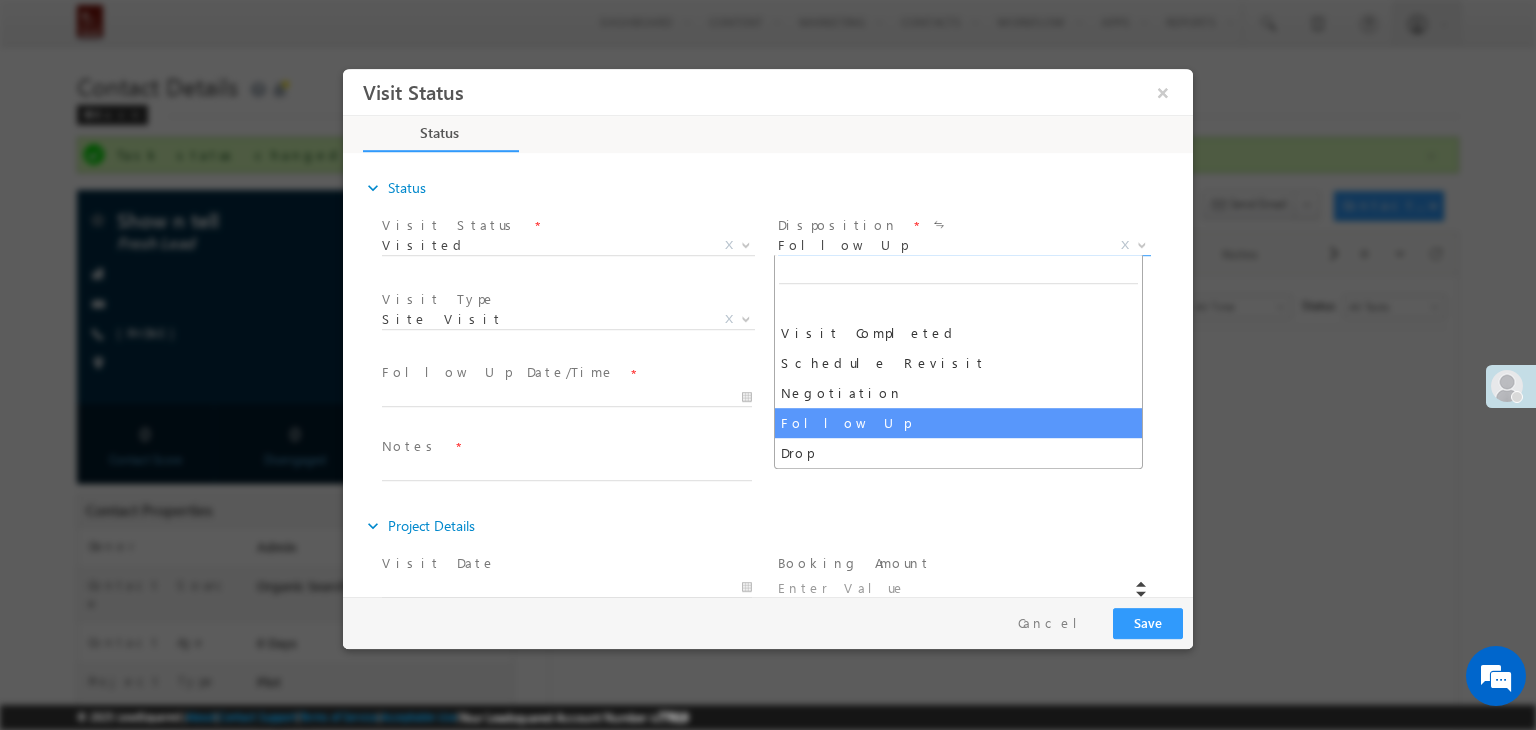 drag, startPoint x: 735, startPoint y: 356, endPoint x: 550, endPoint y: 230, distance: 223.83252 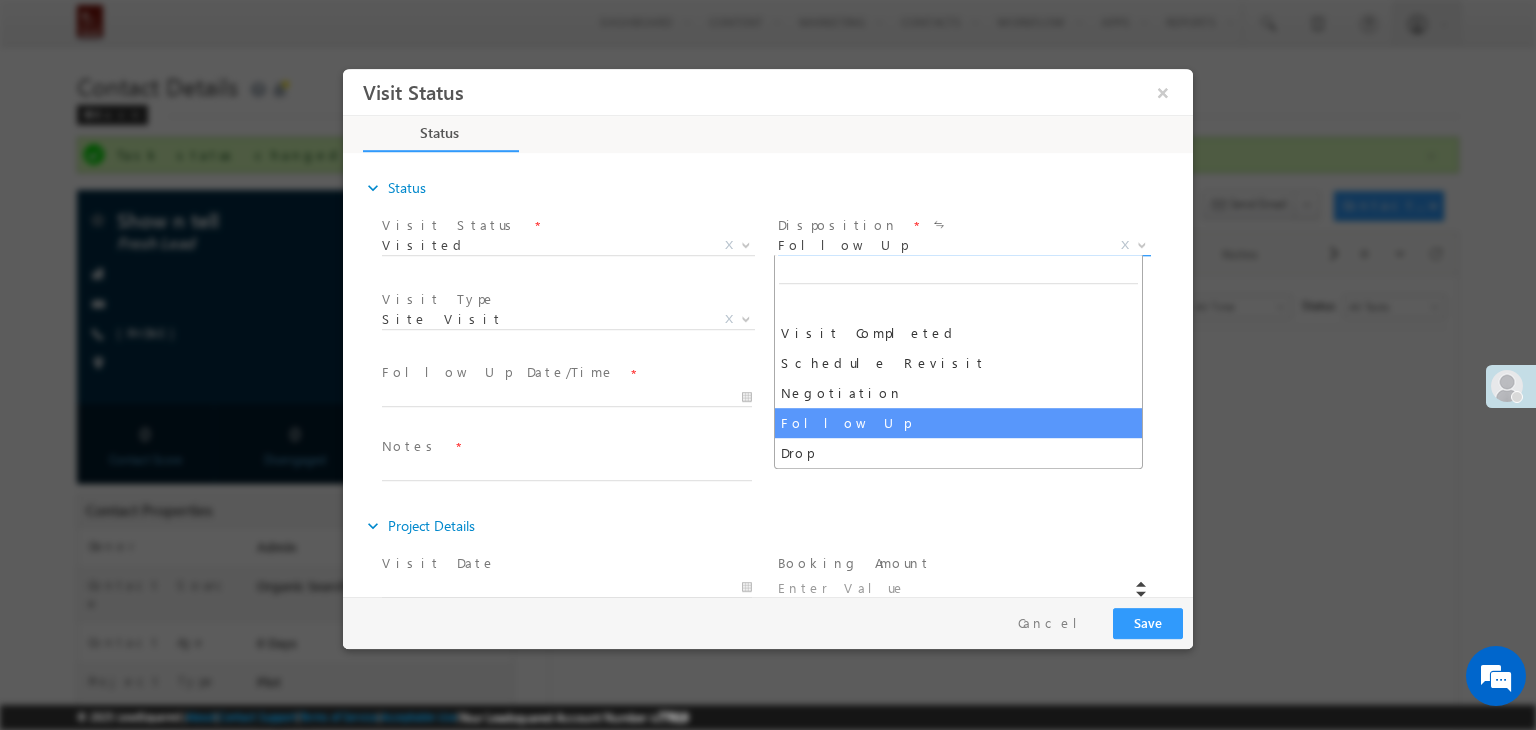click on "Follow Up" at bounding box center [940, 245] 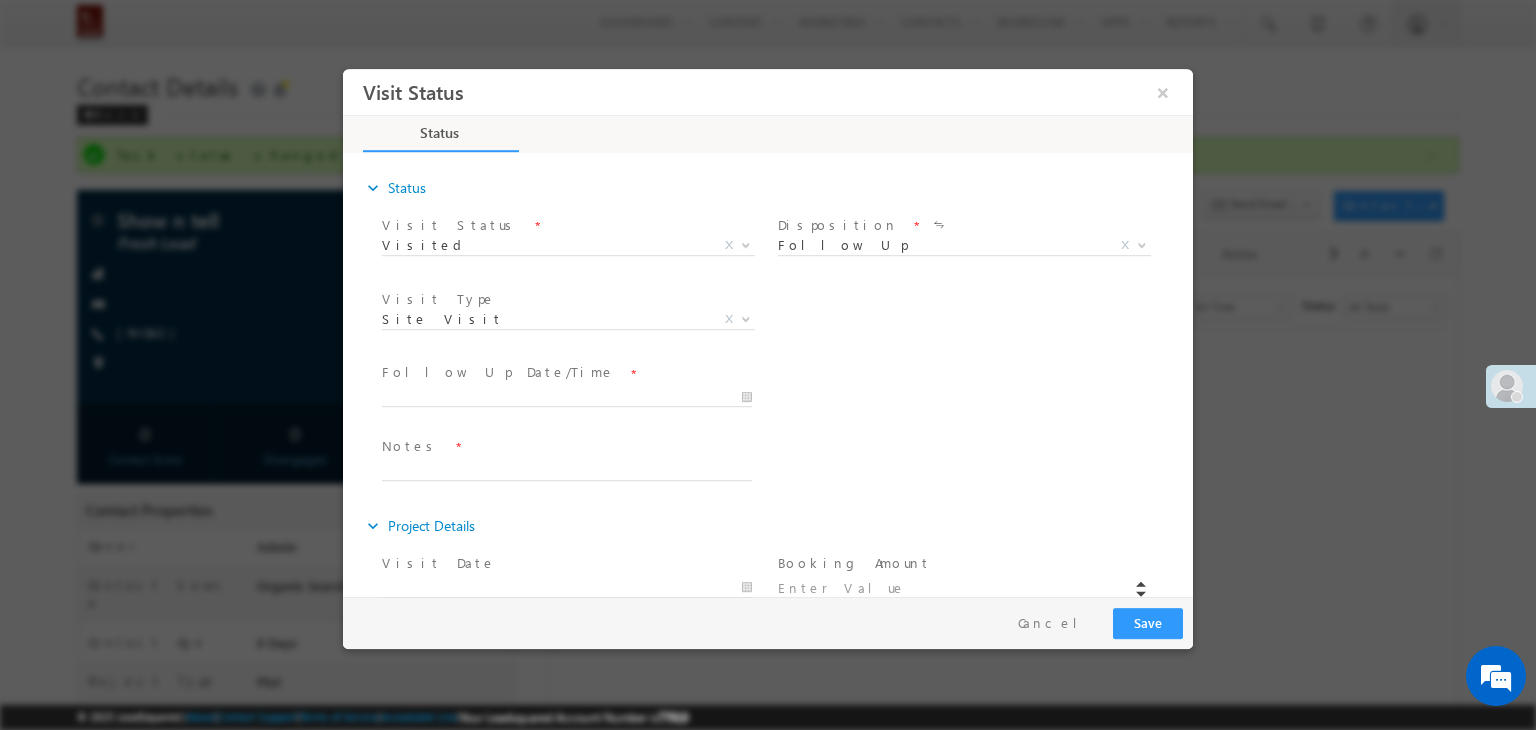 click at bounding box center (576, 398) 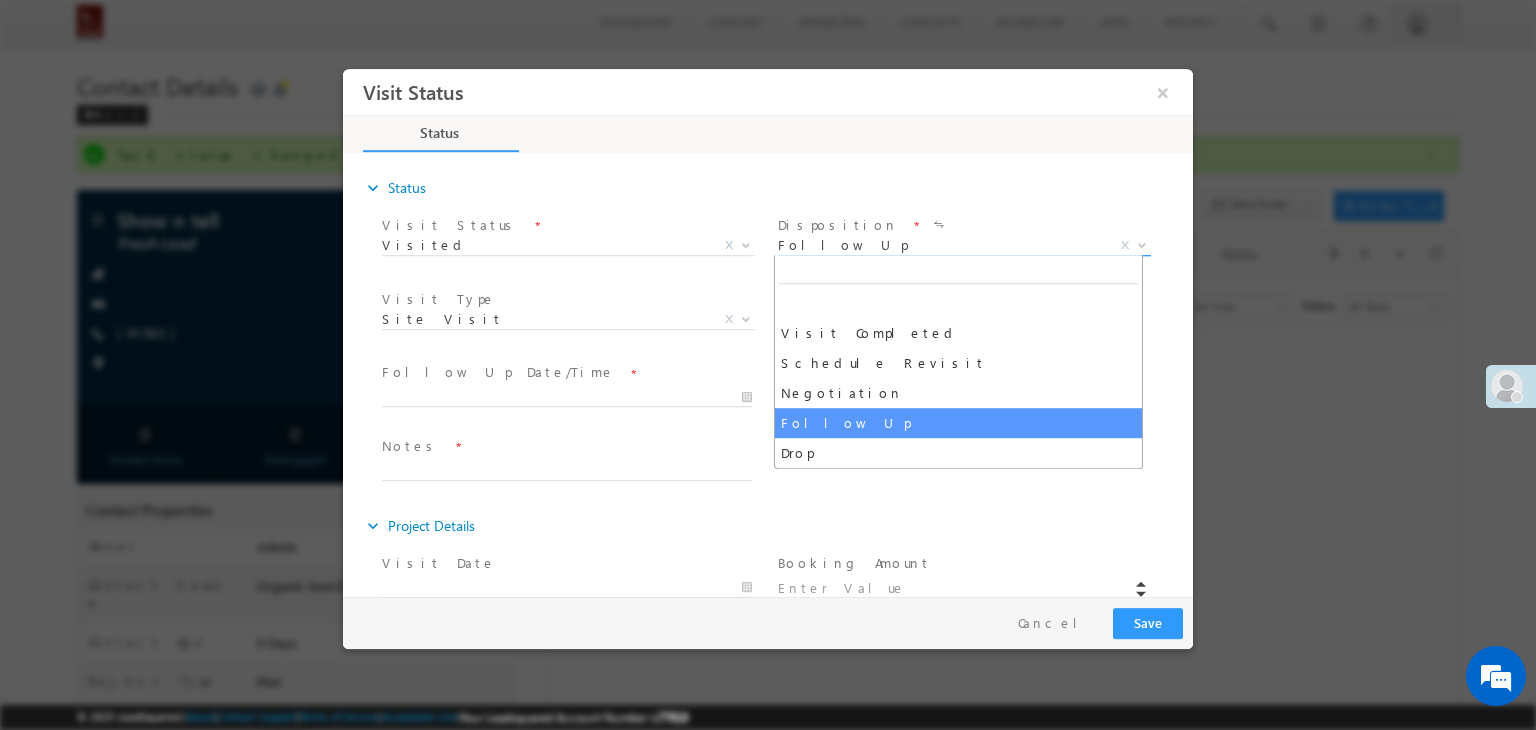 click on "Follow Up" at bounding box center [940, 245] 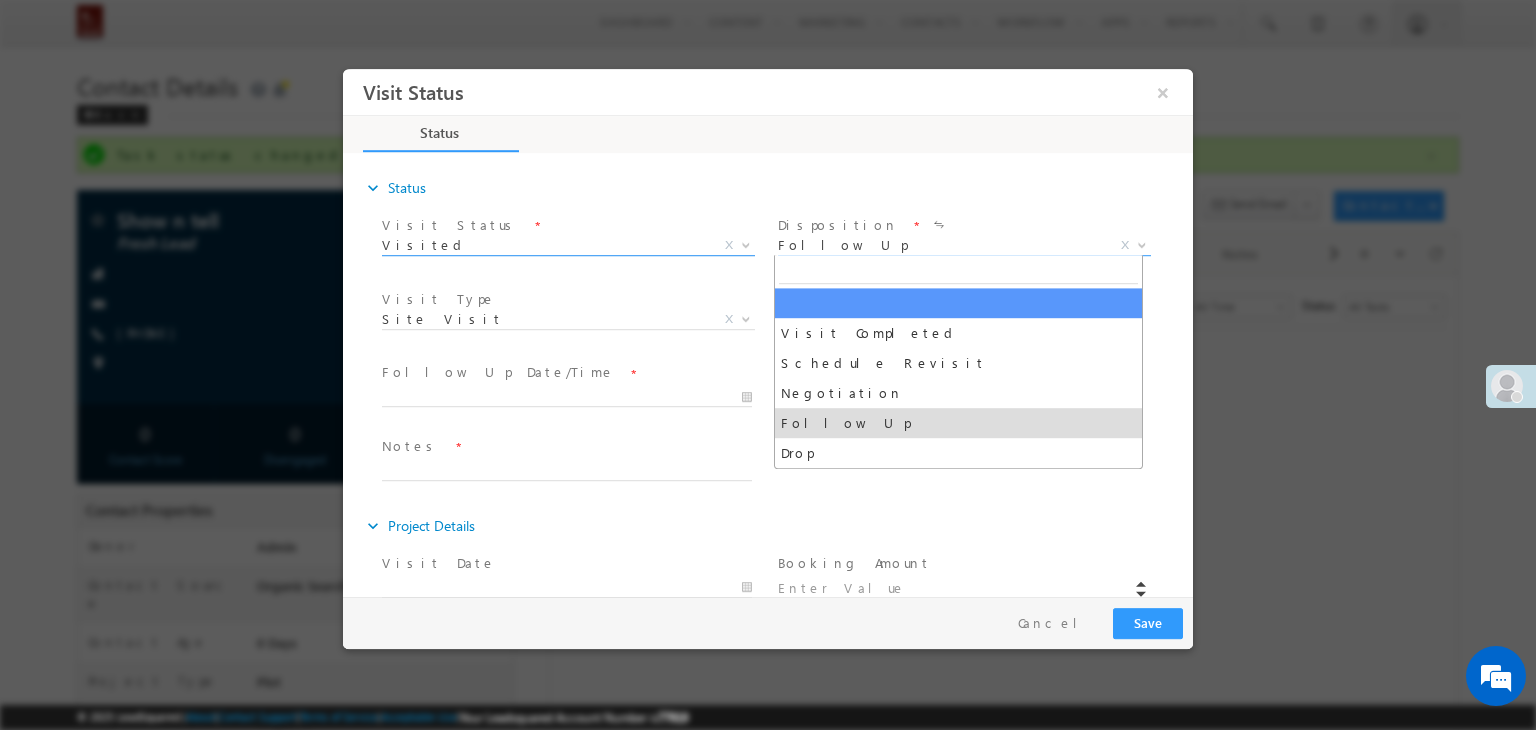 click on "Visited" at bounding box center (544, 245) 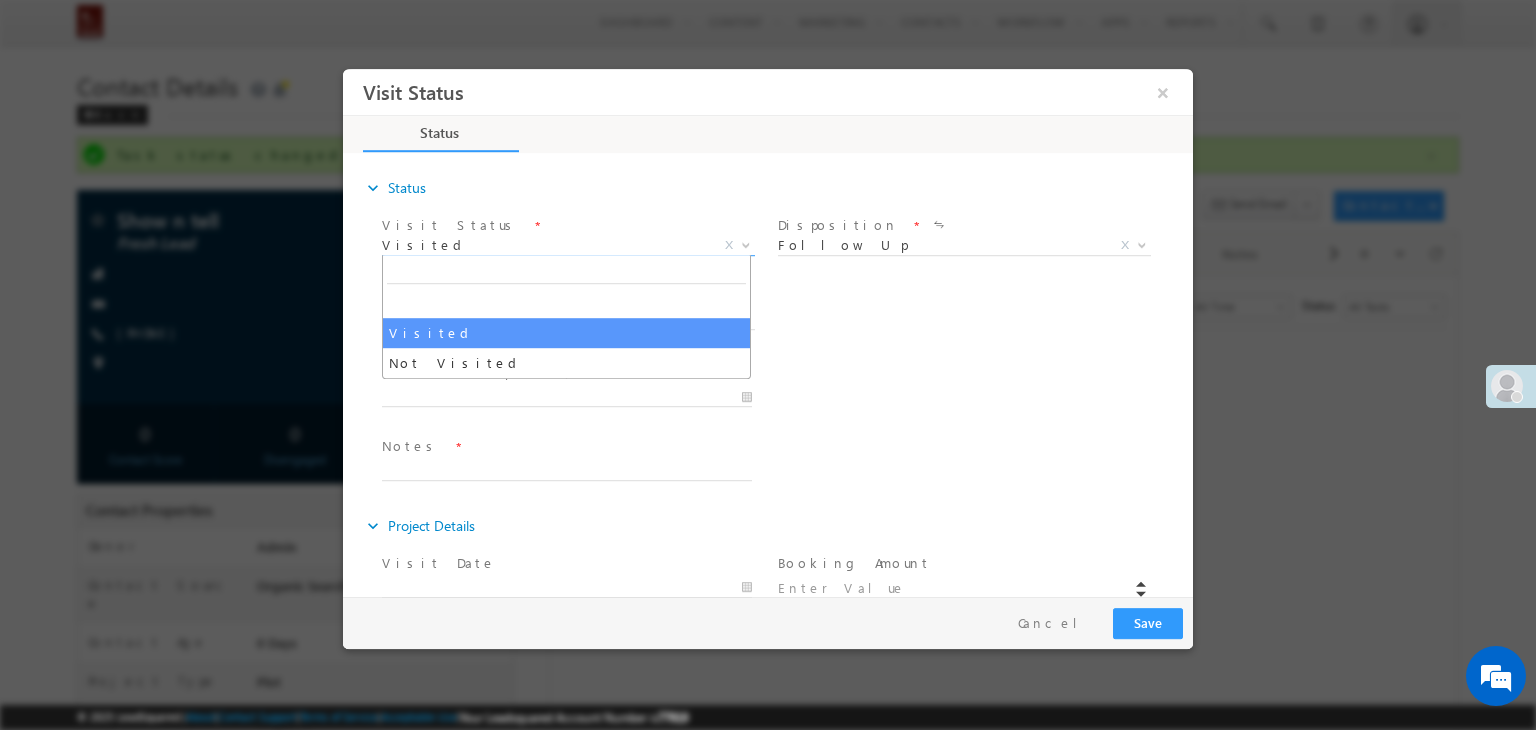 drag, startPoint x: 876, startPoint y: 303, endPoint x: 875, endPoint y: 290, distance: 13.038404 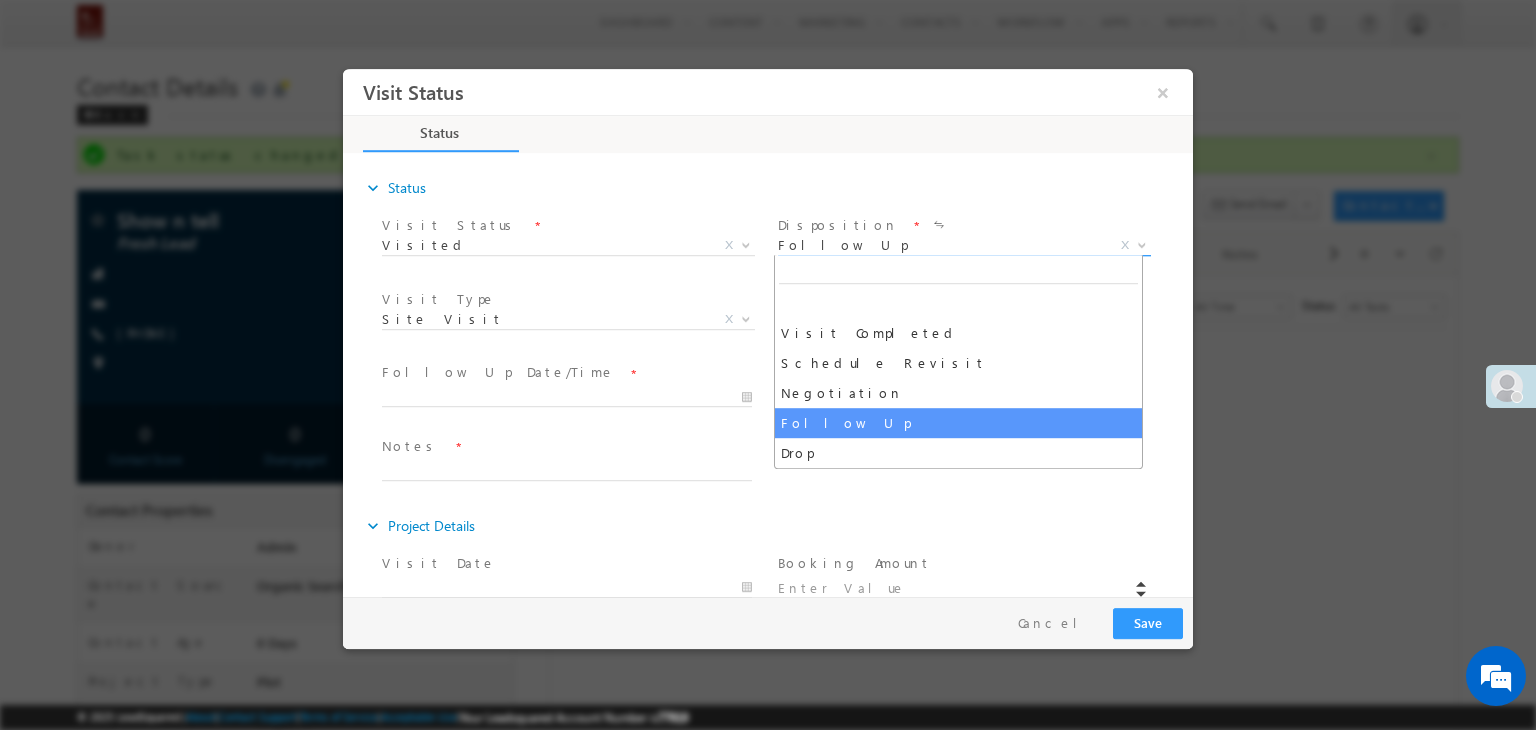 click on "Follow Up" at bounding box center [940, 245] 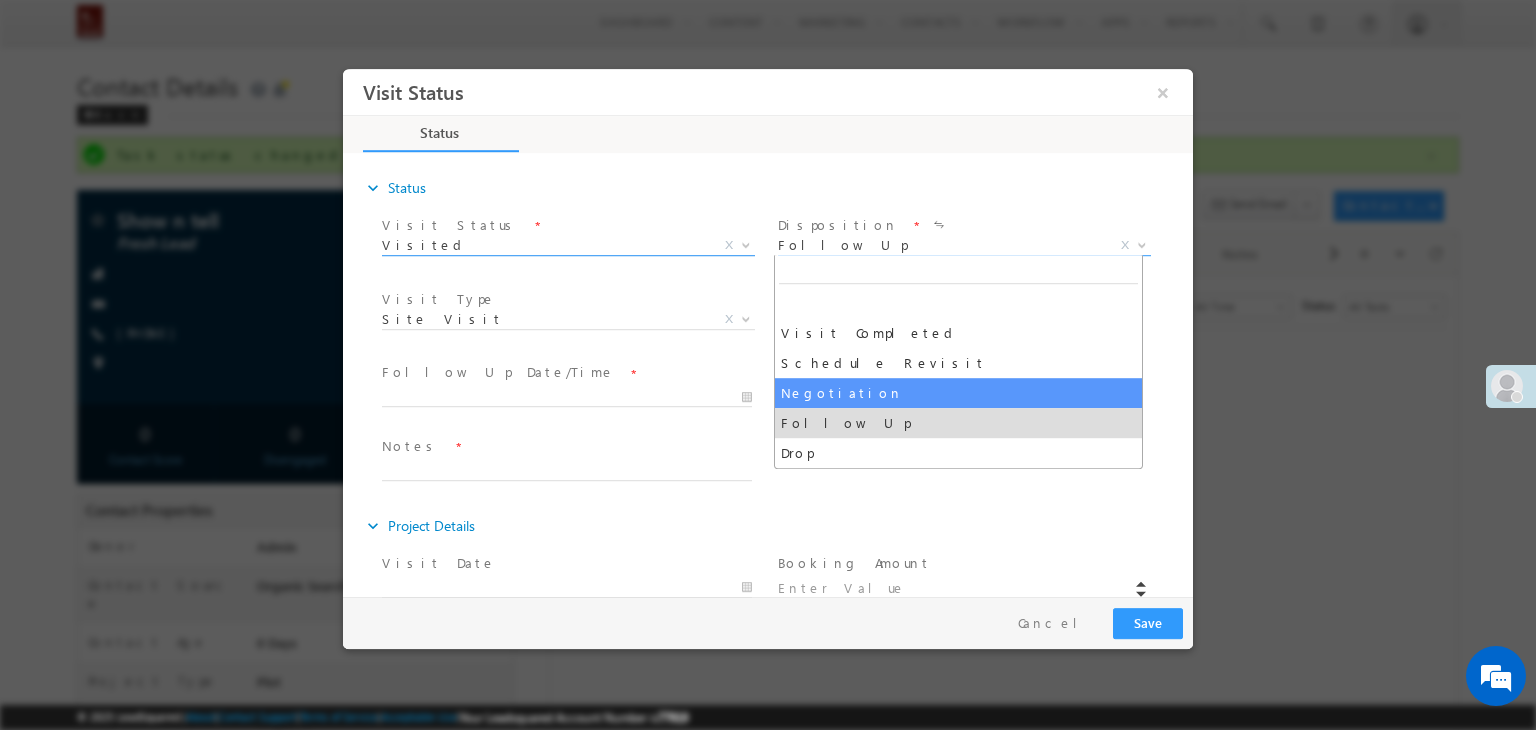 click on "Visited" at bounding box center (544, 245) 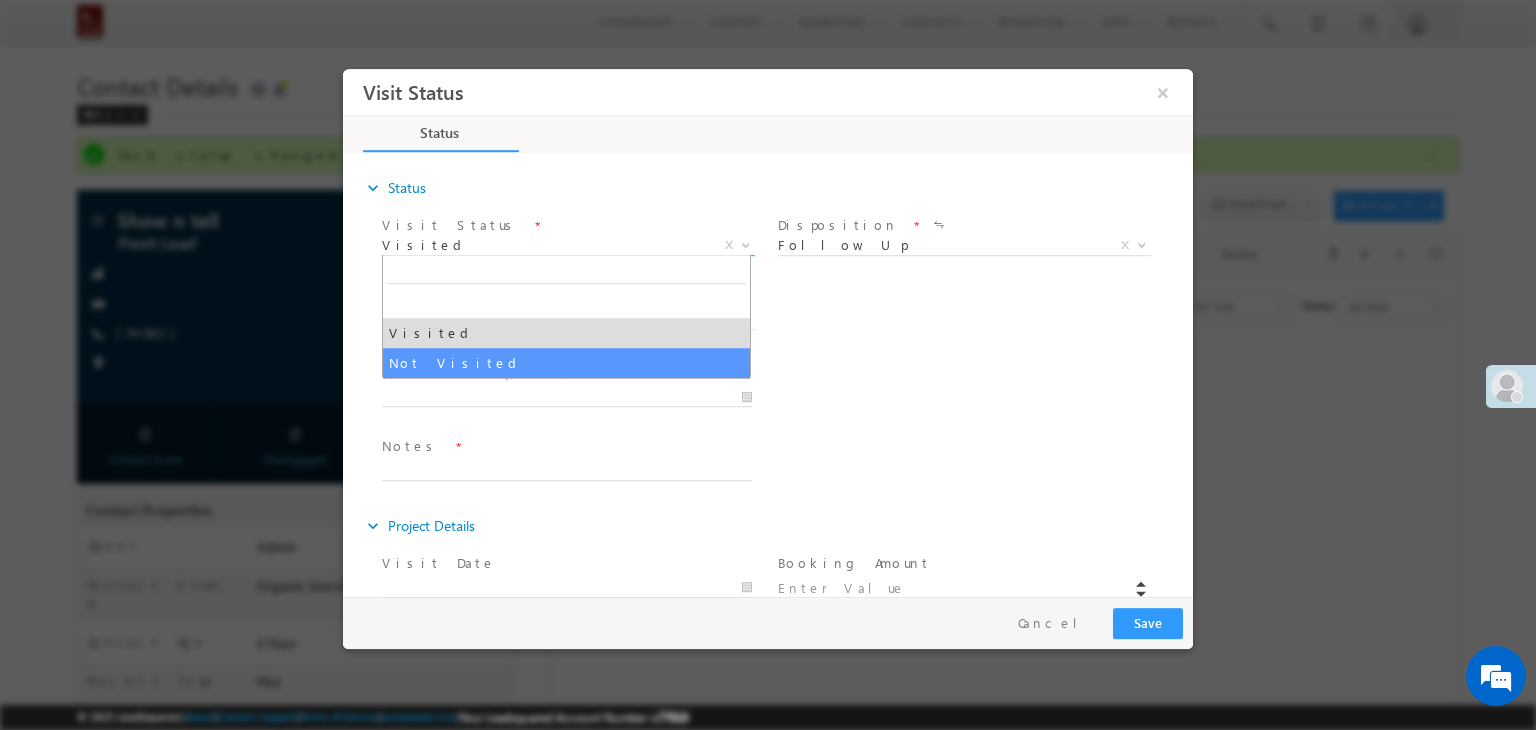 select on "Not Visited" 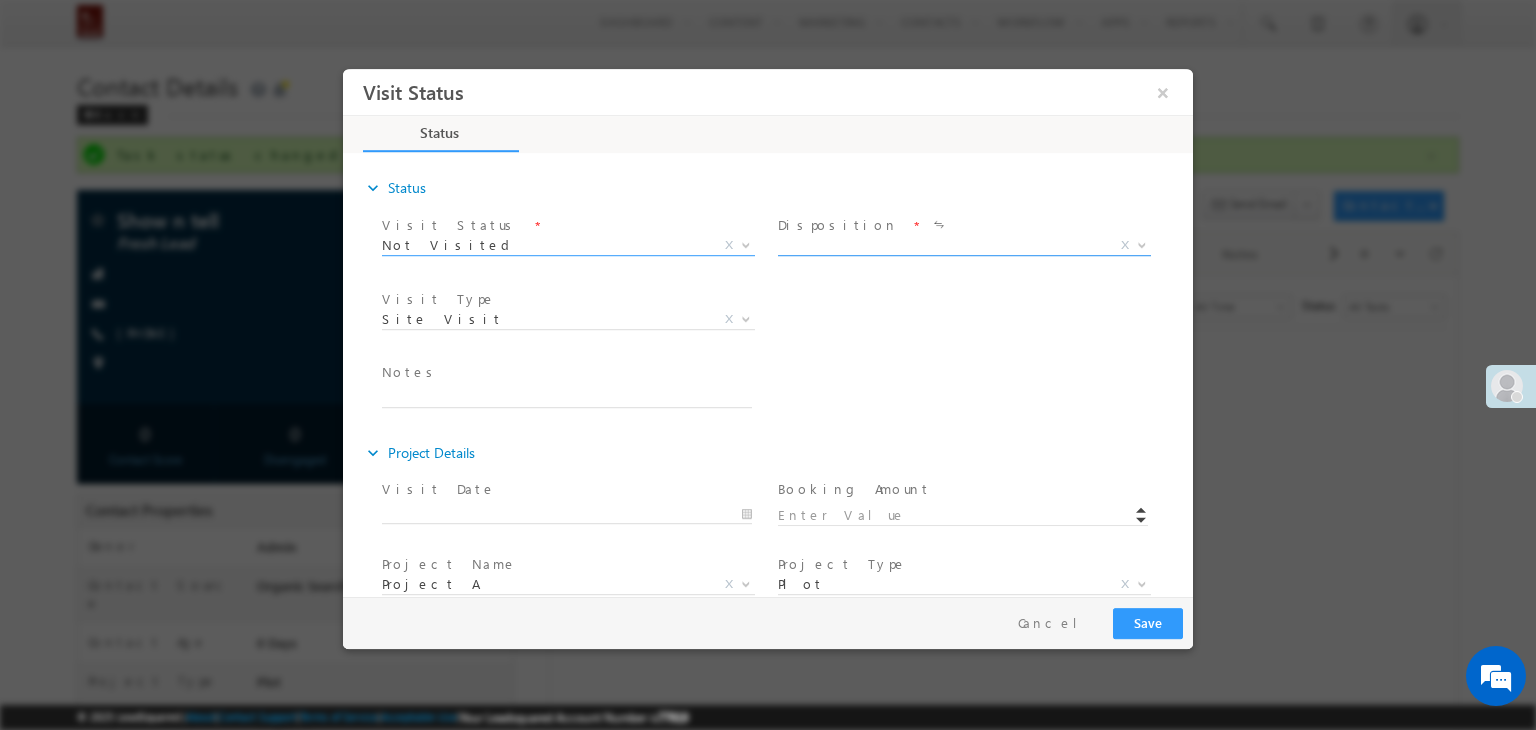 click on "X" at bounding box center [964, 246] 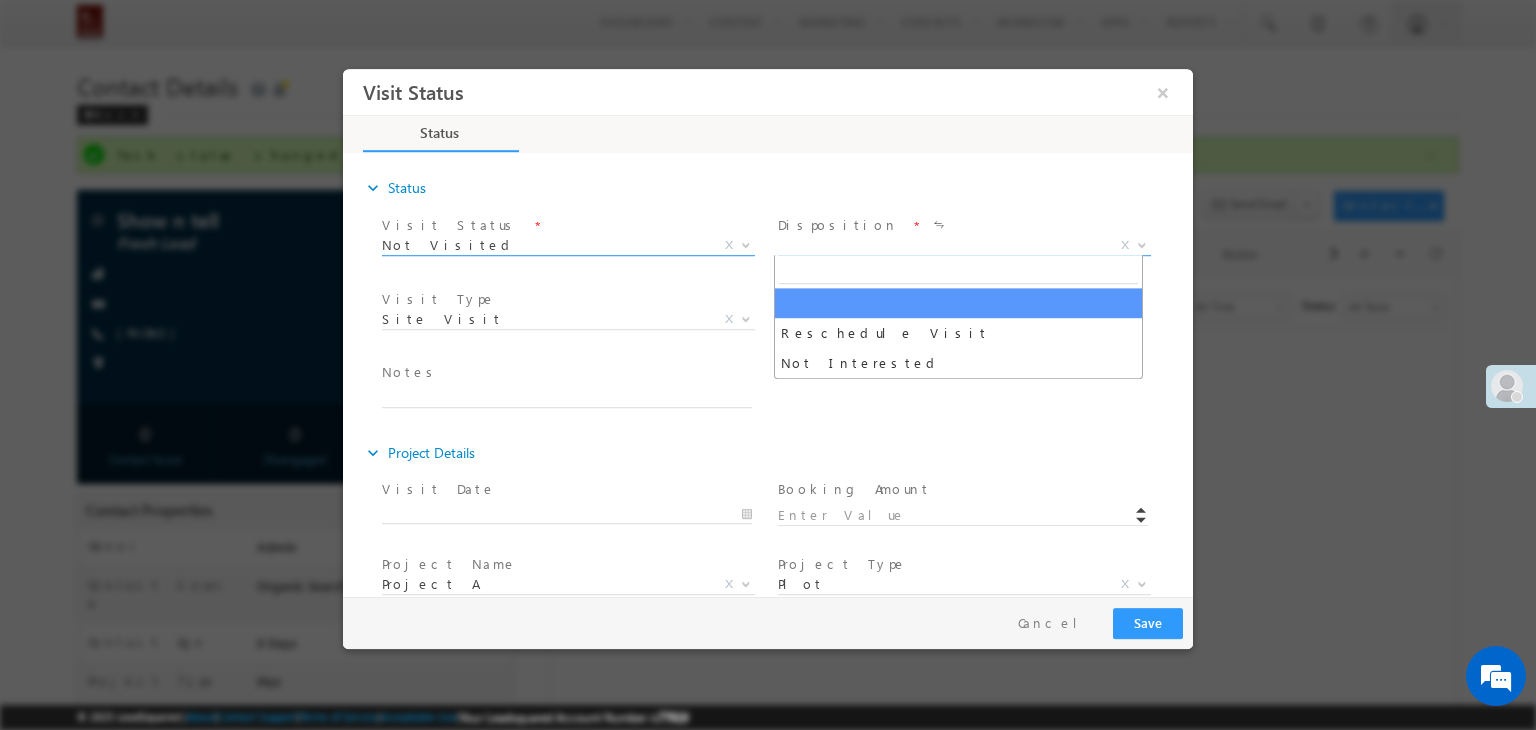 click on "Not Visited" at bounding box center (544, 245) 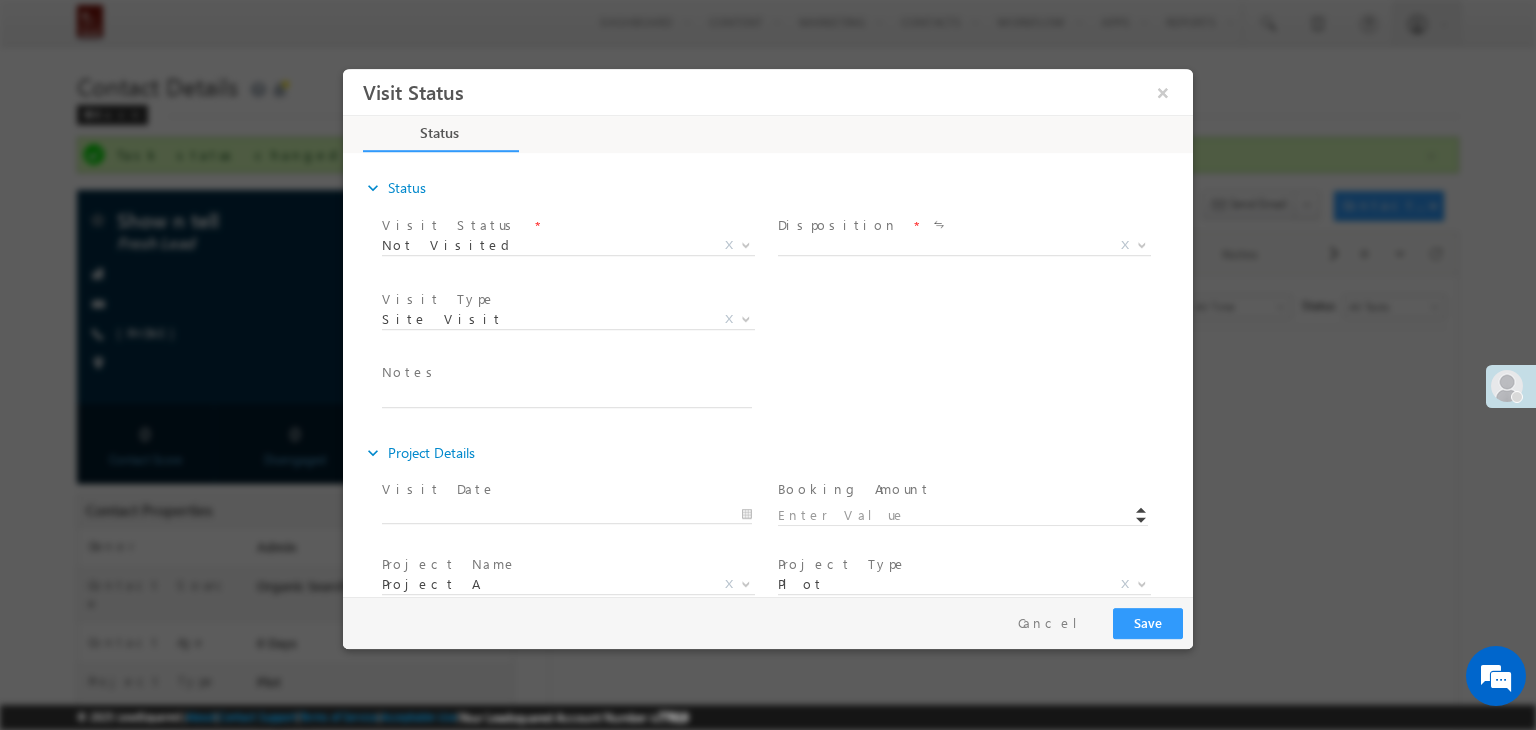 click on "Visit Type
*
Site Visit
Virtual Meeting
Home Meeting
Site Visit X
Not Interested Reason
*
Price Issue
Location Issue
Project Issue
X" at bounding box center [785, 322] 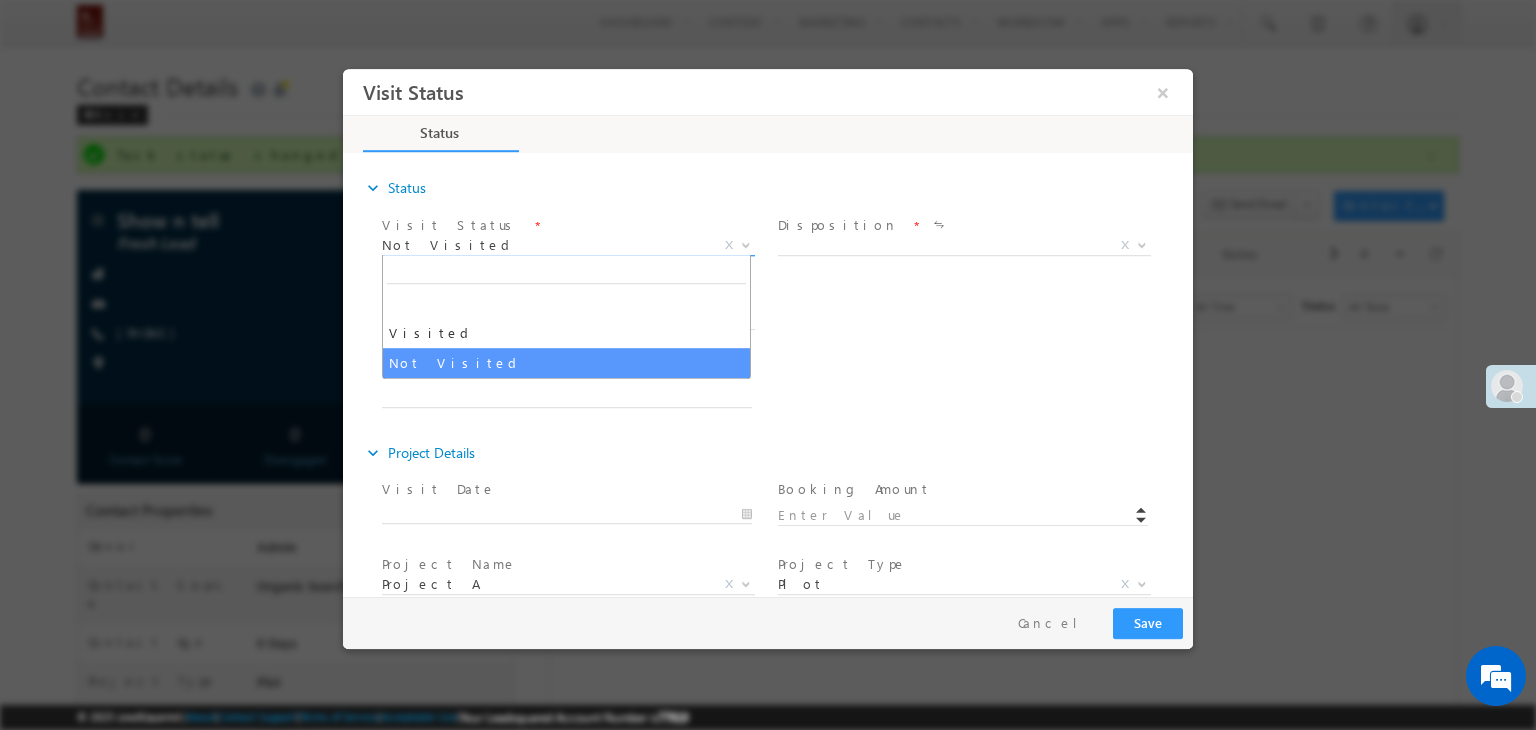 click on "Not Visited" at bounding box center (544, 245) 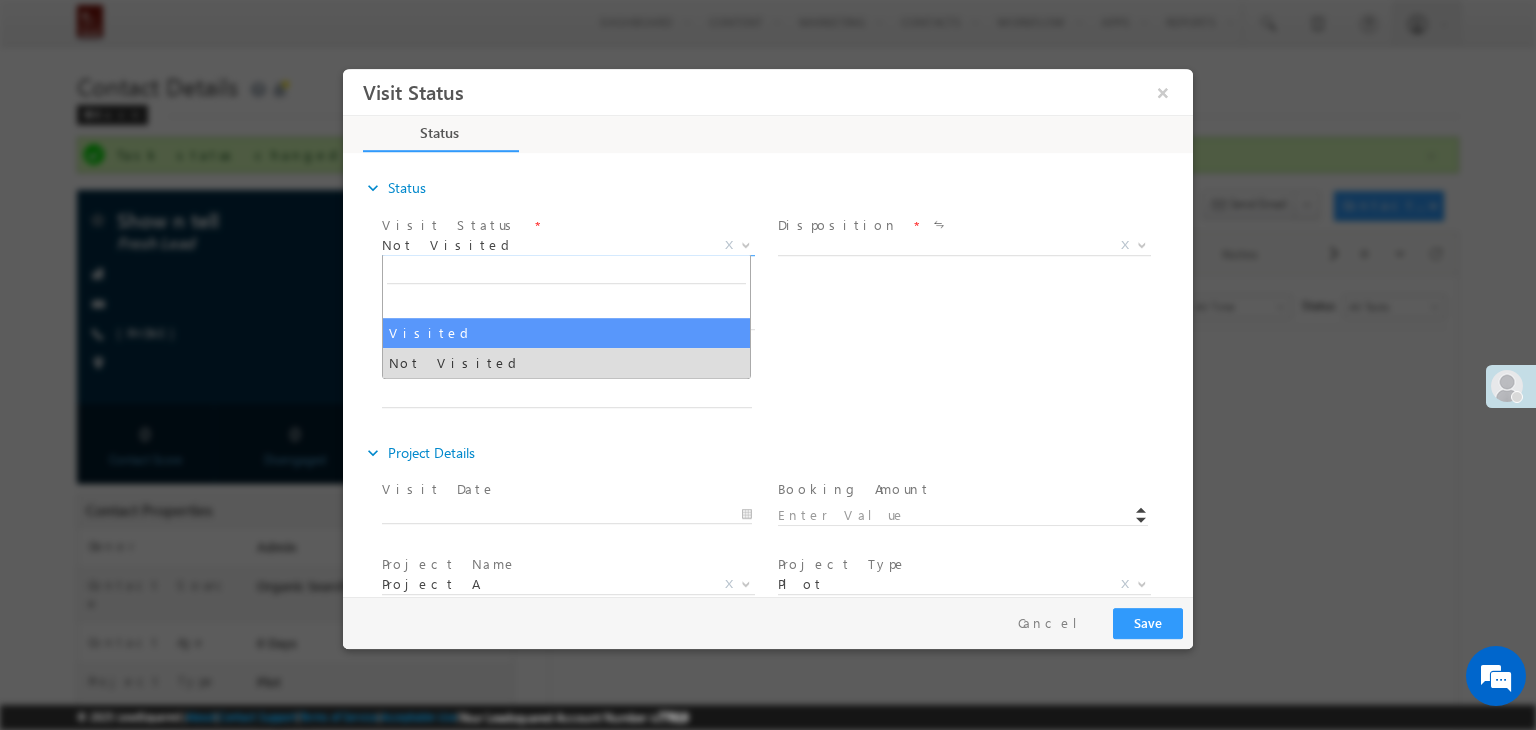 select on "Visited" 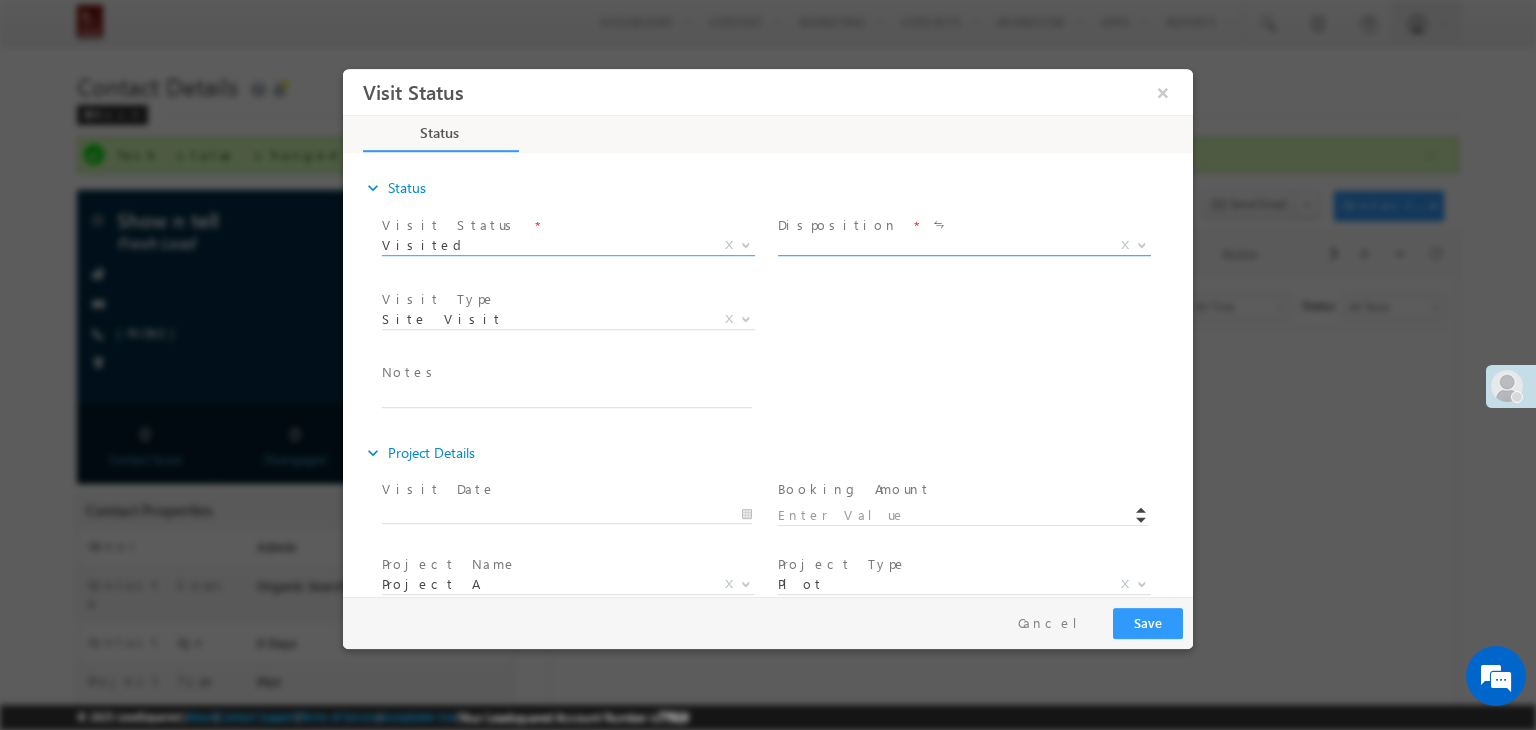 click on "X" at bounding box center (964, 246) 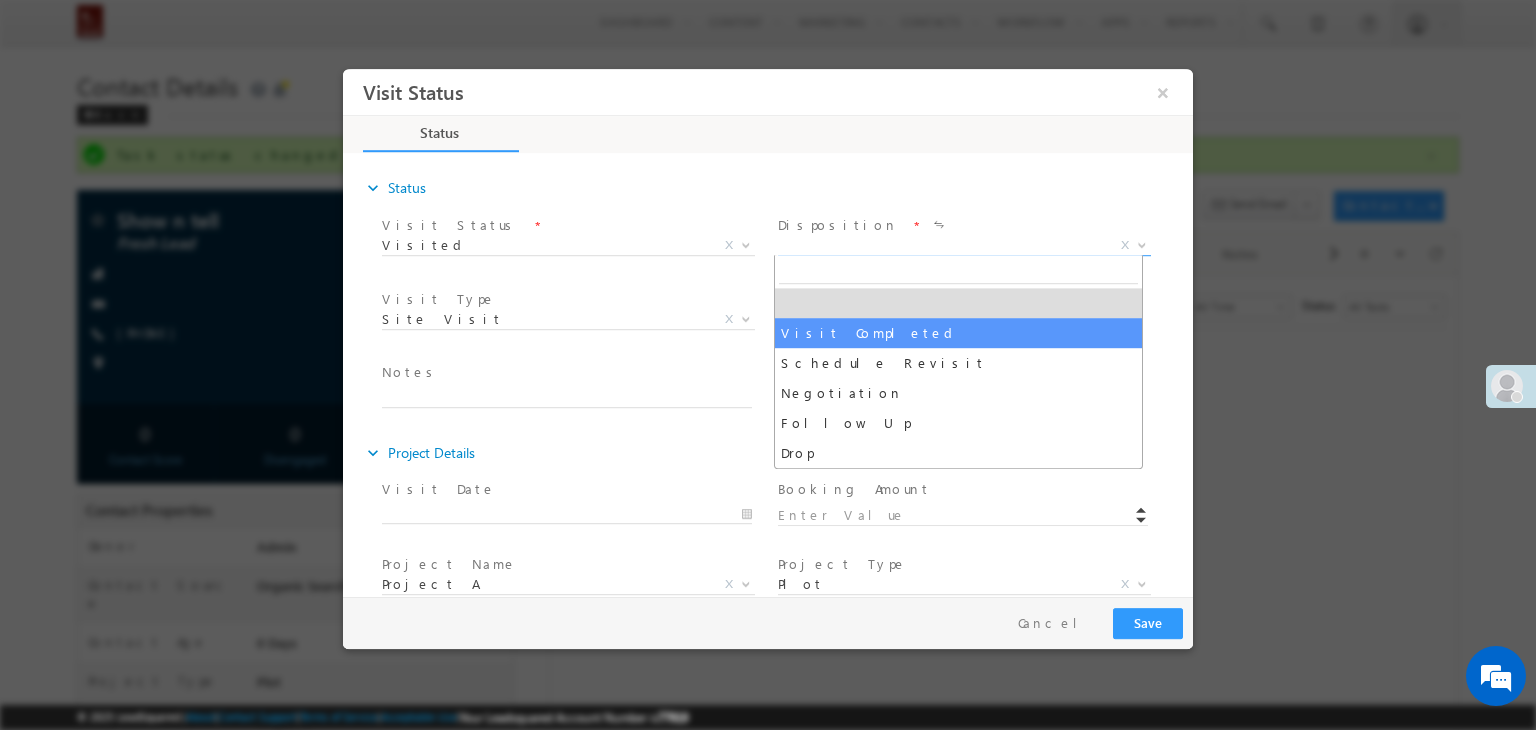 select on "Visit Completed" 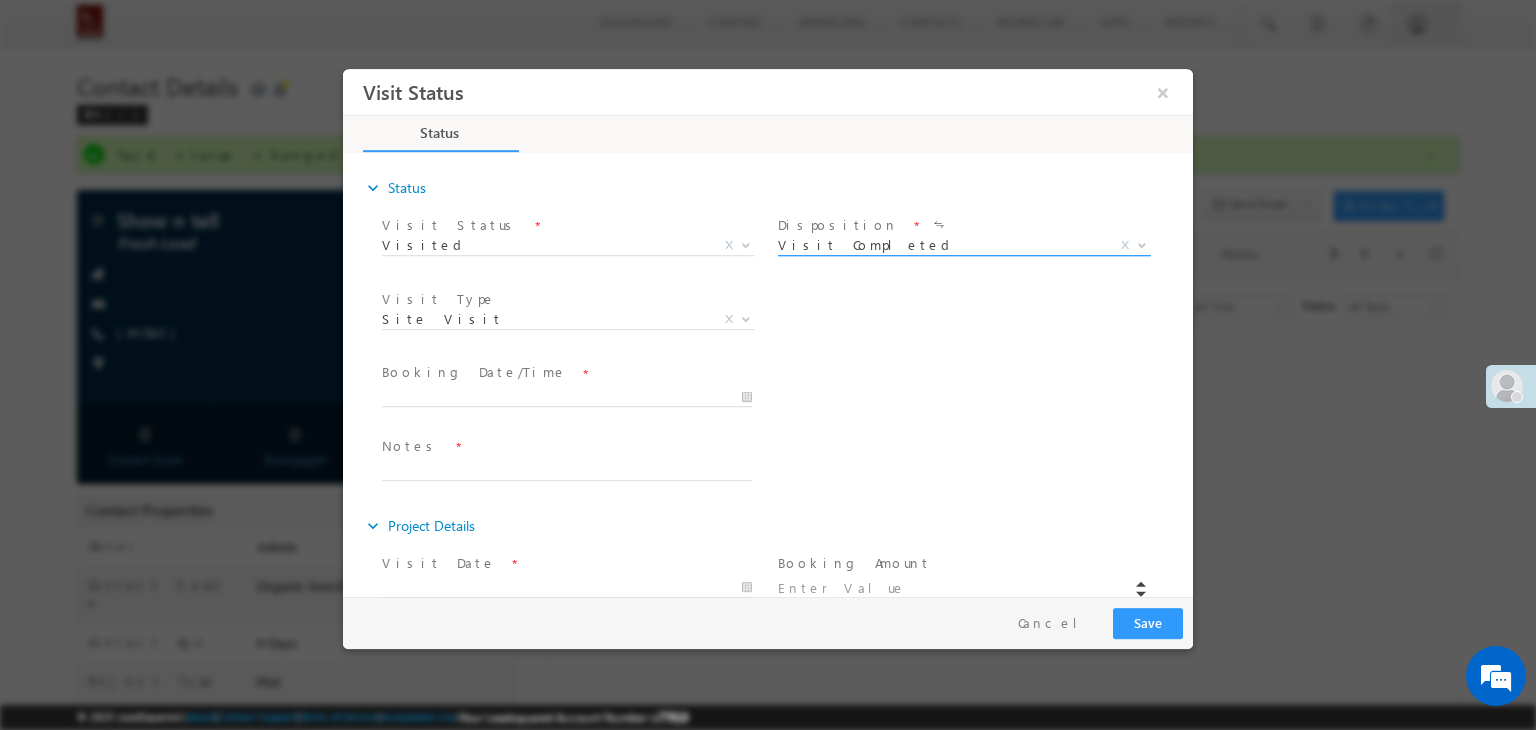 click on "Visit Completed" at bounding box center [940, 245] 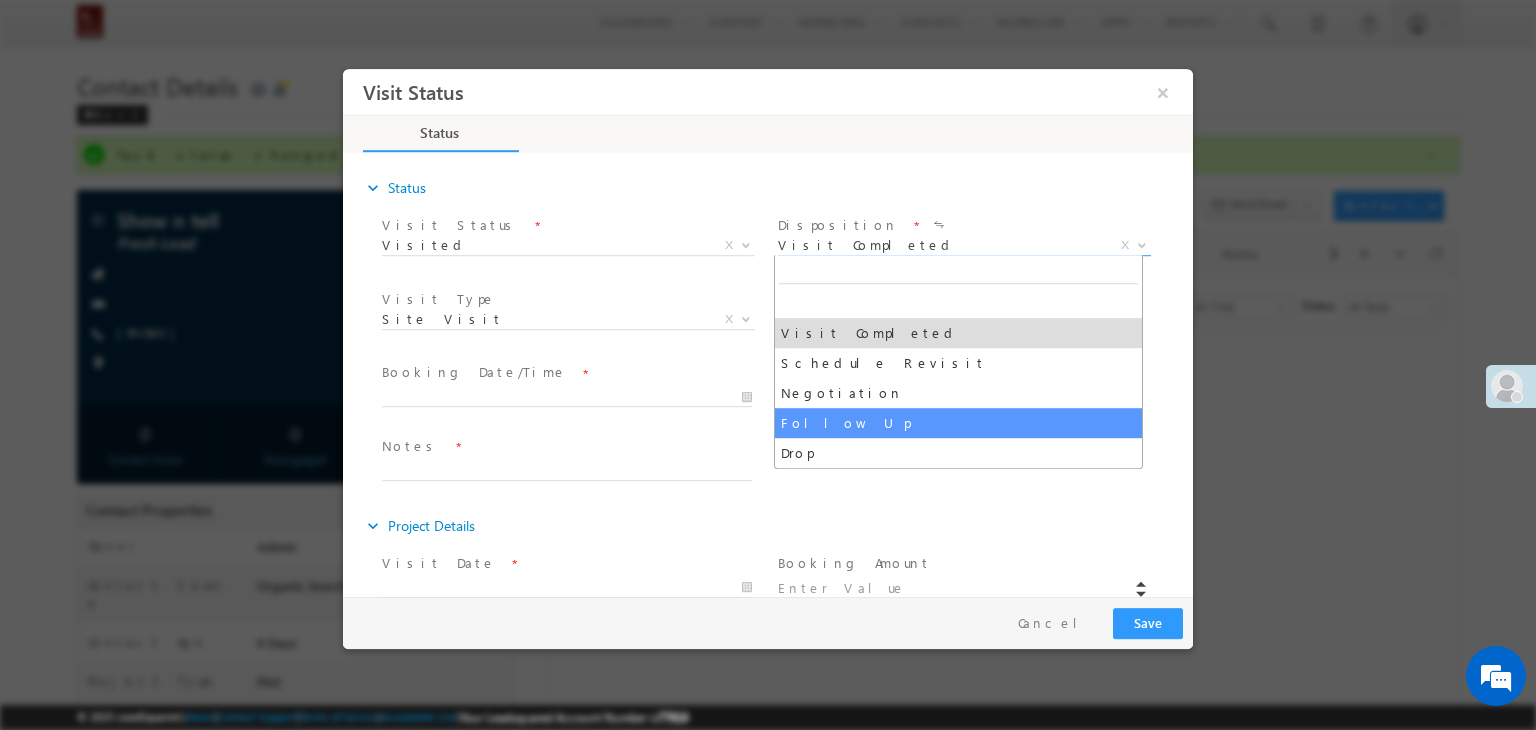 select on "Follow Up" 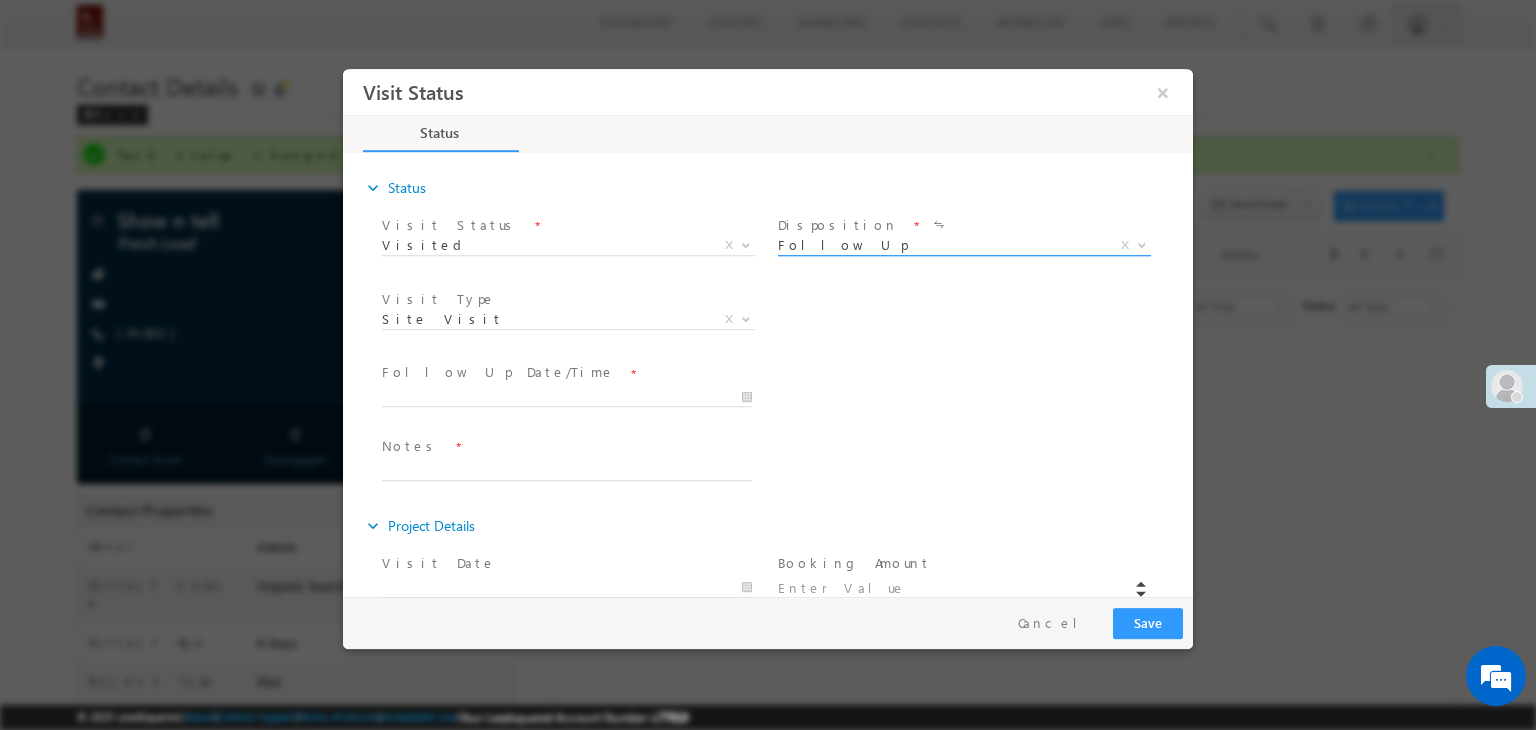 click on "Follow Up" at bounding box center (940, 245) 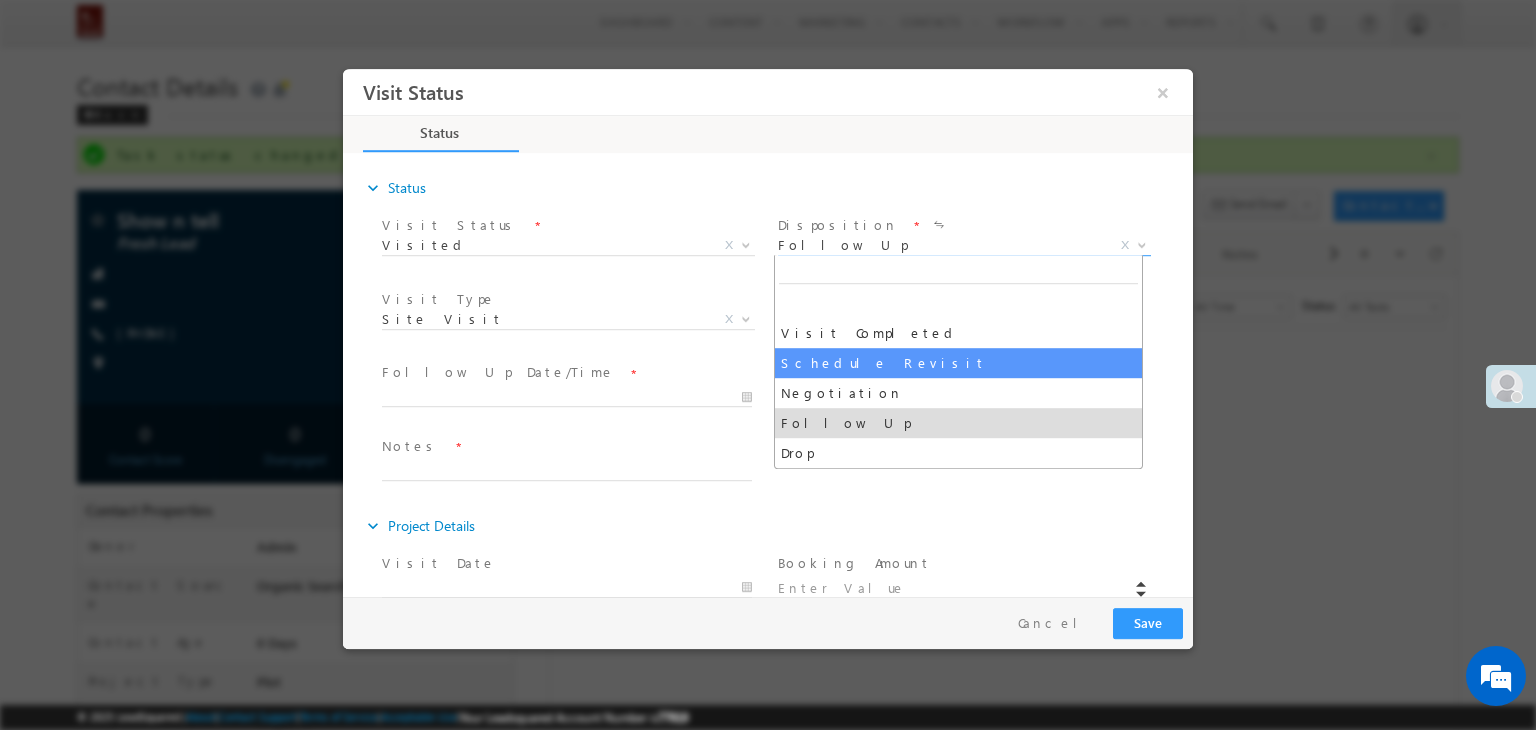 click on "Visit Type
*" at bounding box center (566, 300) 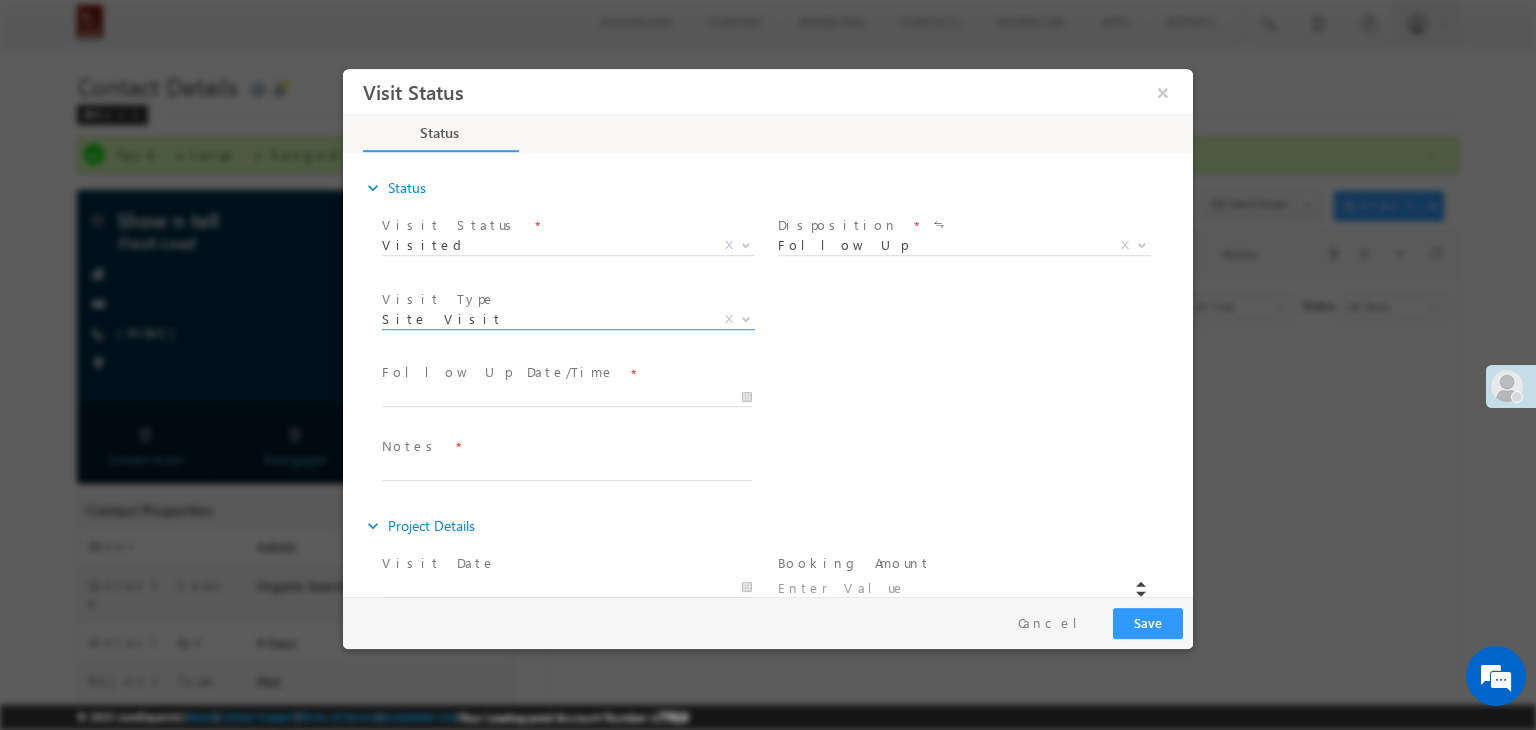 click on "Site Visit" at bounding box center (544, 319) 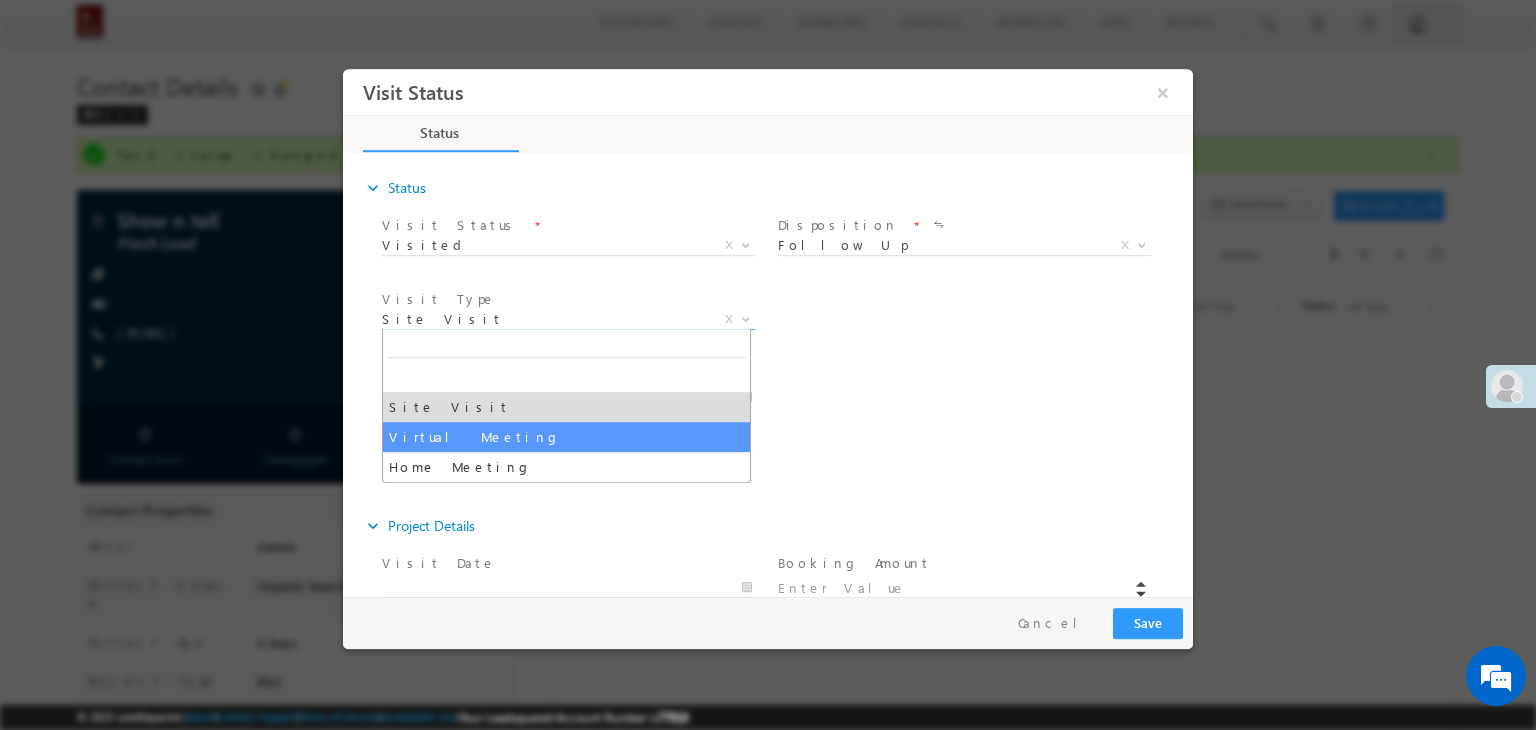 click on "Notes
*" at bounding box center (785, 469) 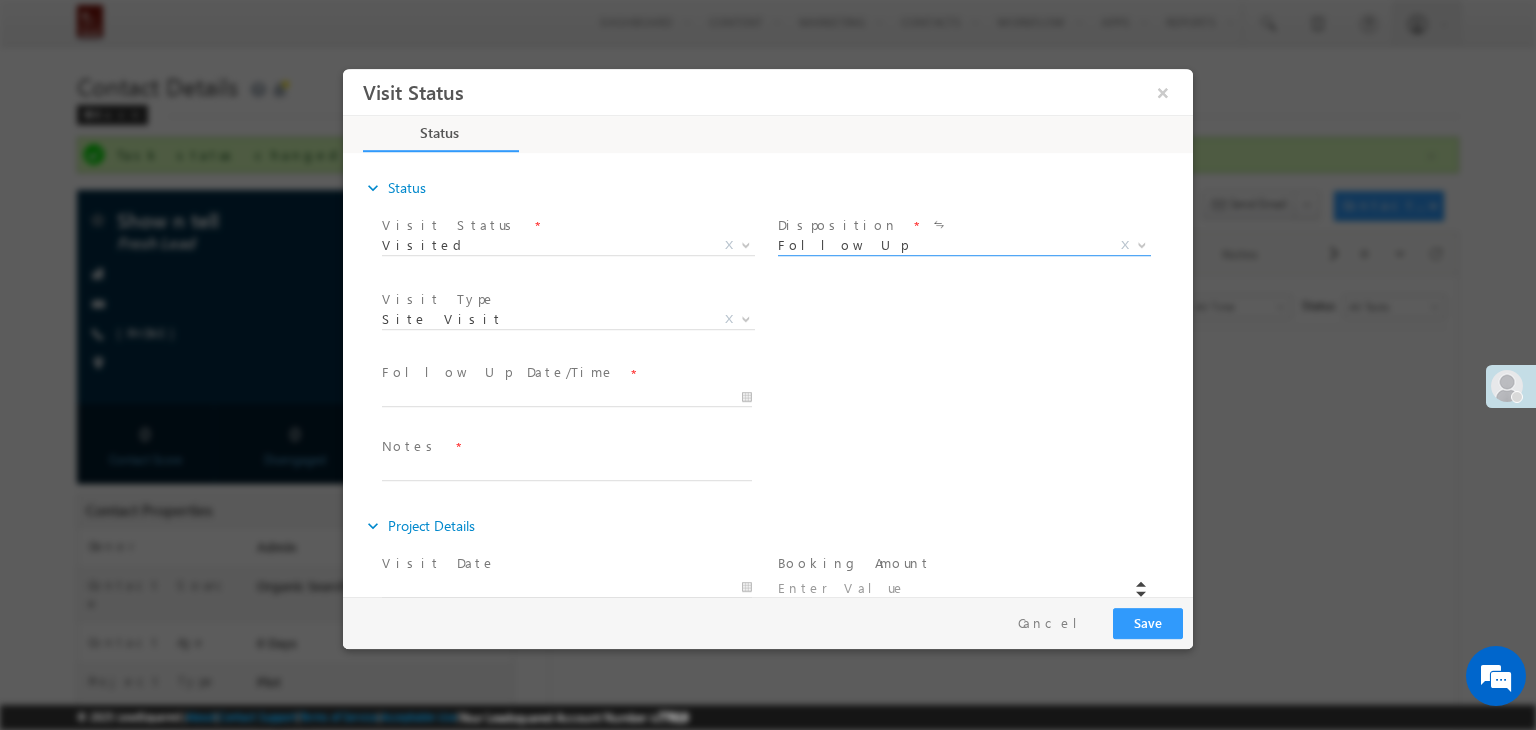 click on "Follow Up" at bounding box center [940, 245] 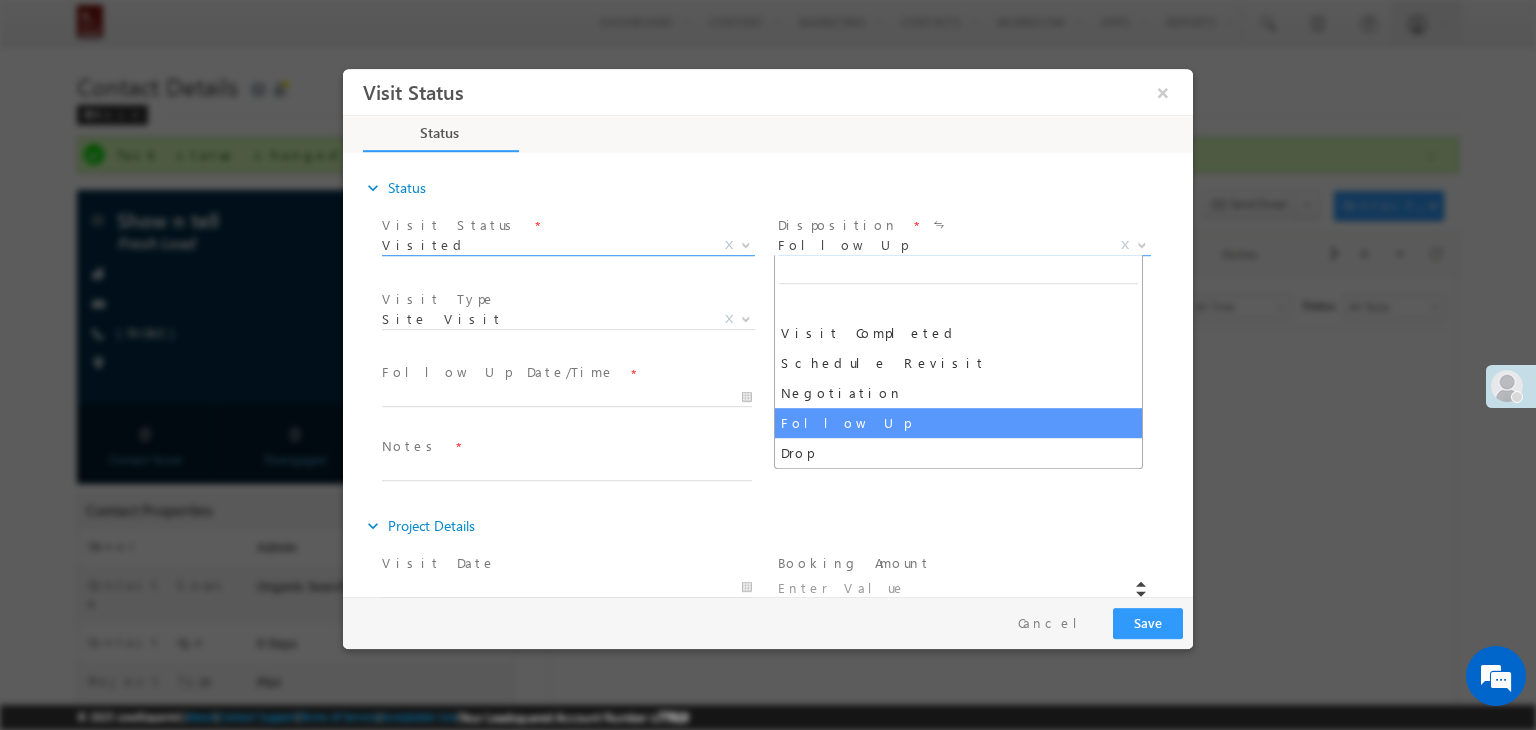 click on "Visited" at bounding box center (544, 245) 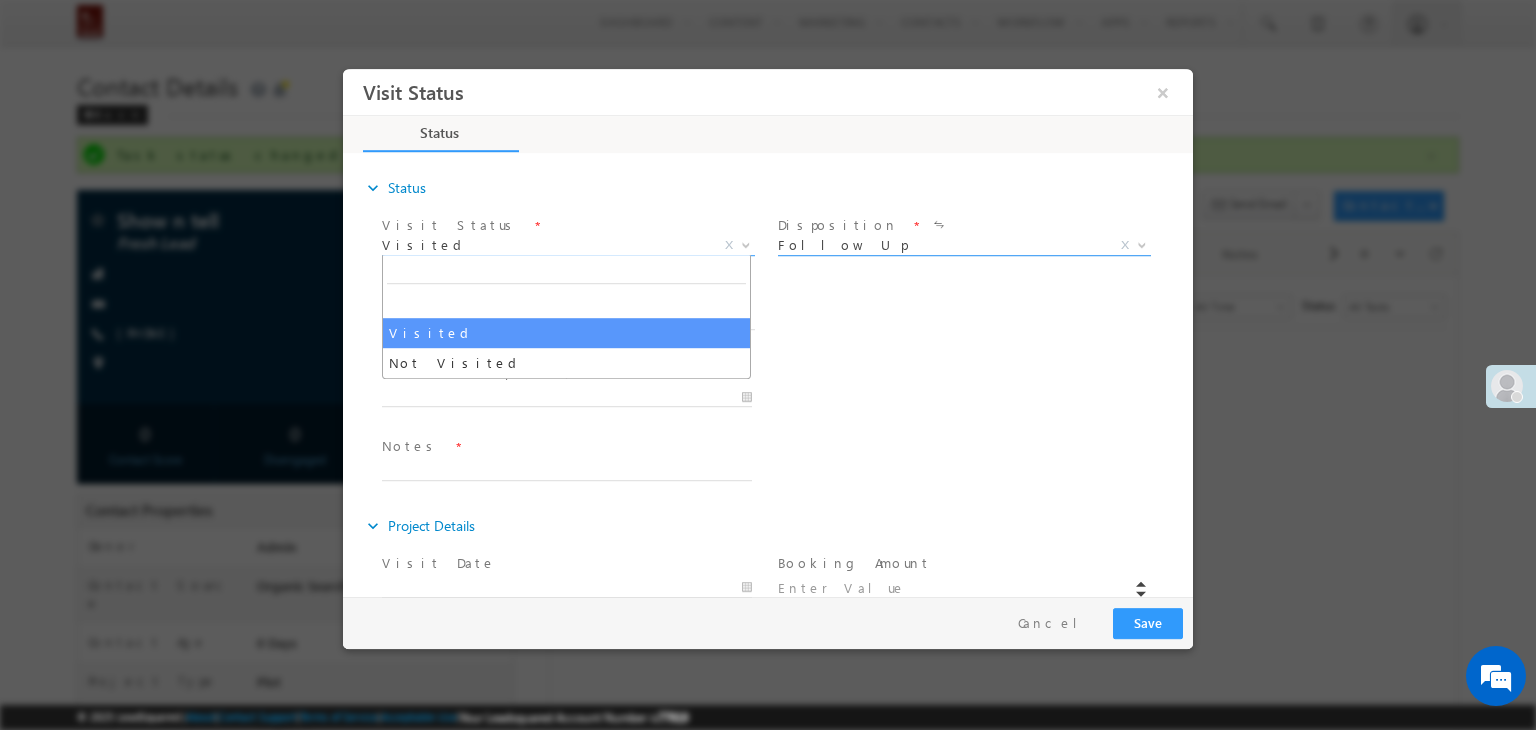 click on "Follow Up" at bounding box center [940, 245] 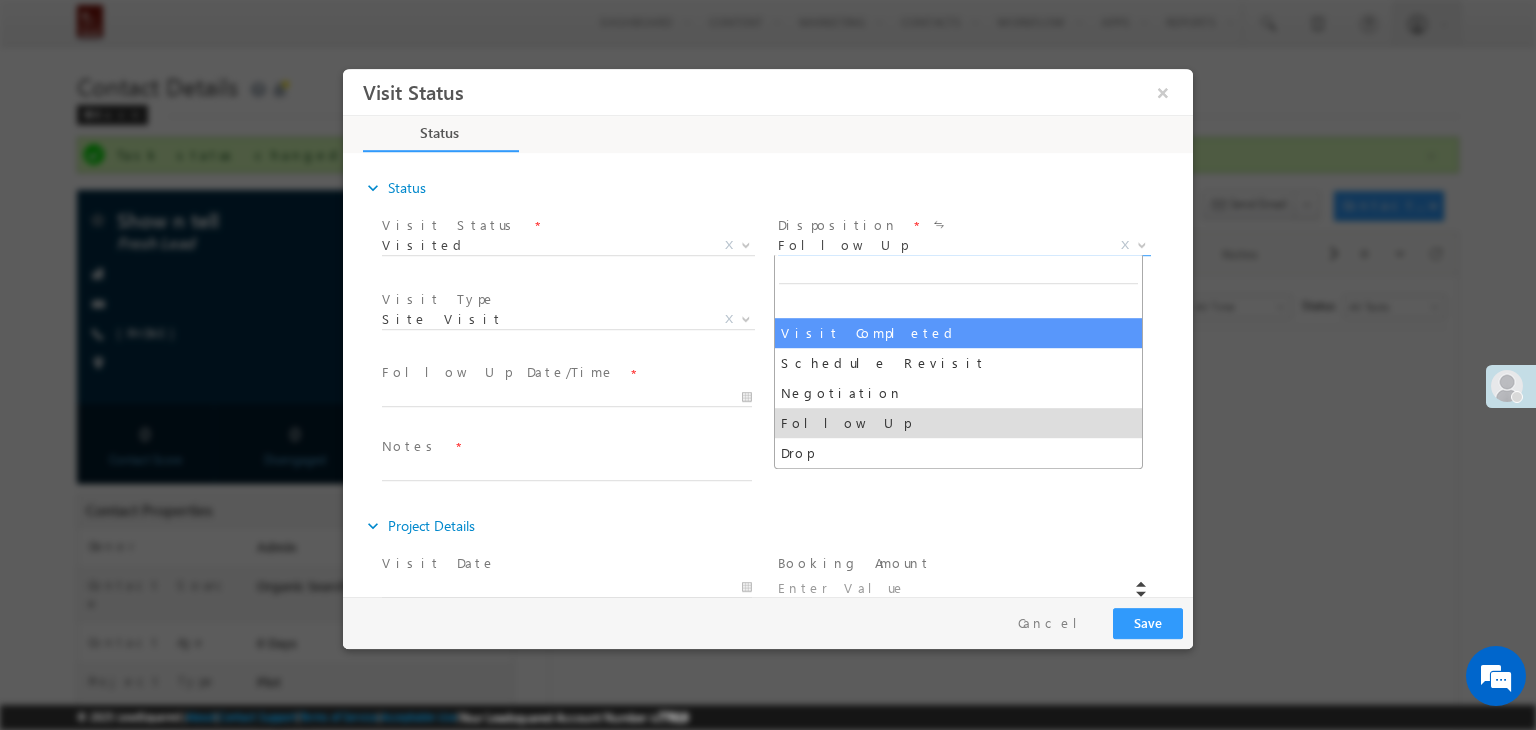 select on "Visit Completed" 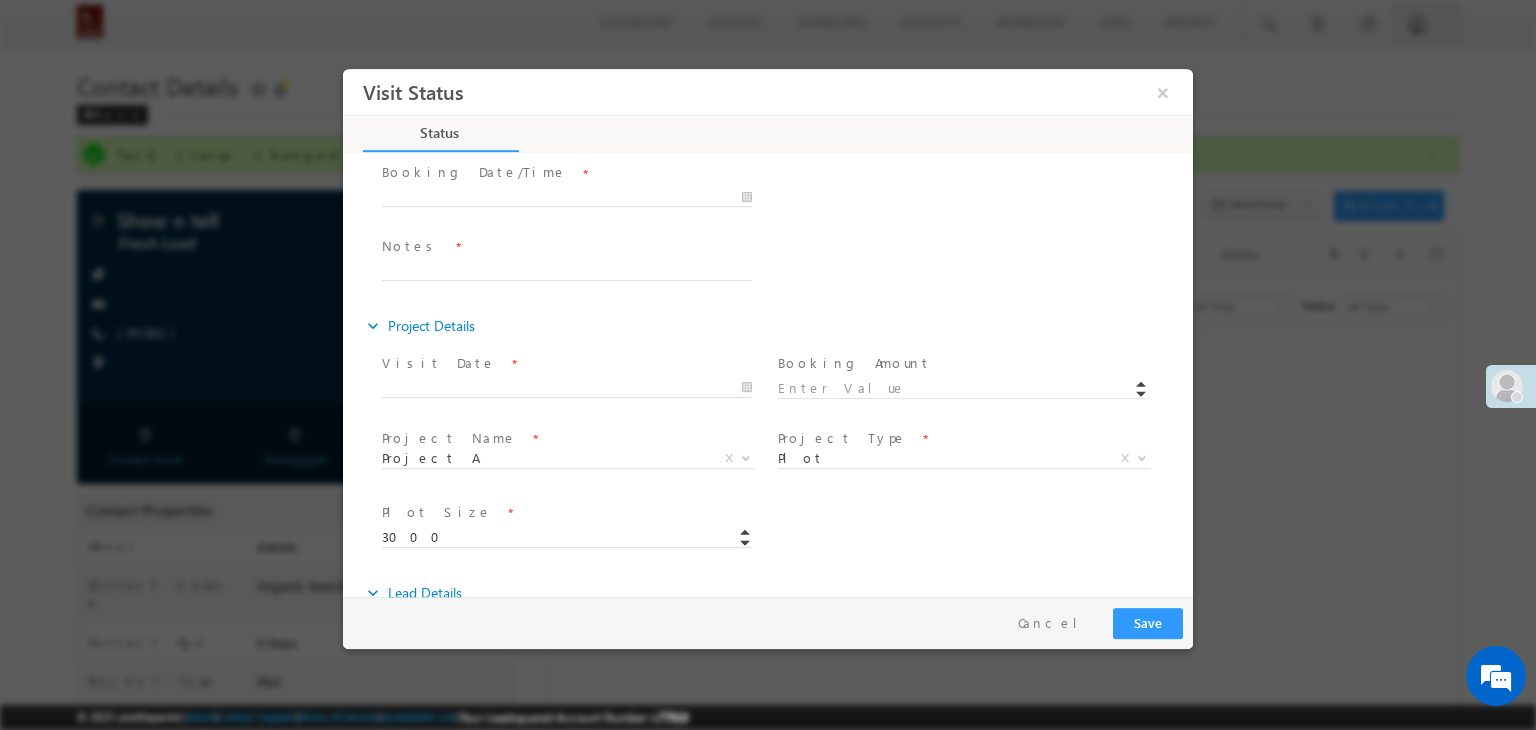 scroll, scrollTop: 0, scrollLeft: 0, axis: both 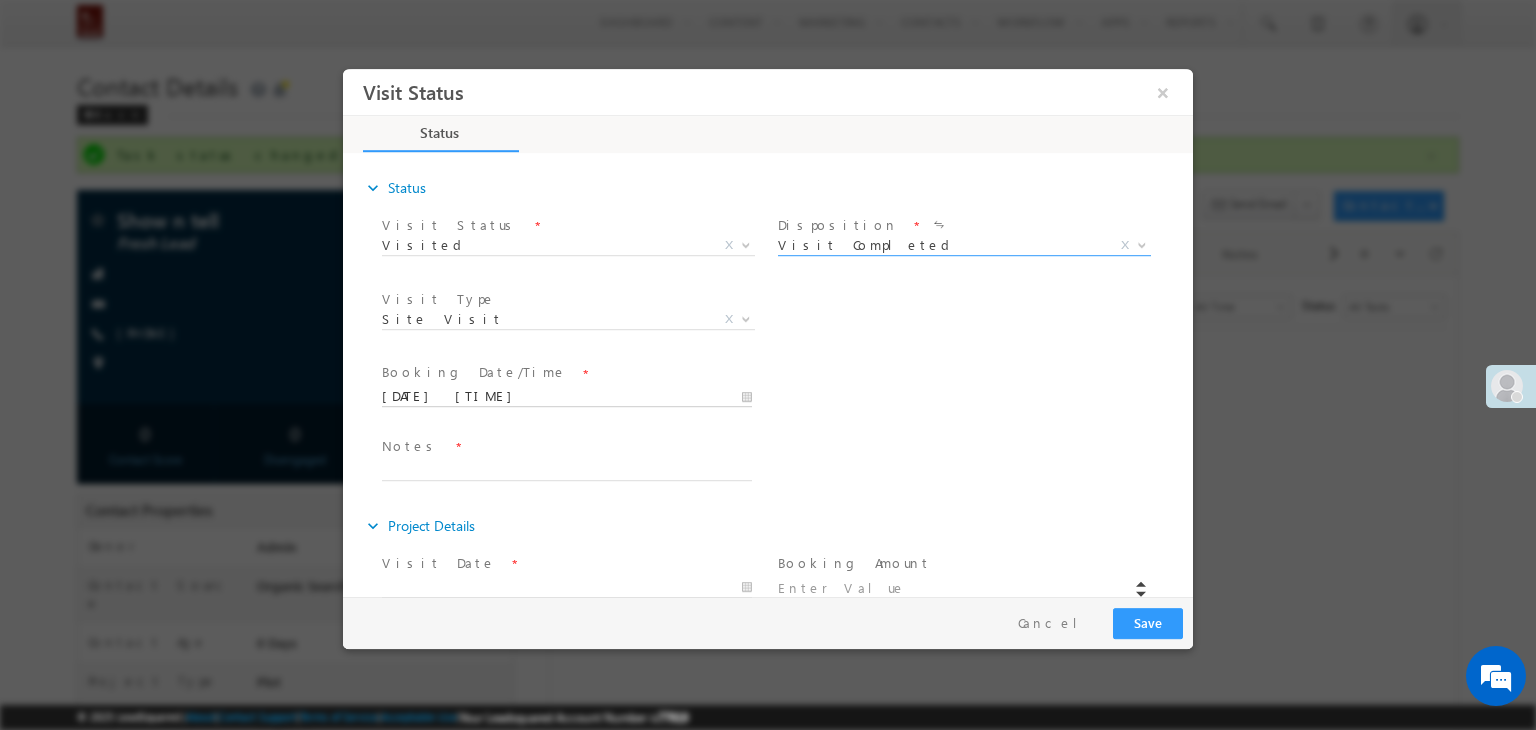 click on "17/07/2025 4:20 PM" at bounding box center (567, 397) 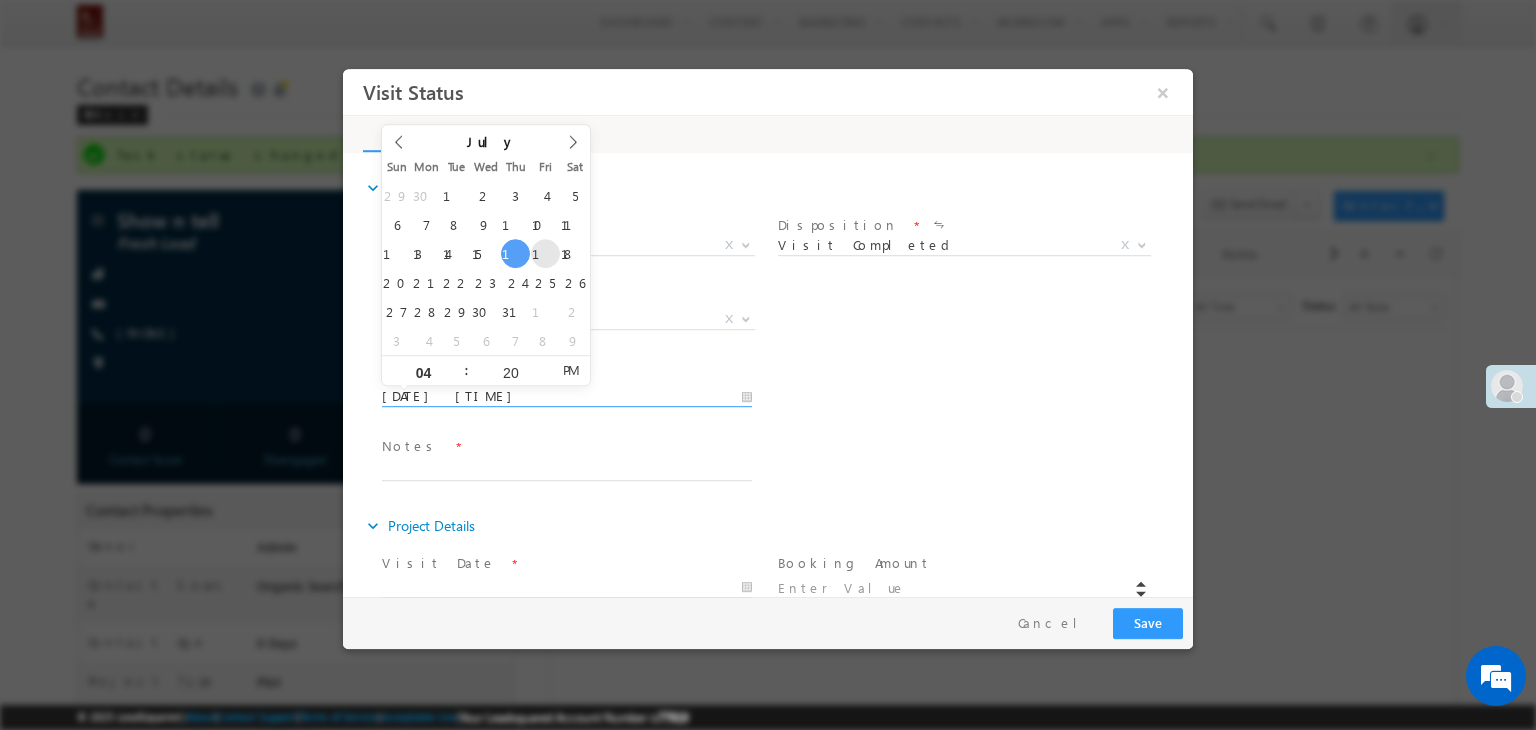 type on "18/07/2025 4:20 PM" 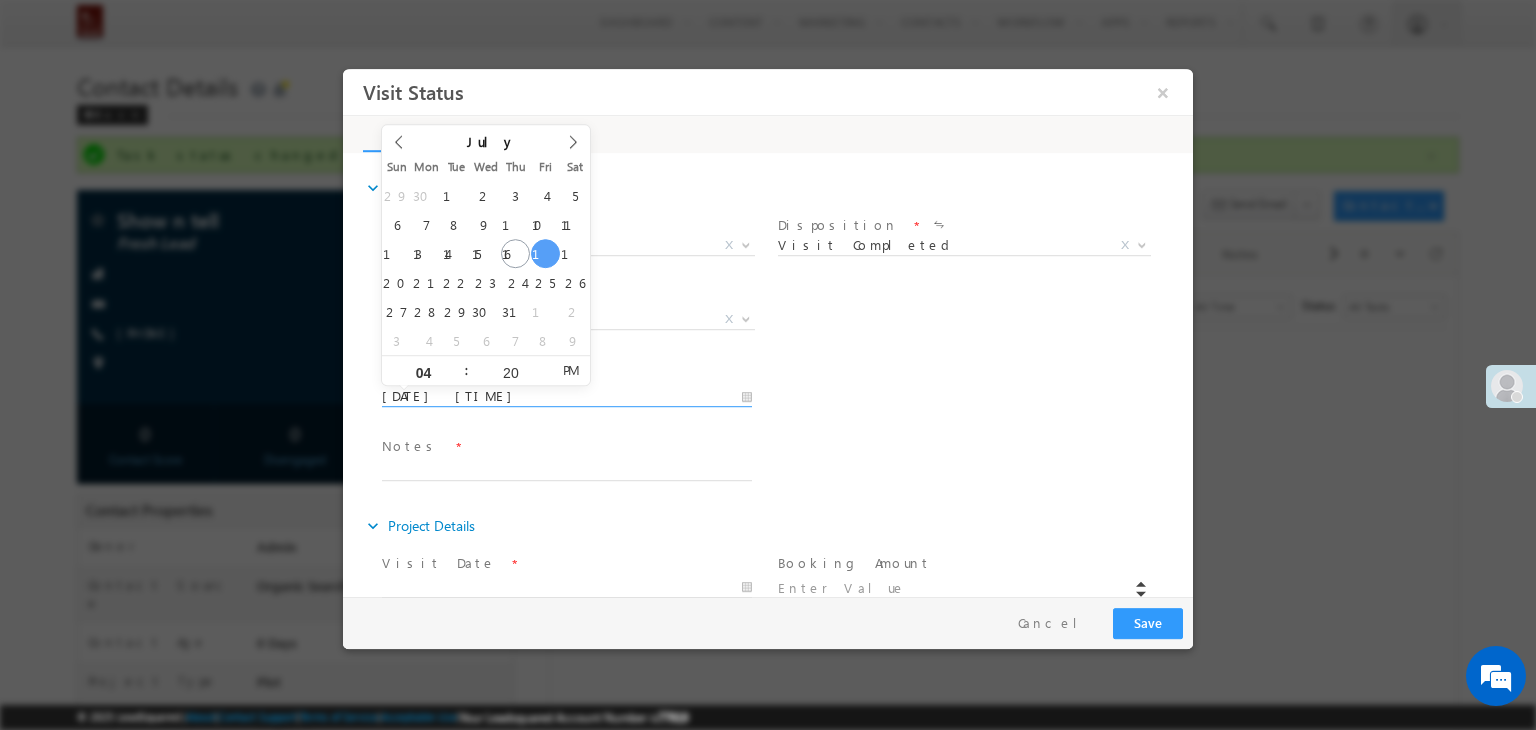 click on "Notes
*" at bounding box center (785, 469) 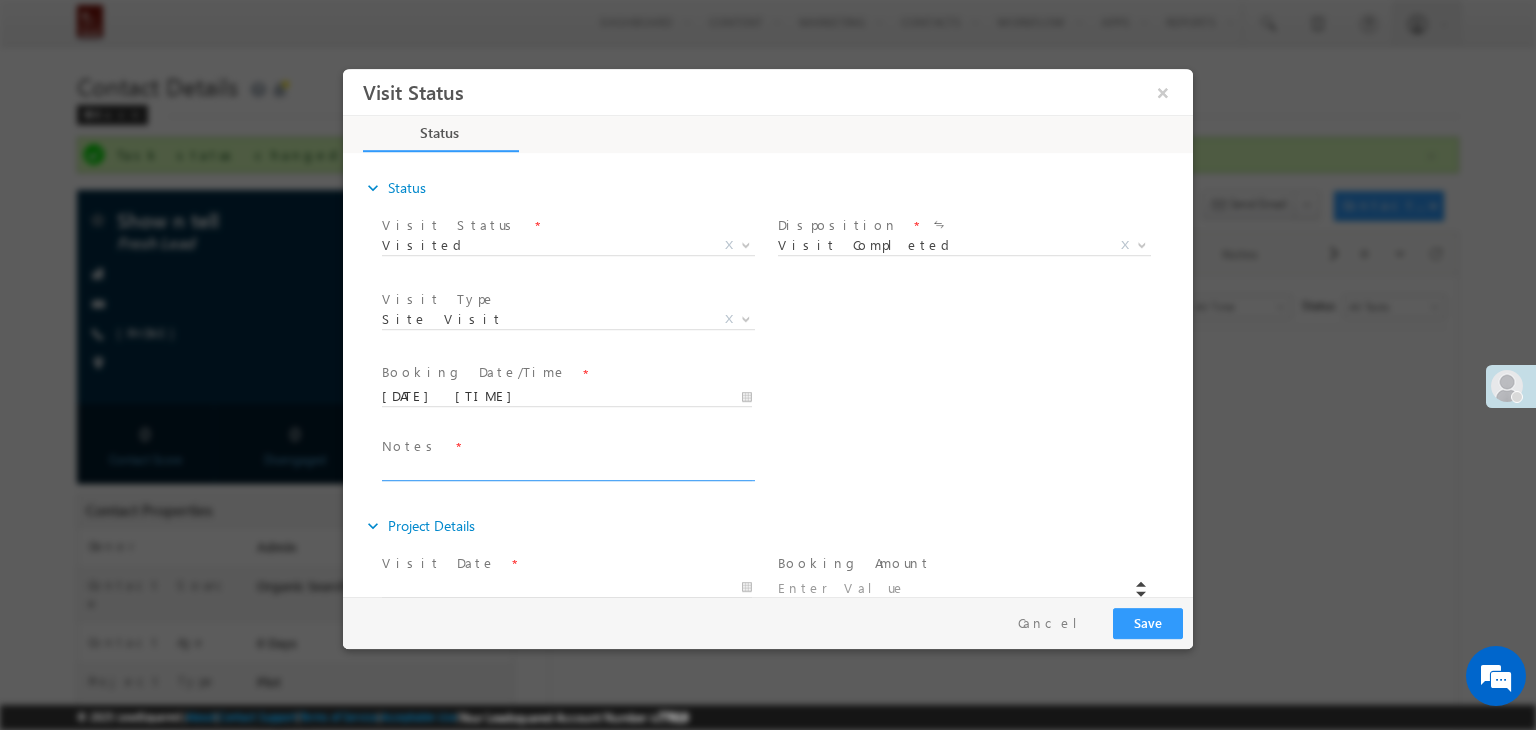 click at bounding box center (567, 469) 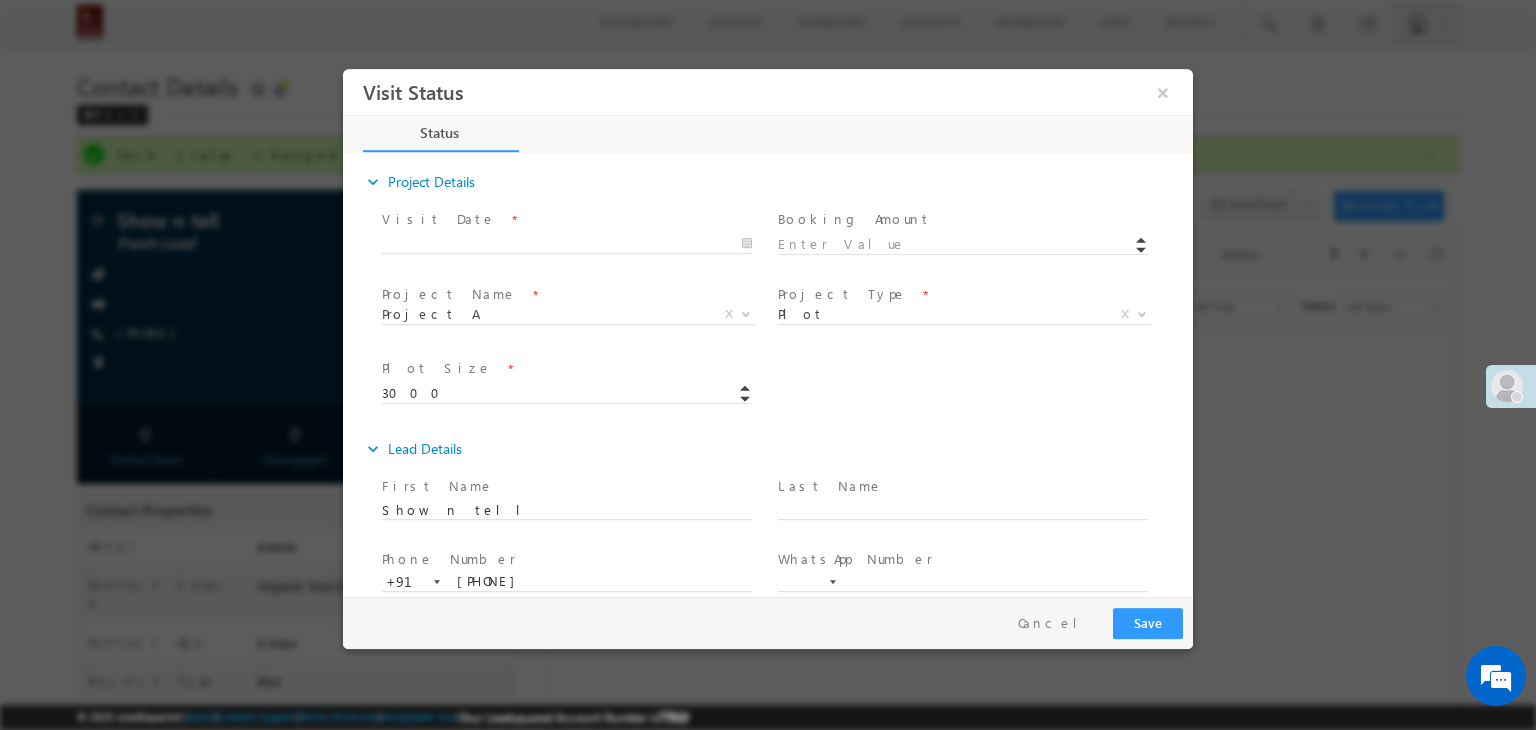 scroll, scrollTop: 300, scrollLeft: 0, axis: vertical 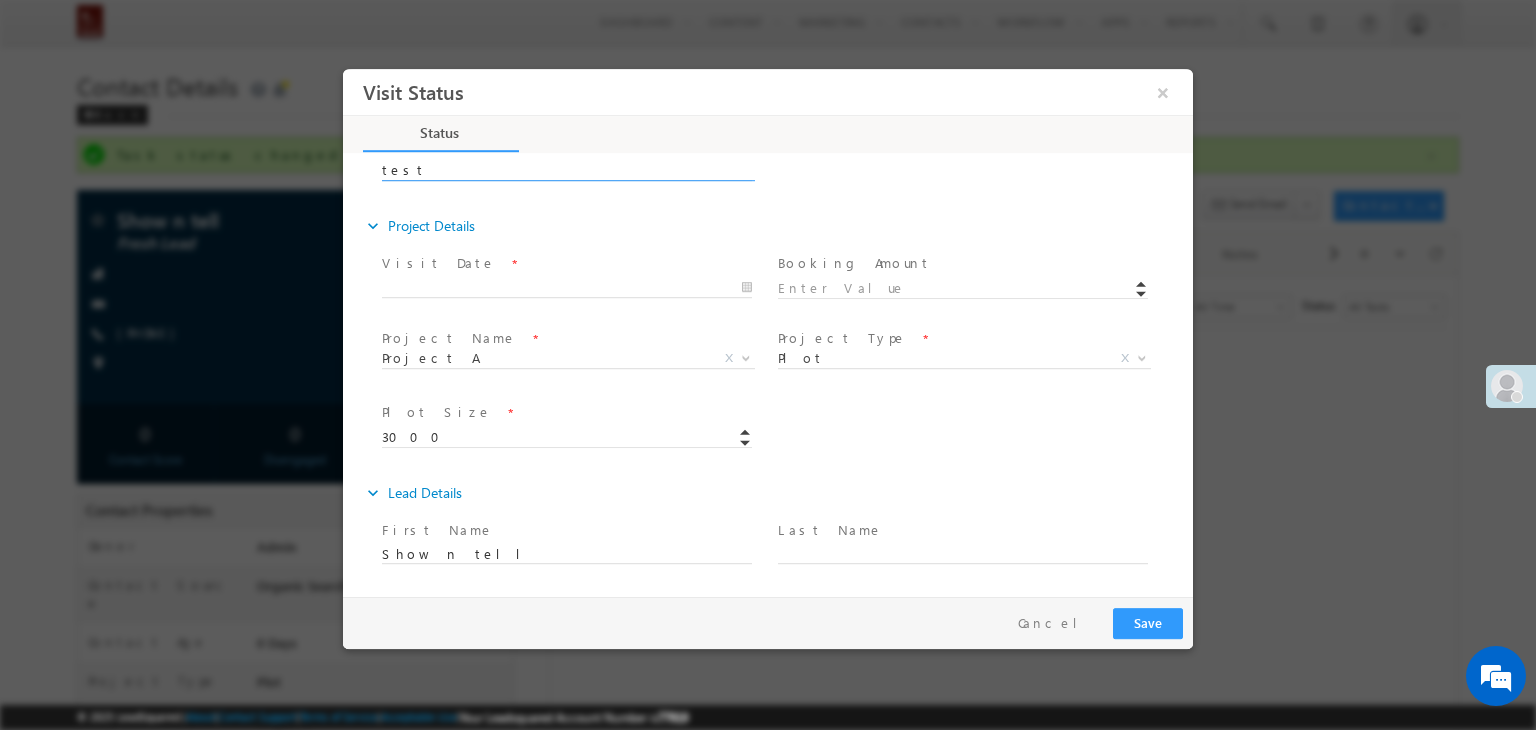 type on "test" 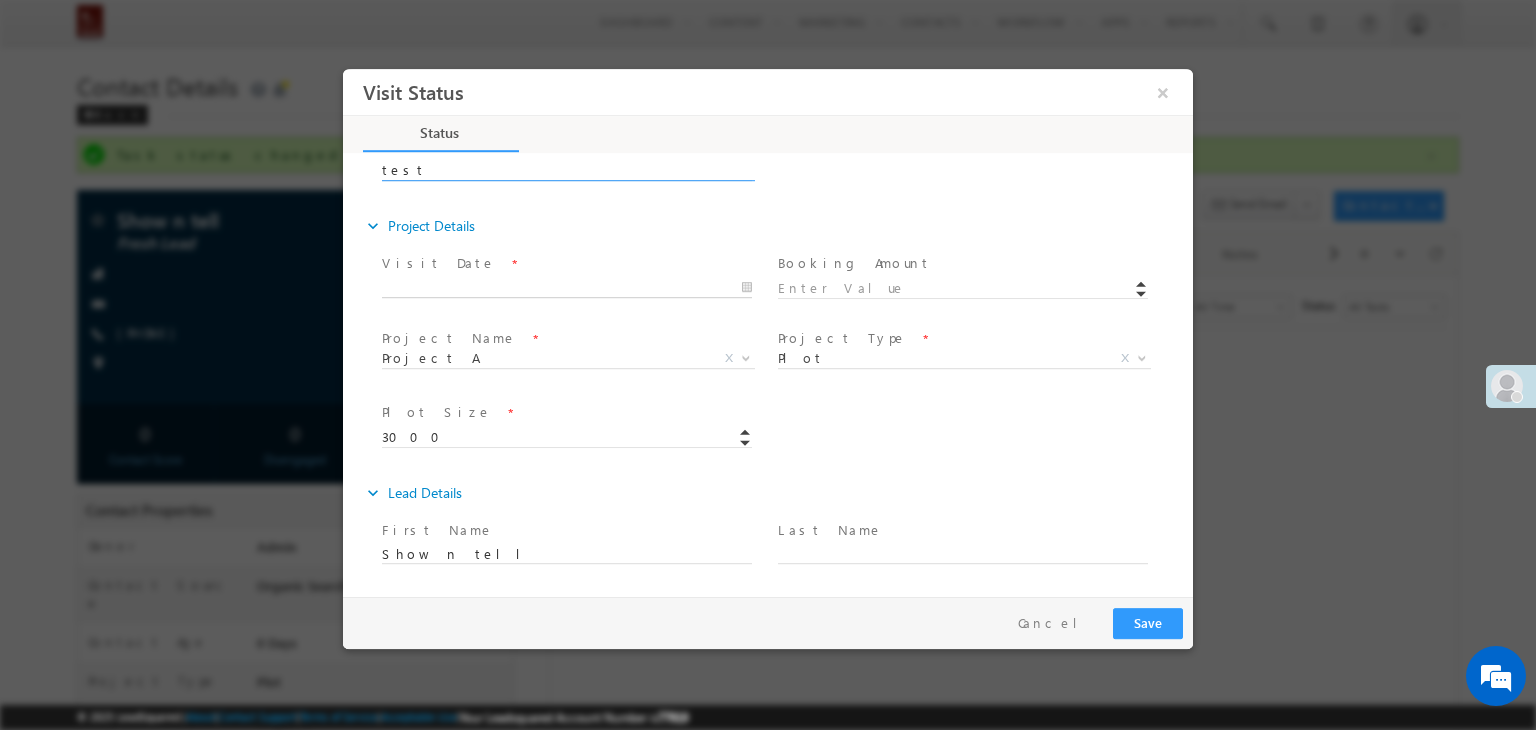 type on "17/07/2025 4:20 PM" 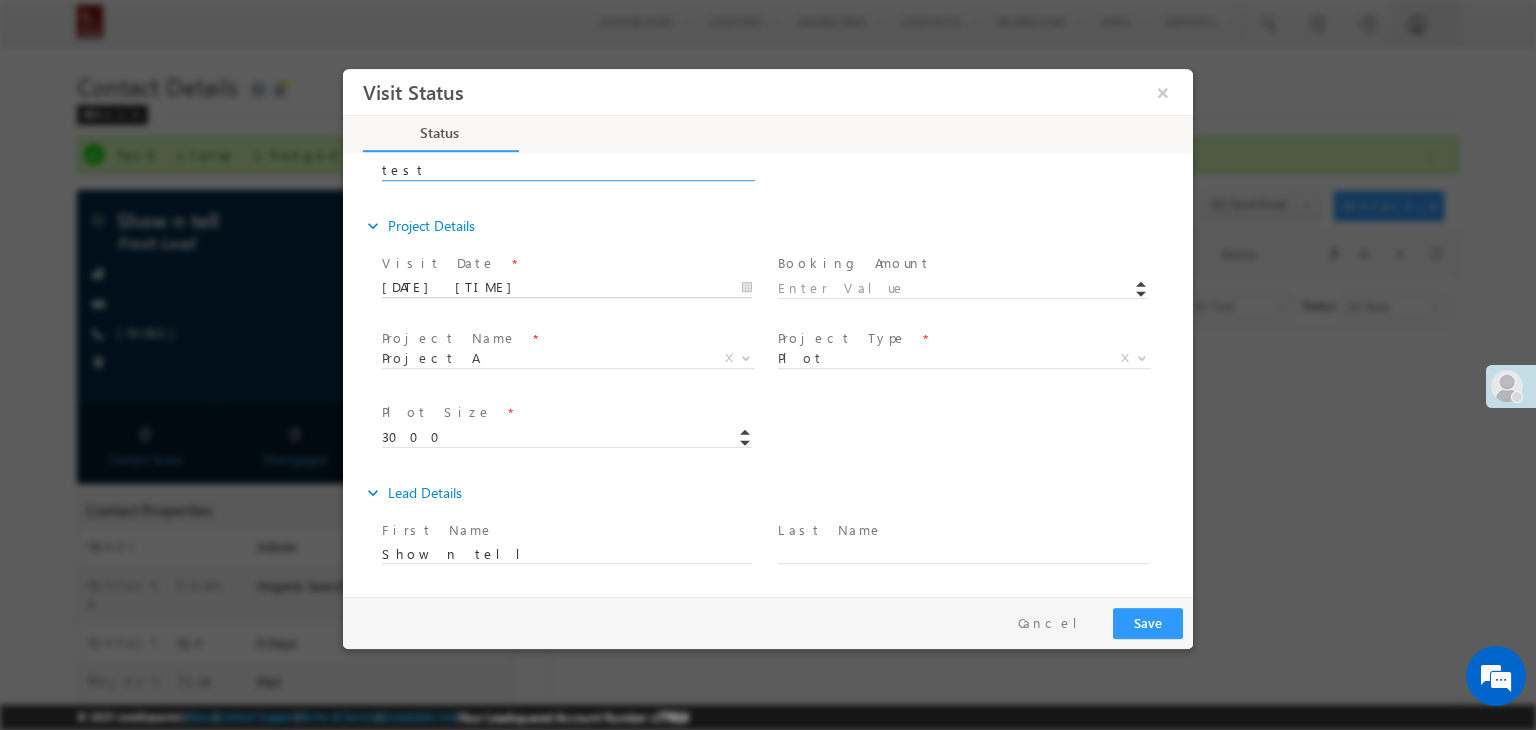 click on "17/07/2025 4:20 PM" at bounding box center [567, 288] 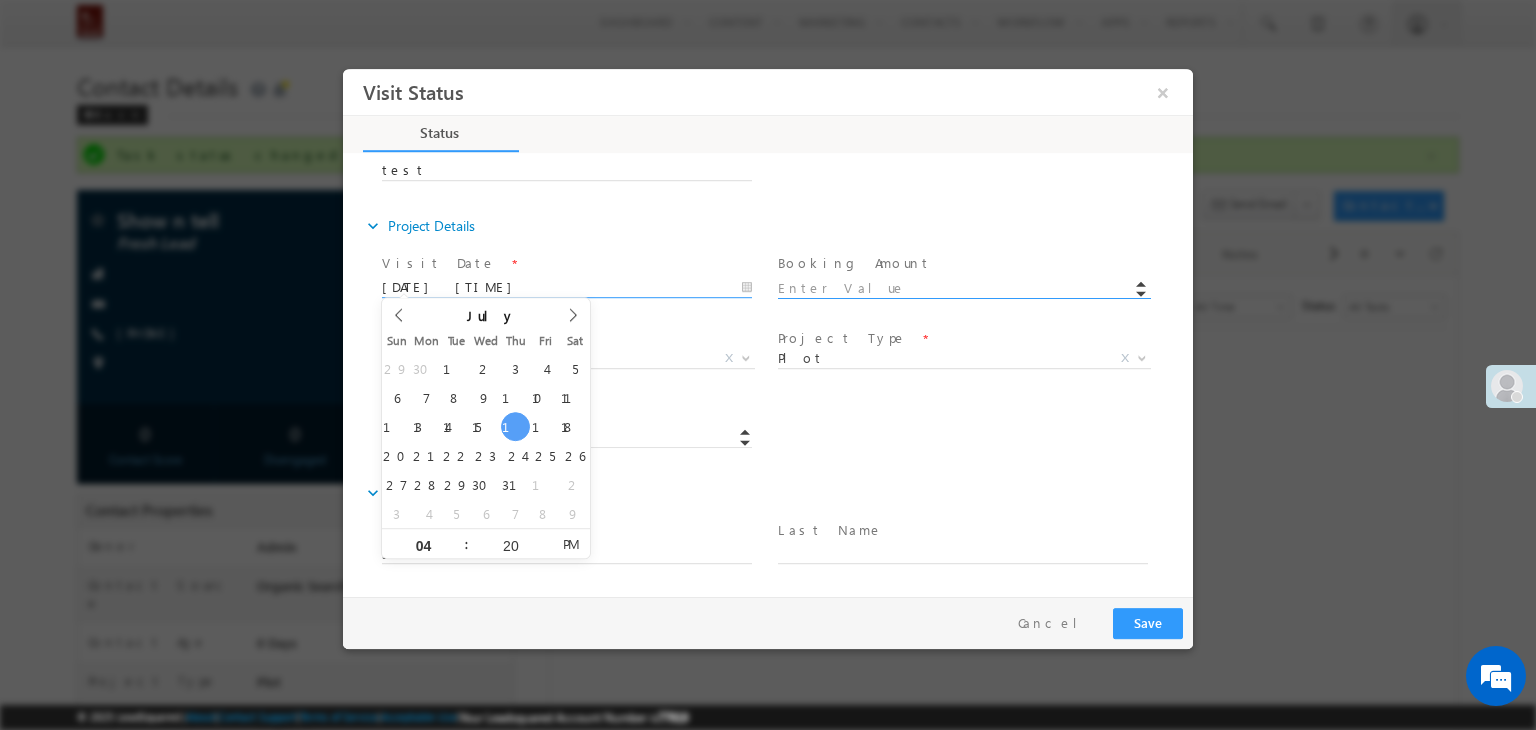 click at bounding box center (963, 289) 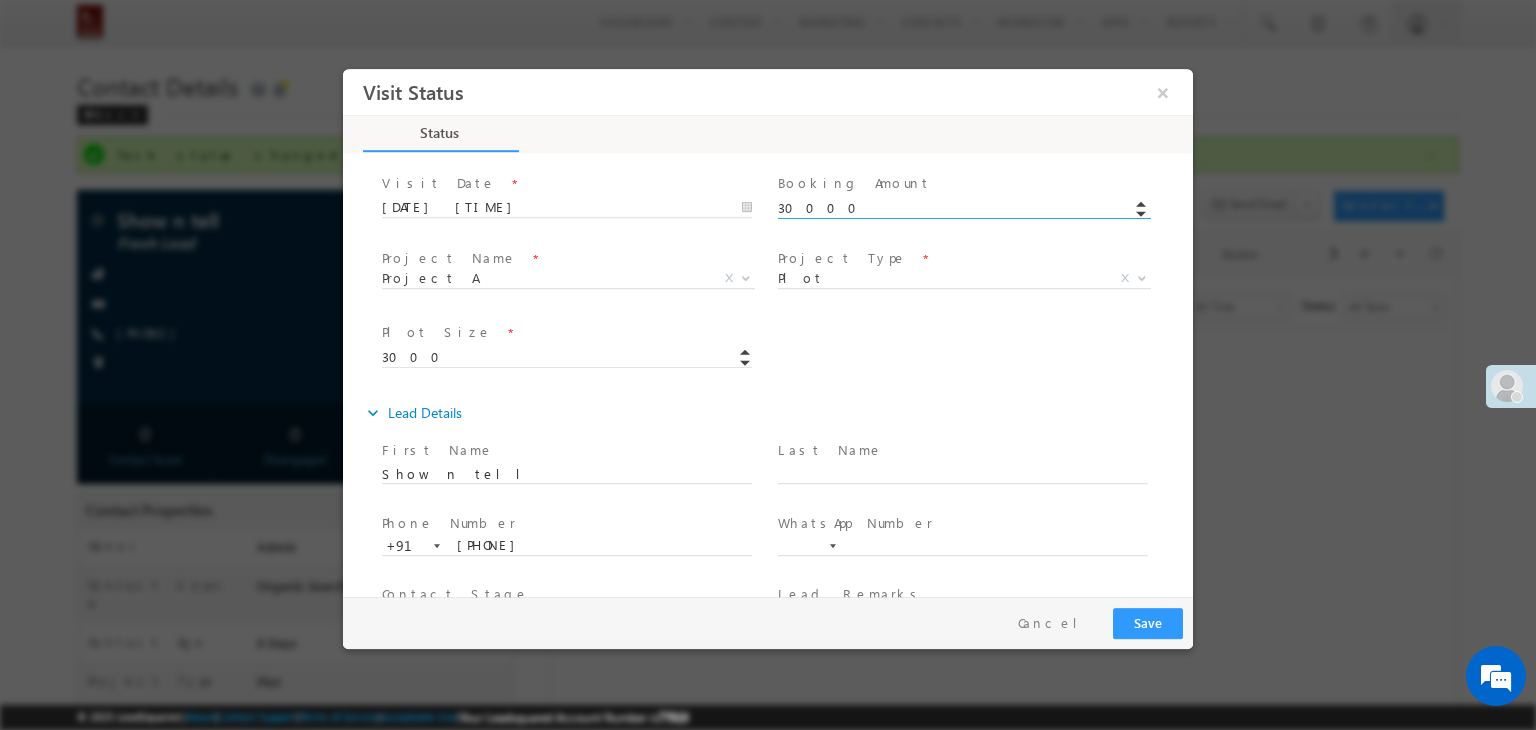 scroll, scrollTop: 513, scrollLeft: 0, axis: vertical 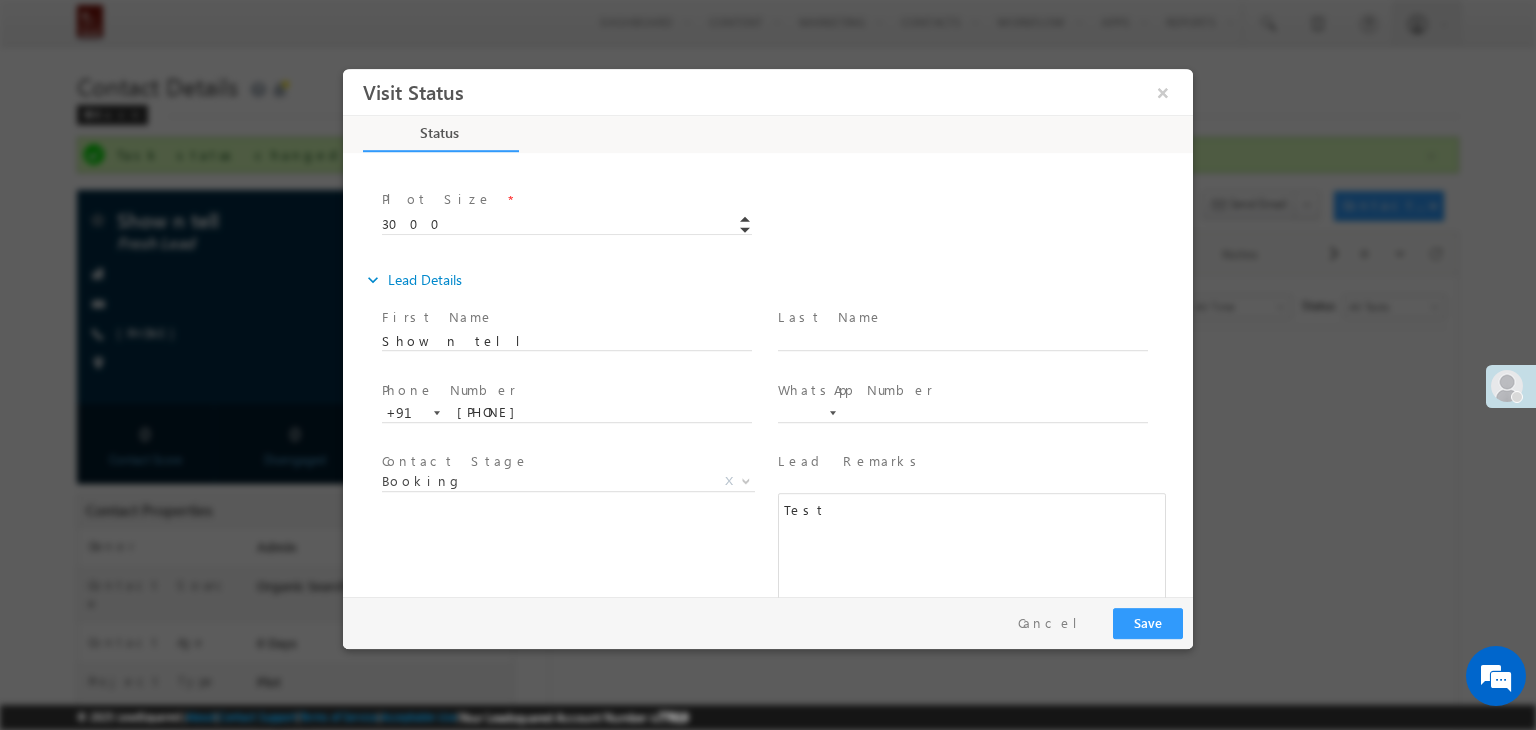 type on "30000.00" 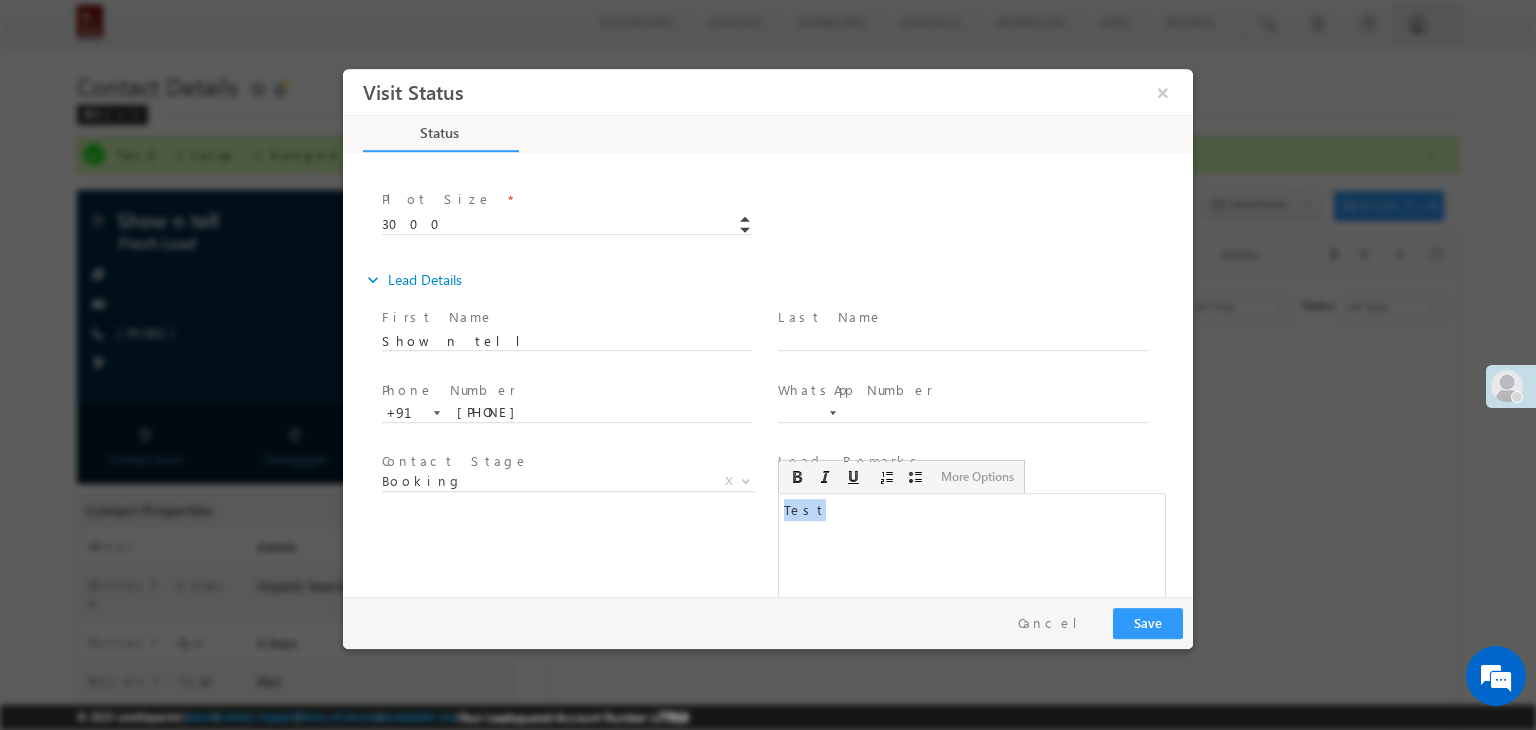 drag, startPoint x: 824, startPoint y: 511, endPoint x: 756, endPoint y: 511, distance: 68 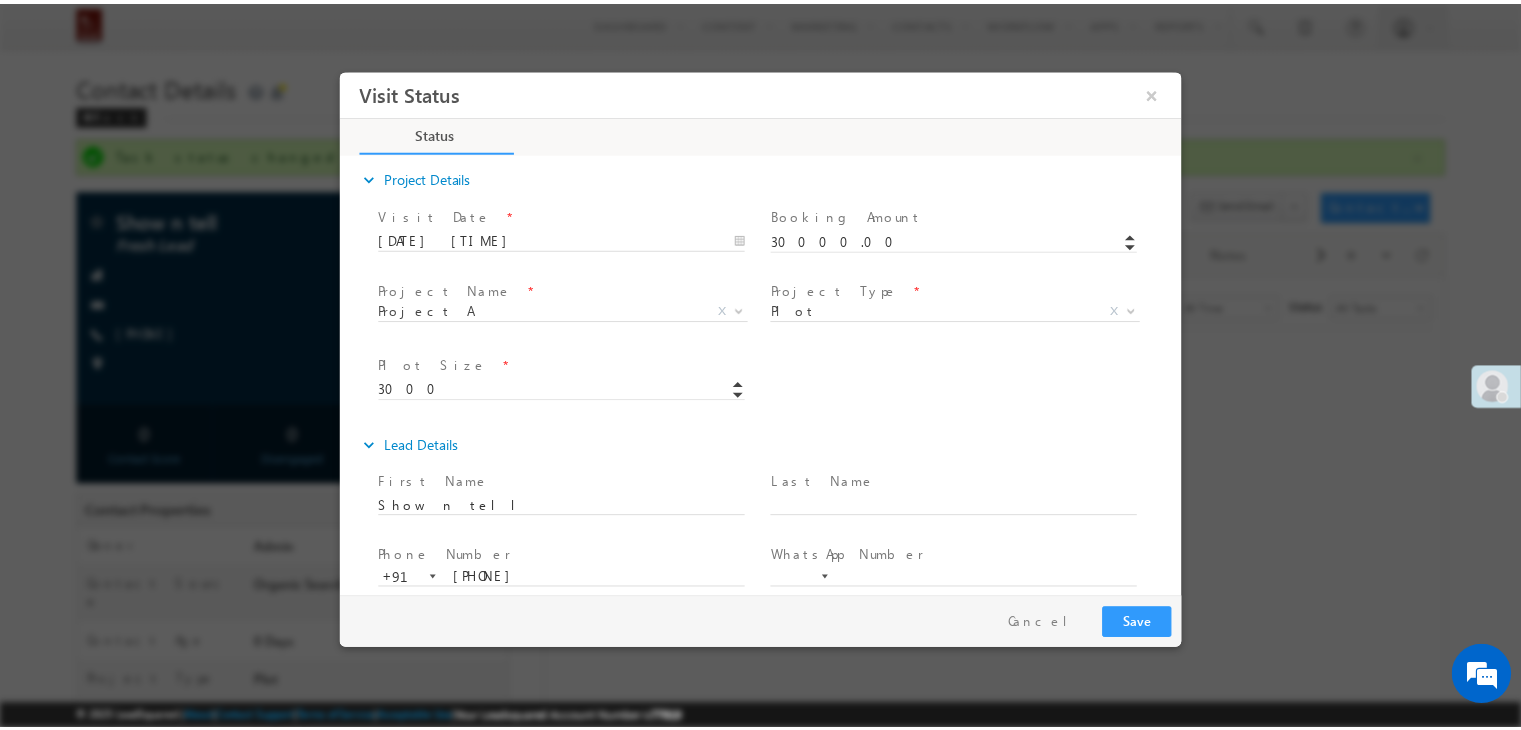 scroll, scrollTop: 513, scrollLeft: 0, axis: vertical 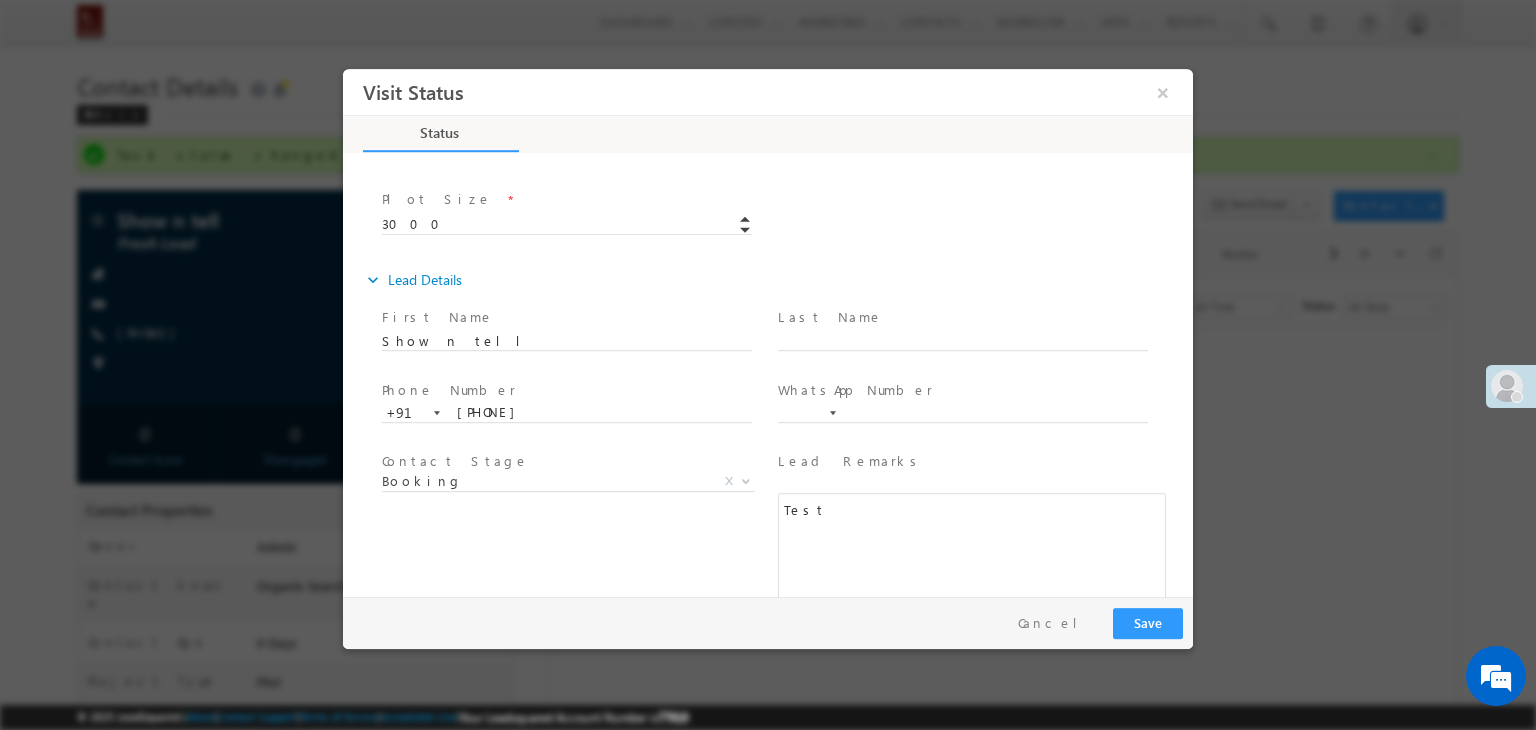 click on "Plot Size
*
3000" at bounding box center (785, 222) 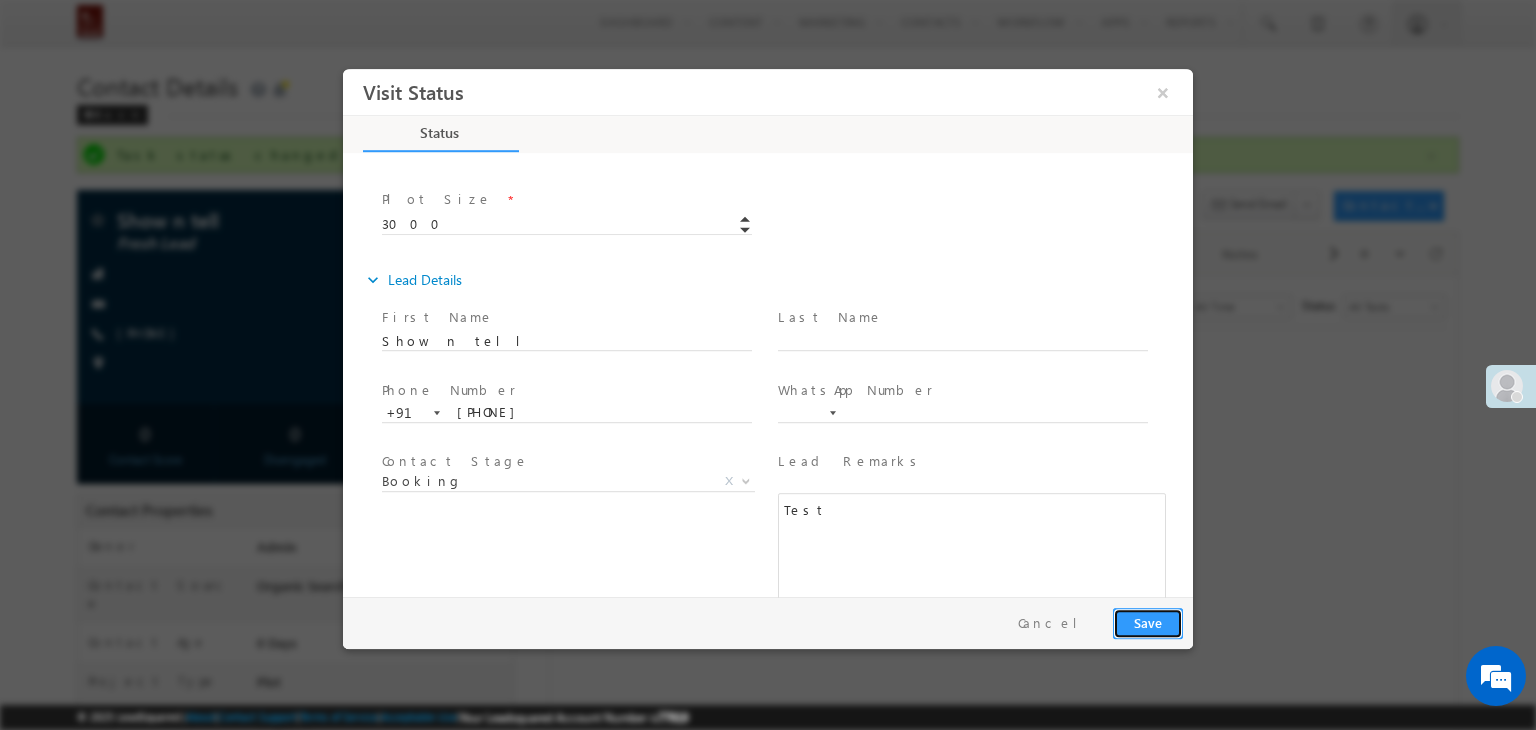 click on "Save" at bounding box center (1148, 623) 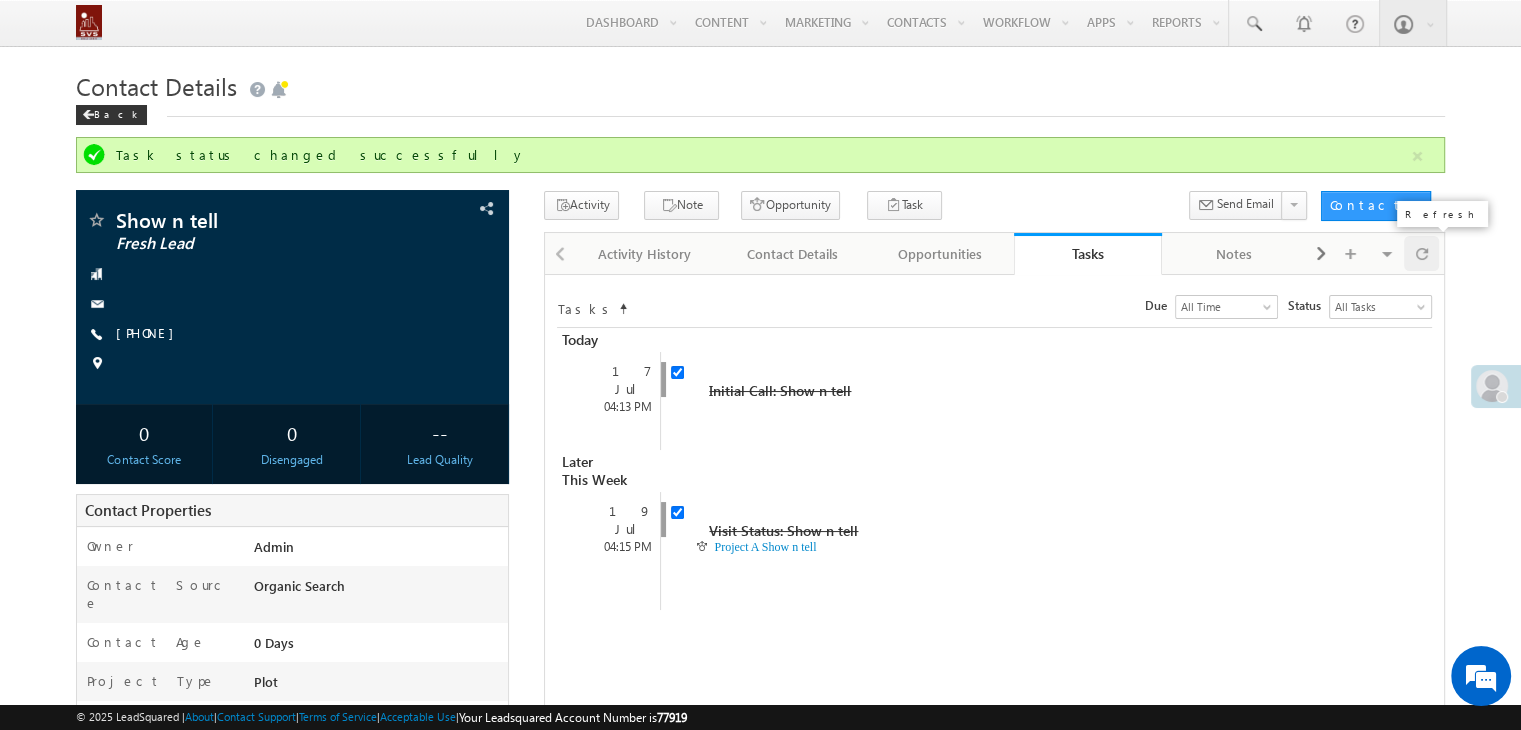 click at bounding box center [1421, 253] 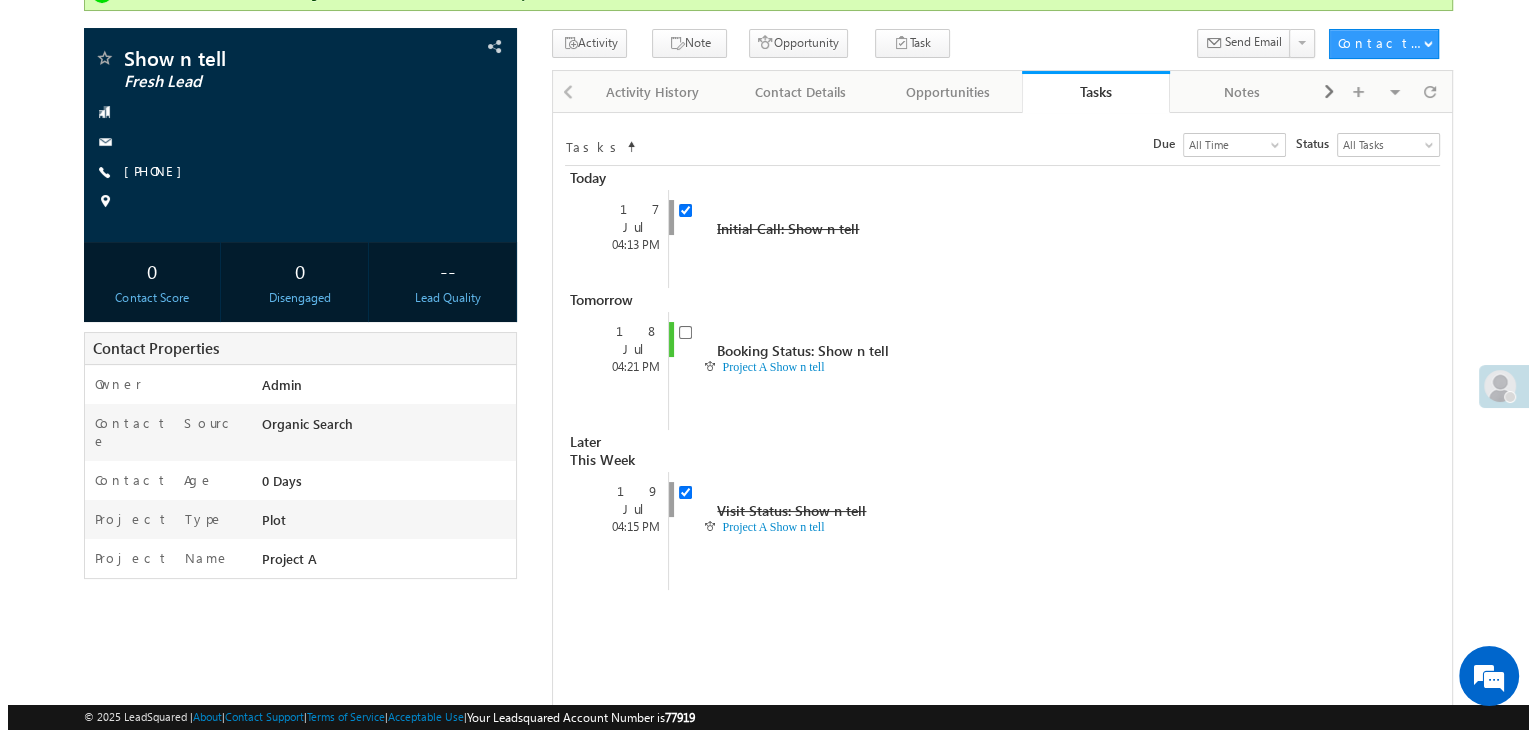 scroll, scrollTop: 300, scrollLeft: 0, axis: vertical 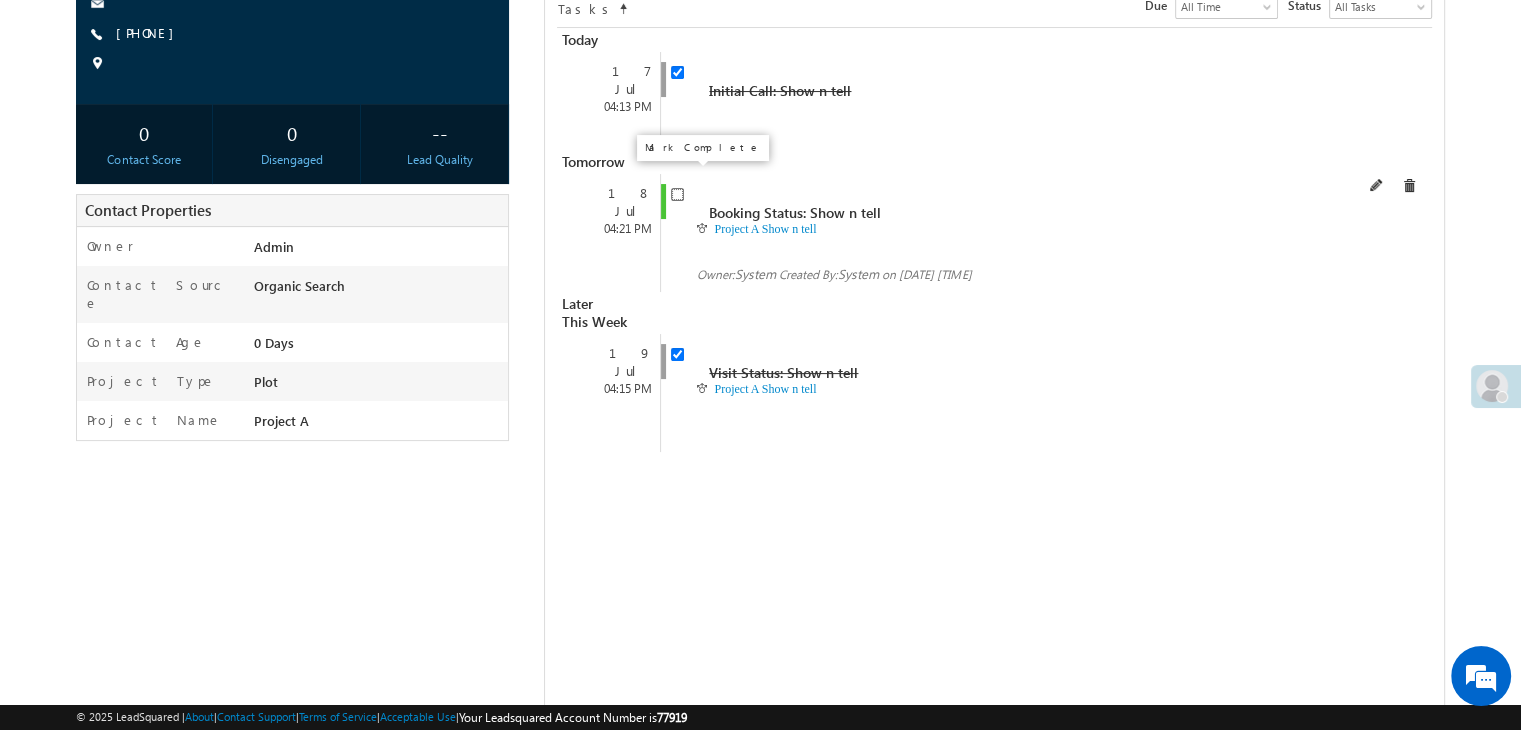 click at bounding box center [677, 194] 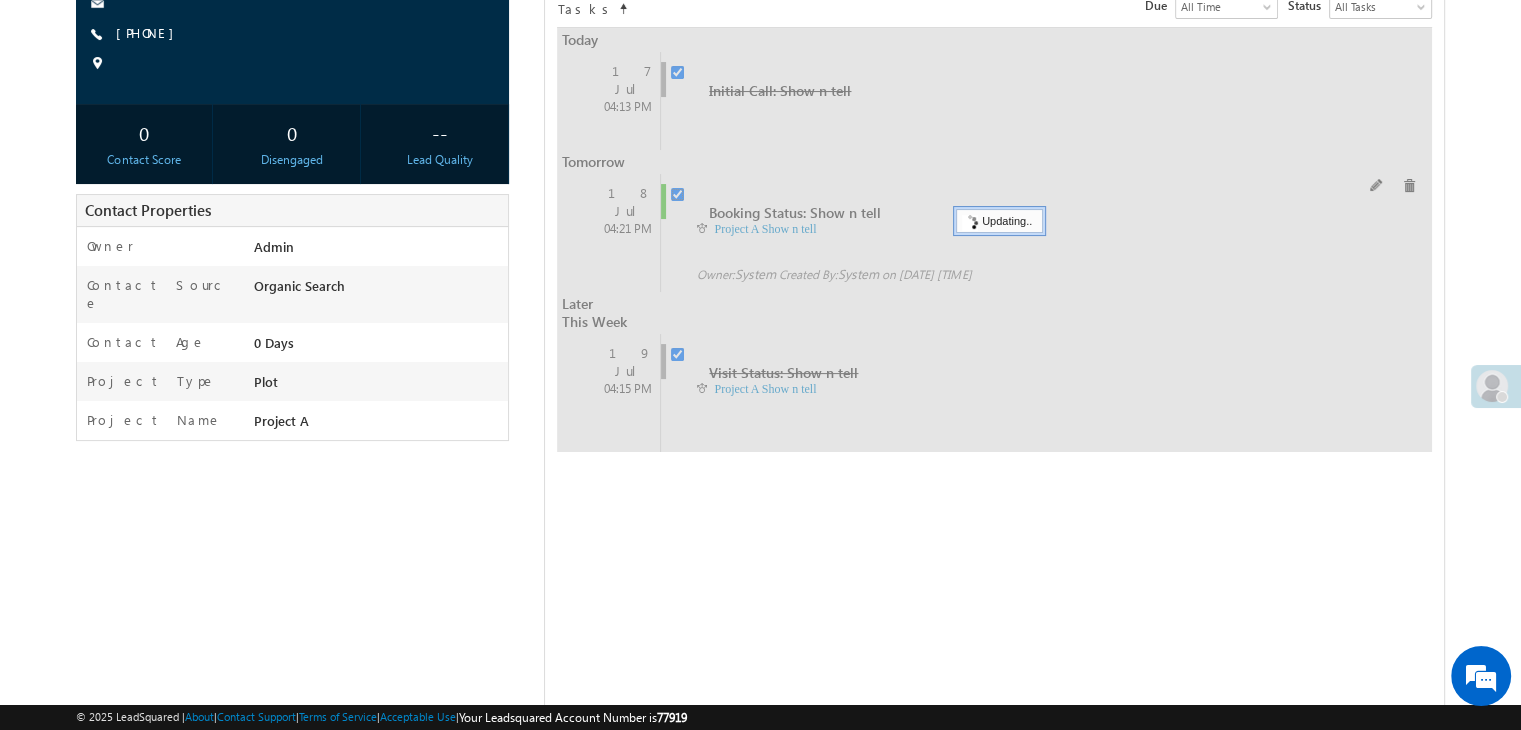 checkbox on "false" 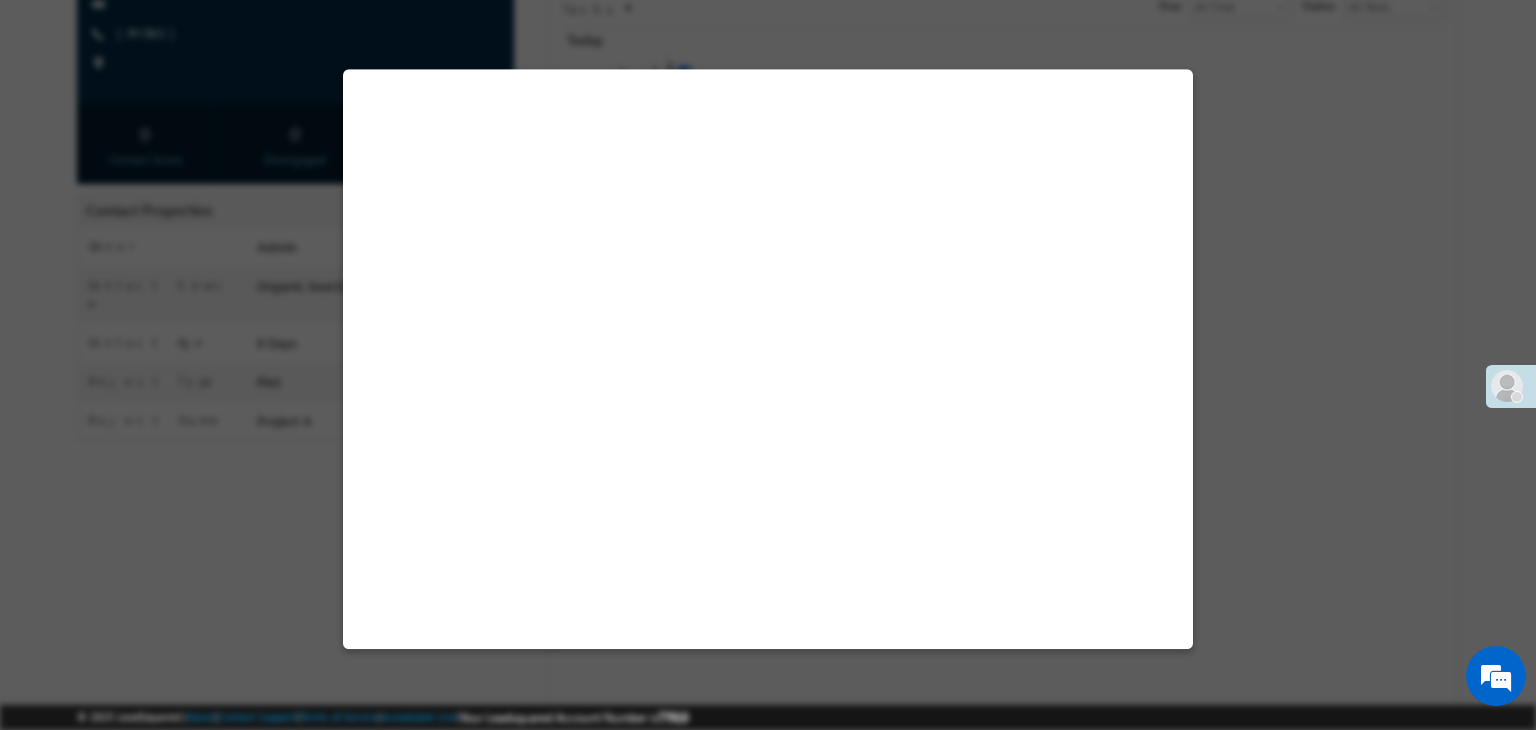 select on "Project A" 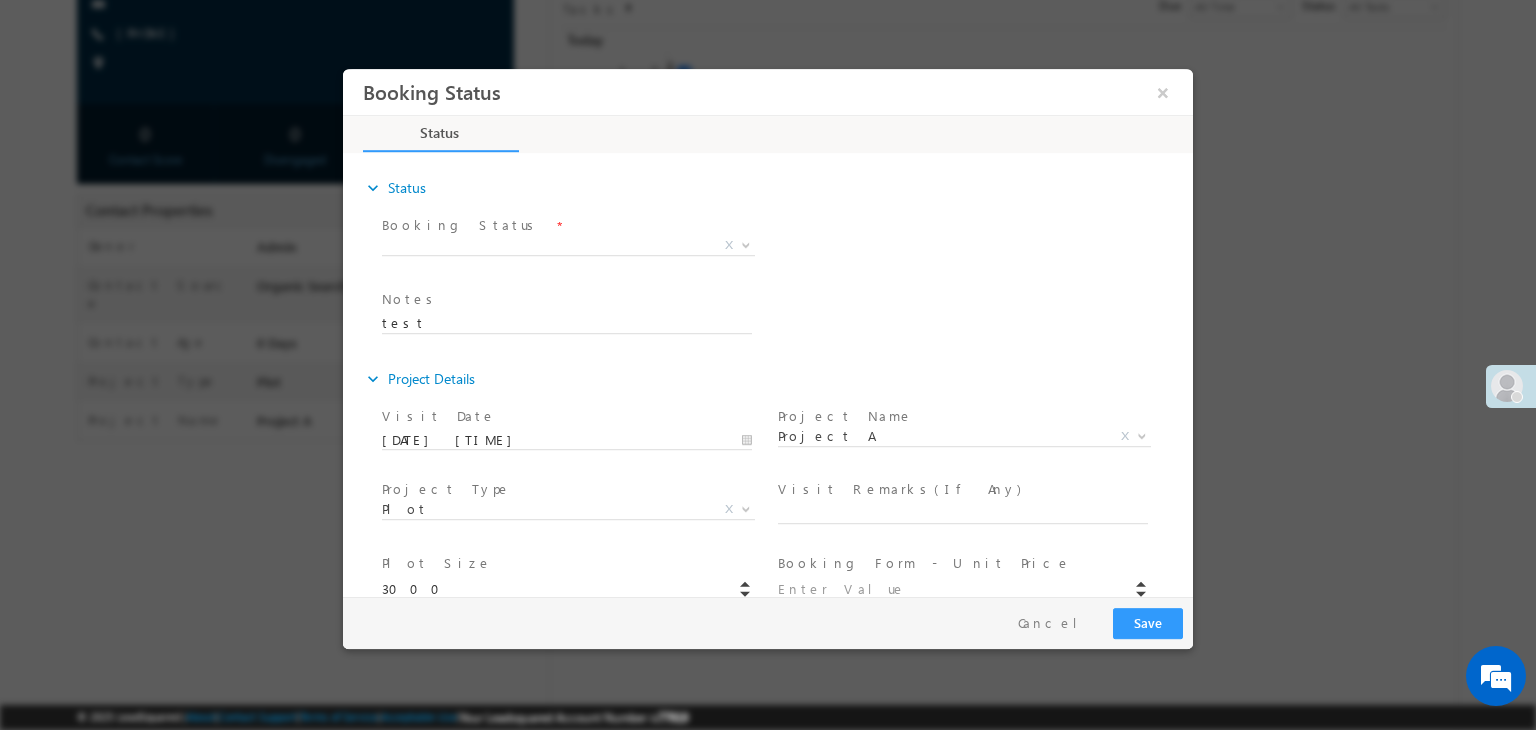 scroll, scrollTop: 0, scrollLeft: 0, axis: both 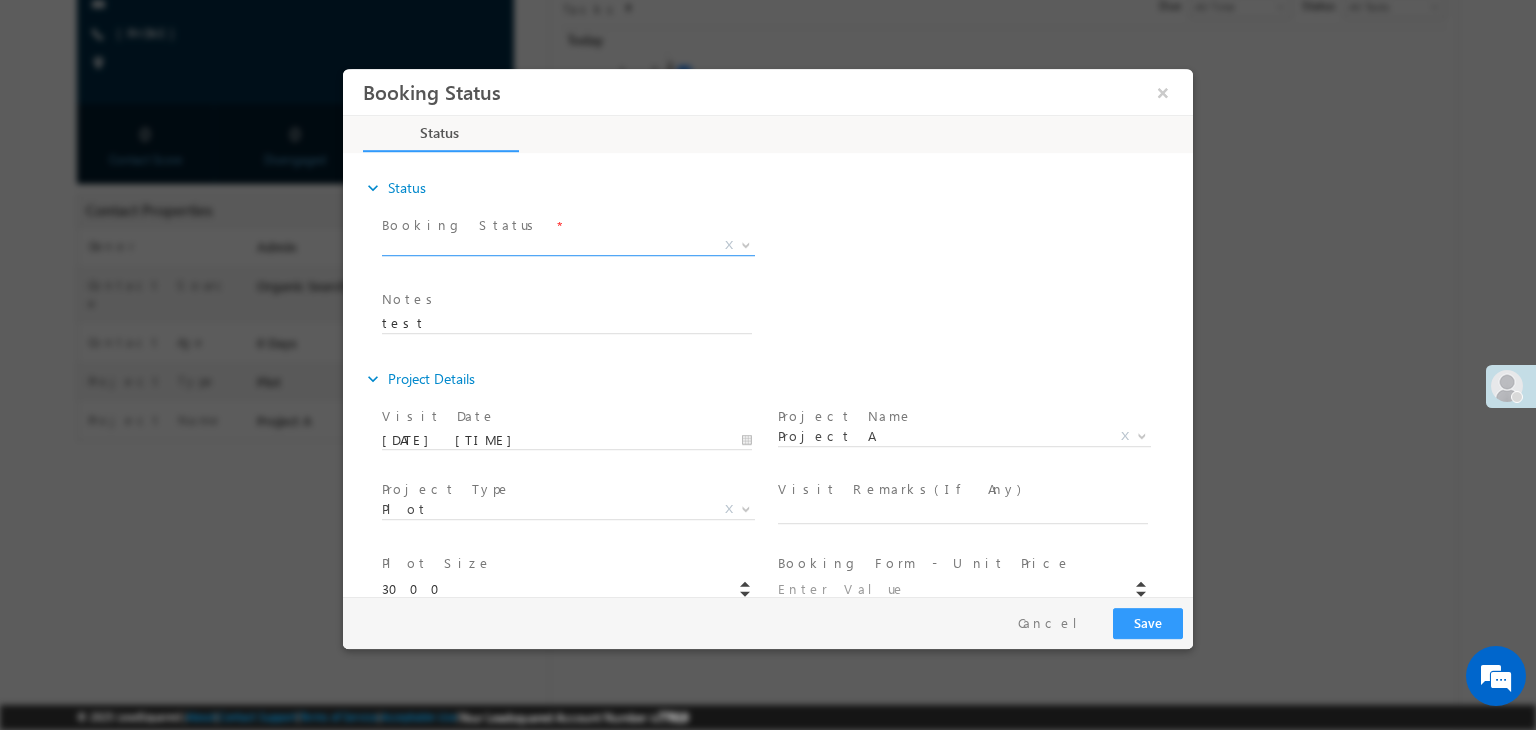 click on "X" at bounding box center [568, 246] 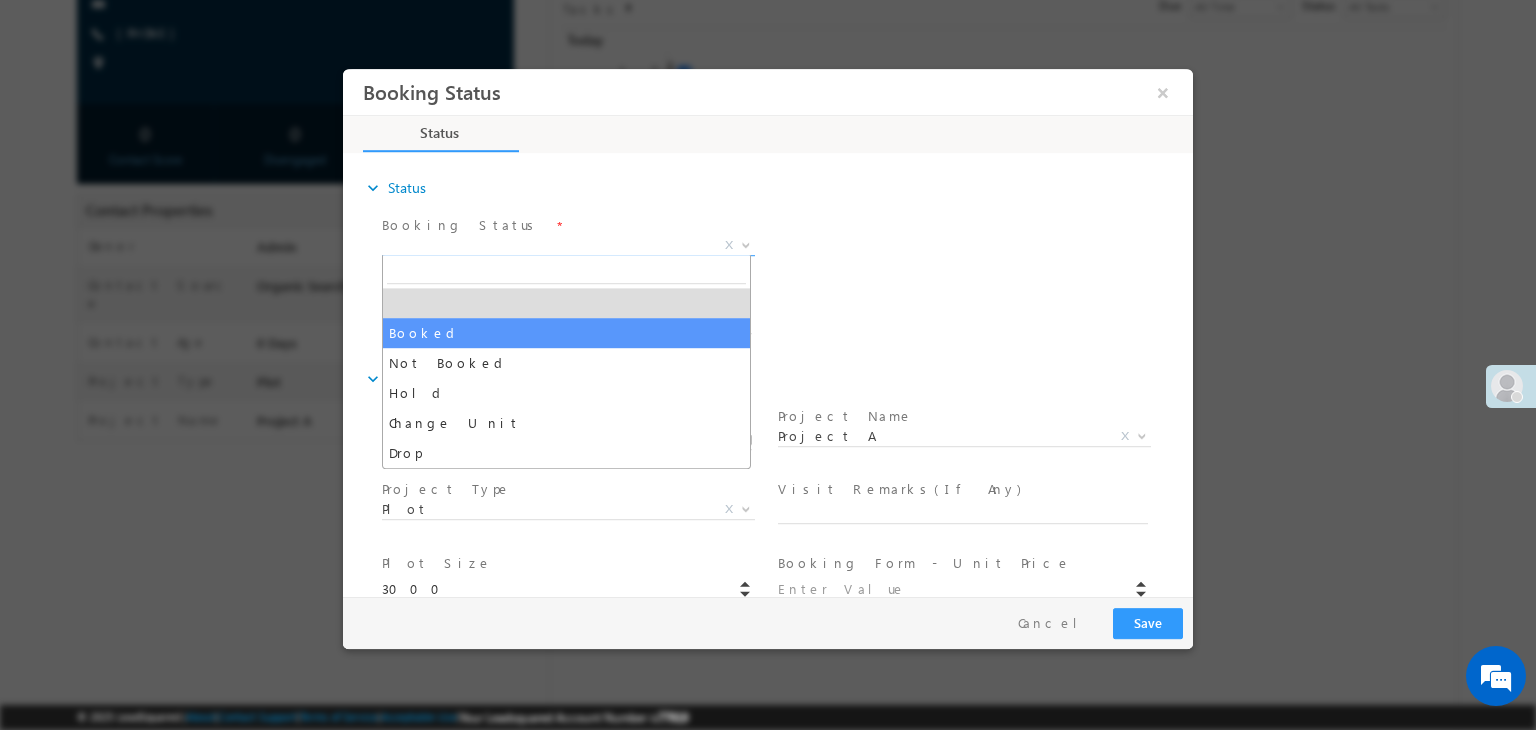 select on "Booked" 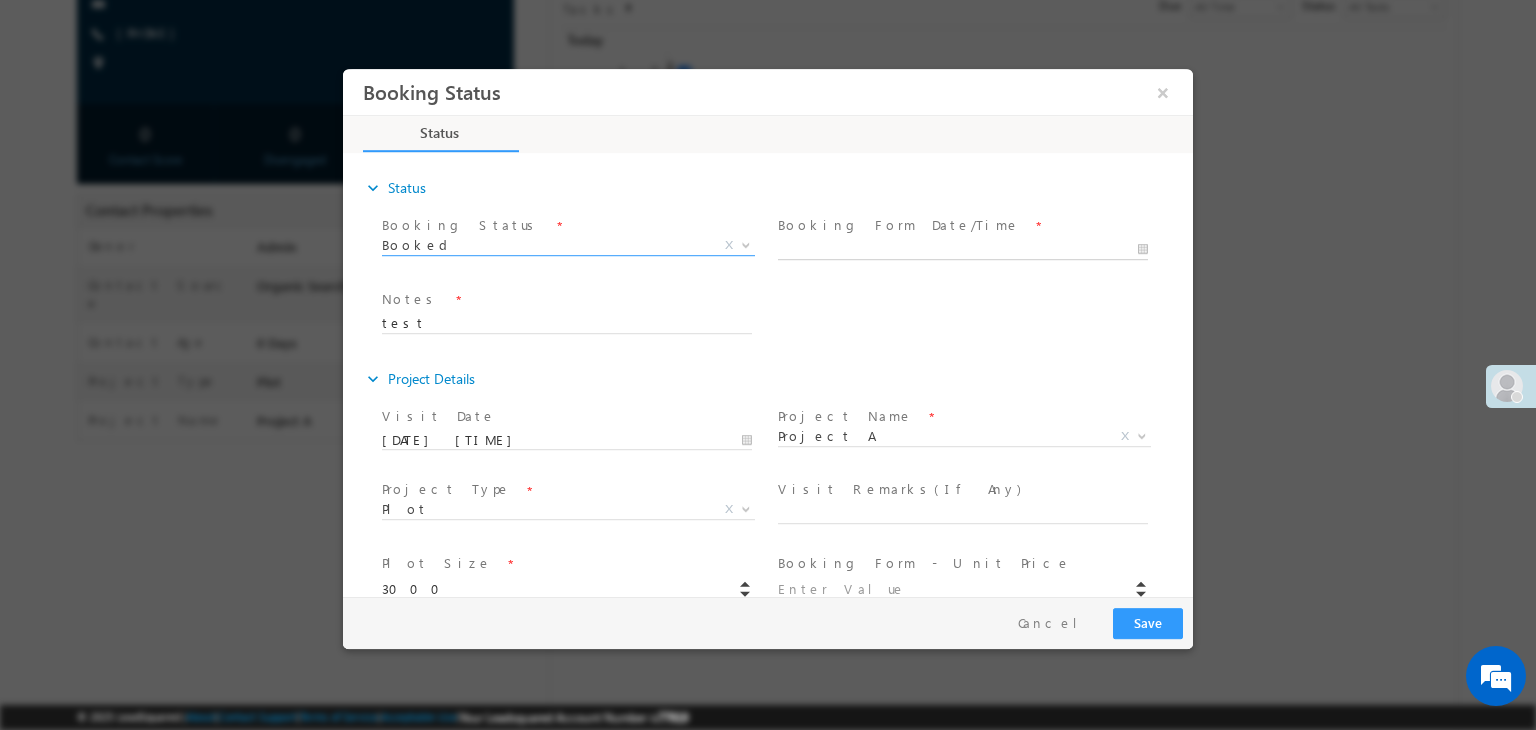 type on "17/07/2025 4:23 PM" 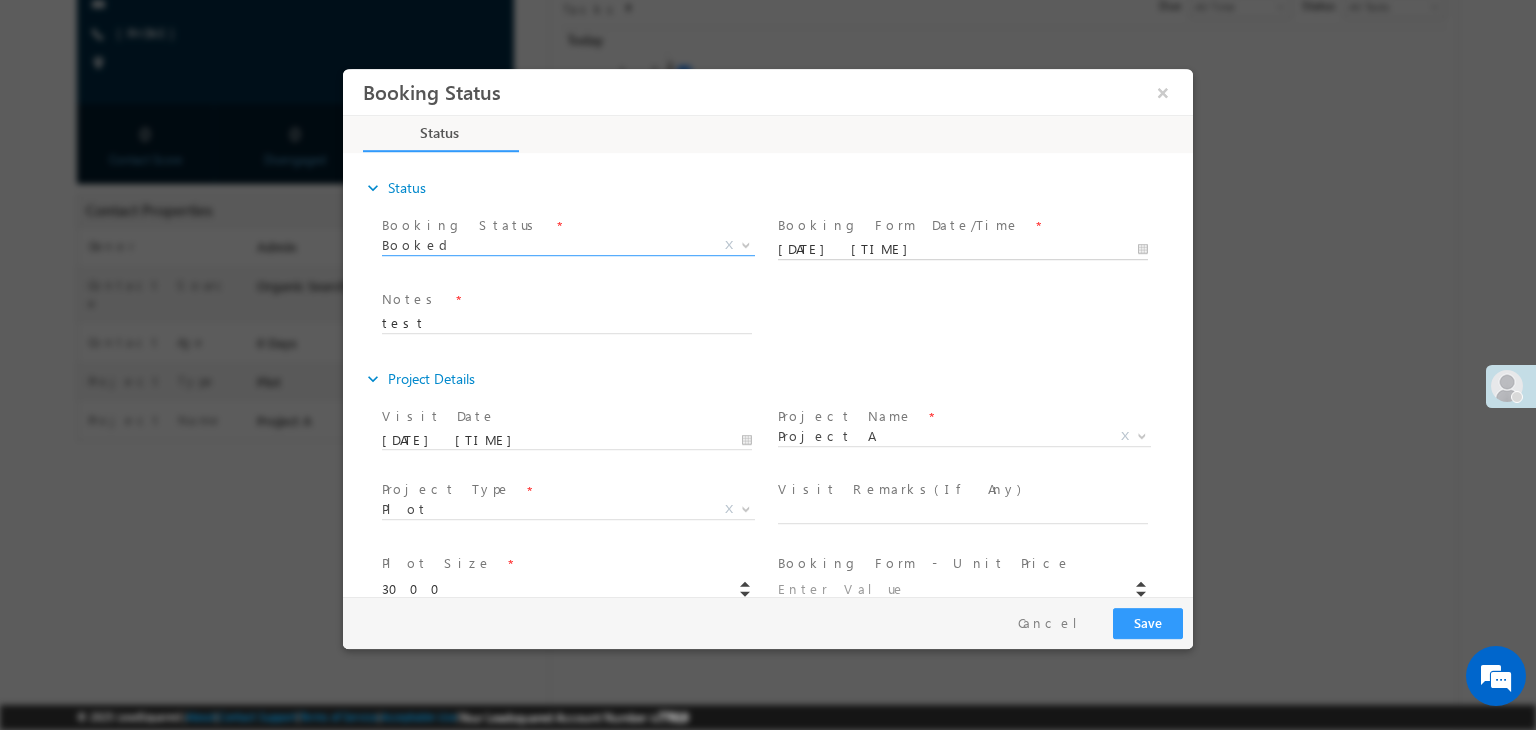 click on "17/07/2025 4:23 PM" at bounding box center [963, 250] 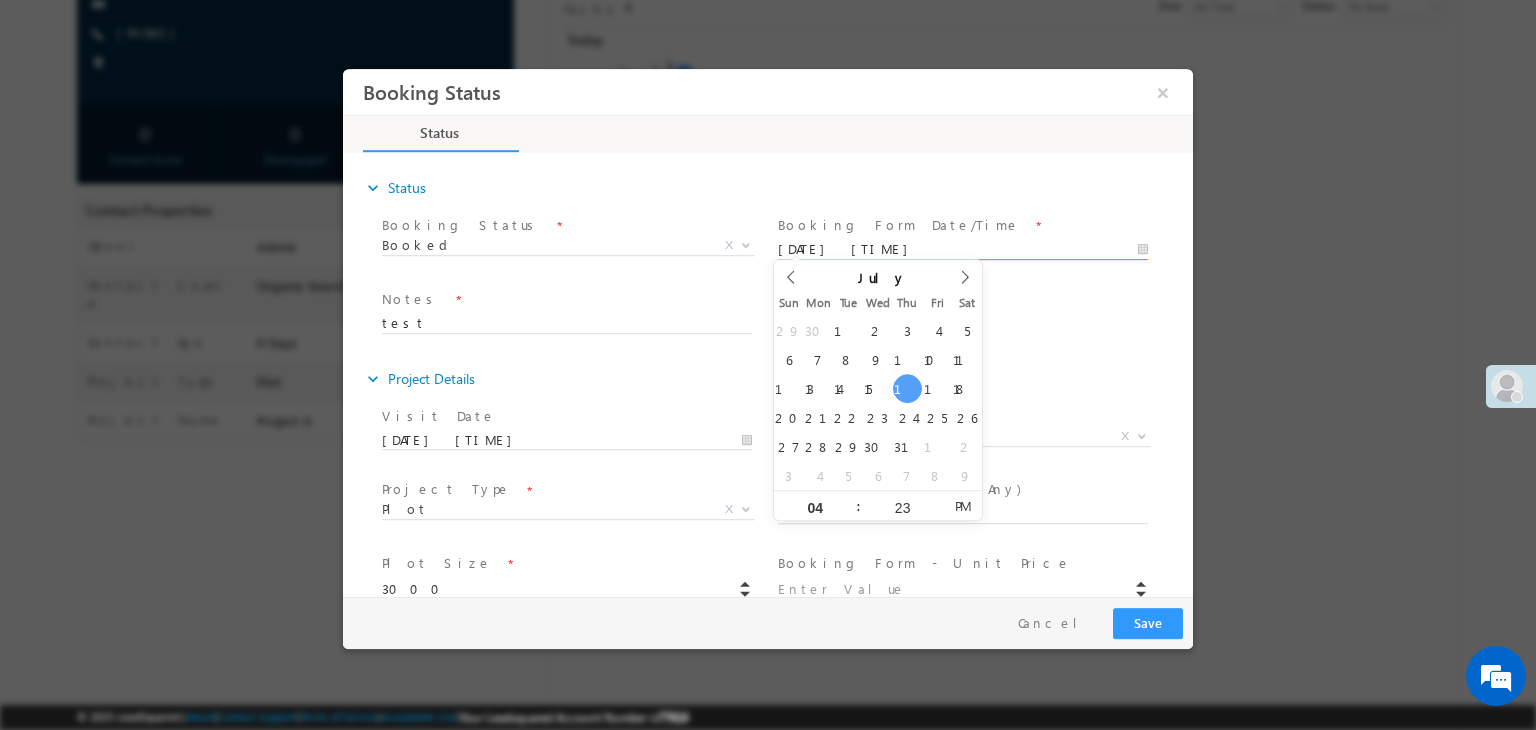 click on "Booking Date/Time
*
18/07/2025 4:20 PM
Notes
*
test" at bounding box center (785, 322) 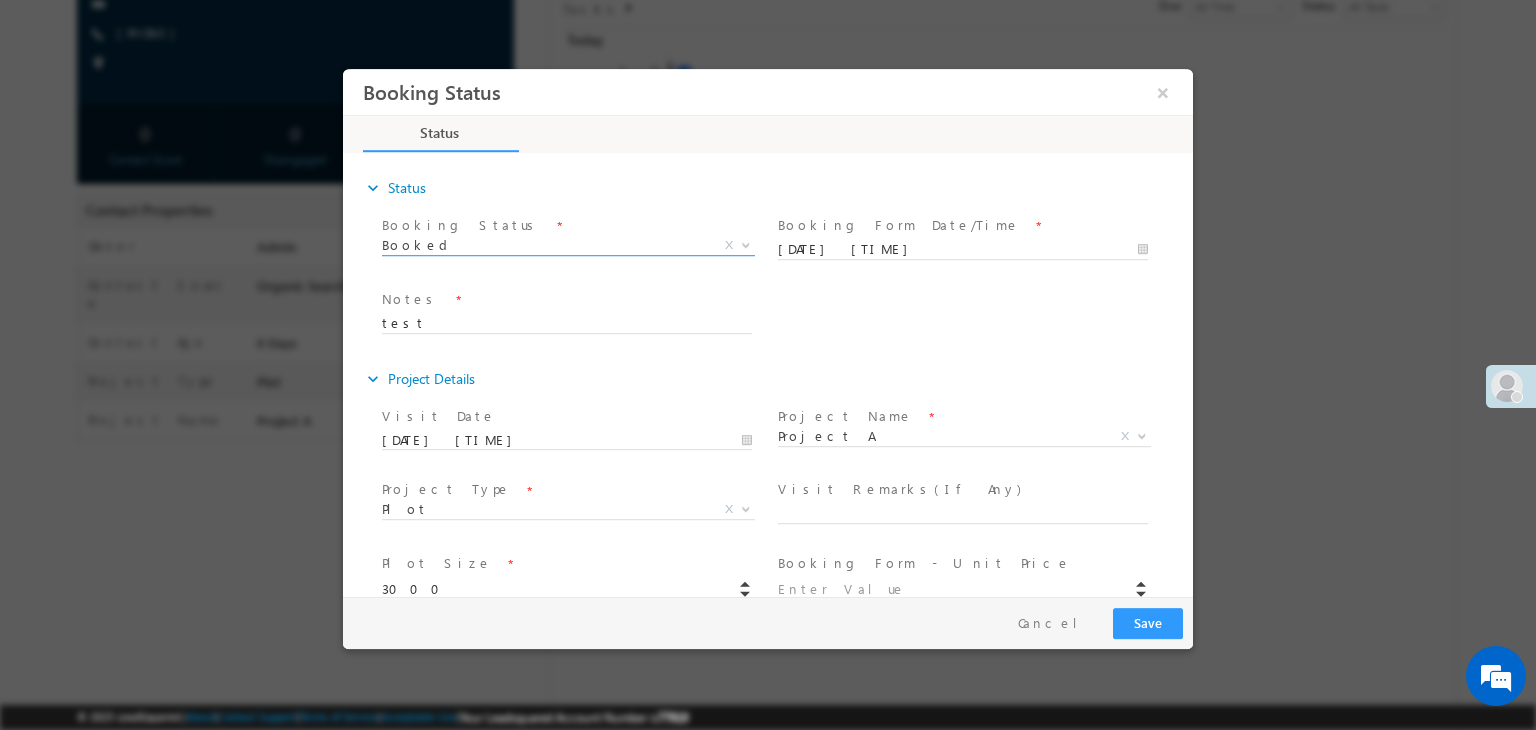 click on "Booked" at bounding box center (544, 245) 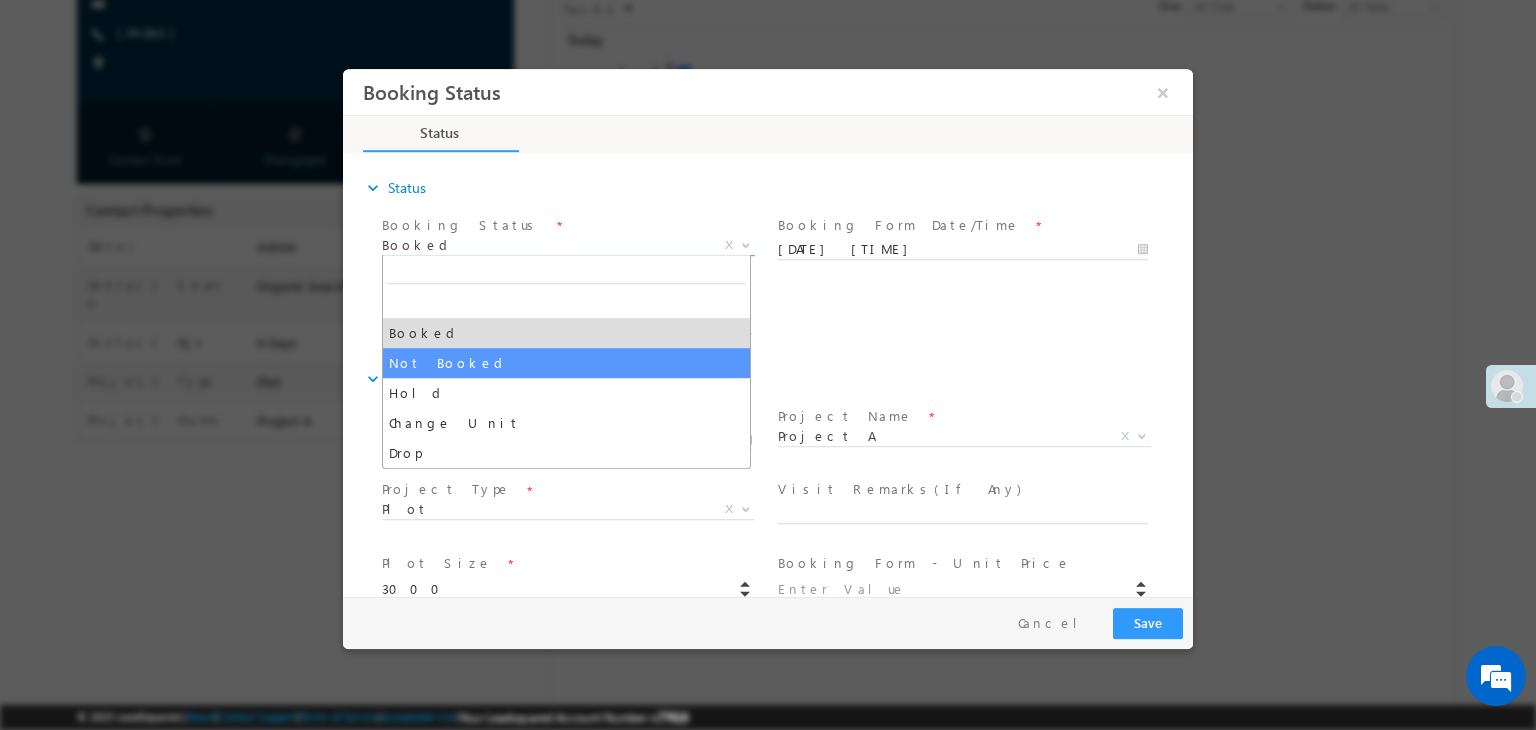 select on "Not Booked" 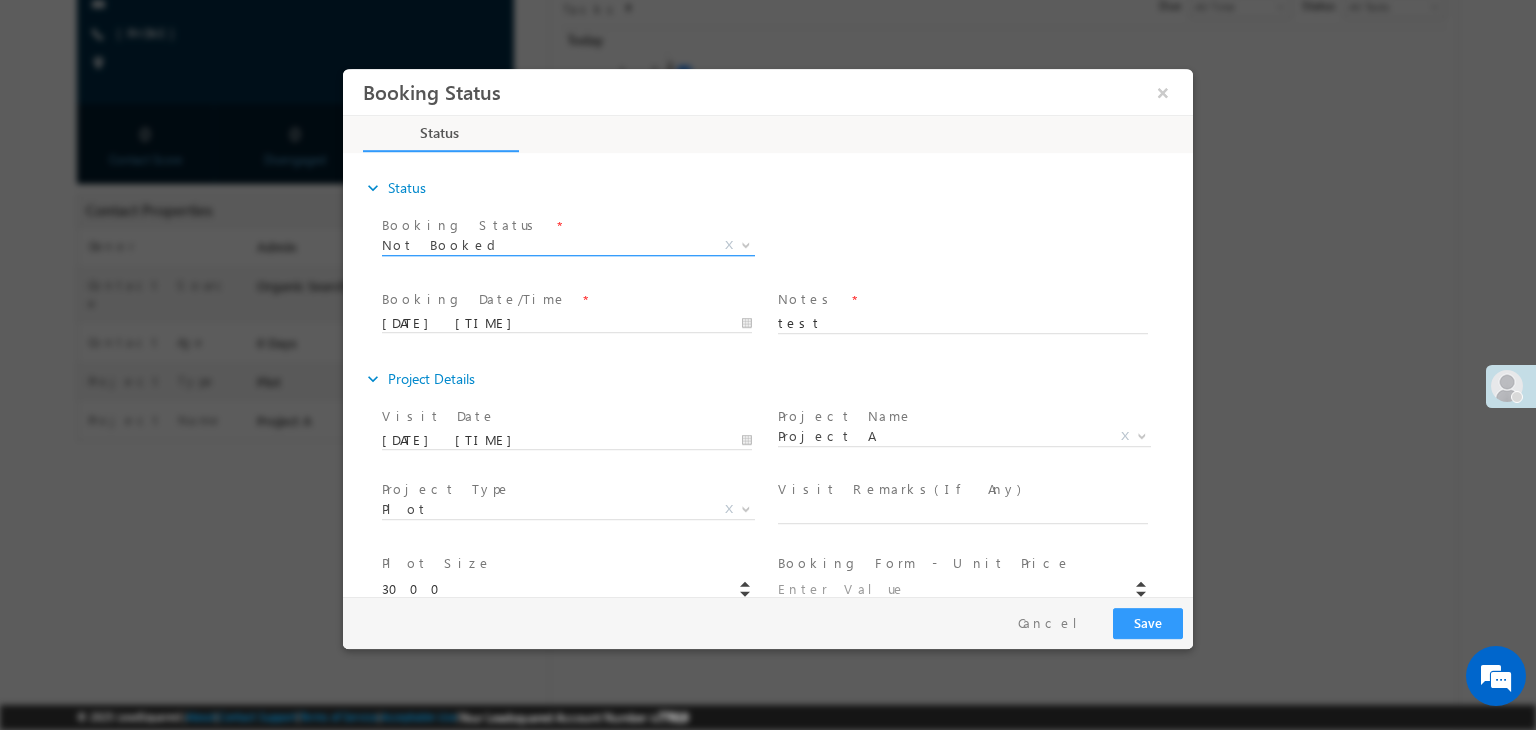click on "Not Booked" at bounding box center (544, 245) 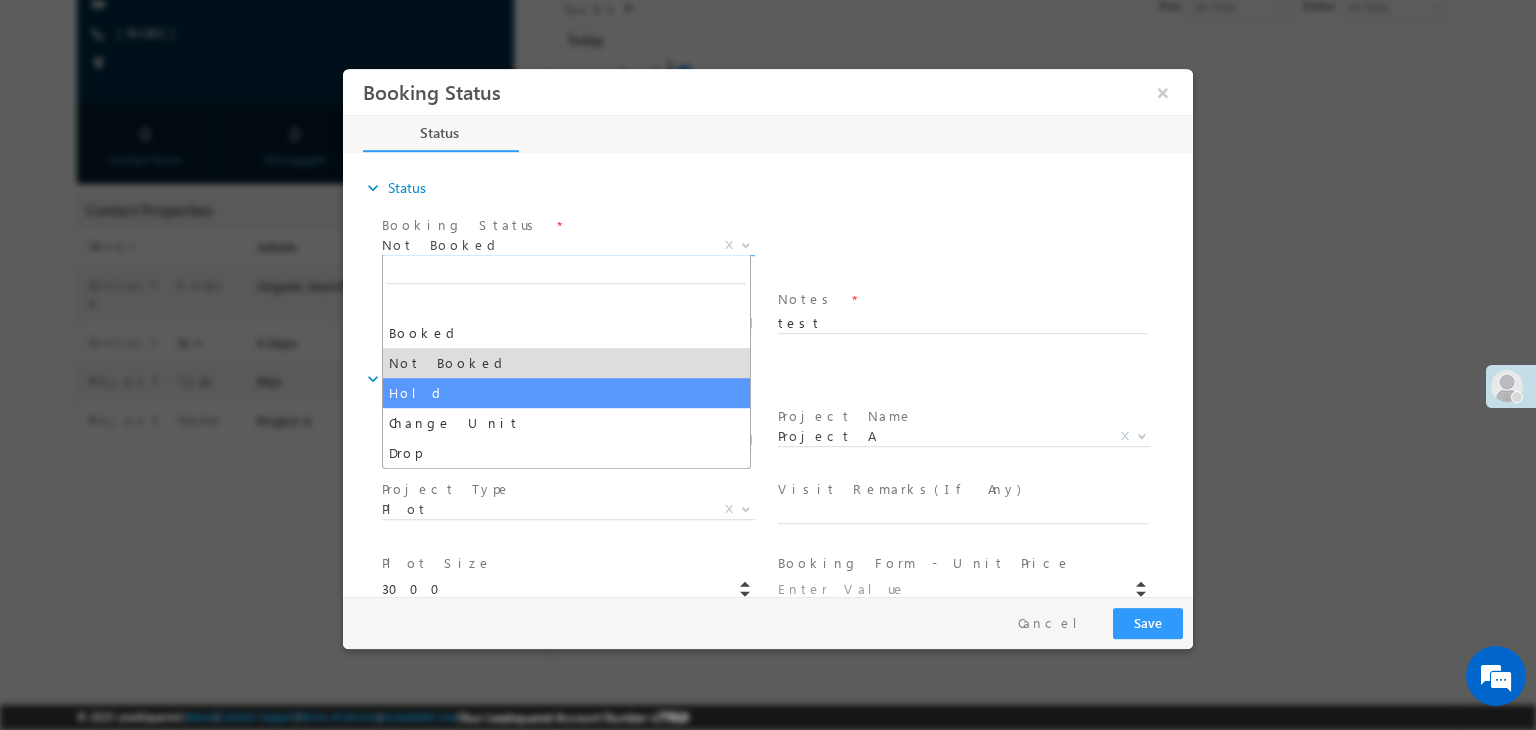 select on "Hold" 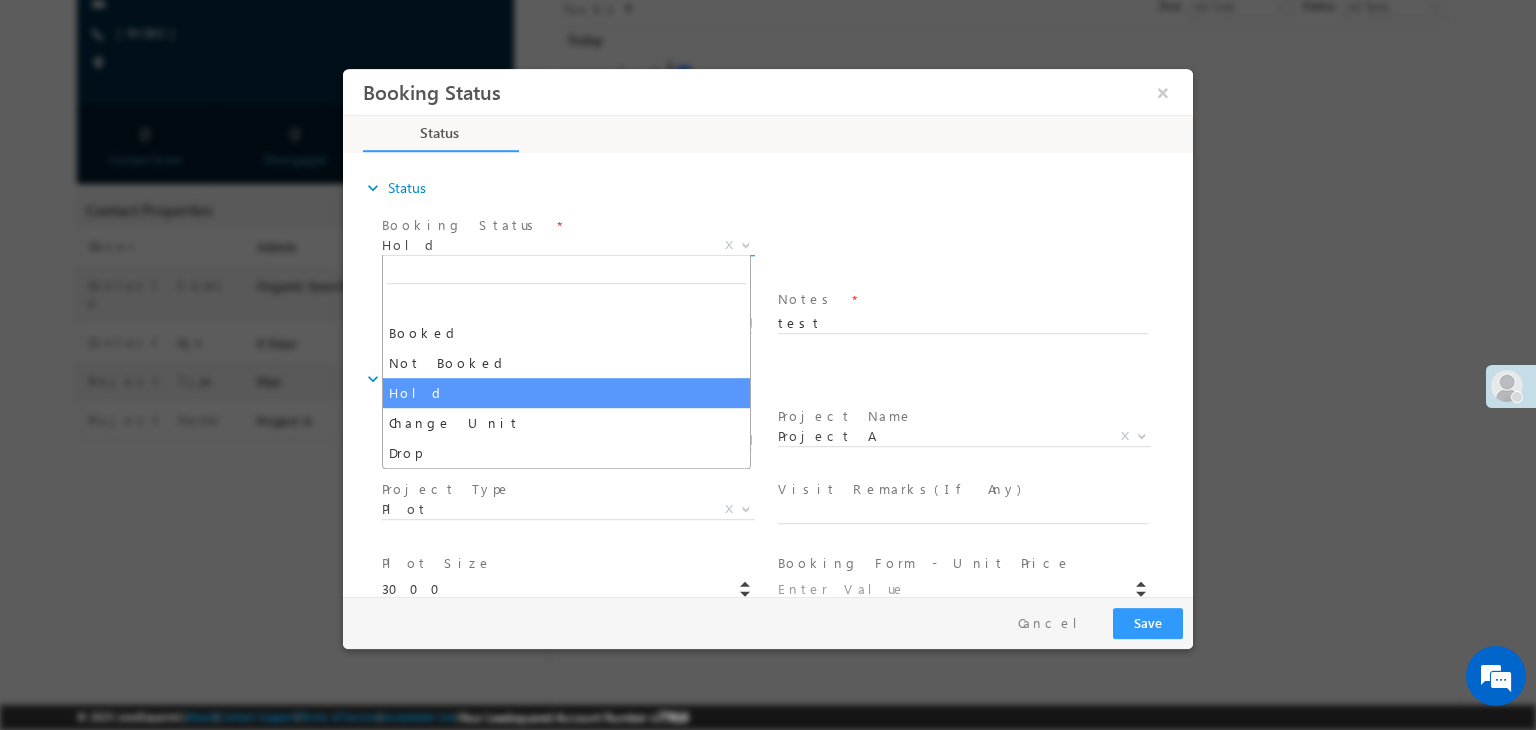 click on "Hold" at bounding box center (544, 245) 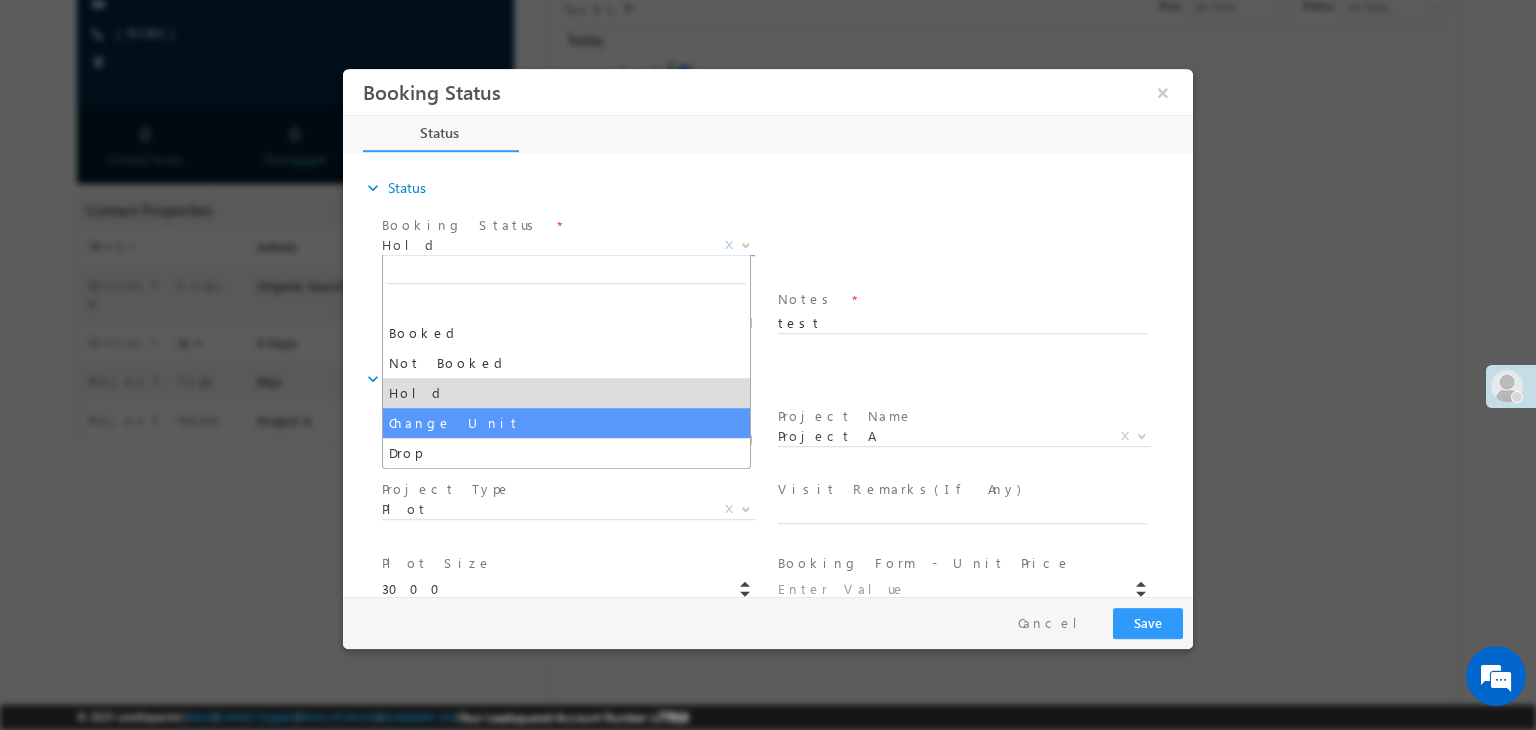 select on "Change Unit" 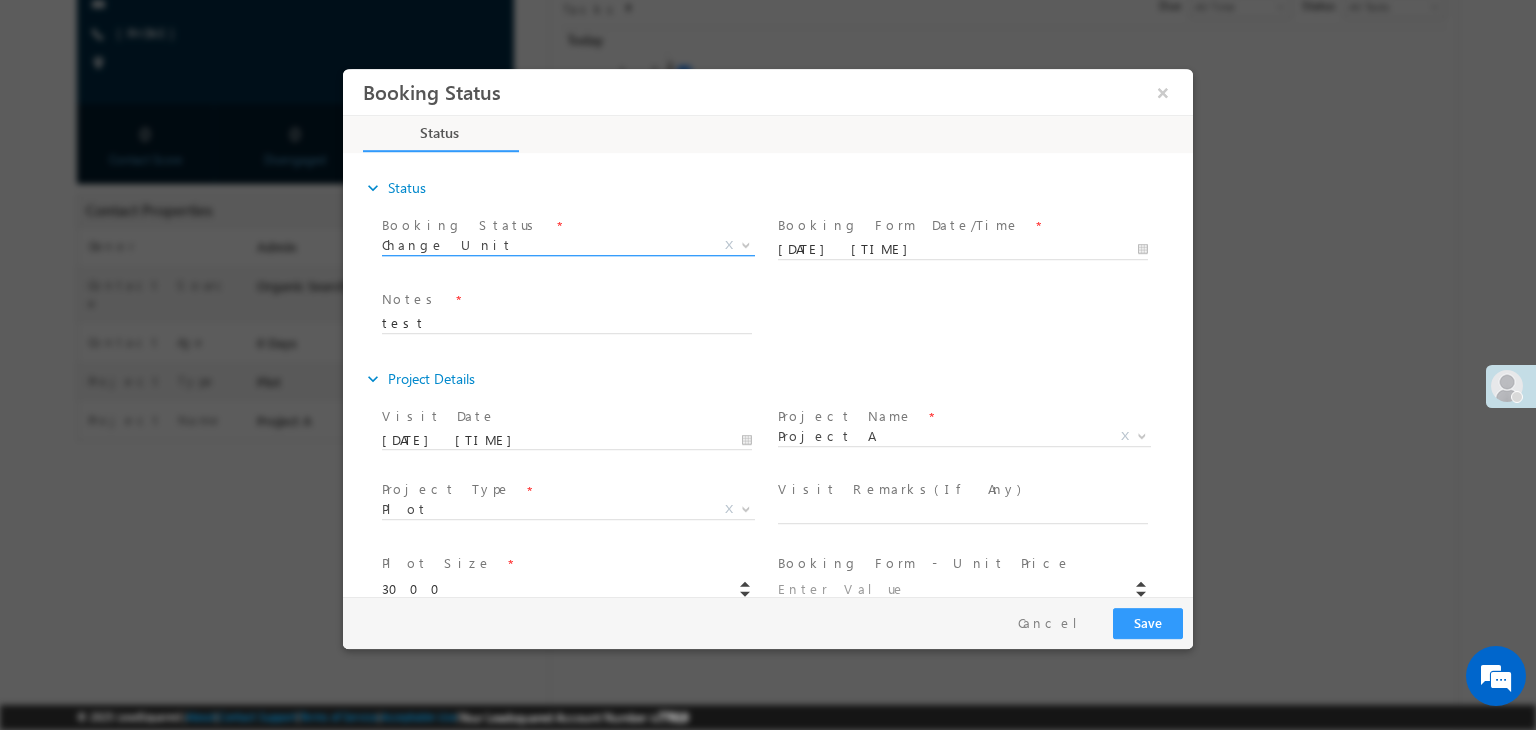 click on "Change Unit" at bounding box center [544, 245] 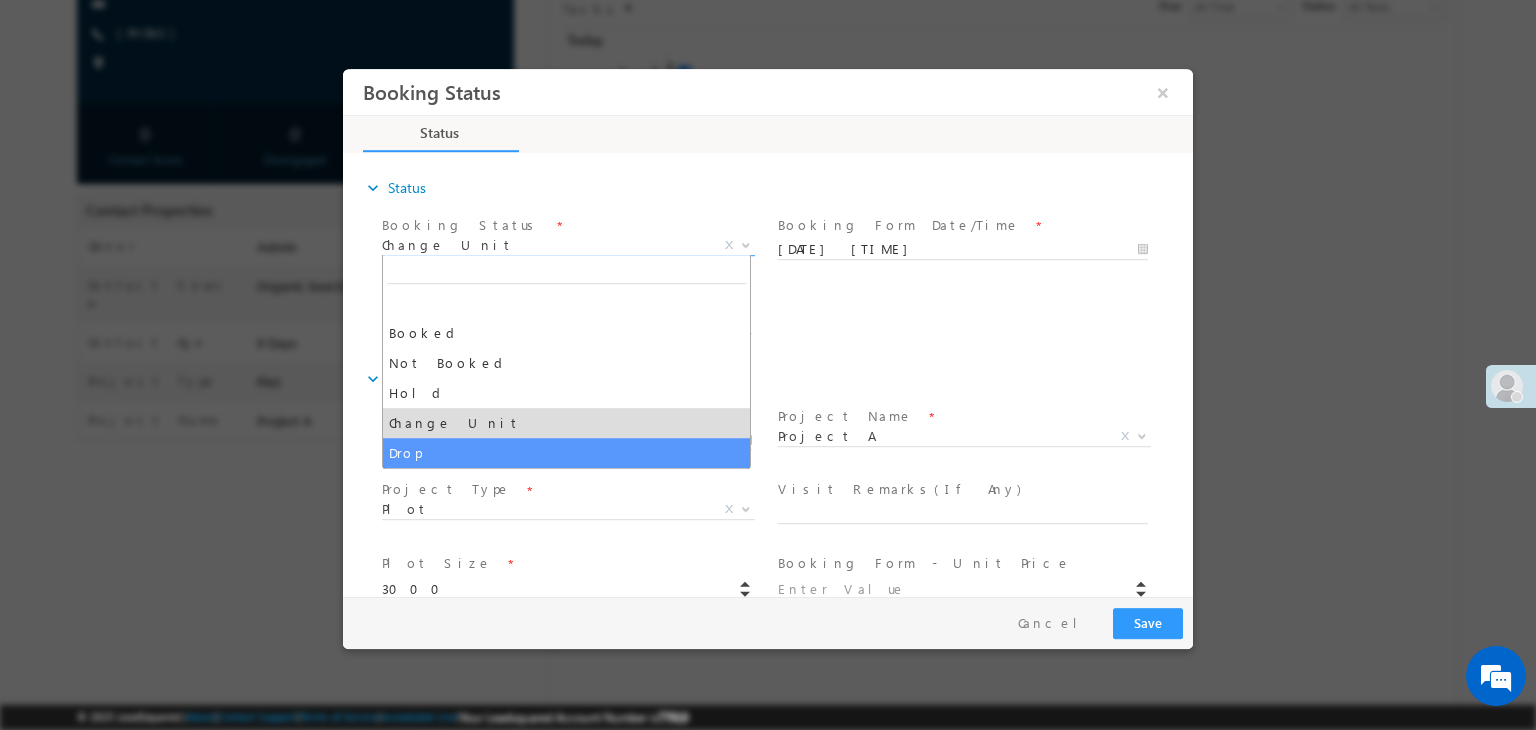 select on "Drop" 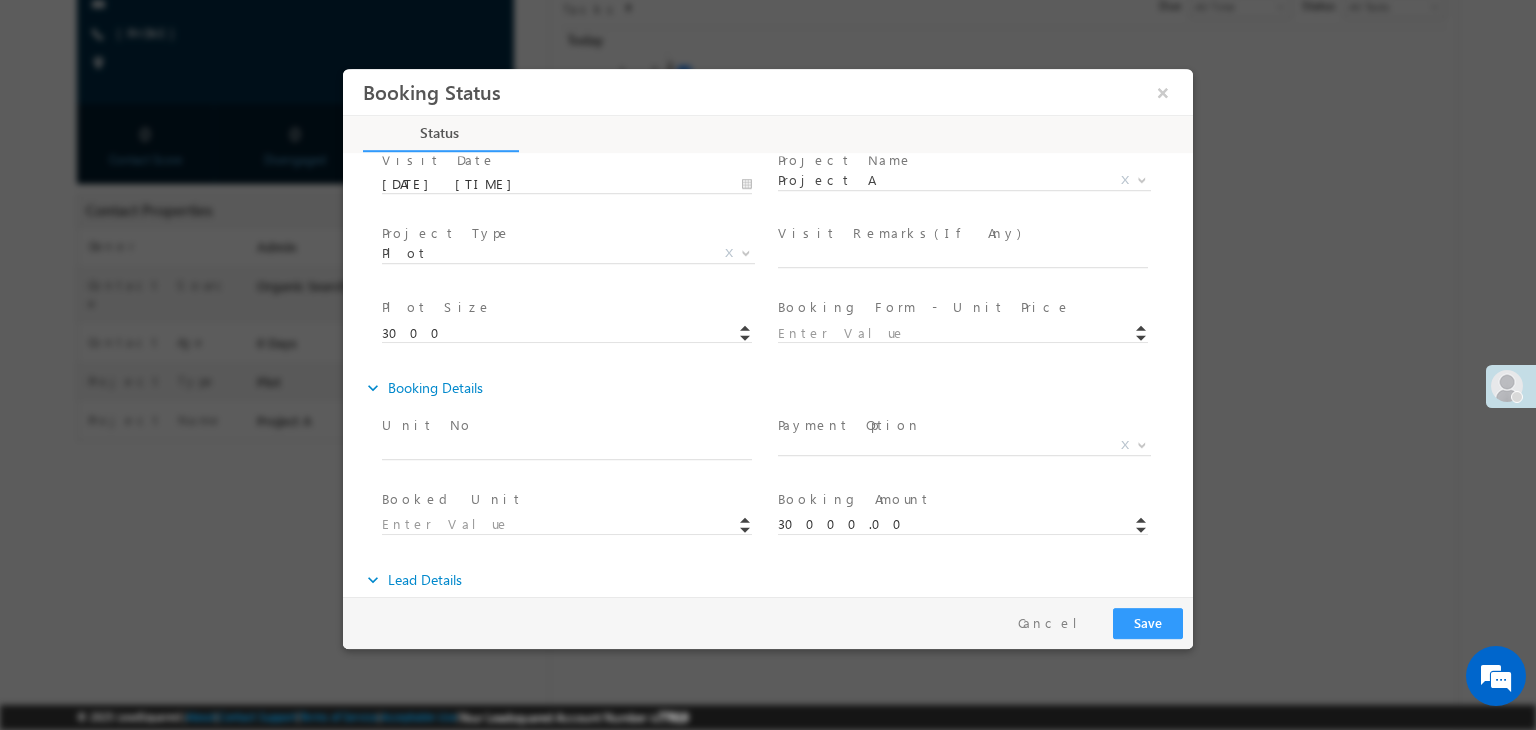 scroll, scrollTop: 0, scrollLeft: 0, axis: both 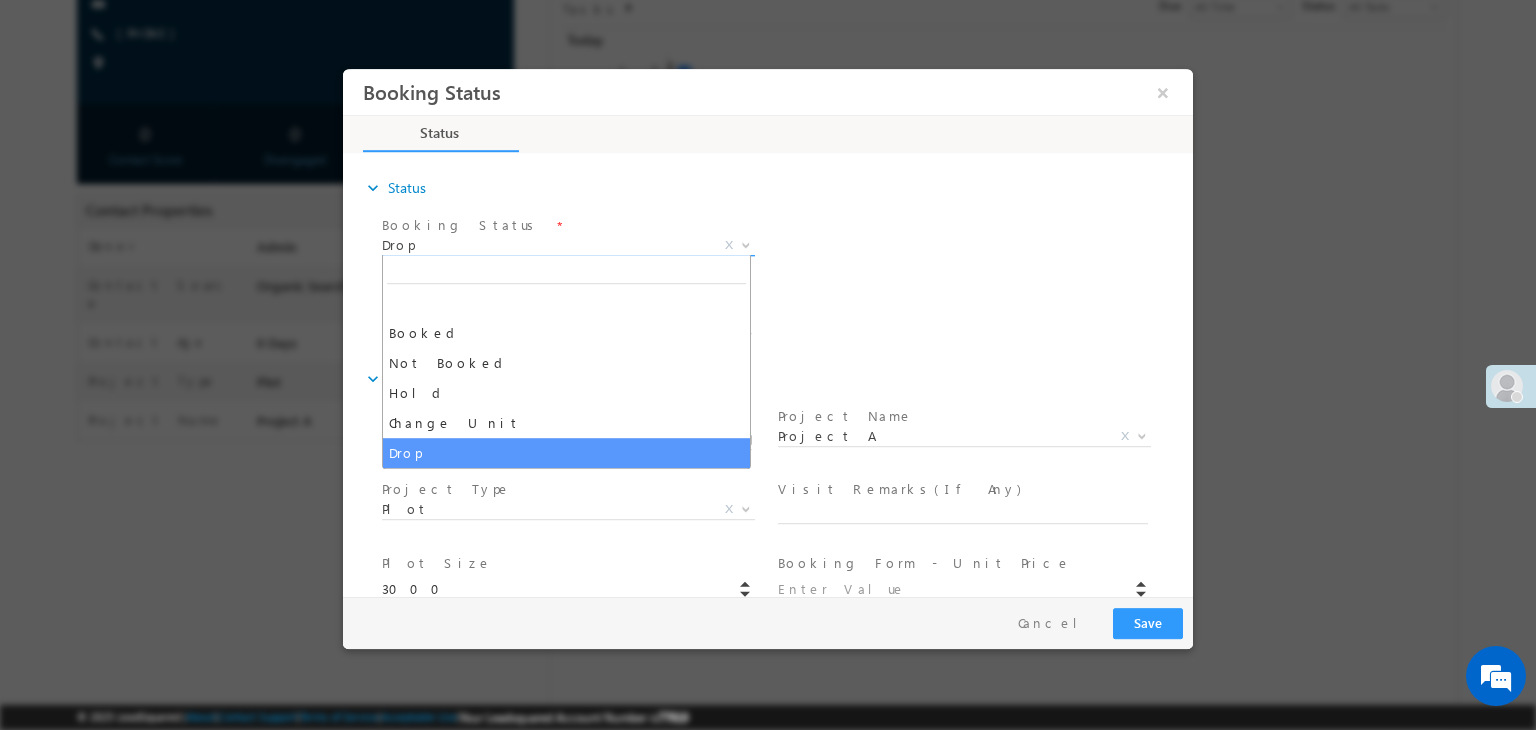 click on "Drop" at bounding box center (544, 245) 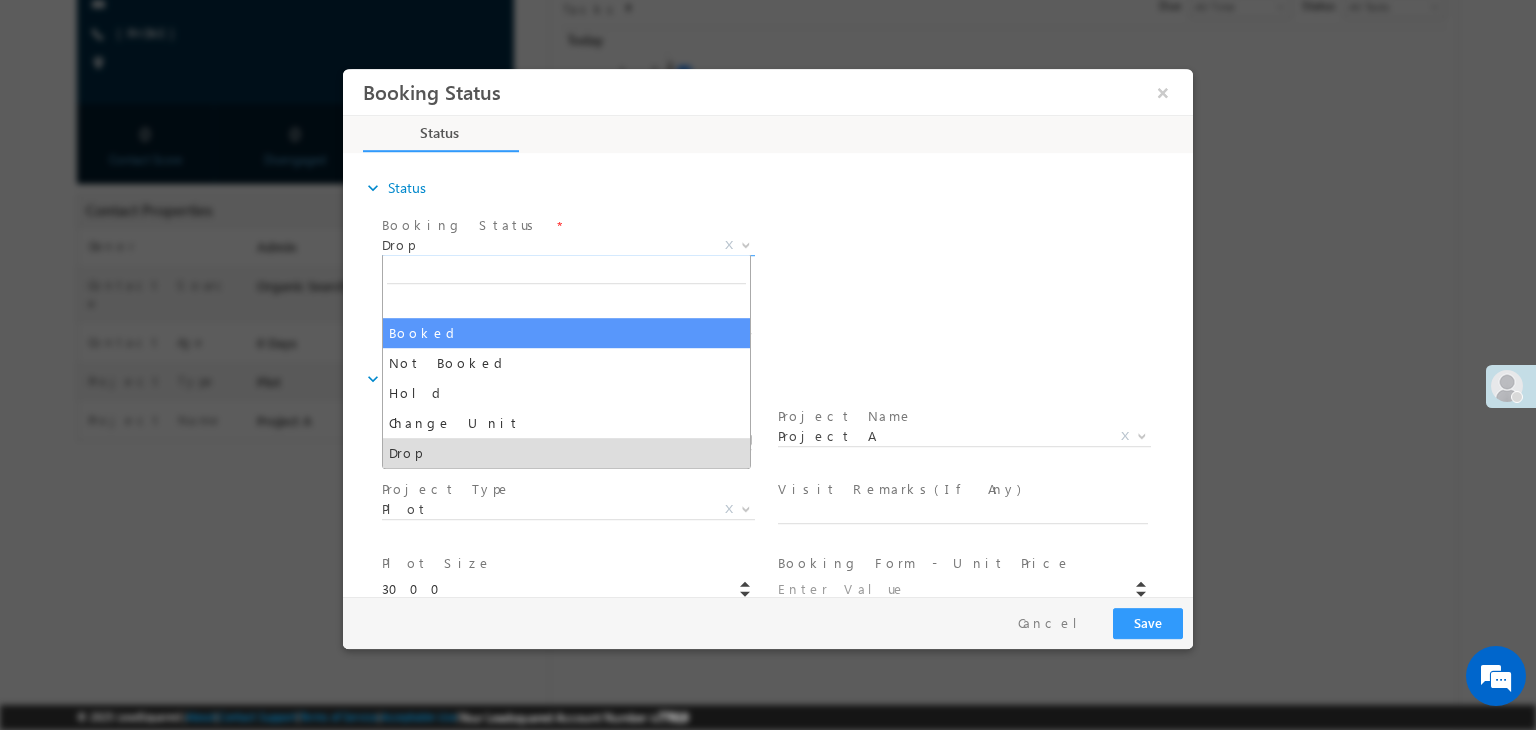 select on "Booked" 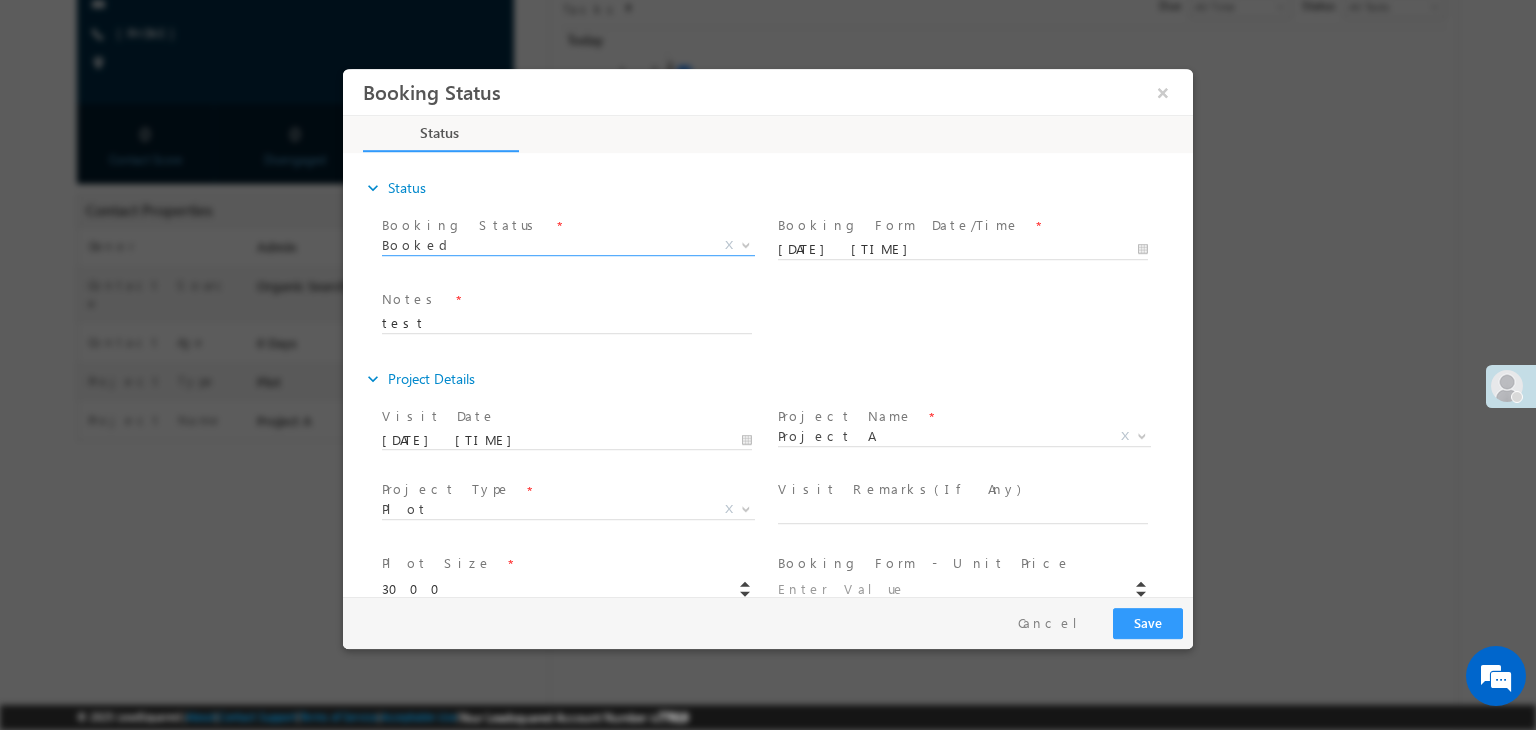 scroll, scrollTop: 400, scrollLeft: 0, axis: vertical 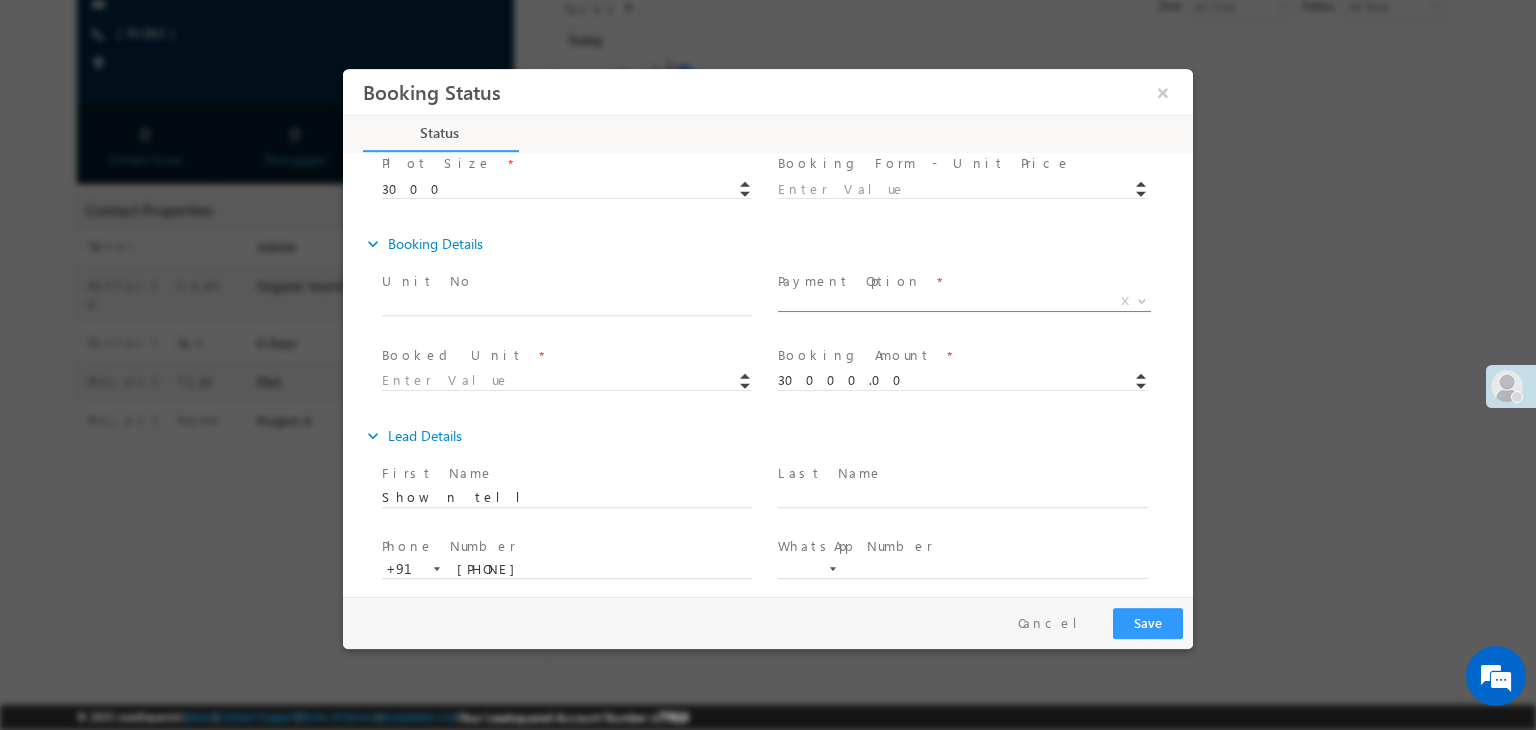 click on "X" at bounding box center [964, 302] 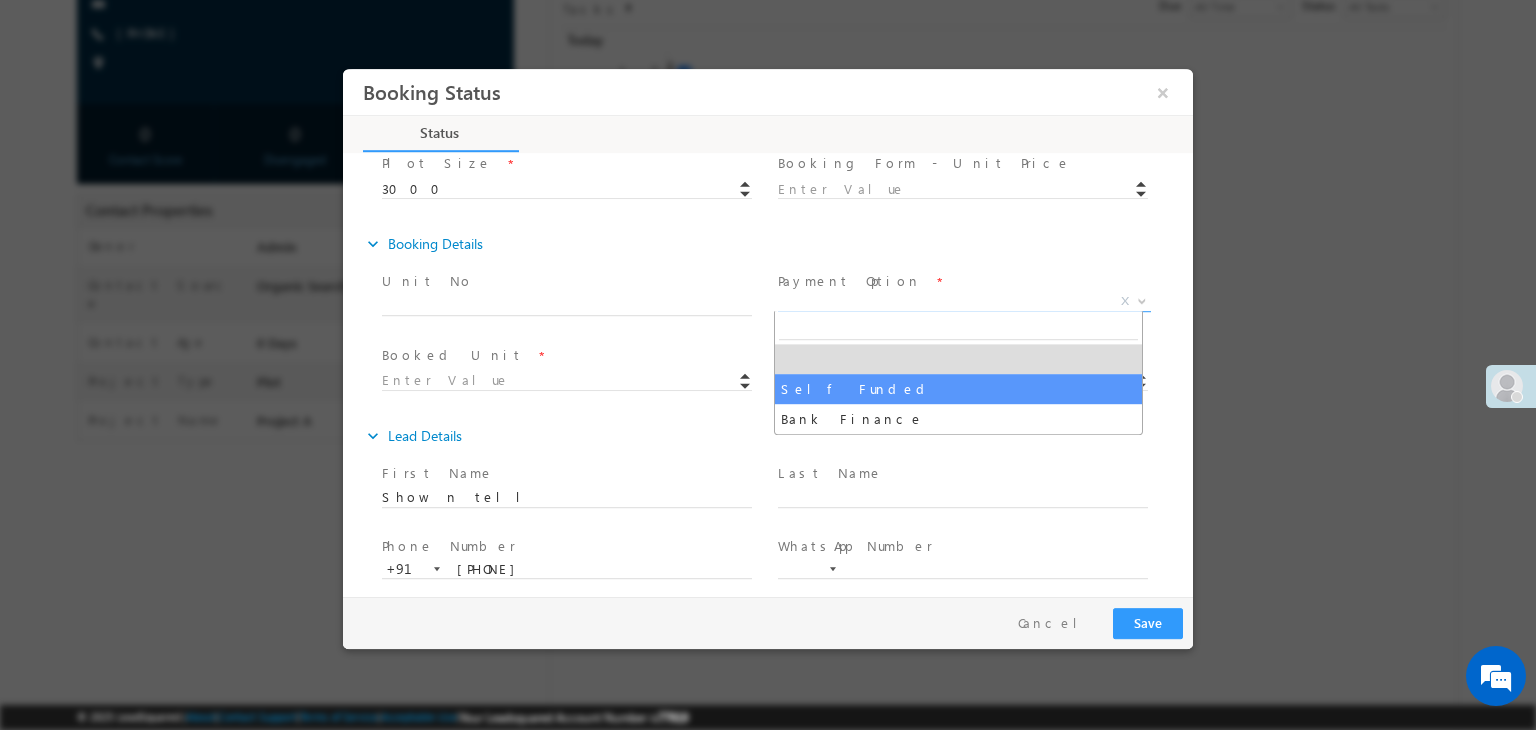 select on "Self Funded" 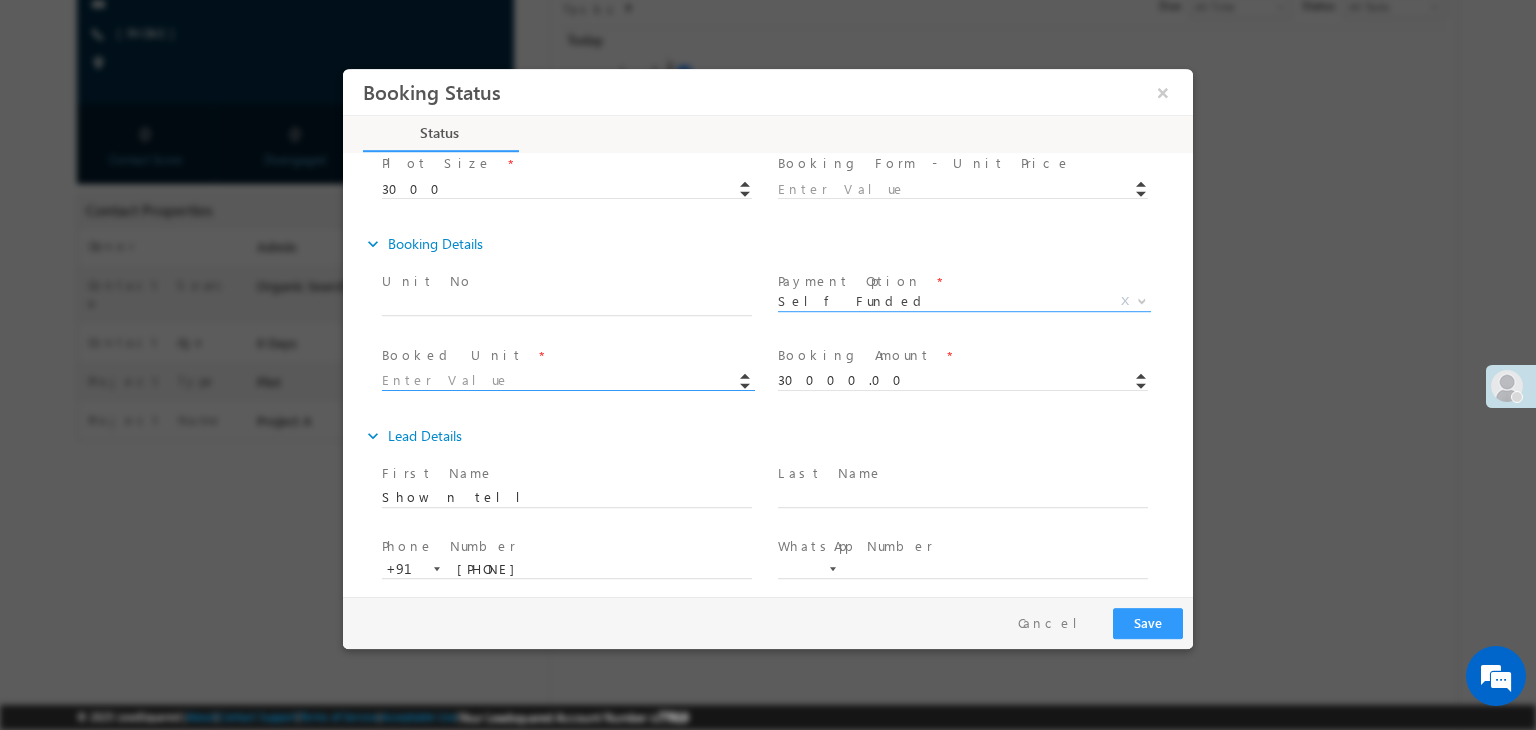 click at bounding box center [567, 381] 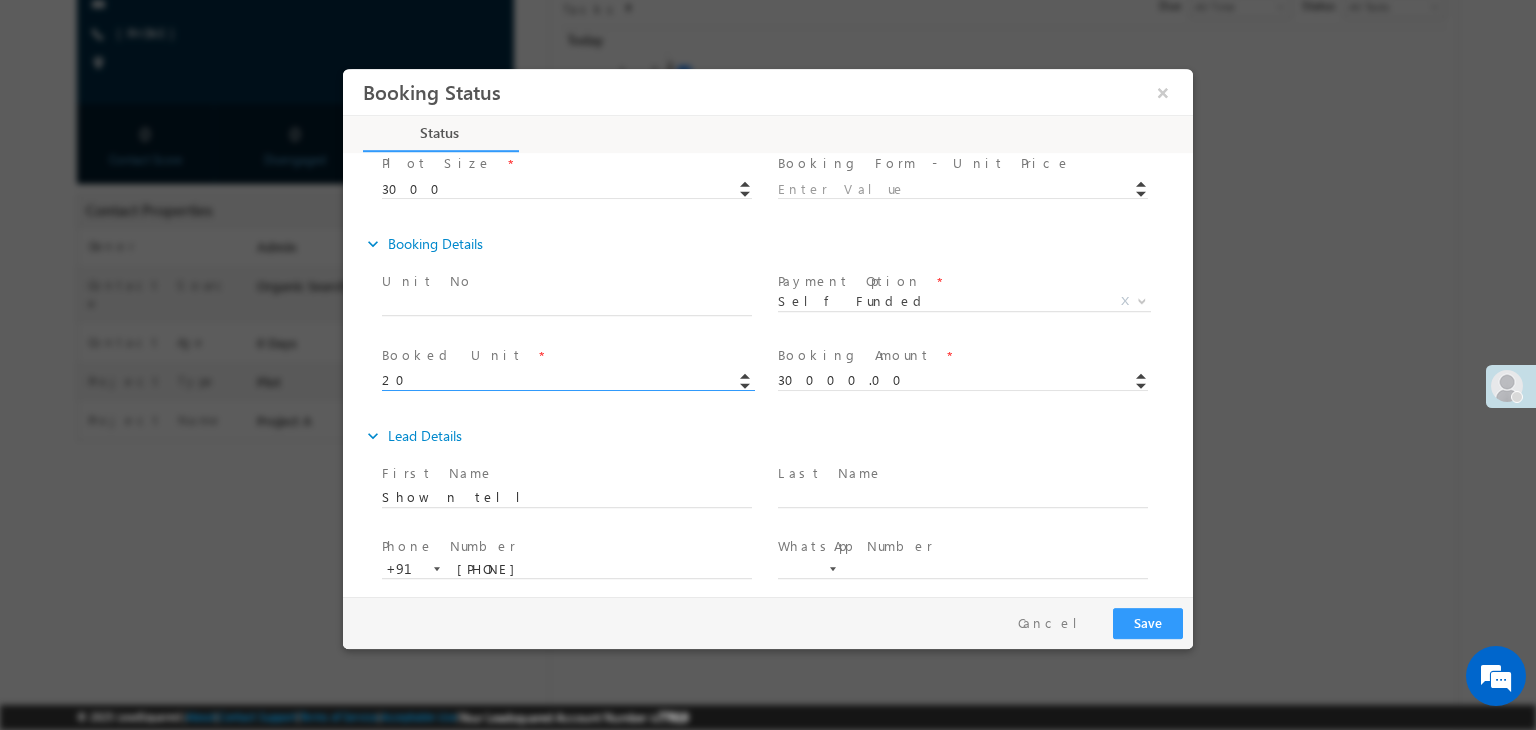 type on "2" 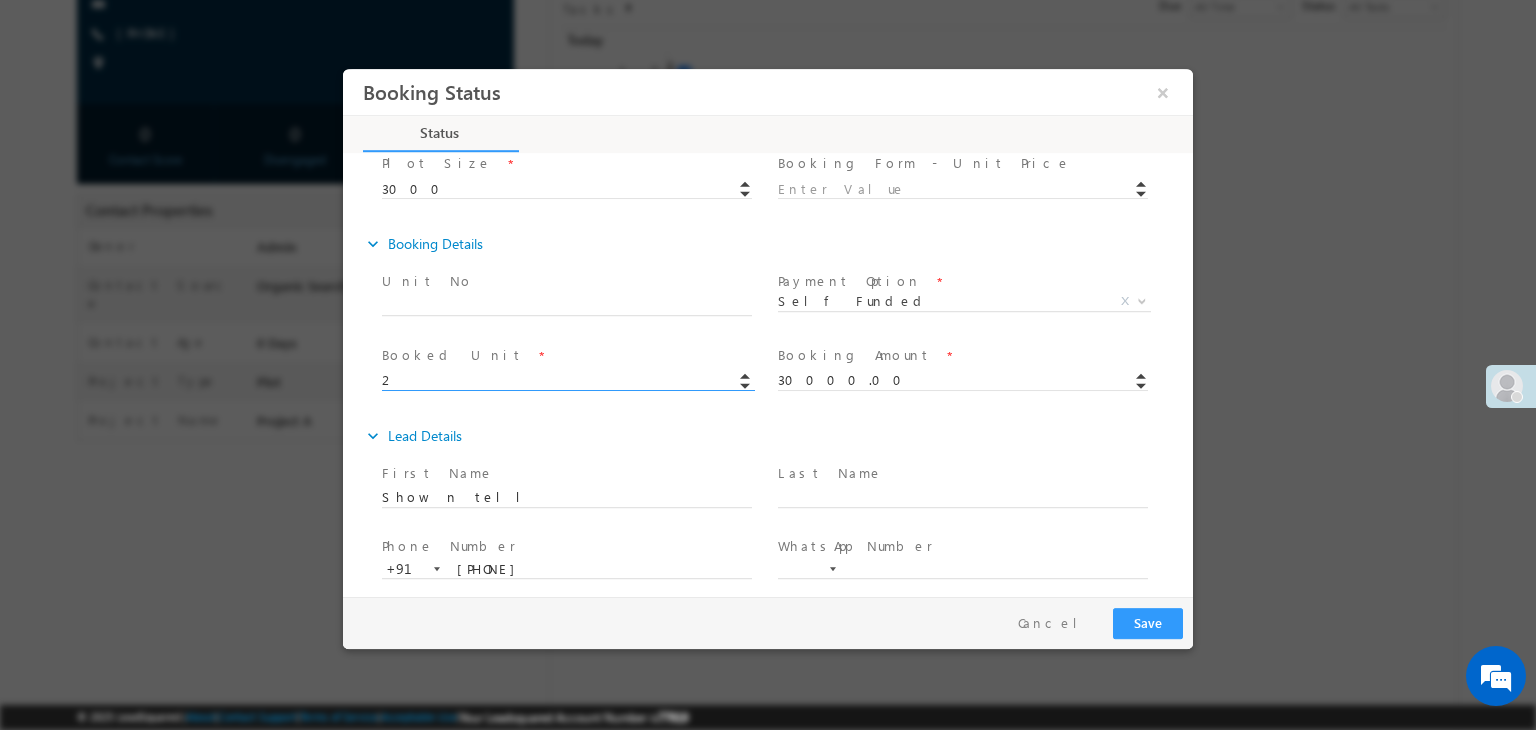 type 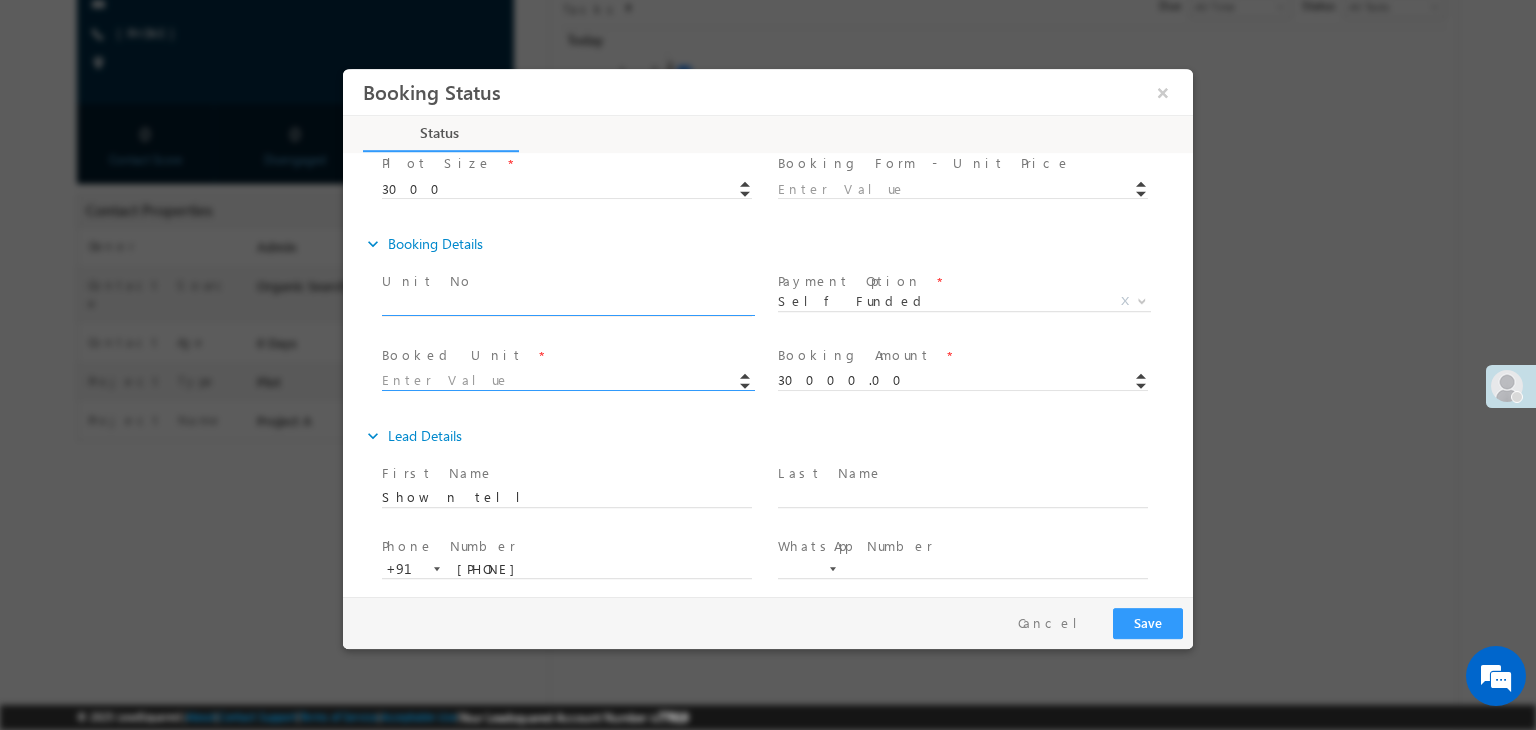 click at bounding box center [567, 306] 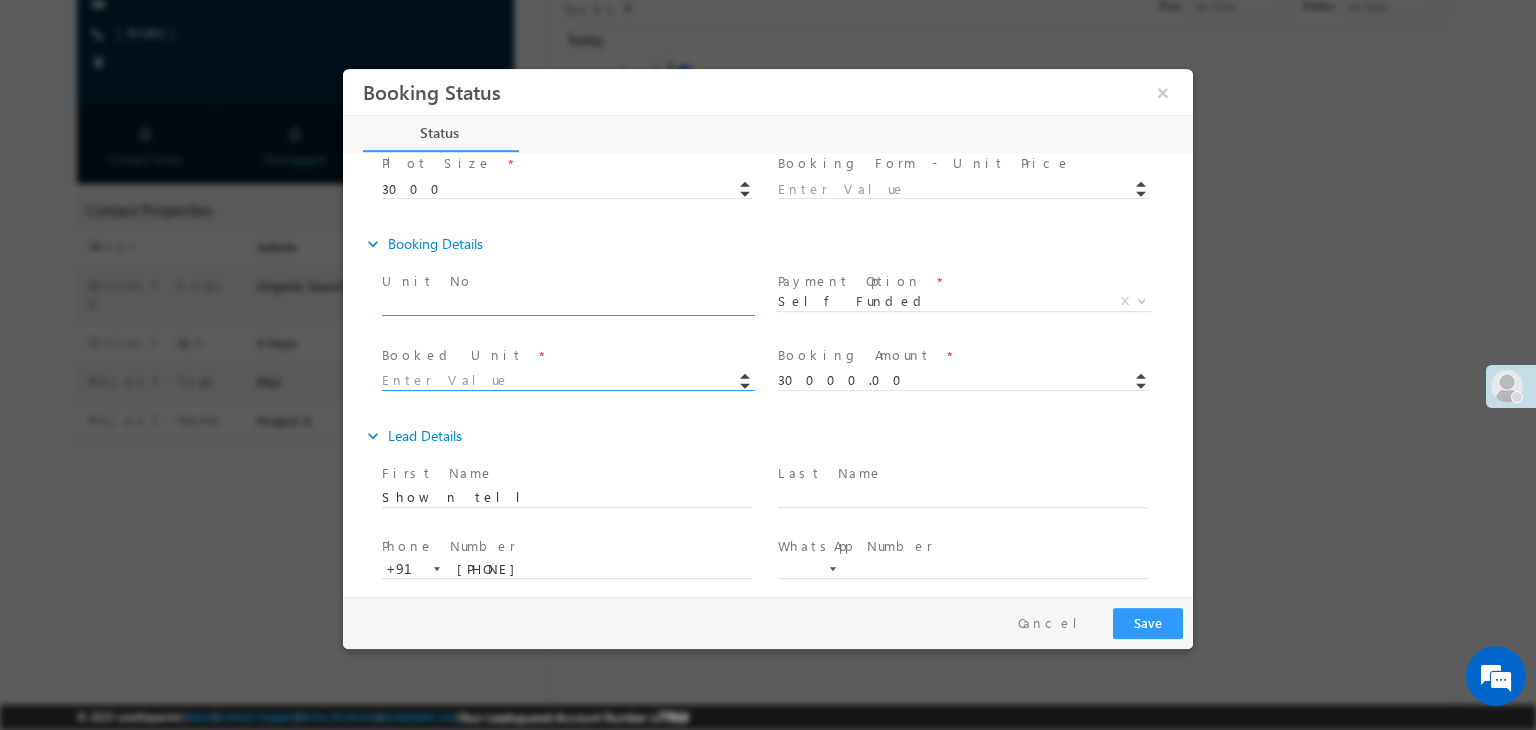 click at bounding box center [567, 381] 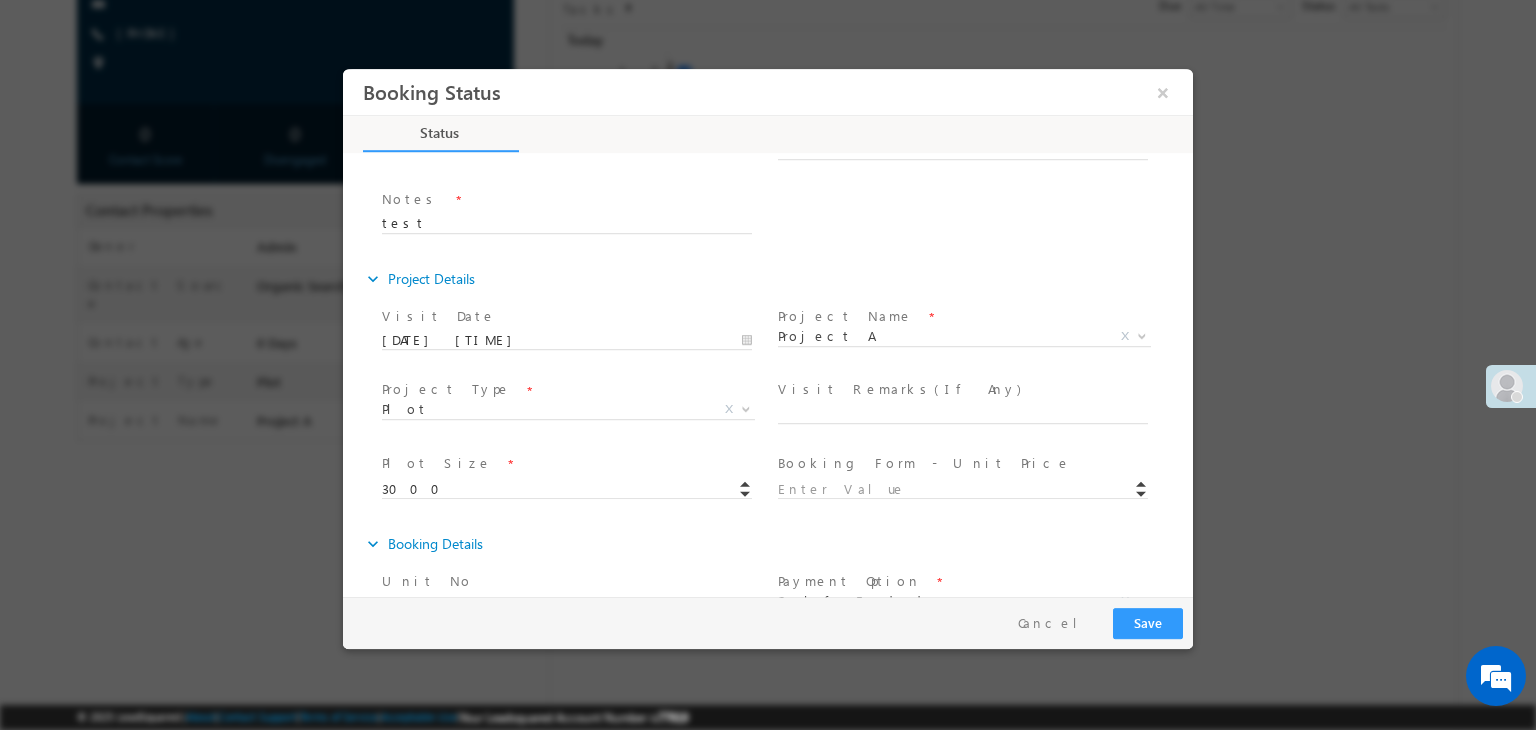 scroll, scrollTop: 300, scrollLeft: 0, axis: vertical 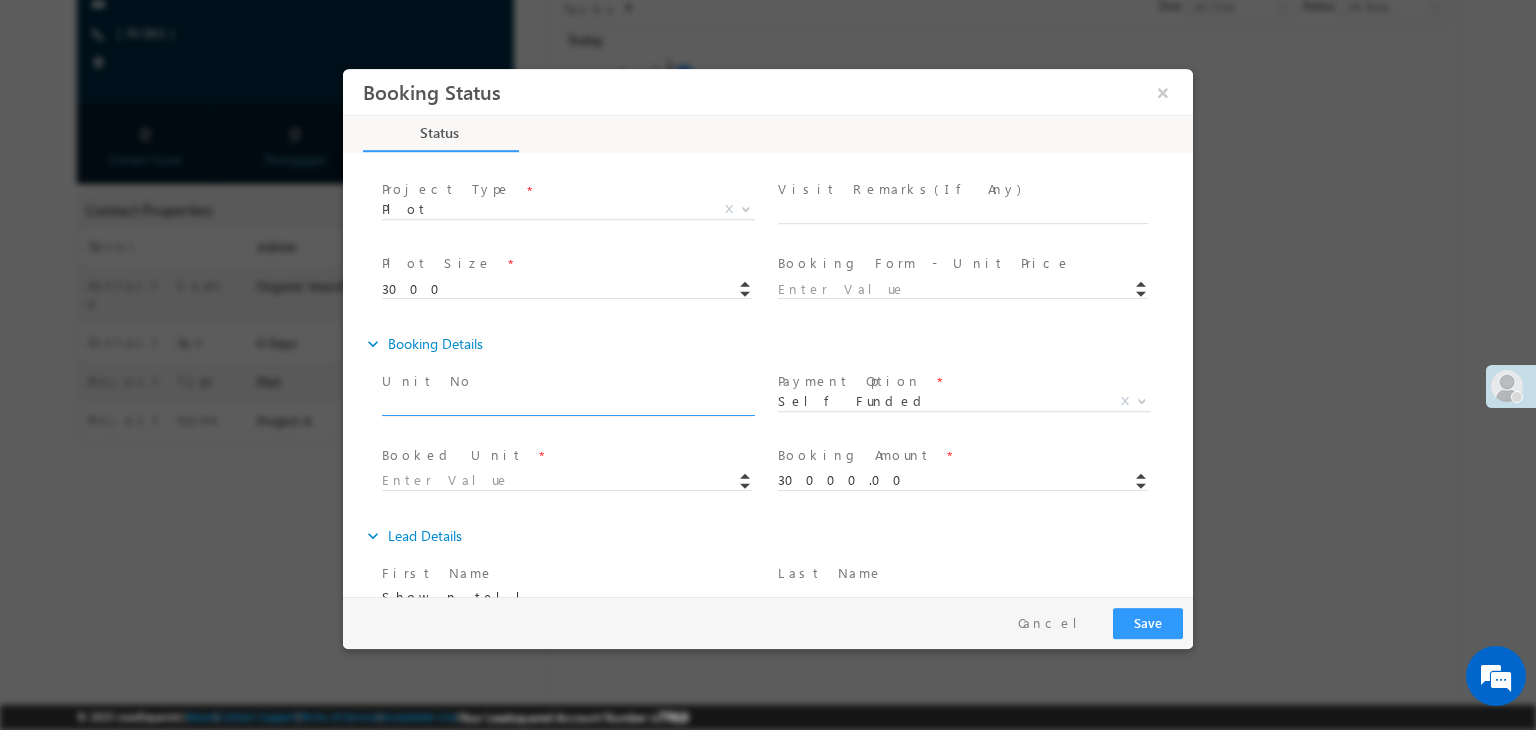click at bounding box center (567, 406) 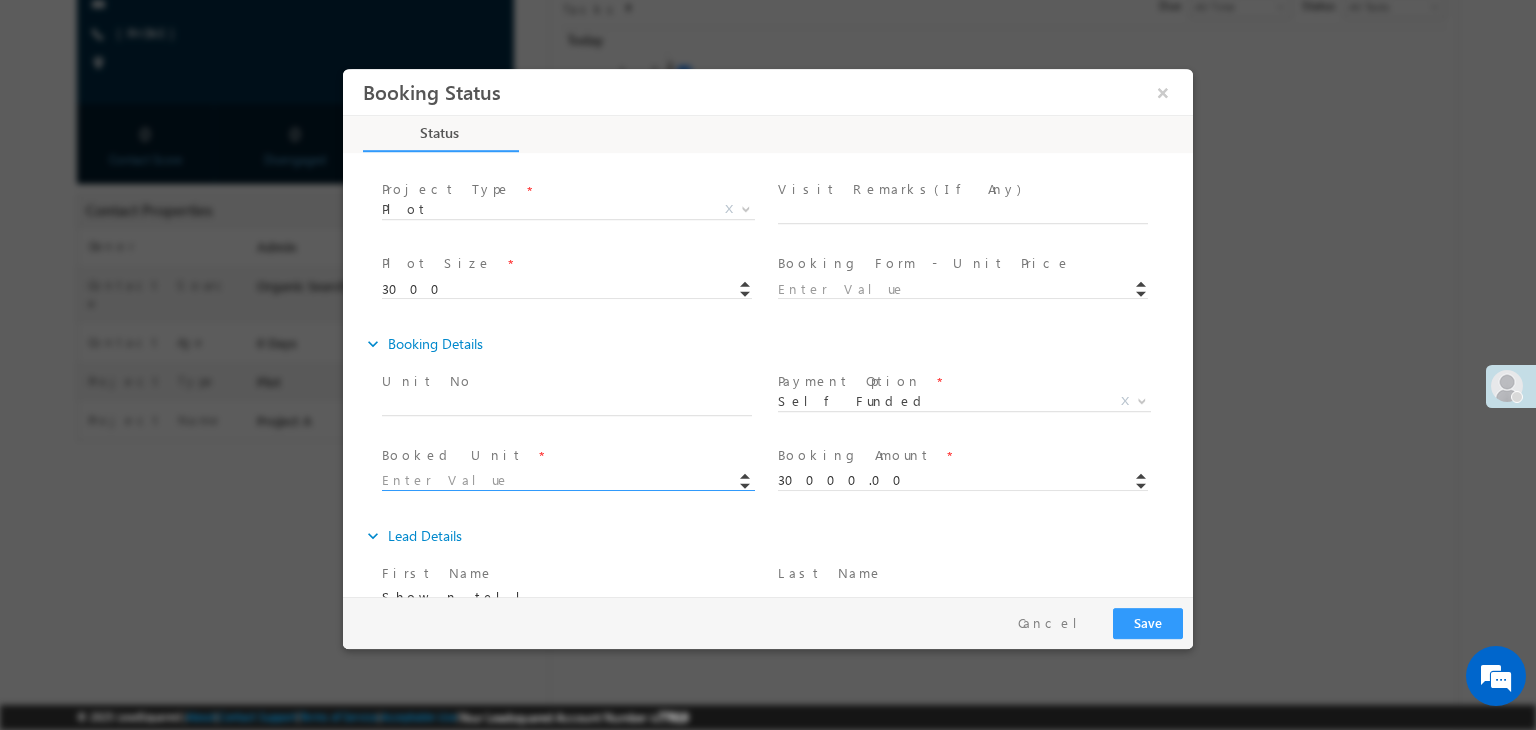 click at bounding box center [567, 481] 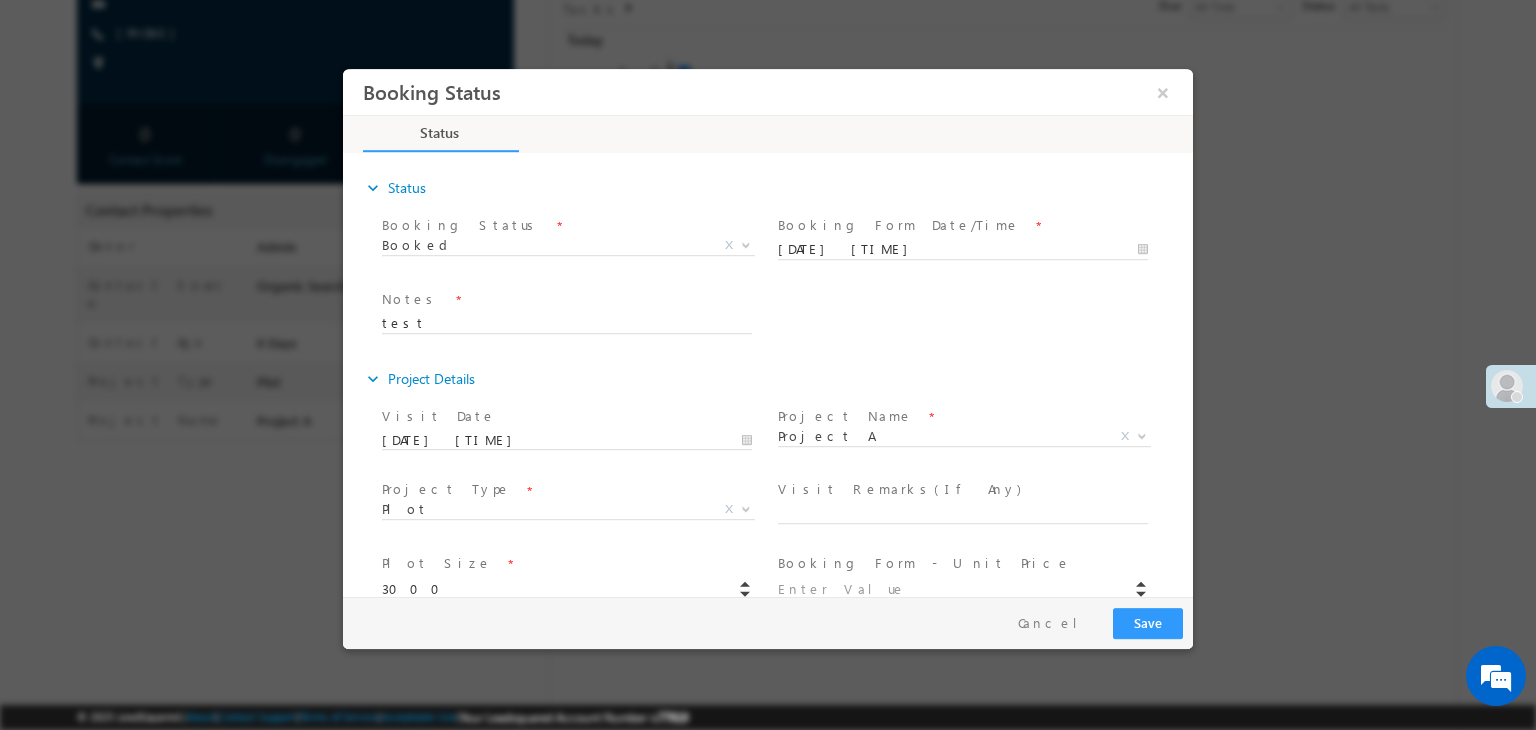 scroll, scrollTop: 300, scrollLeft: 0, axis: vertical 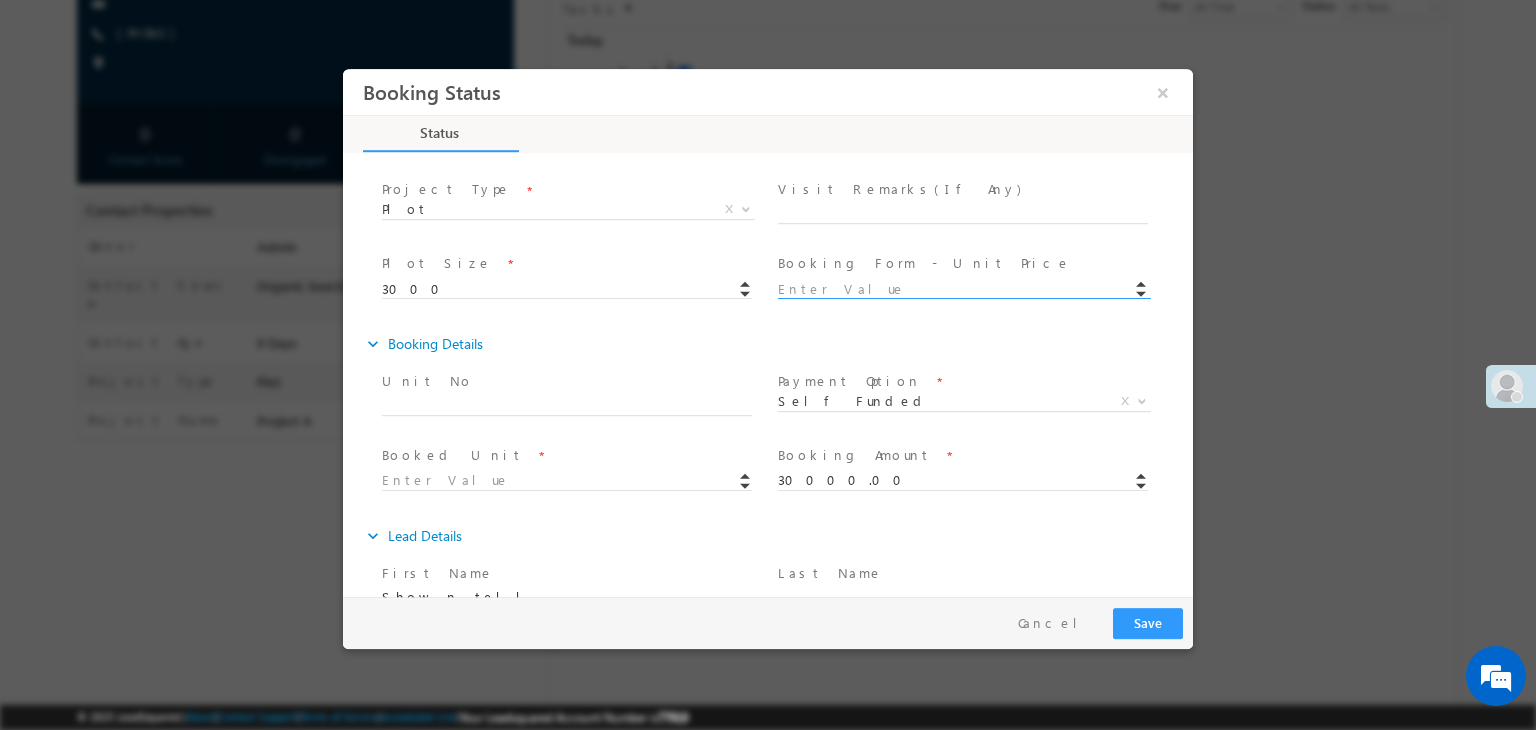 click at bounding box center [963, 290] 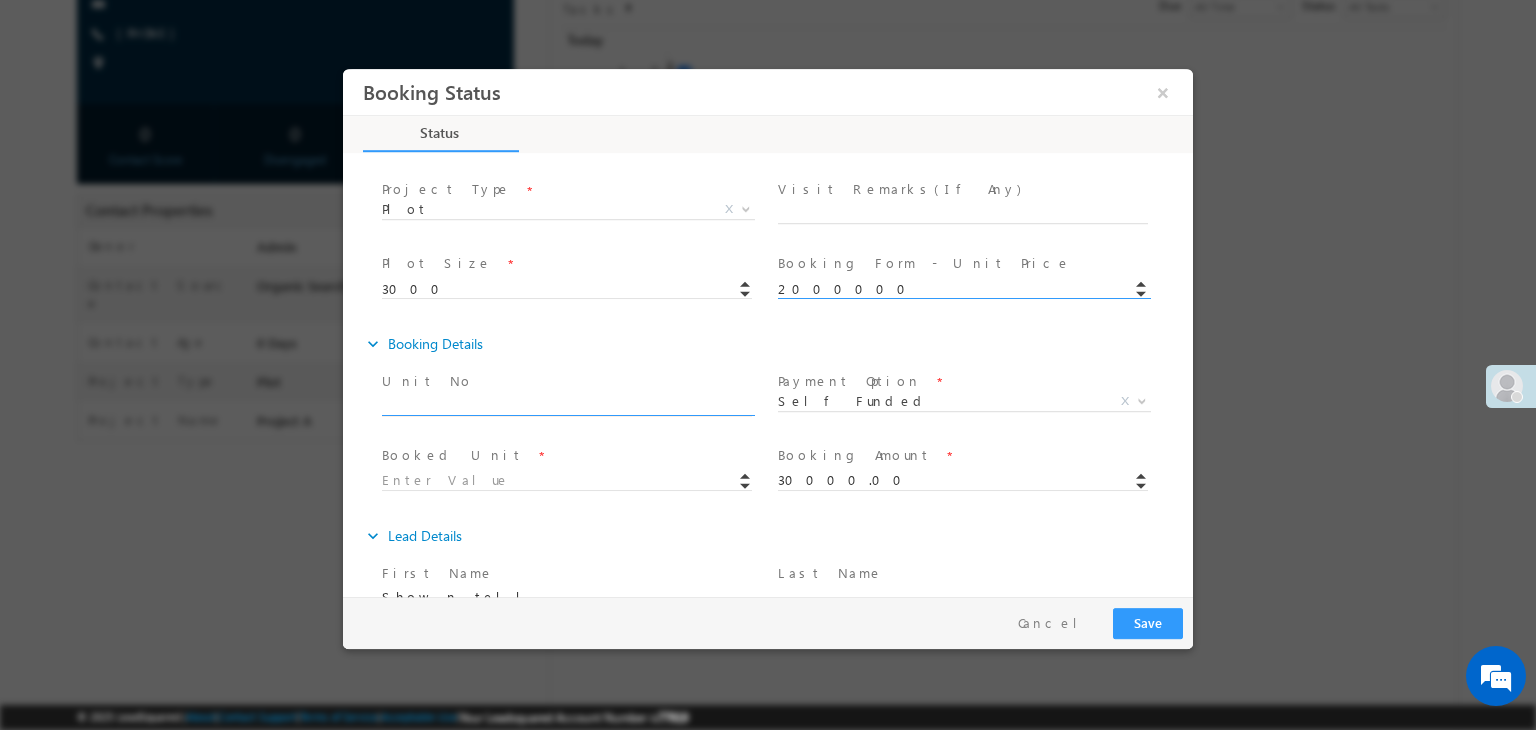 type on "2000000.00" 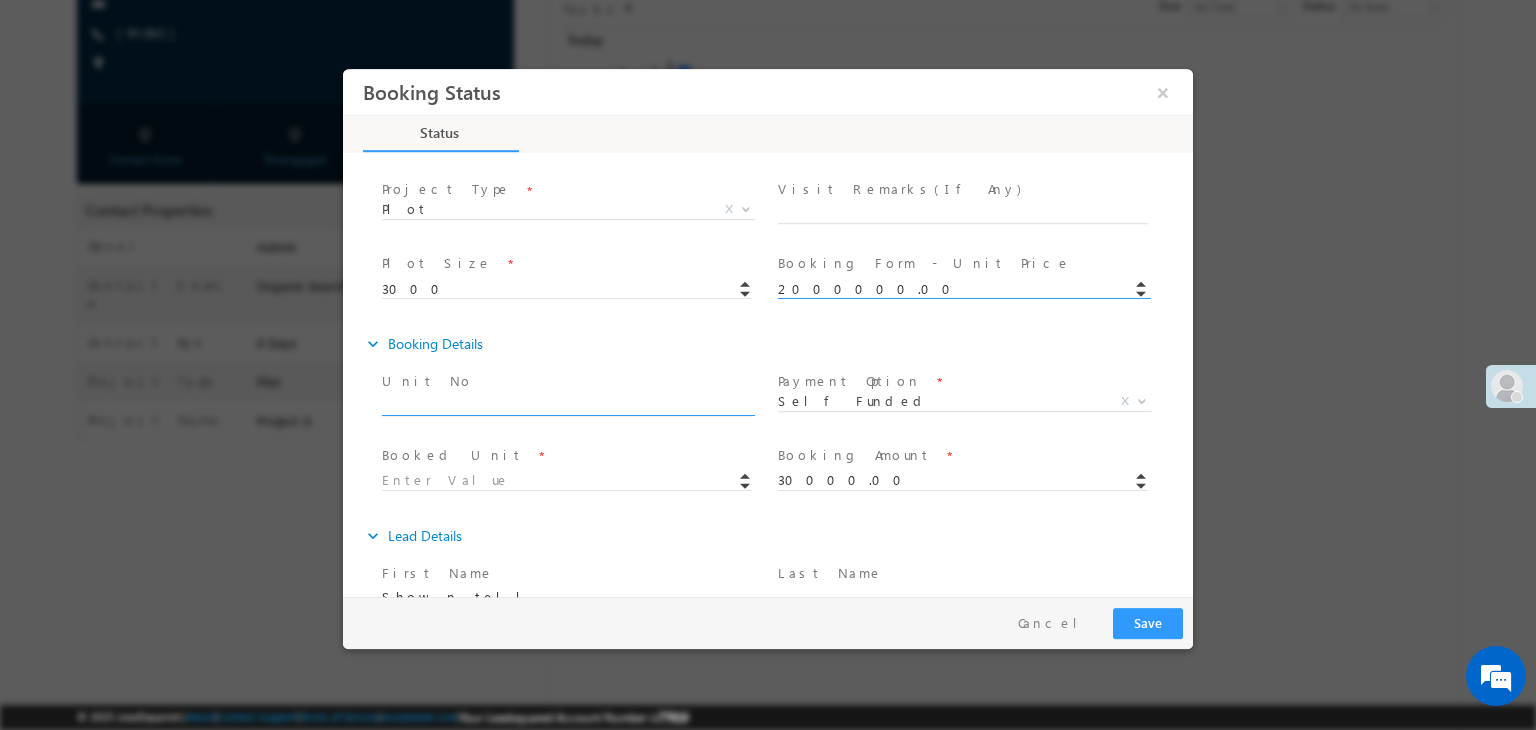 click at bounding box center [567, 406] 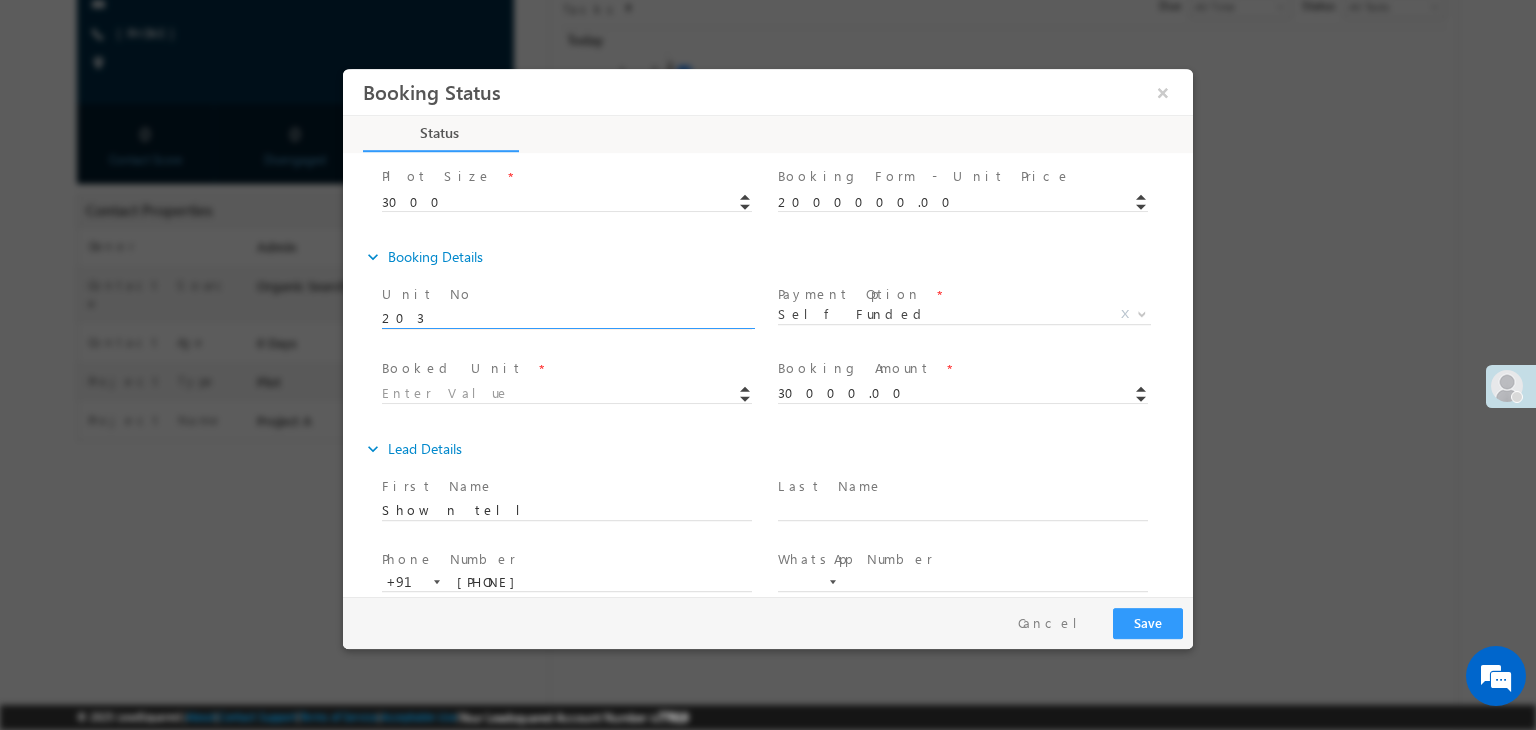 scroll, scrollTop: 400, scrollLeft: 0, axis: vertical 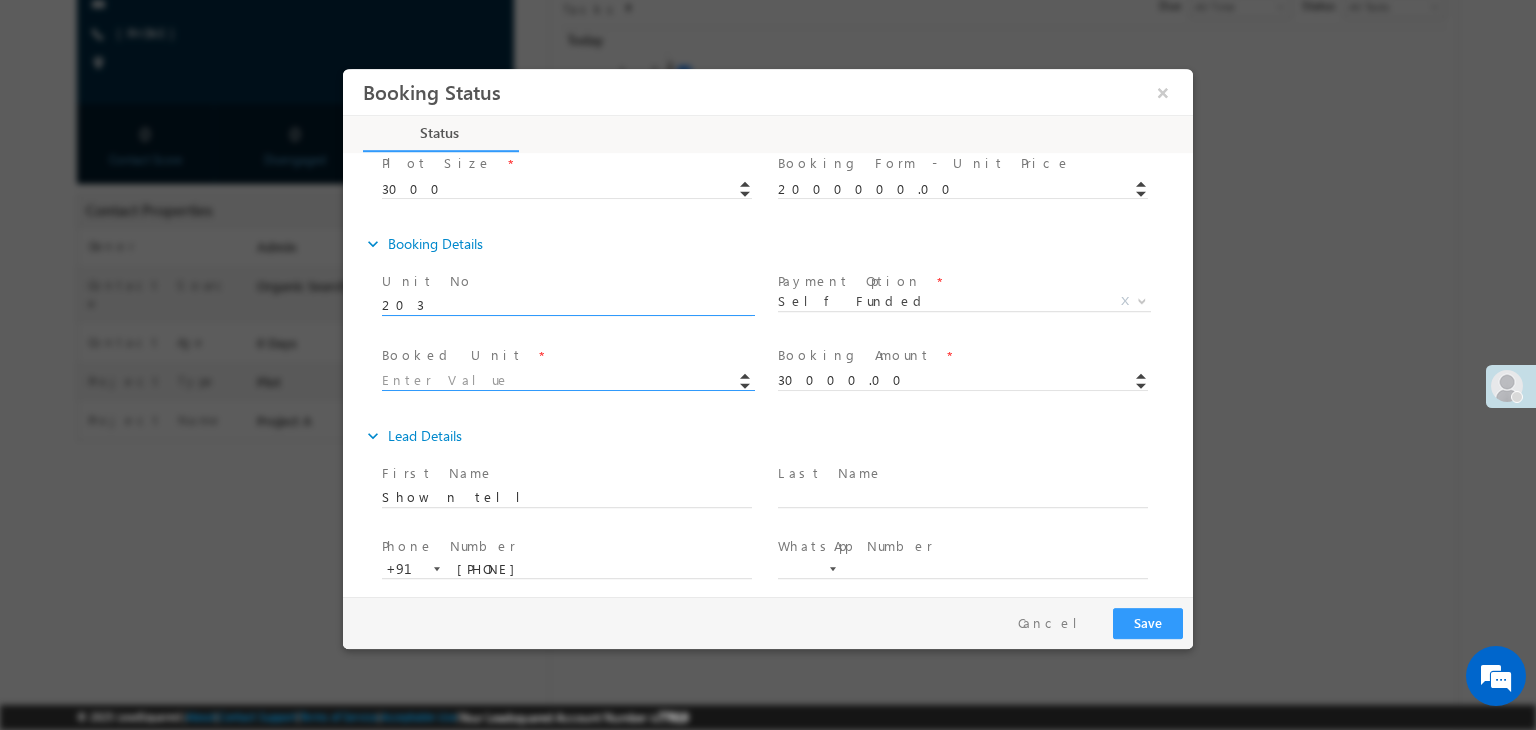 type on "203" 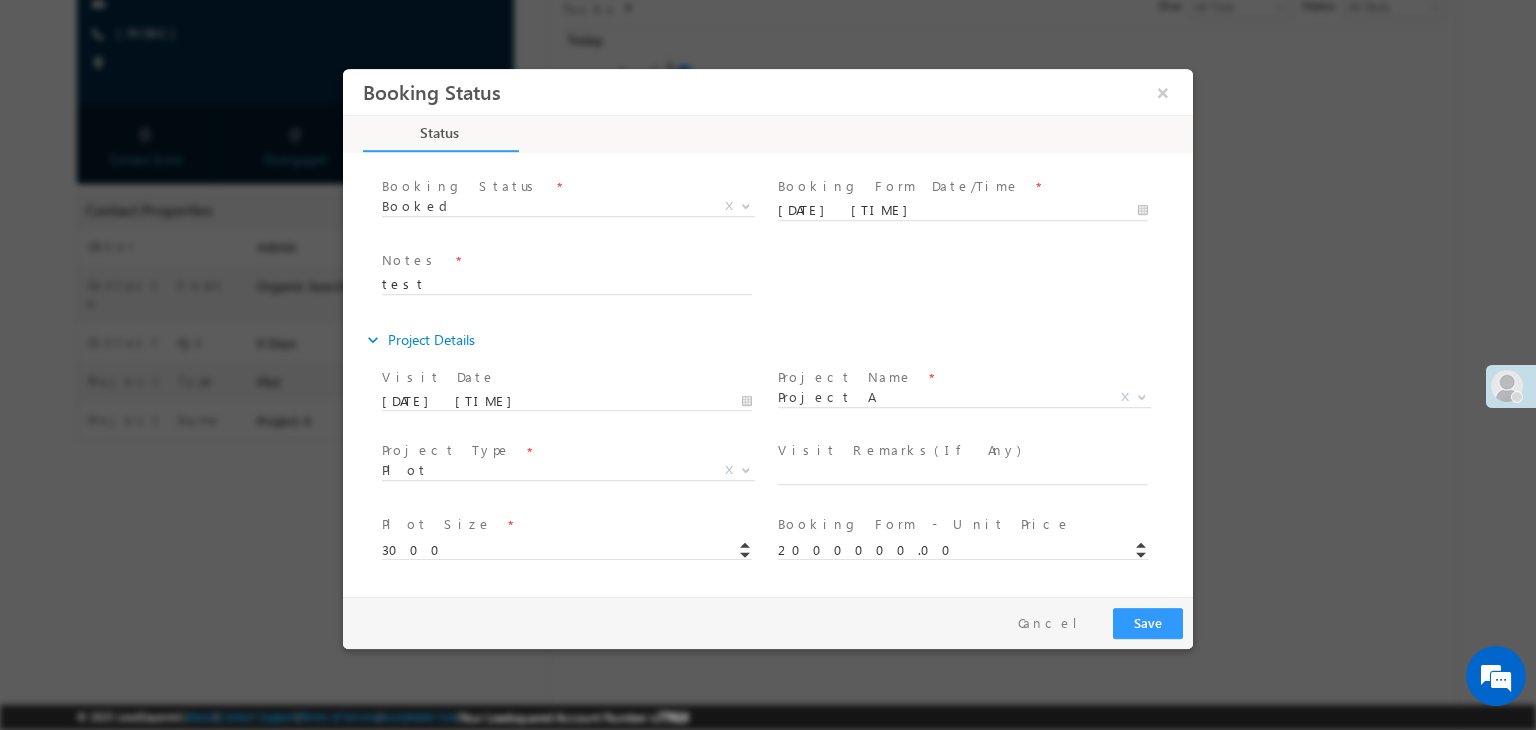 scroll, scrollTop: 0, scrollLeft: 0, axis: both 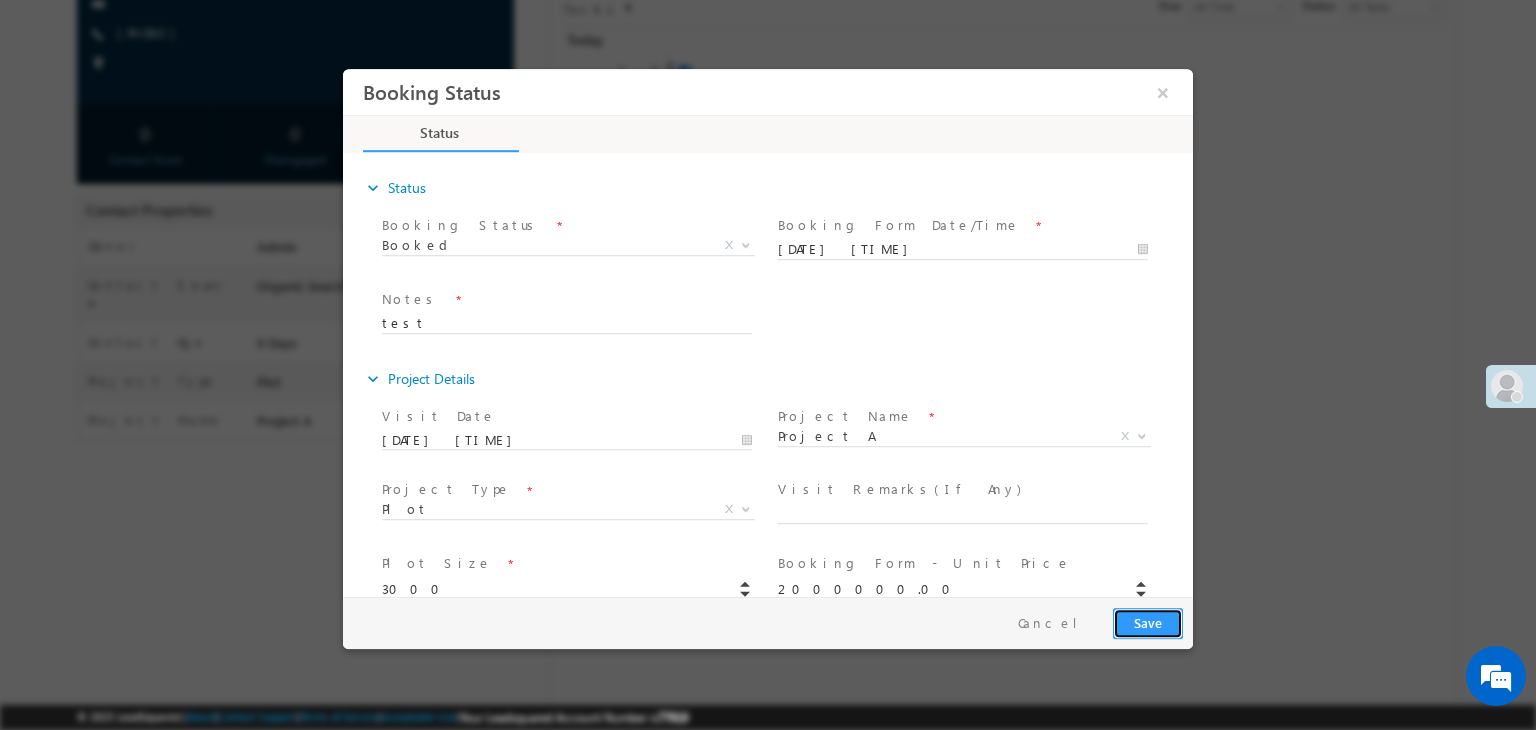 type on "203.00" 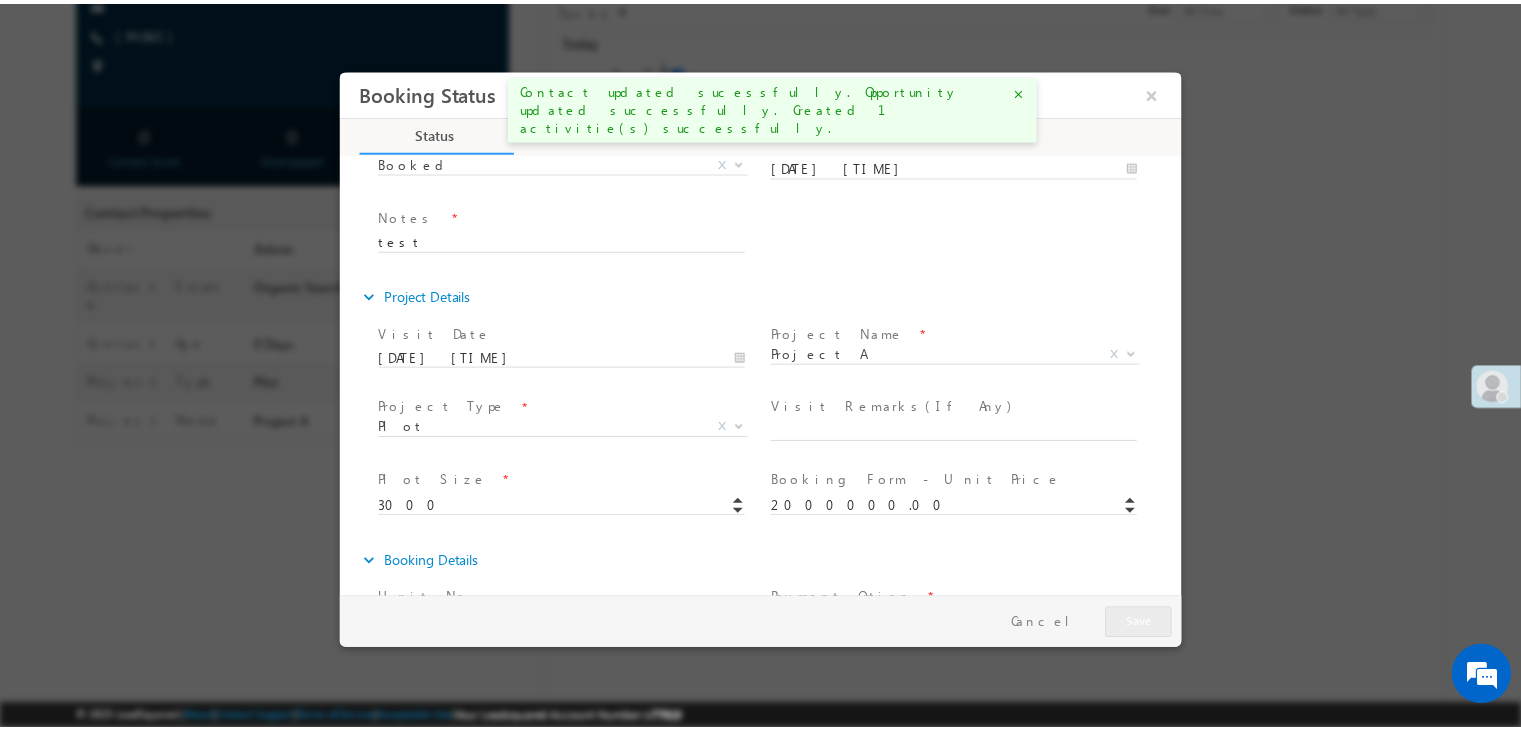 scroll, scrollTop: 300, scrollLeft: 0, axis: vertical 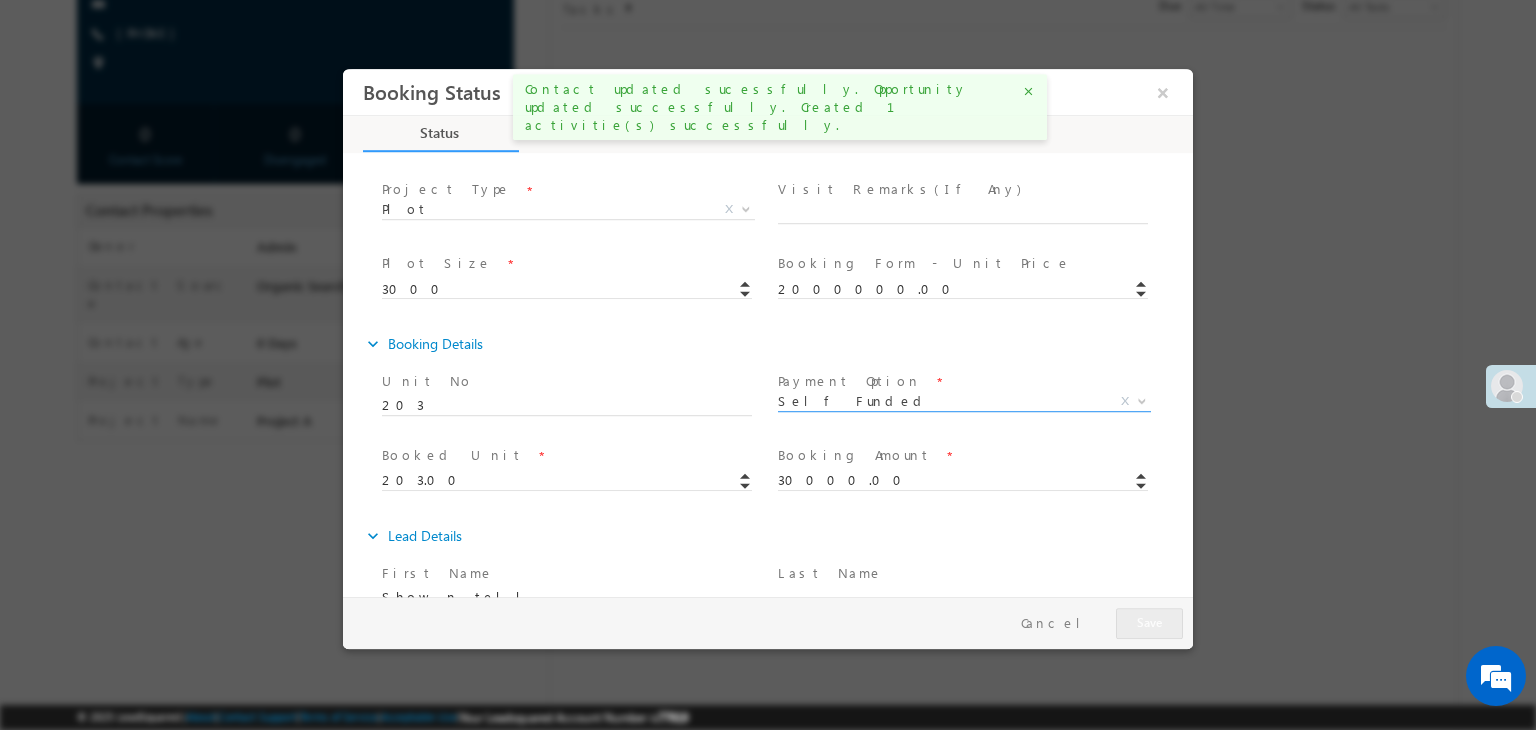 click on "Self Funded" at bounding box center (940, 401) 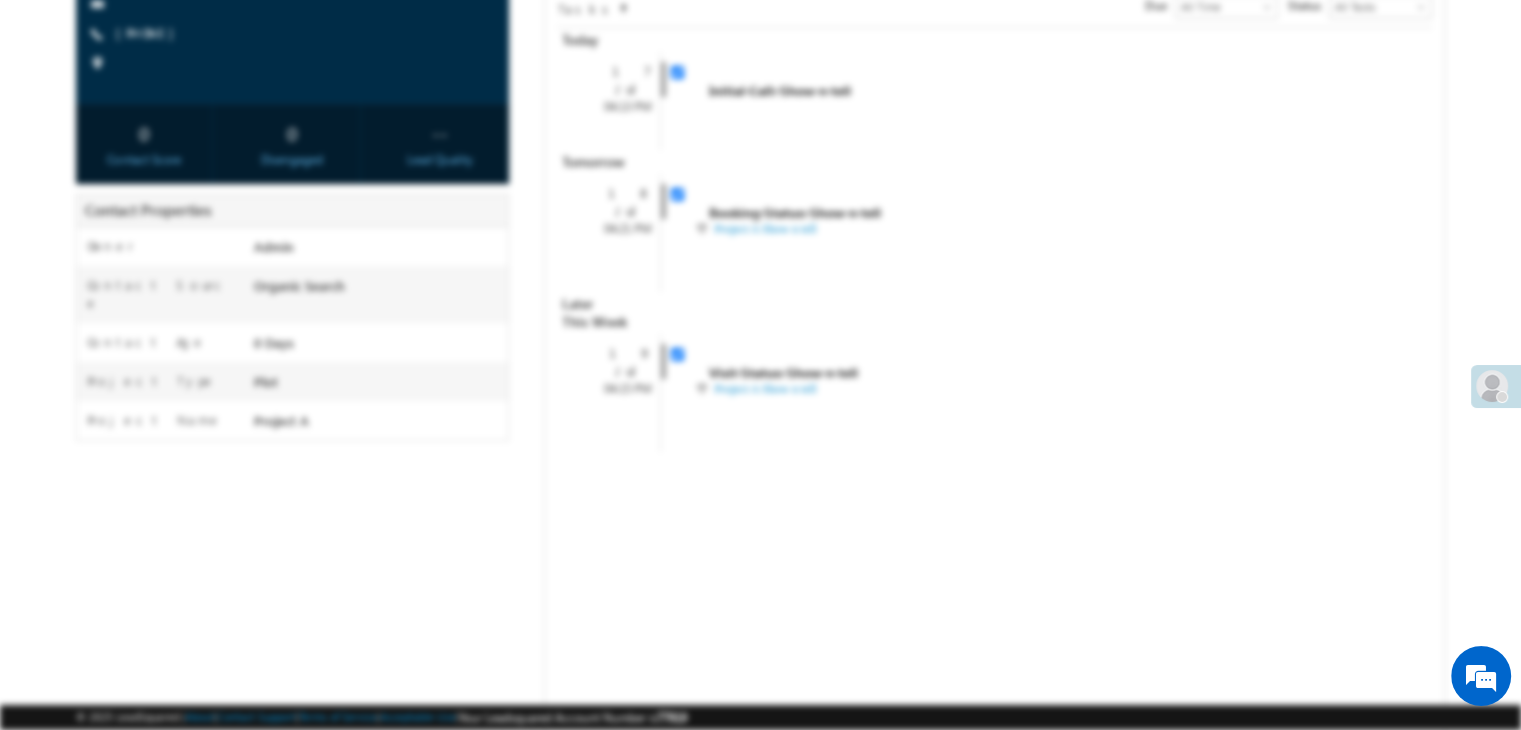 click at bounding box center (761, 359) 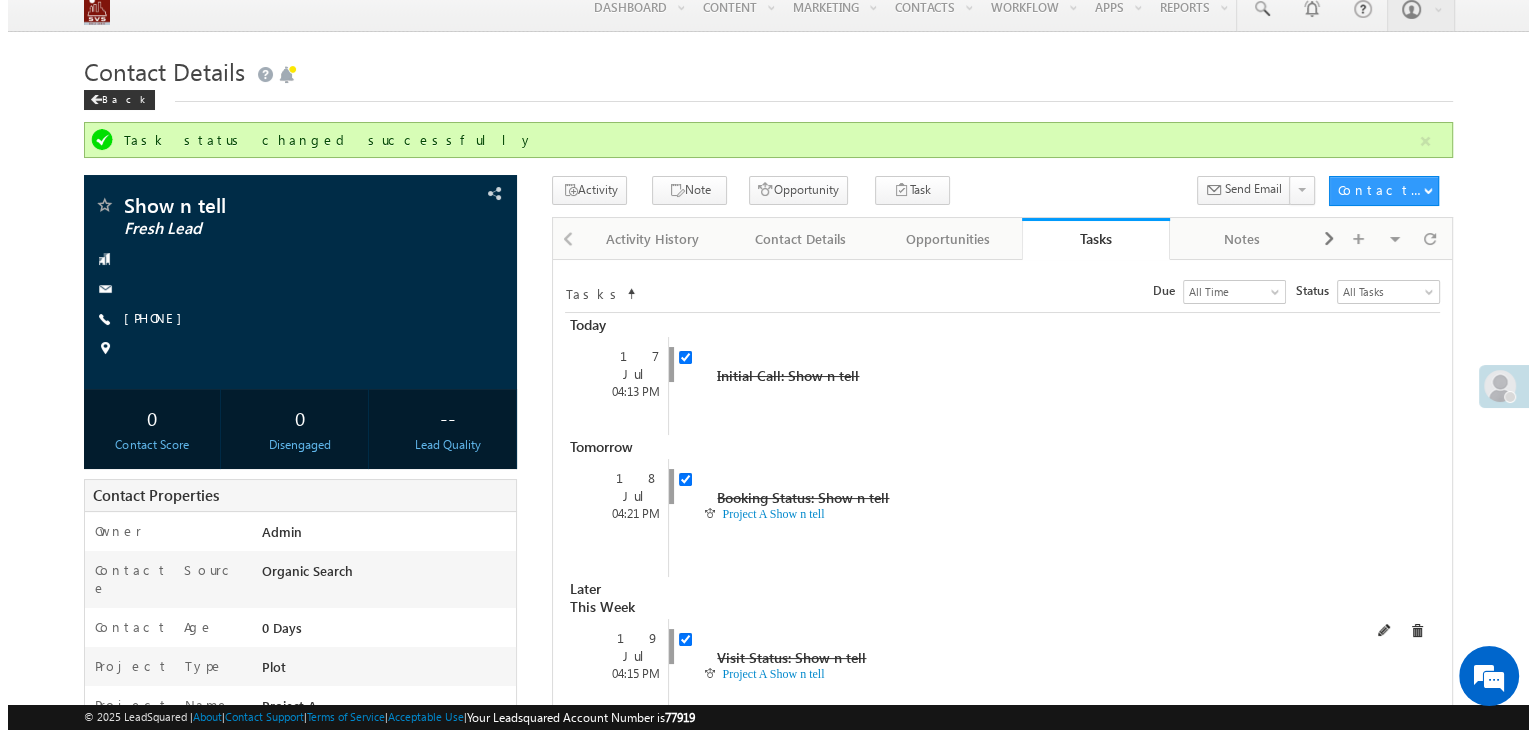 scroll, scrollTop: 0, scrollLeft: 0, axis: both 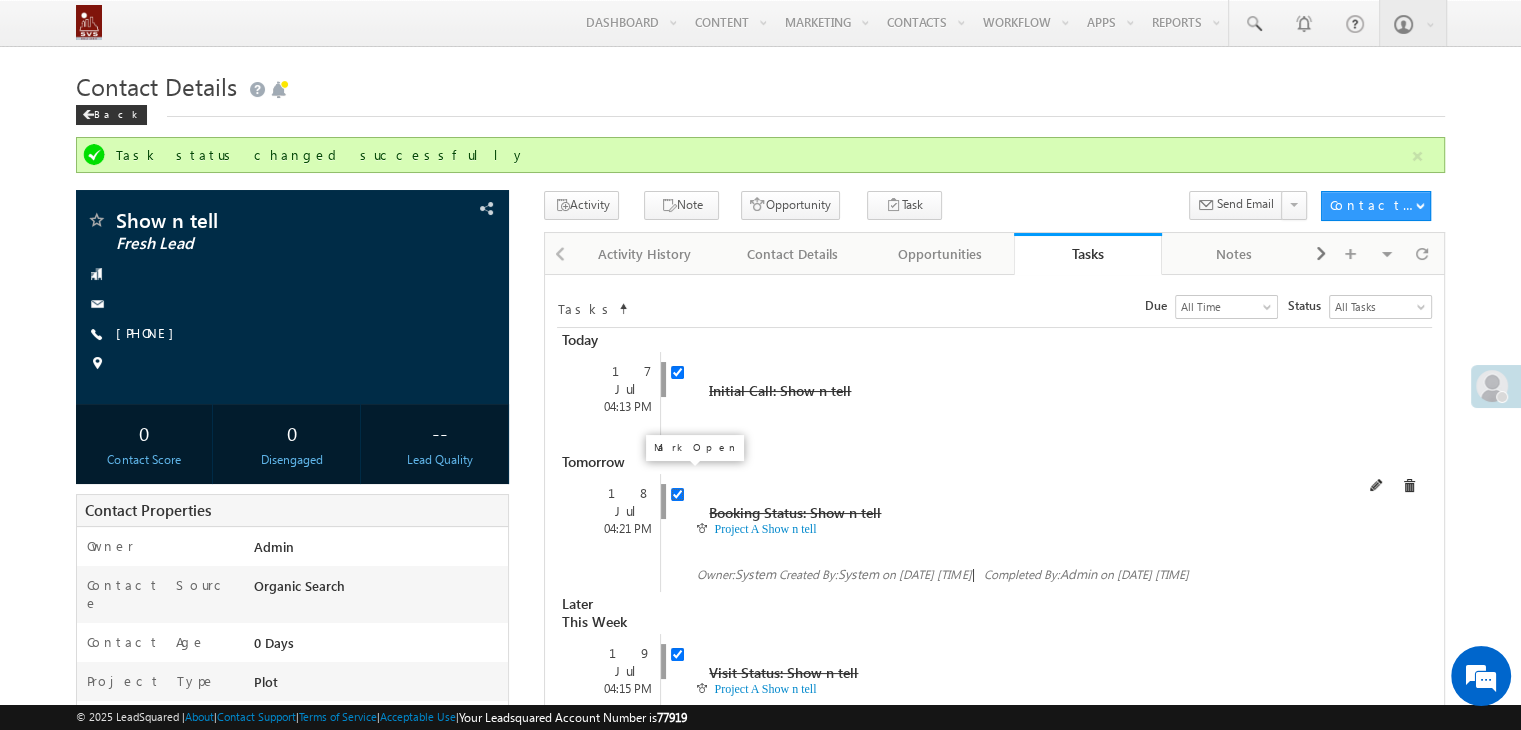click at bounding box center (677, 494) 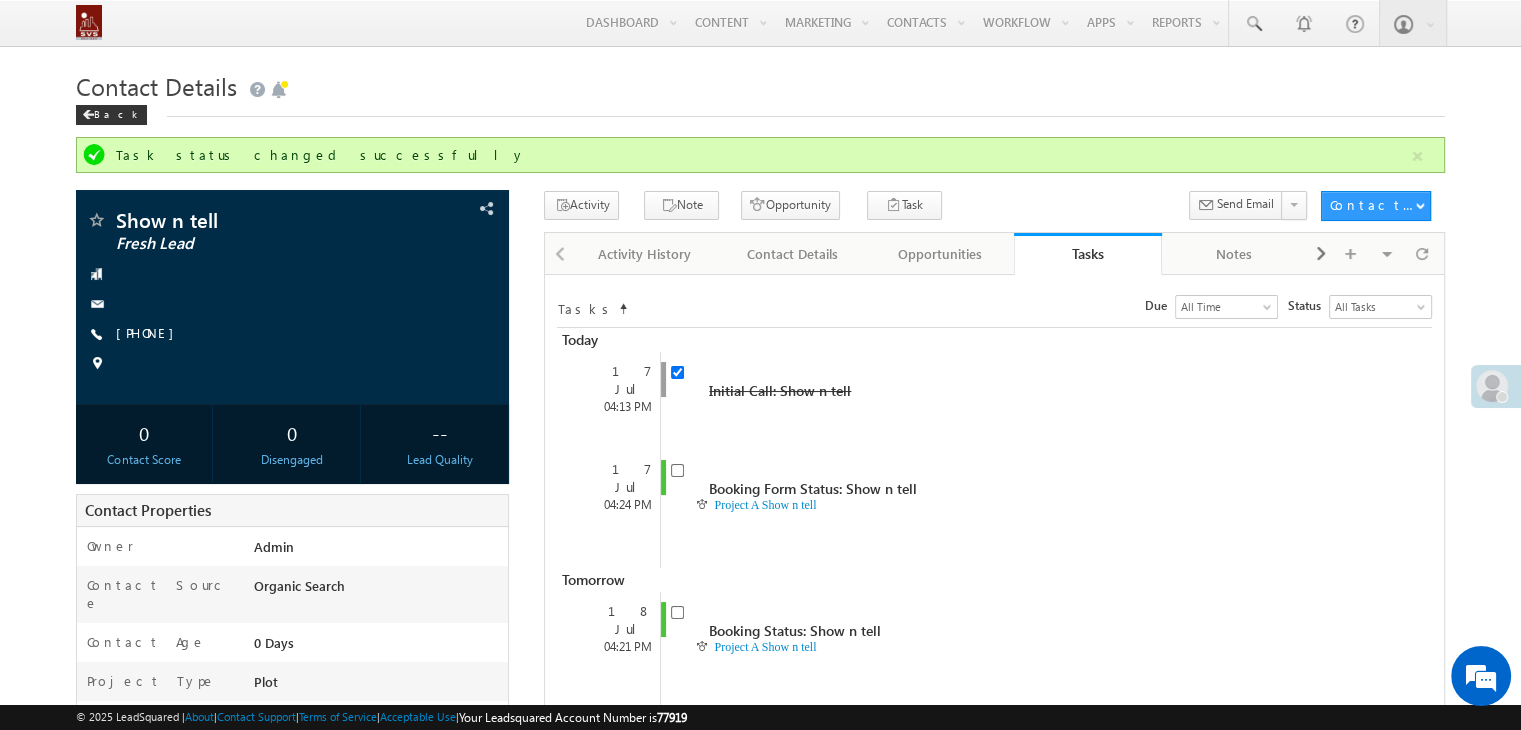 click on "Booking Form Status: Show n tell
Project A Show n tell
Owner:
System
Created By:" at bounding box center [992, 509] 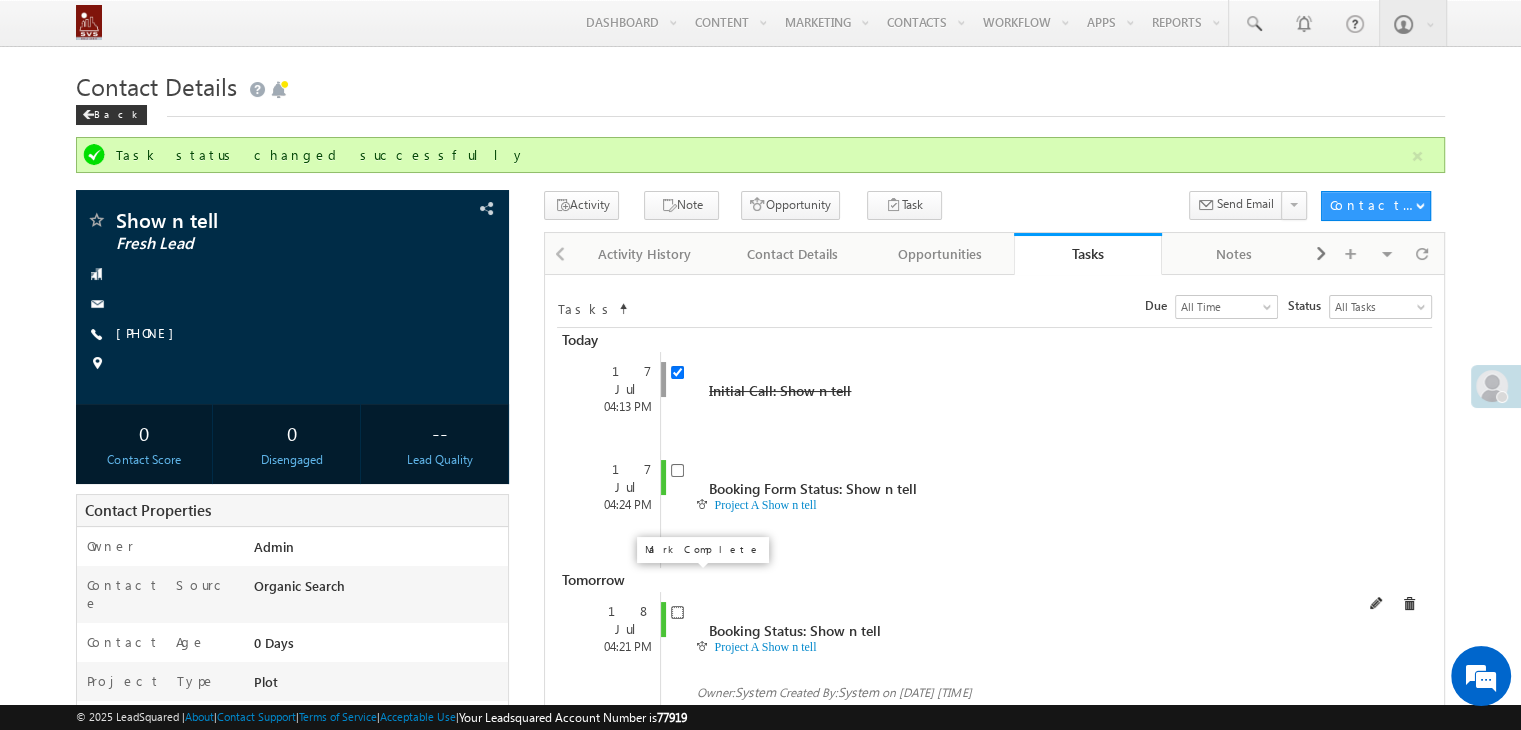 click at bounding box center [677, 612] 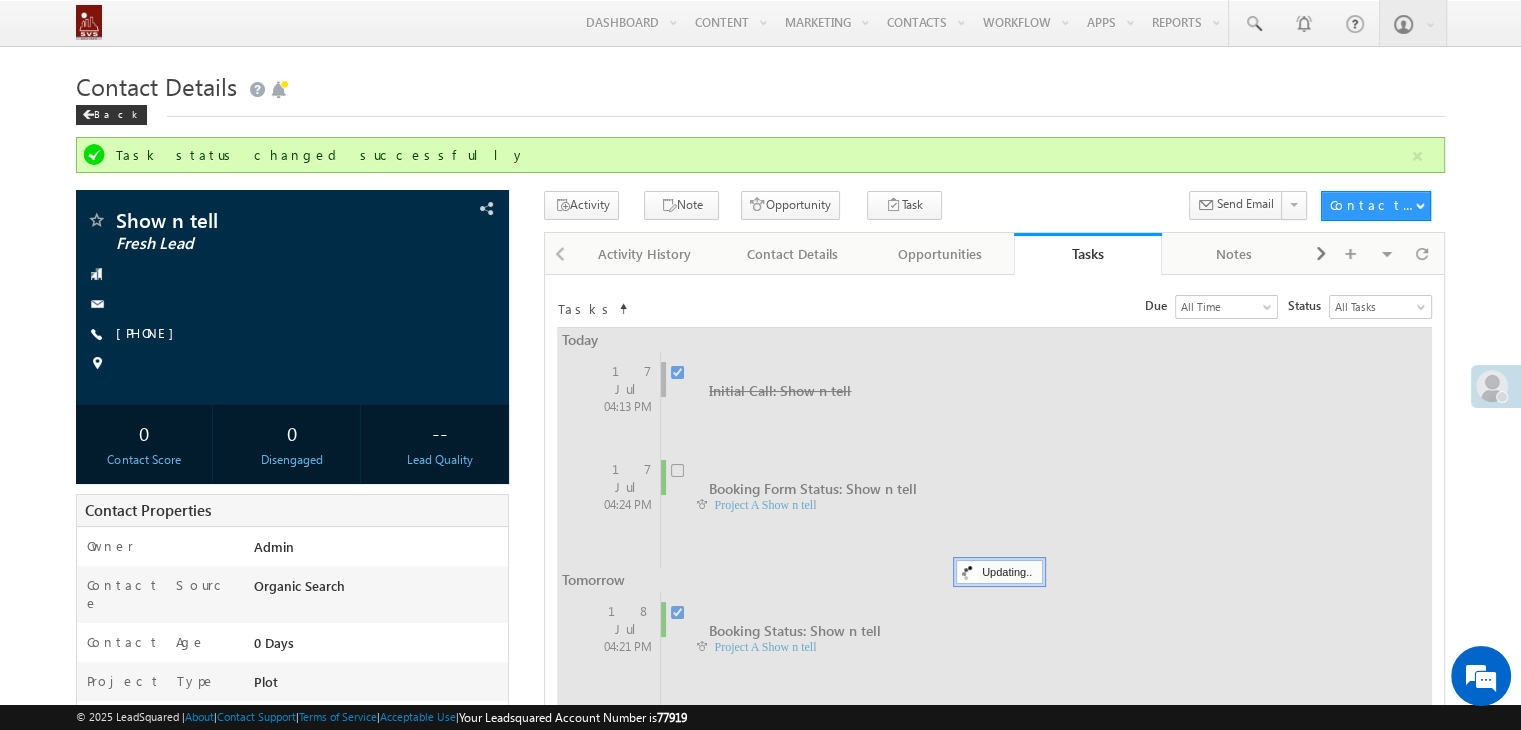 checkbox on "false" 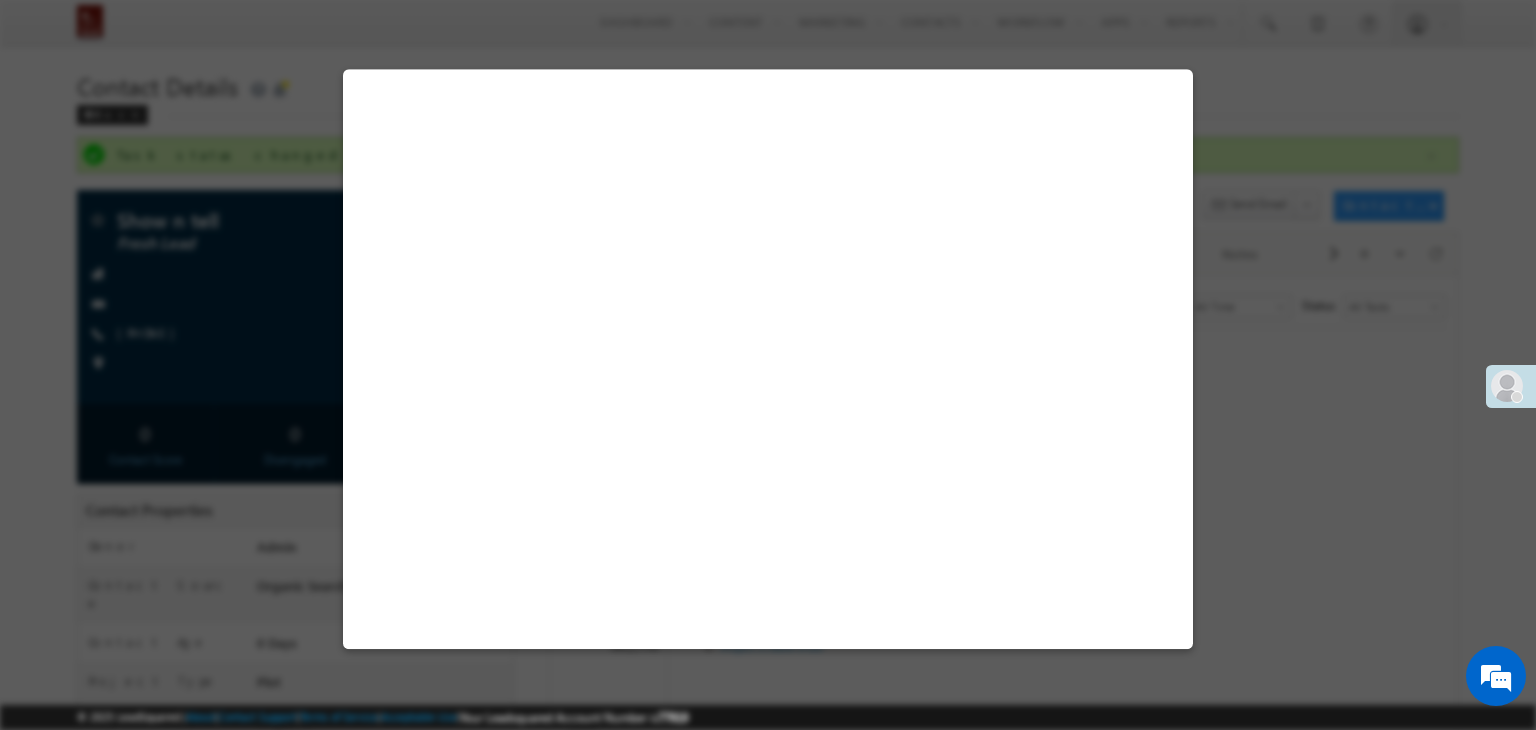 select on "Project A" 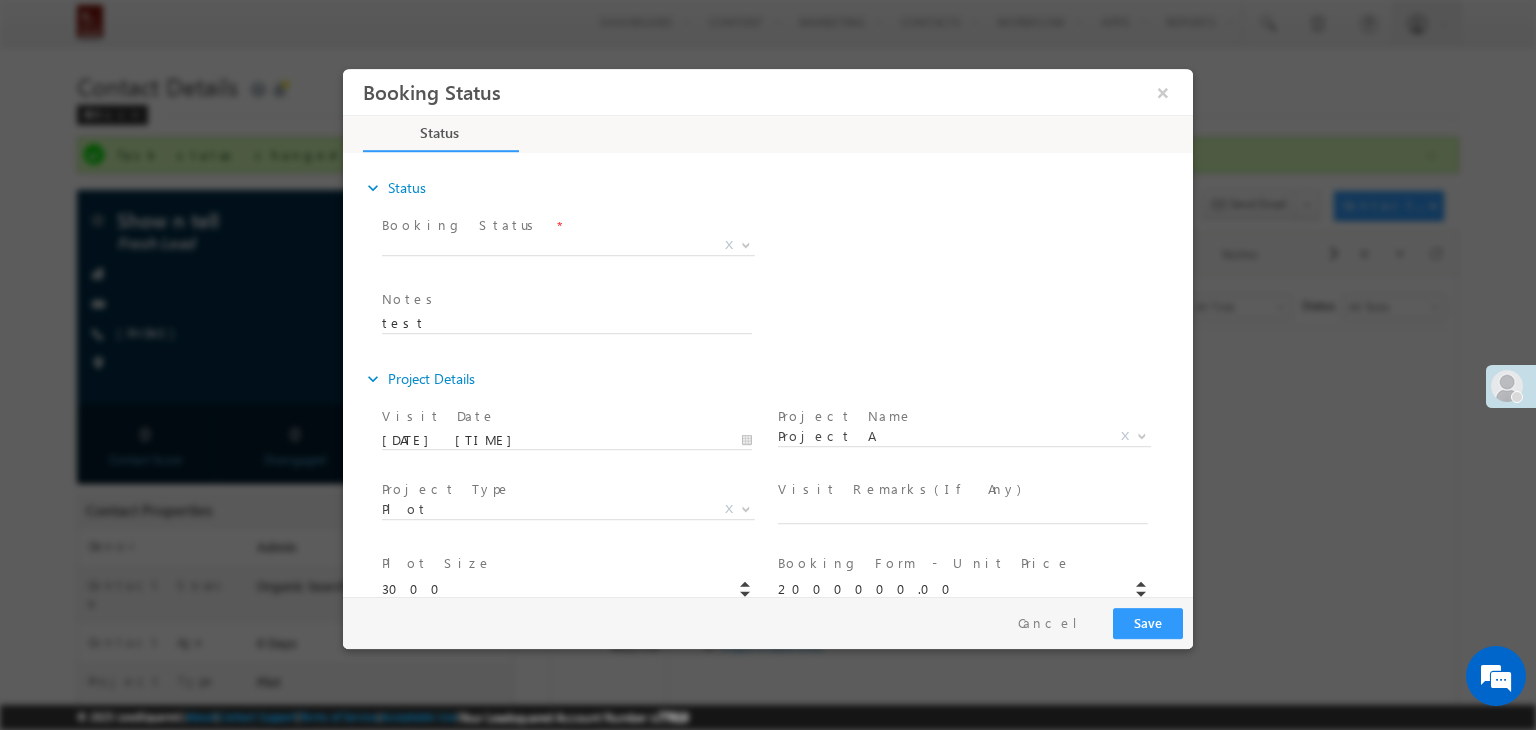 scroll, scrollTop: 0, scrollLeft: 0, axis: both 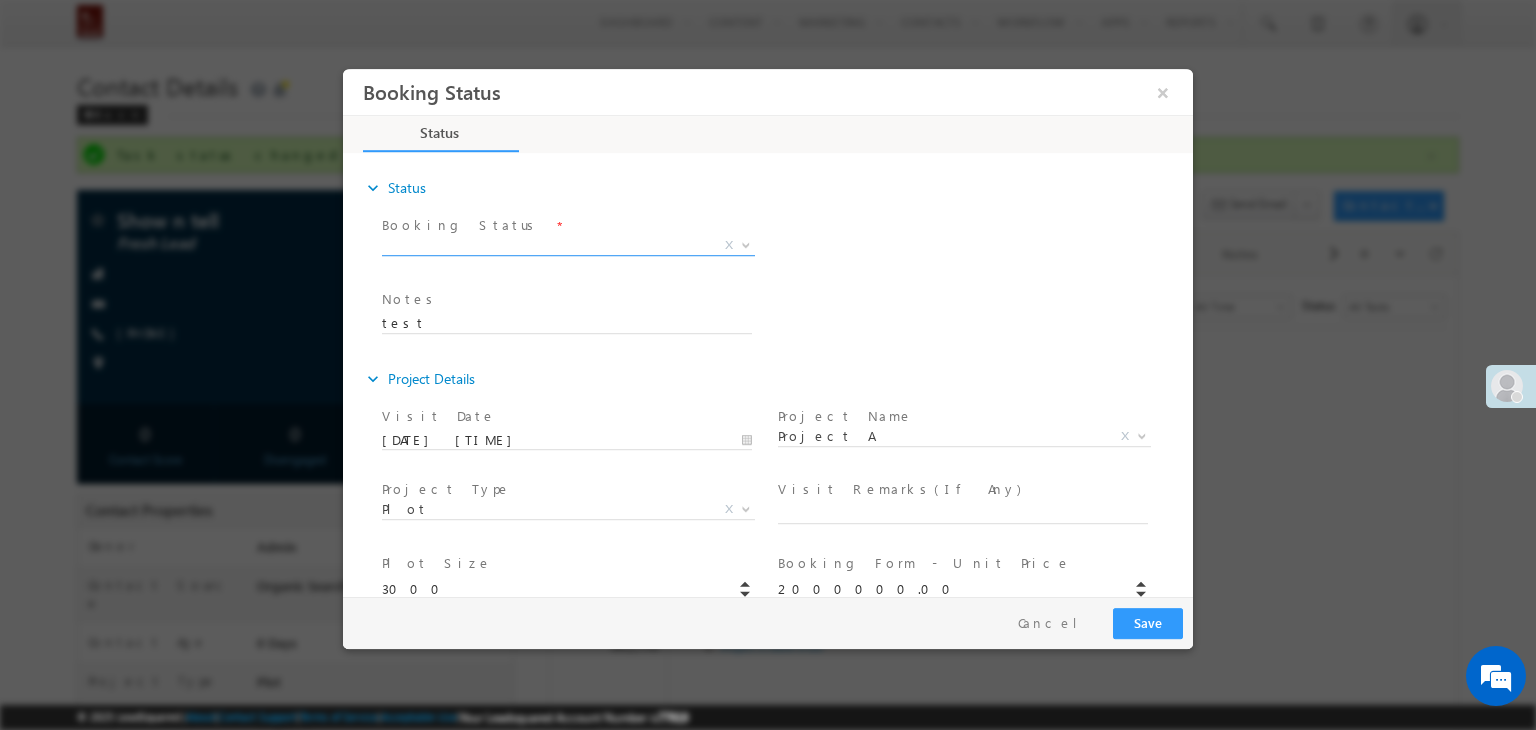 click on "X" at bounding box center (568, 246) 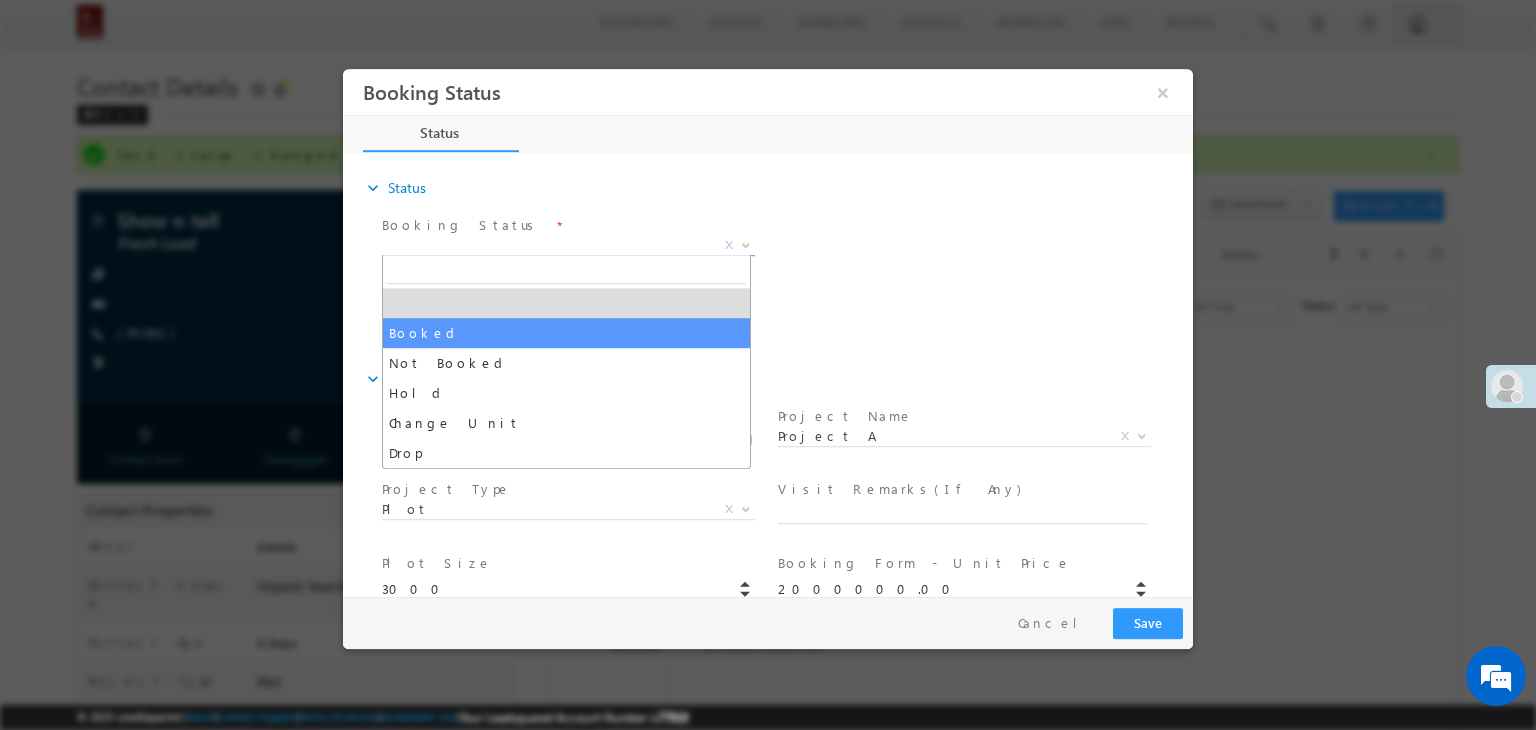 select on "Booked" 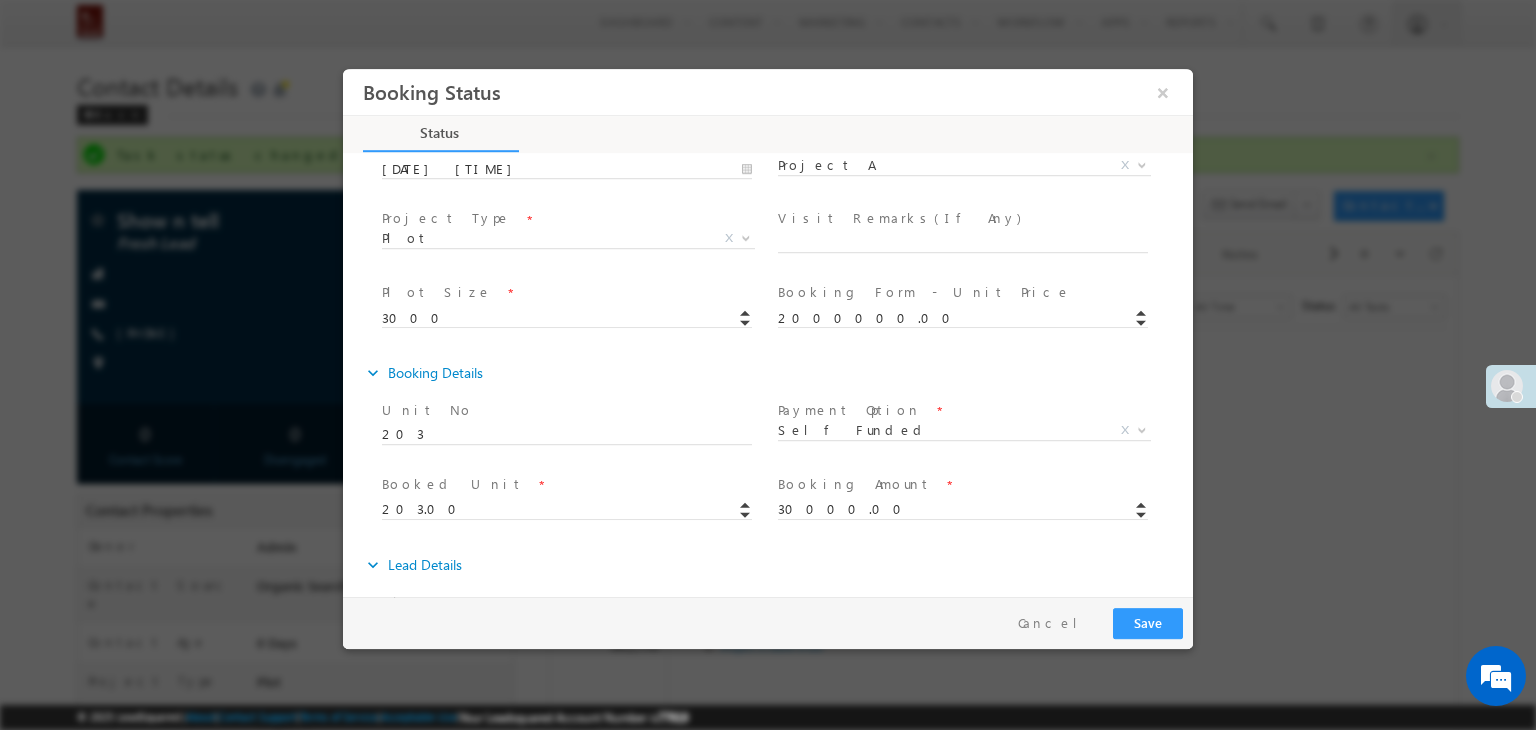 scroll, scrollTop: 400, scrollLeft: 0, axis: vertical 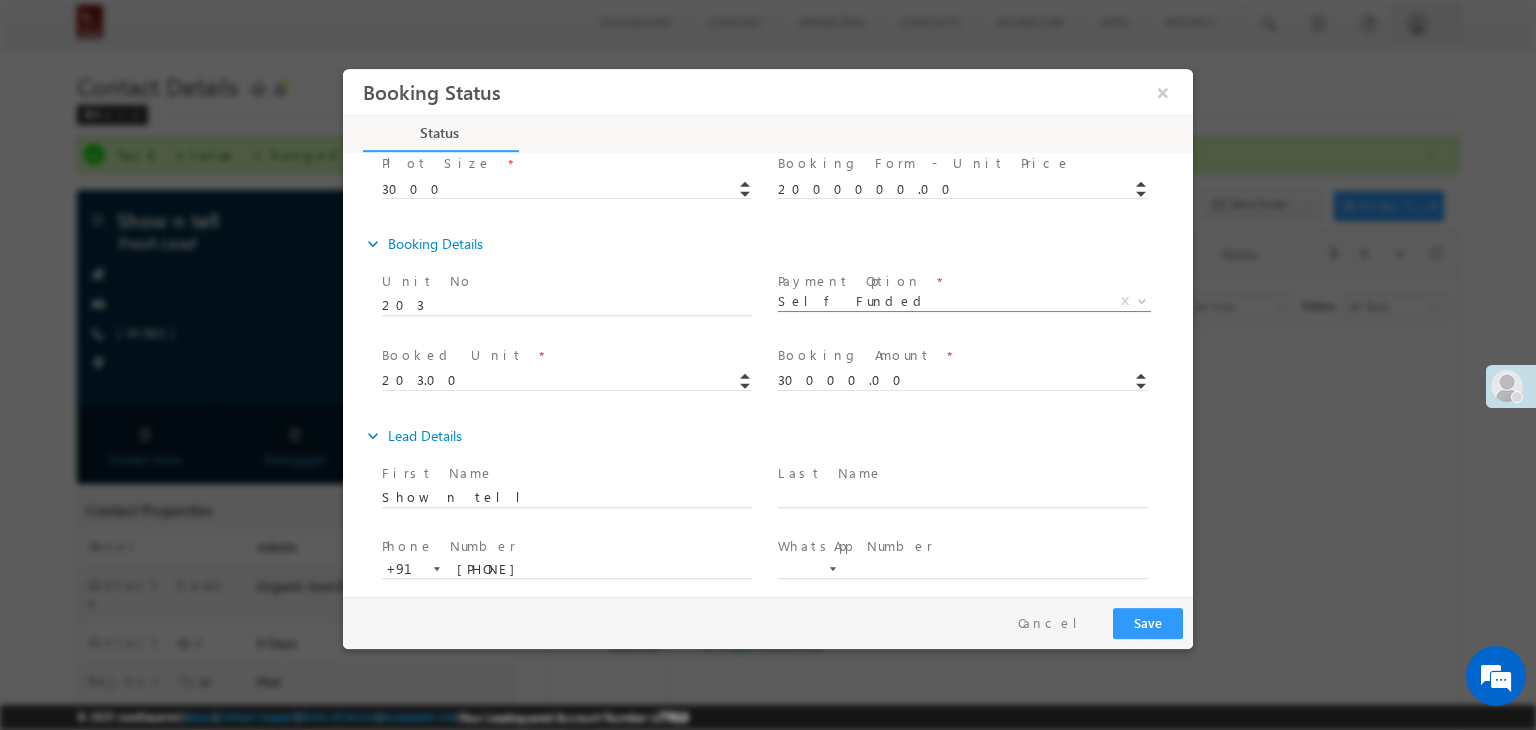 click on "Self Funded" at bounding box center (940, 301) 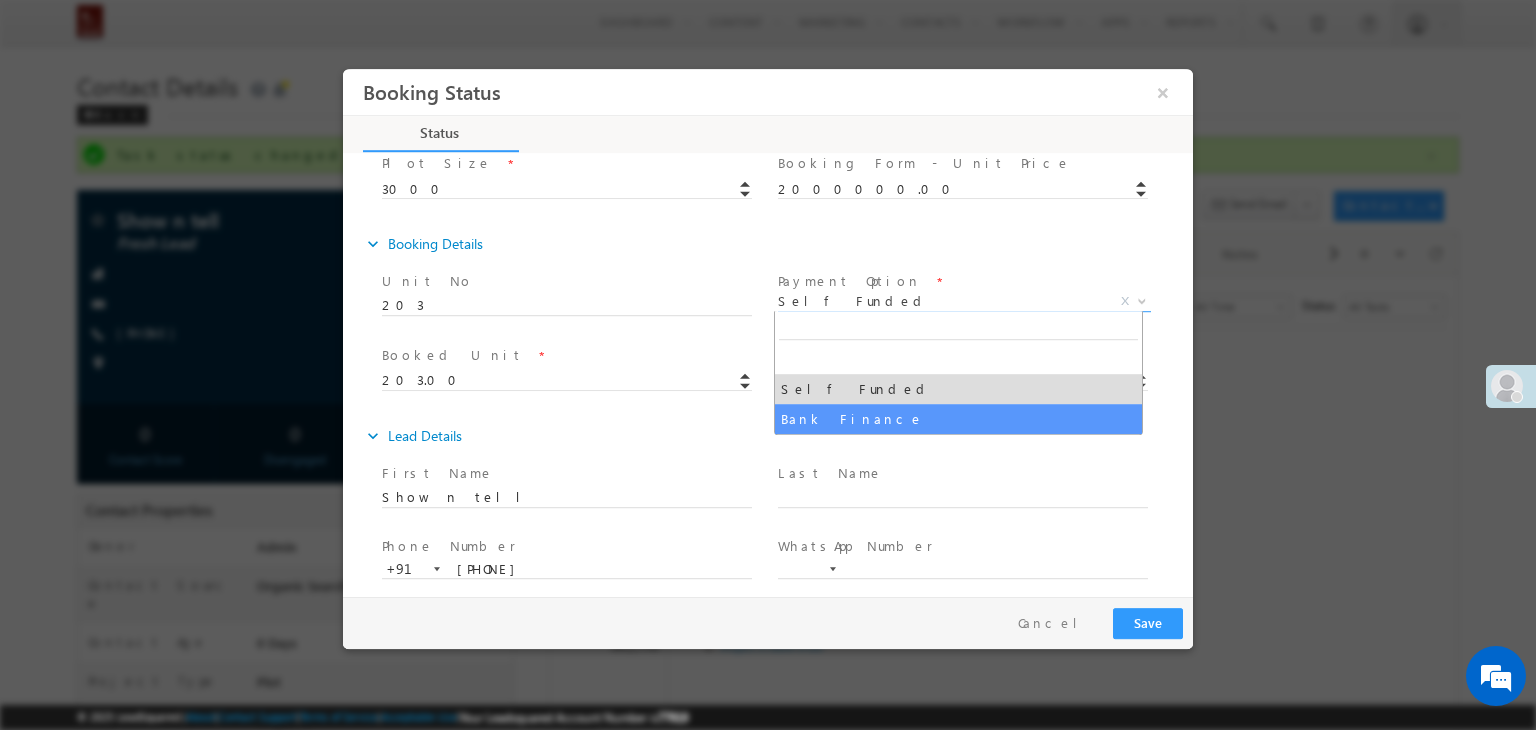 select on "Bank Finance" 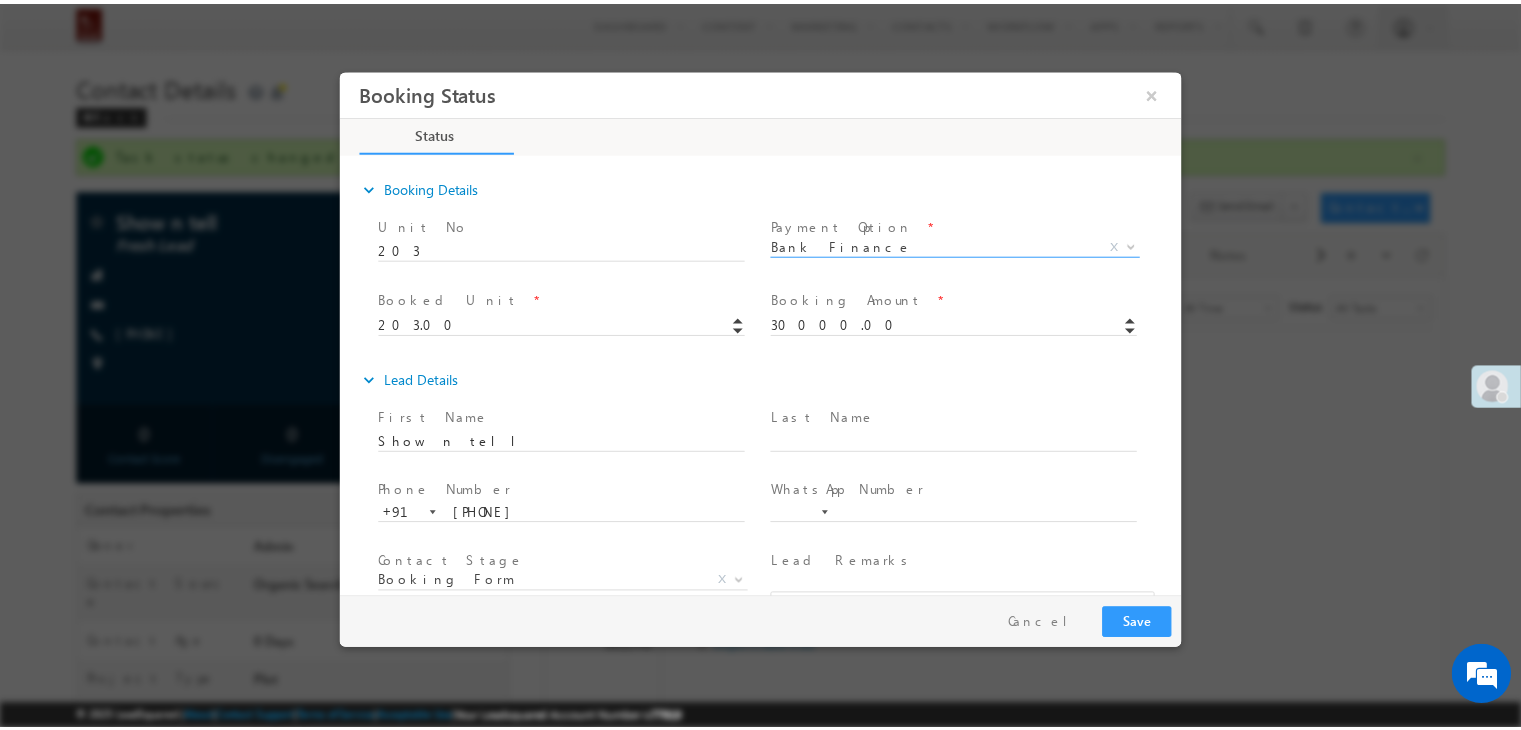 scroll, scrollTop: 256, scrollLeft: 0, axis: vertical 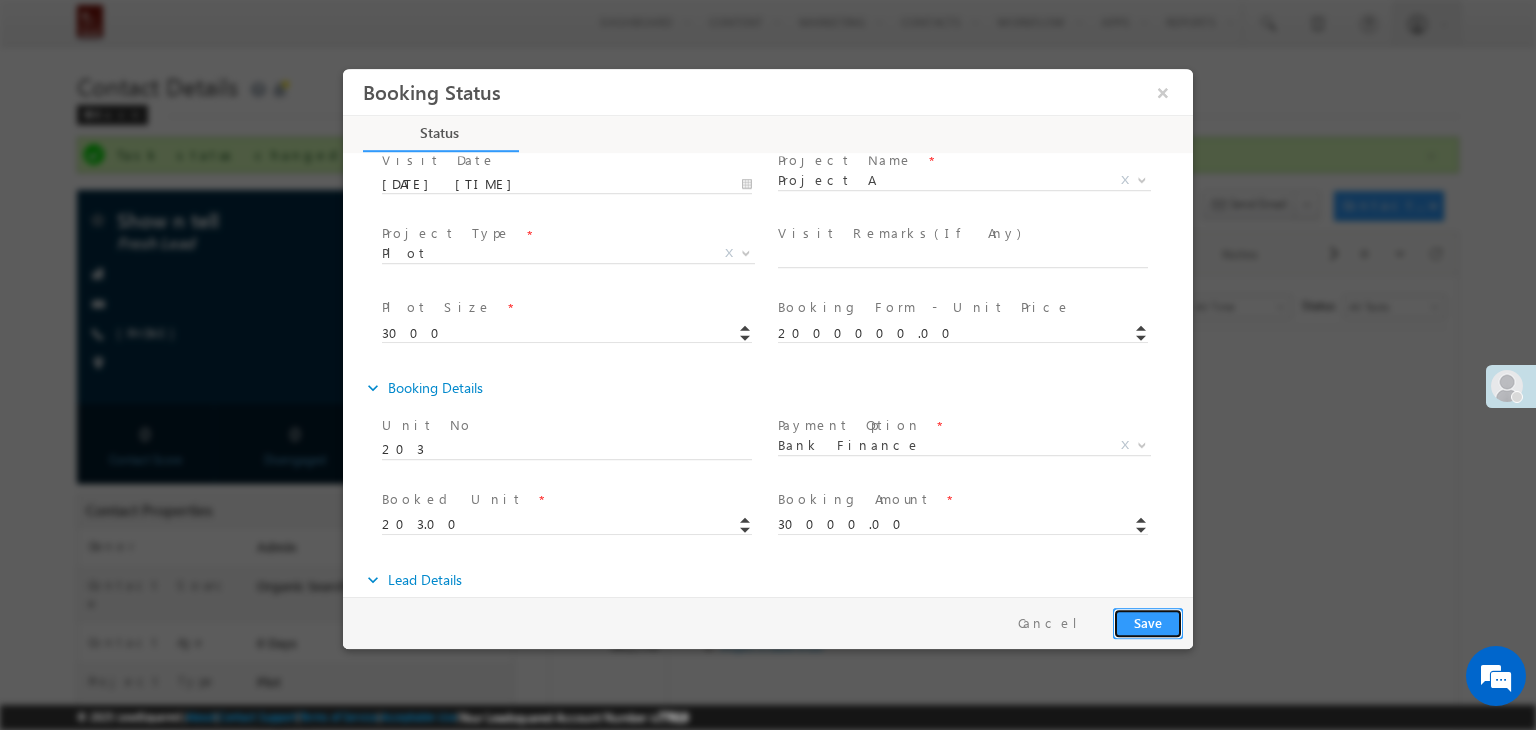 click on "Save" at bounding box center (1148, 623) 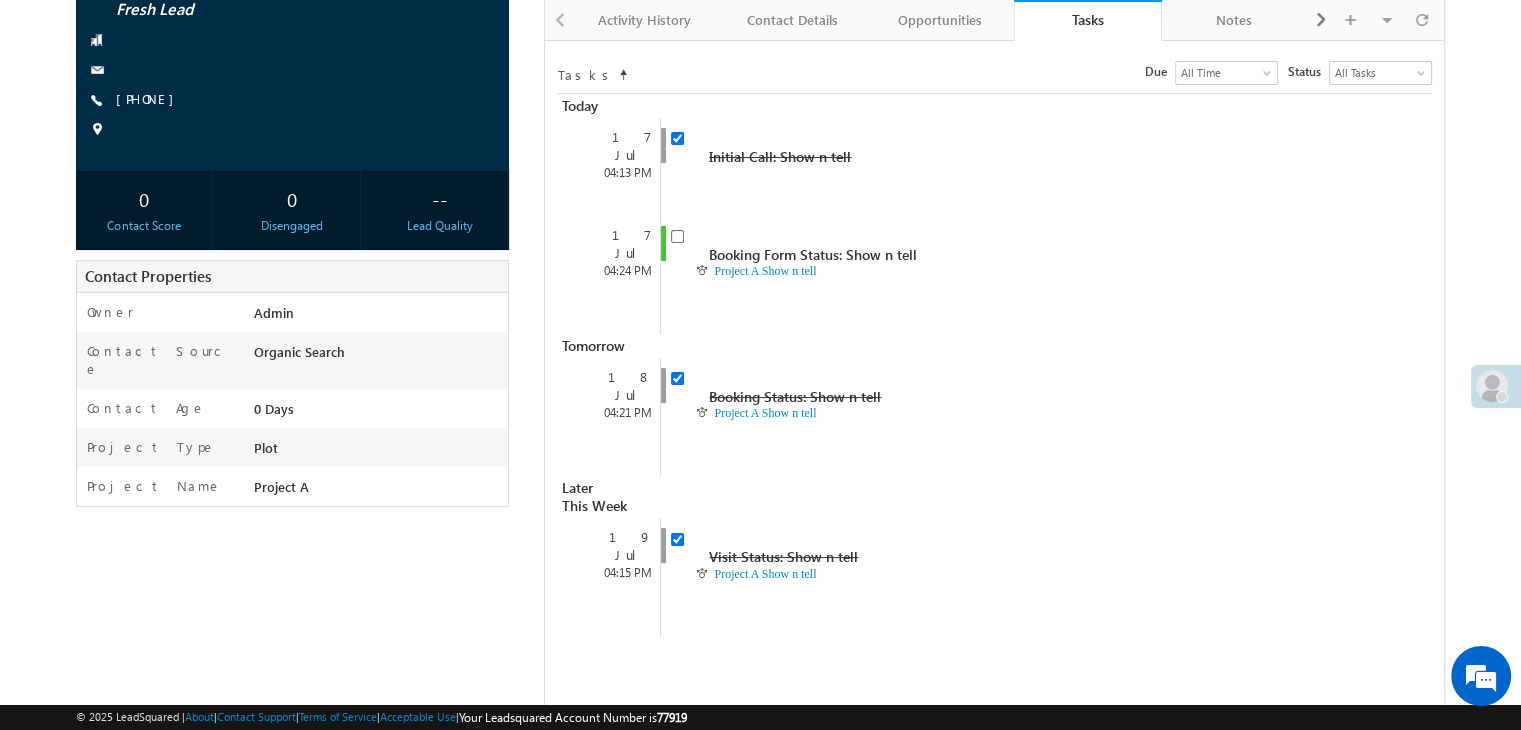 scroll, scrollTop: 200, scrollLeft: 0, axis: vertical 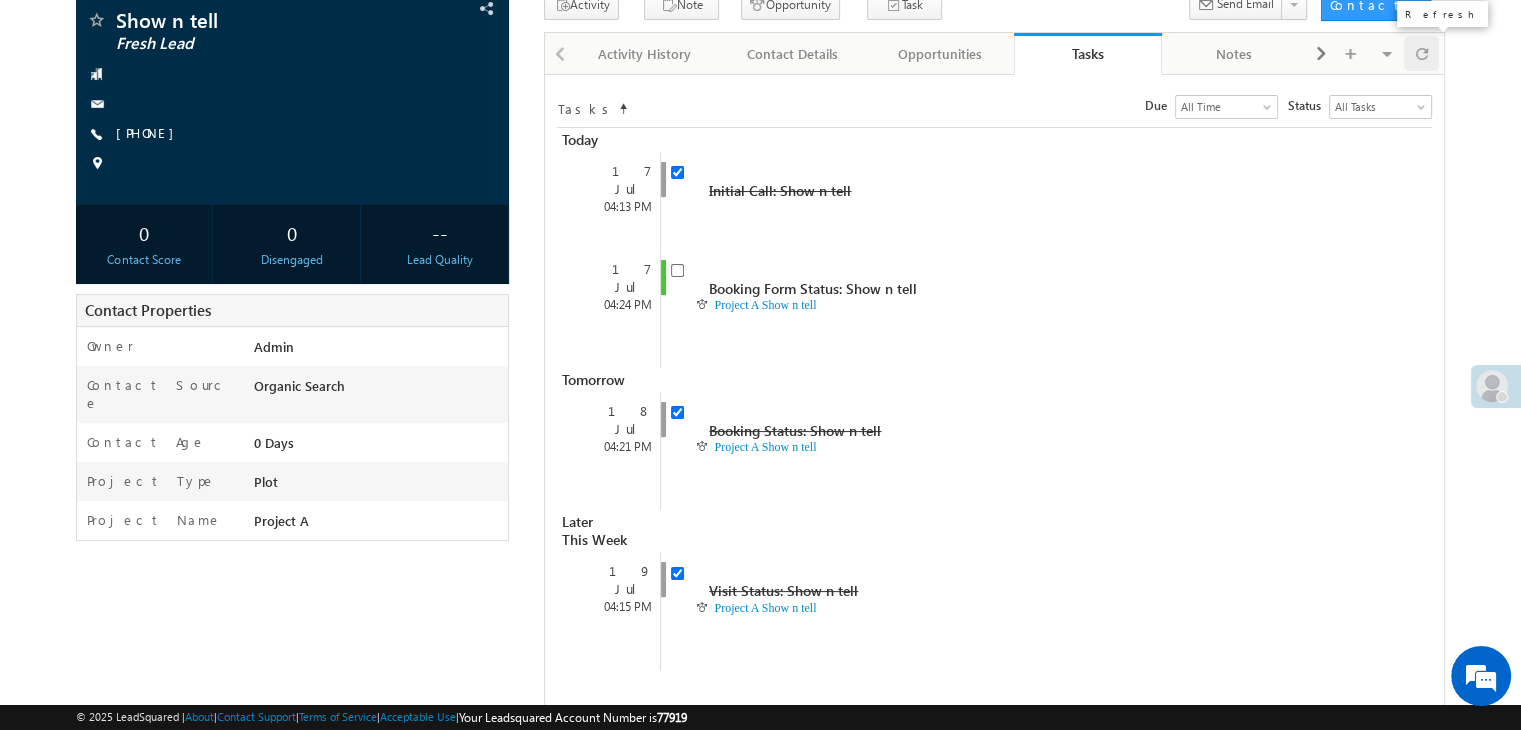click at bounding box center [1422, 53] 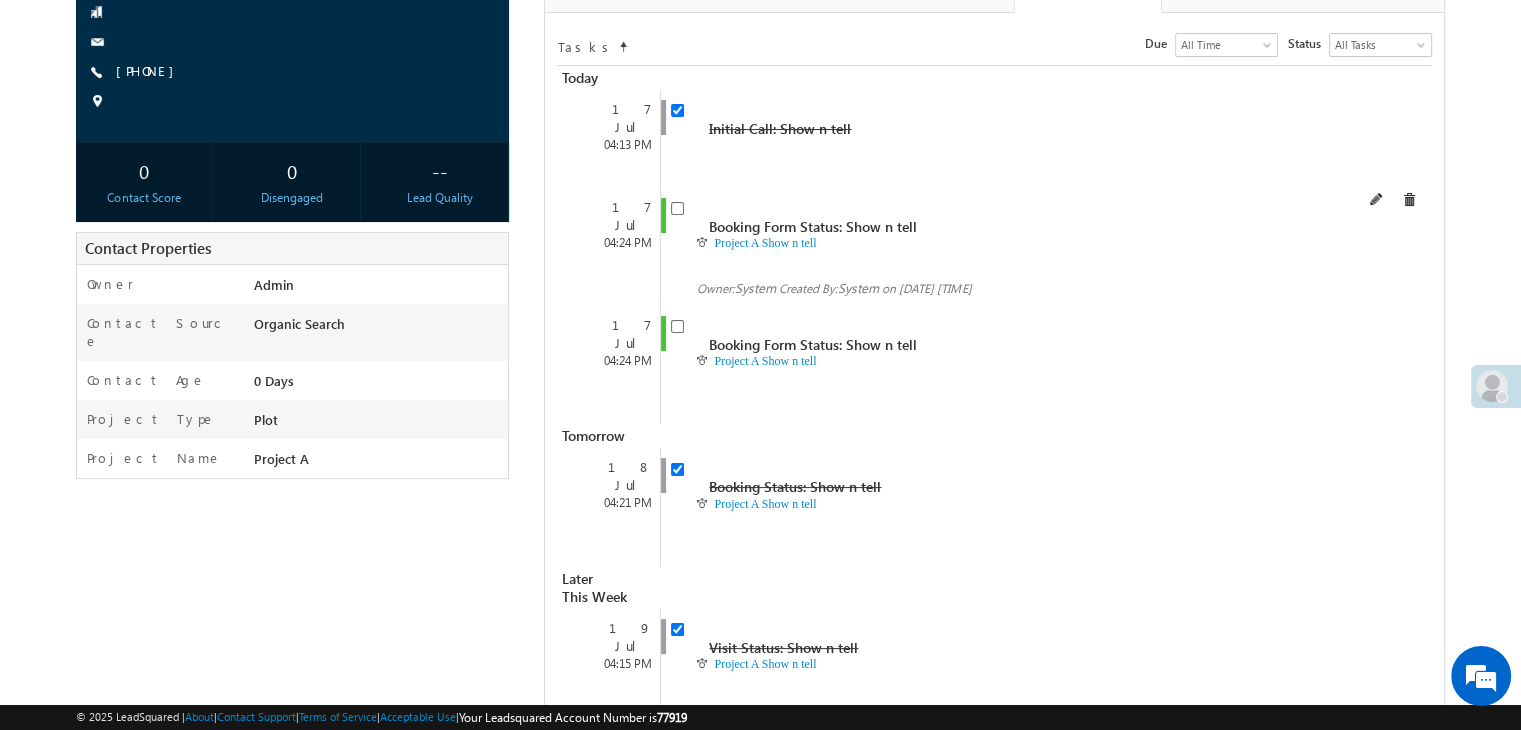 scroll, scrollTop: 205, scrollLeft: 0, axis: vertical 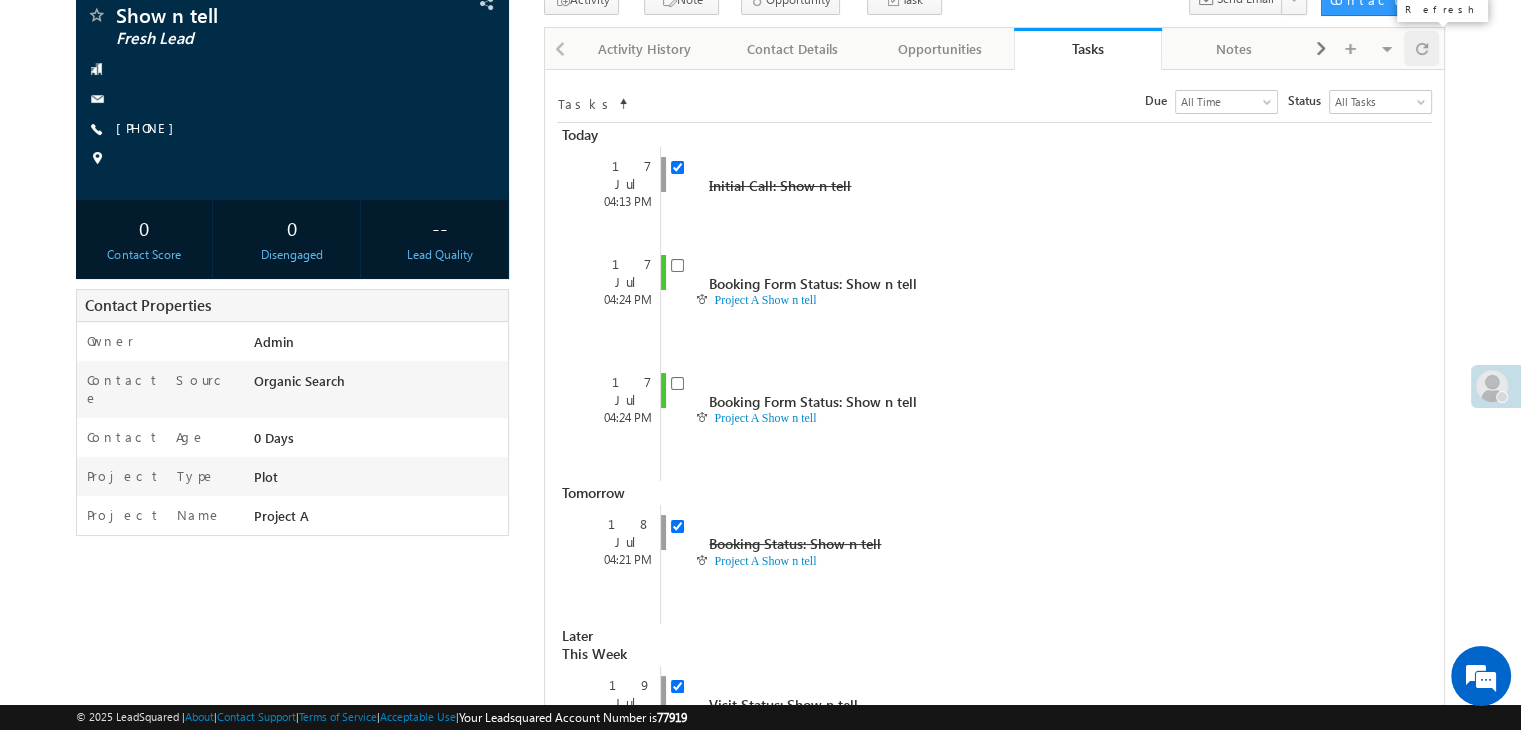 click at bounding box center (1422, 48) 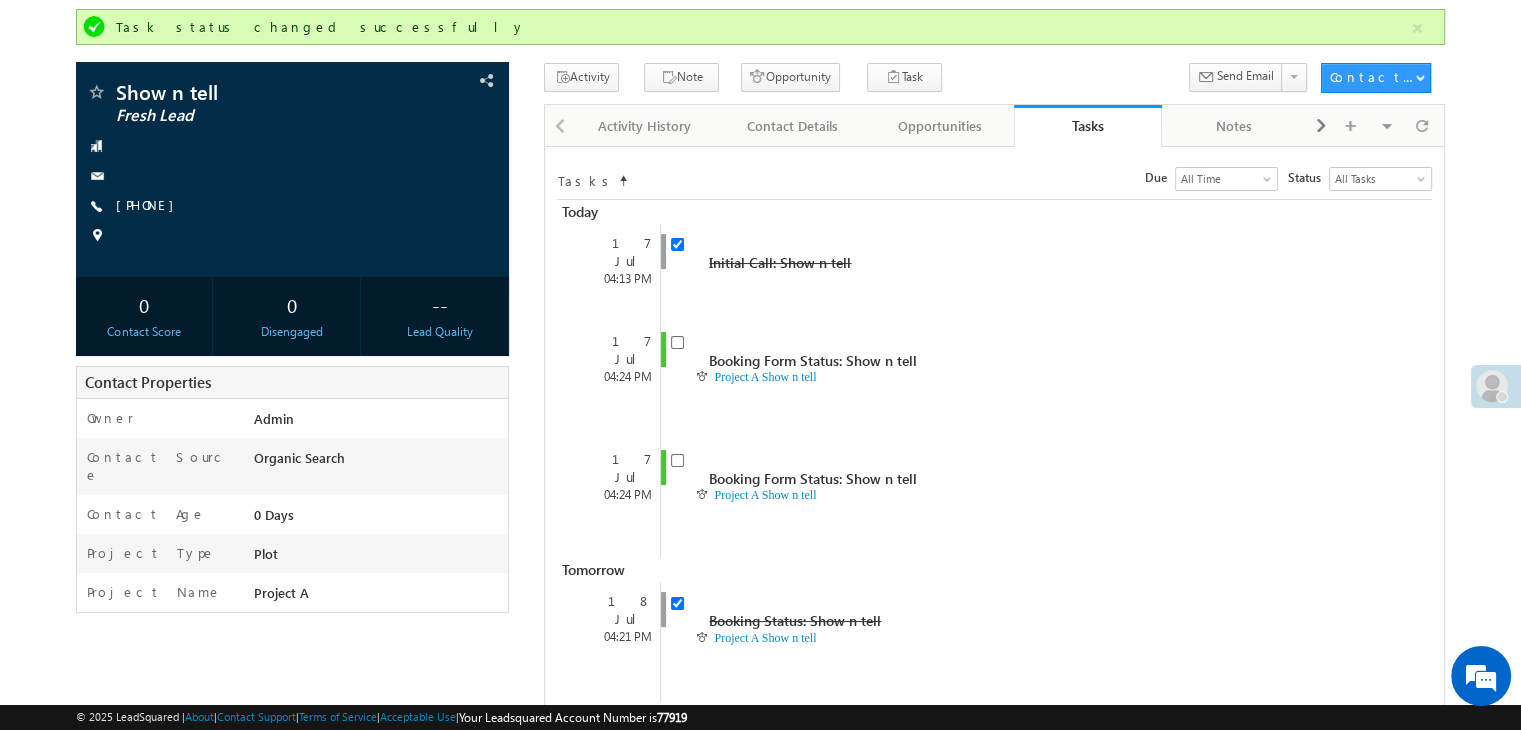 scroll, scrollTop: 105, scrollLeft: 0, axis: vertical 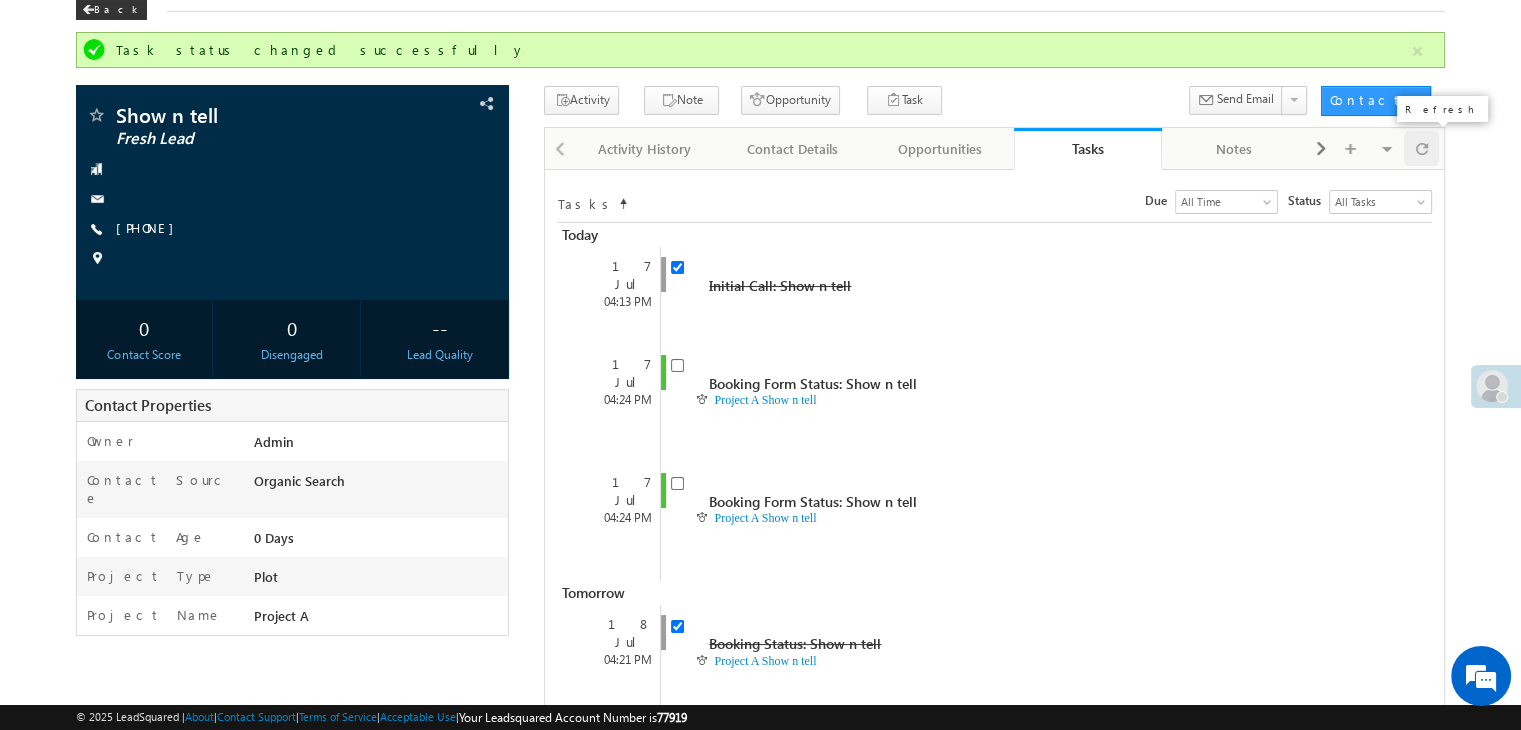 click at bounding box center [1422, 148] 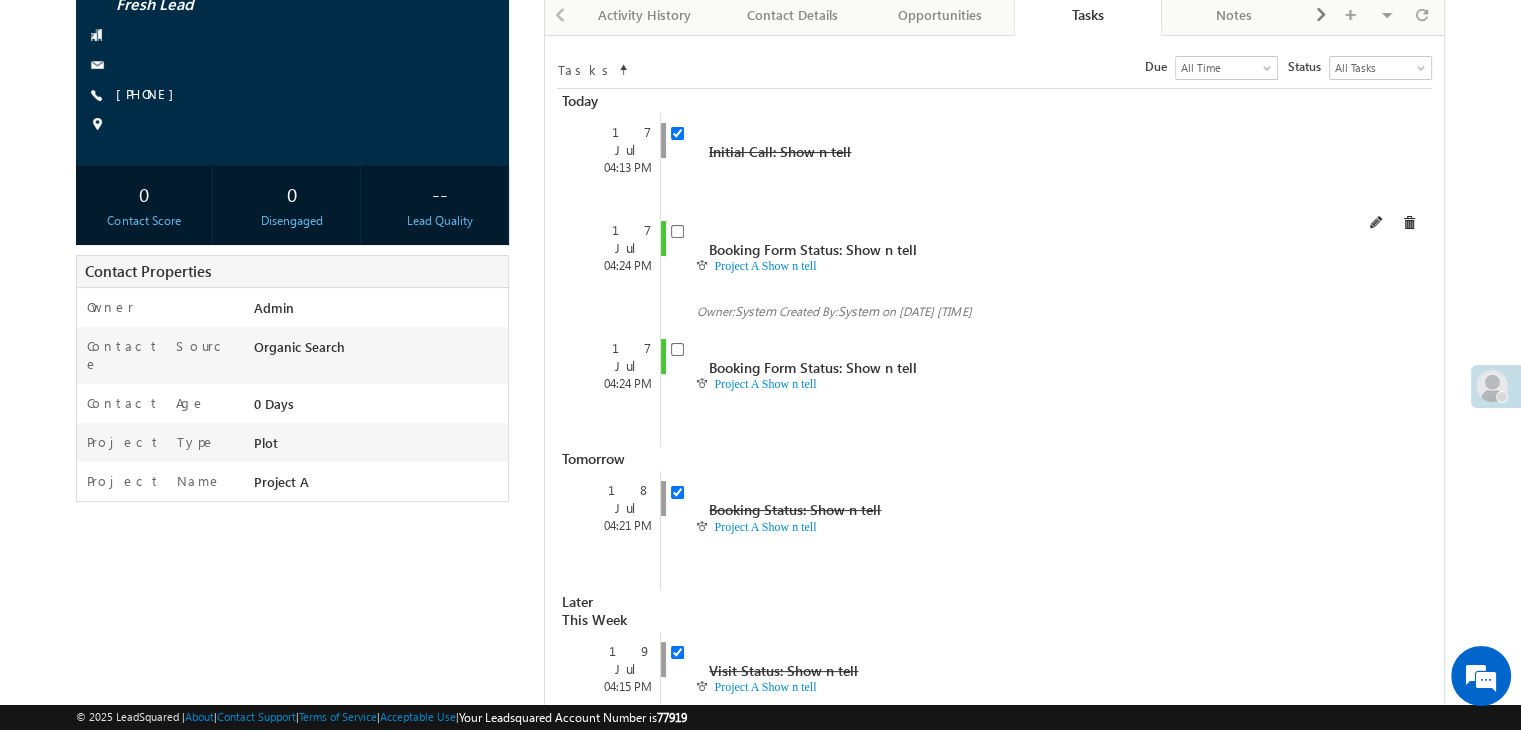 scroll, scrollTop: 205, scrollLeft: 0, axis: vertical 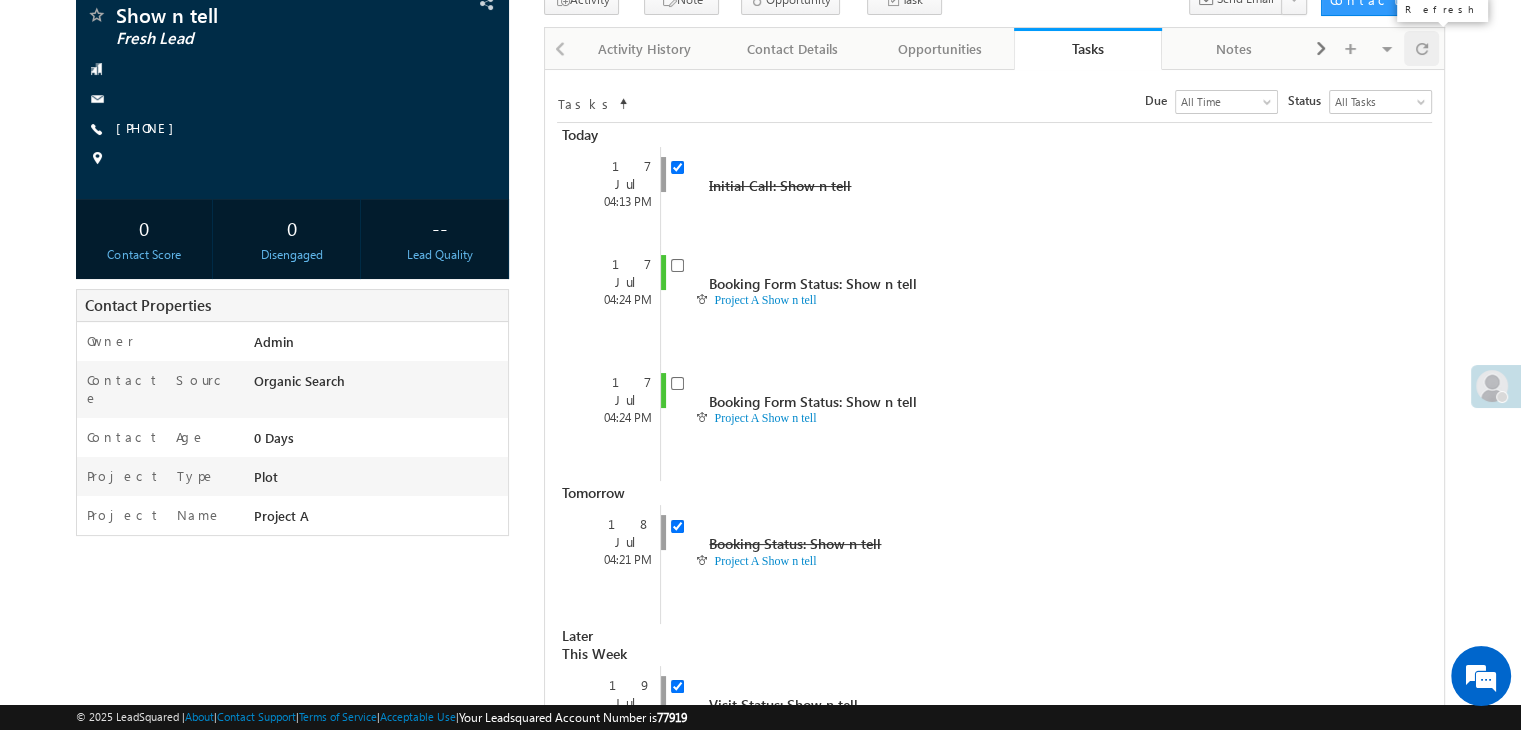 click at bounding box center (1421, 48) 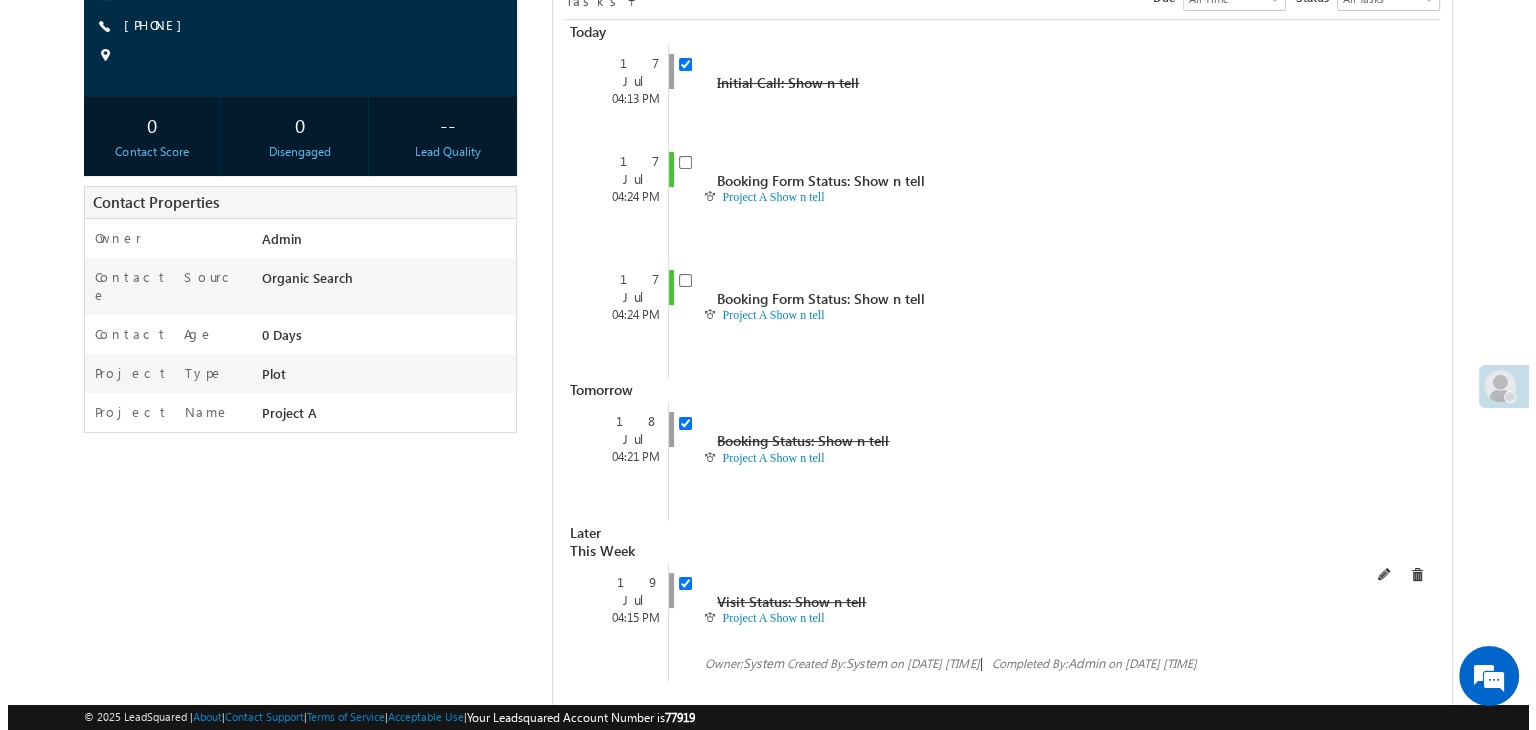 scroll, scrollTop: 205, scrollLeft: 0, axis: vertical 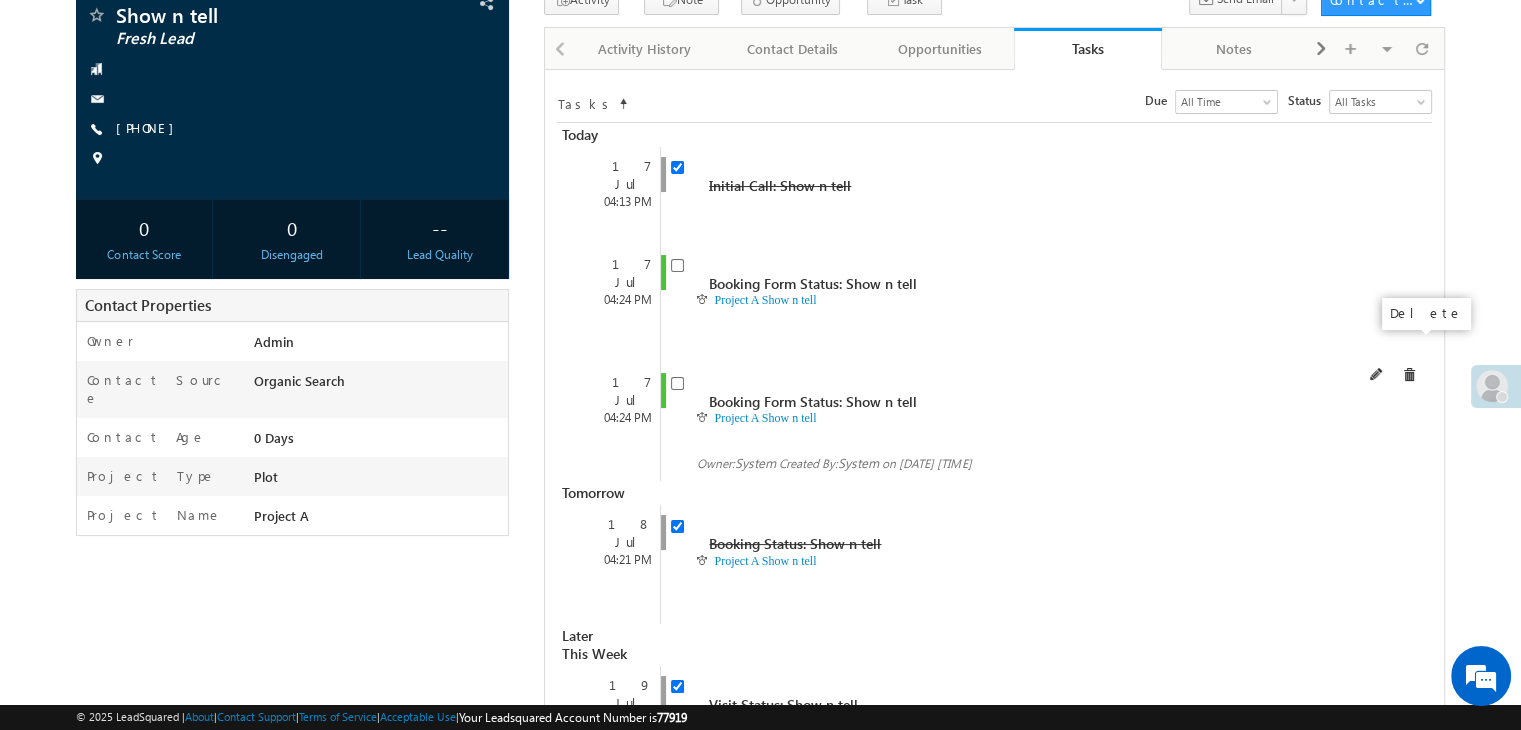 click at bounding box center (1409, 375) 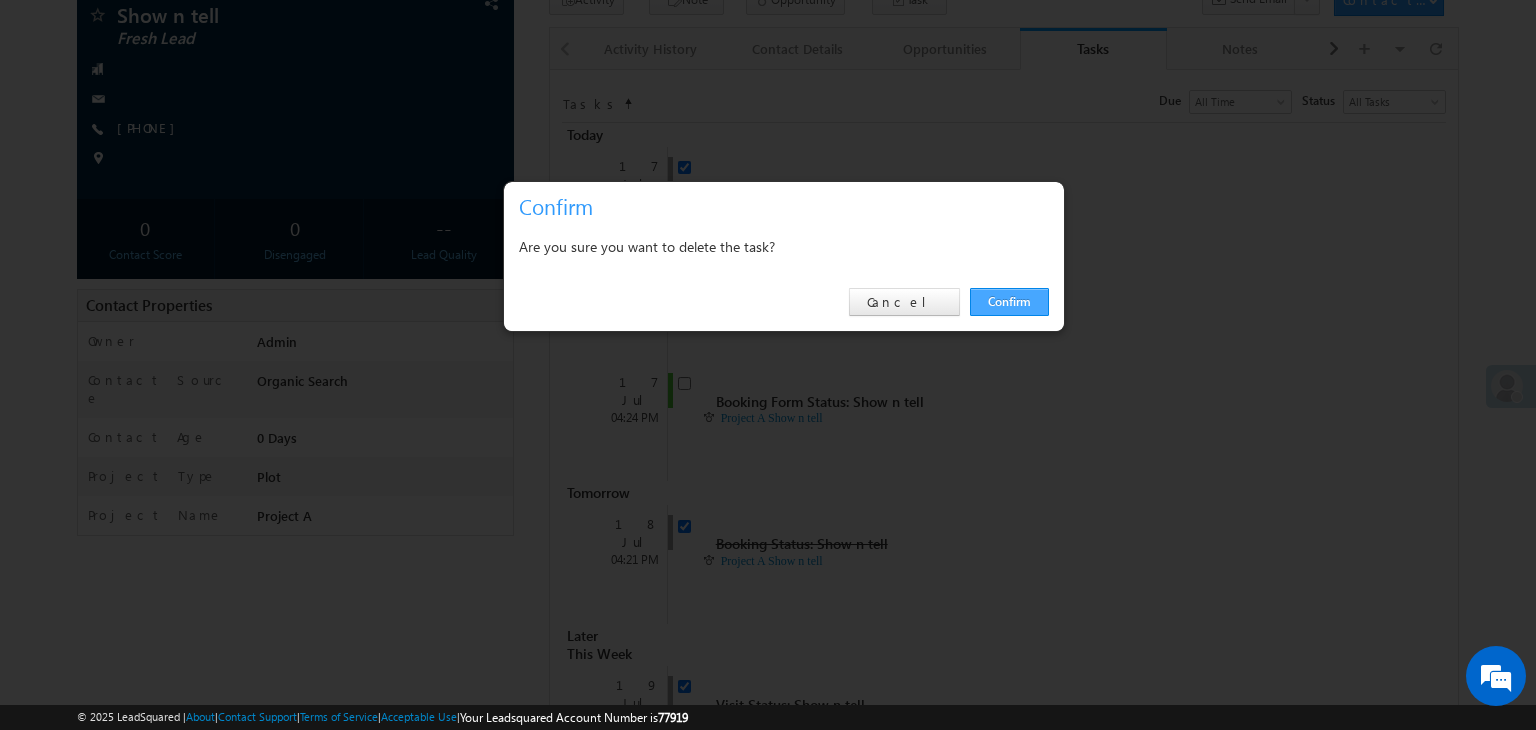 click on "Confirm" at bounding box center [1009, 302] 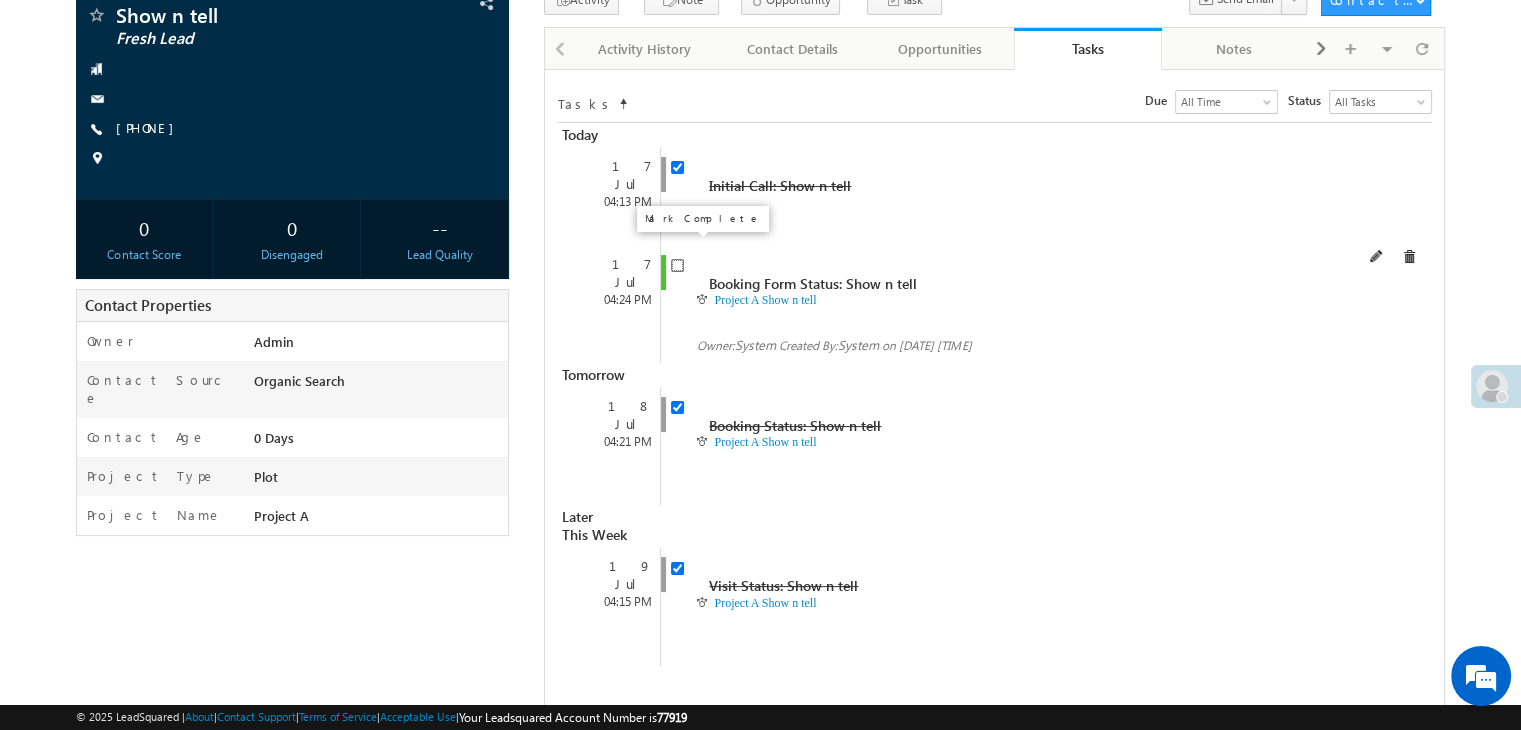 click at bounding box center [677, 265] 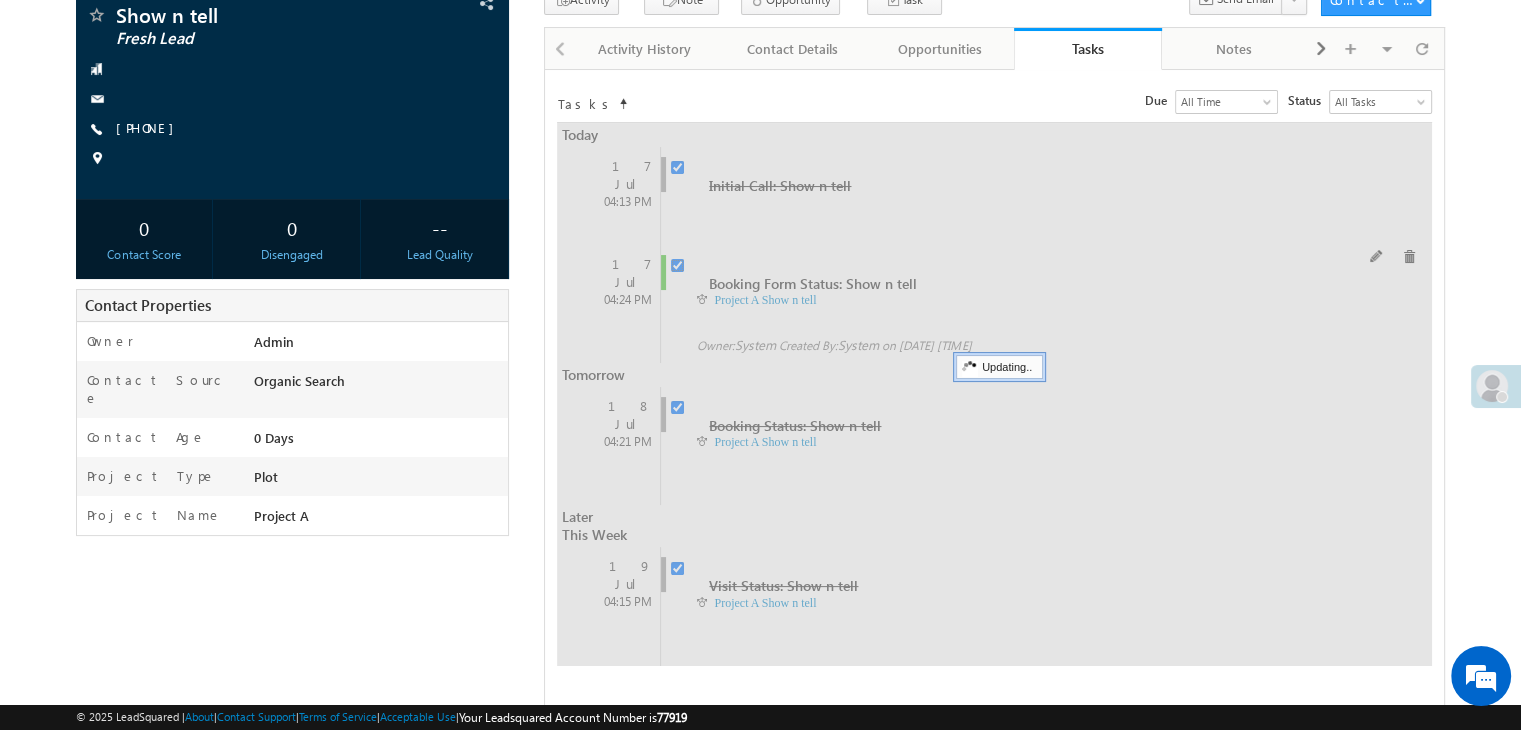 checkbox on "false" 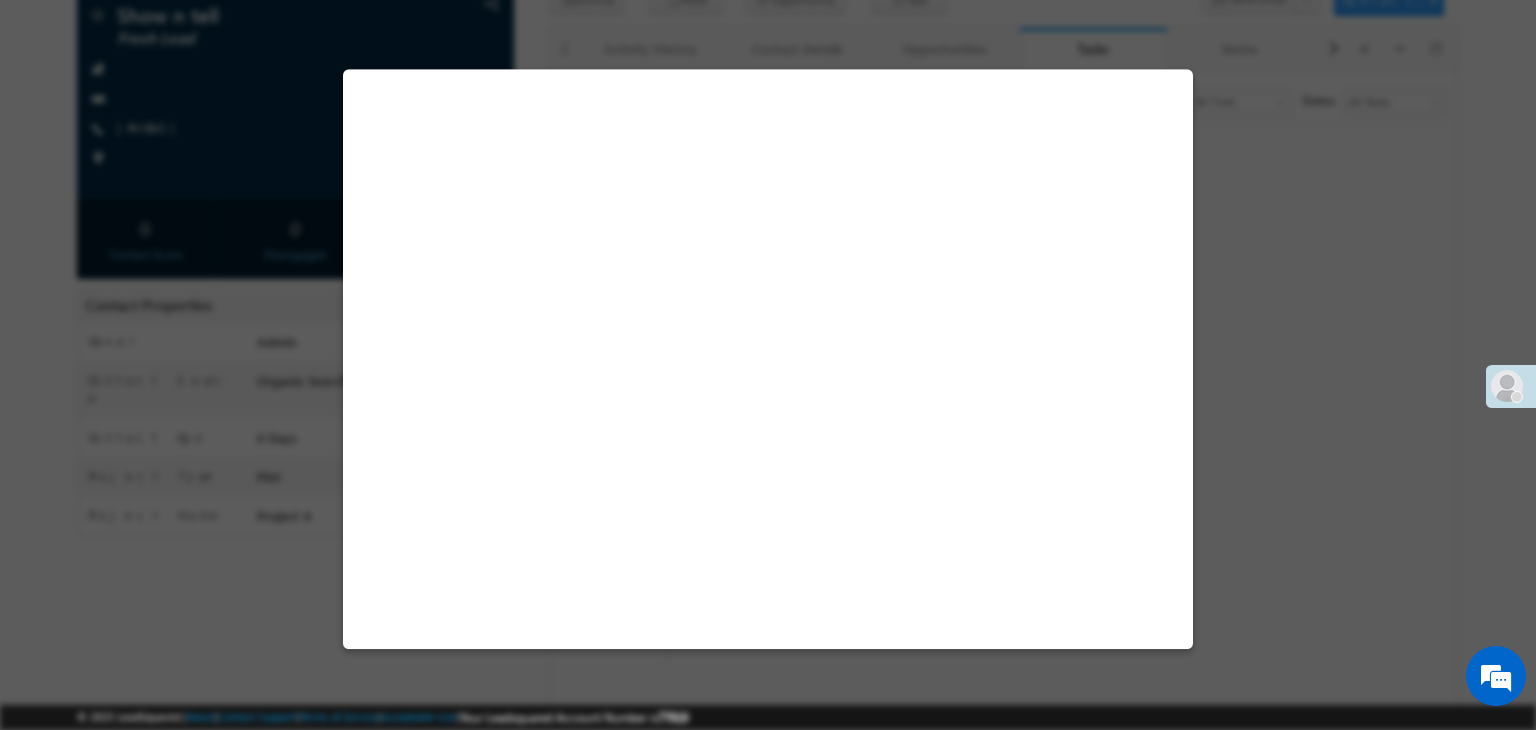 select on "Project A" 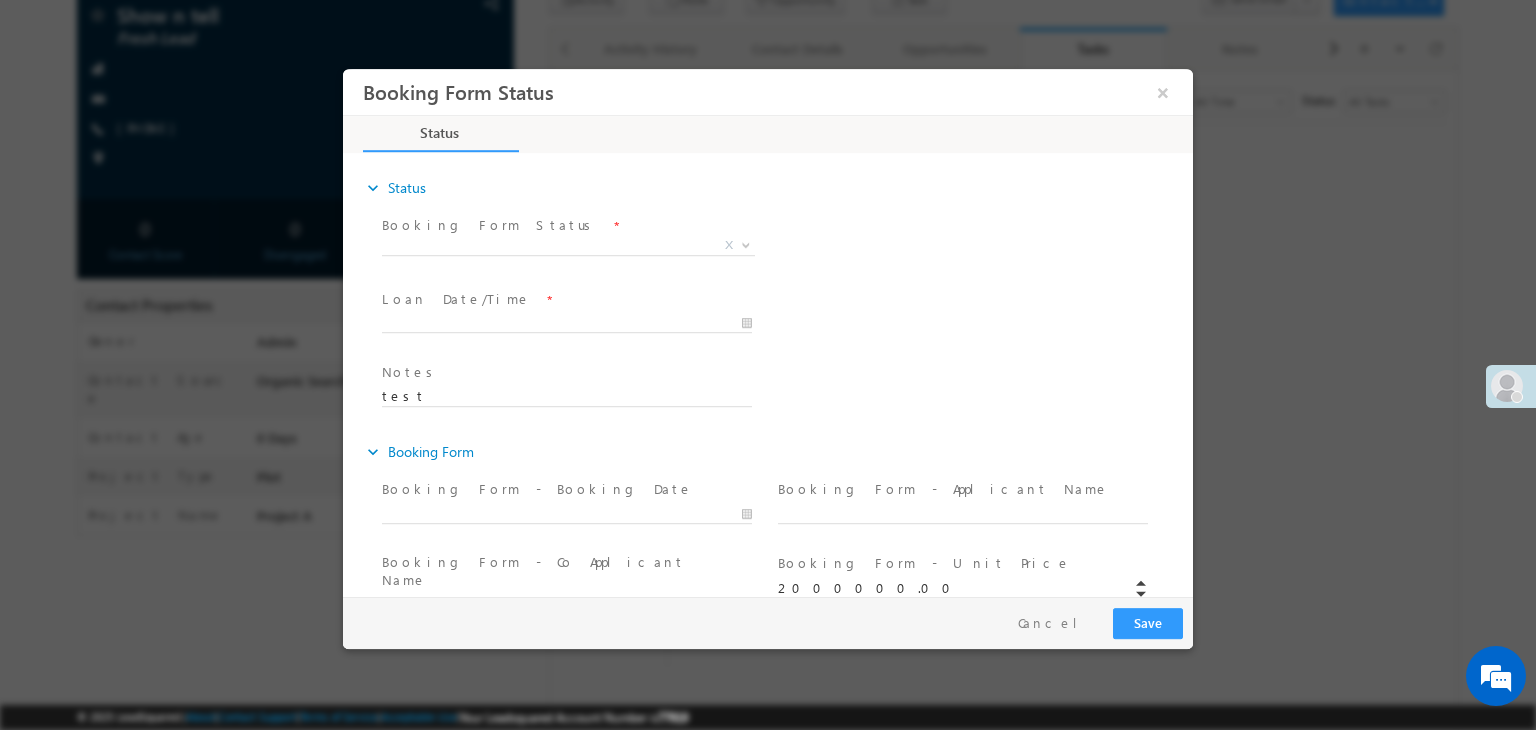 scroll, scrollTop: 0, scrollLeft: 0, axis: both 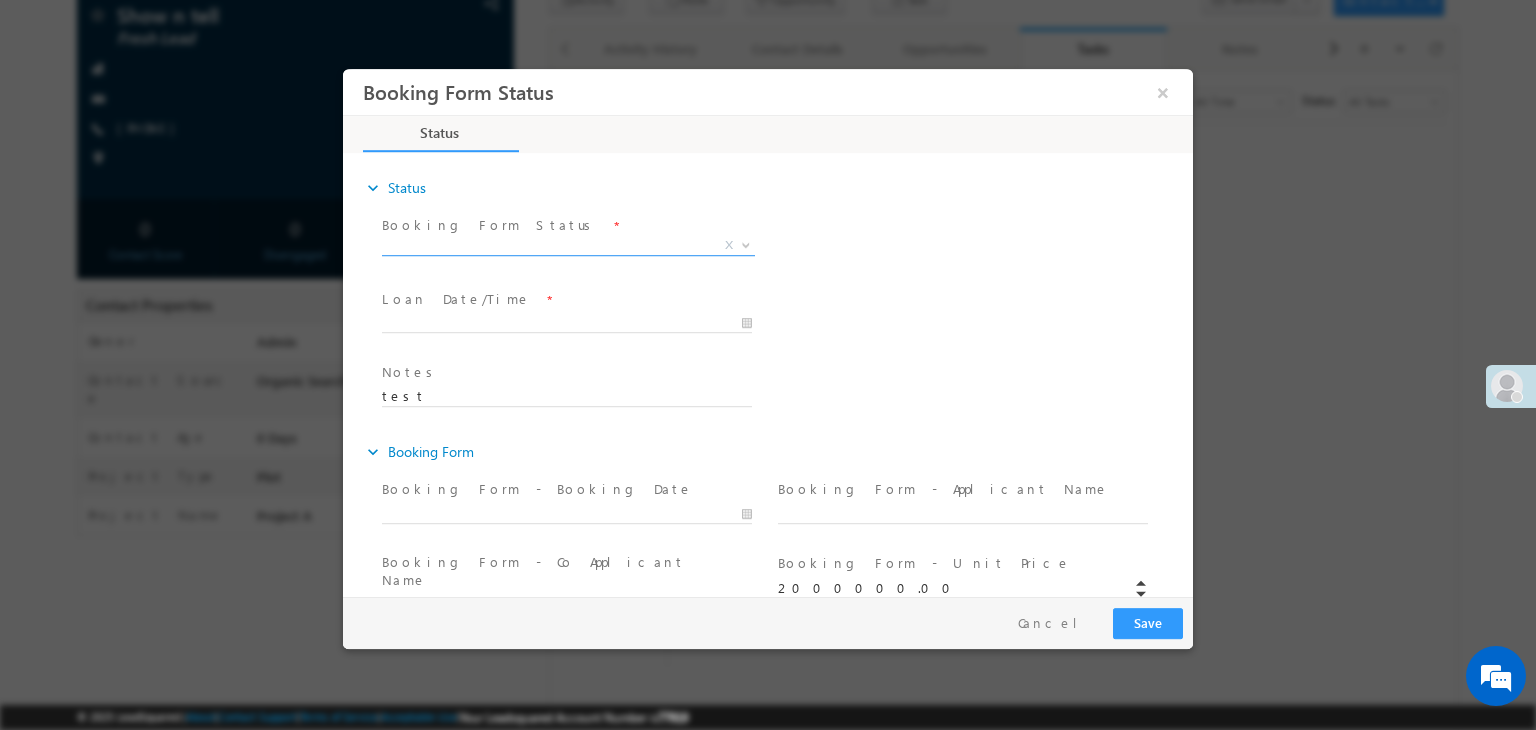 click on "X" at bounding box center (568, 246) 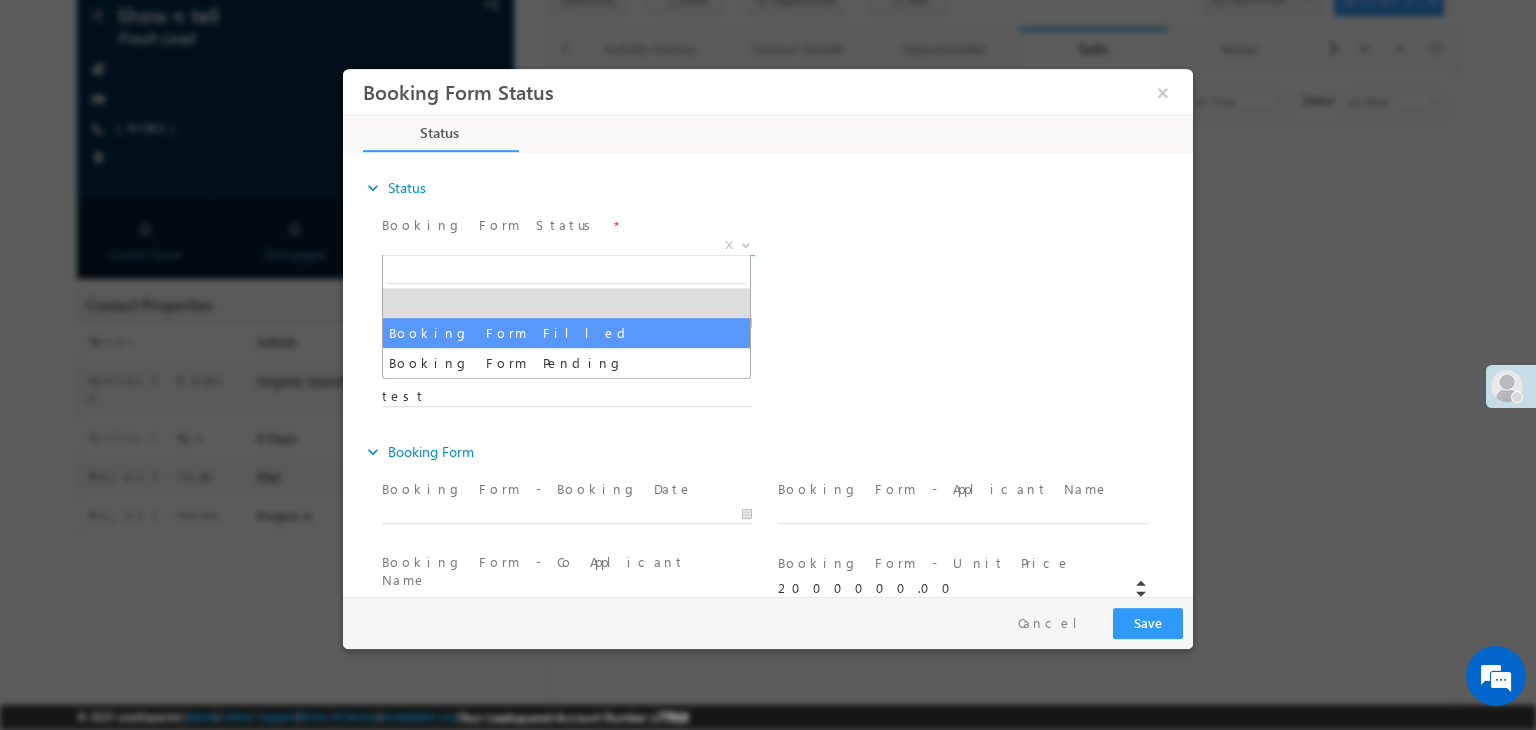 select on "Booking Form Filled" 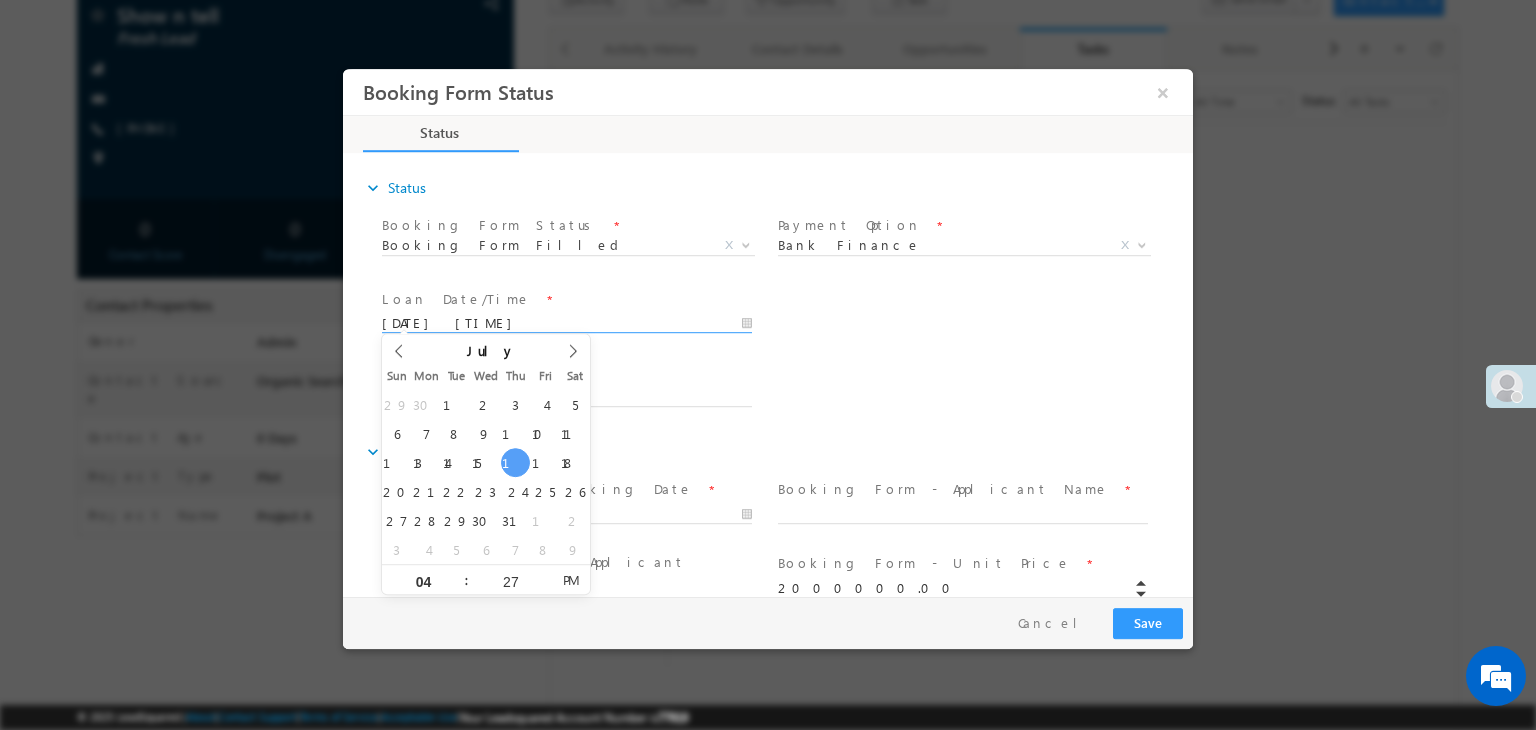 click on "17/07/2025 4:27 PM" at bounding box center [567, 324] 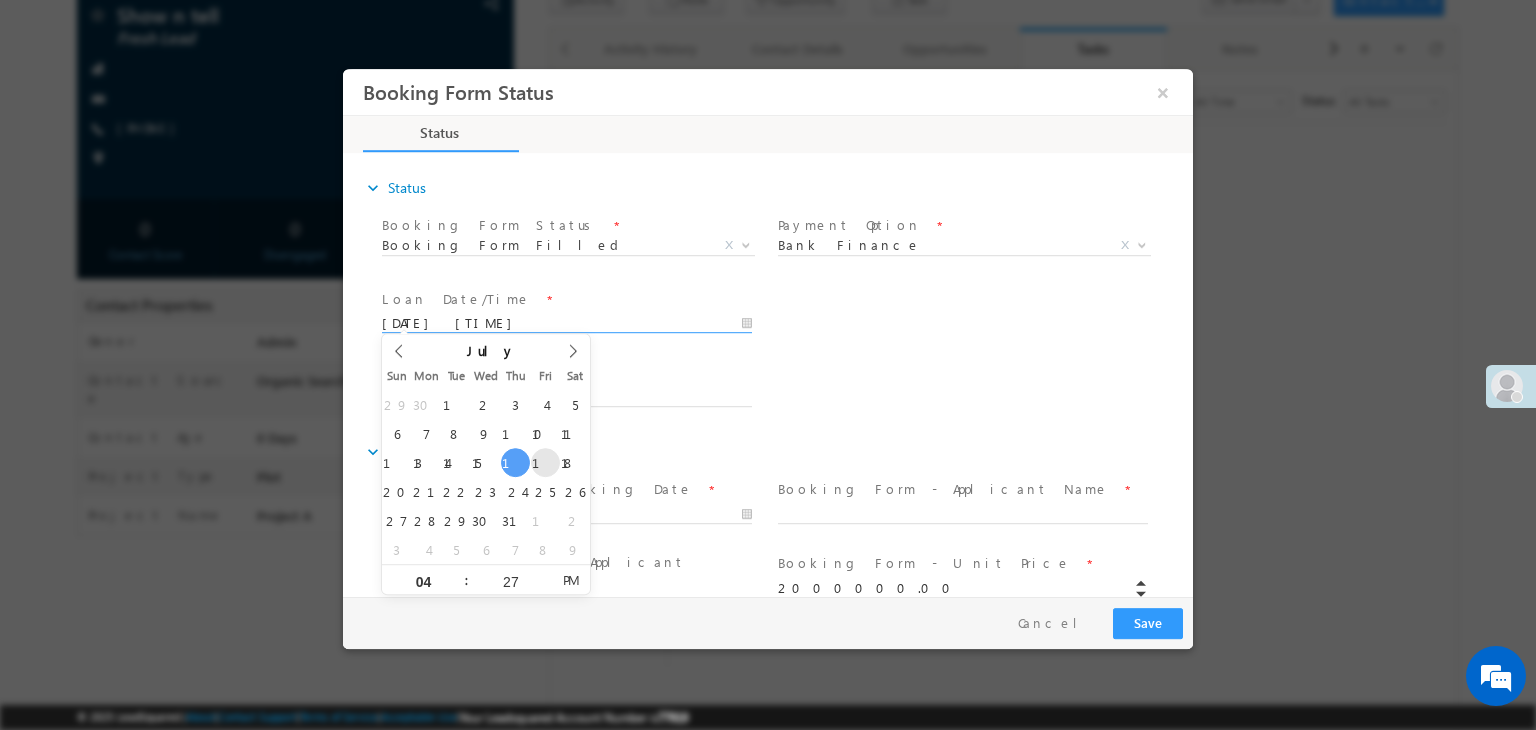 type on "18/07/2025 4:27 PM" 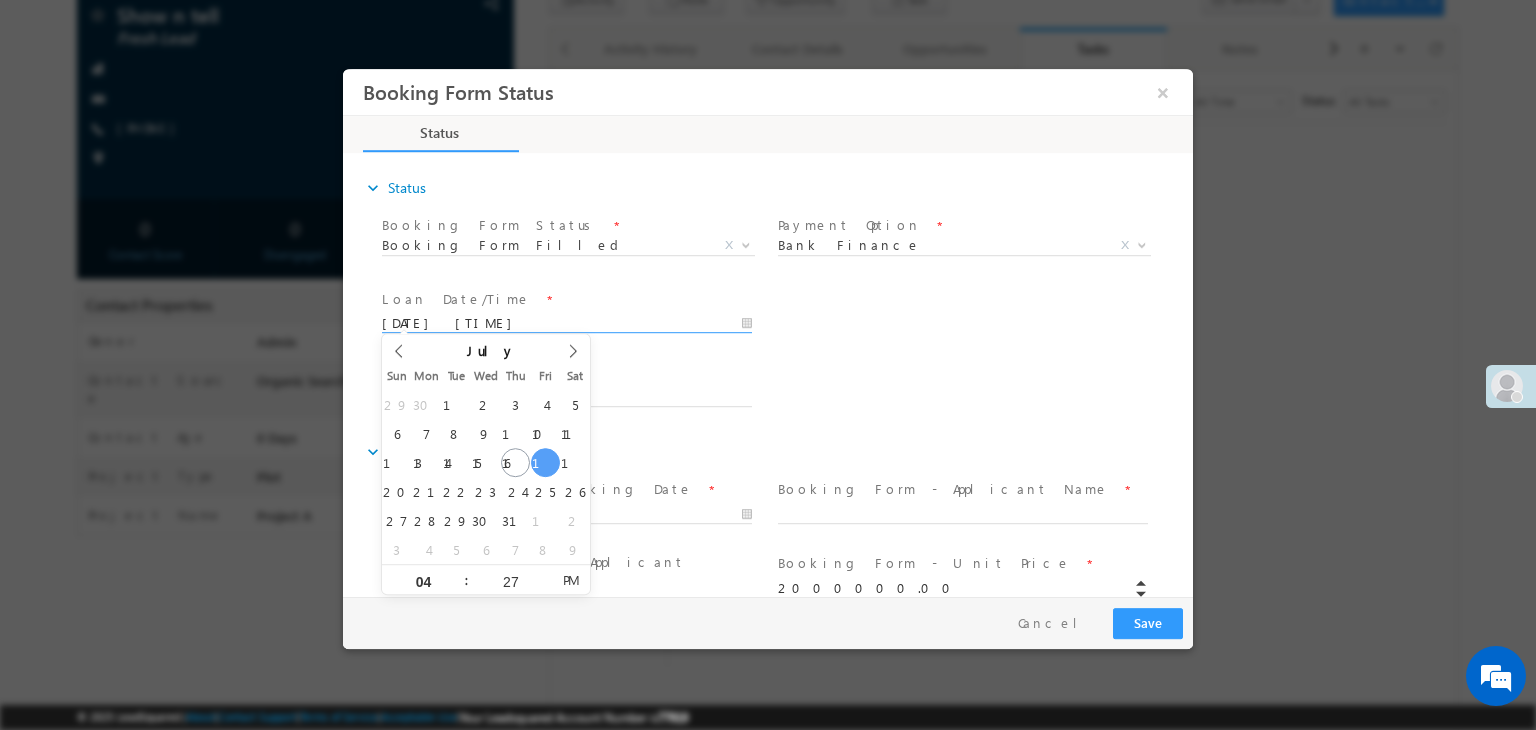 click on "Payment Date/Time
*
Notes
*
test" at bounding box center [785, 395] 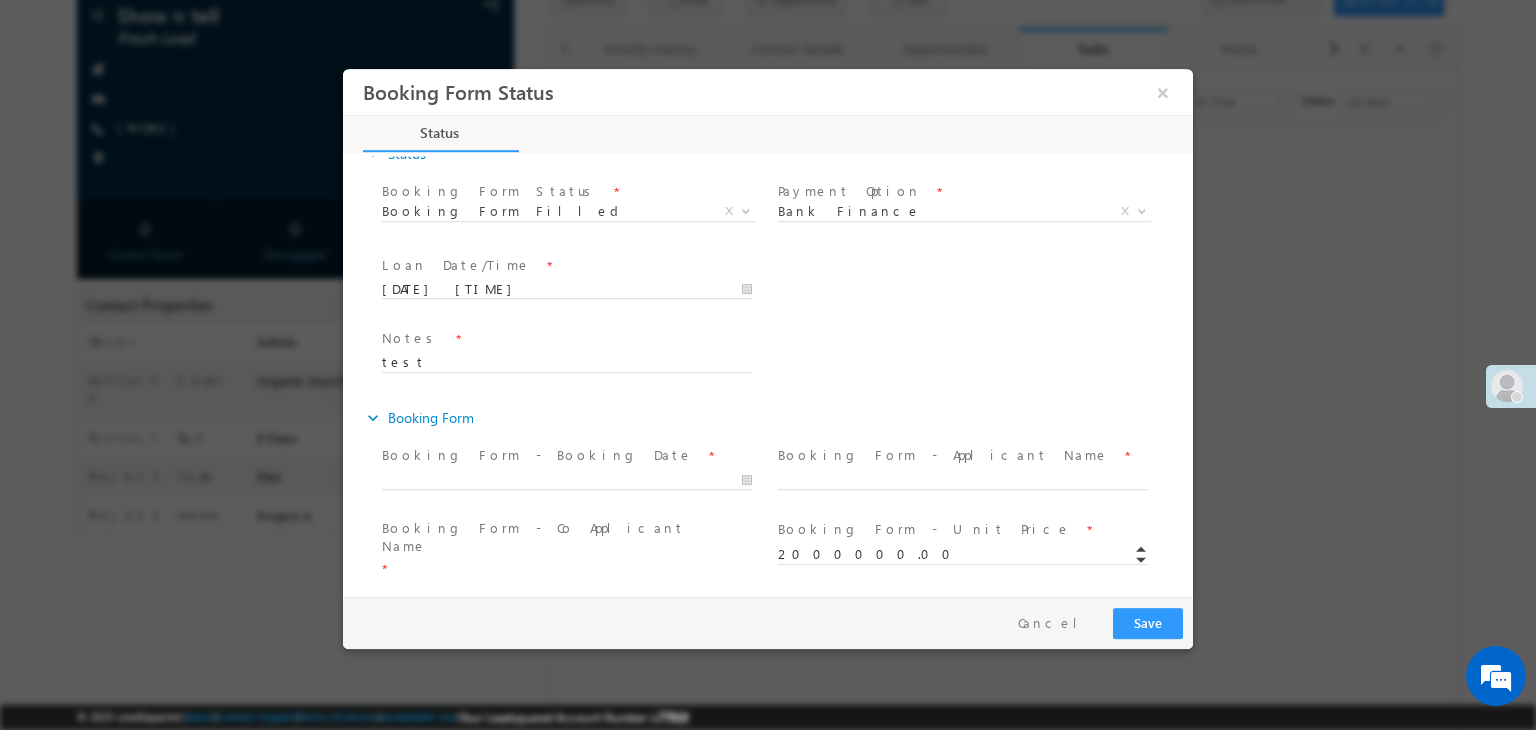 scroll, scrollTop: 0, scrollLeft: 0, axis: both 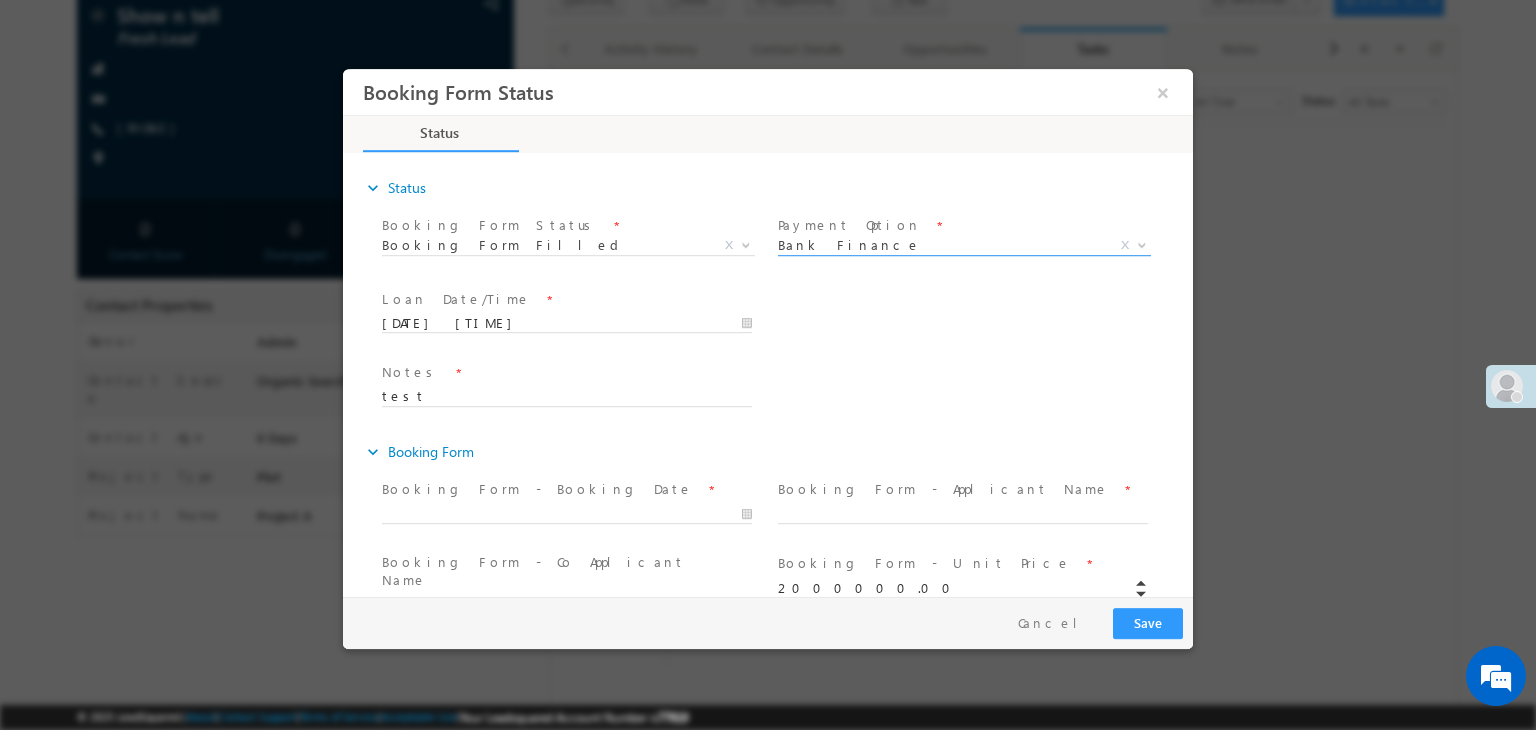 click on "Bank Finance" at bounding box center [940, 245] 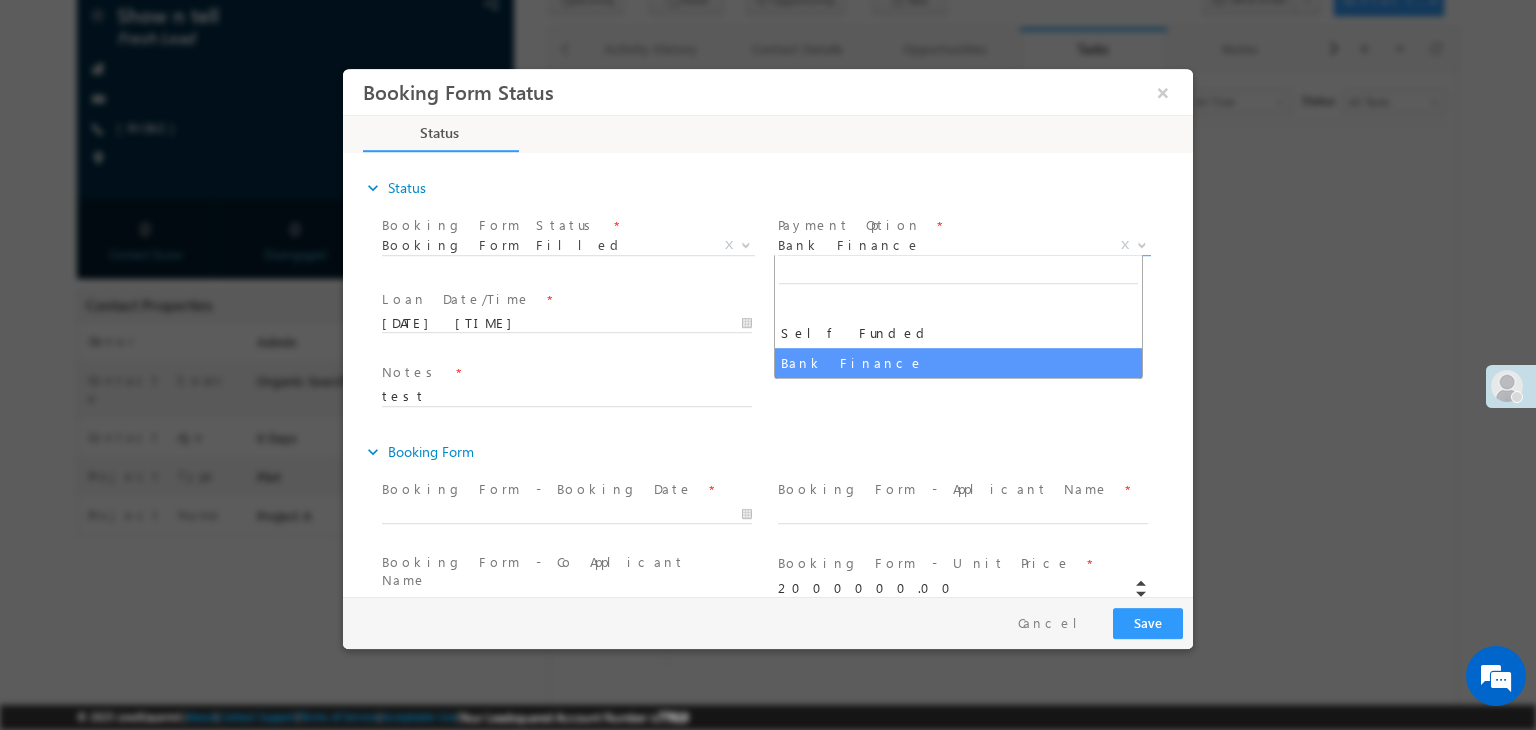 click on "Notes
*" at bounding box center [566, 373] 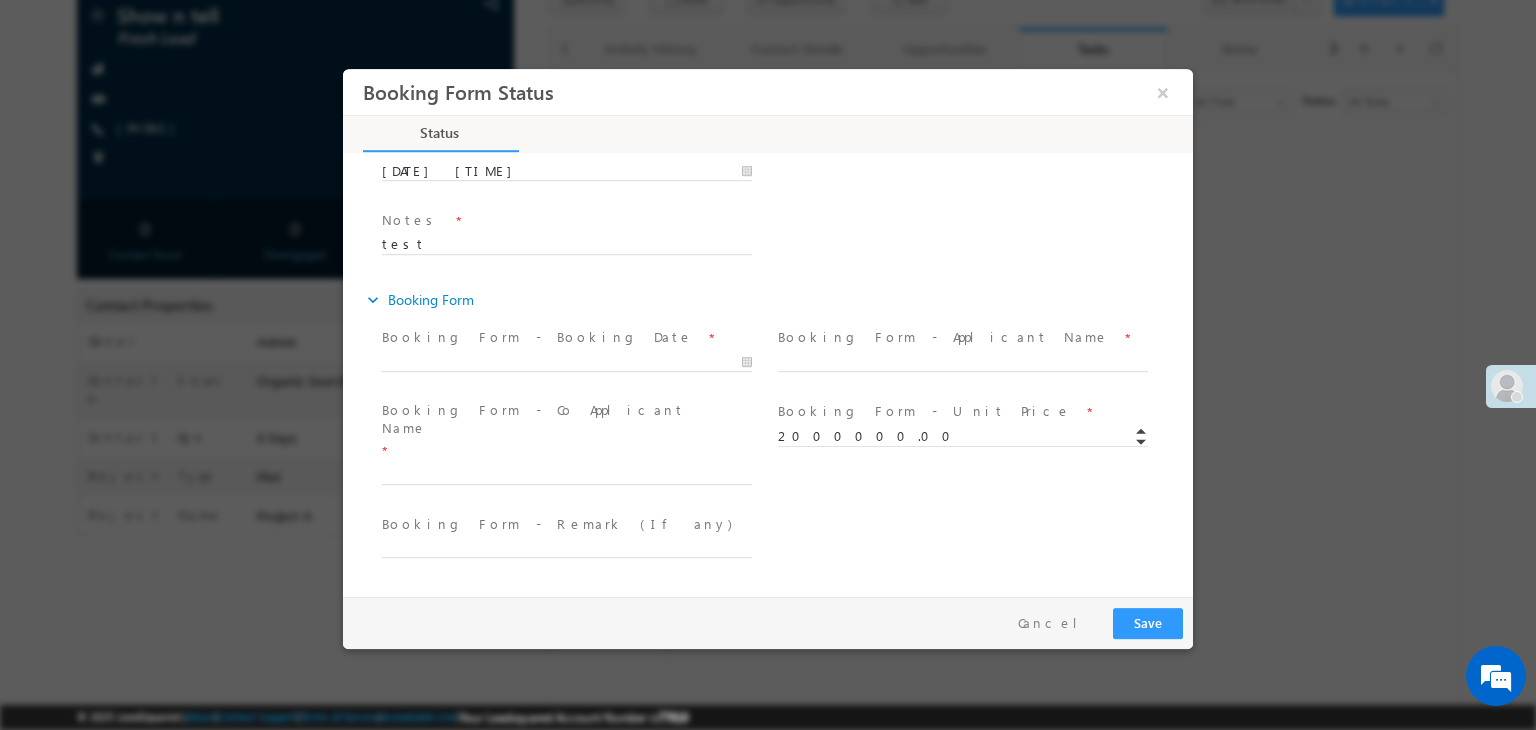scroll, scrollTop: 200, scrollLeft: 0, axis: vertical 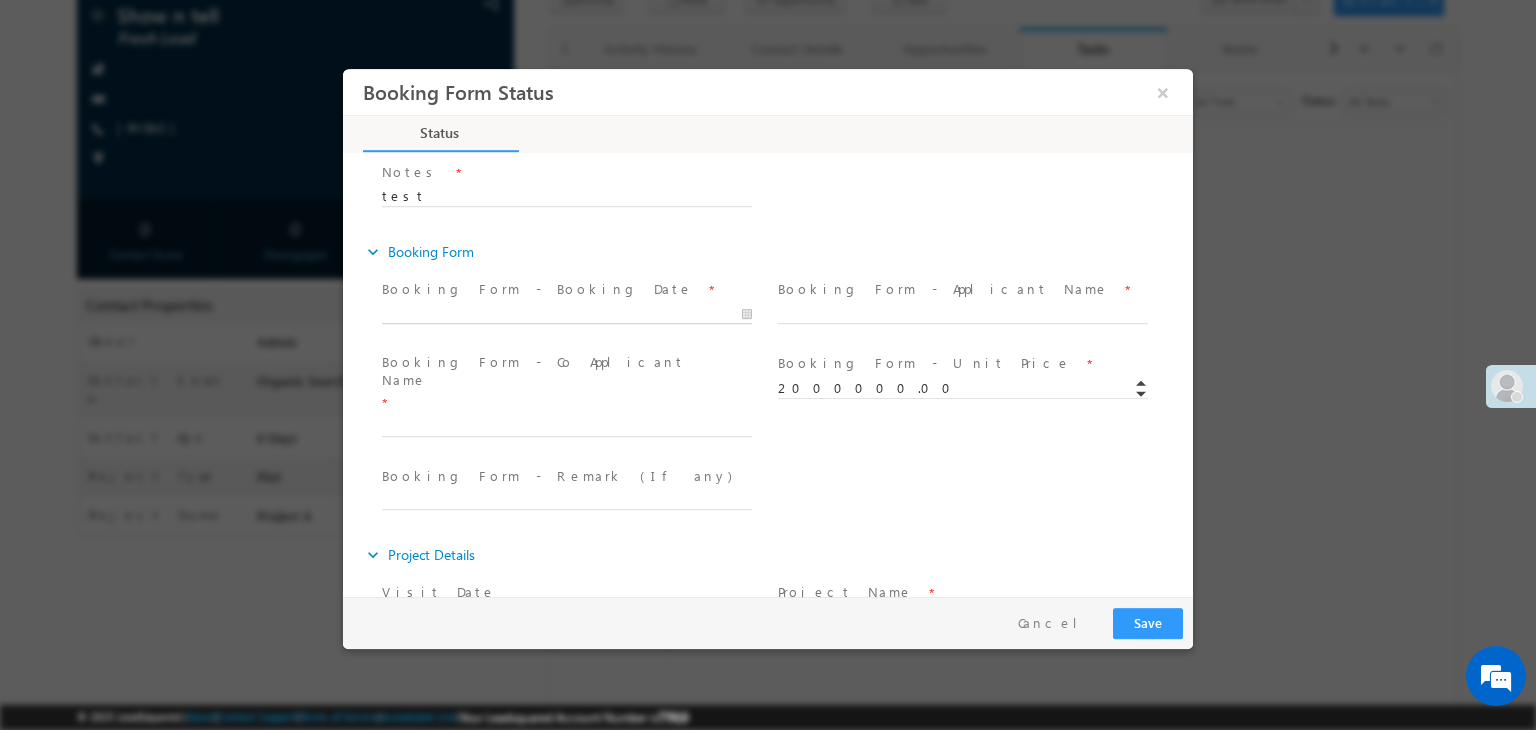 click at bounding box center [567, 314] 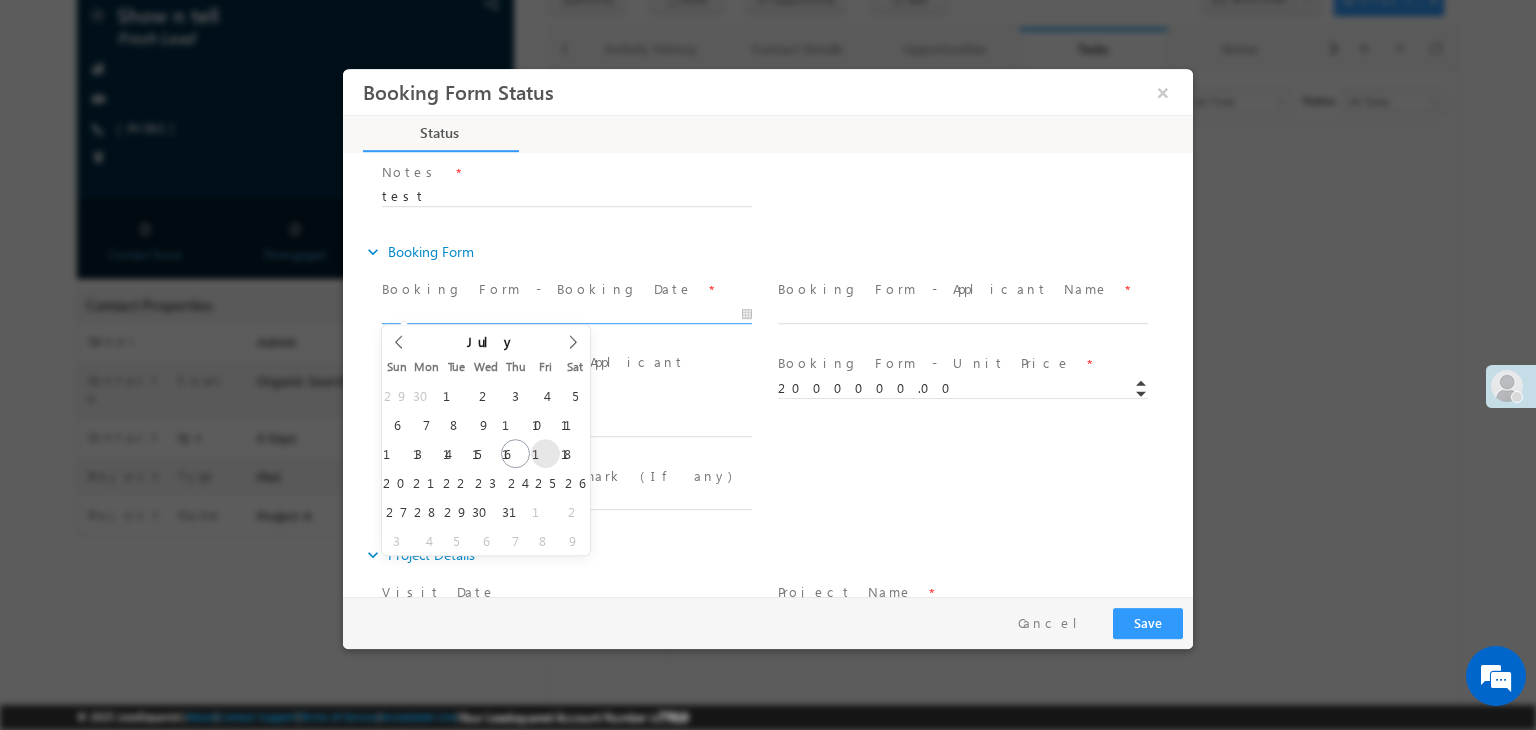 type on "18/07/2025" 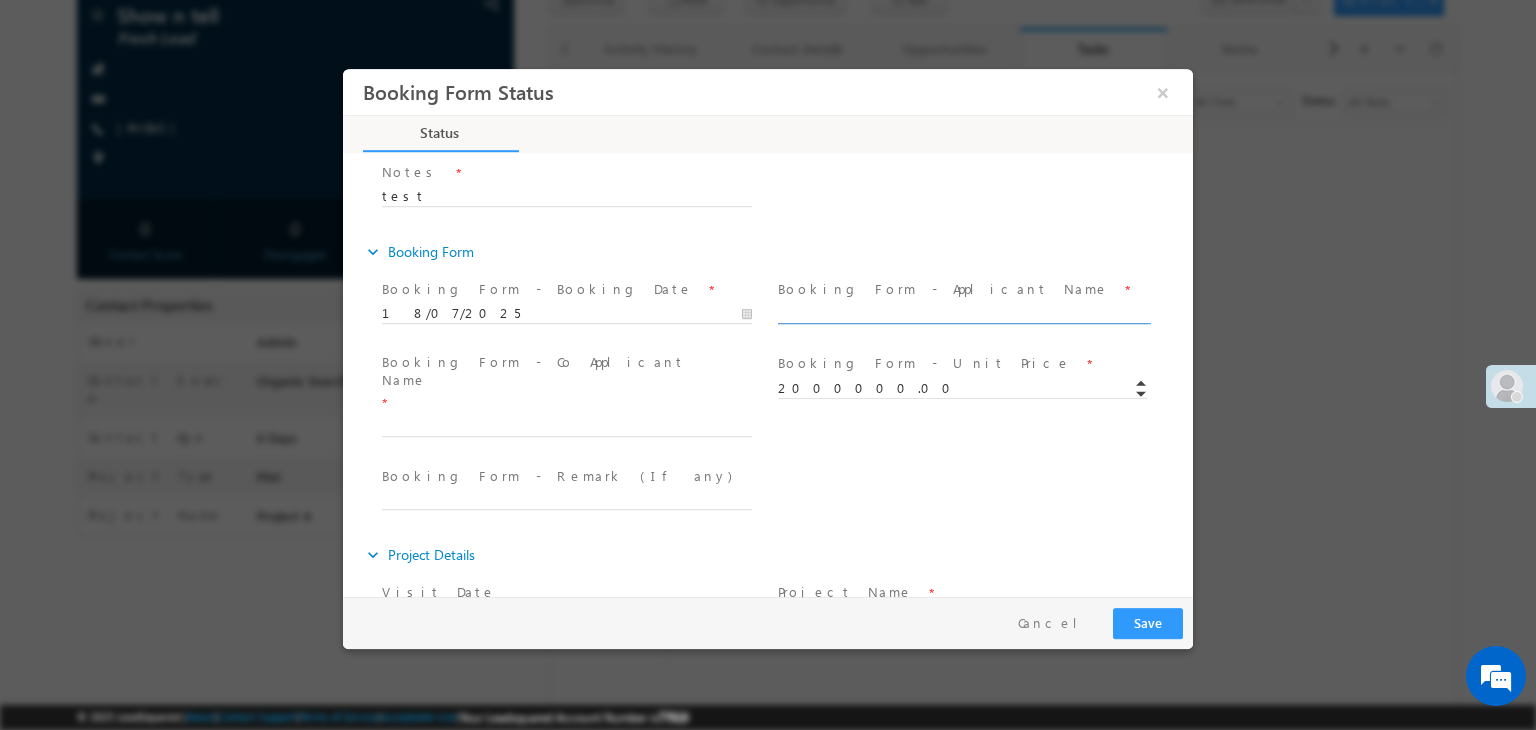 click at bounding box center [963, 314] 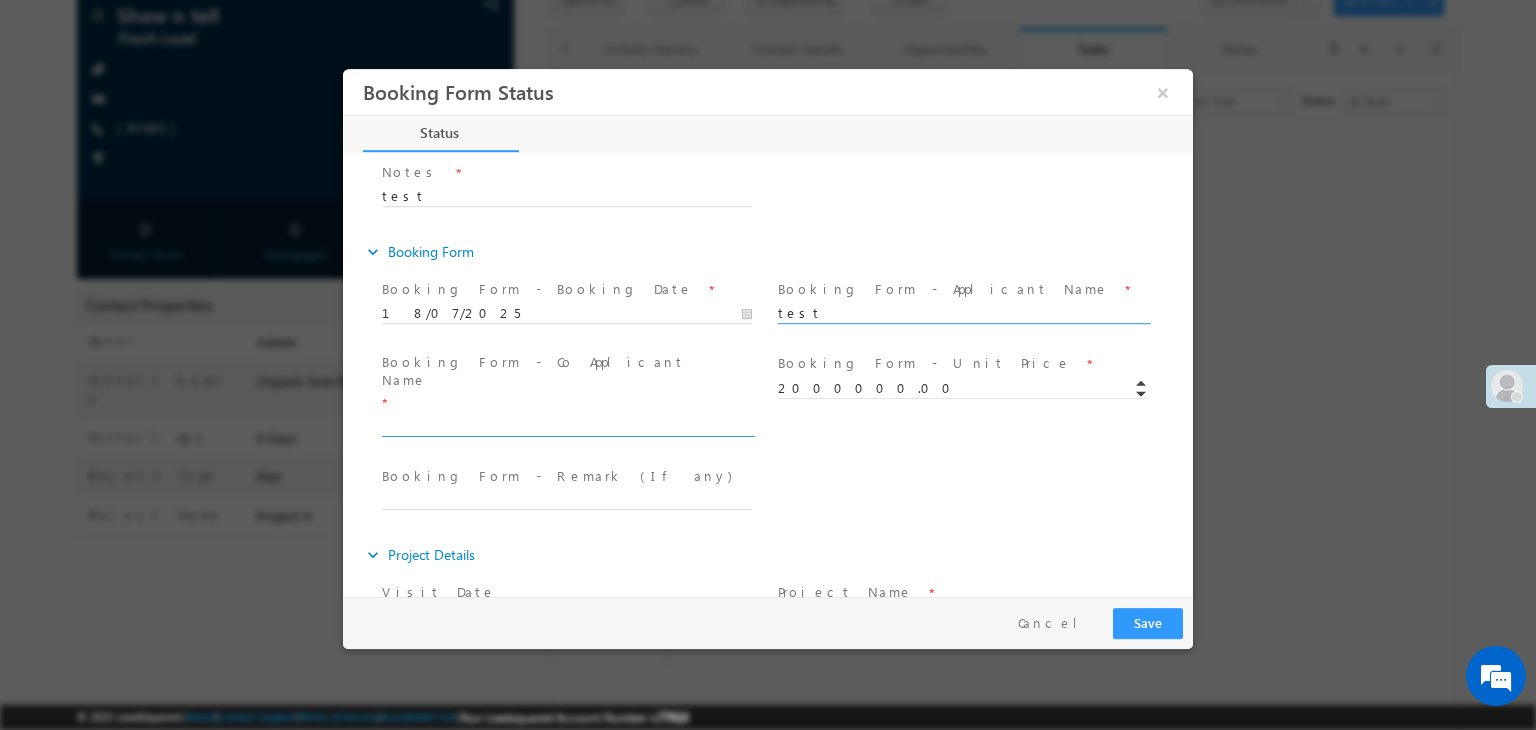 type on "test" 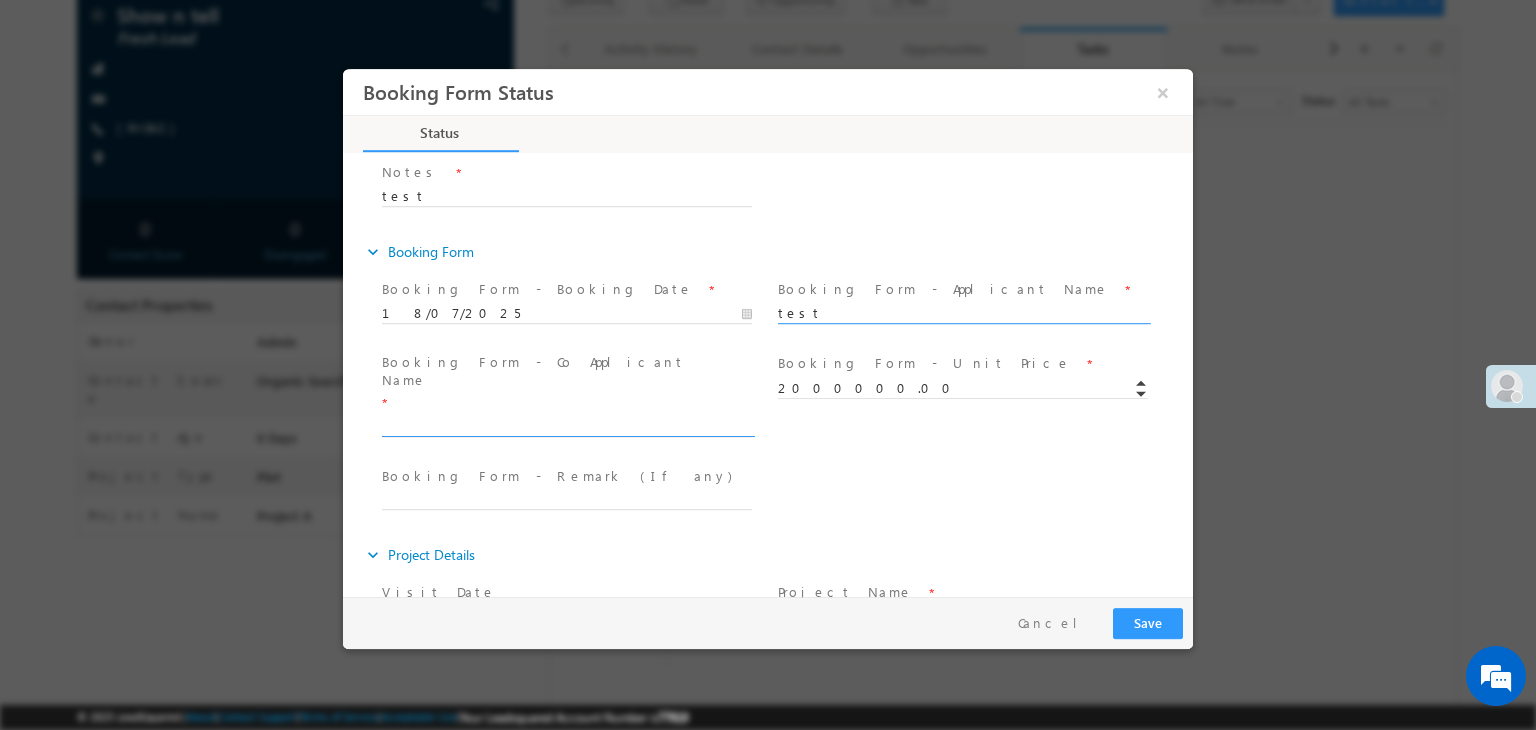 click at bounding box center [567, 427] 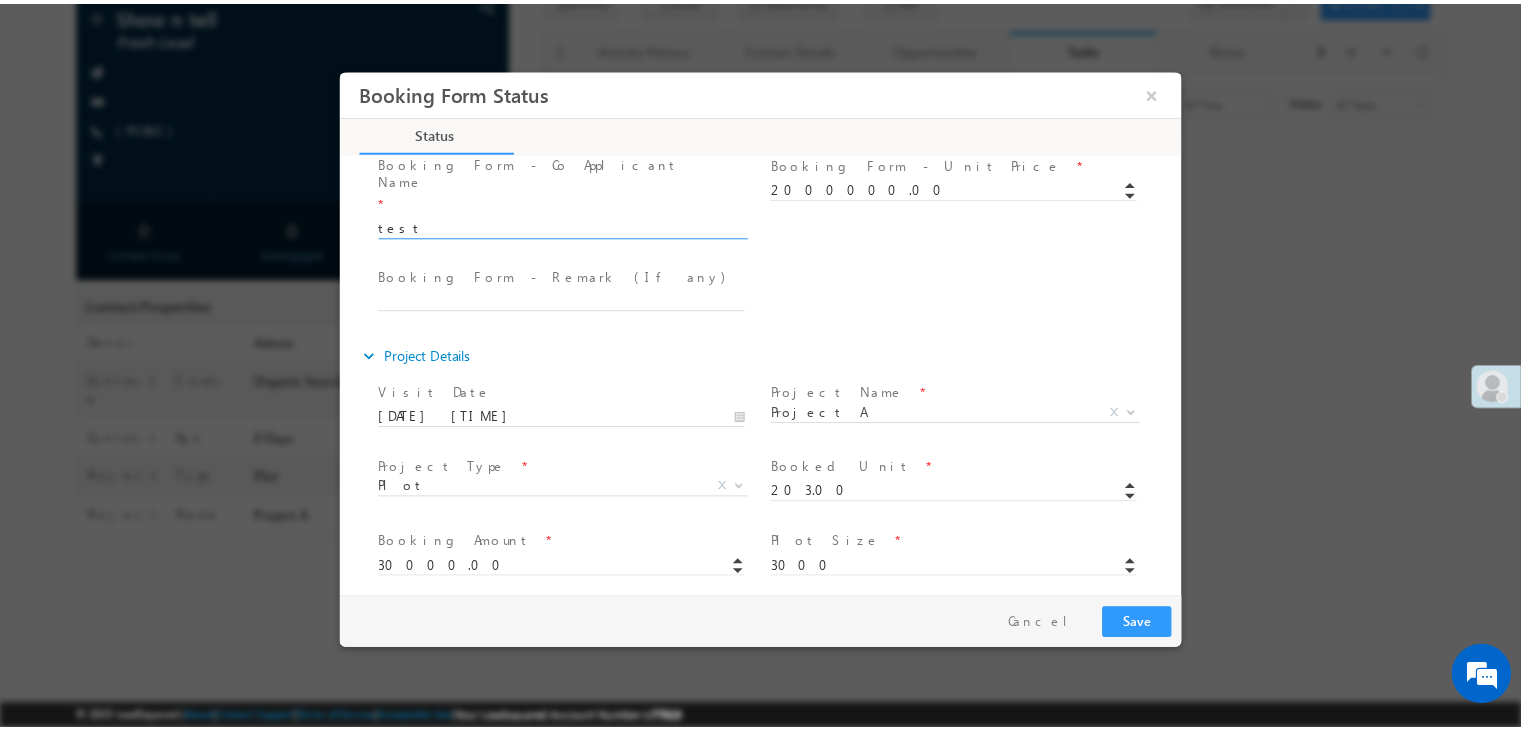 scroll, scrollTop: 0, scrollLeft: 0, axis: both 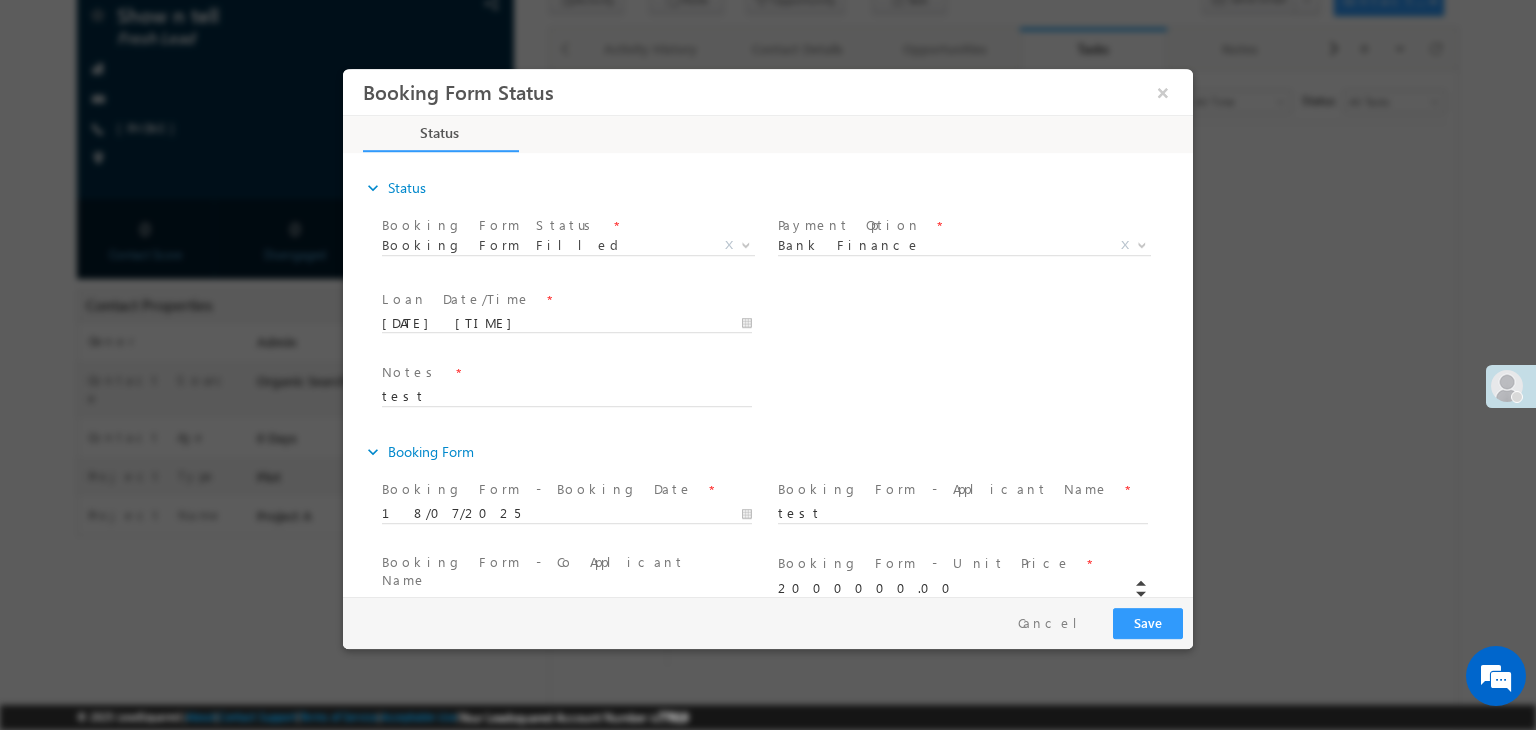type on "test" 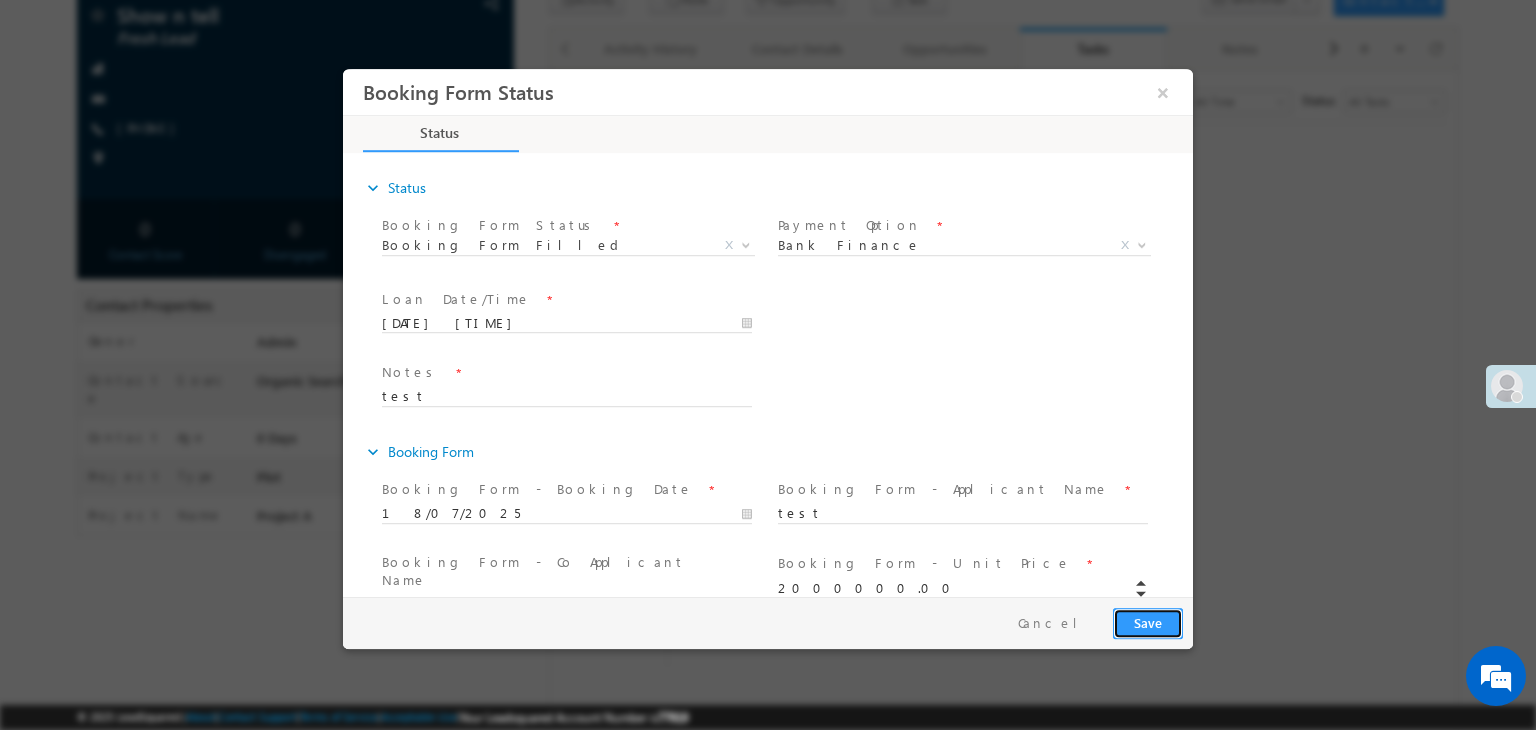 click on "Save" at bounding box center [1148, 623] 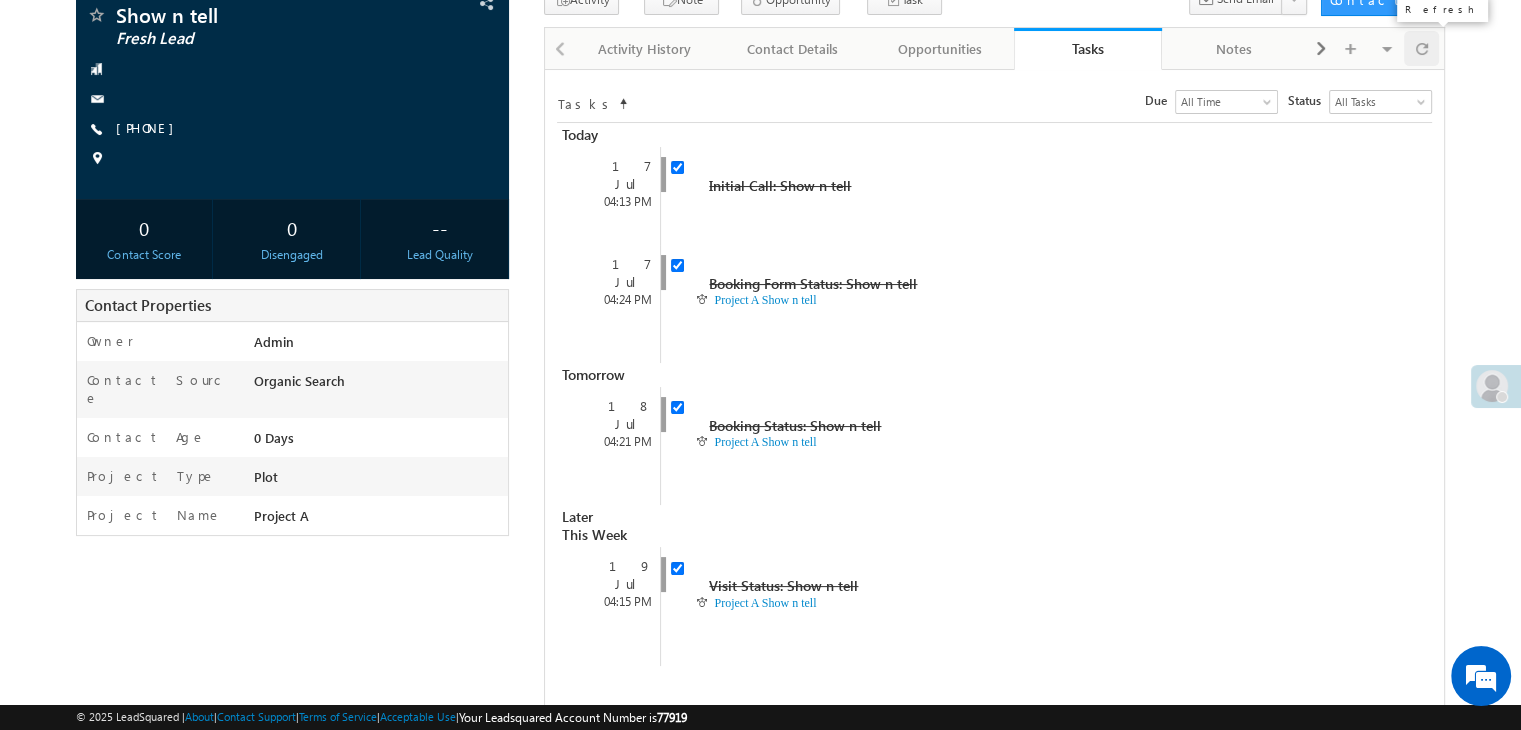 click at bounding box center (1422, 48) 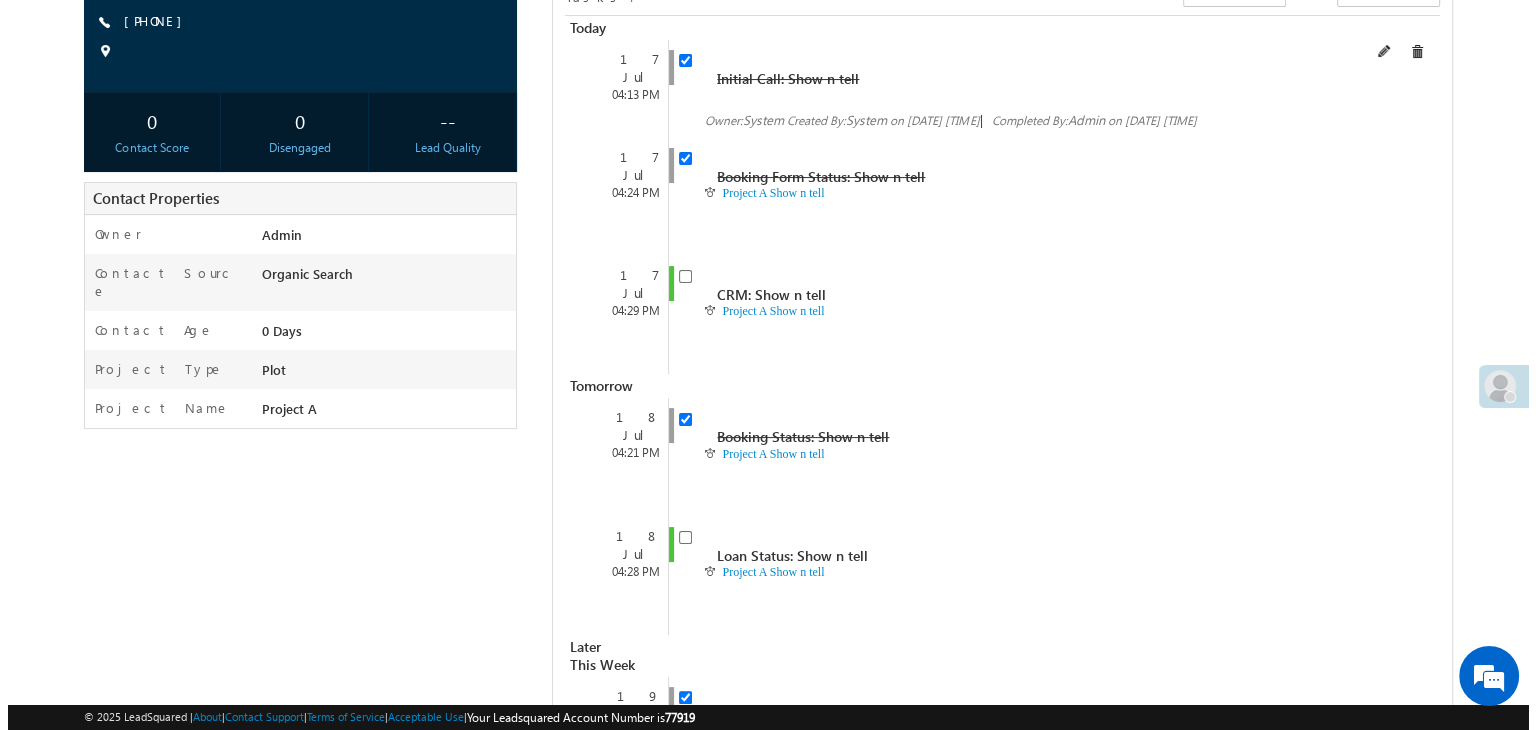 scroll, scrollTop: 205, scrollLeft: 0, axis: vertical 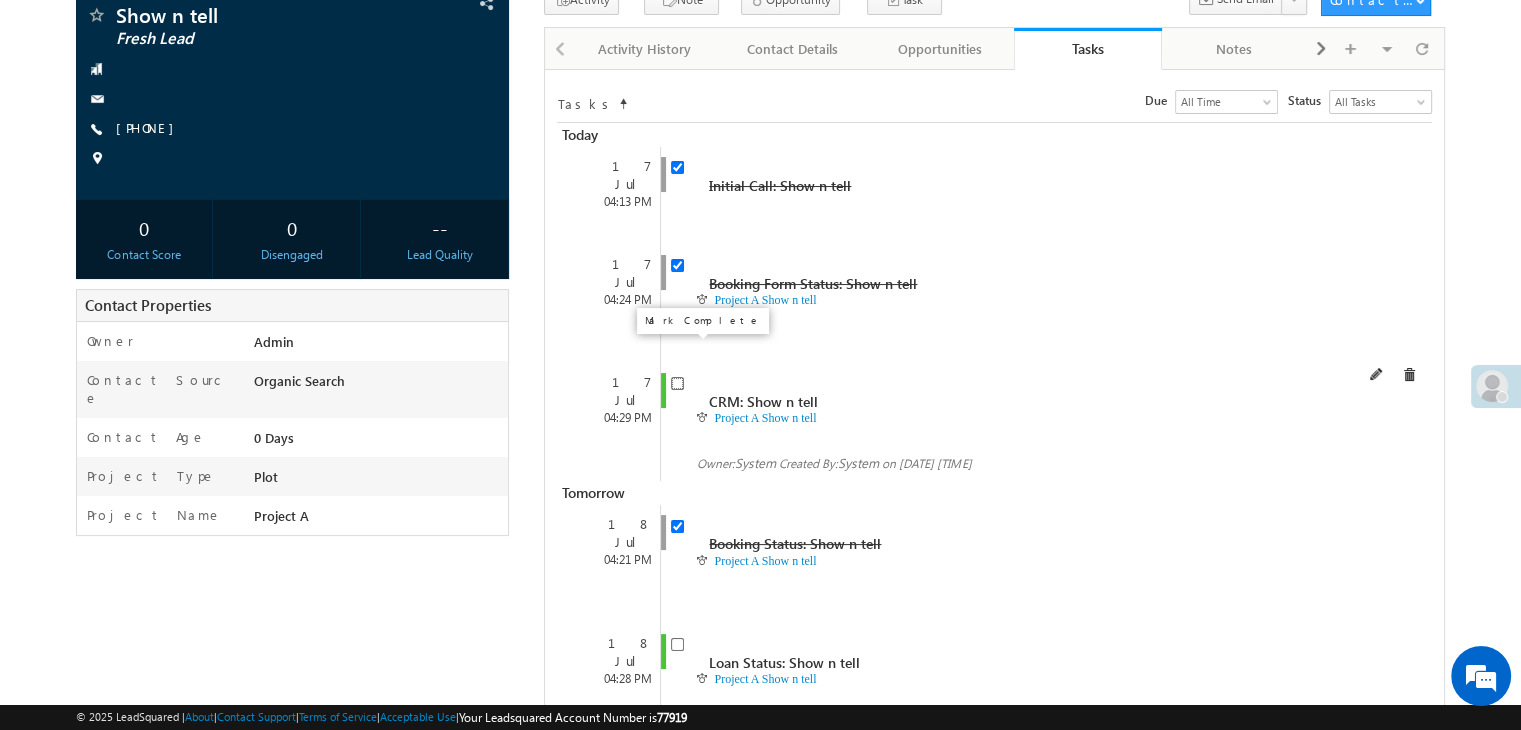 click at bounding box center [677, 383] 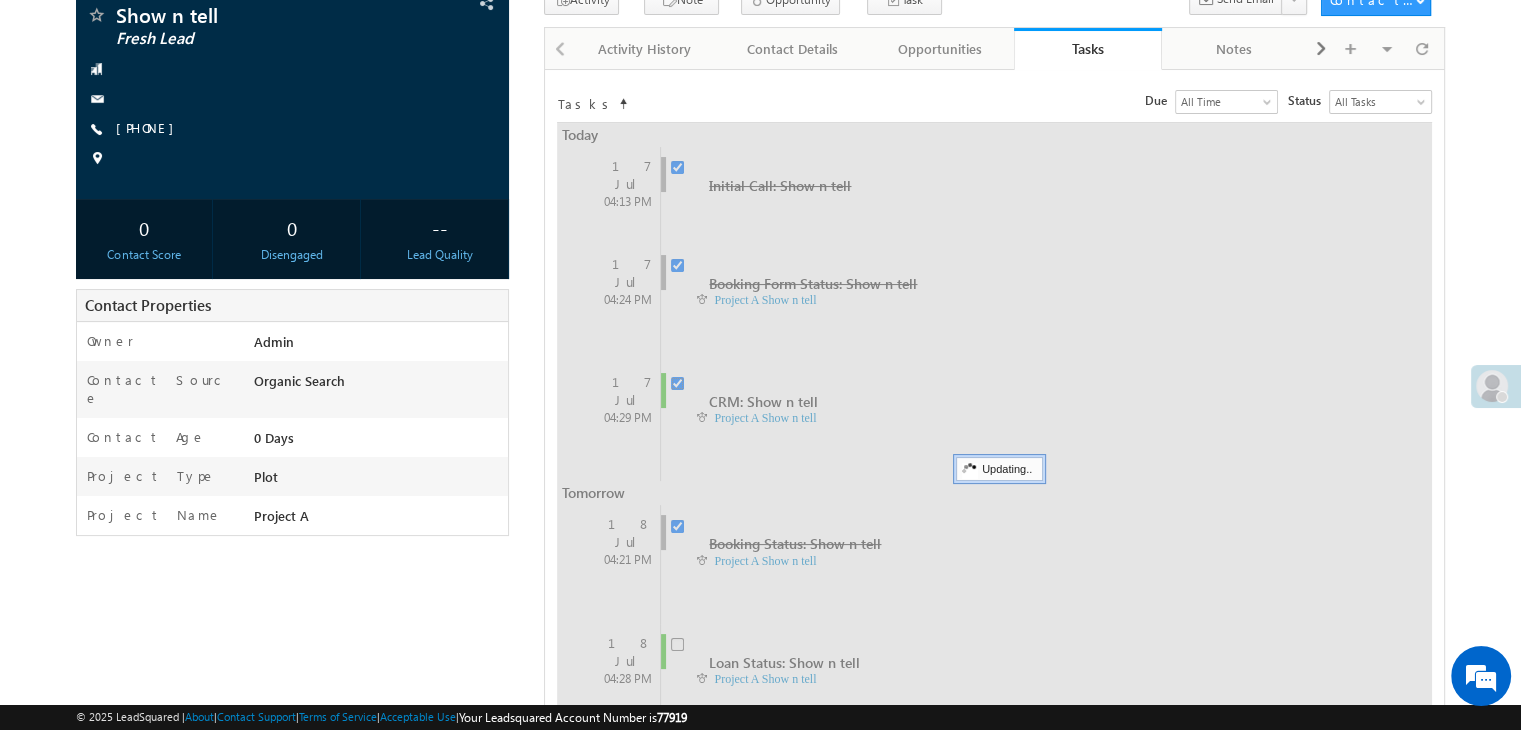 checkbox on "false" 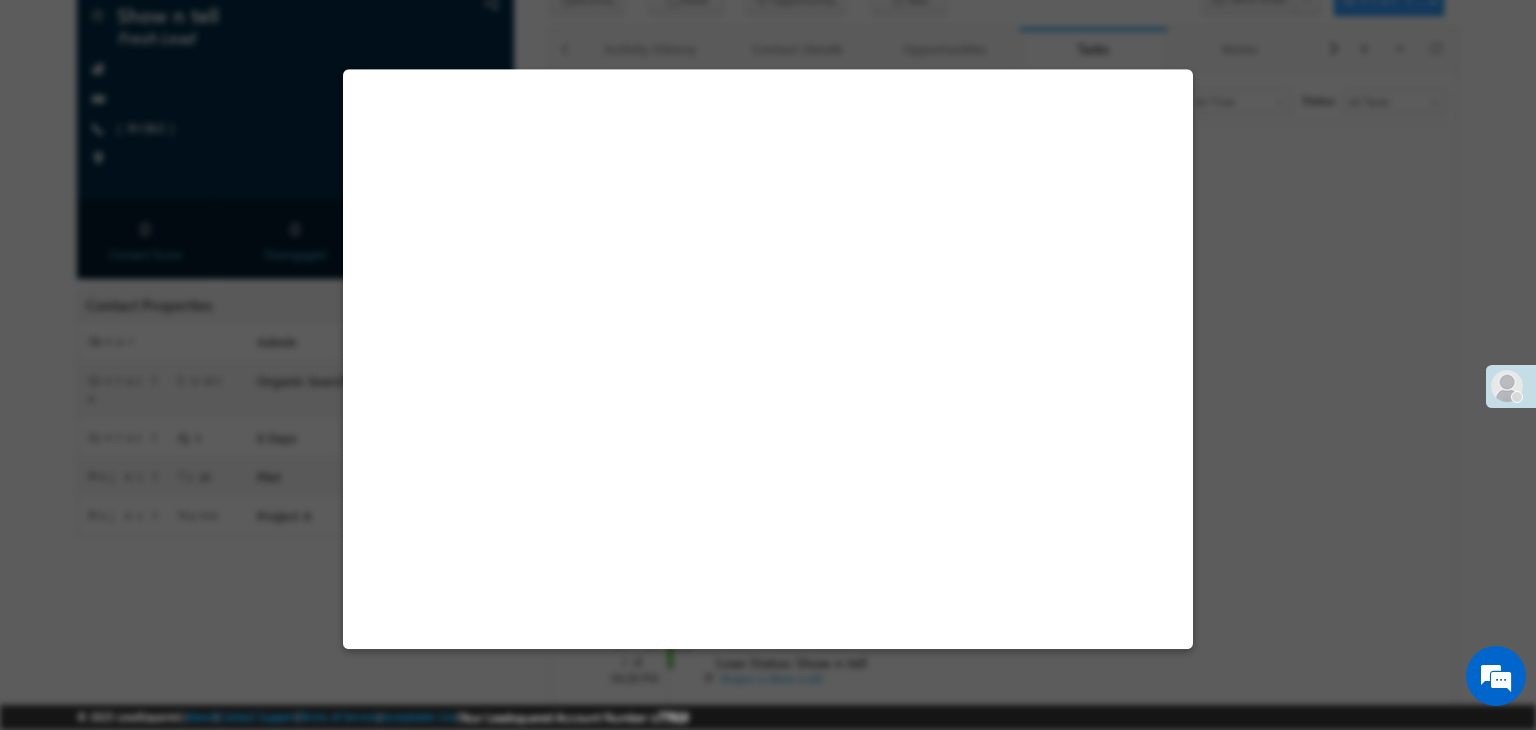 select on "Project A" 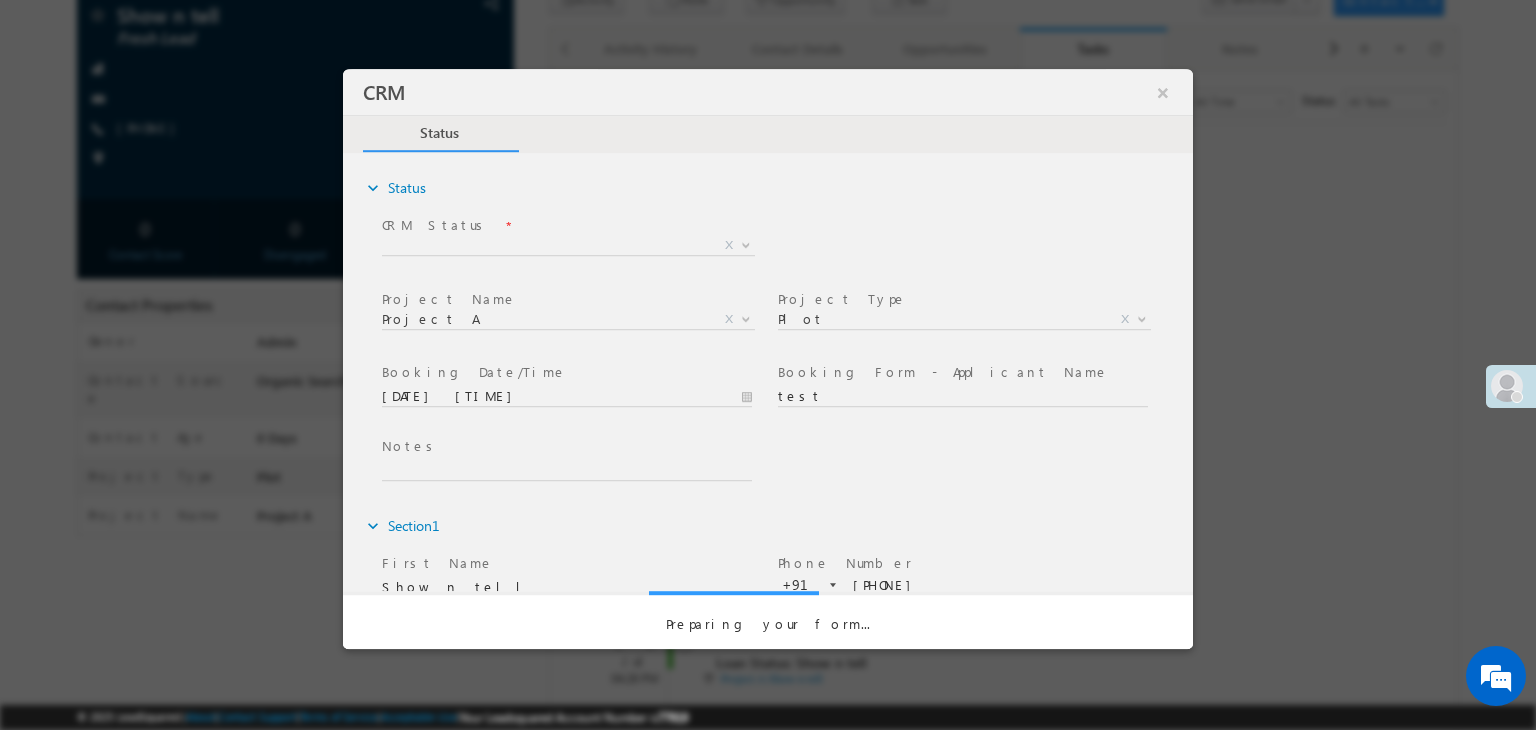 scroll, scrollTop: 0, scrollLeft: 0, axis: both 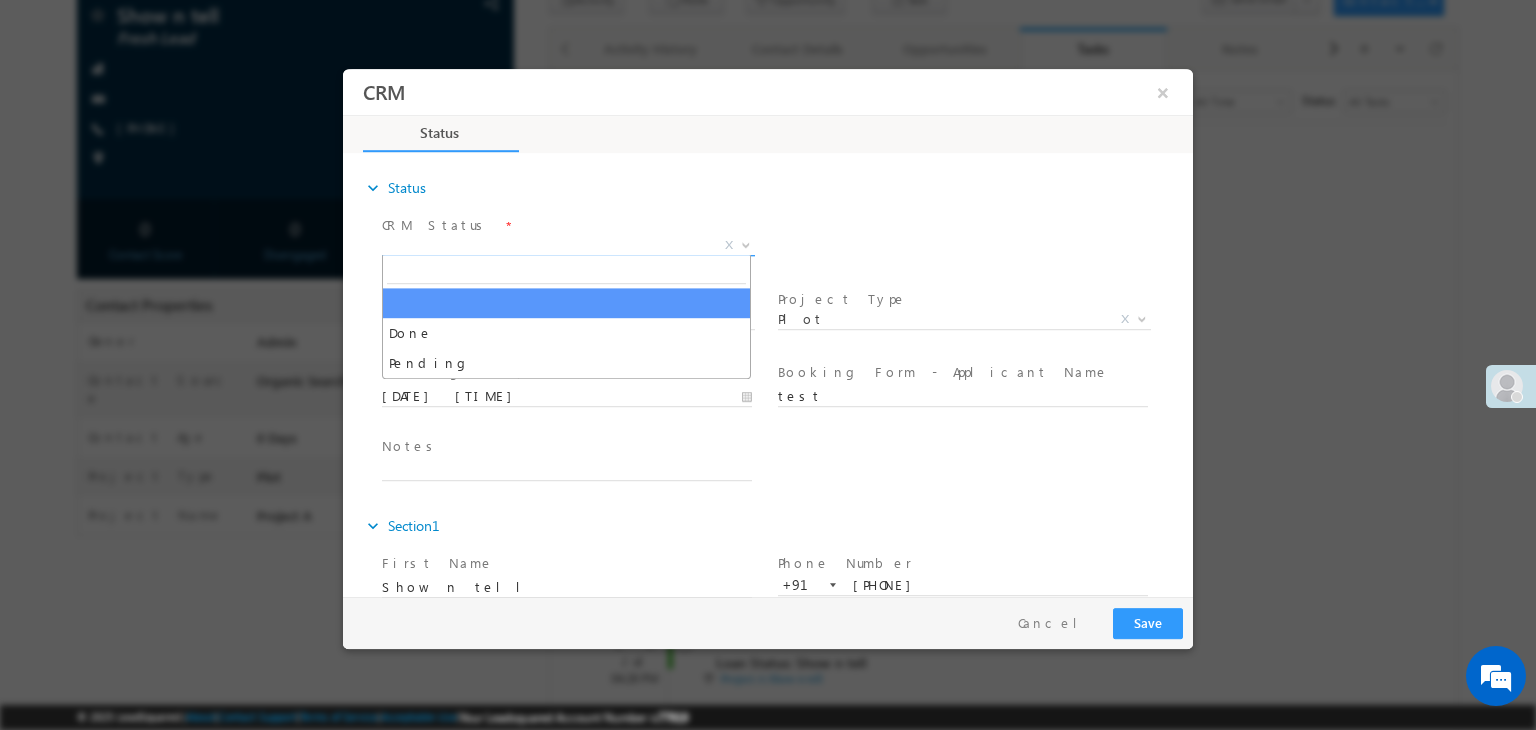 click on "X" at bounding box center [568, 246] 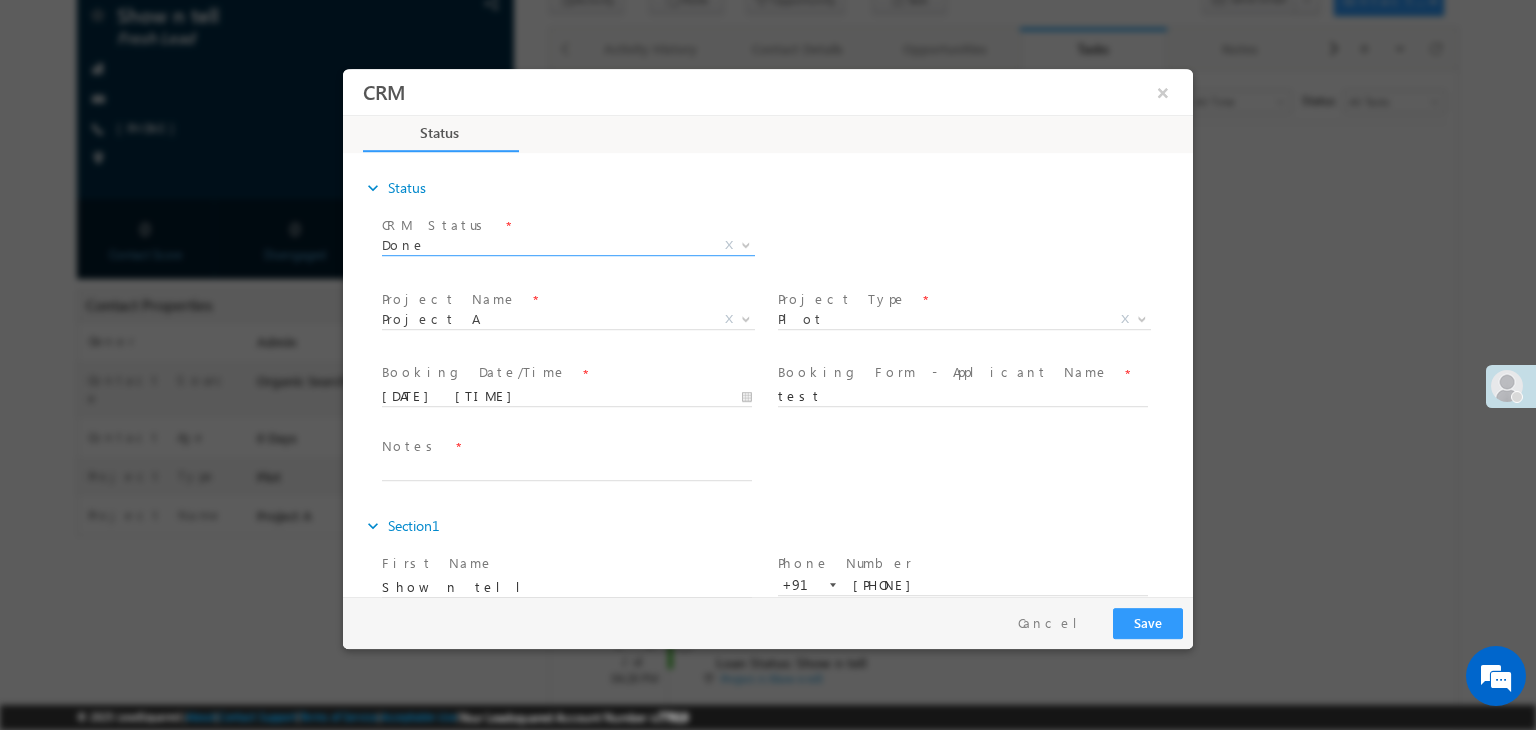 select on "Done" 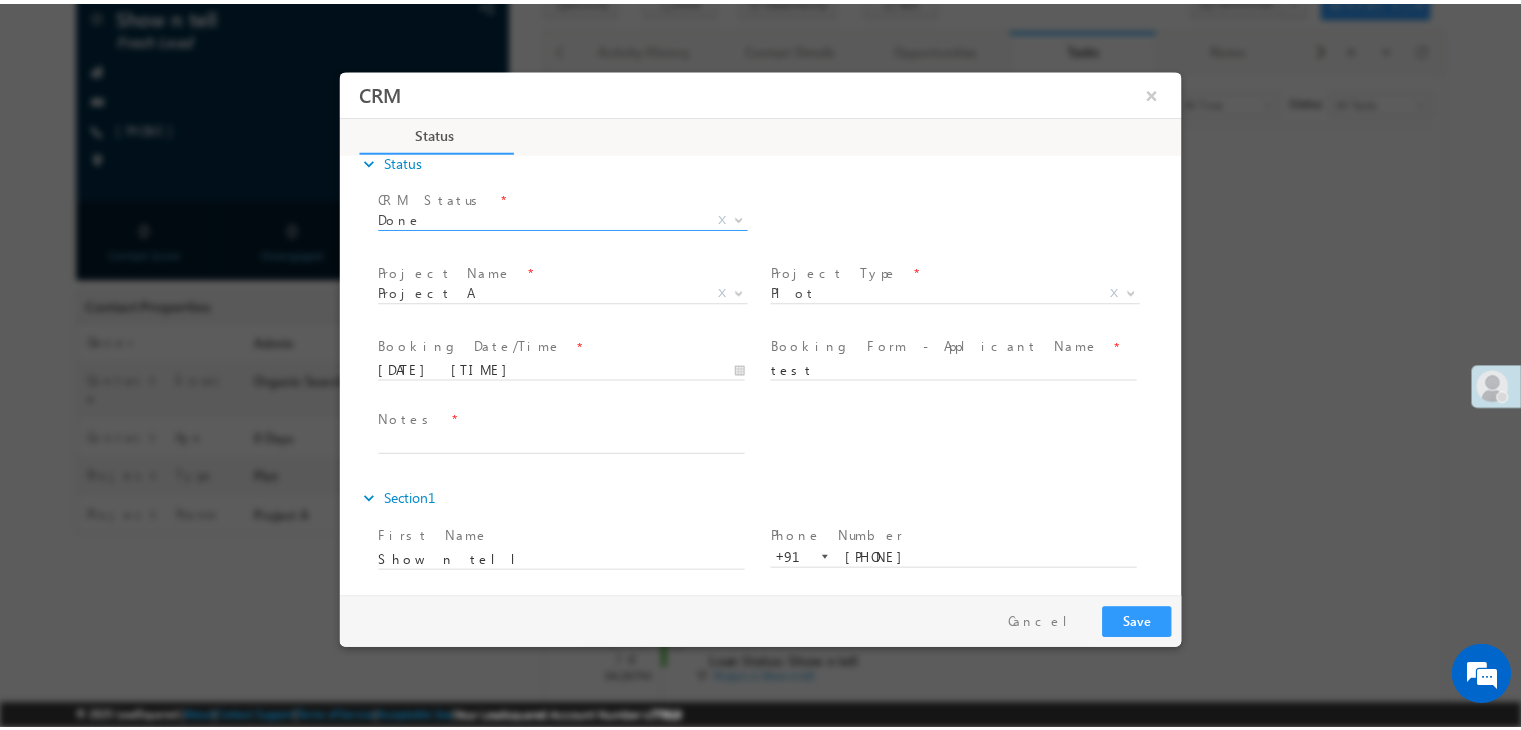 scroll, scrollTop: 0, scrollLeft: 0, axis: both 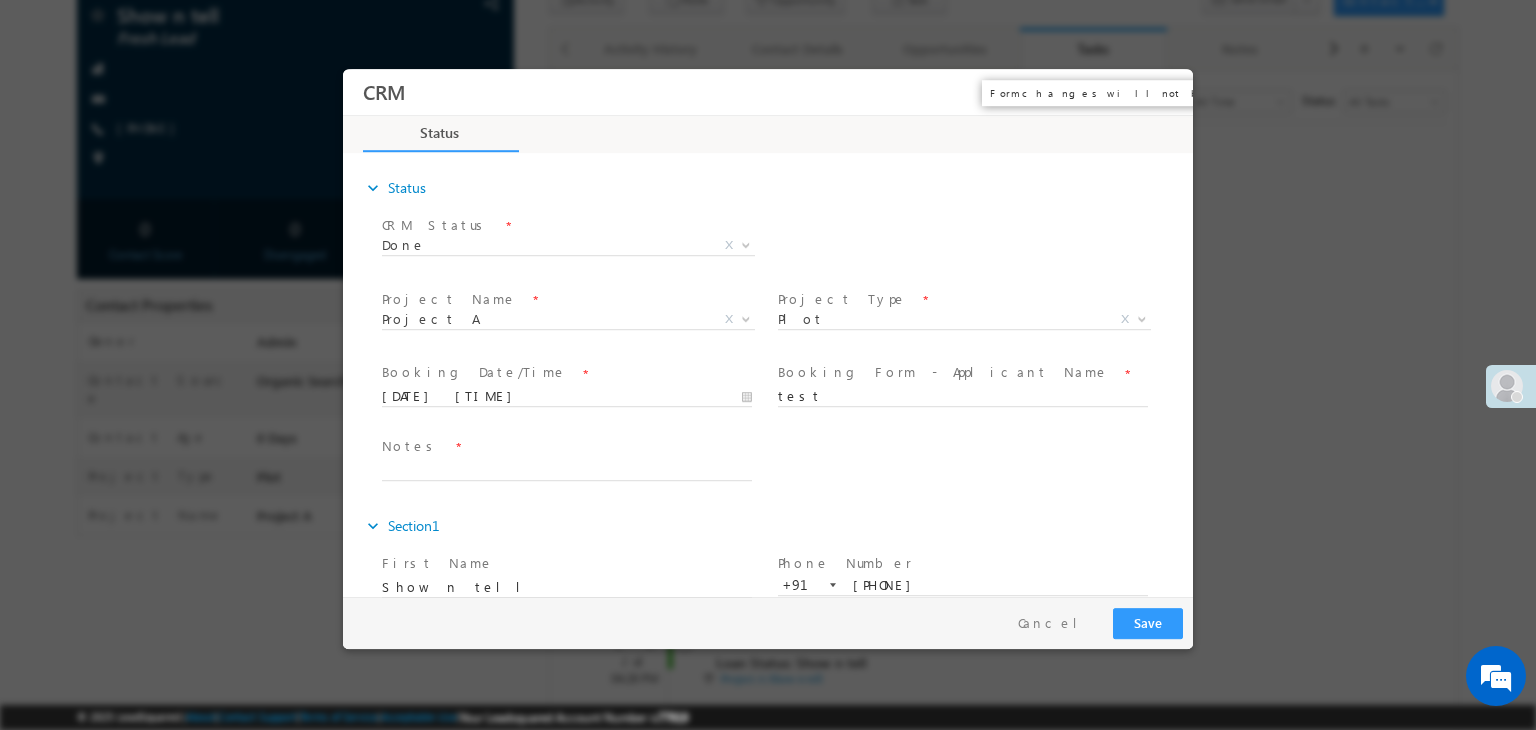 click on "×" at bounding box center [1163, 92] 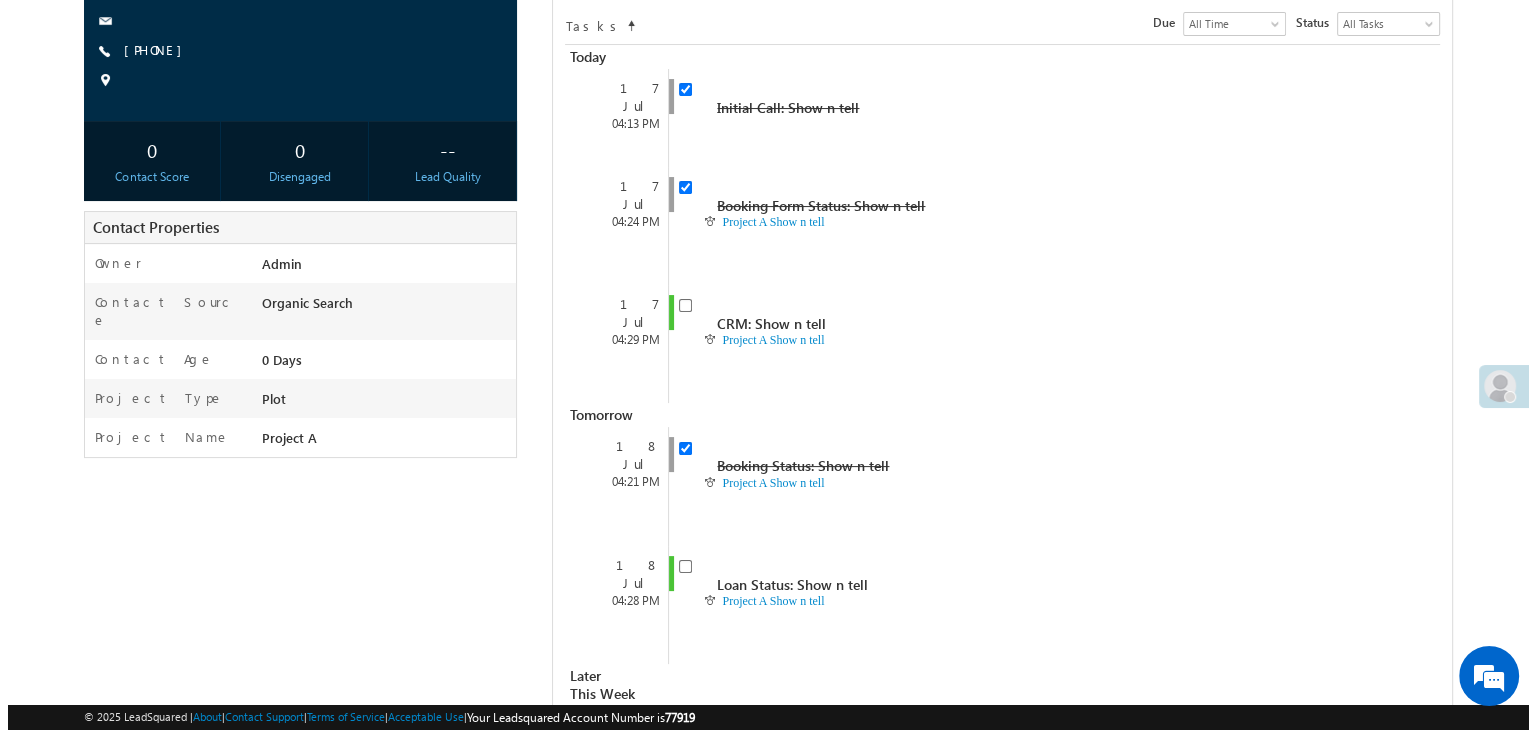 scroll, scrollTop: 405, scrollLeft: 0, axis: vertical 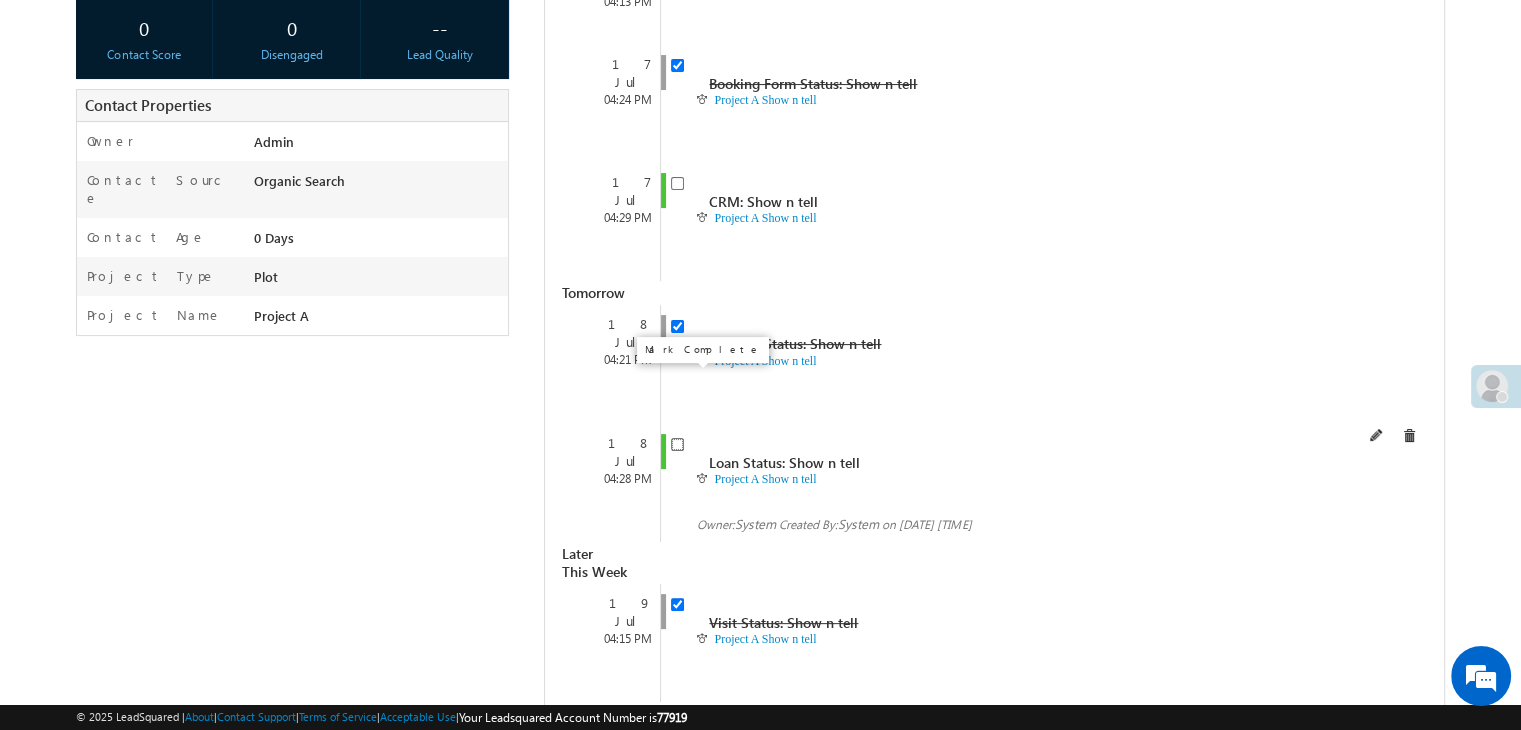 click at bounding box center [677, 444] 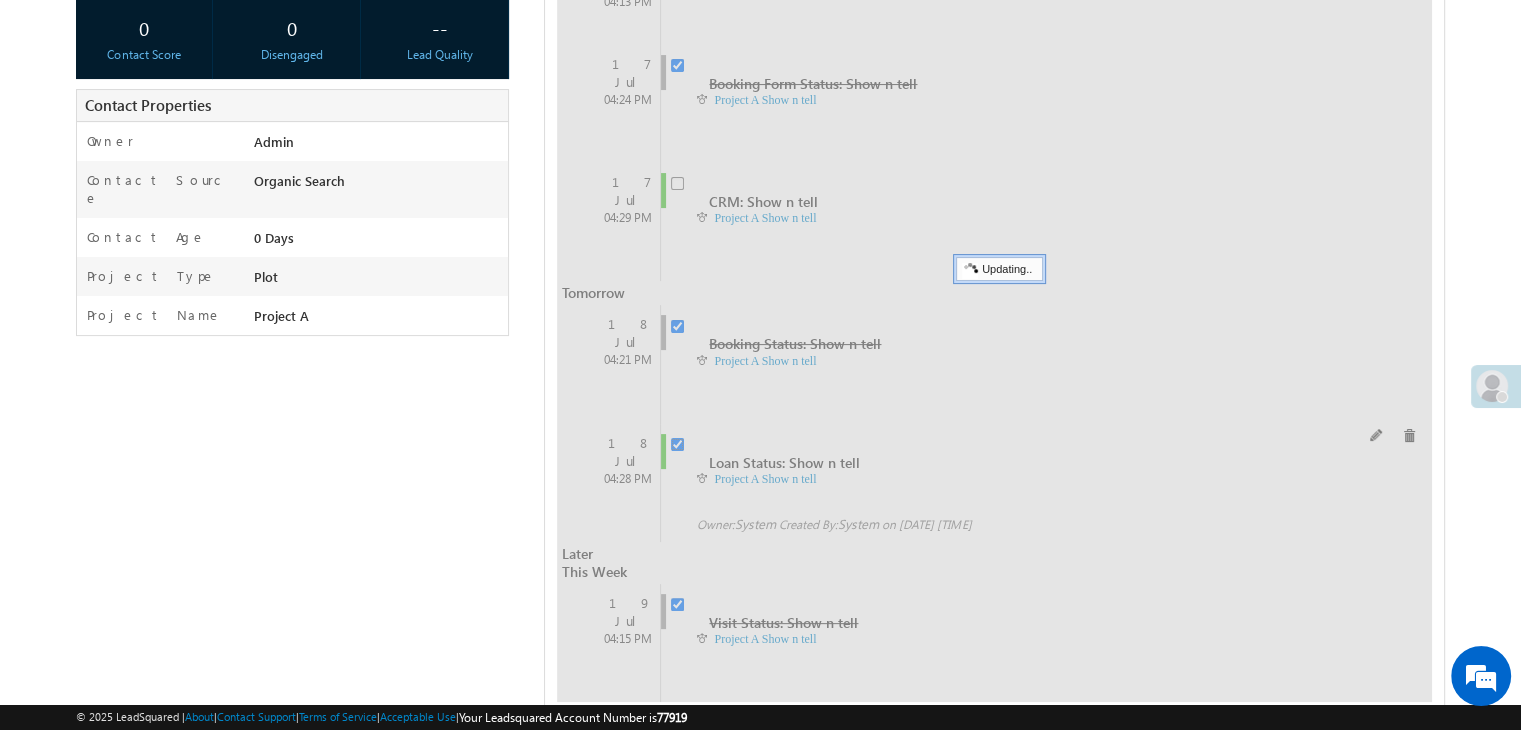 checkbox on "false" 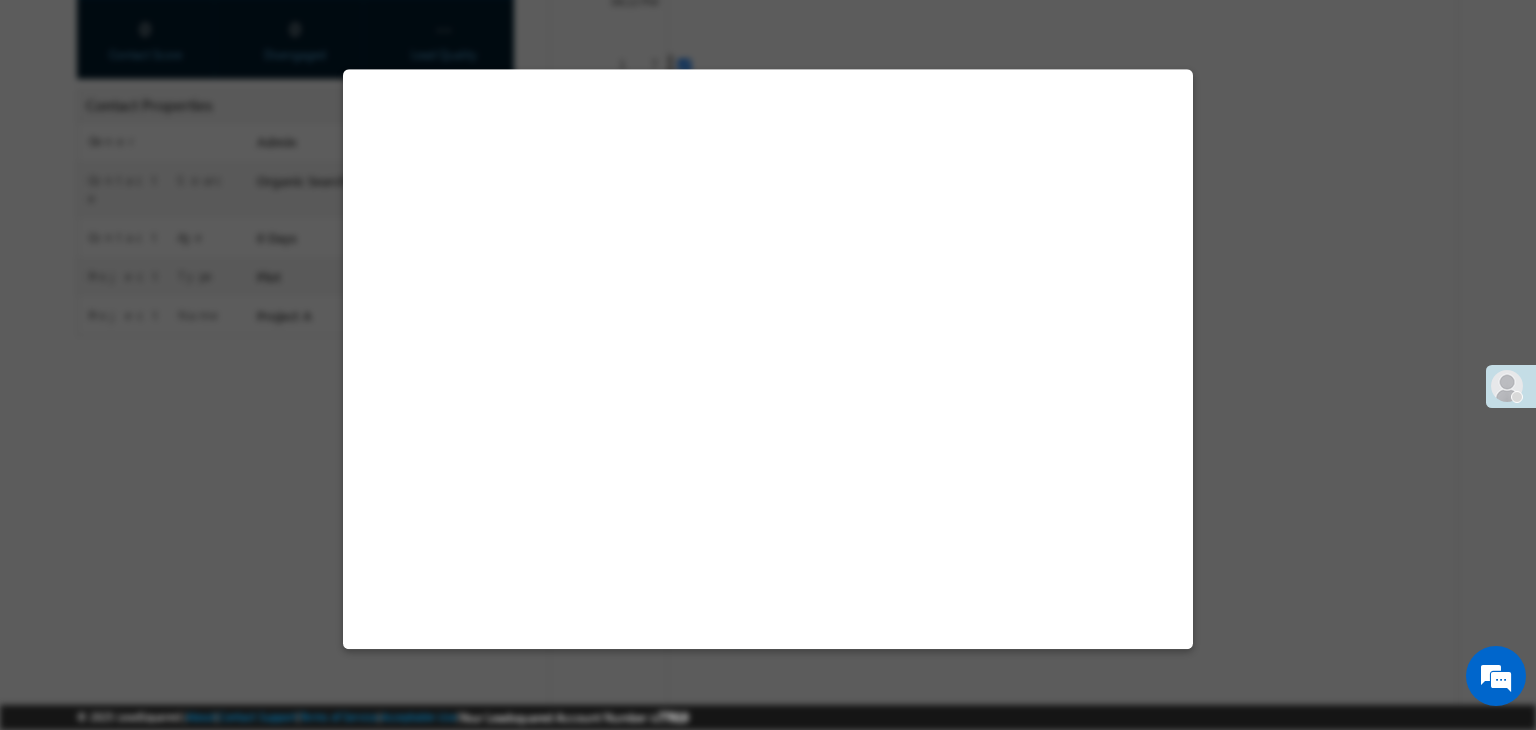 select on "Project A" 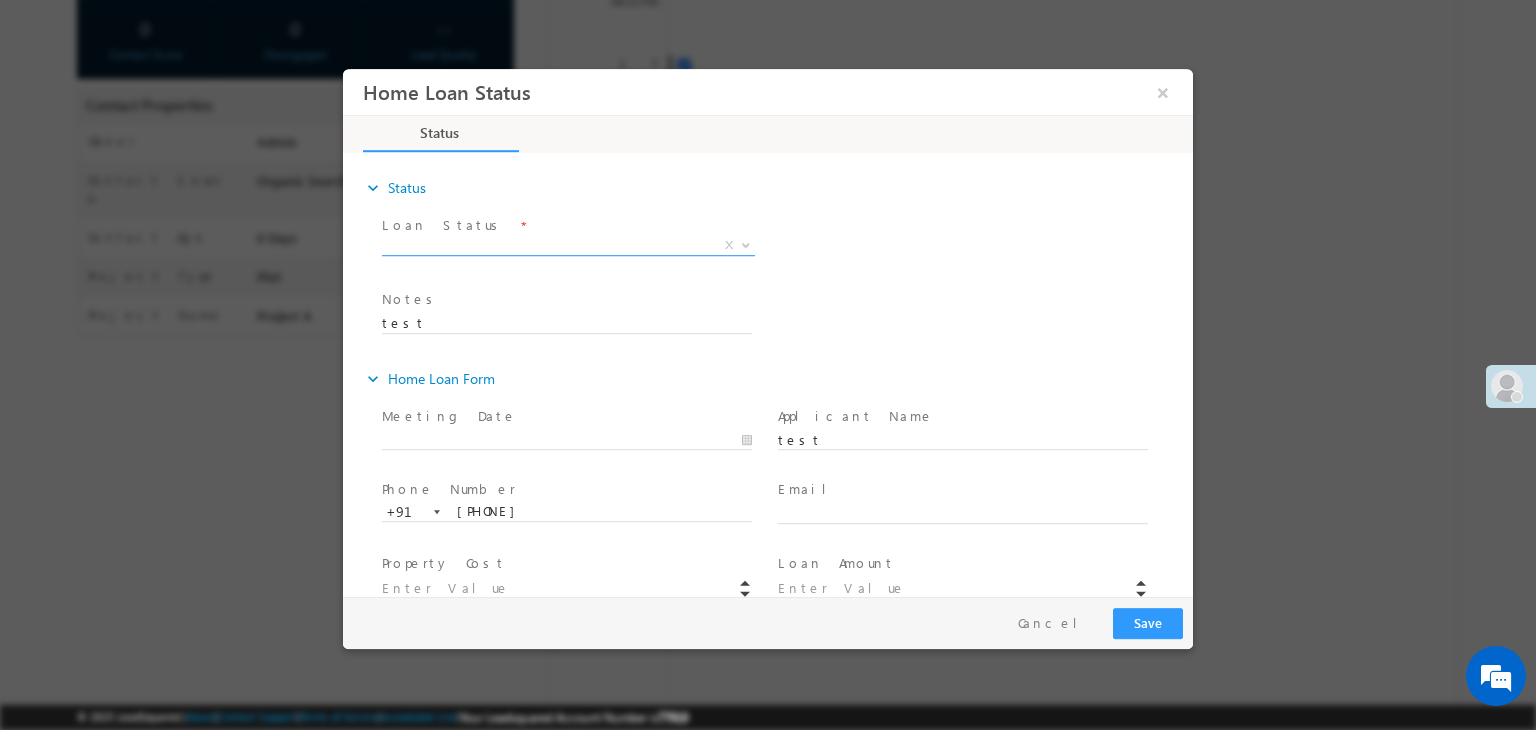 scroll, scrollTop: 0, scrollLeft: 0, axis: both 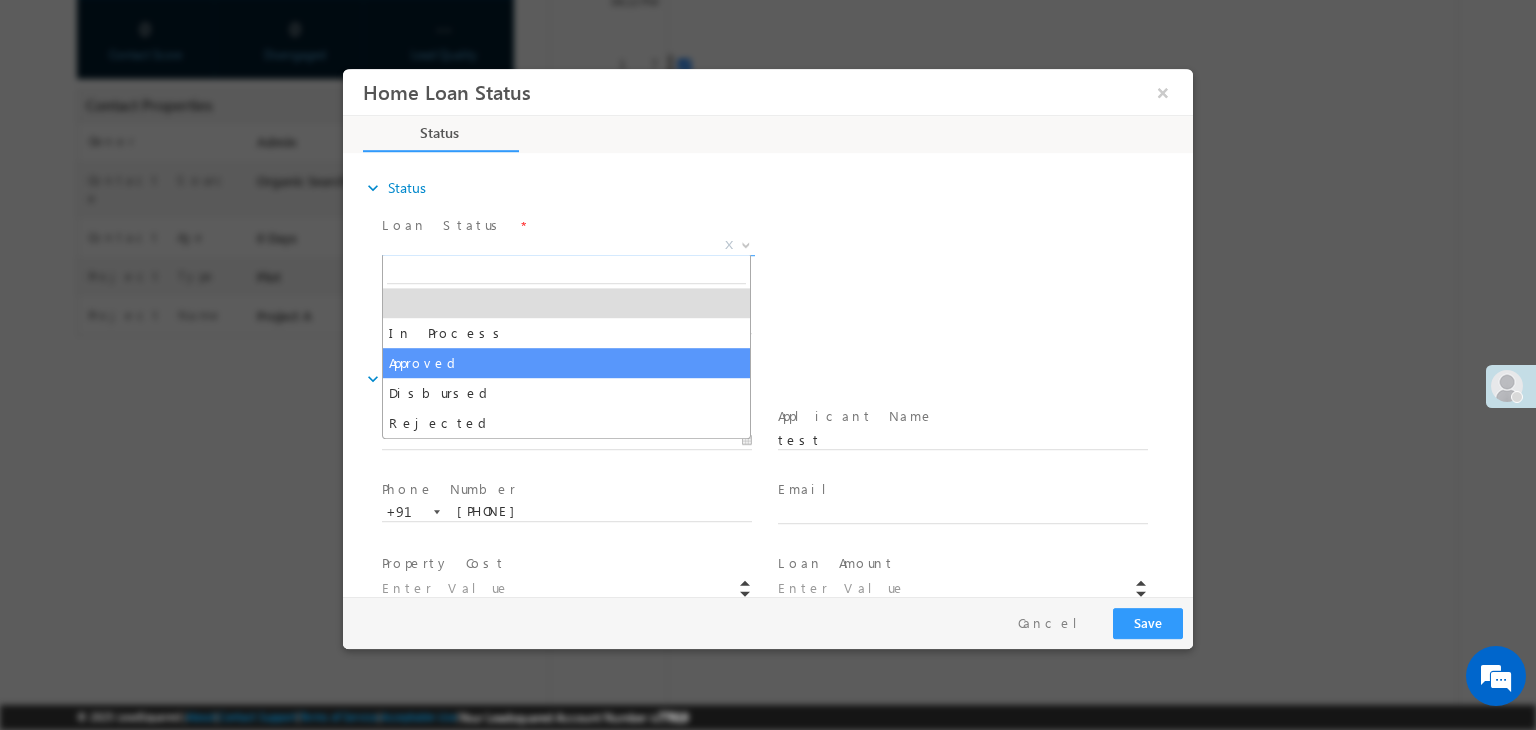select on "Approved" 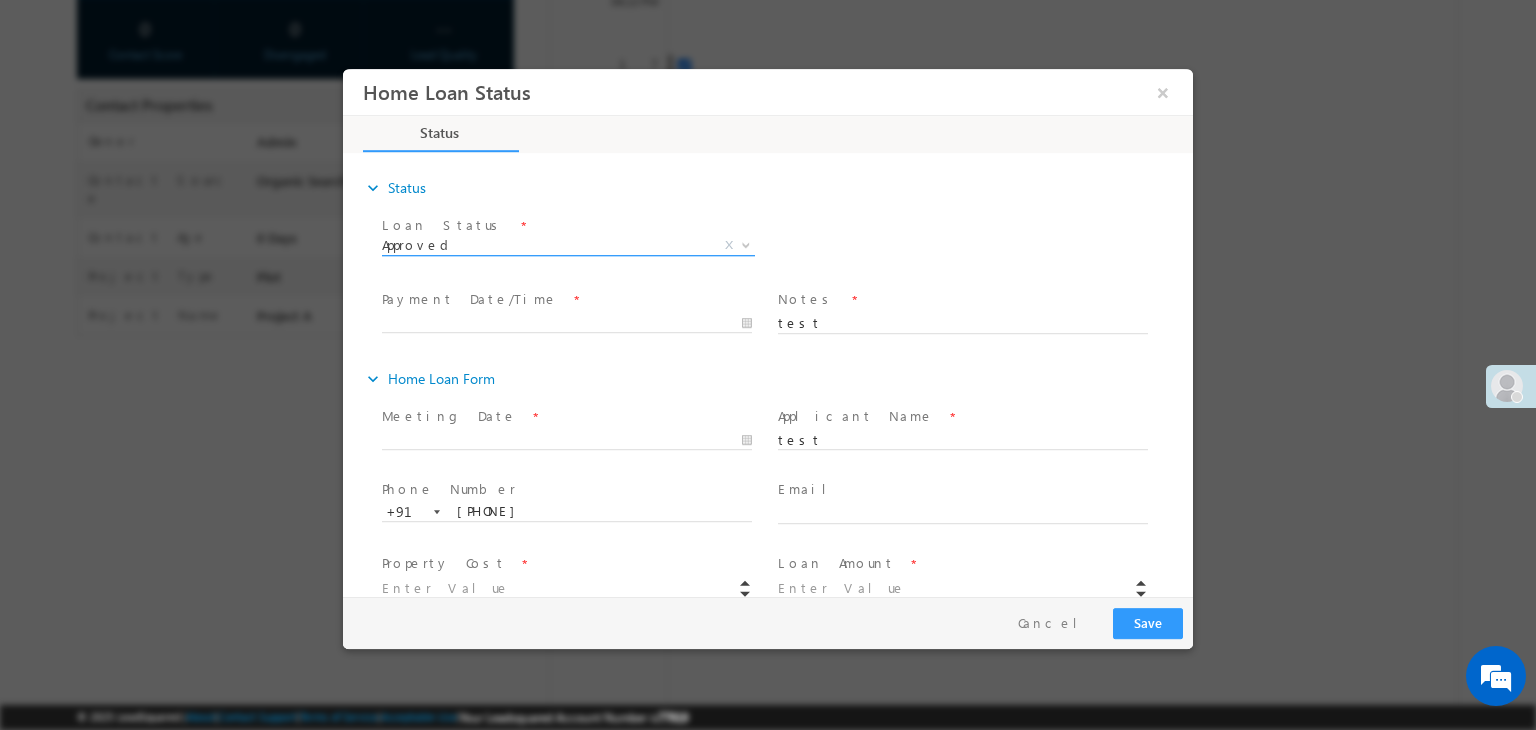 click on "Approved" at bounding box center (544, 245) 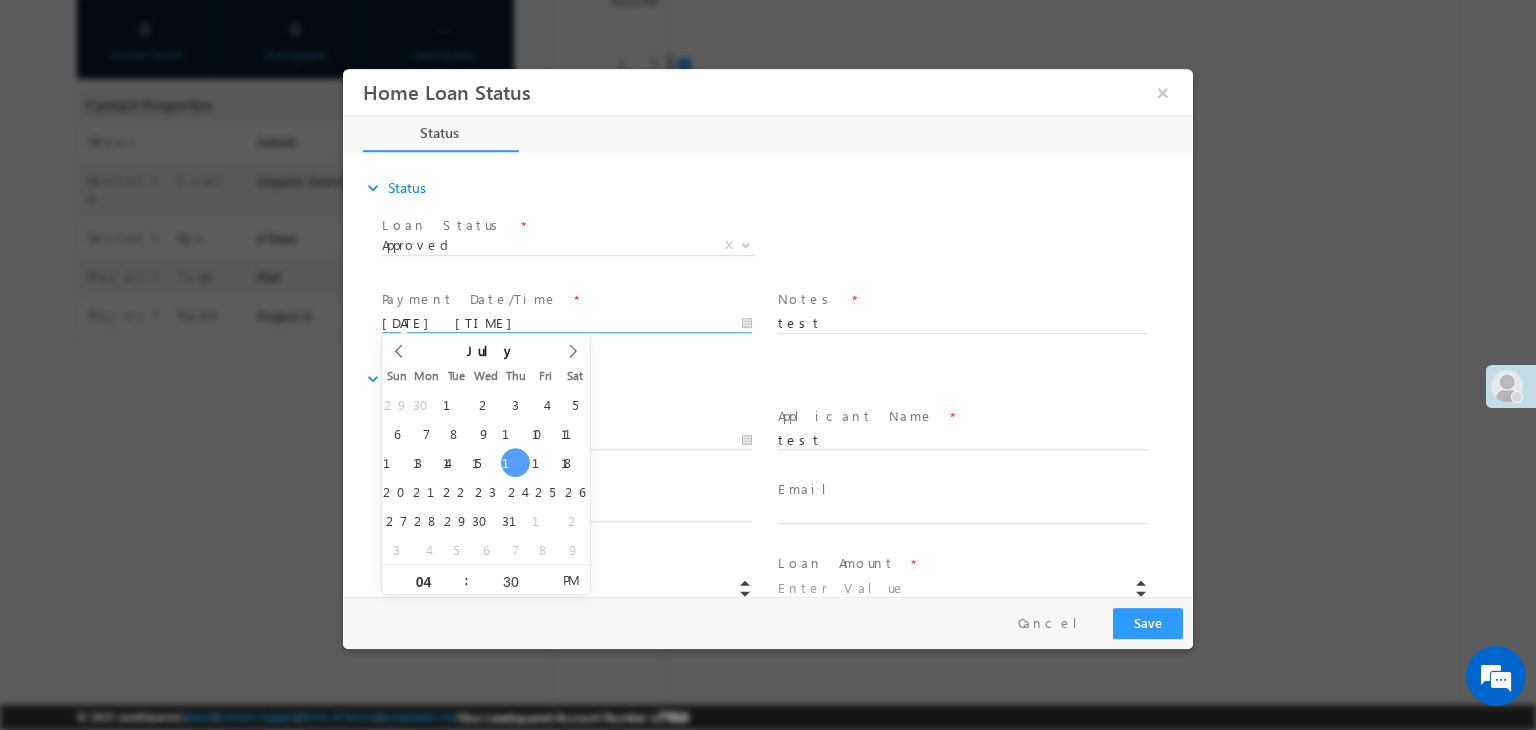 click on "17/07/2025 4:30 PM" at bounding box center (567, 324) 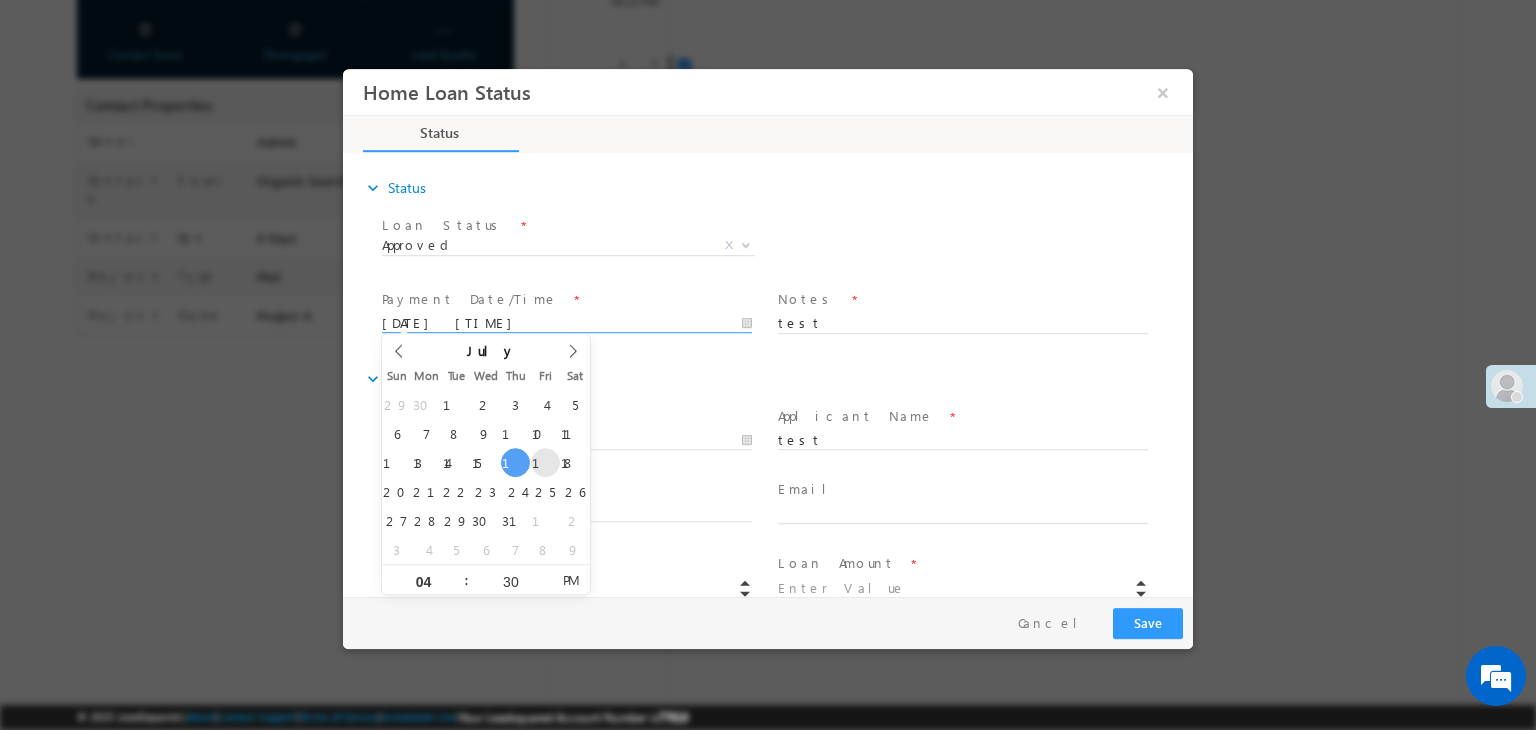 type on "18/07/2025 4:30 PM" 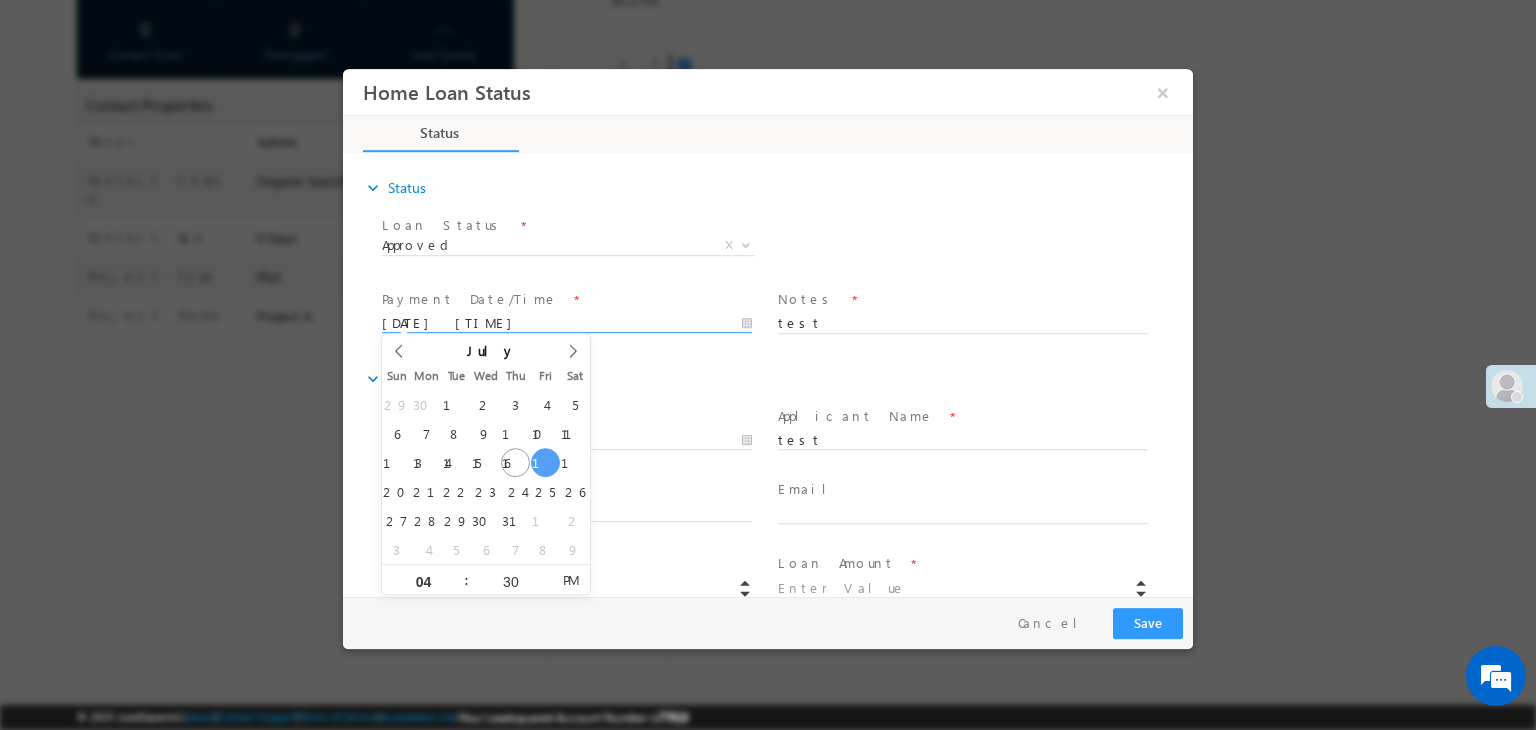 click on "Loan Status
*
In Process
Approved
Disbursed
Rejected
Approved X
Loan Date/Time
*
18/07/2025 4:27 PM" at bounding box center (785, 248) 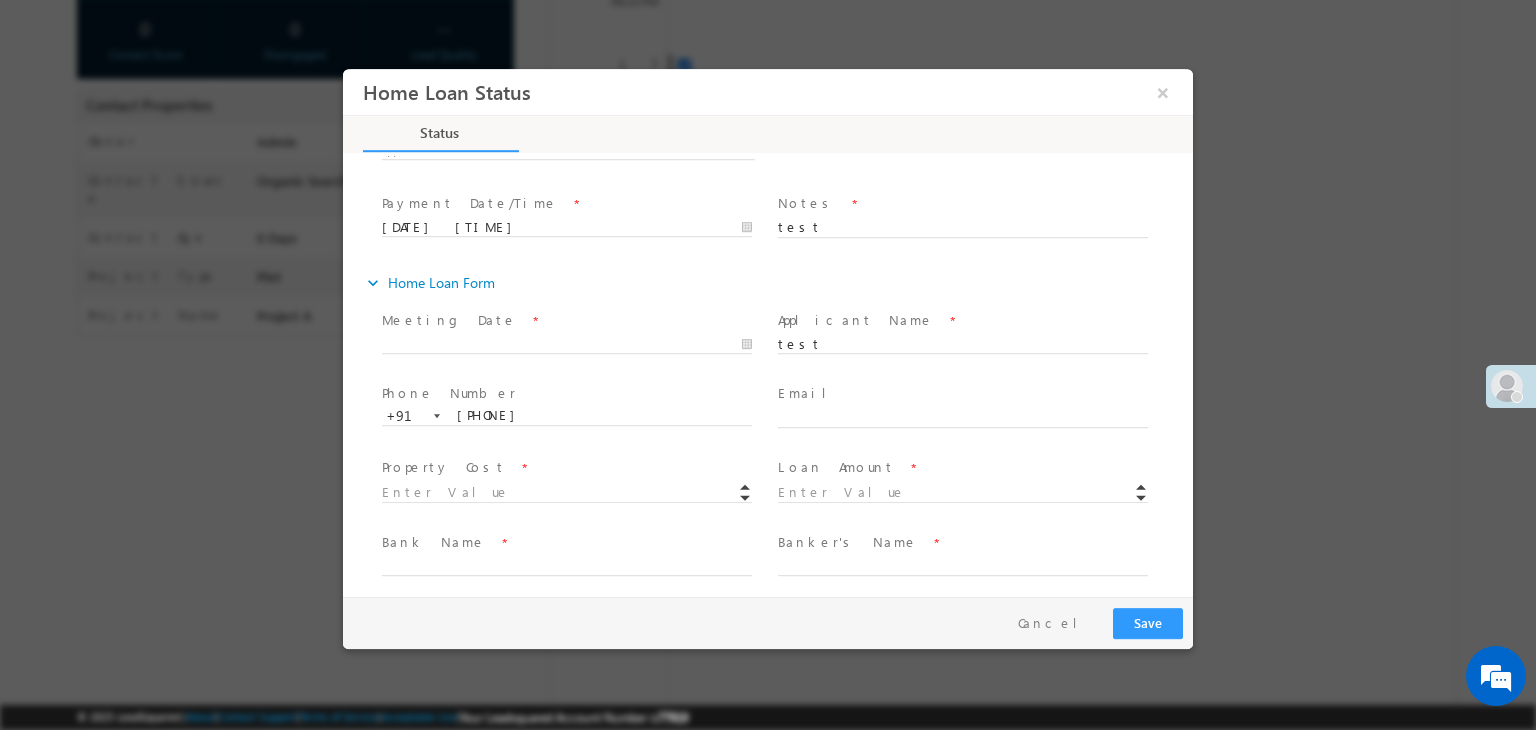 scroll, scrollTop: 200, scrollLeft: 0, axis: vertical 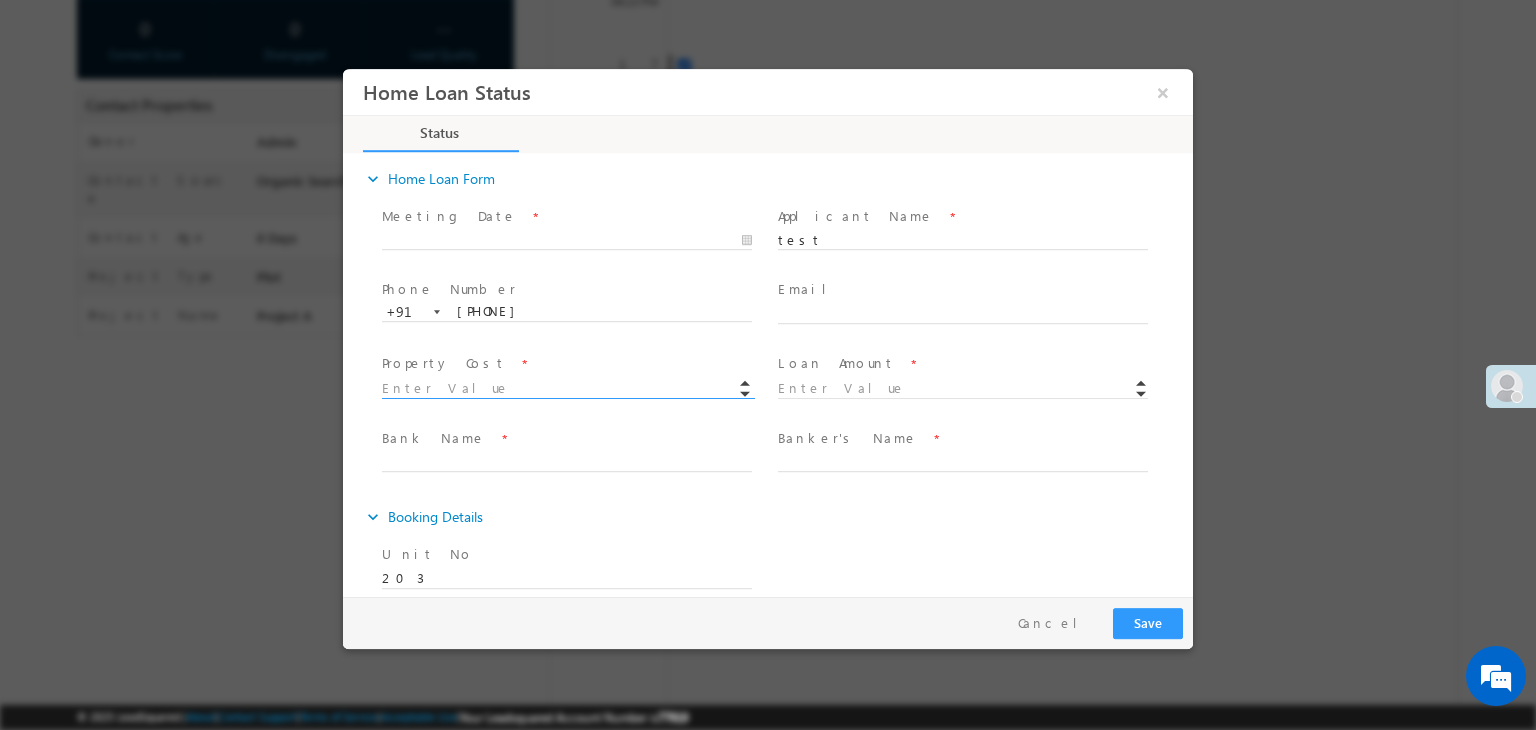 click at bounding box center (567, 389) 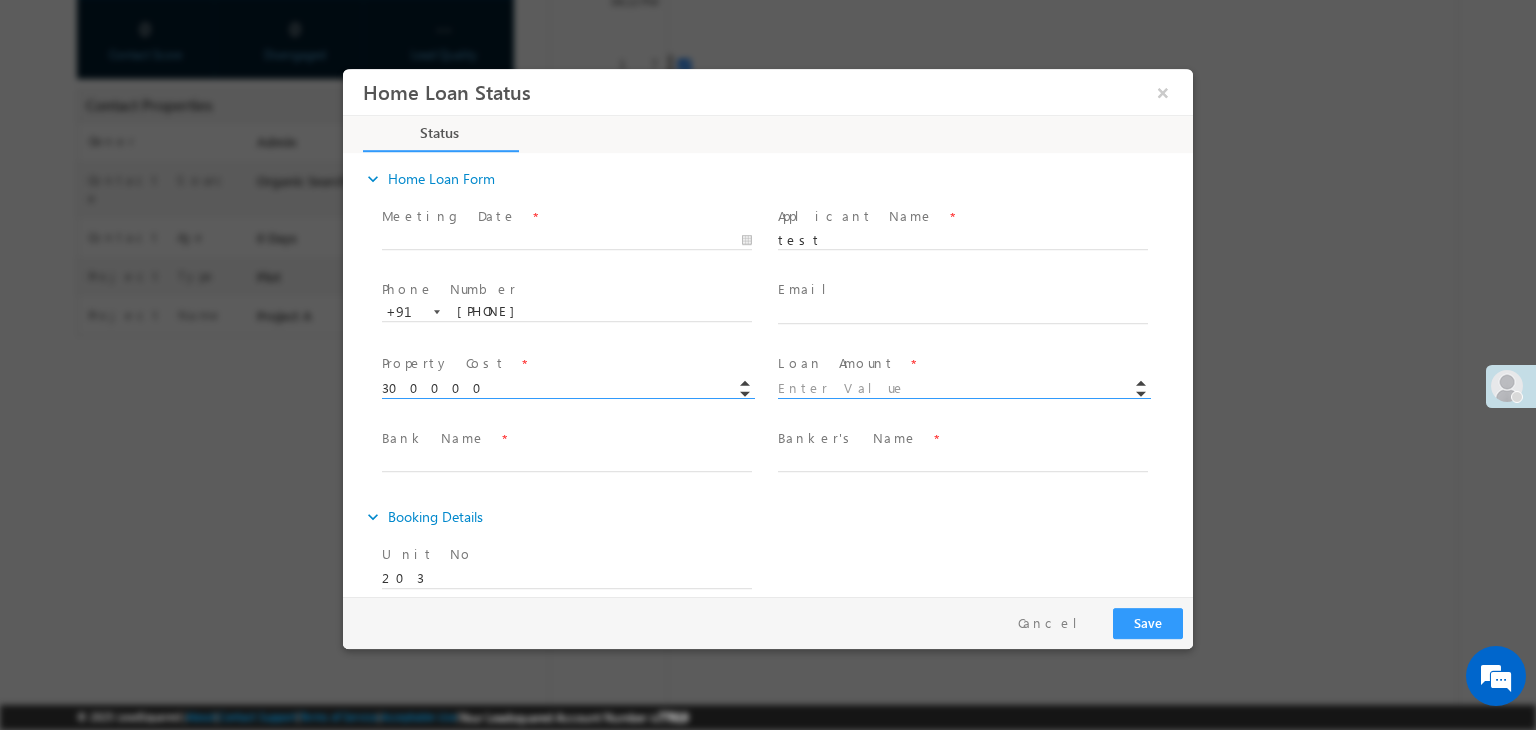 type on "300000.00" 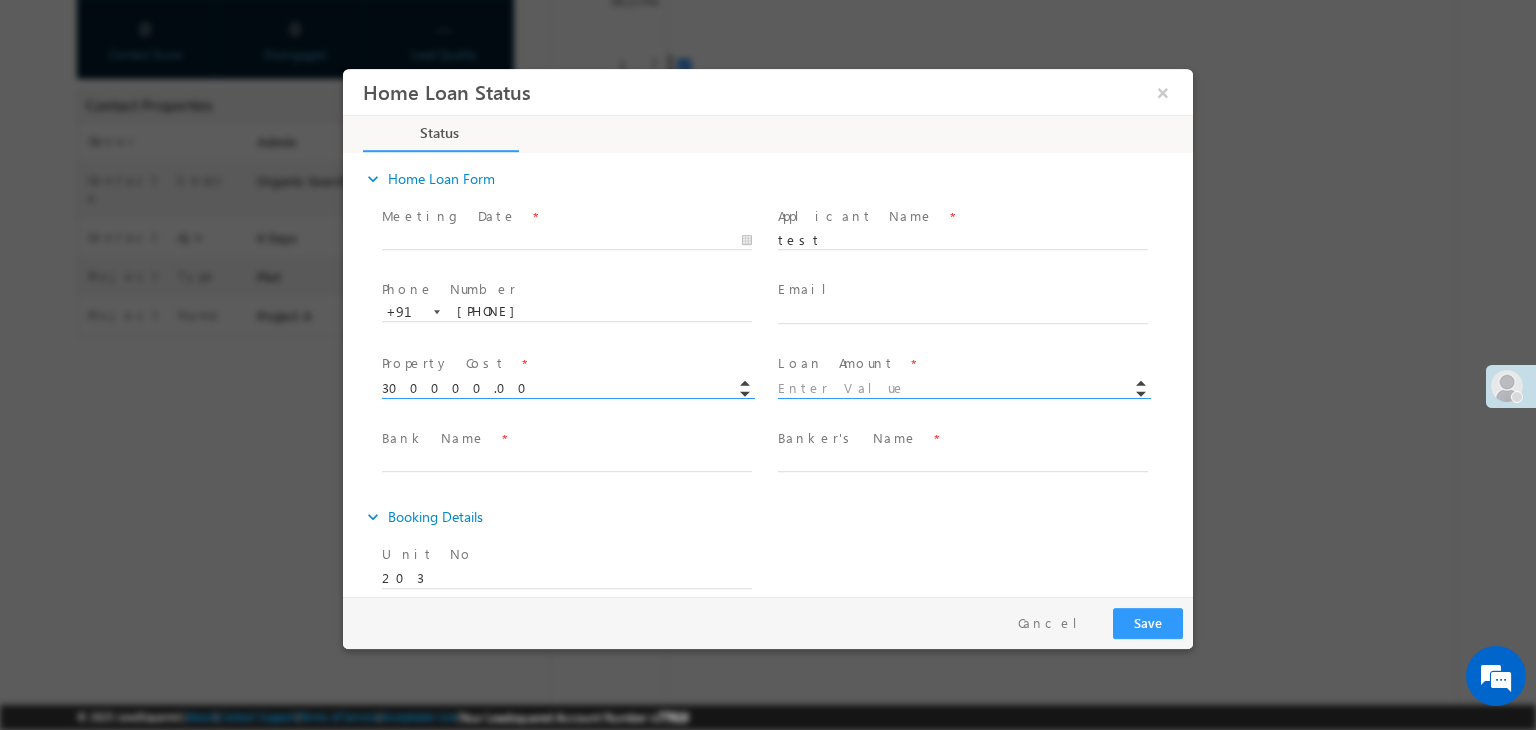 click at bounding box center (963, 389) 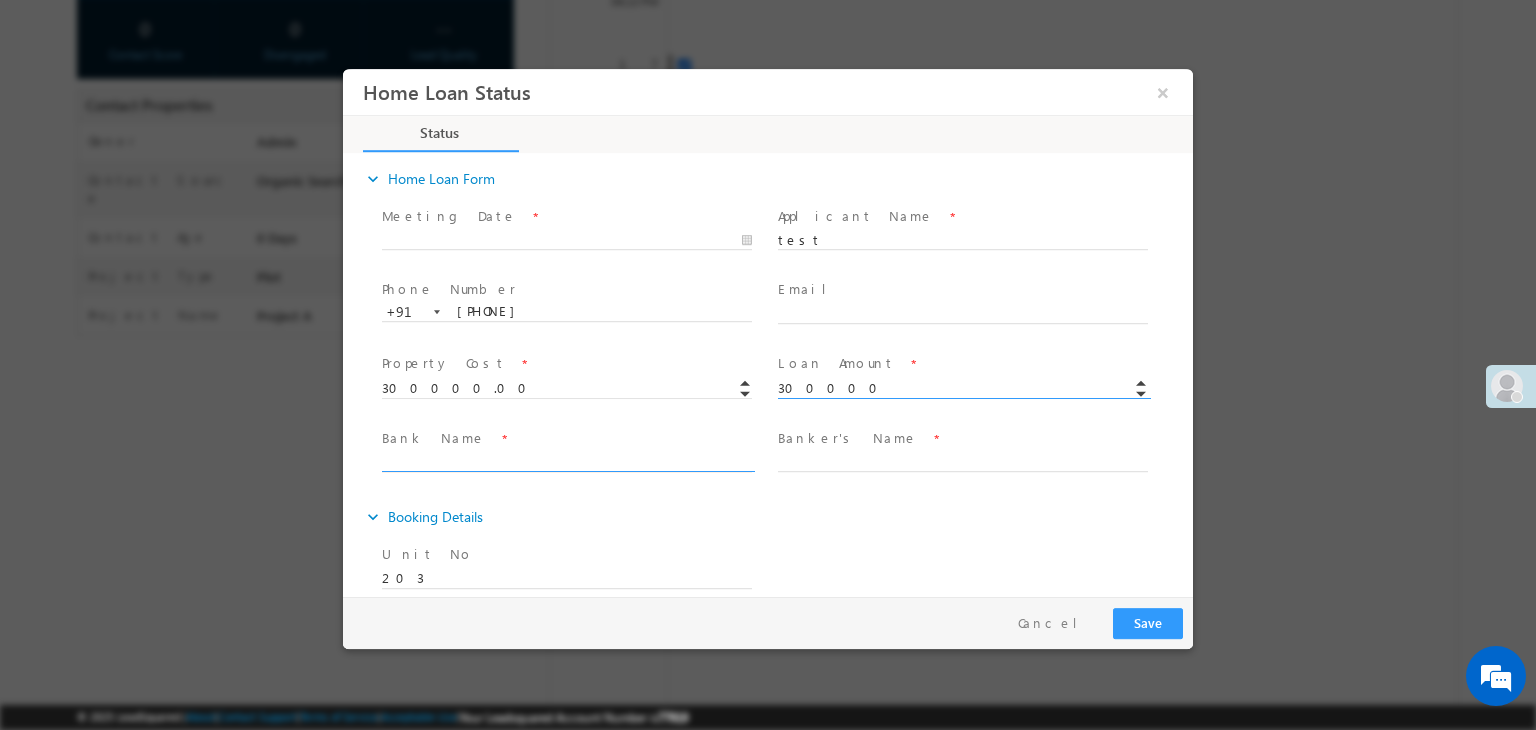 type on "300000.00" 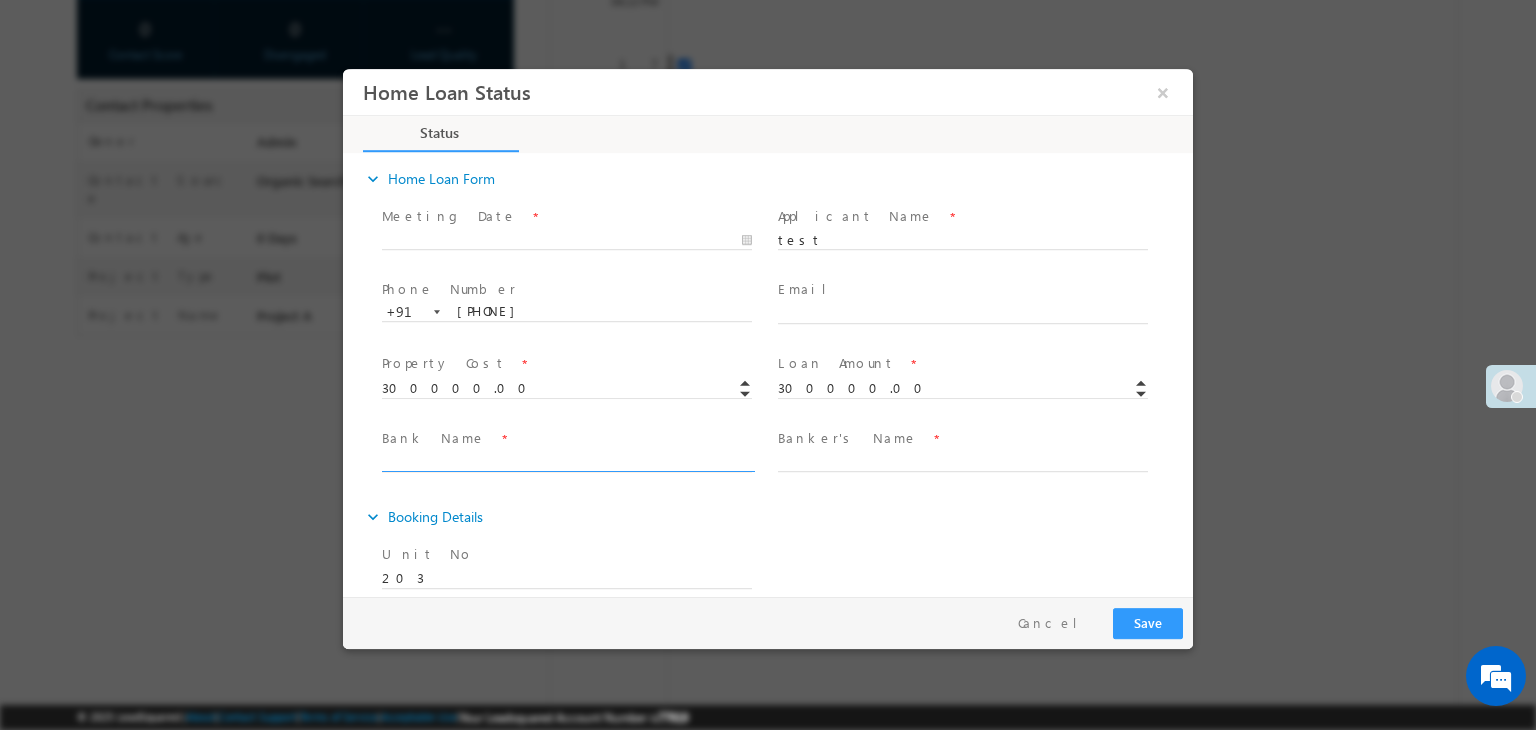 click at bounding box center (567, 463) 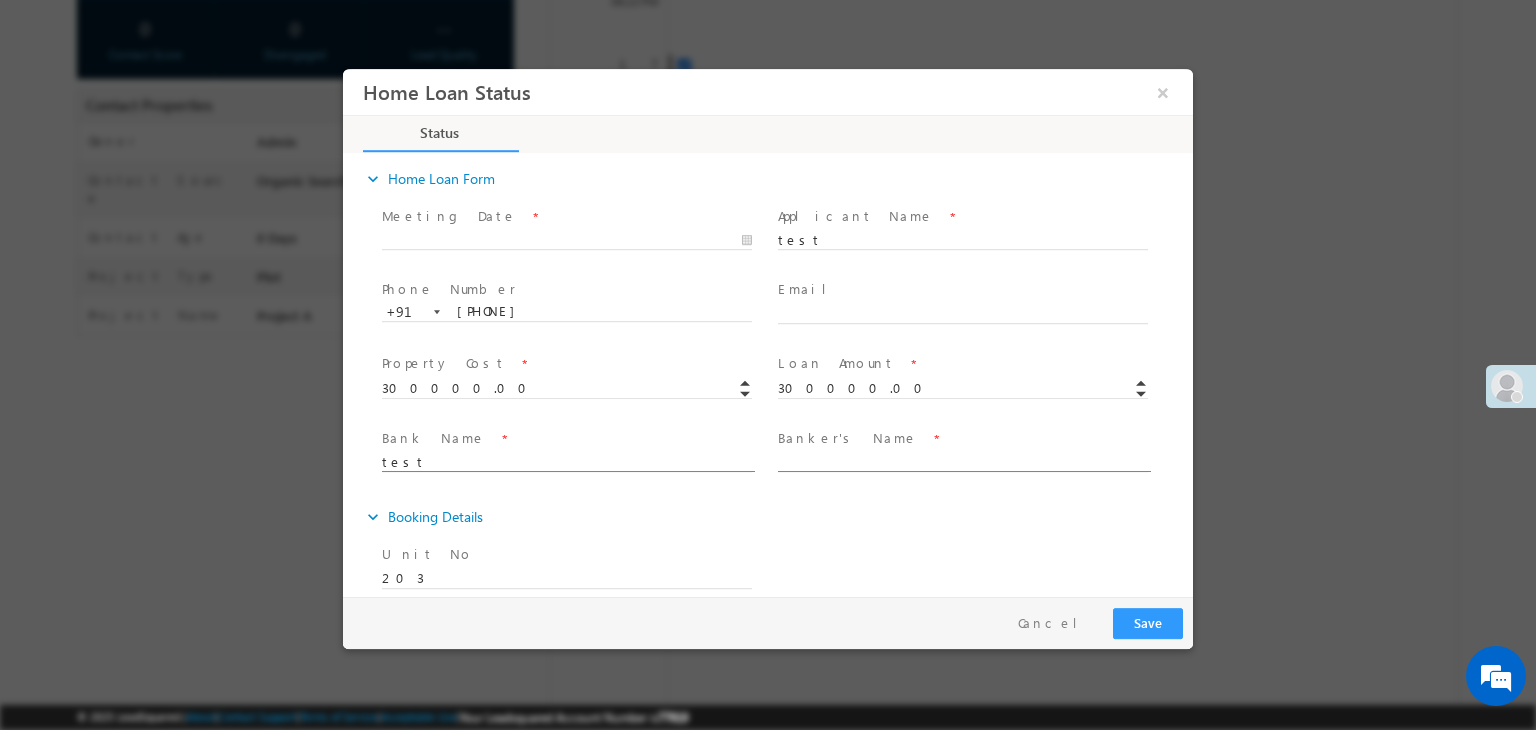 type on "test" 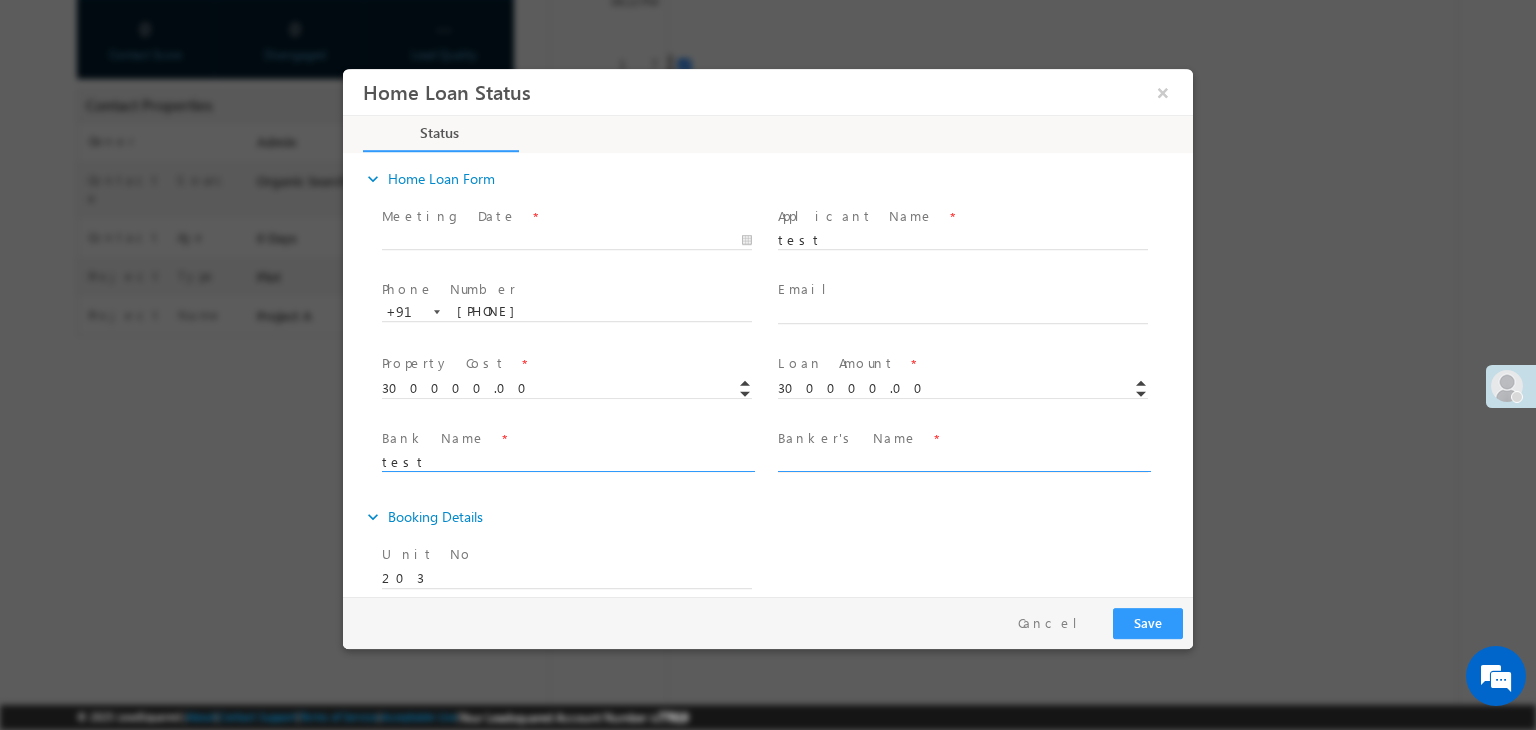 click at bounding box center (963, 463) 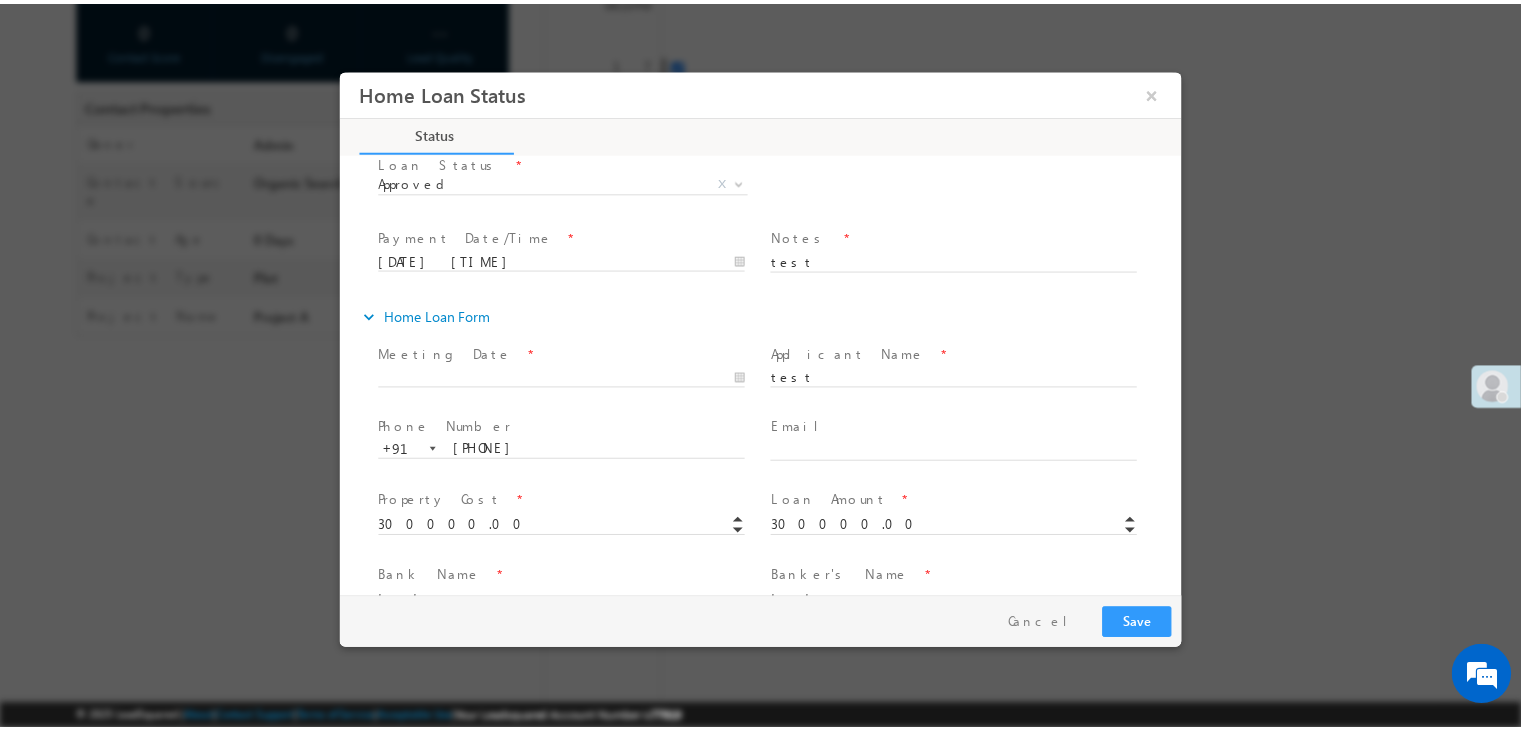 scroll, scrollTop: 0, scrollLeft: 0, axis: both 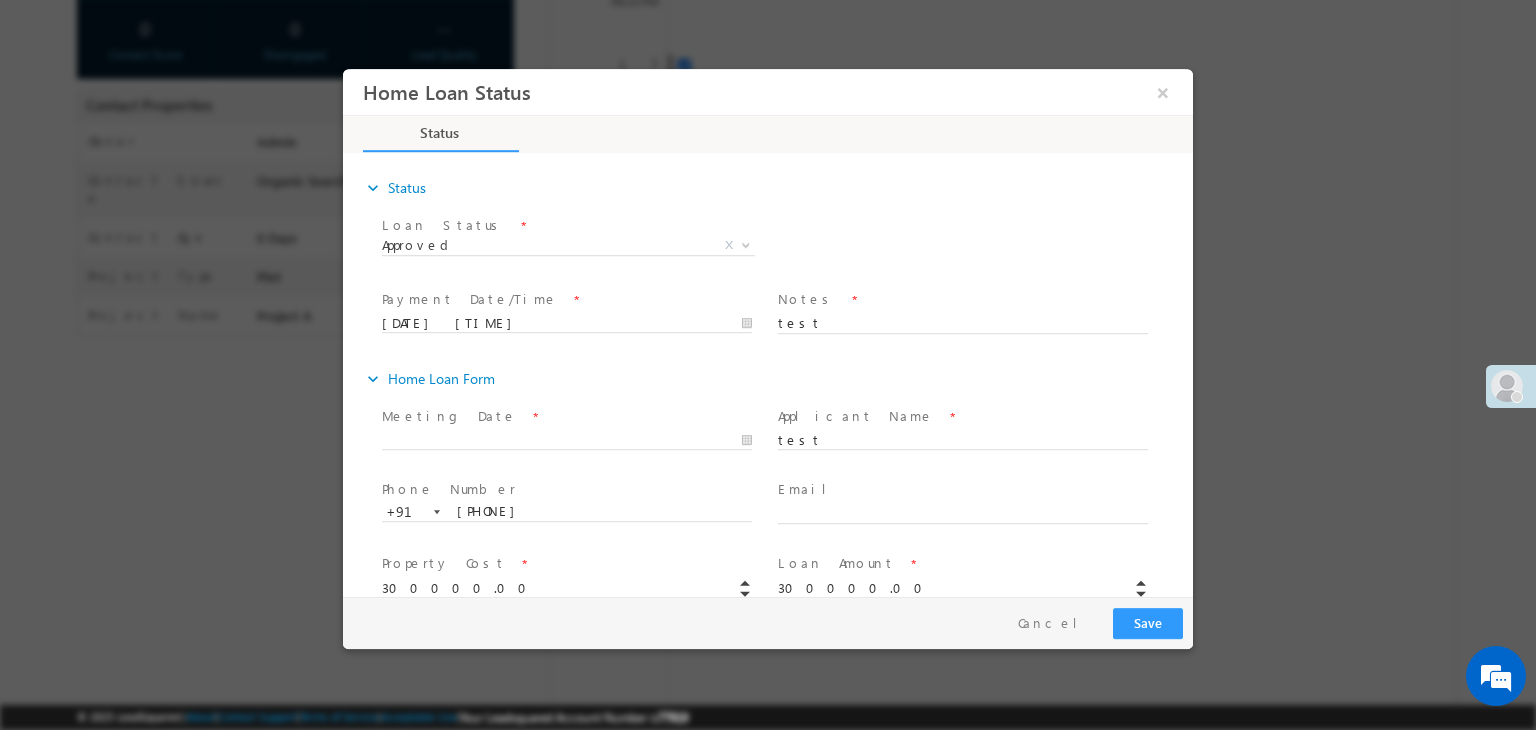 type on "test" 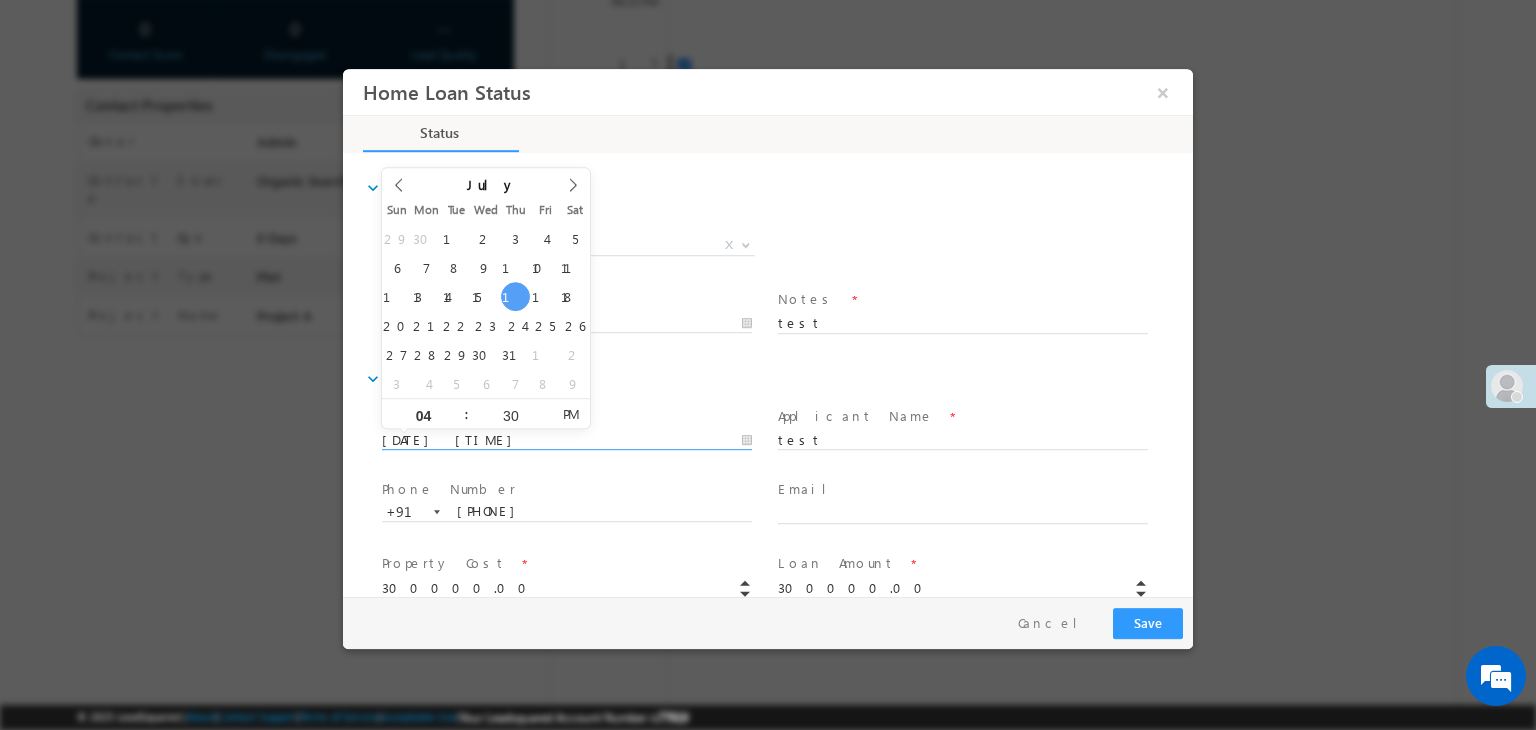 click on "17/07/2025 4:30 PM" at bounding box center [567, 441] 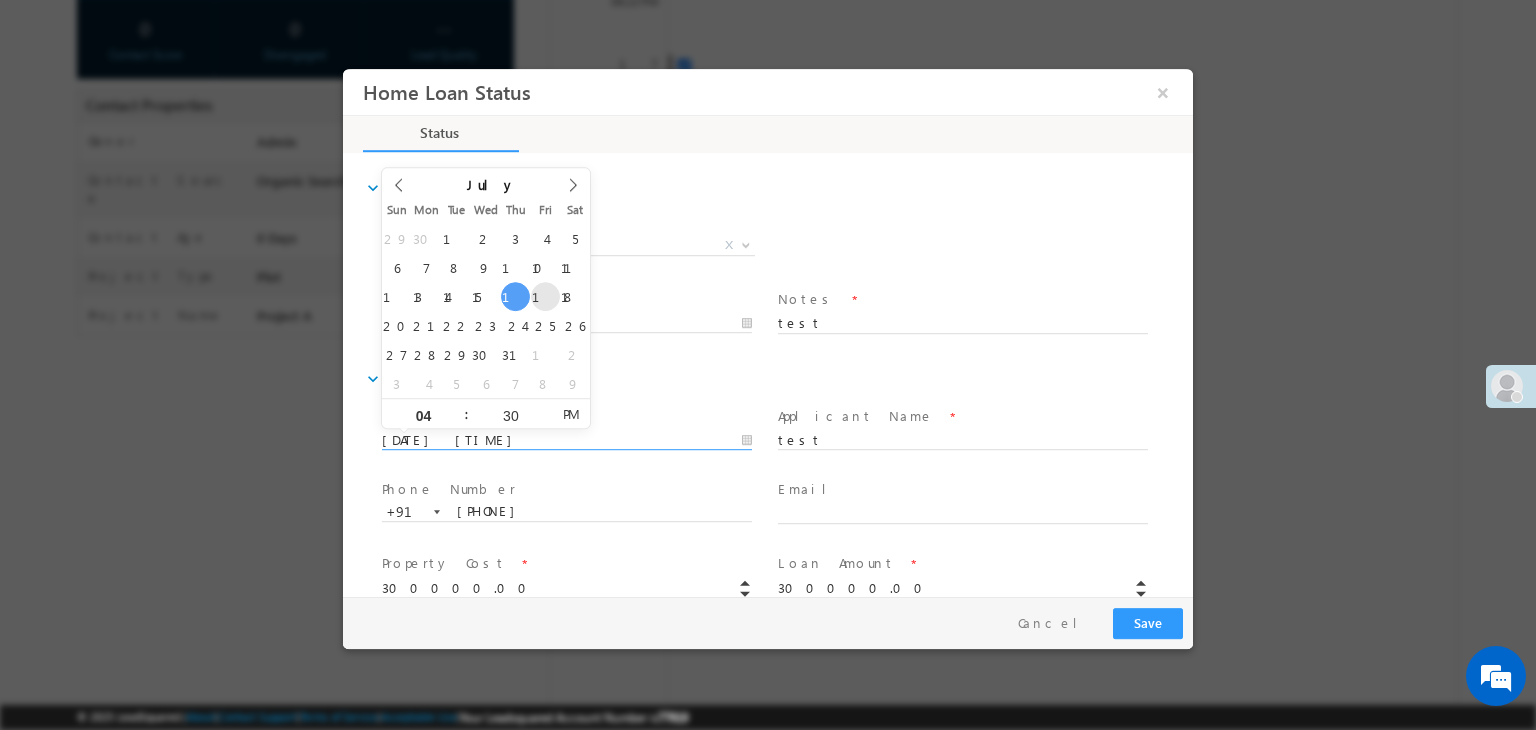 type on "18/07/2025 4:30 PM" 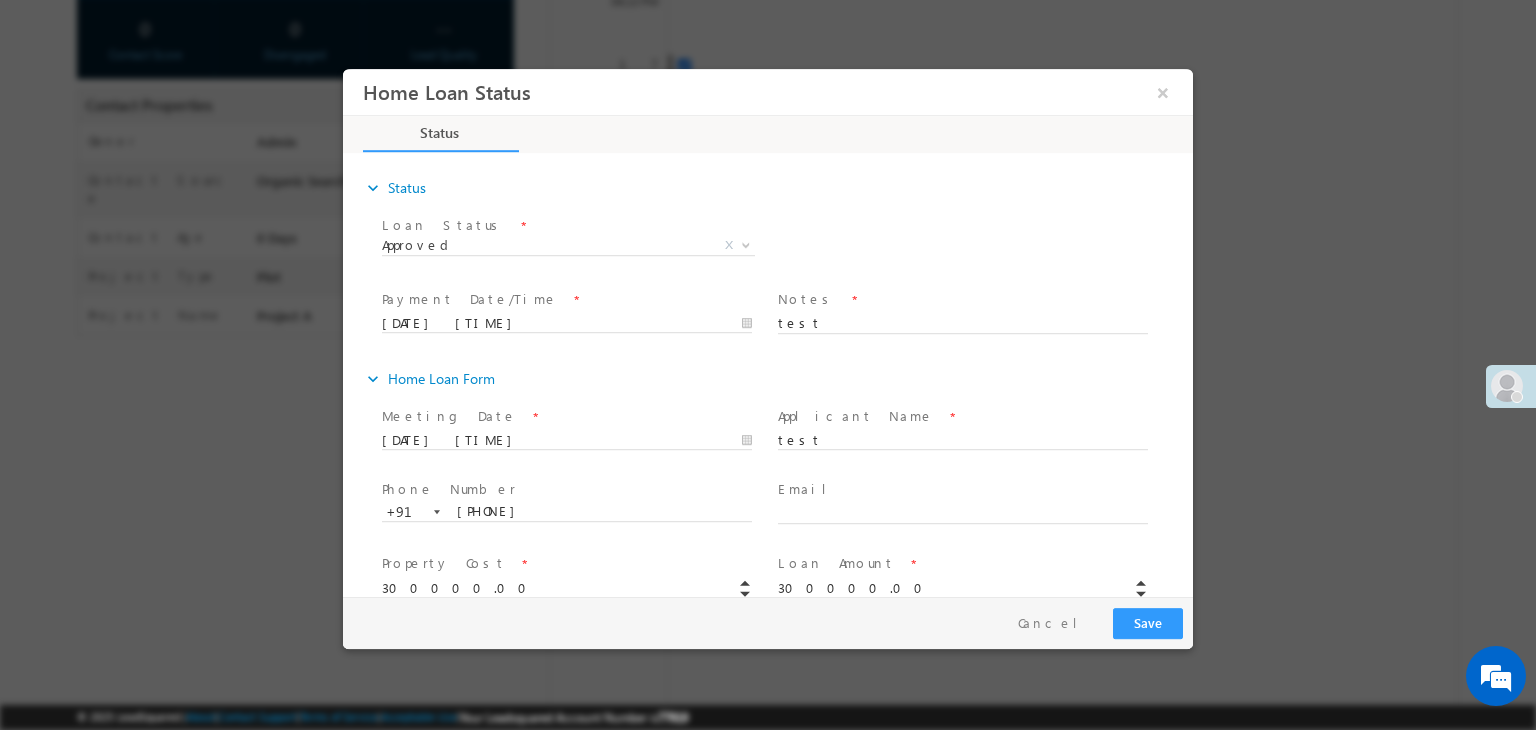 click on "Loan Status
*
In Process
Approved
Disbursed
Rejected
Approved X
Loan Date/Time
*
18/07/2025 4:27 PM" at bounding box center (785, 248) 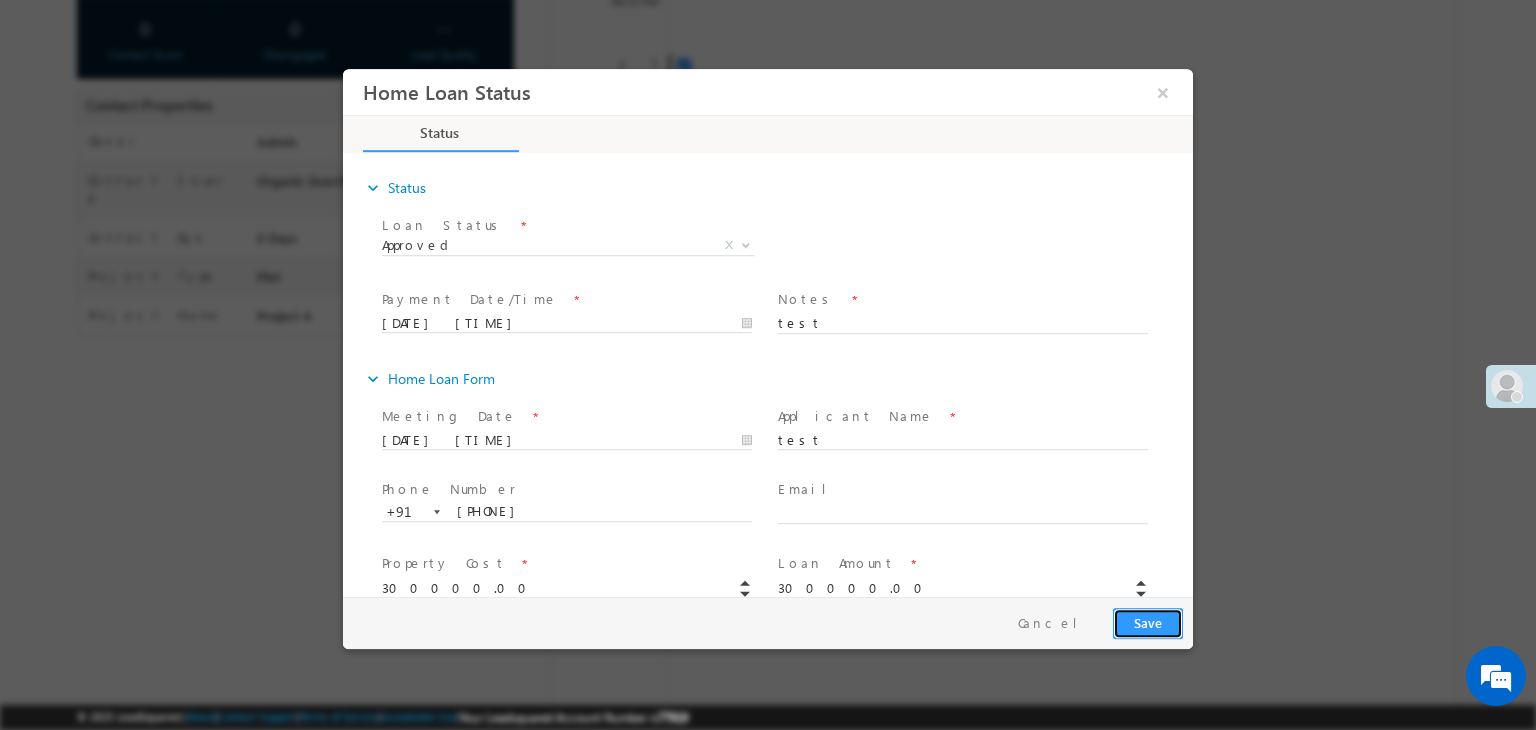 click on "Save" at bounding box center (1148, 623) 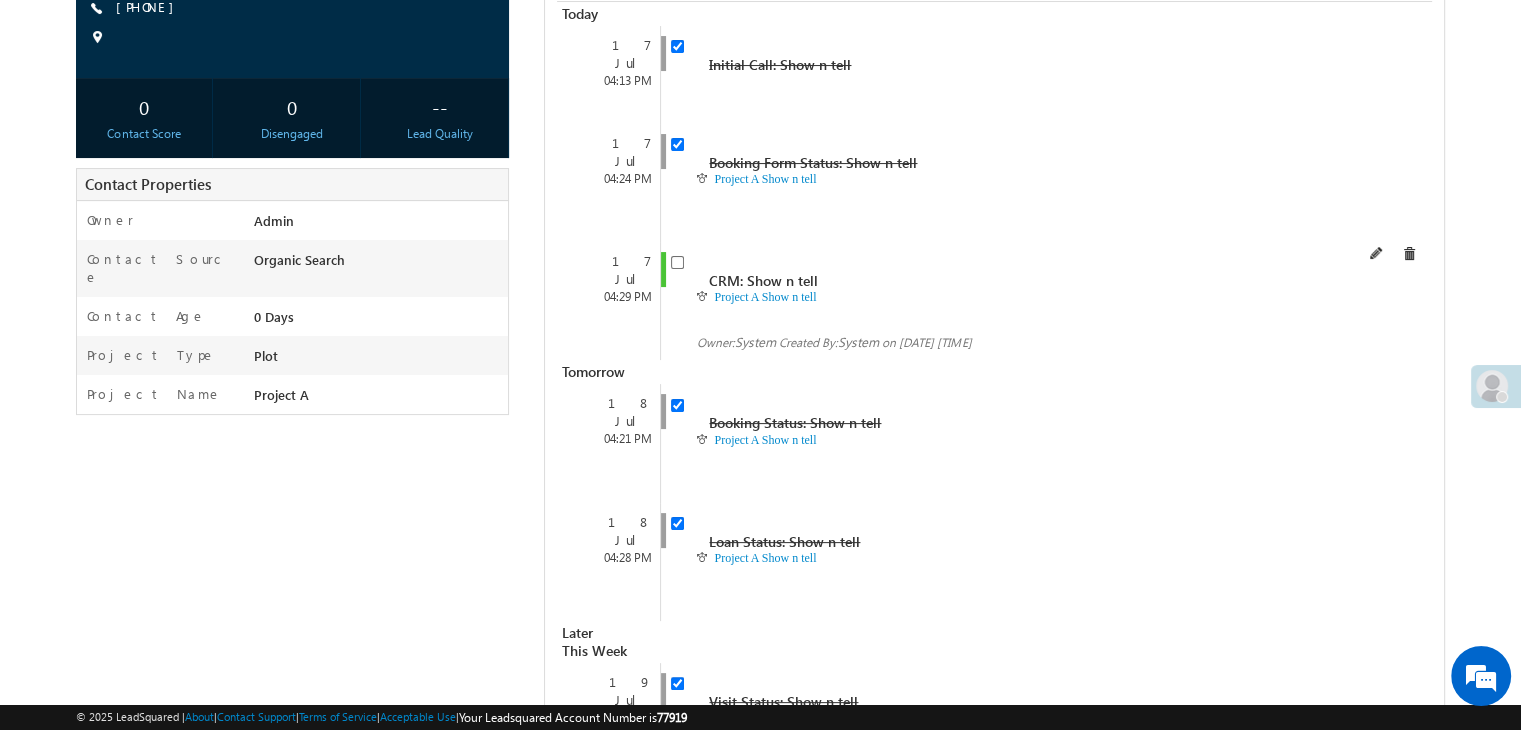 scroll, scrollTop: 205, scrollLeft: 0, axis: vertical 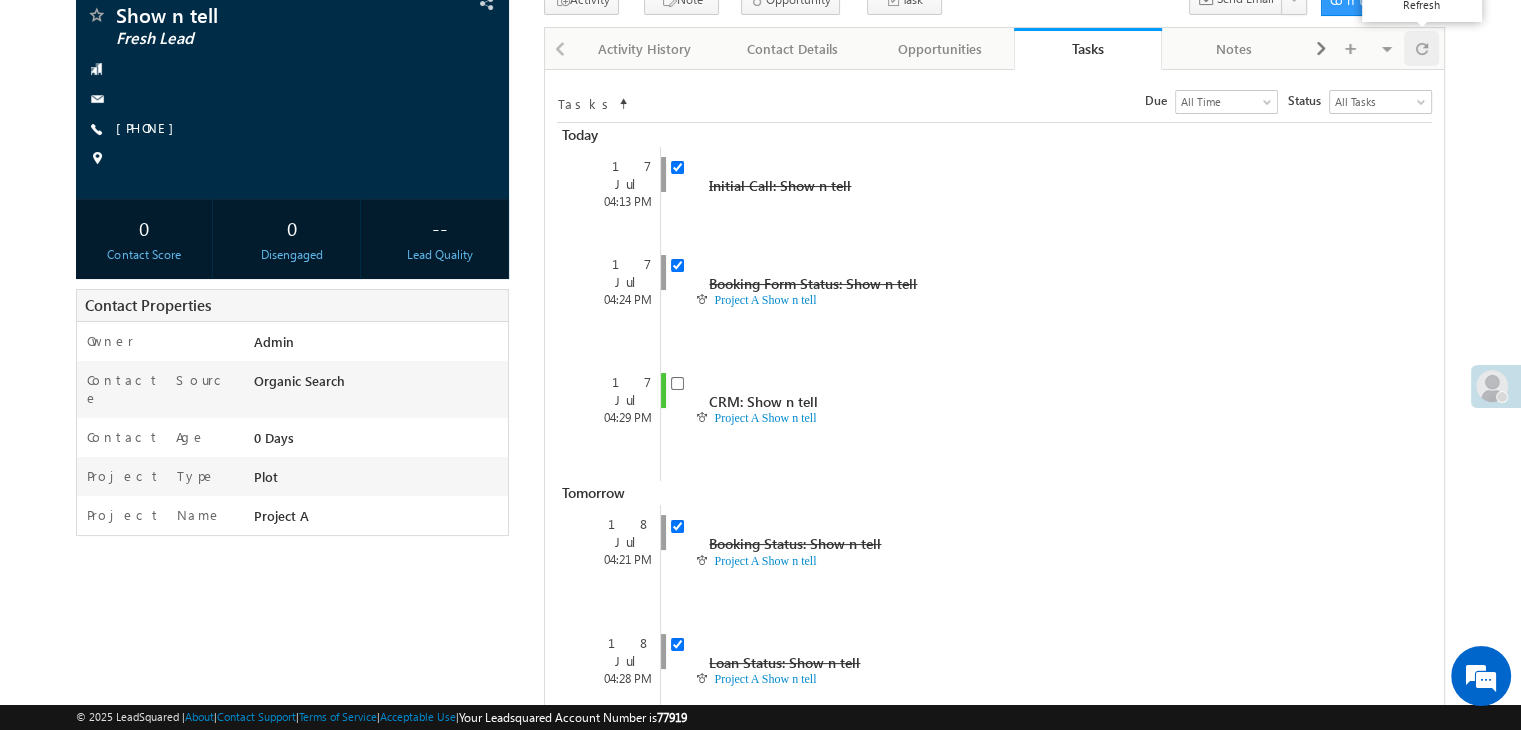 click at bounding box center (1422, 48) 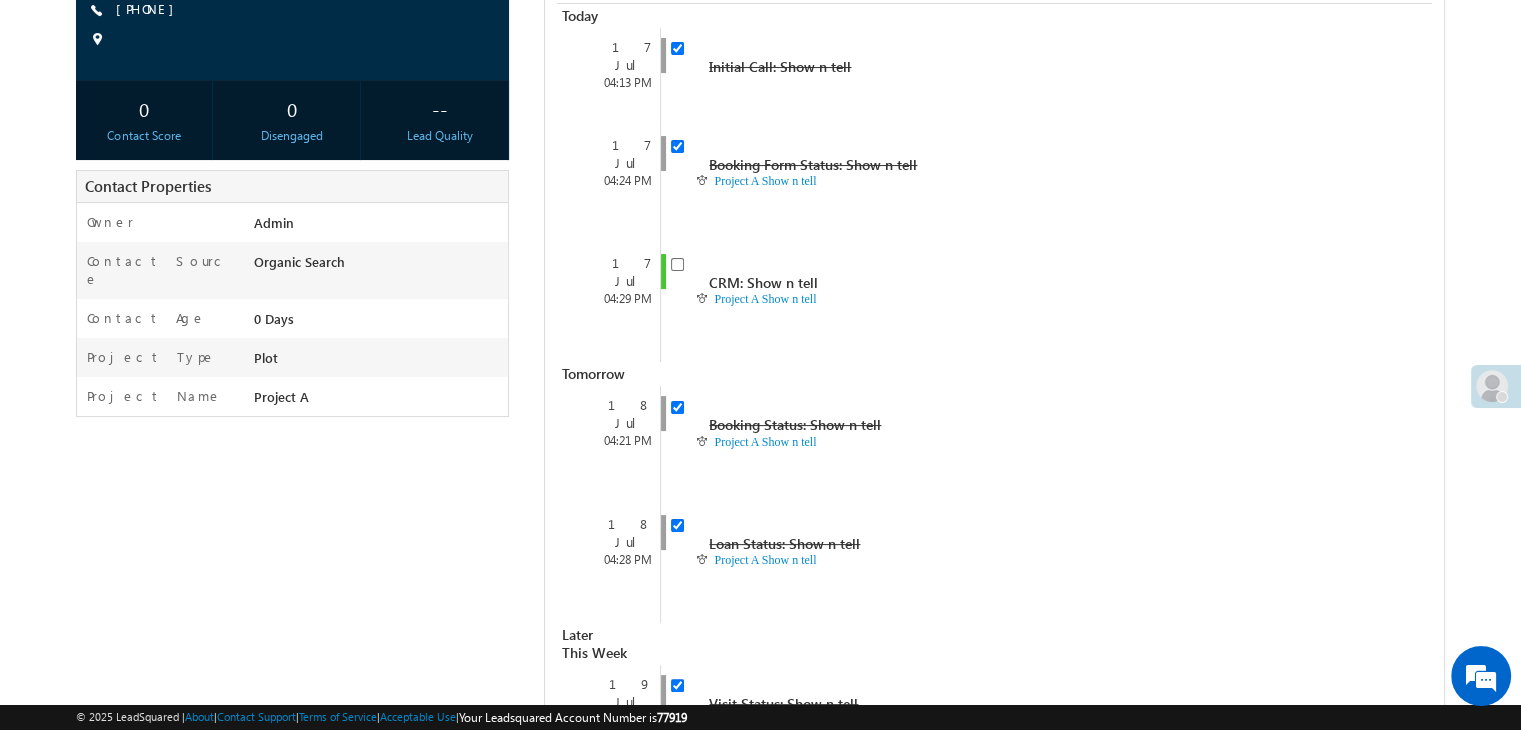 scroll, scrollTop: 205, scrollLeft: 0, axis: vertical 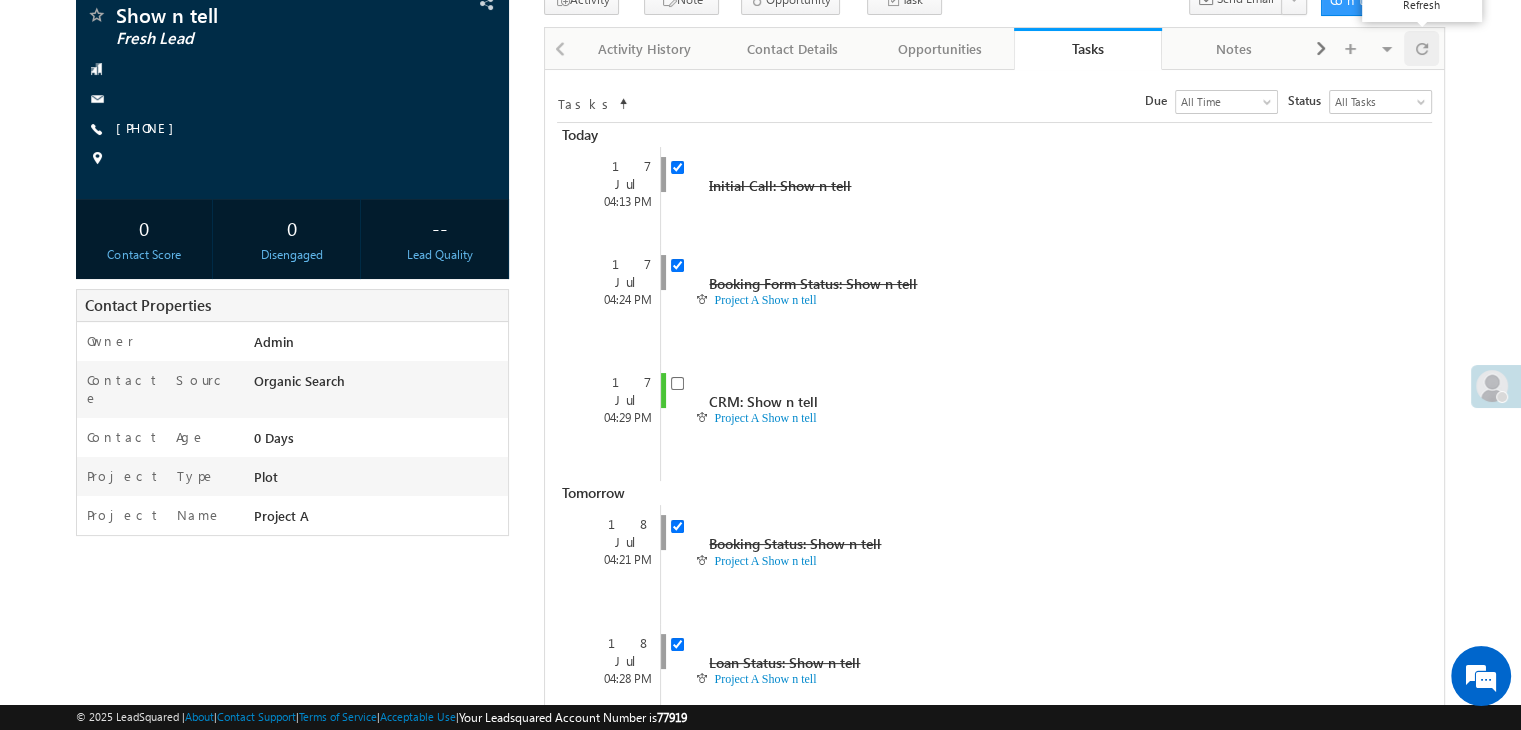 click at bounding box center (1422, 48) 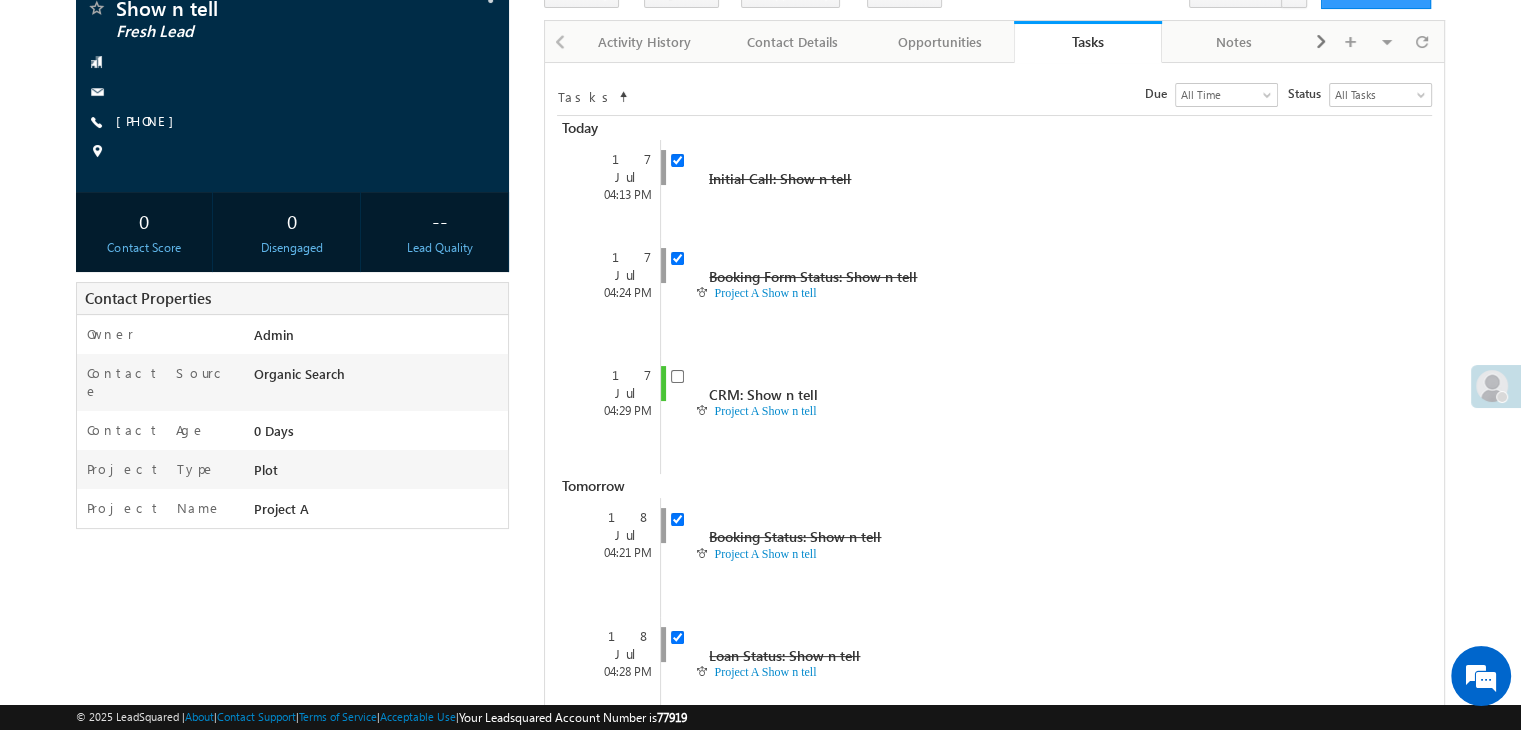 scroll, scrollTop: 205, scrollLeft: 0, axis: vertical 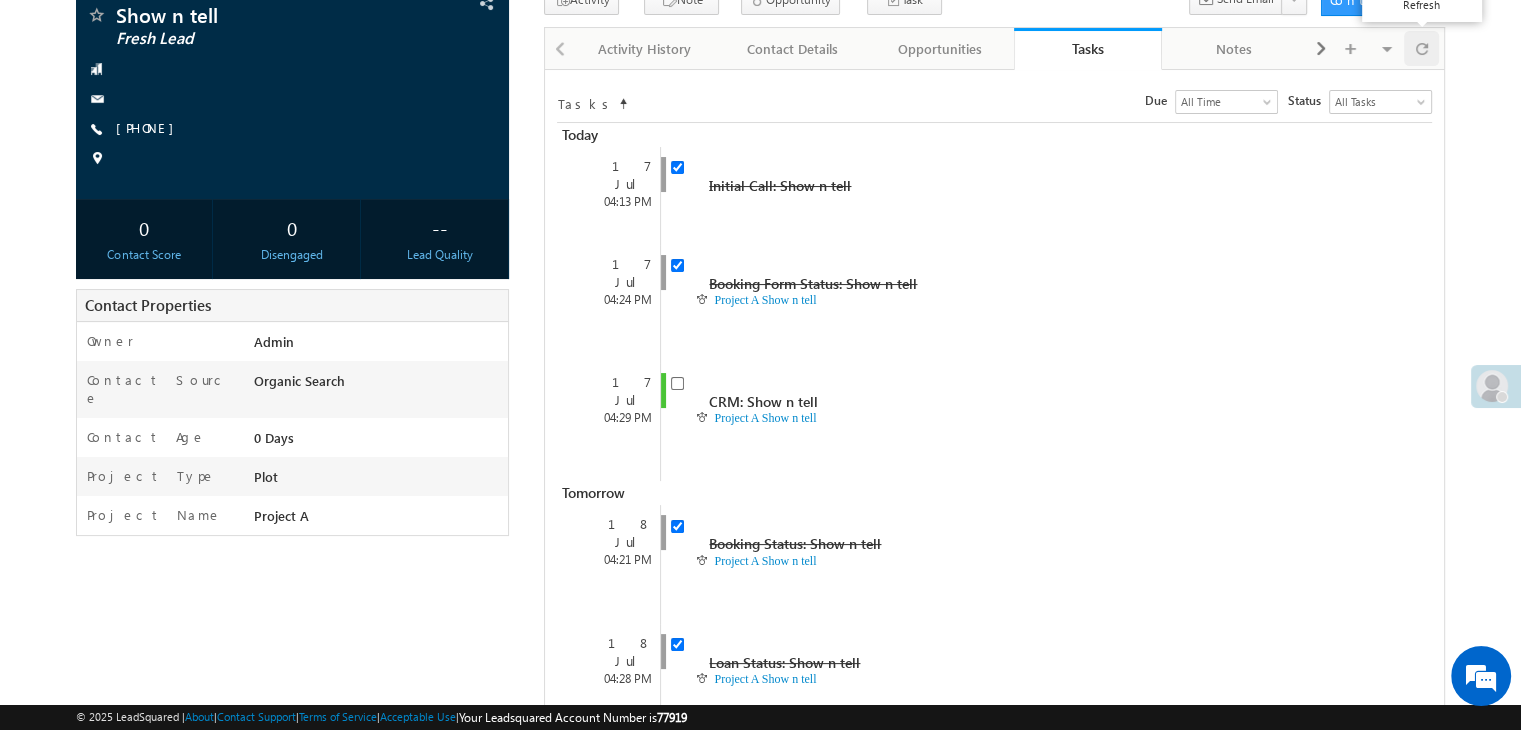 click at bounding box center (1421, 48) 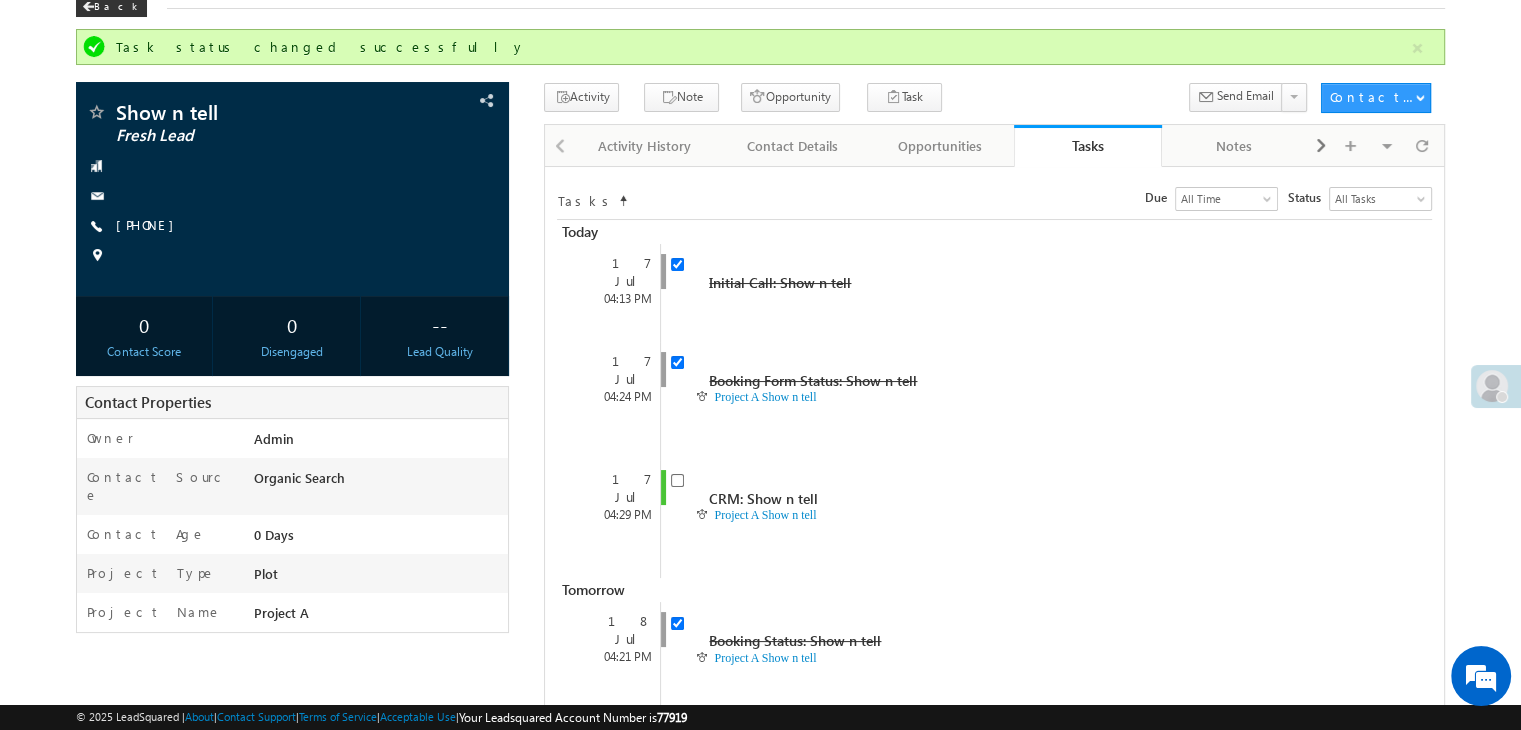 scroll, scrollTop: 105, scrollLeft: 0, axis: vertical 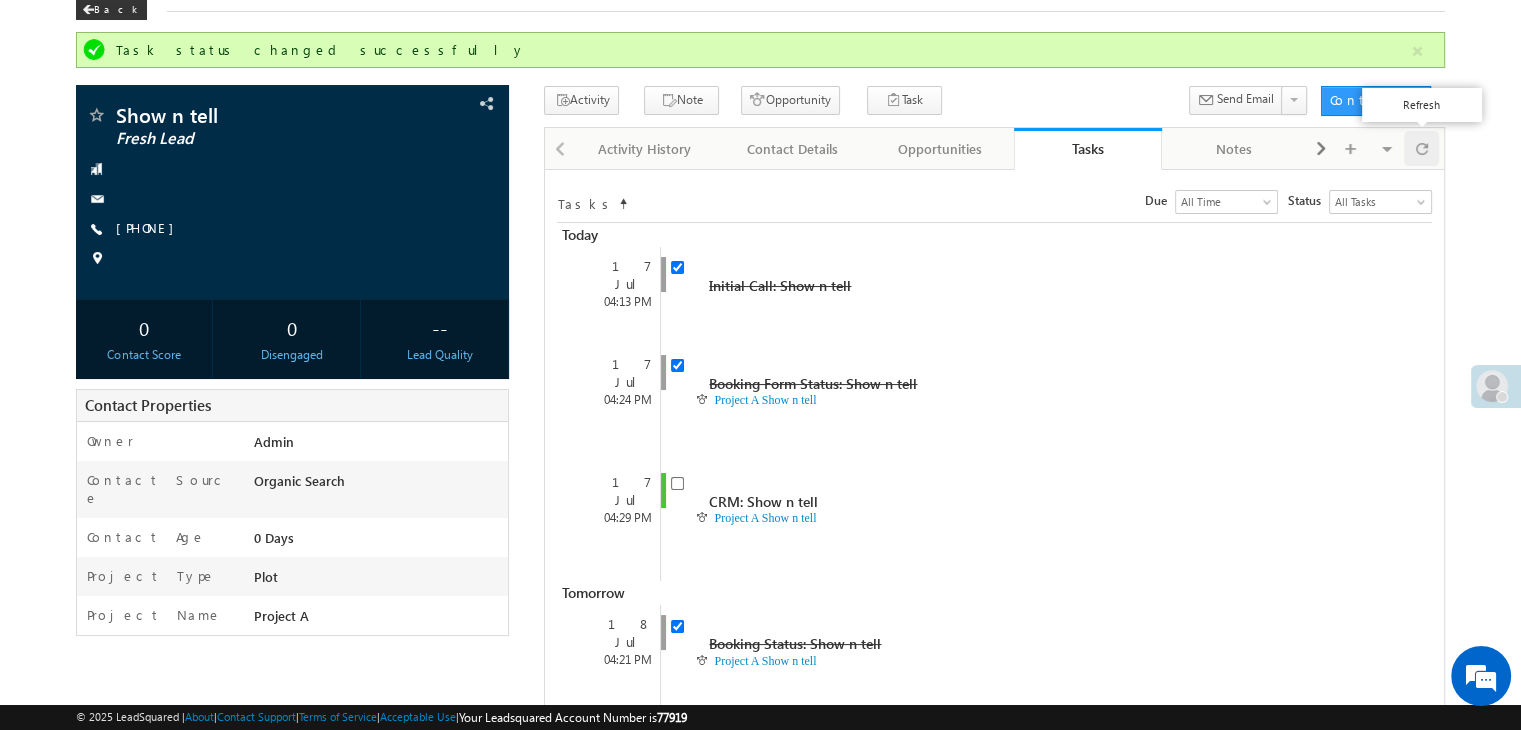 click at bounding box center [1421, 148] 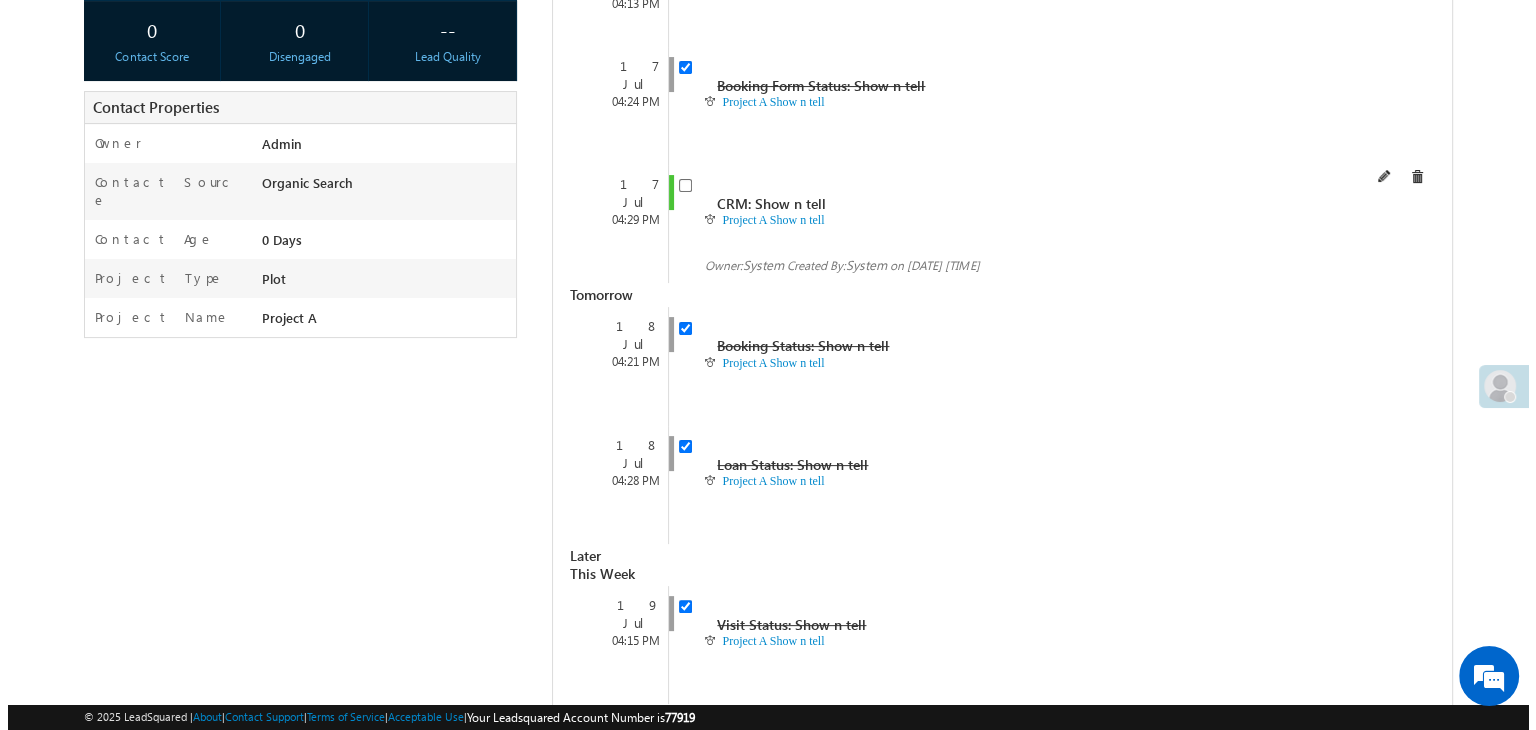 scroll, scrollTop: 405, scrollLeft: 0, axis: vertical 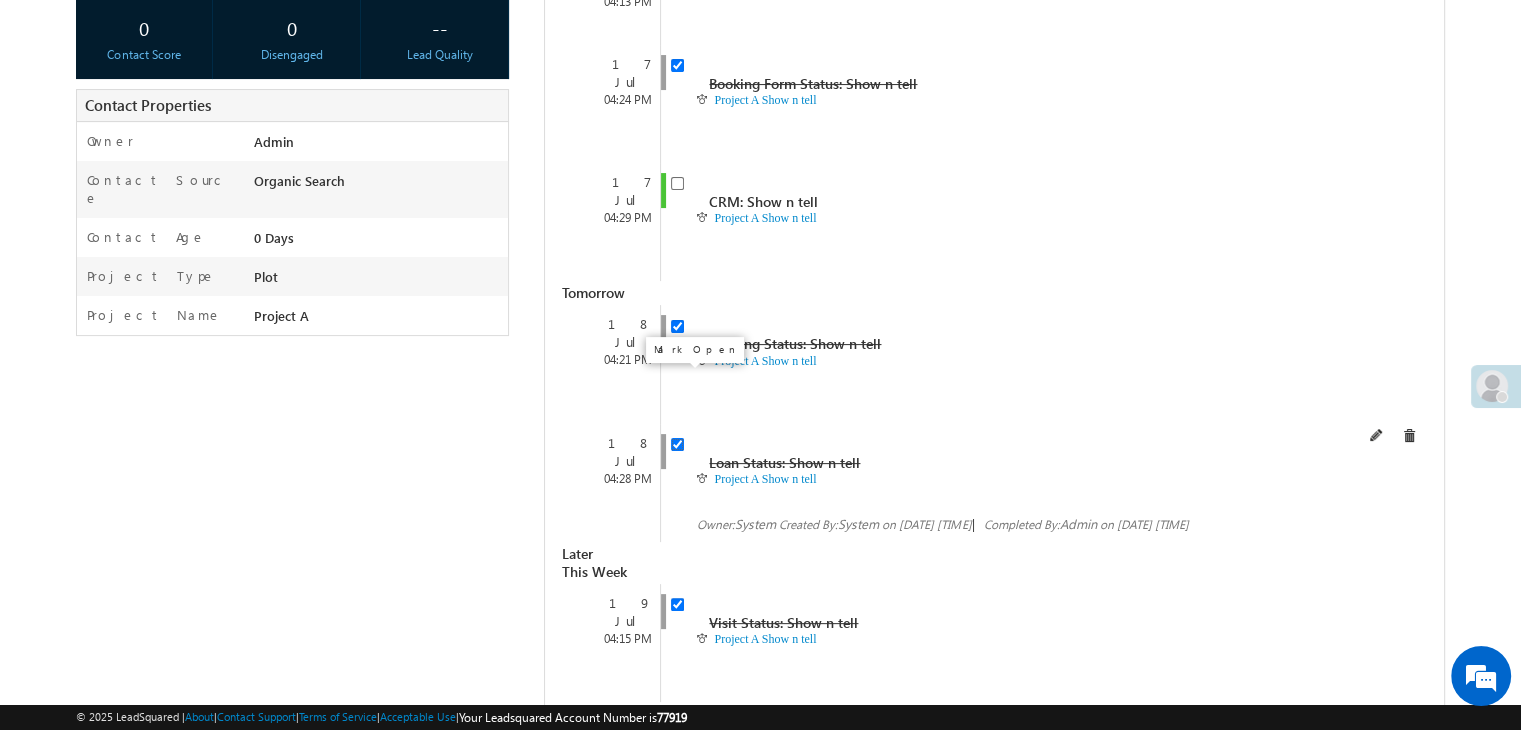 click at bounding box center [677, 444] 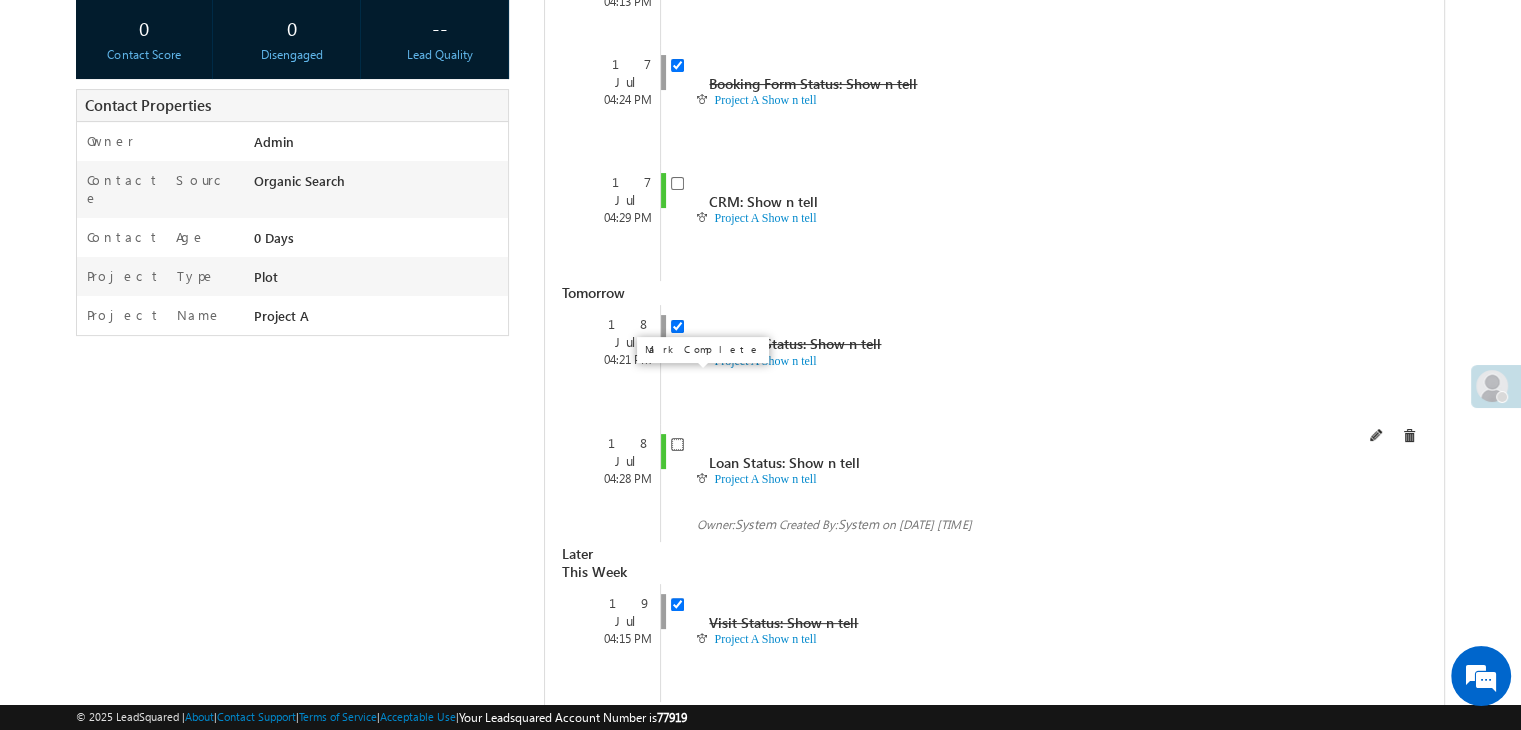 click at bounding box center (677, 444) 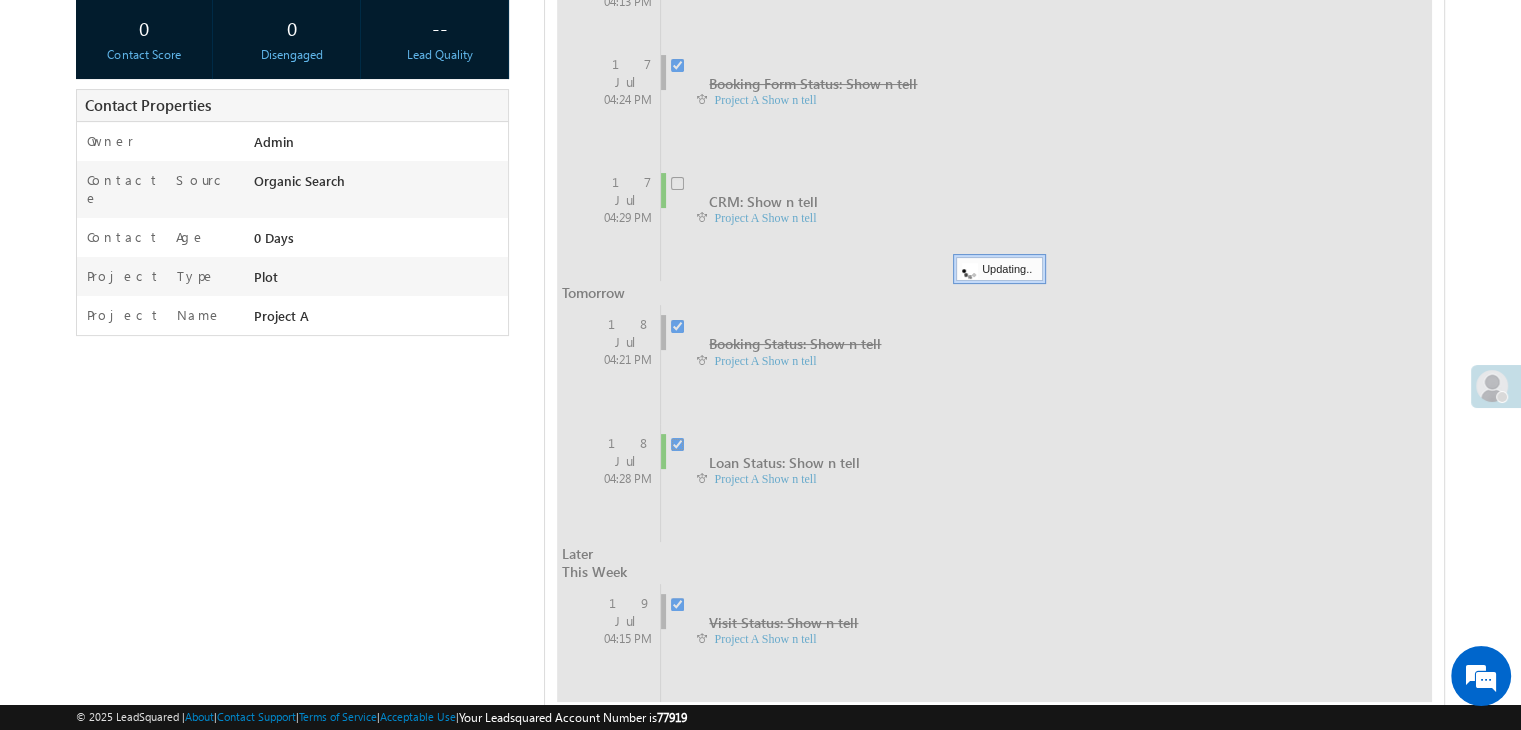 checkbox on "false" 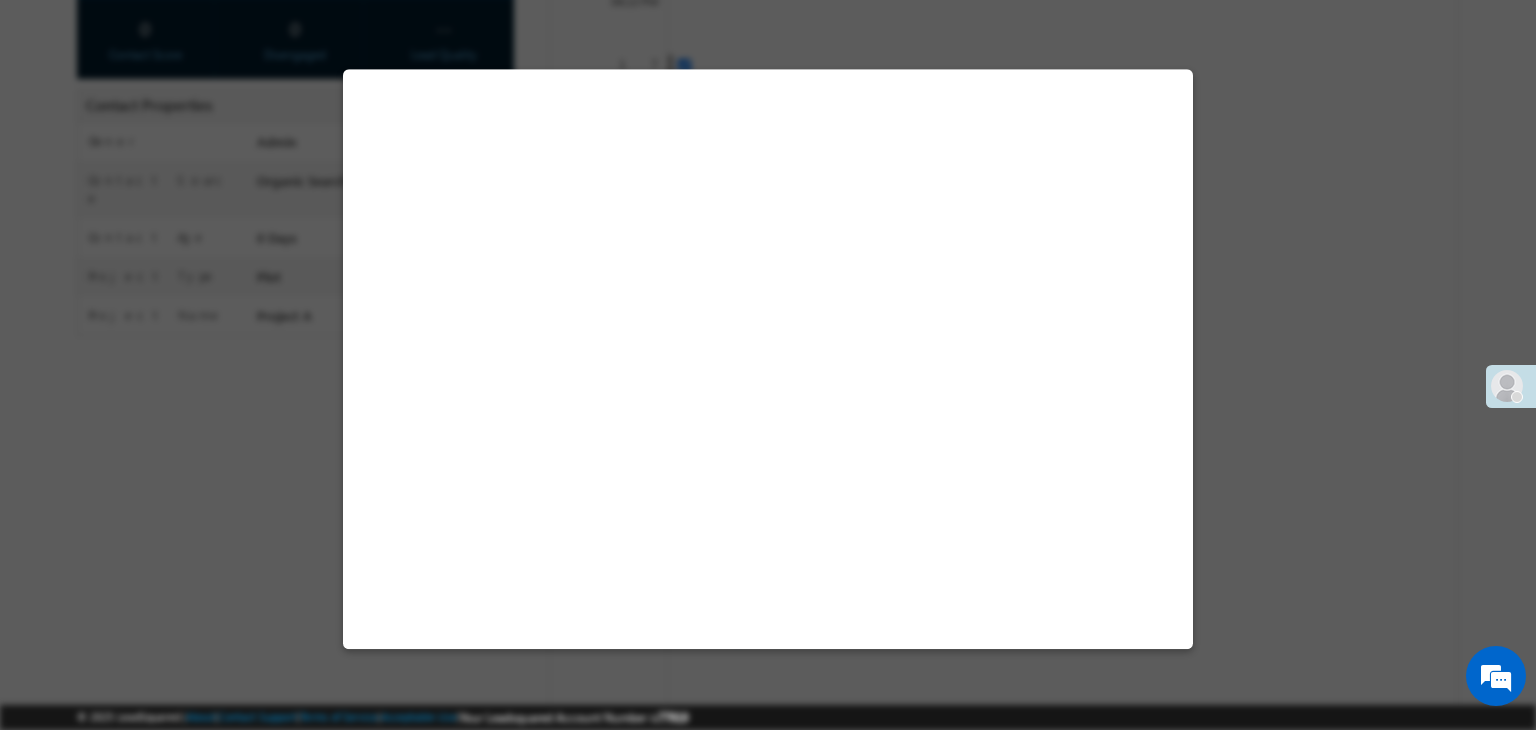 select on "Project A" 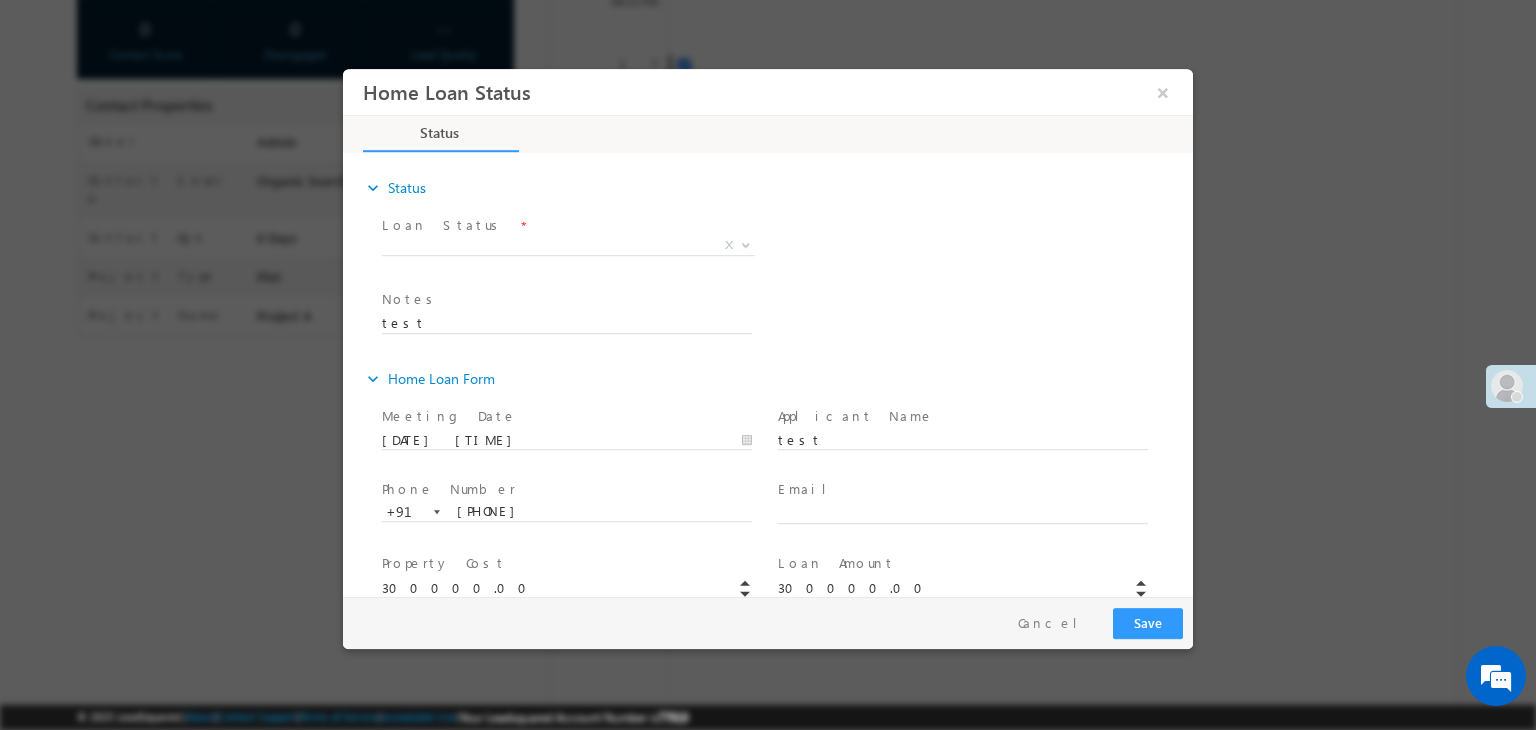 scroll, scrollTop: 0, scrollLeft: 0, axis: both 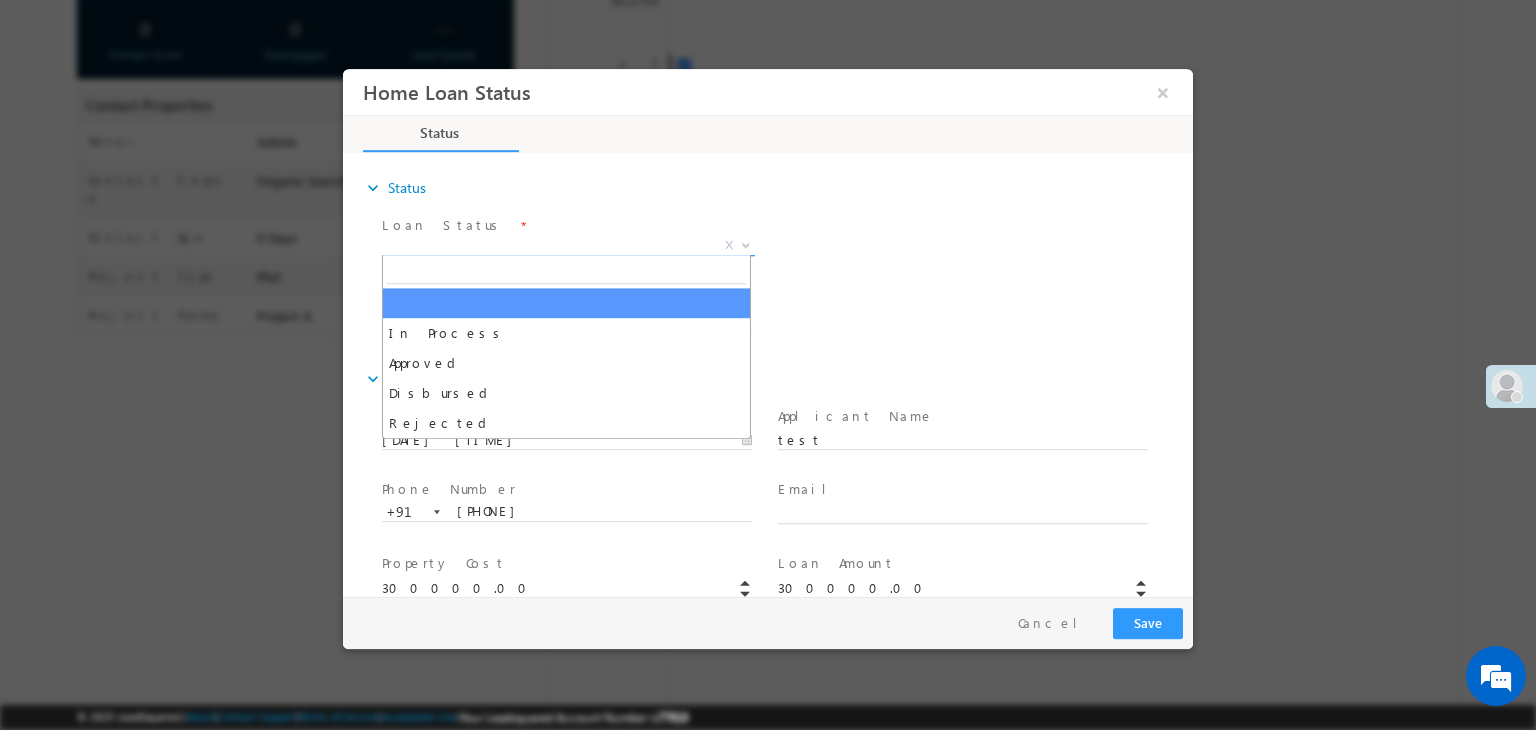 click on "X" at bounding box center [568, 246] 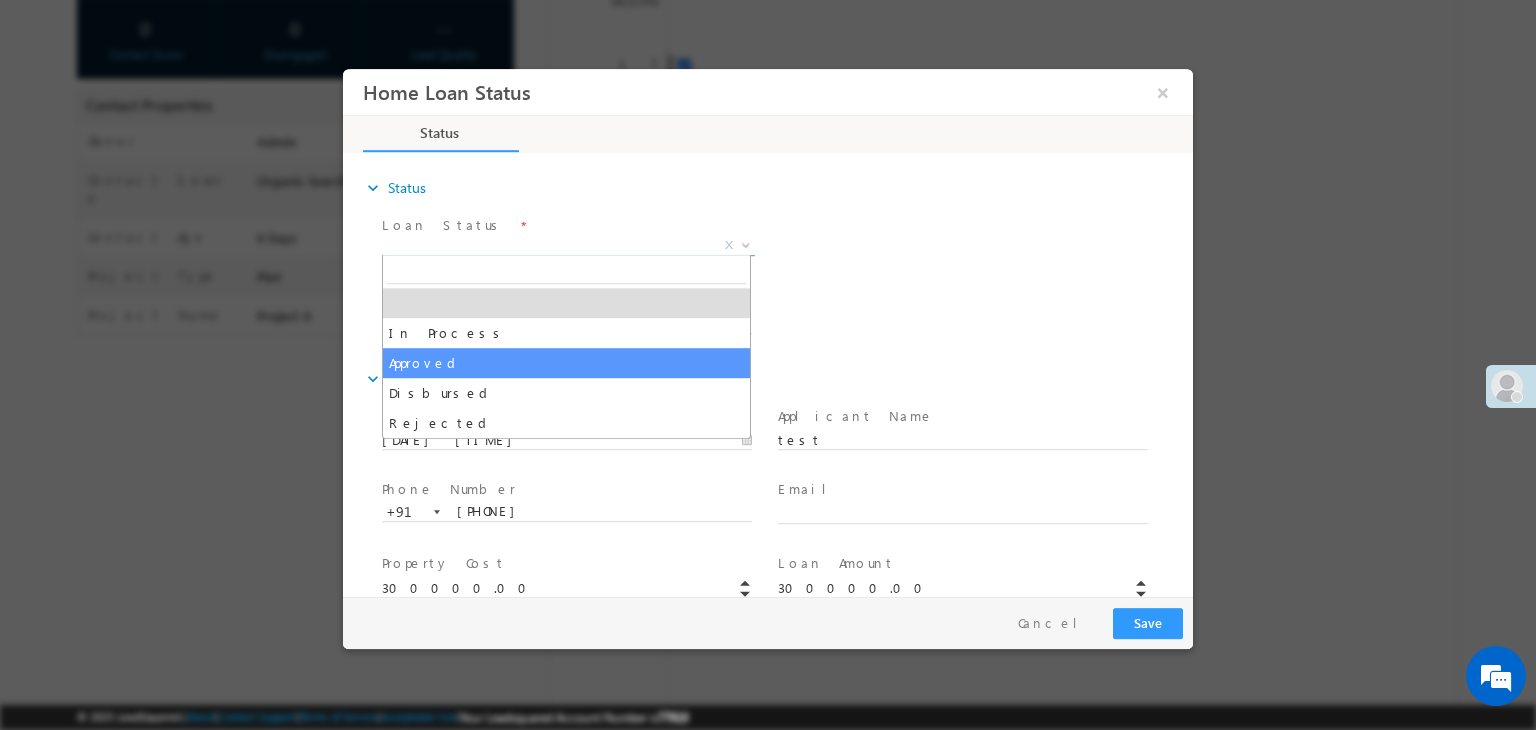select on "Approved" 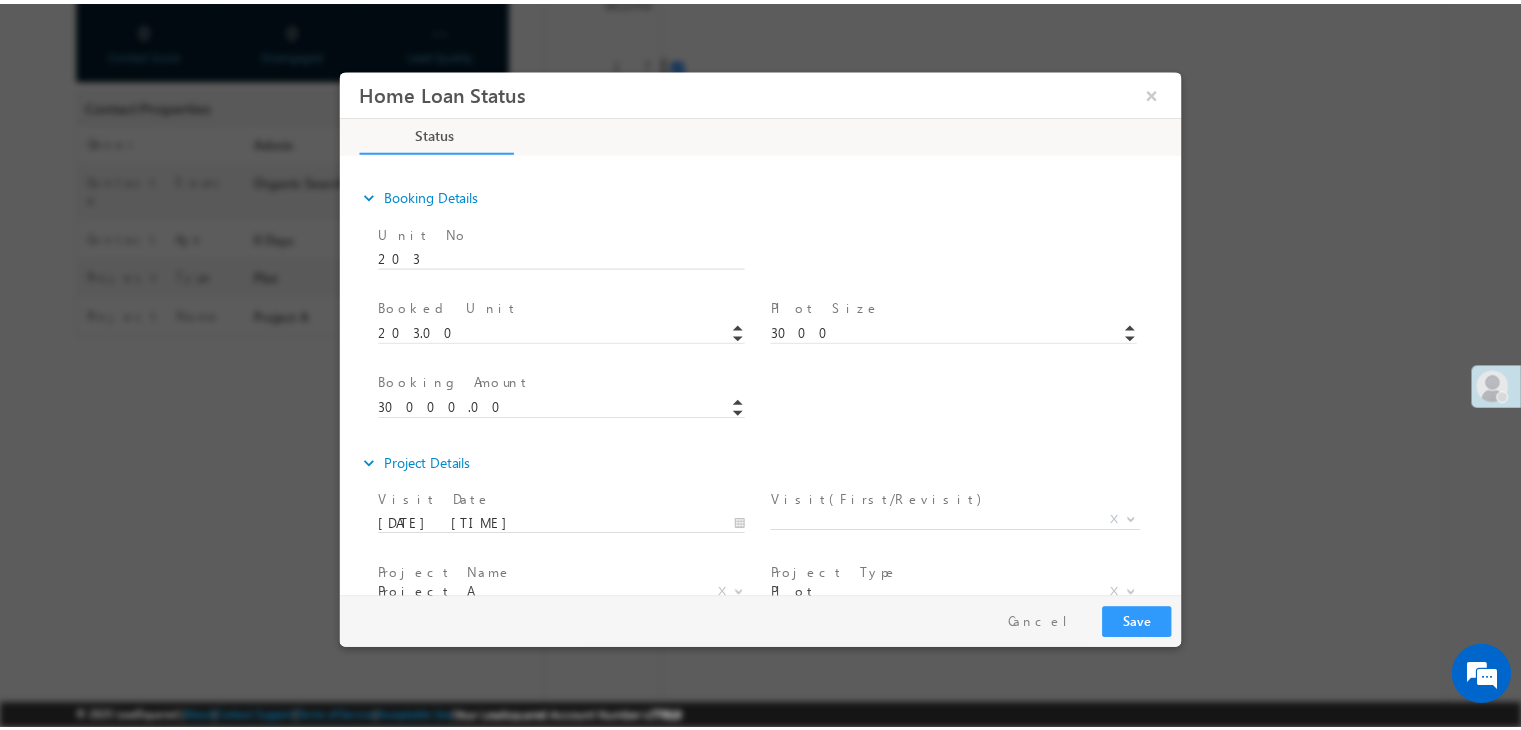 scroll, scrollTop: 800, scrollLeft: 0, axis: vertical 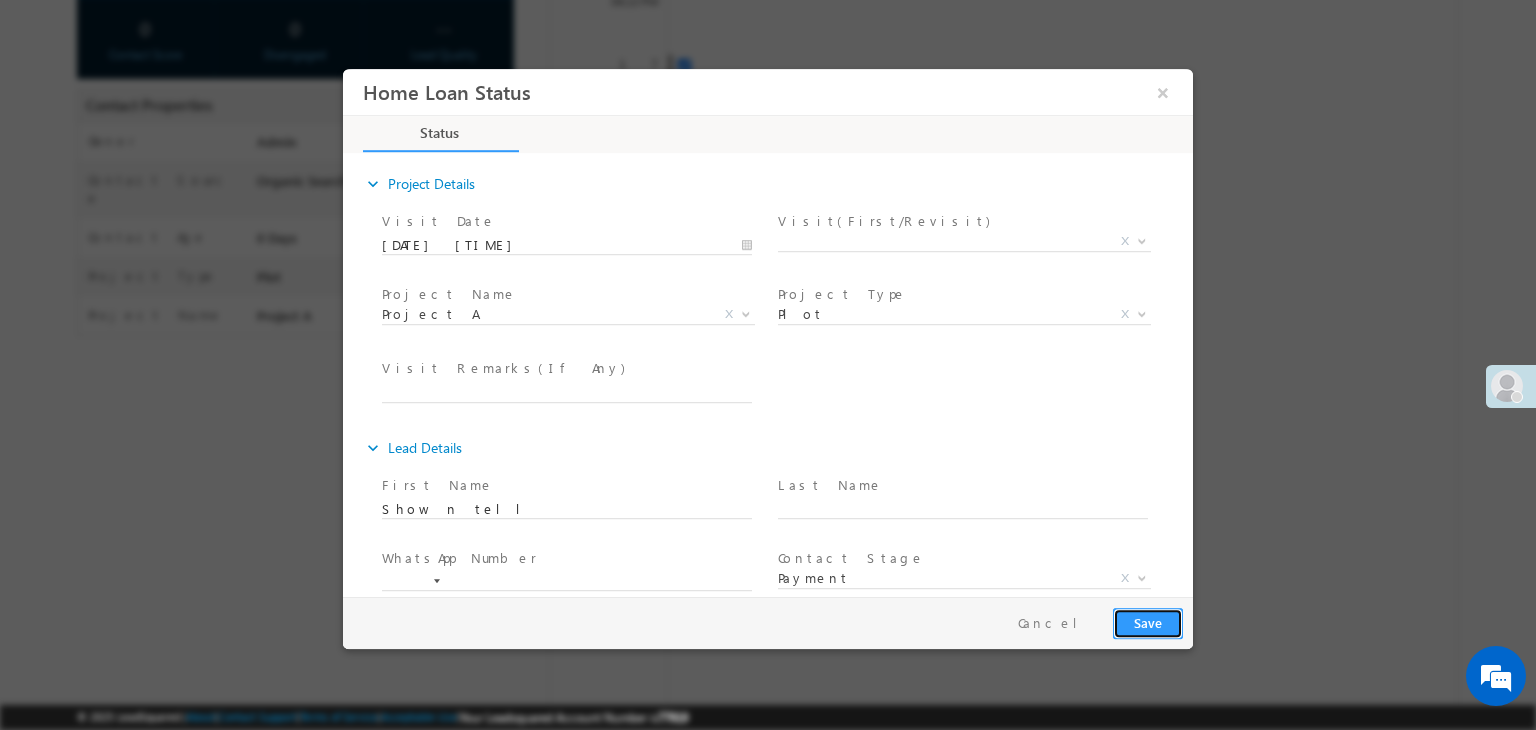 click on "Save" at bounding box center (1148, 623) 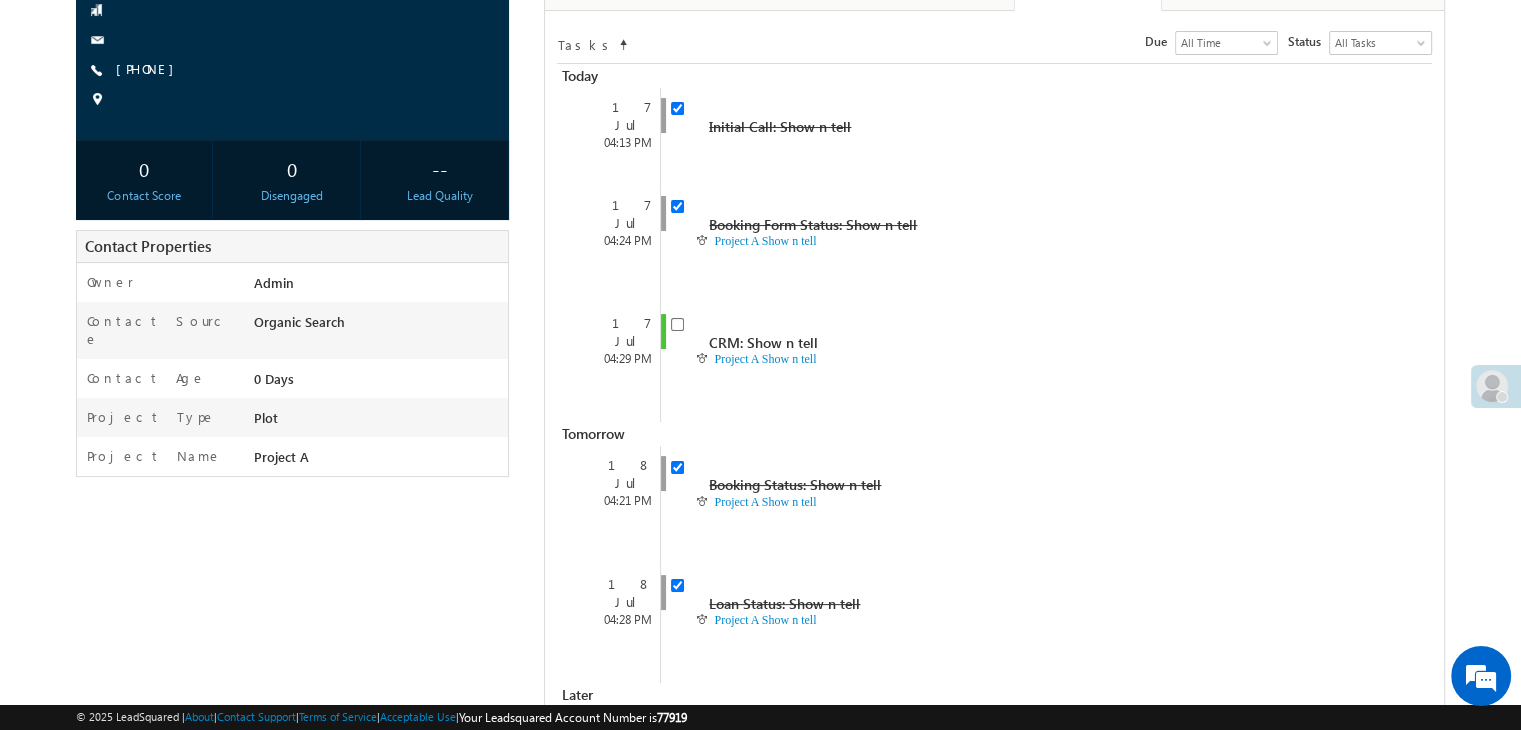 scroll, scrollTop: 105, scrollLeft: 0, axis: vertical 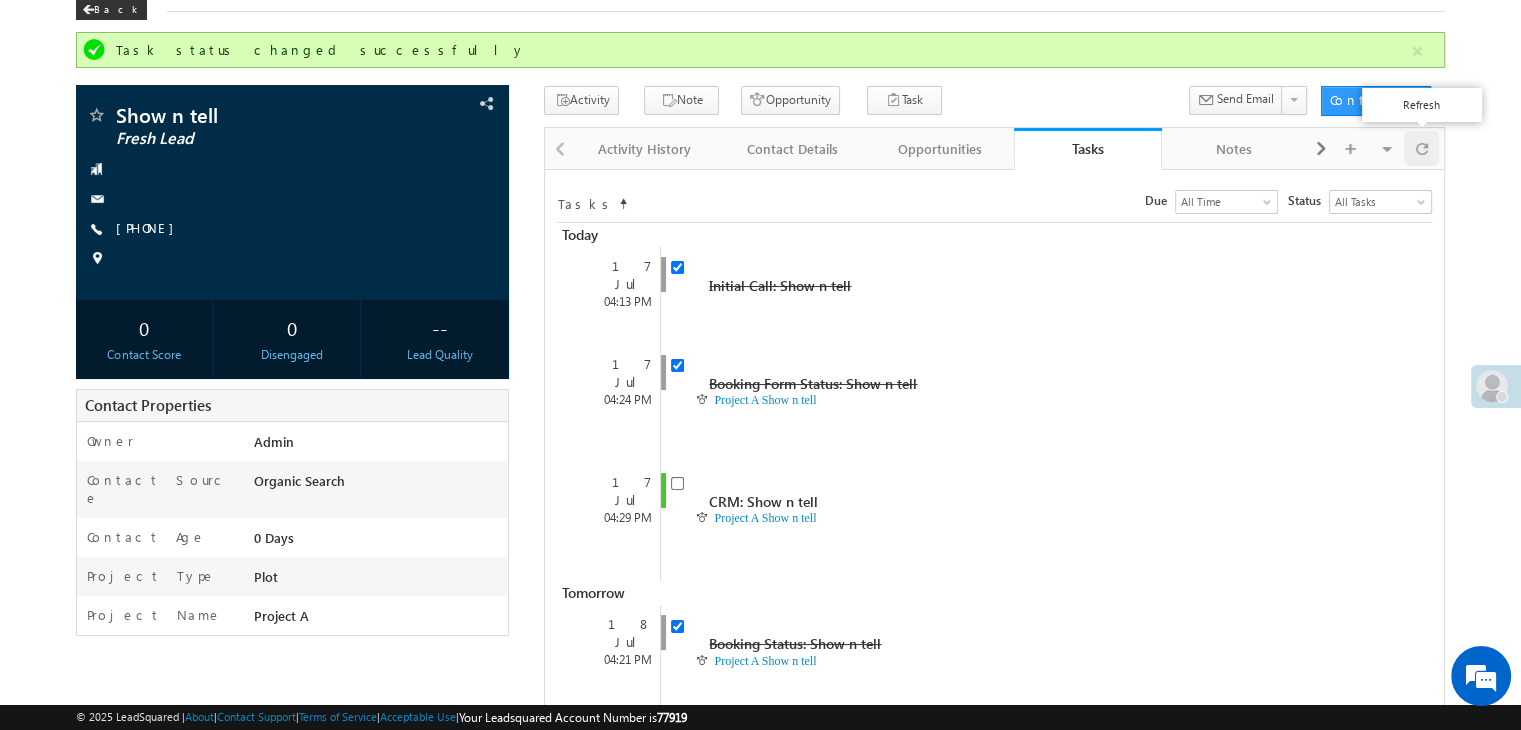 click at bounding box center (1422, 148) 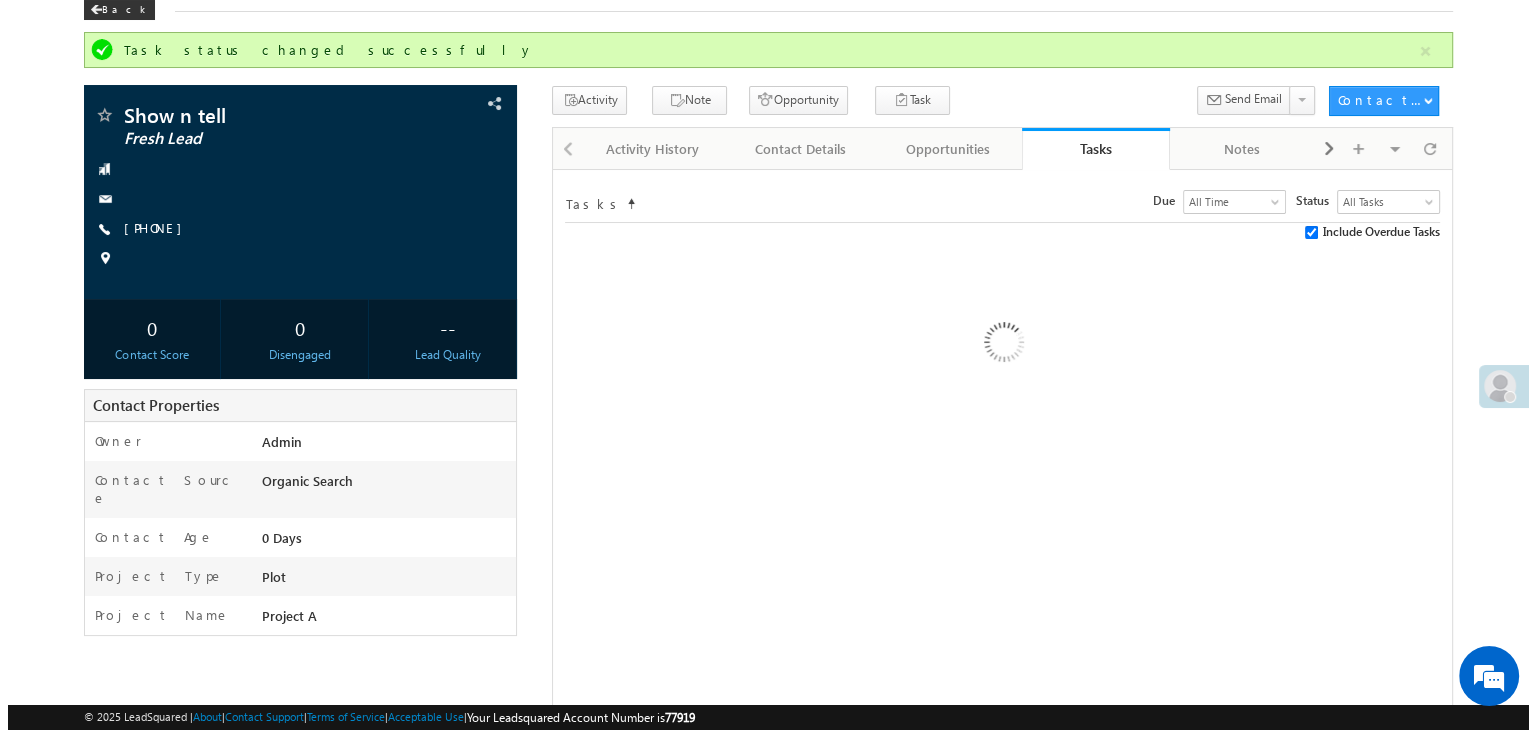 scroll, scrollTop: 405, scrollLeft: 0, axis: vertical 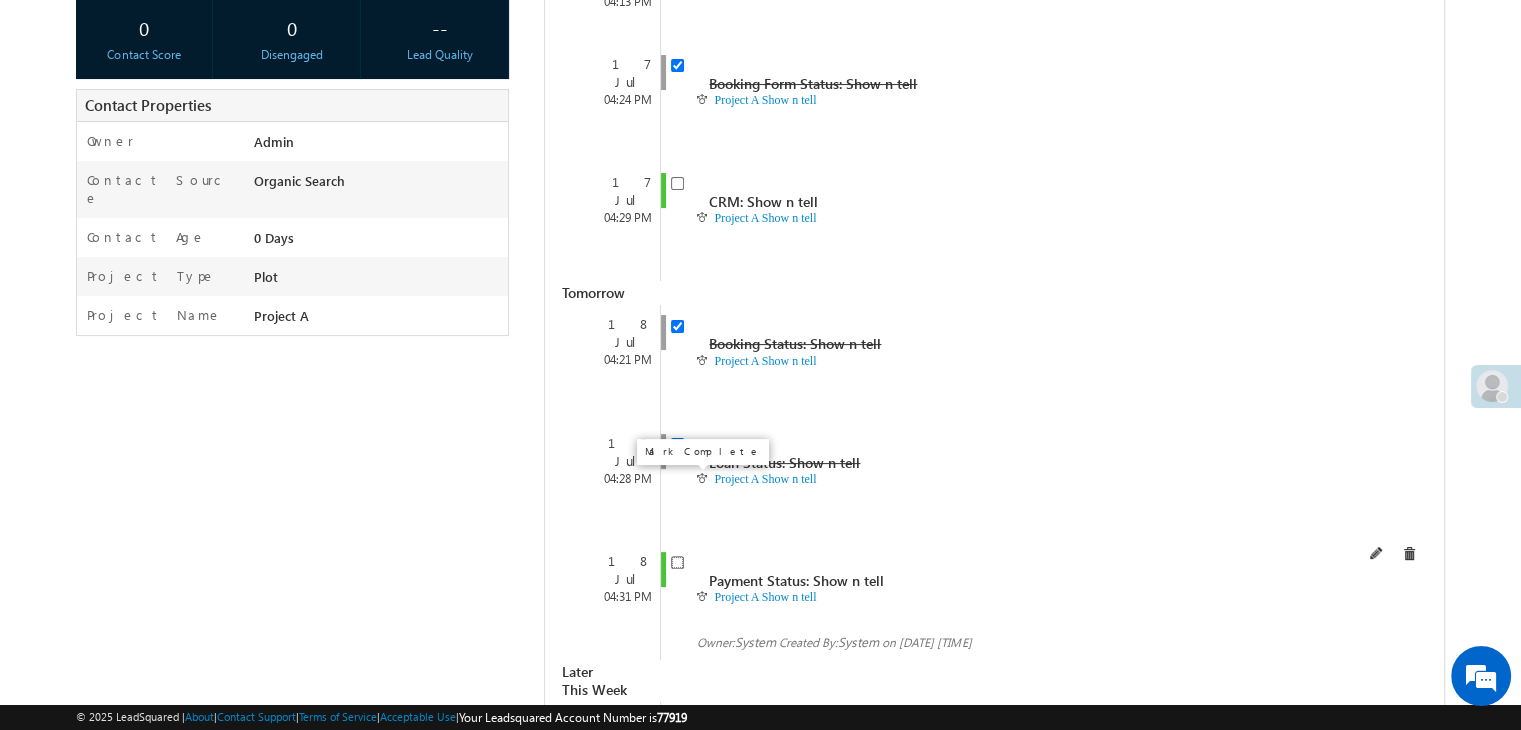 click at bounding box center (677, 562) 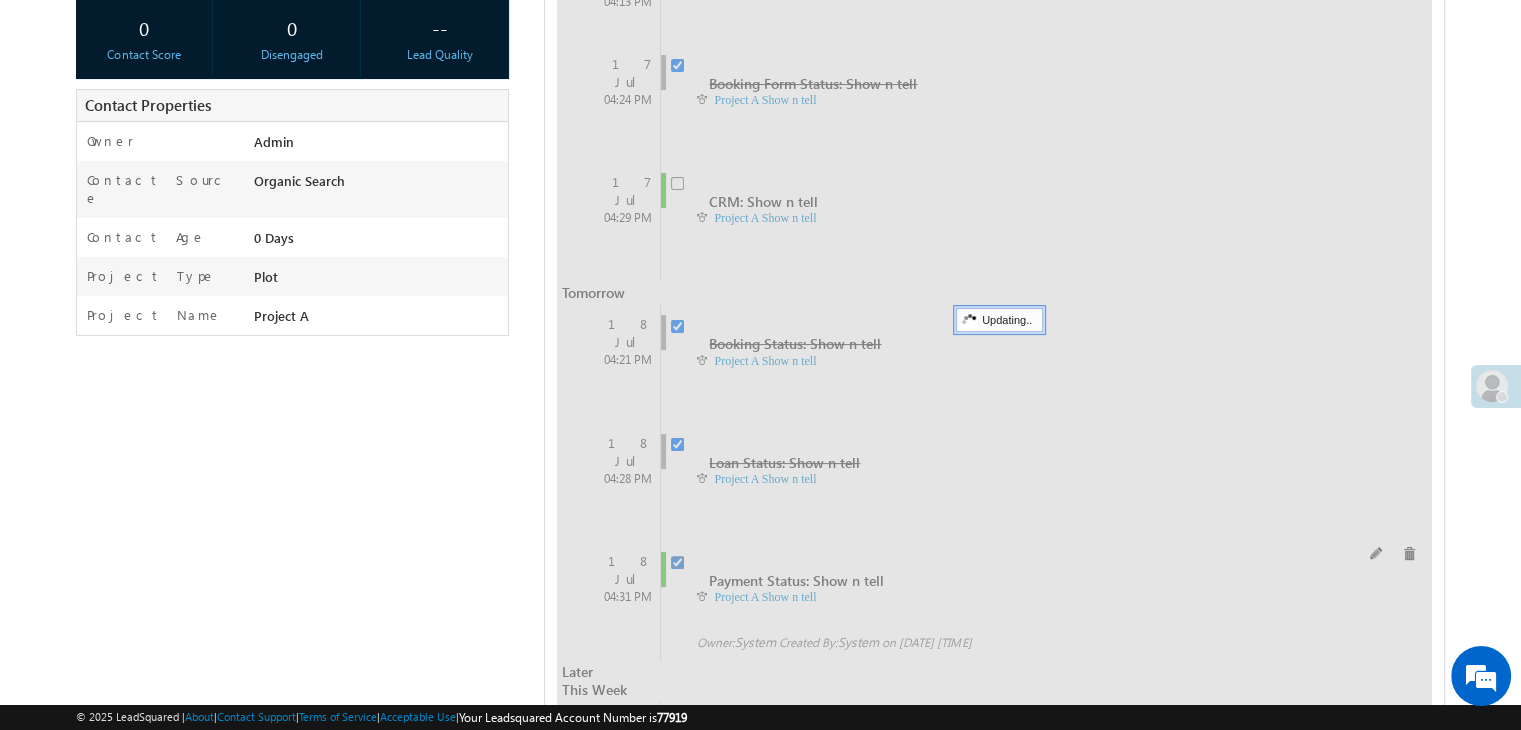 checkbox on "false" 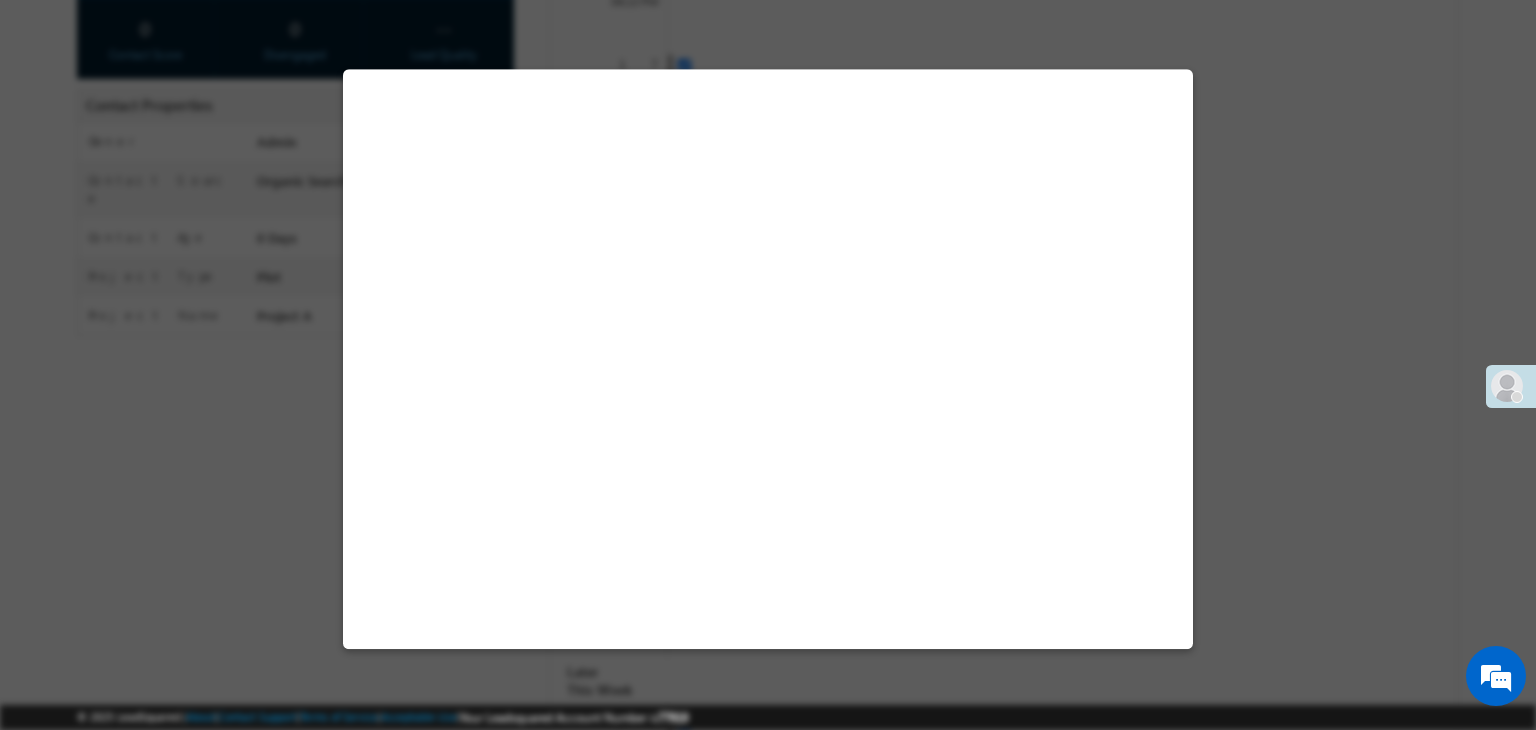 select on "Project A" 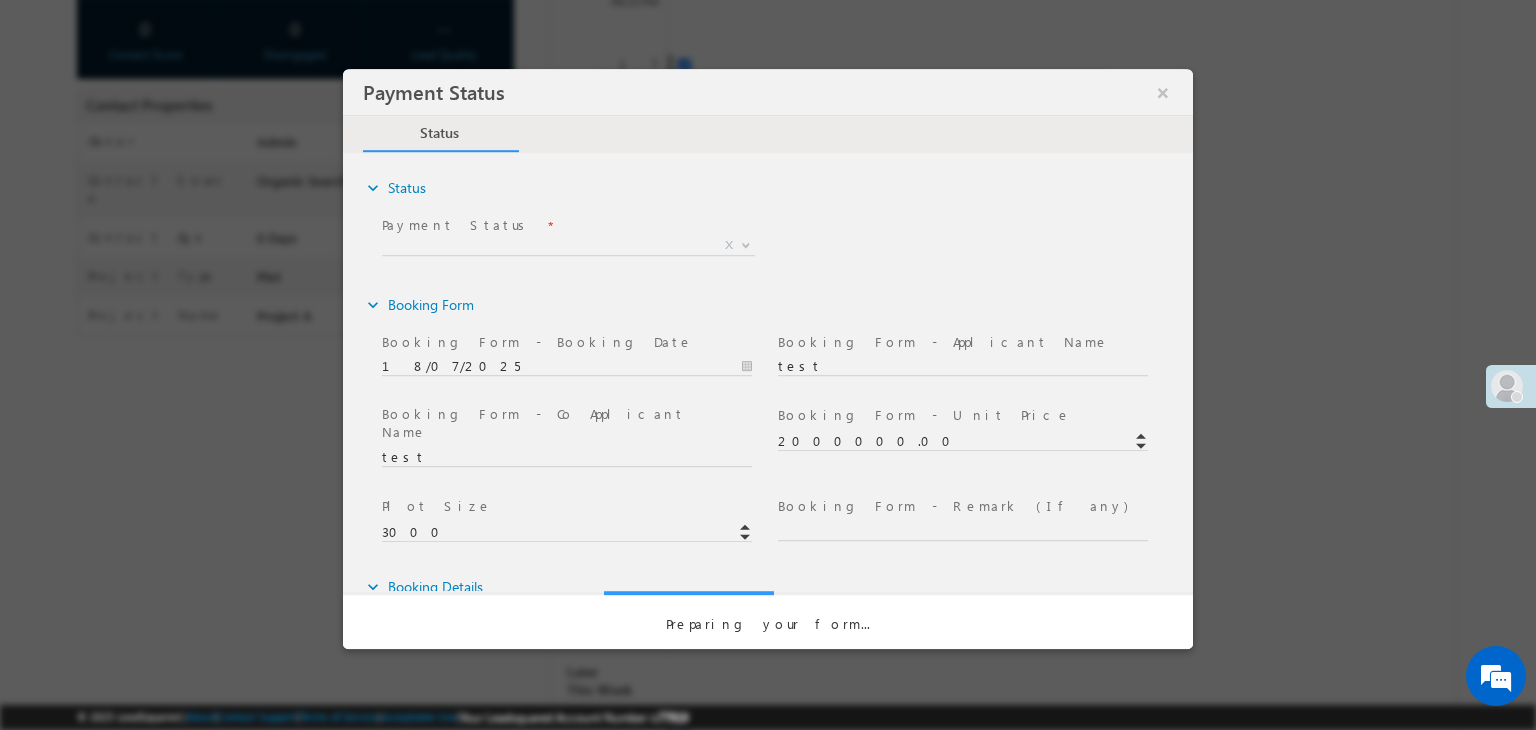 scroll, scrollTop: 0, scrollLeft: 0, axis: both 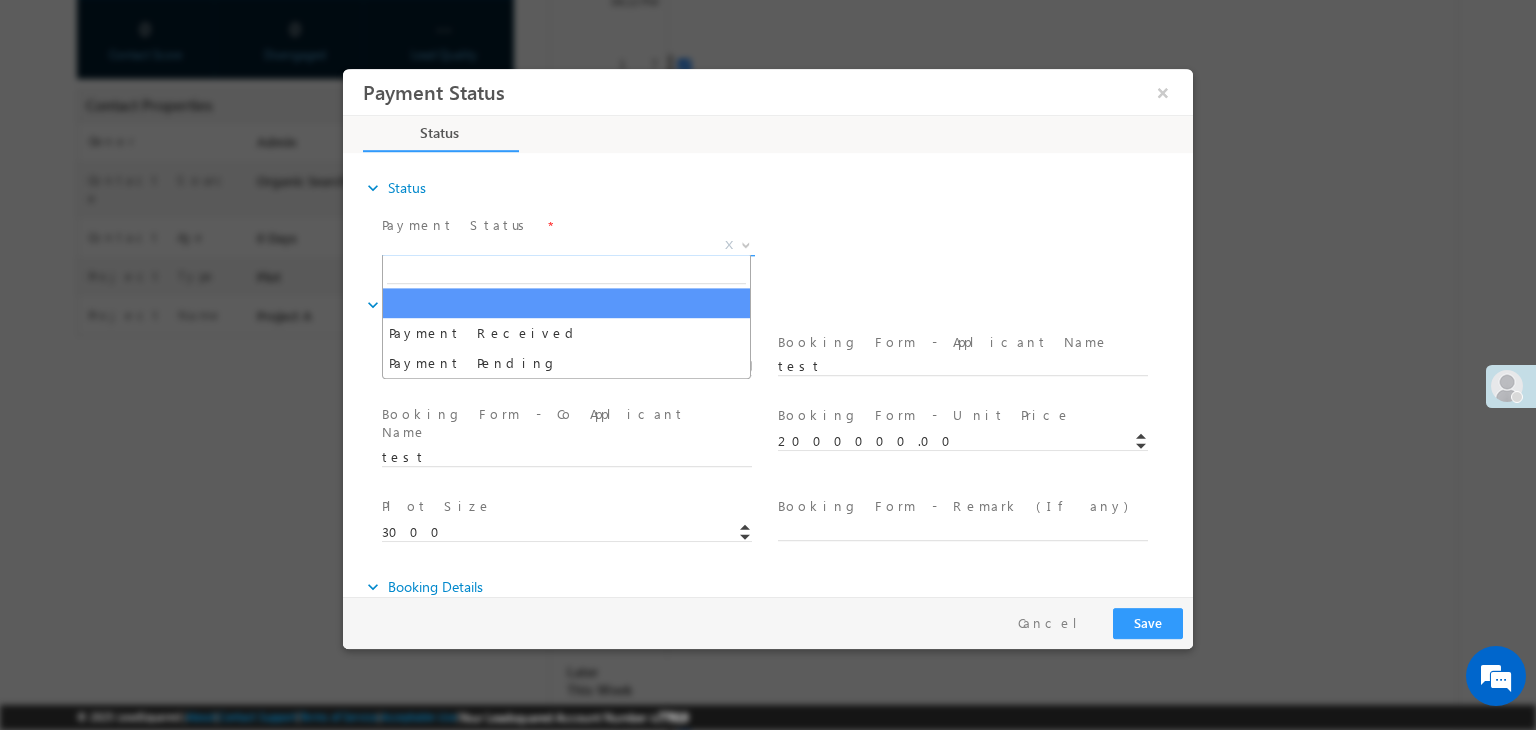 click on "X" at bounding box center (568, 246) 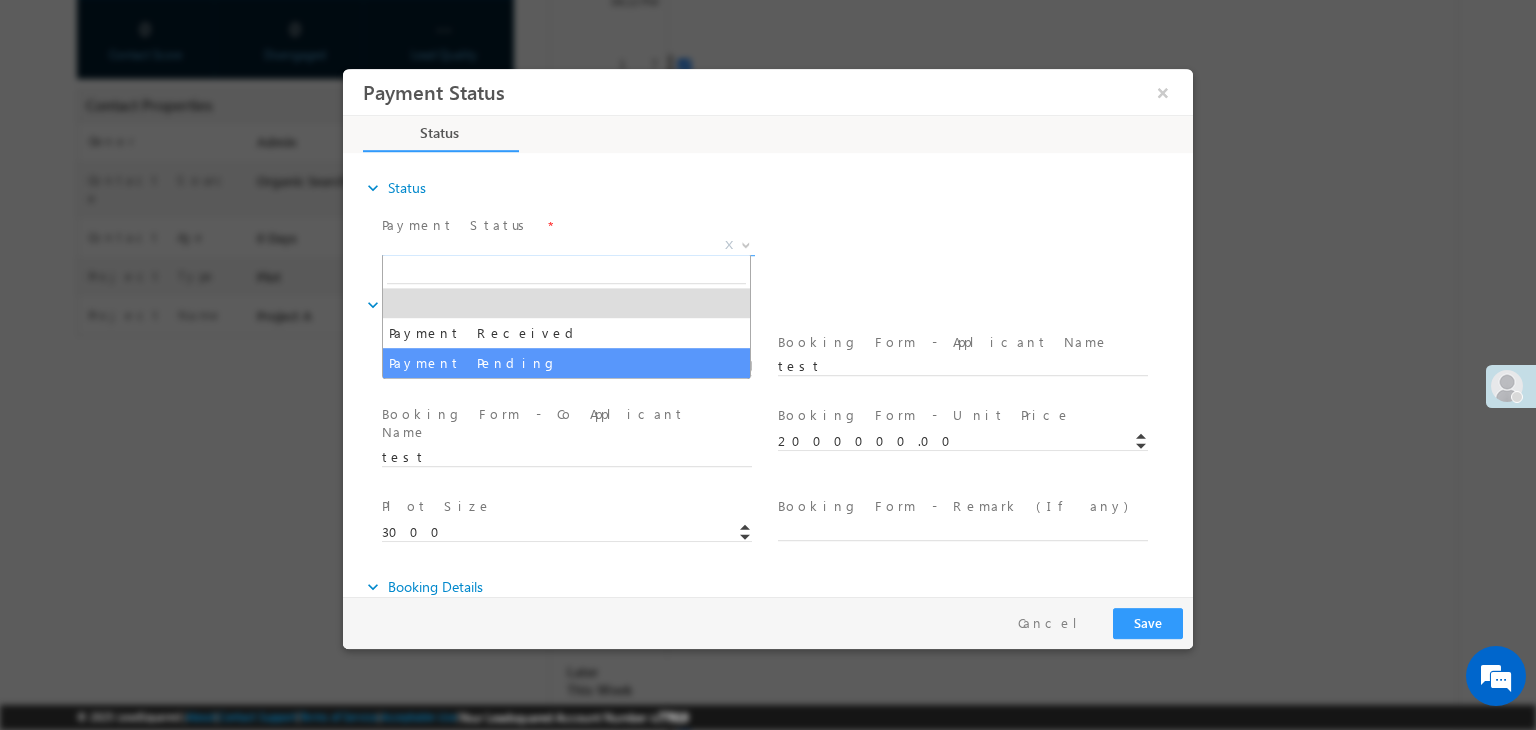 click at bounding box center [566, 552] 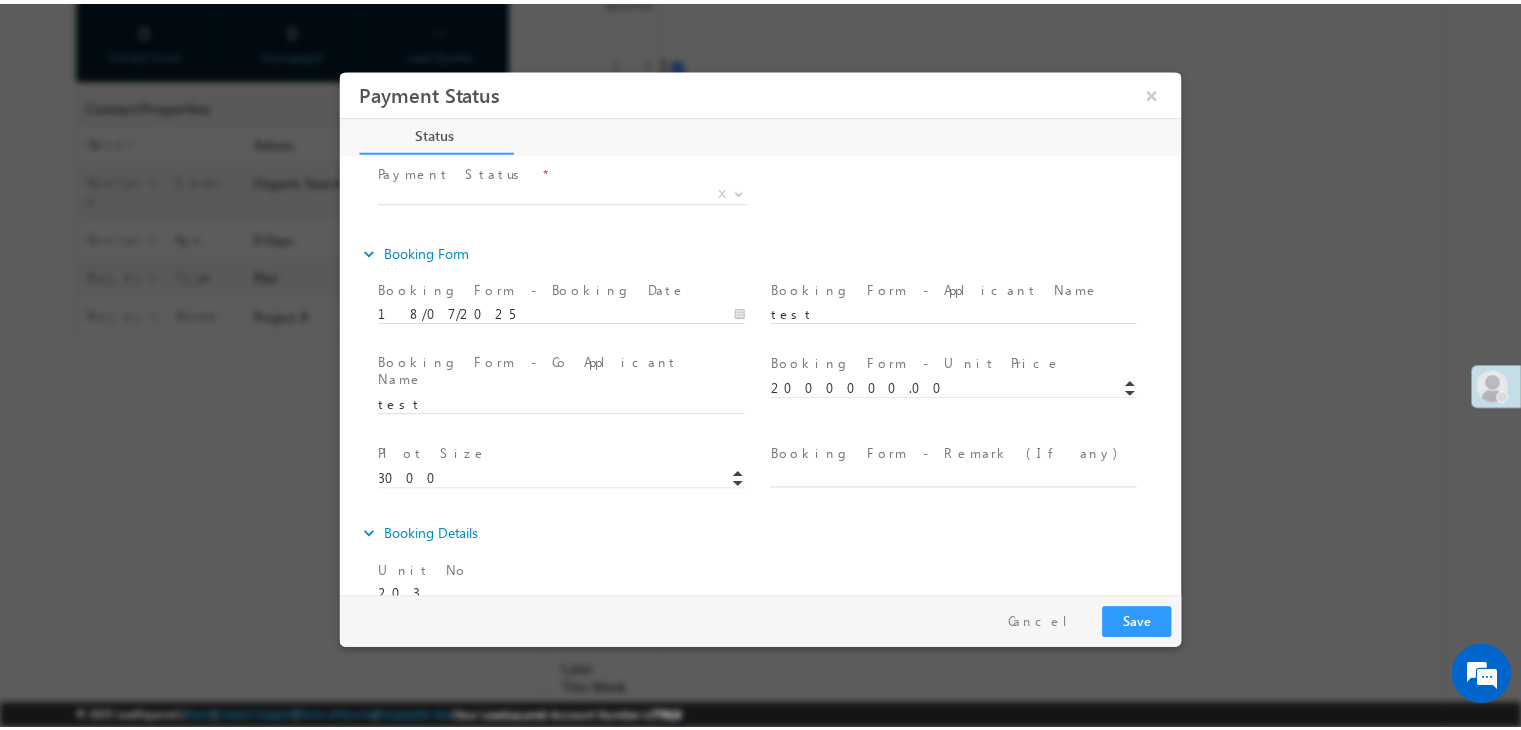 scroll, scrollTop: 100, scrollLeft: 0, axis: vertical 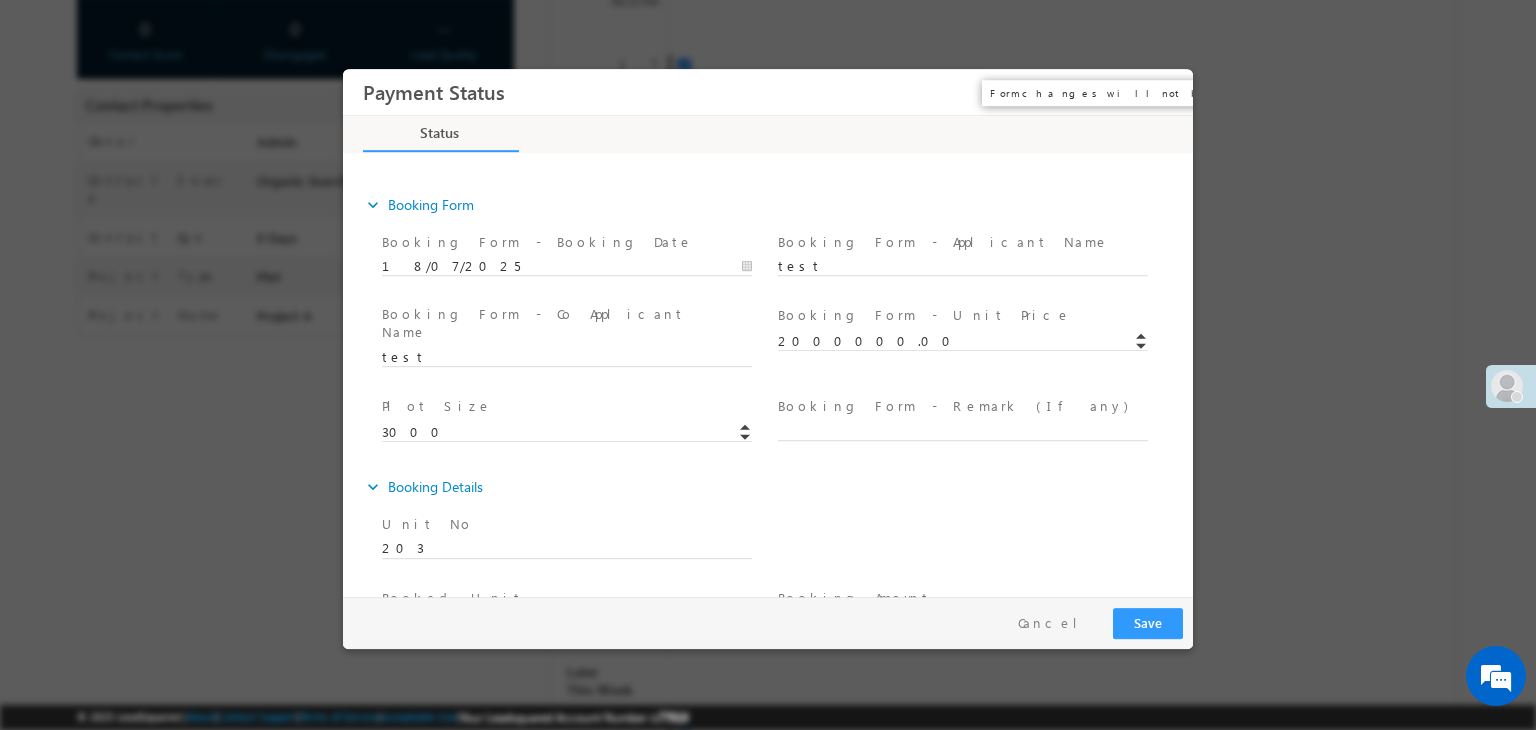 click on "×" at bounding box center (1163, 92) 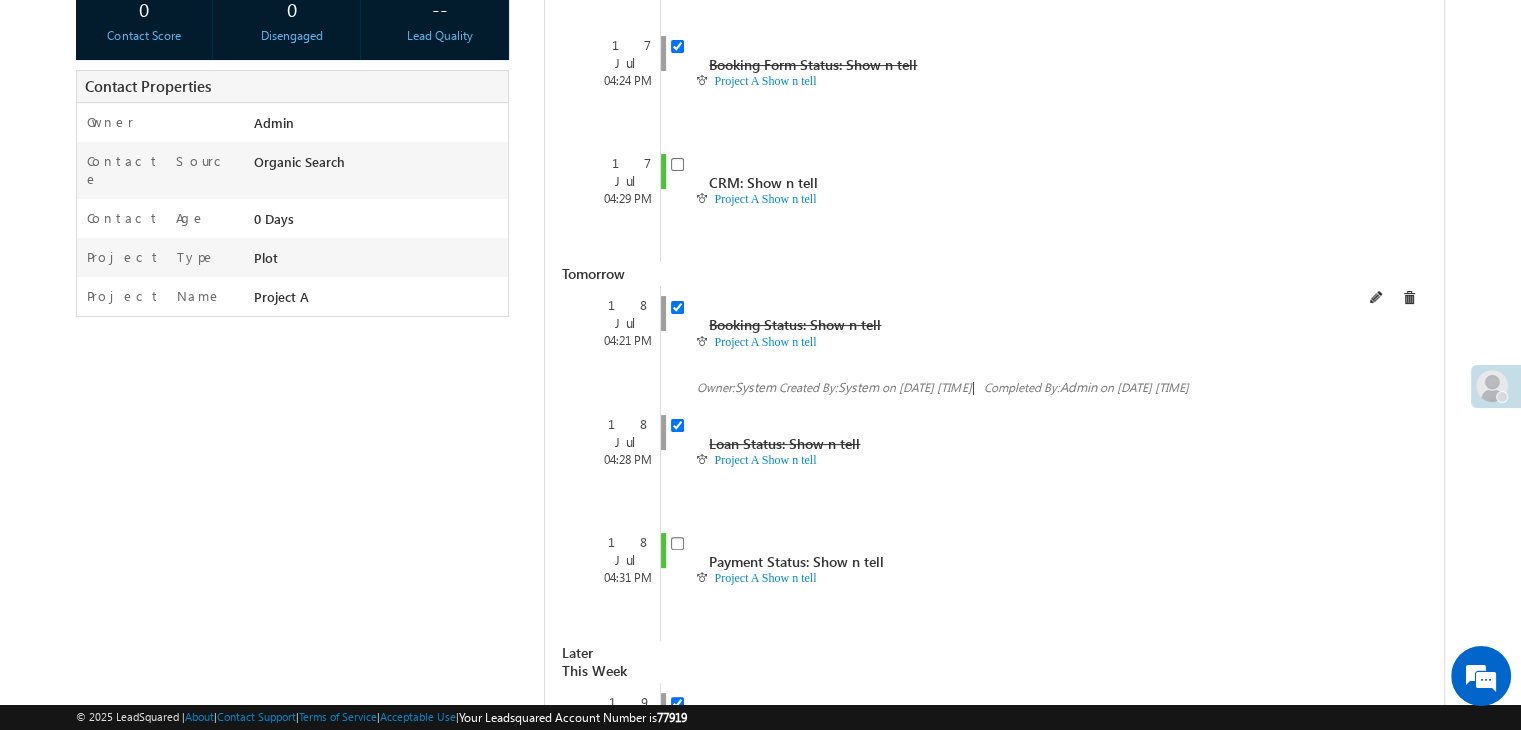 scroll, scrollTop: 447, scrollLeft: 0, axis: vertical 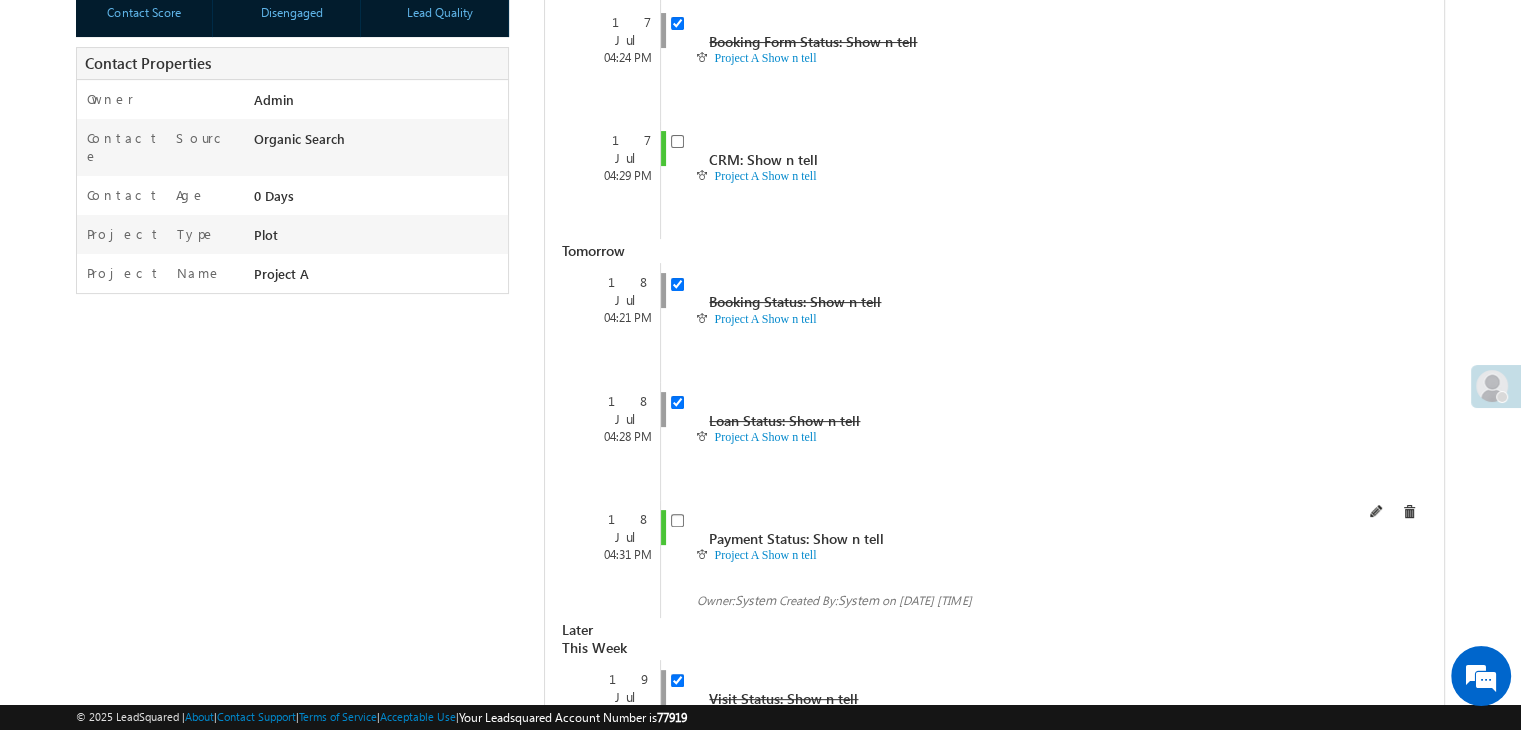 drag, startPoint x: 700, startPoint y: 443, endPoint x: 832, endPoint y: 433, distance: 132.37825 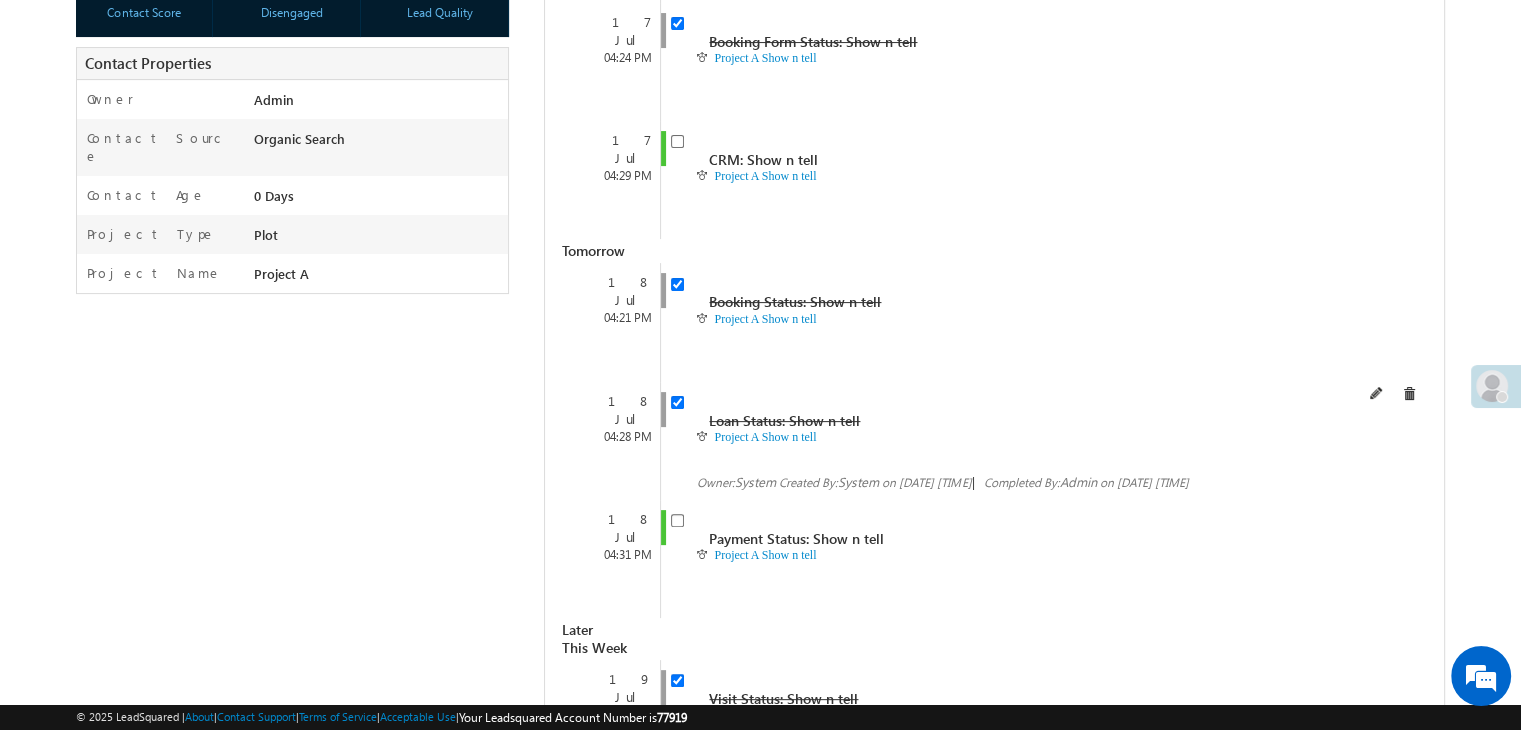 click on "Loan Status: Show n tell
Project A Show n tell
Owner:
System
System  Admin" at bounding box center (1012, 441) 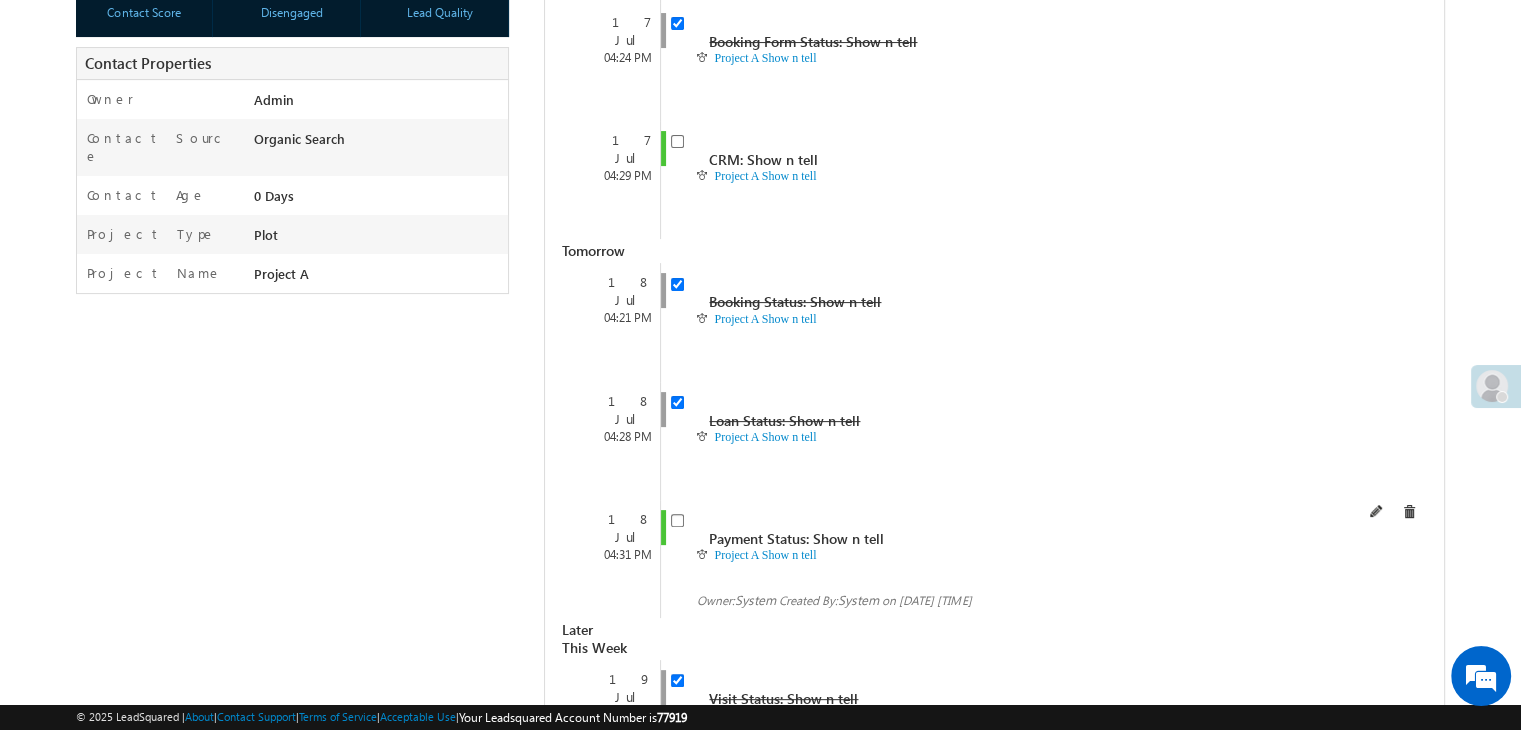 drag, startPoint x: 596, startPoint y: 469, endPoint x: 648, endPoint y: 457, distance: 53.366657 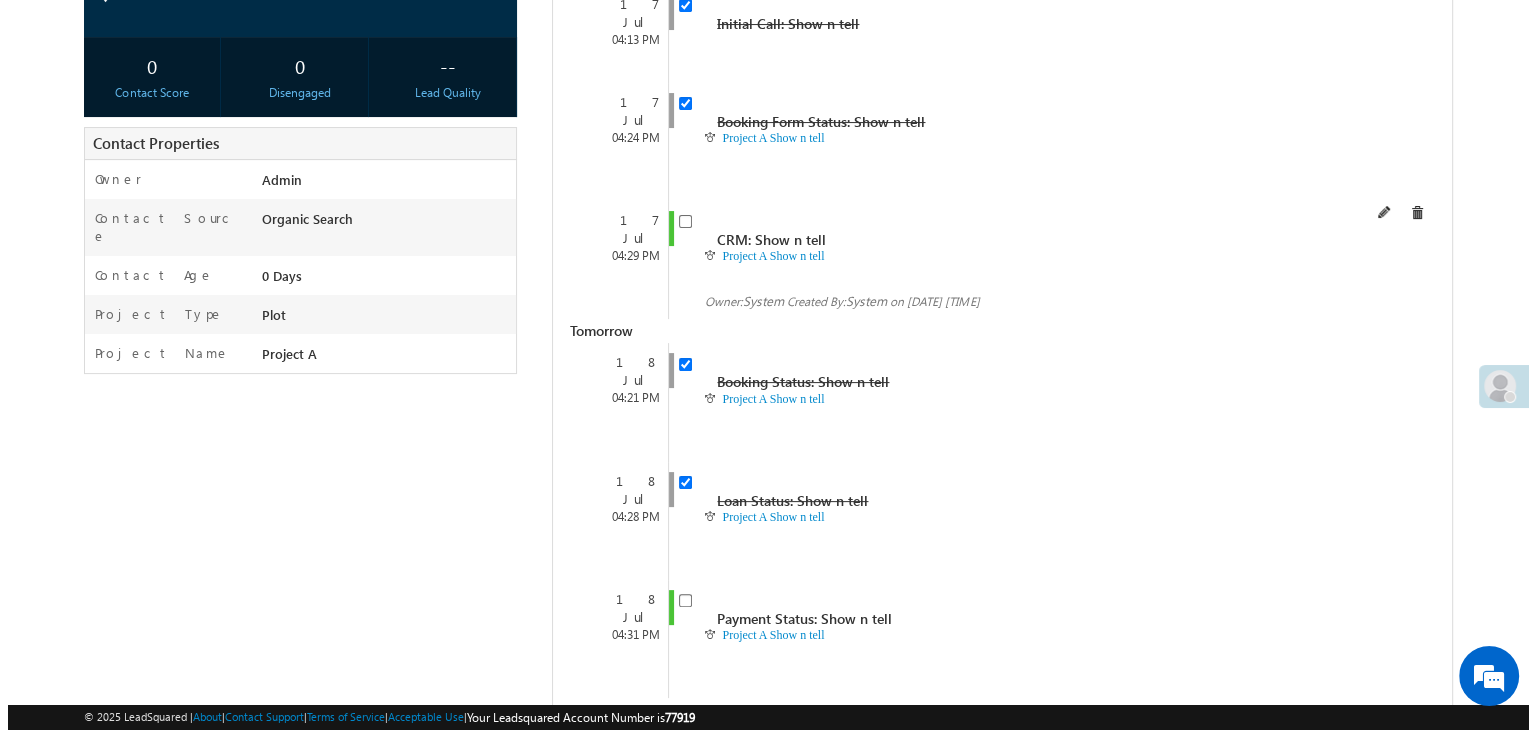 scroll, scrollTop: 447, scrollLeft: 0, axis: vertical 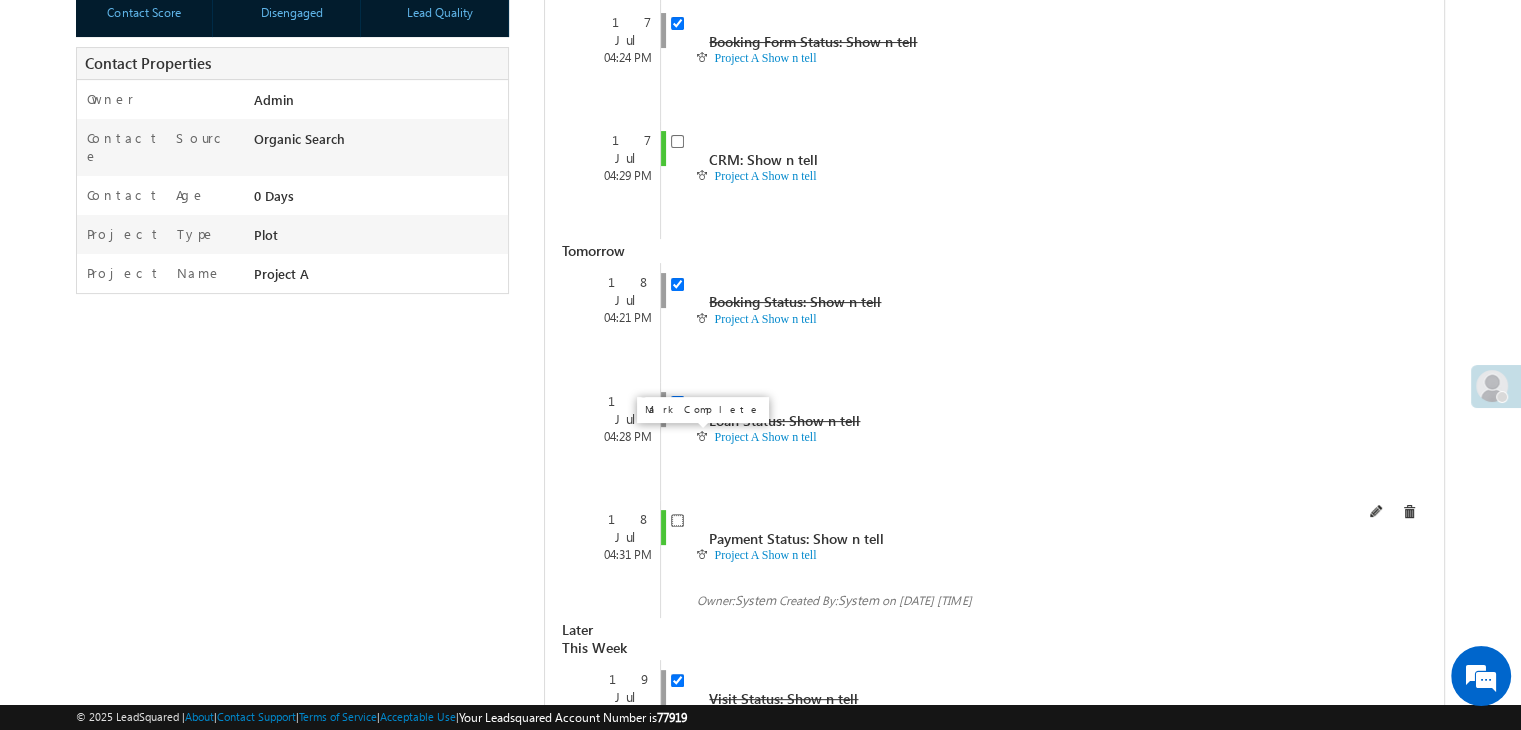 click at bounding box center (677, 520) 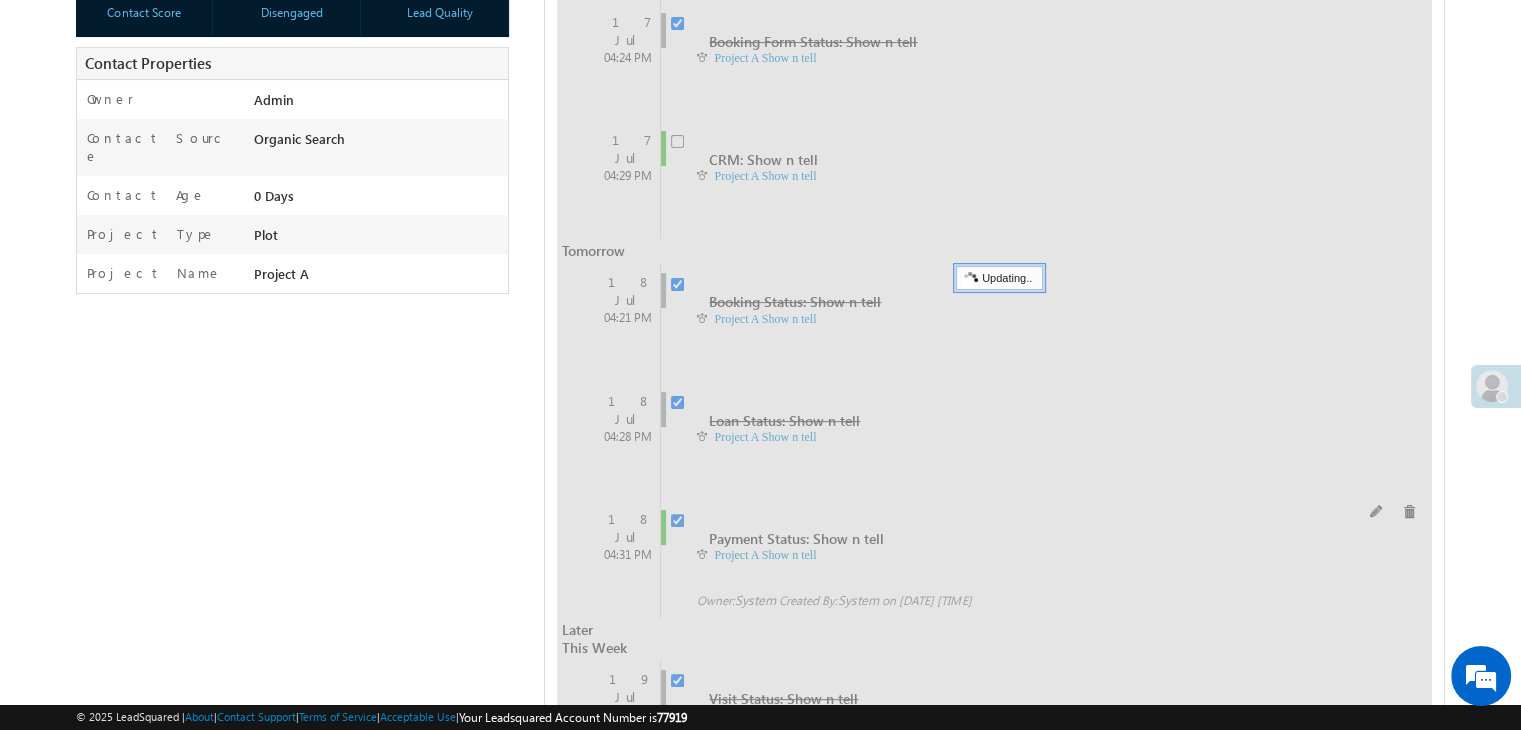 checkbox on "false" 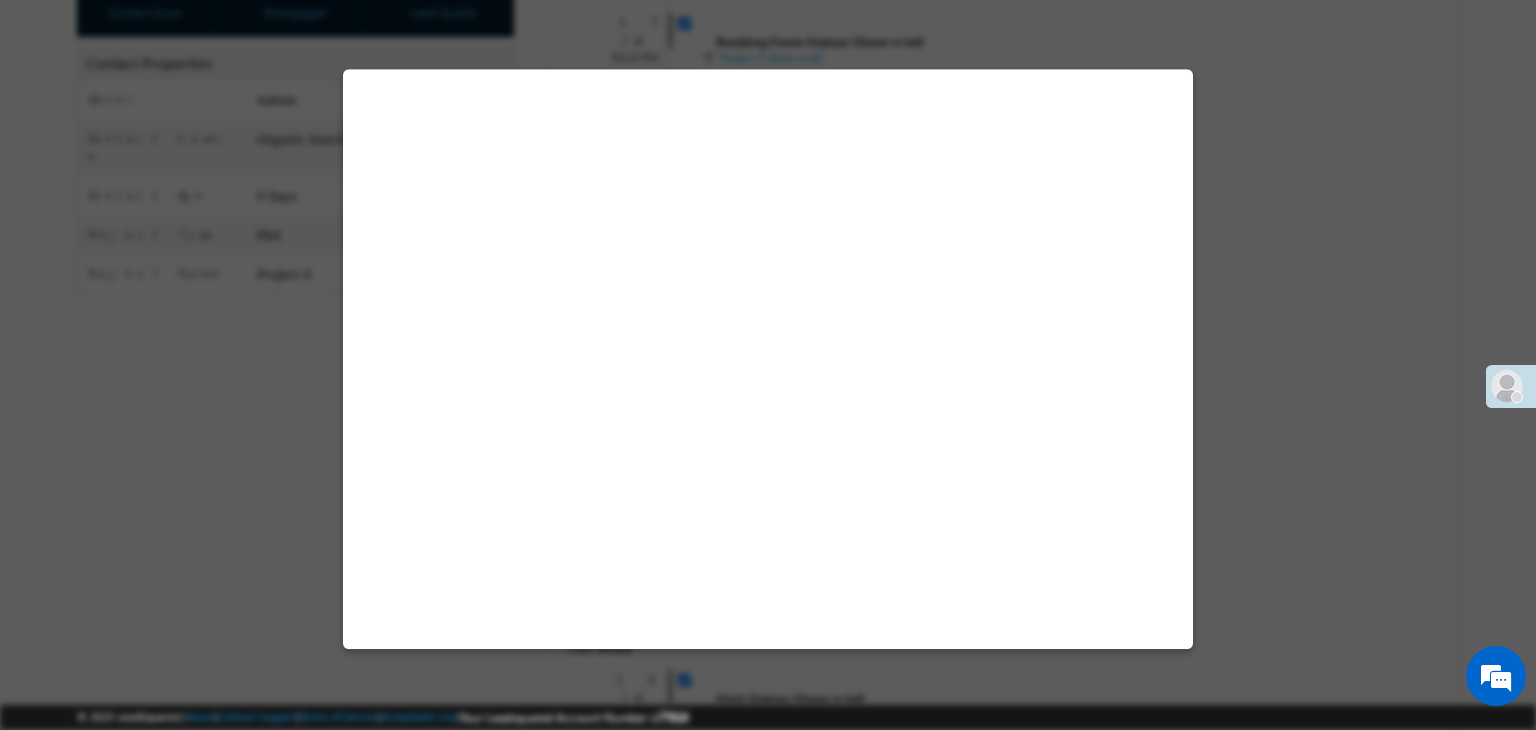 select on "Project A" 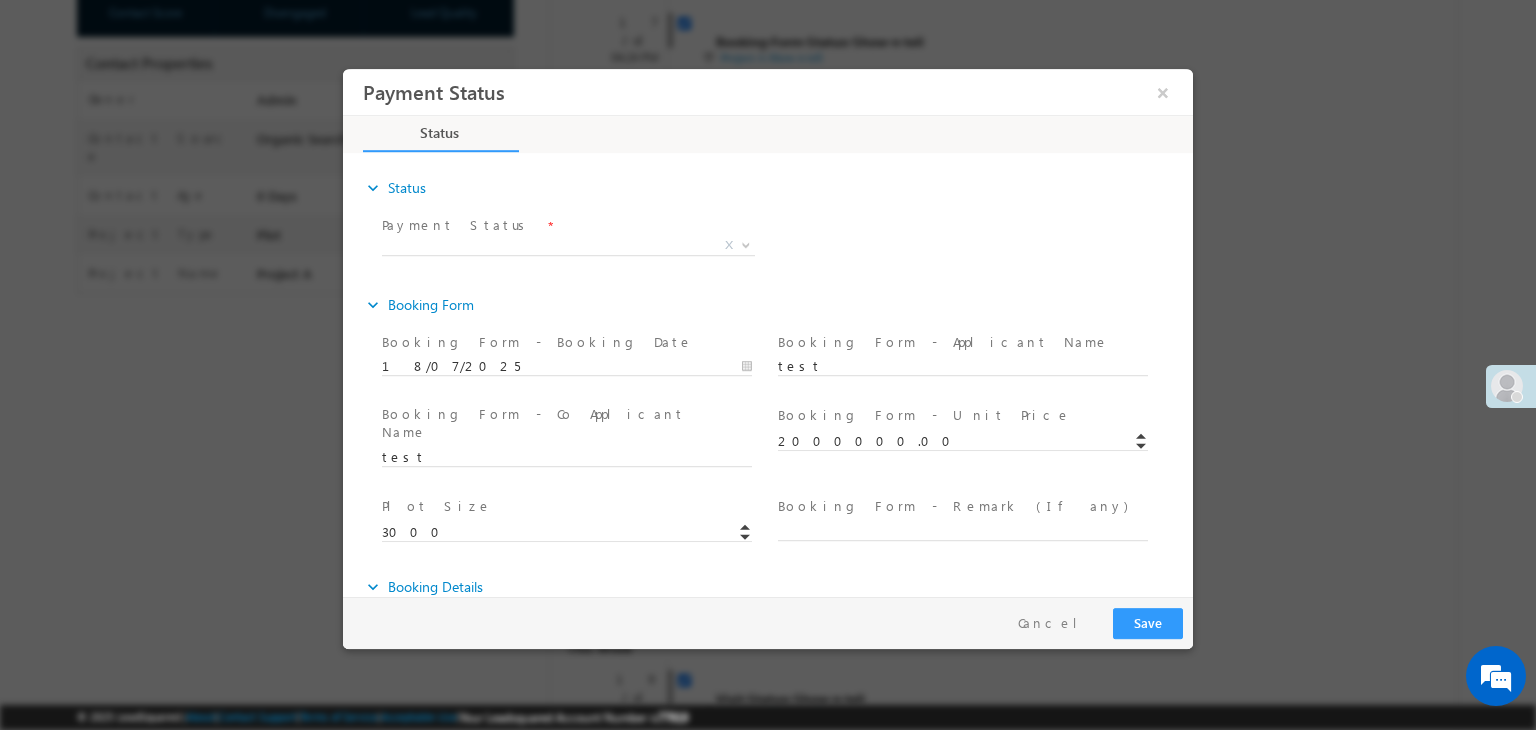scroll, scrollTop: 0, scrollLeft: 0, axis: both 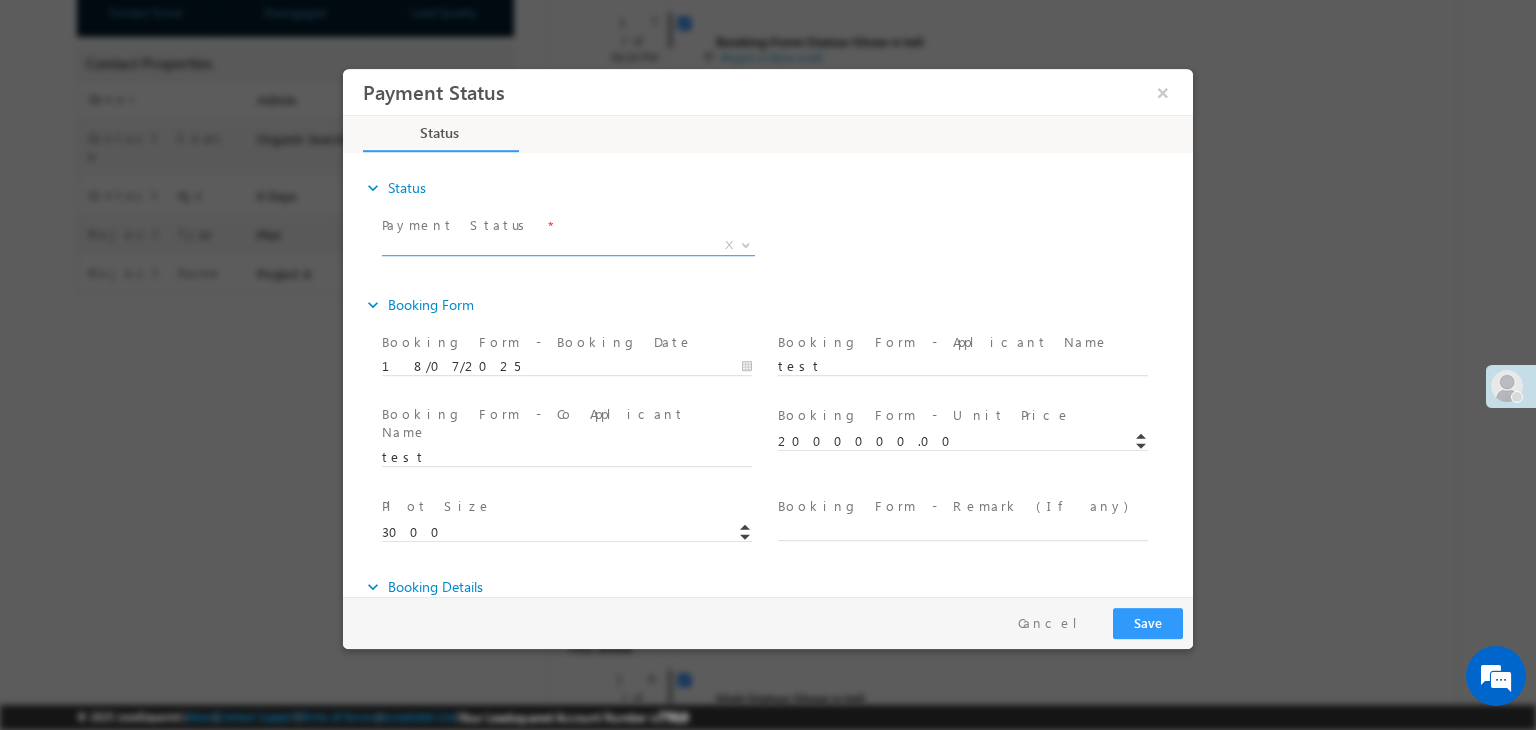 click on "X" at bounding box center (568, 246) 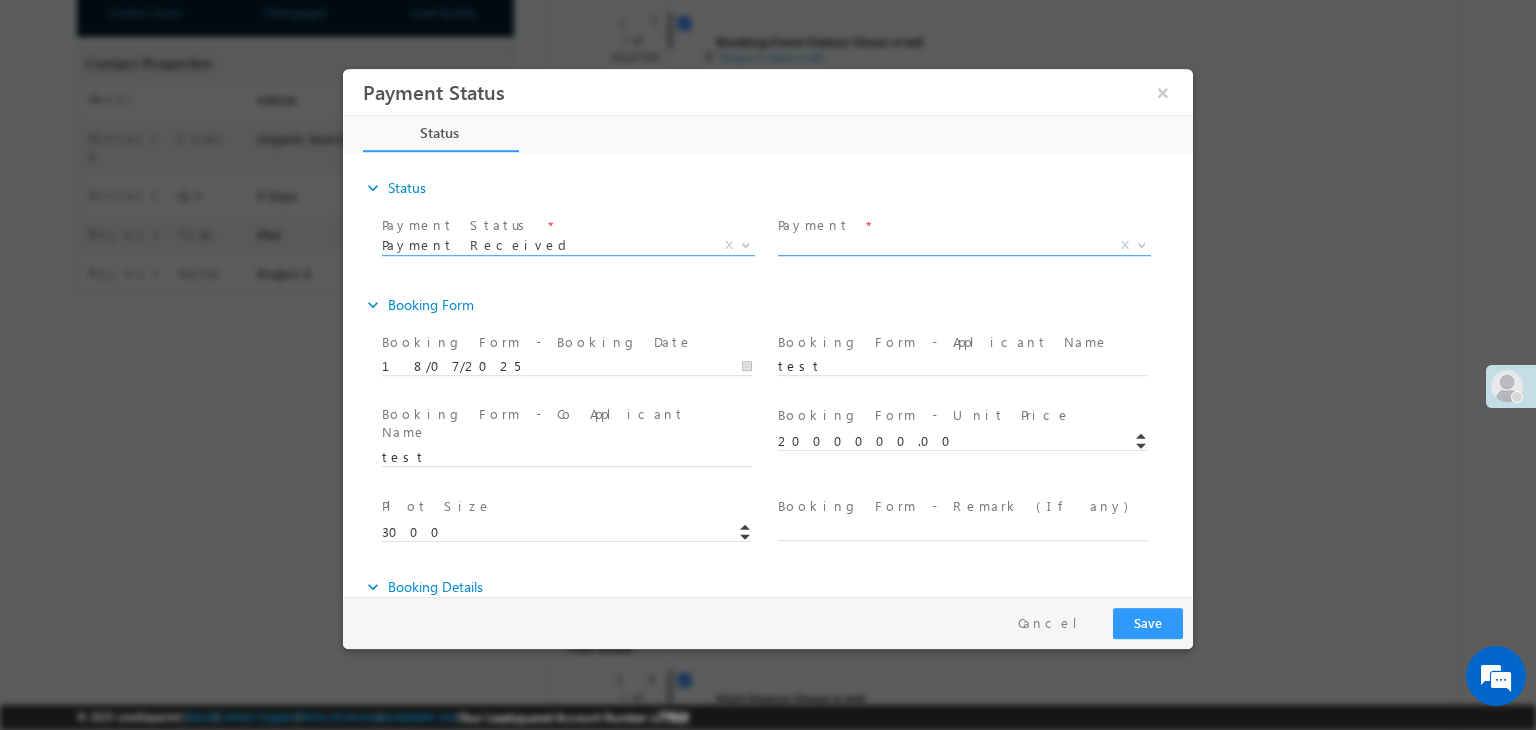click on "X" at bounding box center [964, 246] 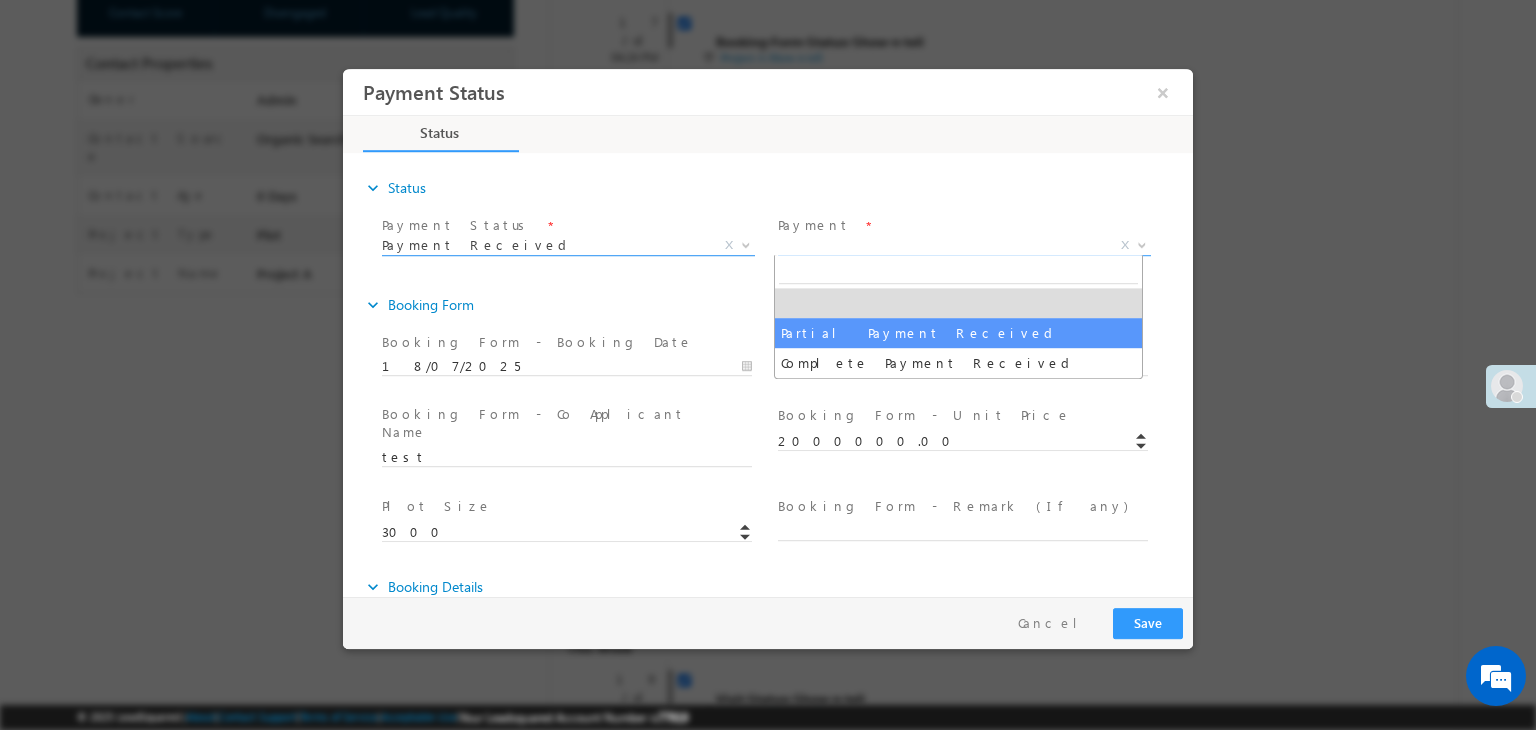 click on "Payment Received" at bounding box center [544, 245] 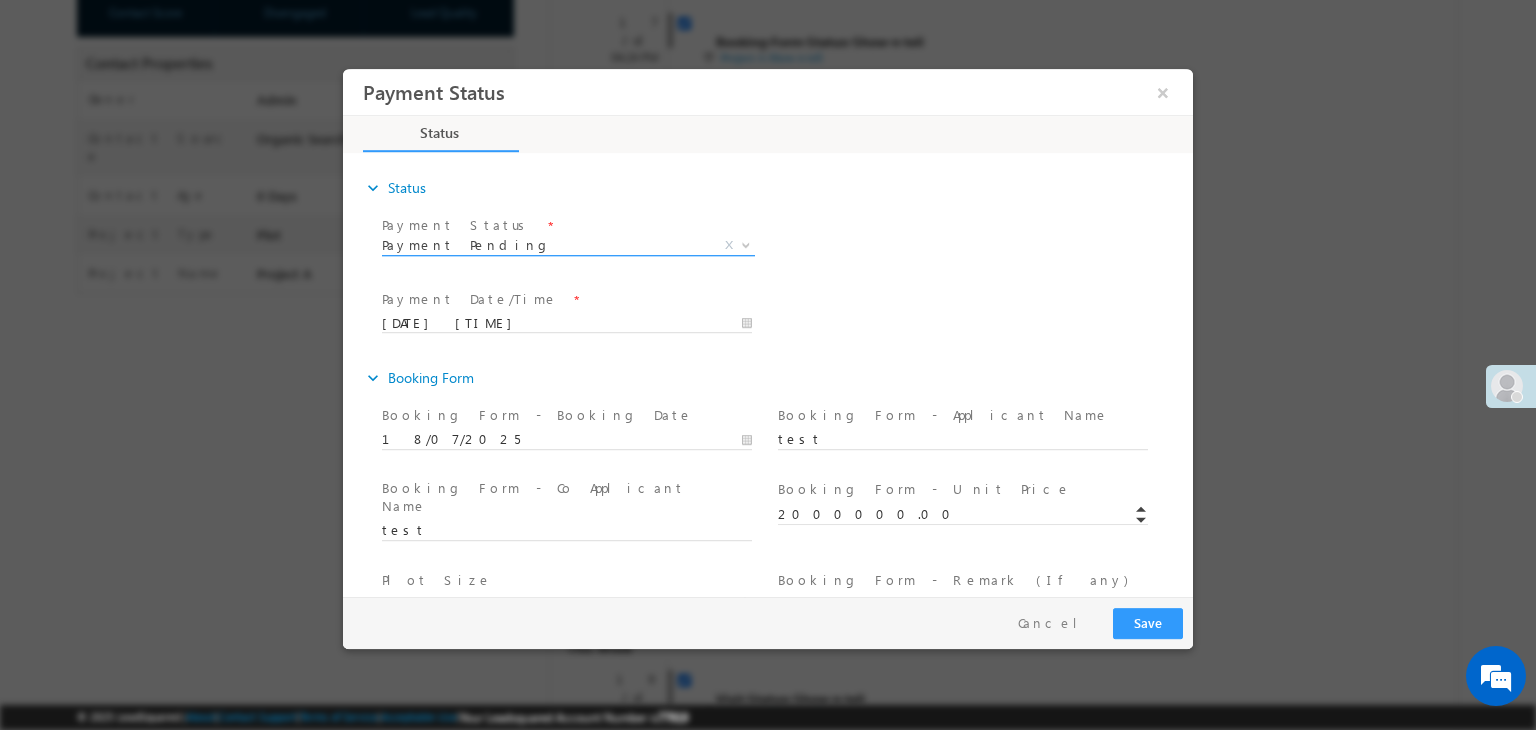 click on "Payment Pending" at bounding box center [544, 245] 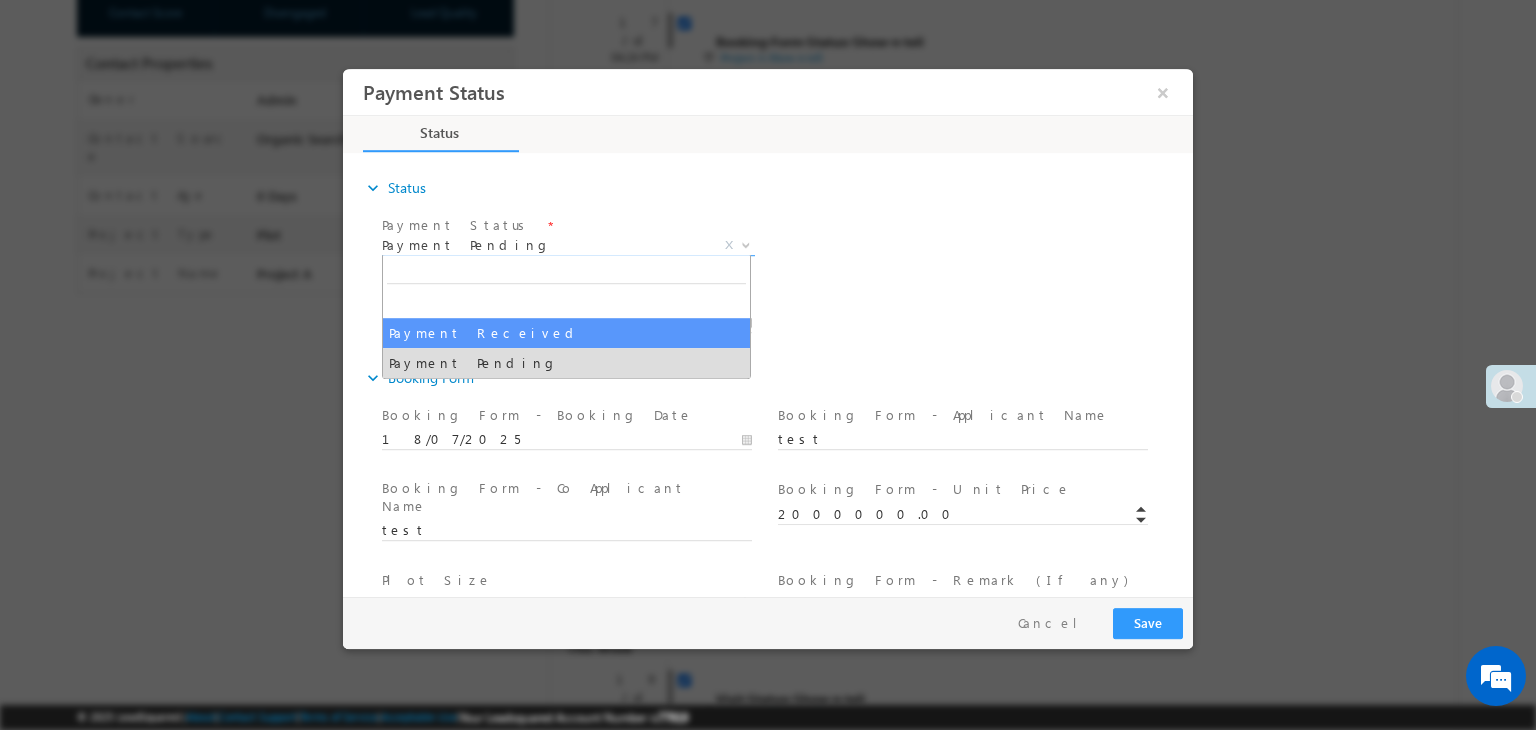 select on "Payment Received" 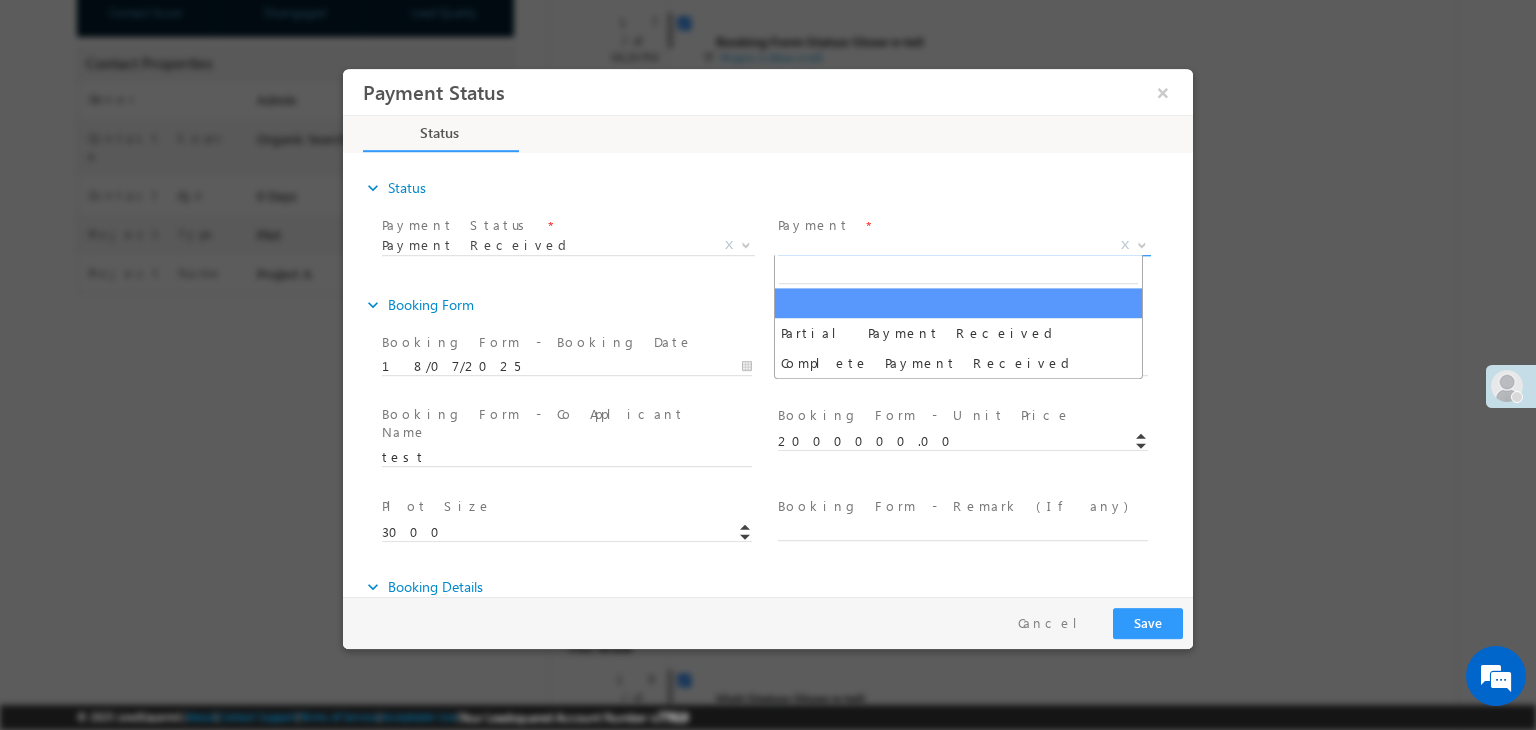 click on "X" at bounding box center [964, 246] 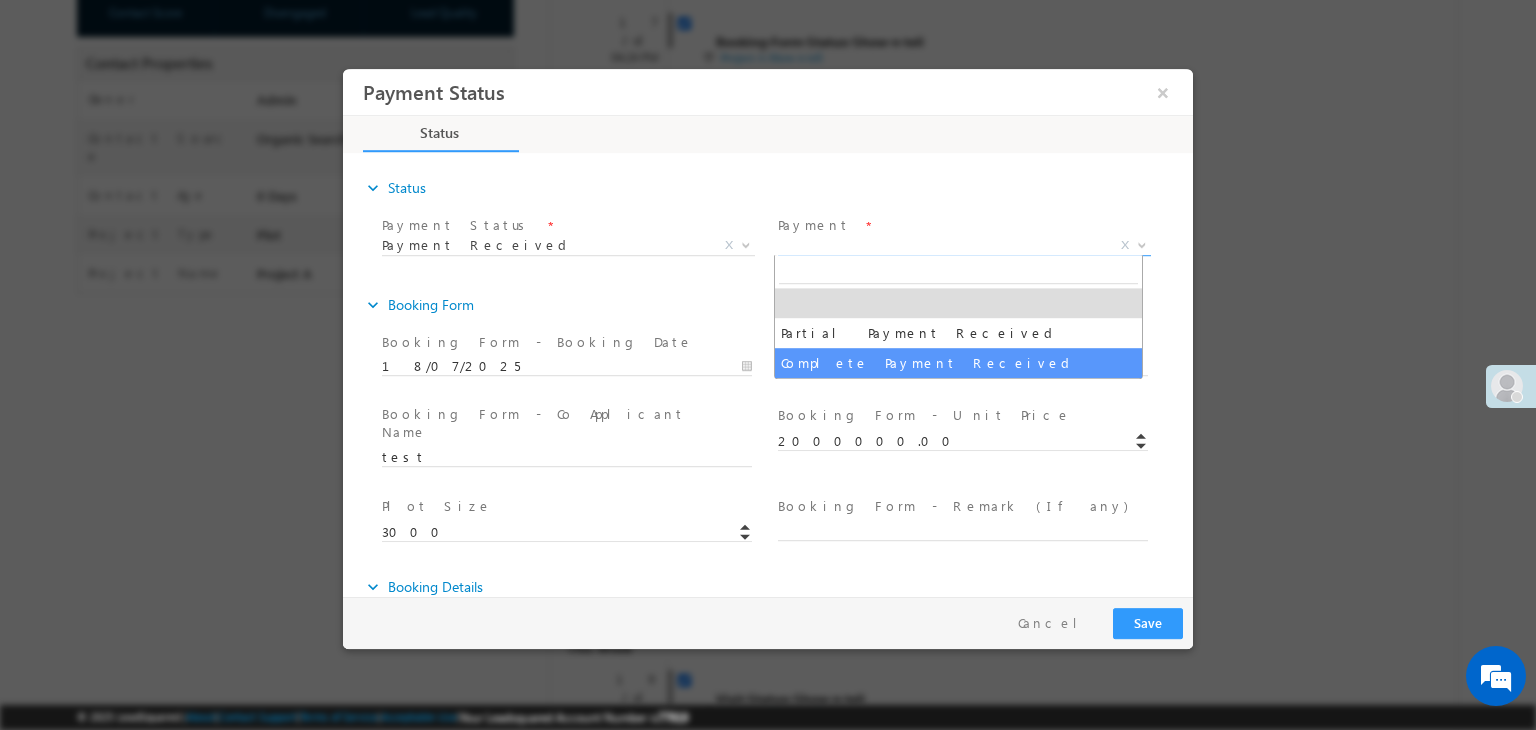 select on "Complete Payment Received" 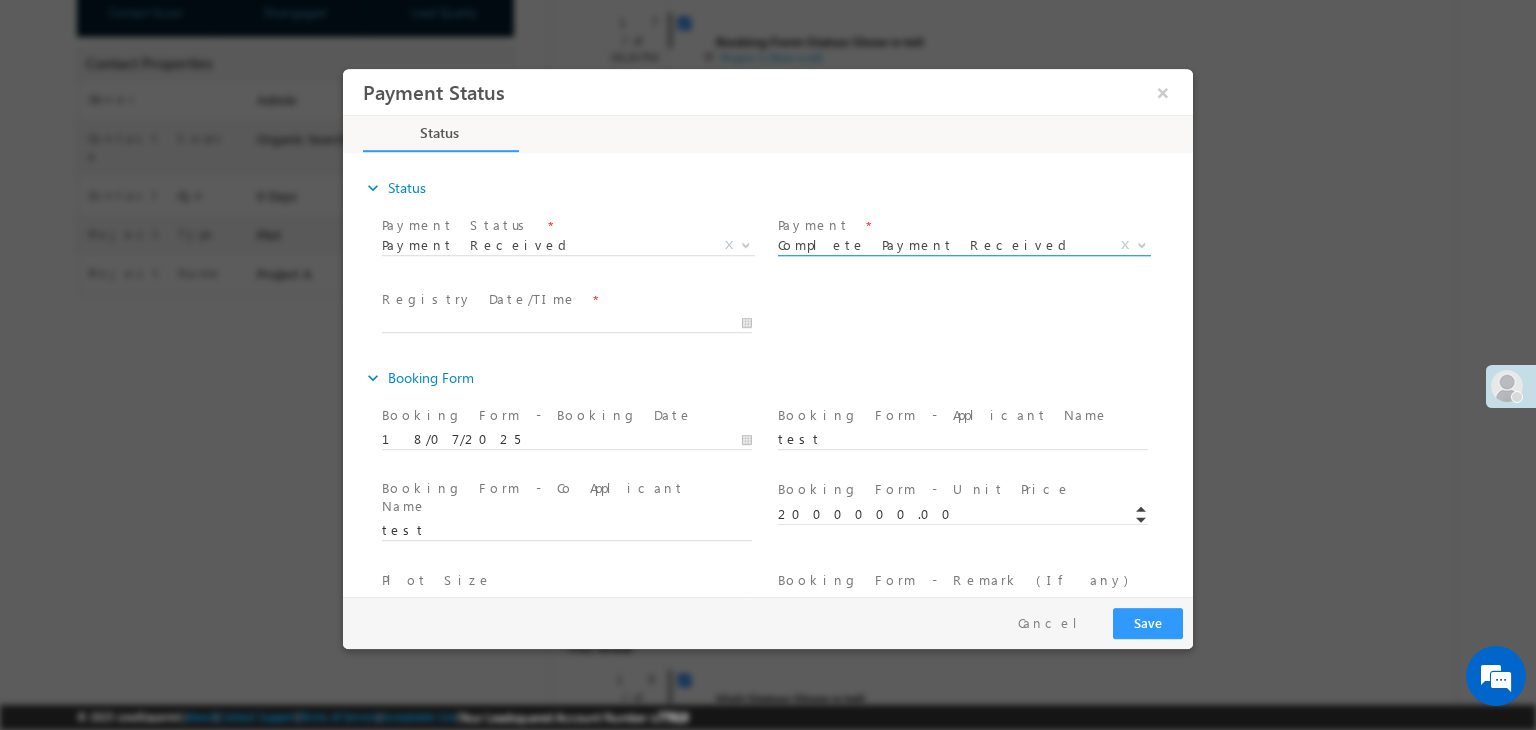 click on "Complete Payment Received" at bounding box center [940, 245] 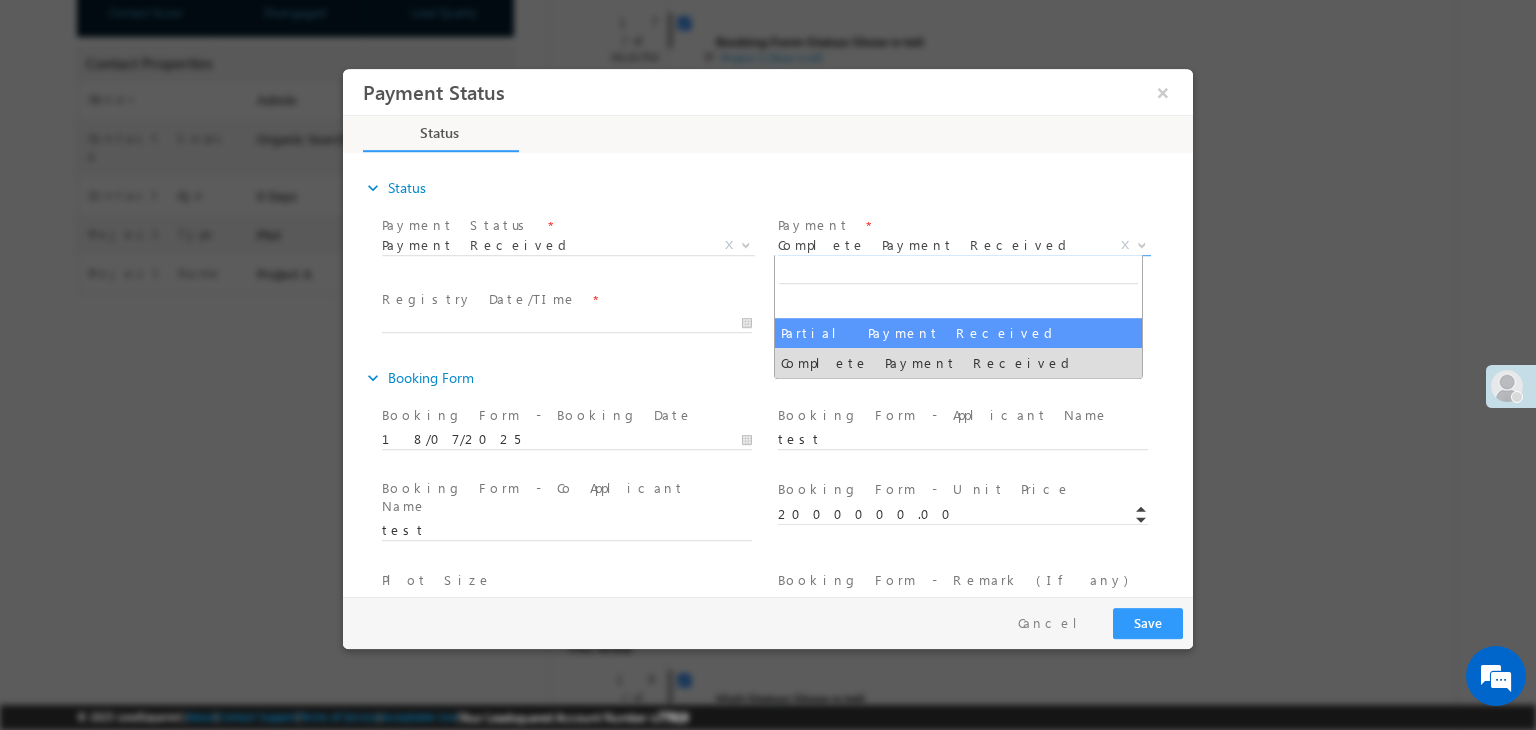 select on "Partial Payment Received" 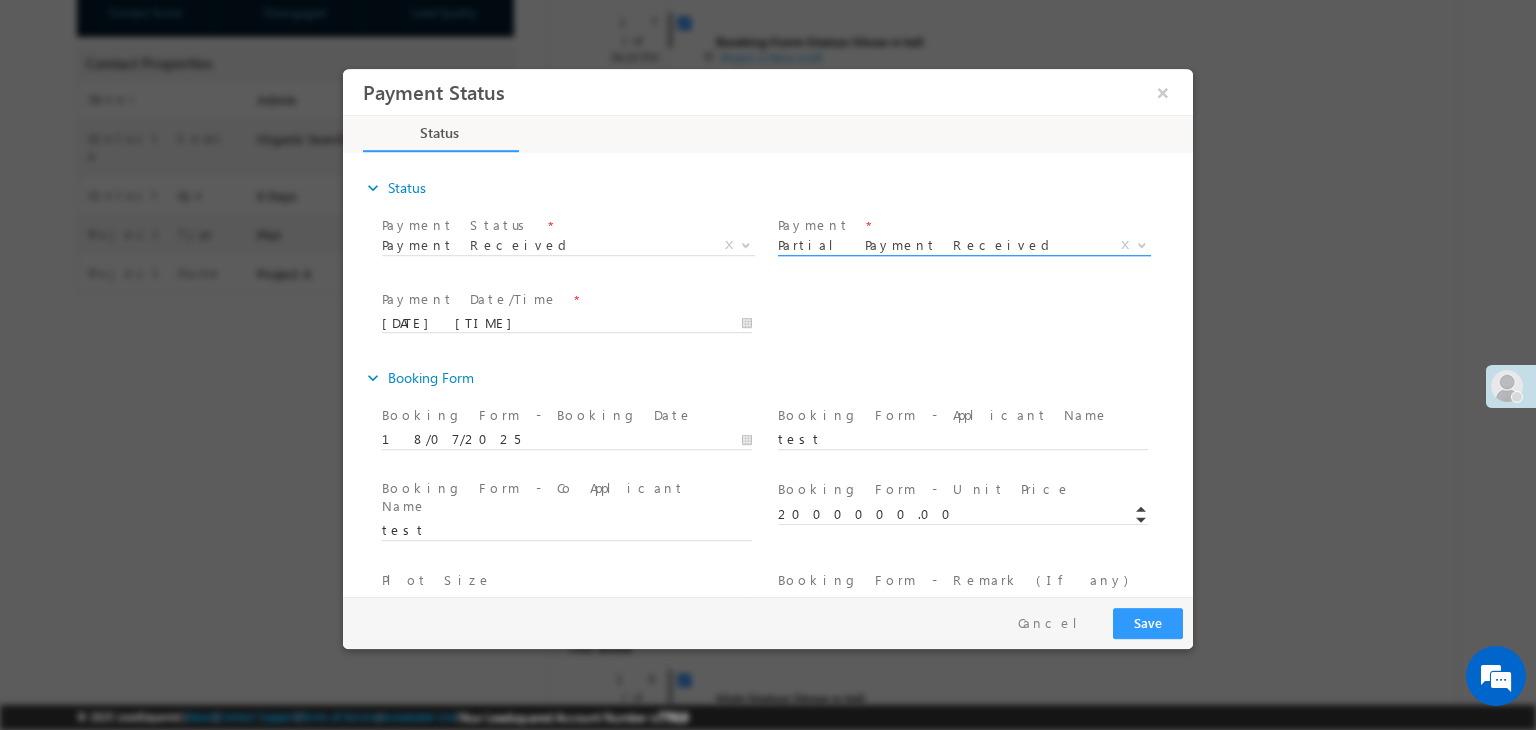 click on "Partial Payment Received" at bounding box center (940, 245) 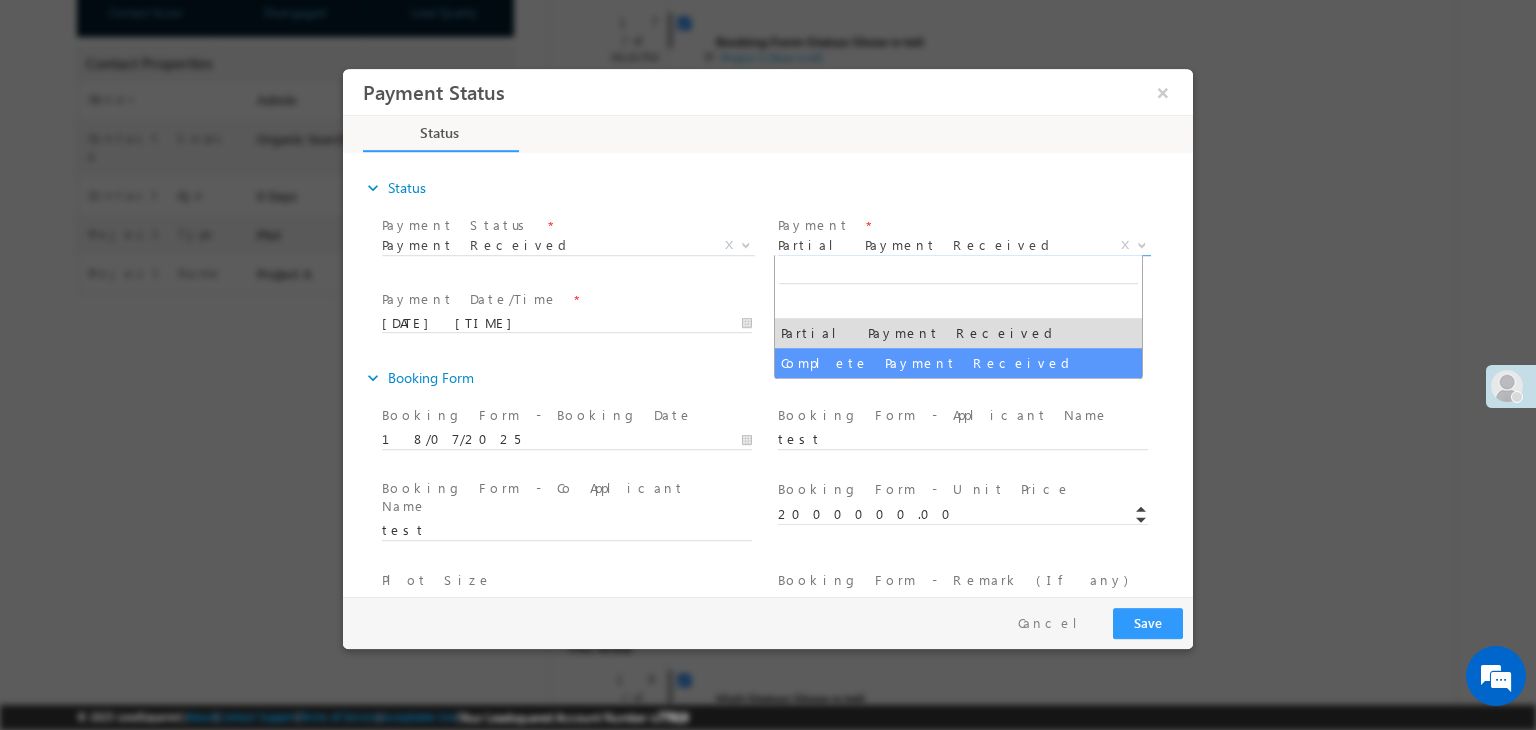 select on "Complete Payment Received" 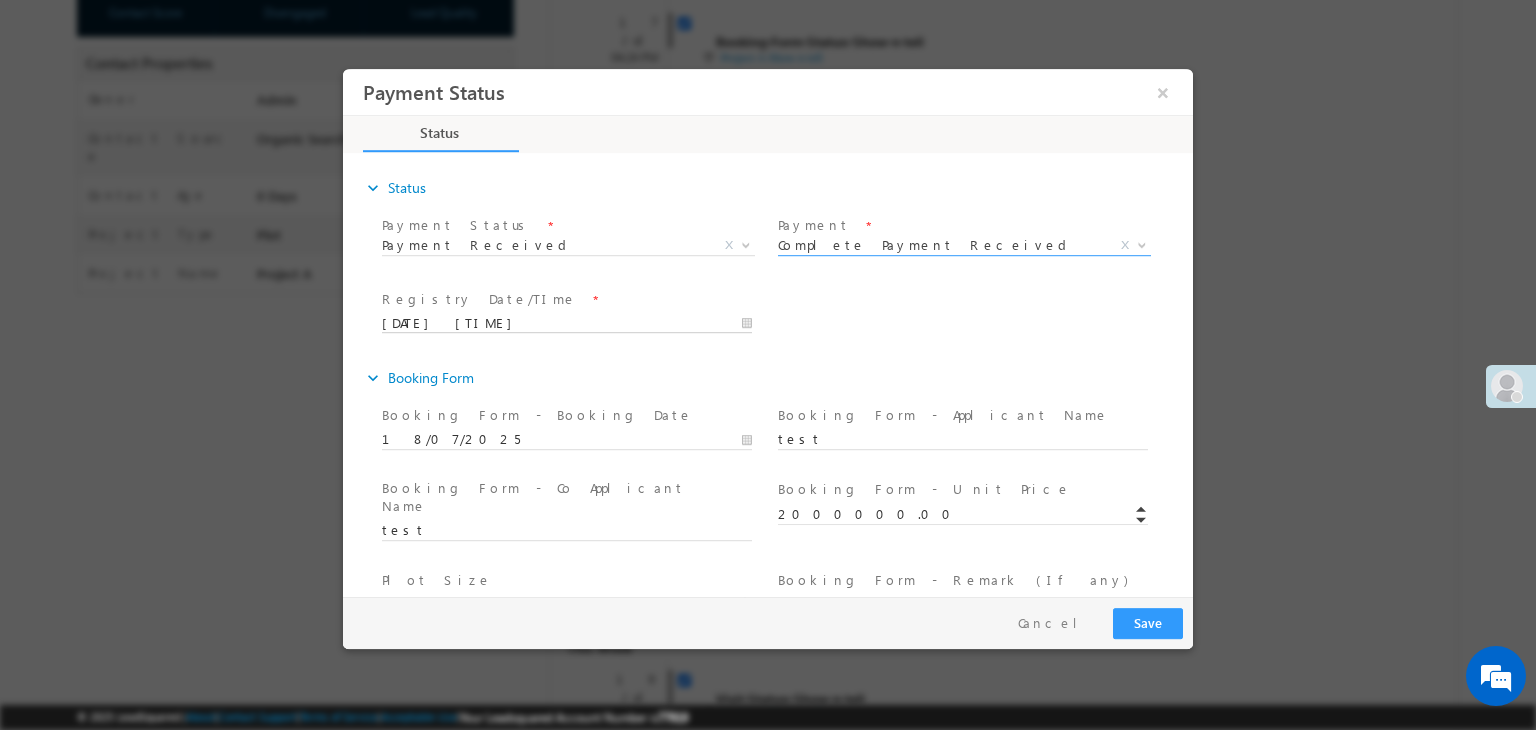 click on "17/07/2025 4:37 PM" at bounding box center (567, 324) 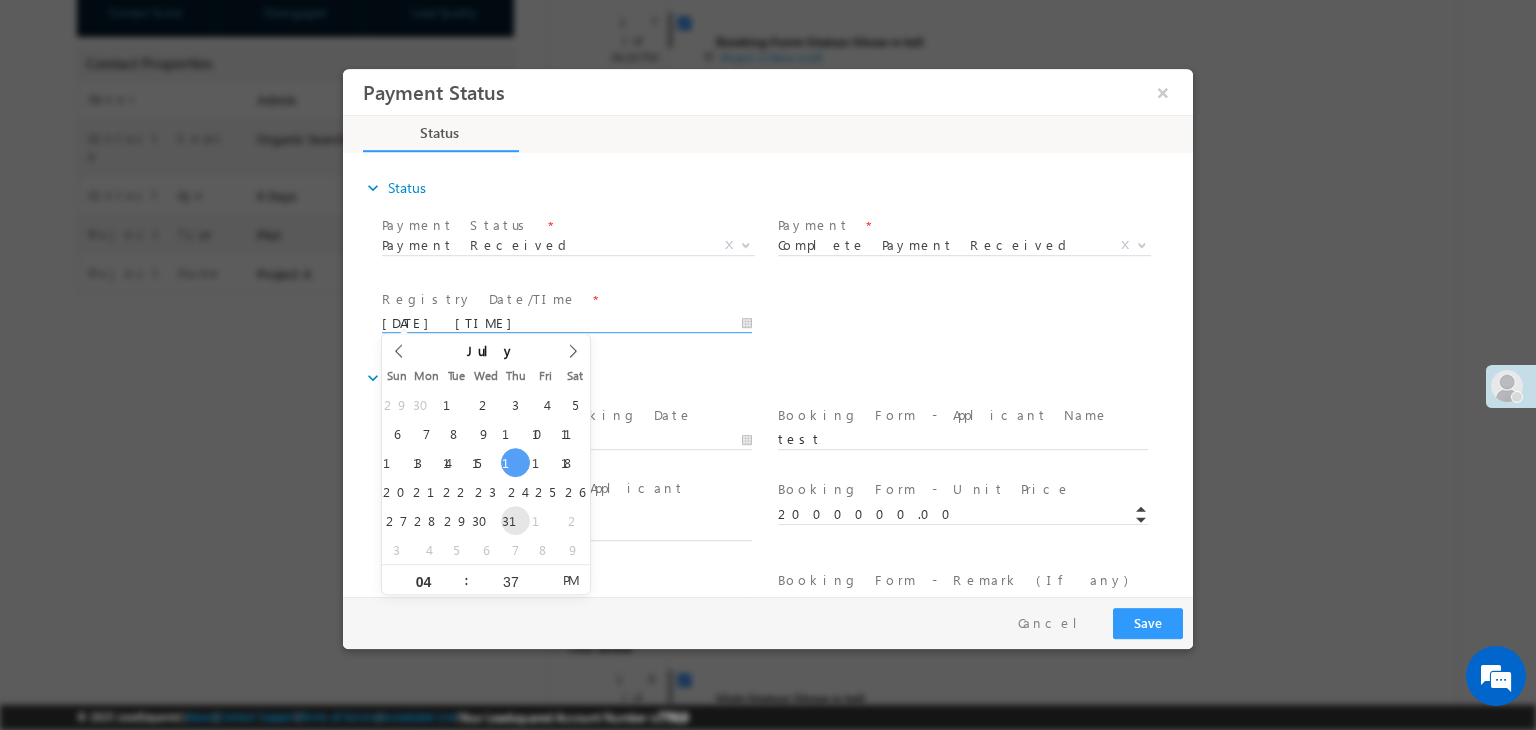 type on "31/07/2025 4:37 PM" 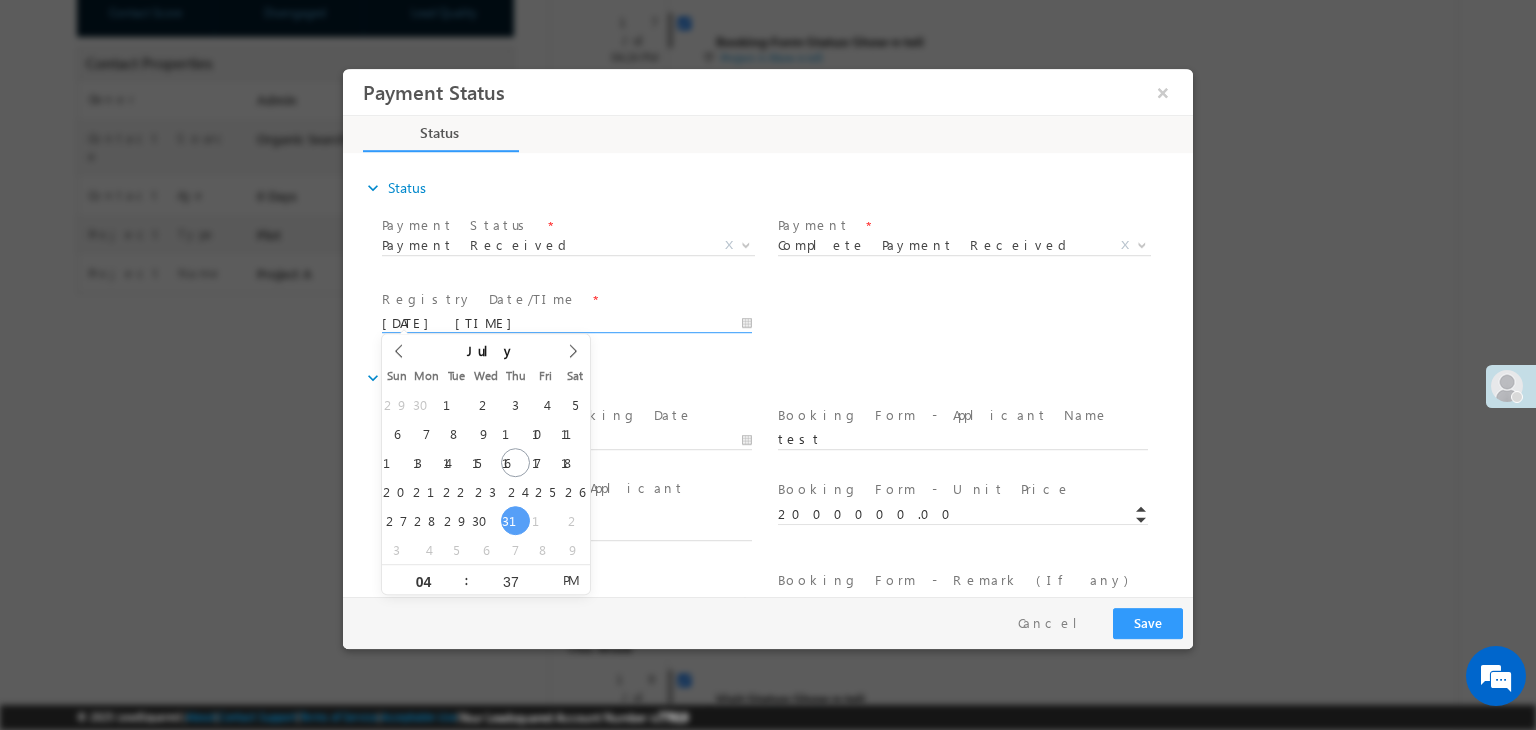 click on "Registry Date/TIme
*
31/07/2025 4:37 PM
Payment Date/Time
*
18/07/2025 4:30 PM" at bounding box center (785, 322) 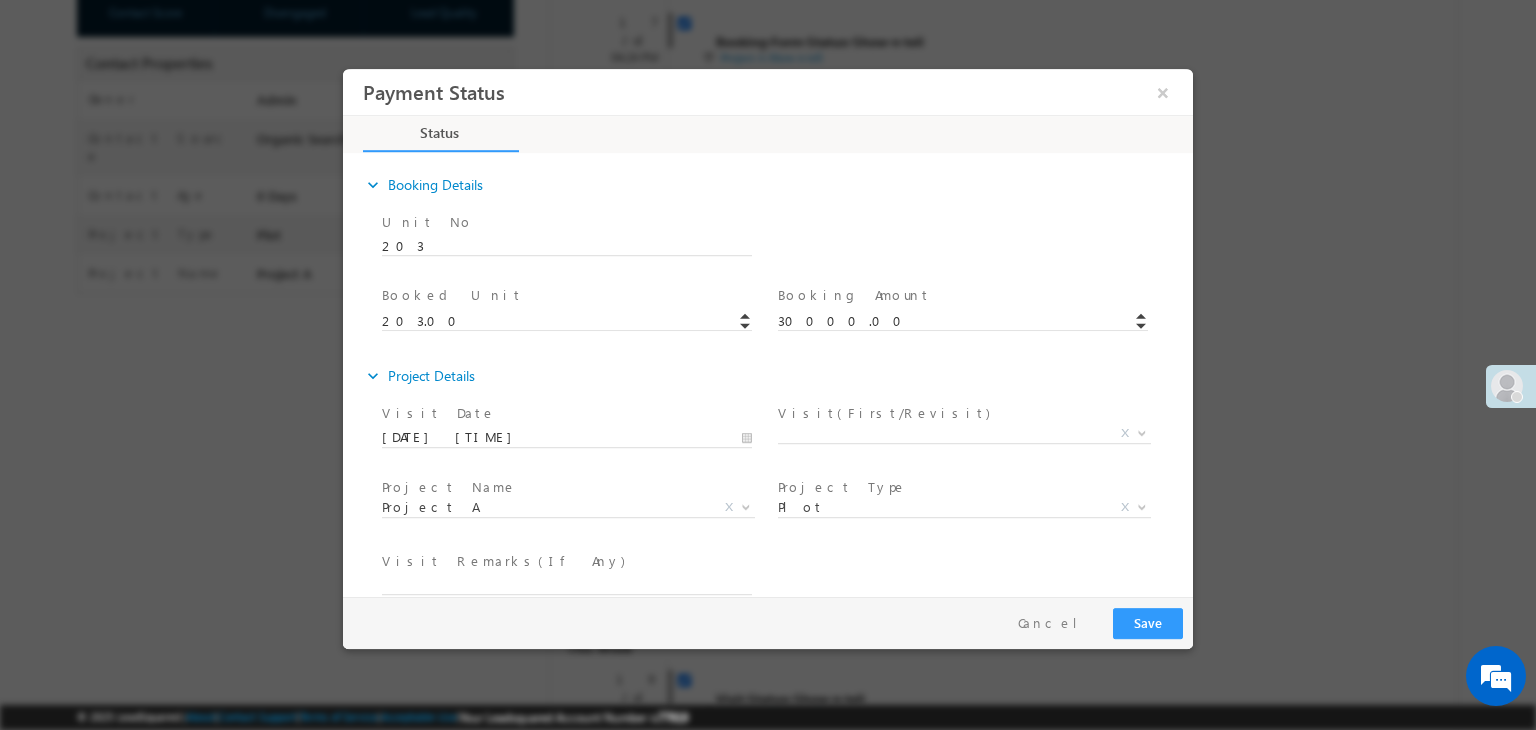 scroll, scrollTop: 547, scrollLeft: 0, axis: vertical 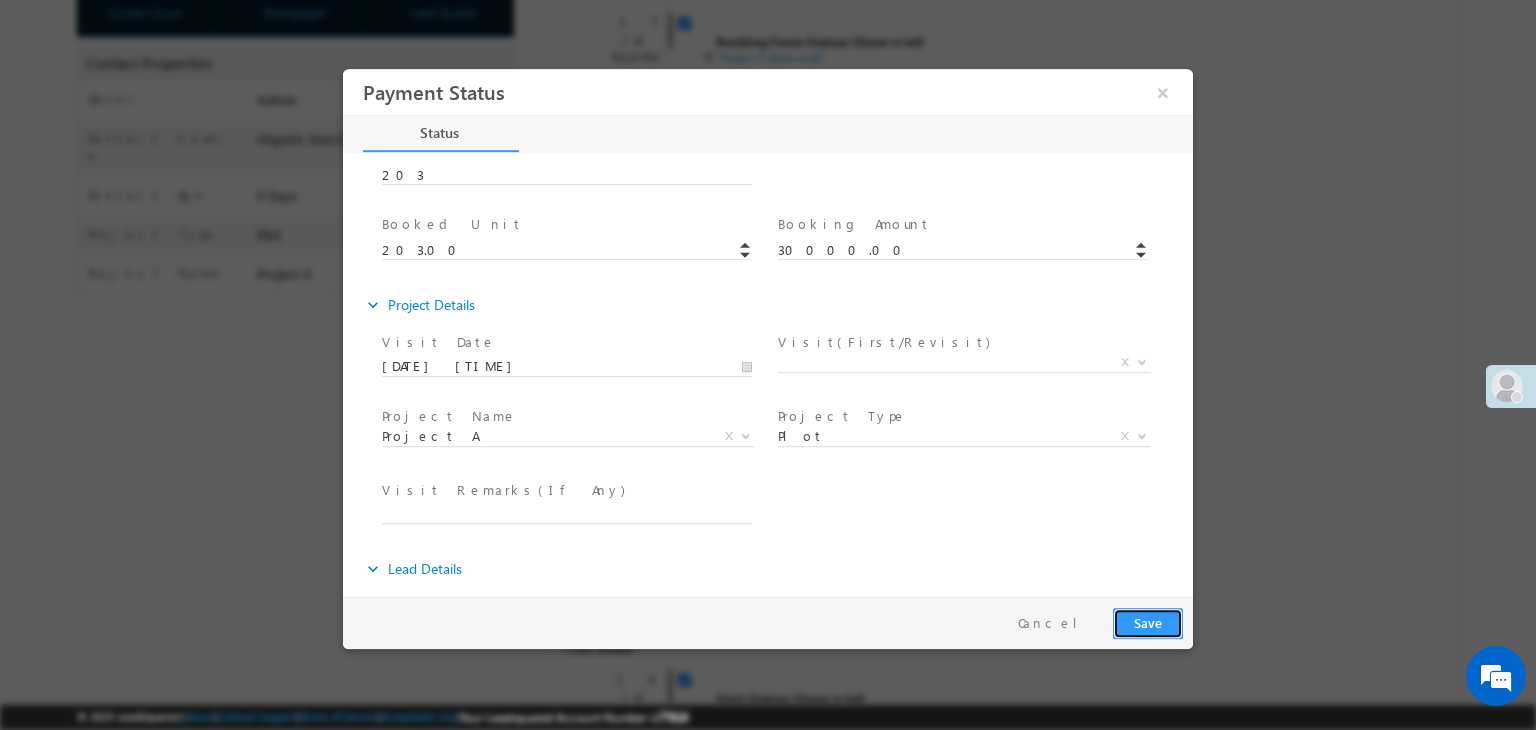 click on "Save" at bounding box center [1148, 623] 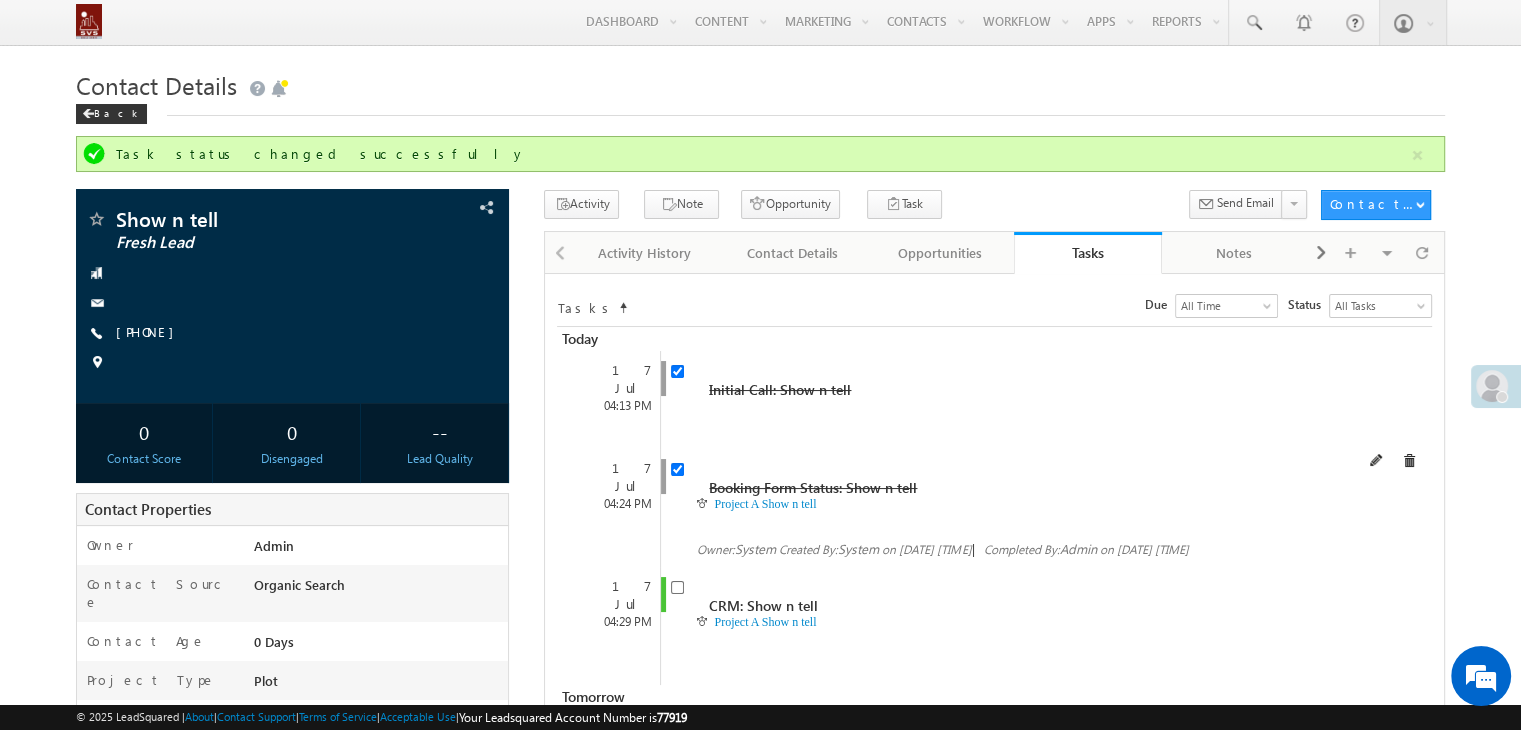 scroll, scrollTop: 0, scrollLeft: 0, axis: both 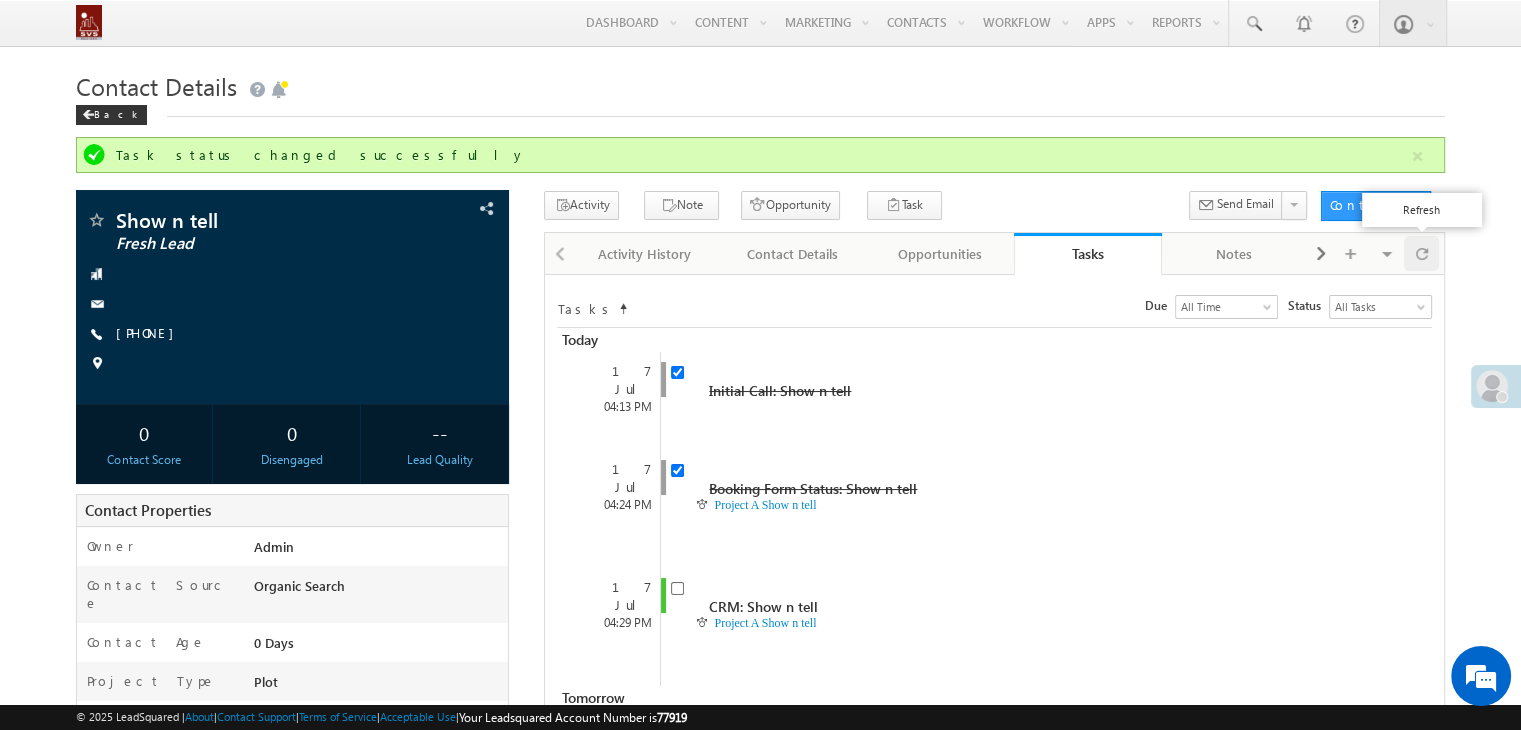click at bounding box center (1421, 253) 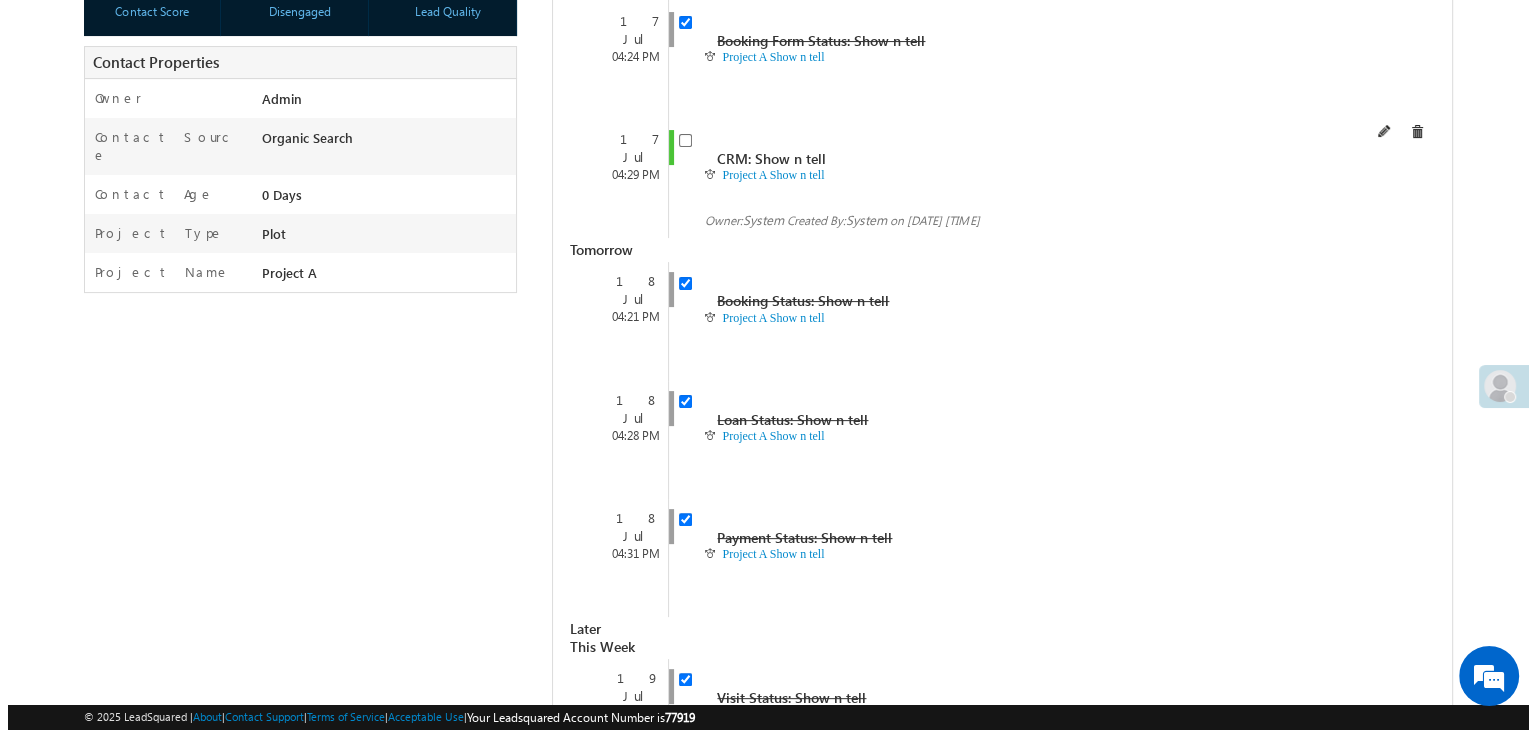 scroll, scrollTop: 573, scrollLeft: 0, axis: vertical 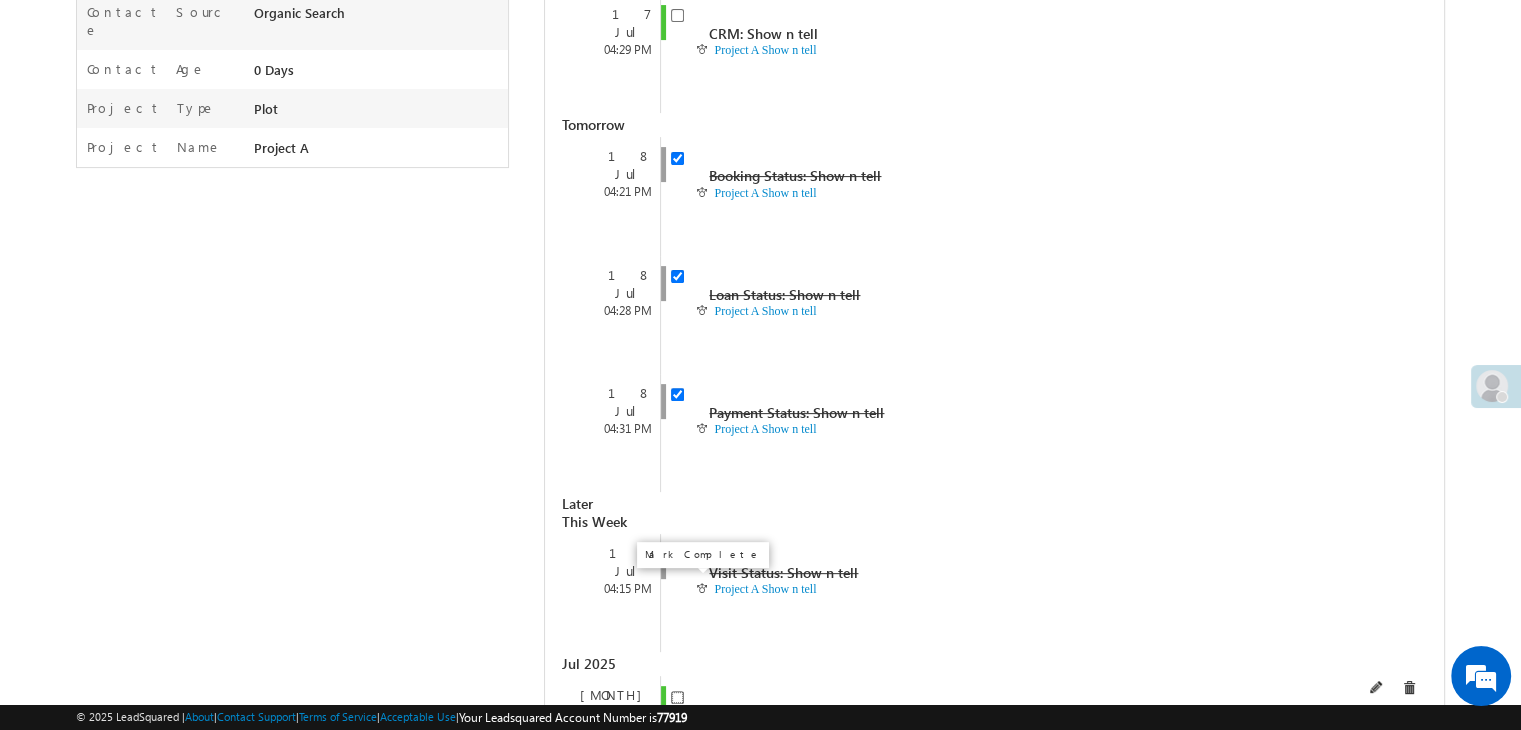 click at bounding box center [677, 697] 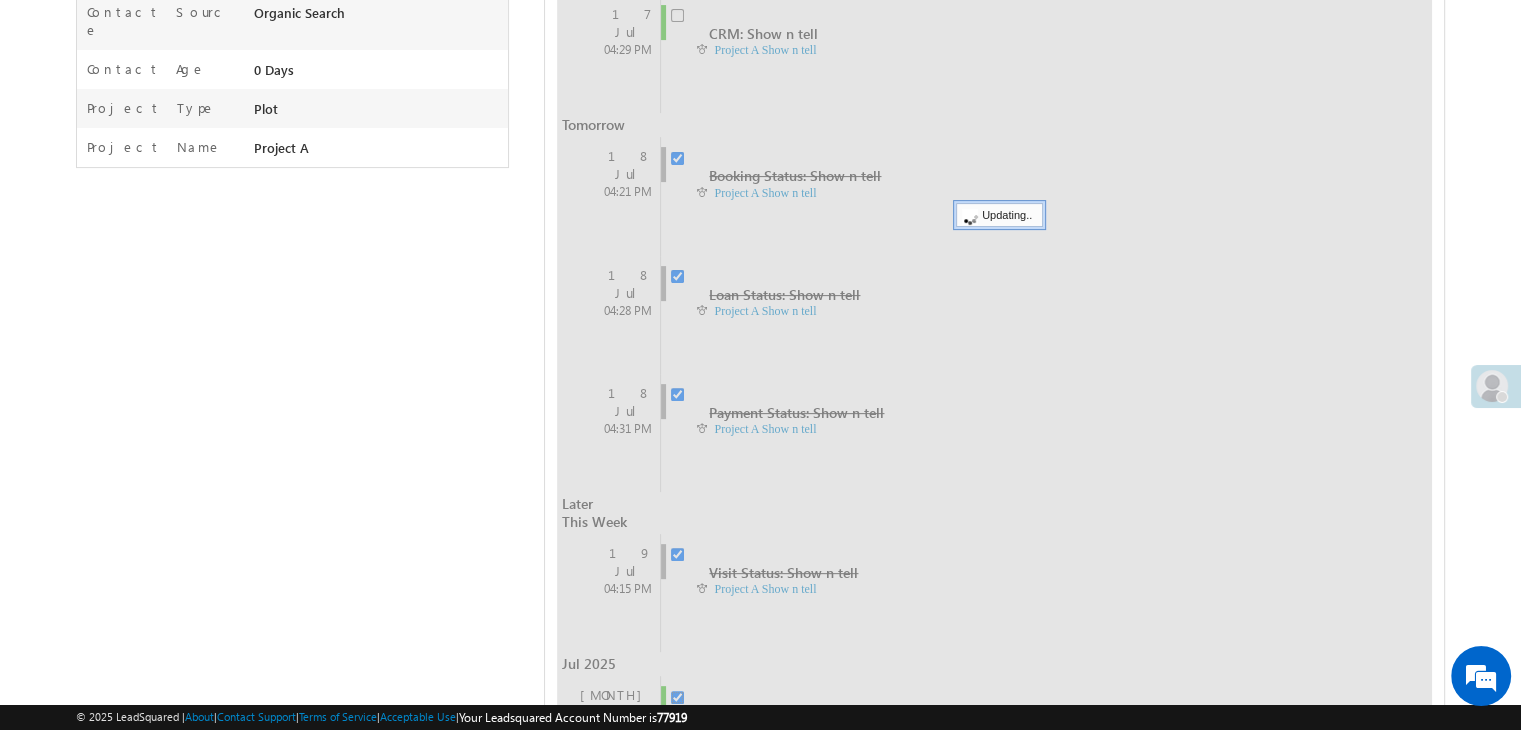 checkbox on "false" 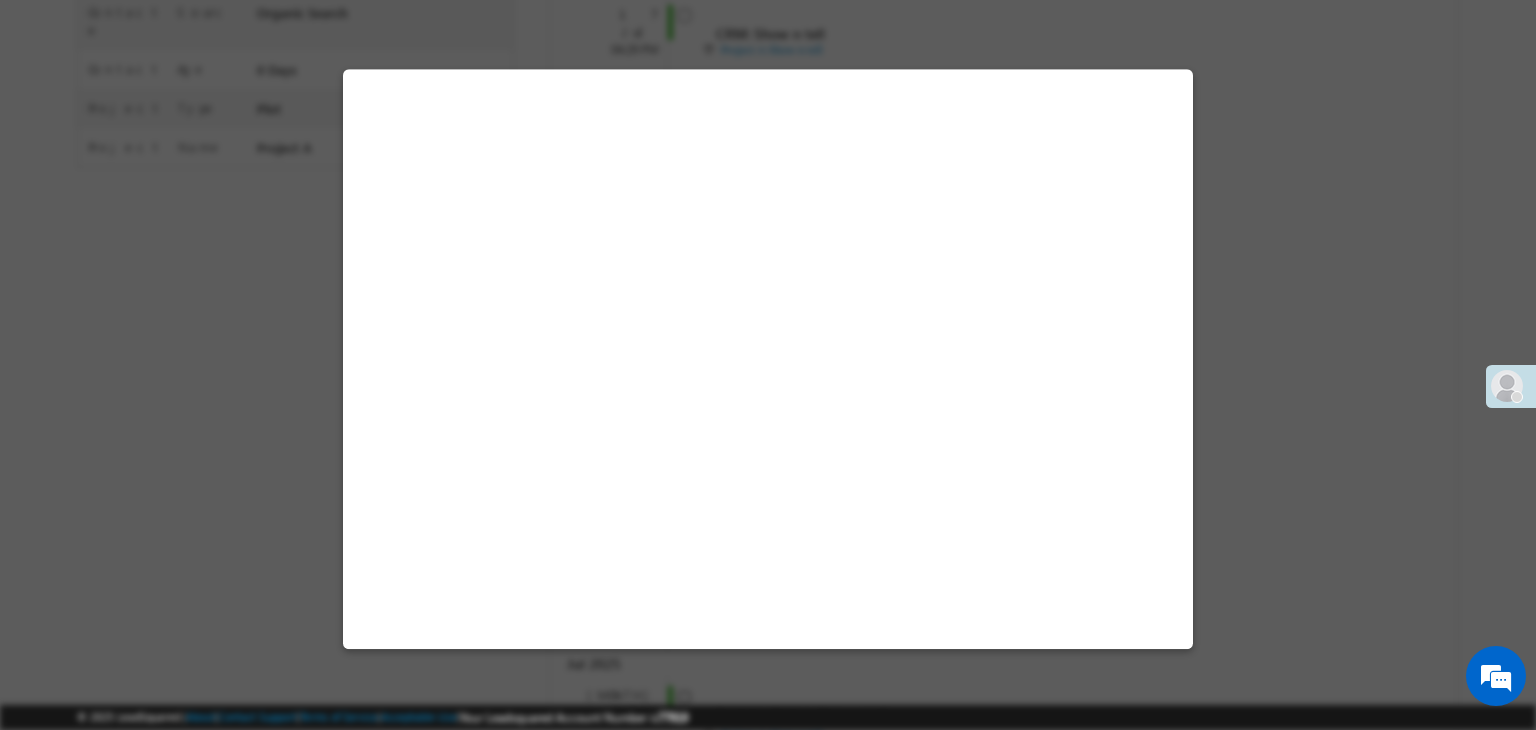 select on "Project A" 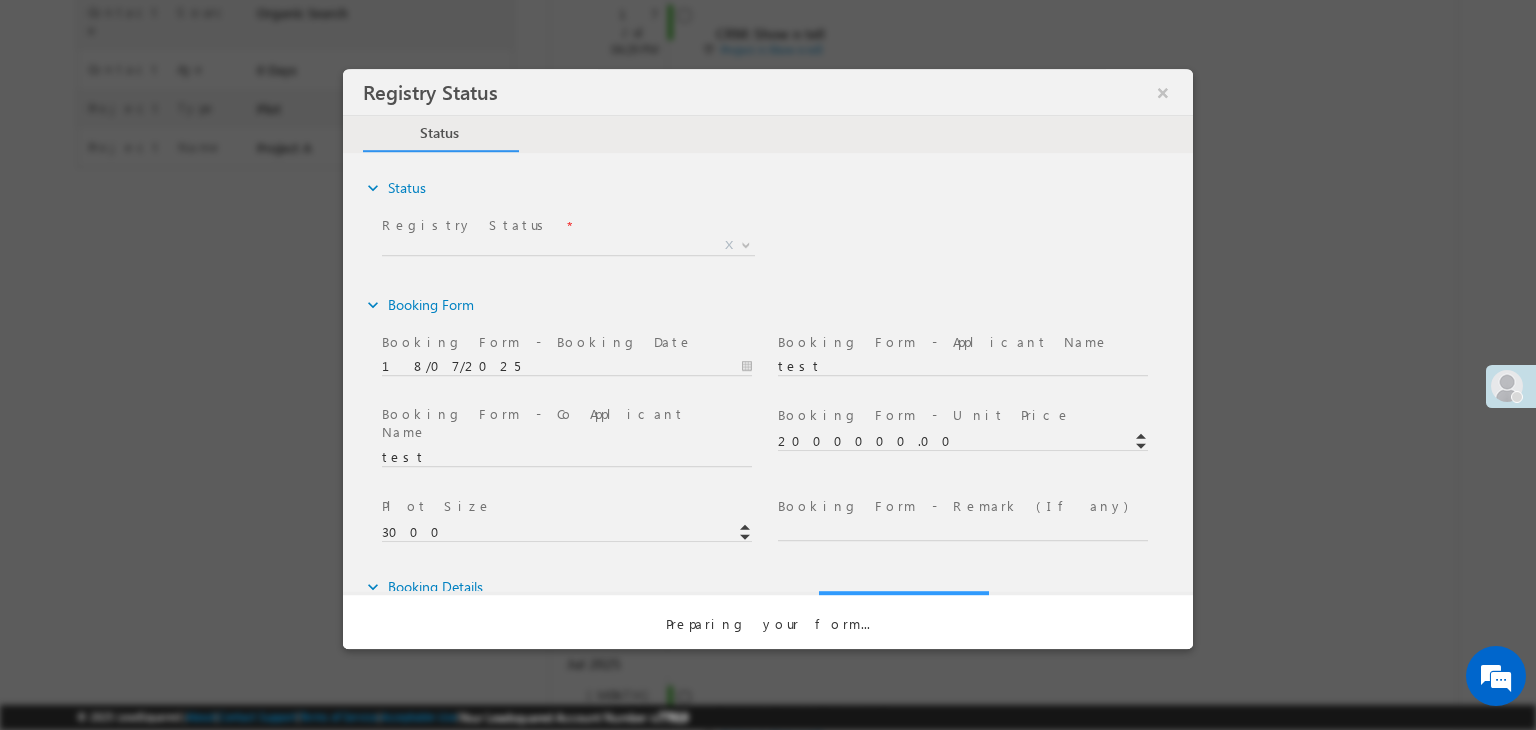 scroll, scrollTop: 0, scrollLeft: 0, axis: both 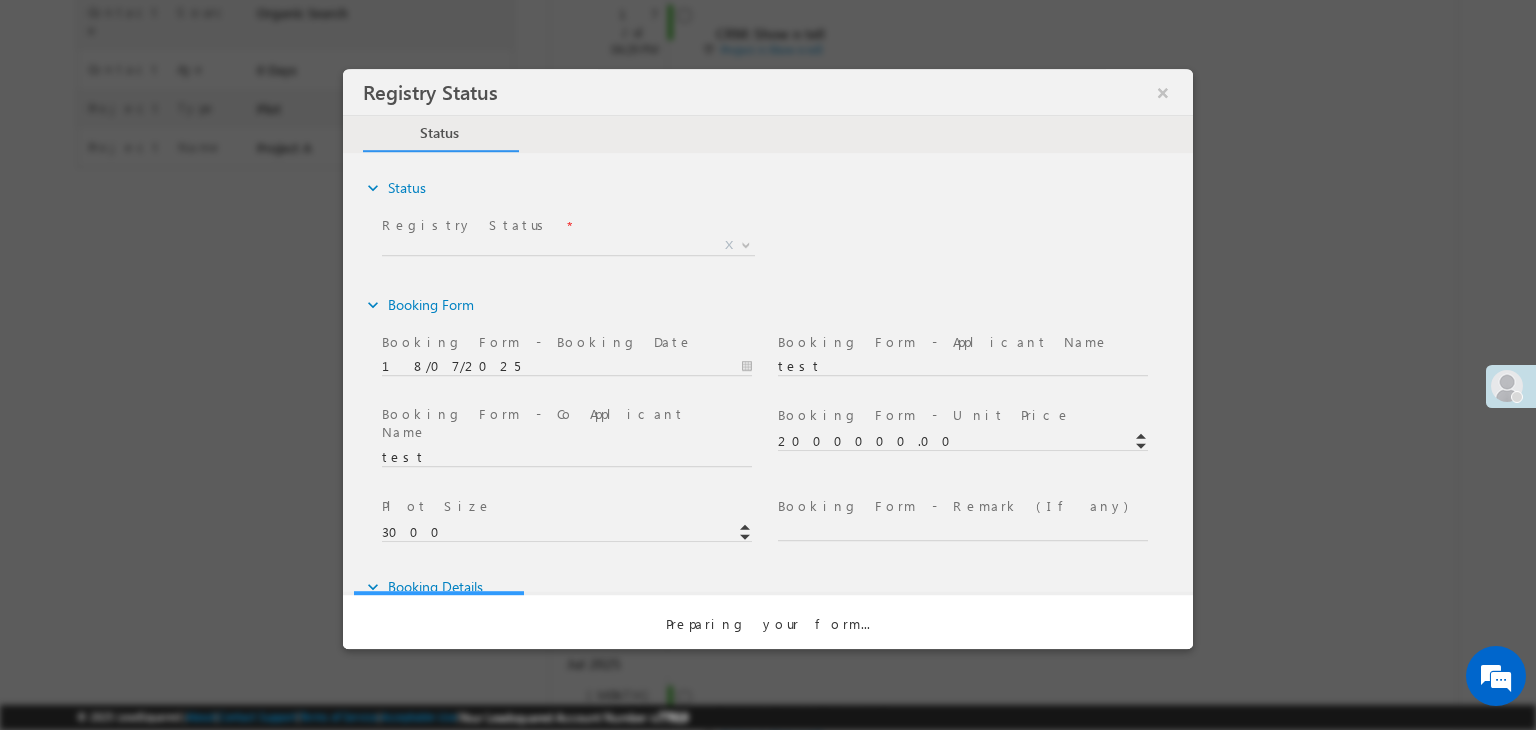 click on "X" at bounding box center [568, 246] 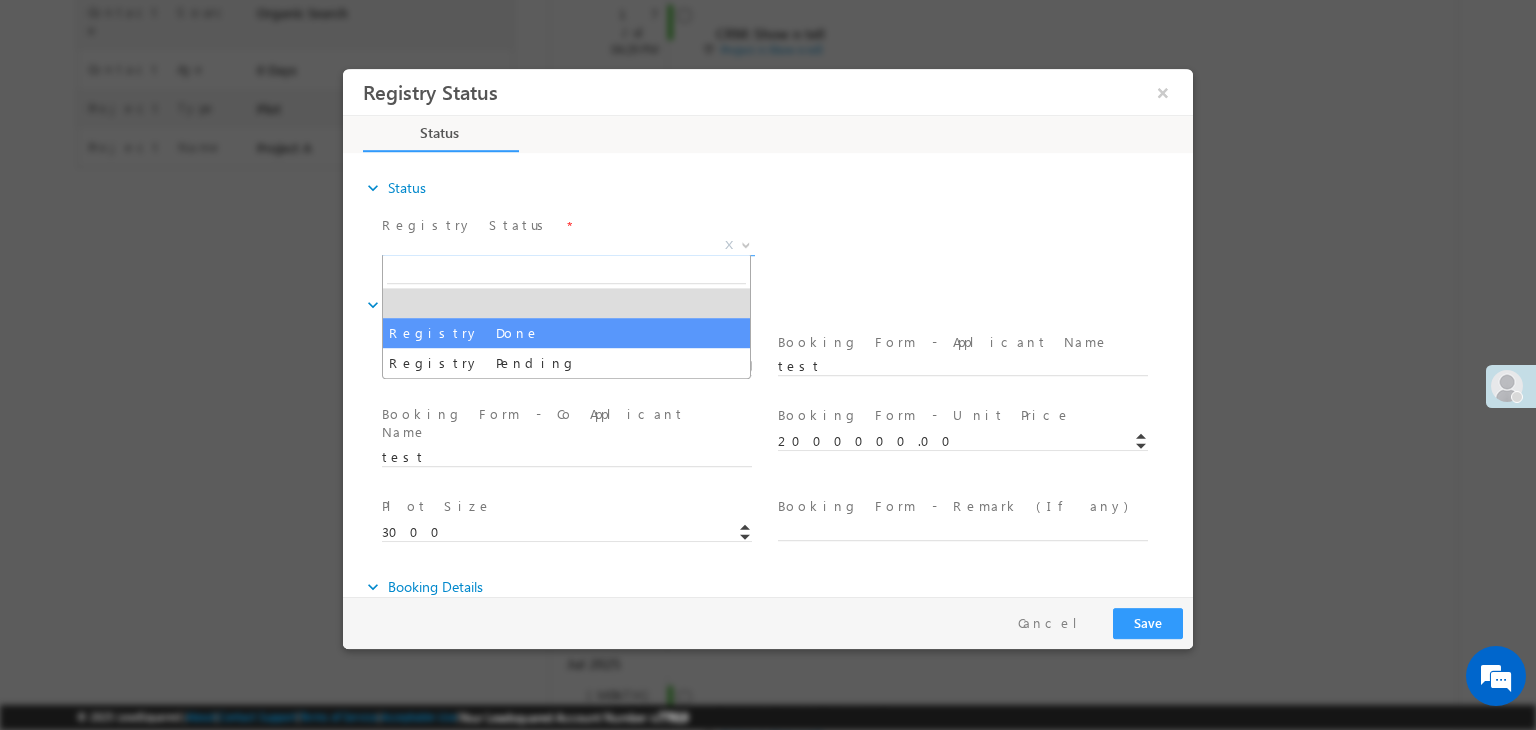 select on "Registry Done" 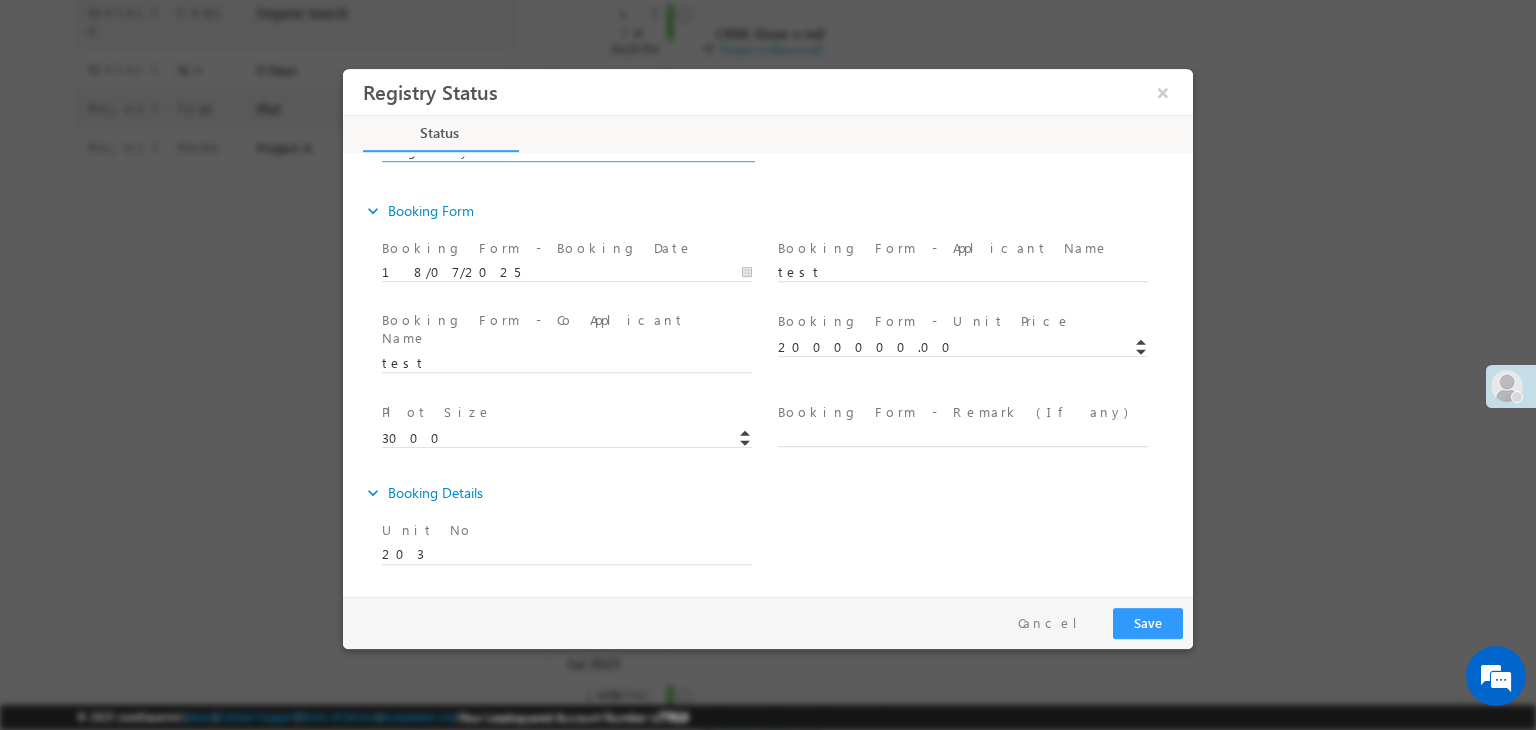 scroll, scrollTop: 0, scrollLeft: 0, axis: both 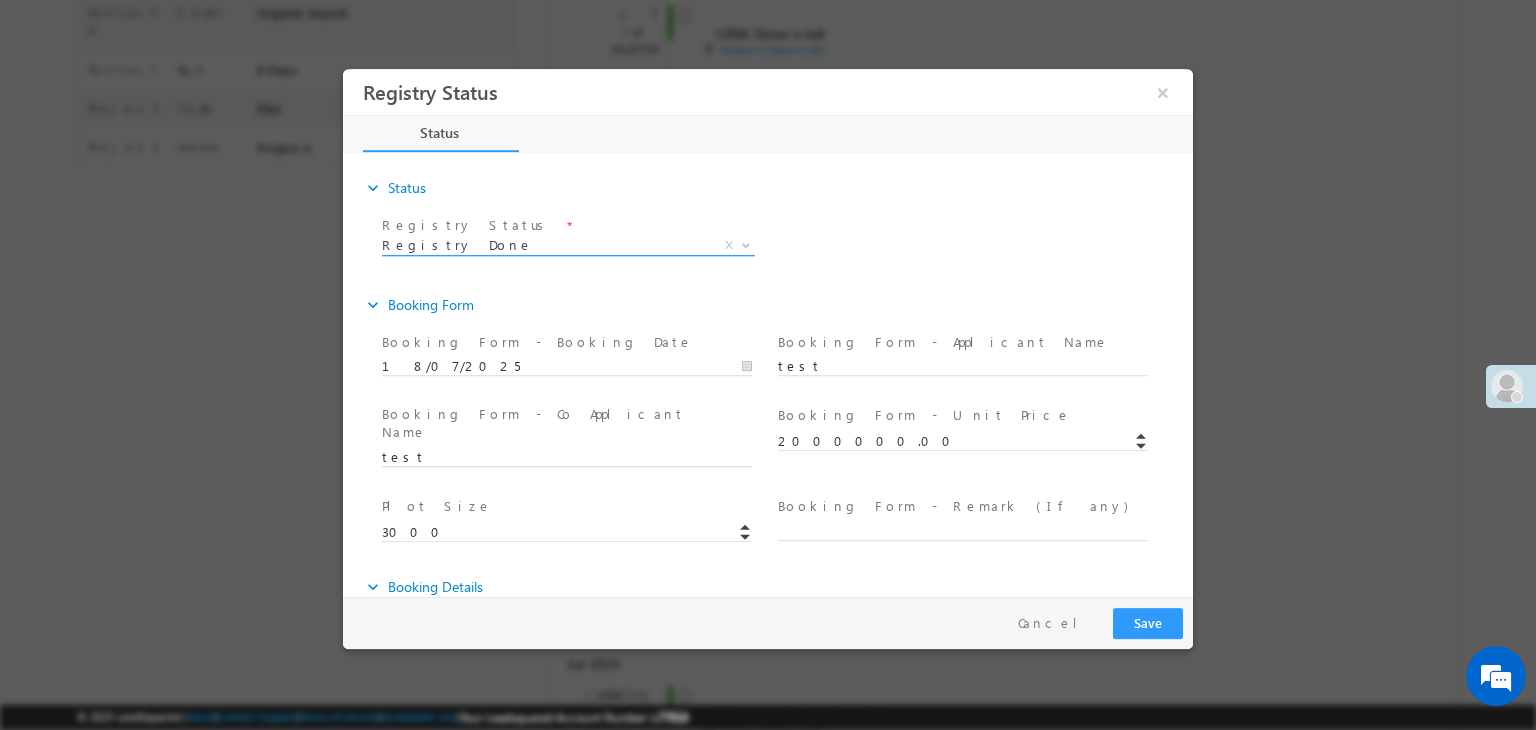 click on "Registry Done" at bounding box center [544, 245] 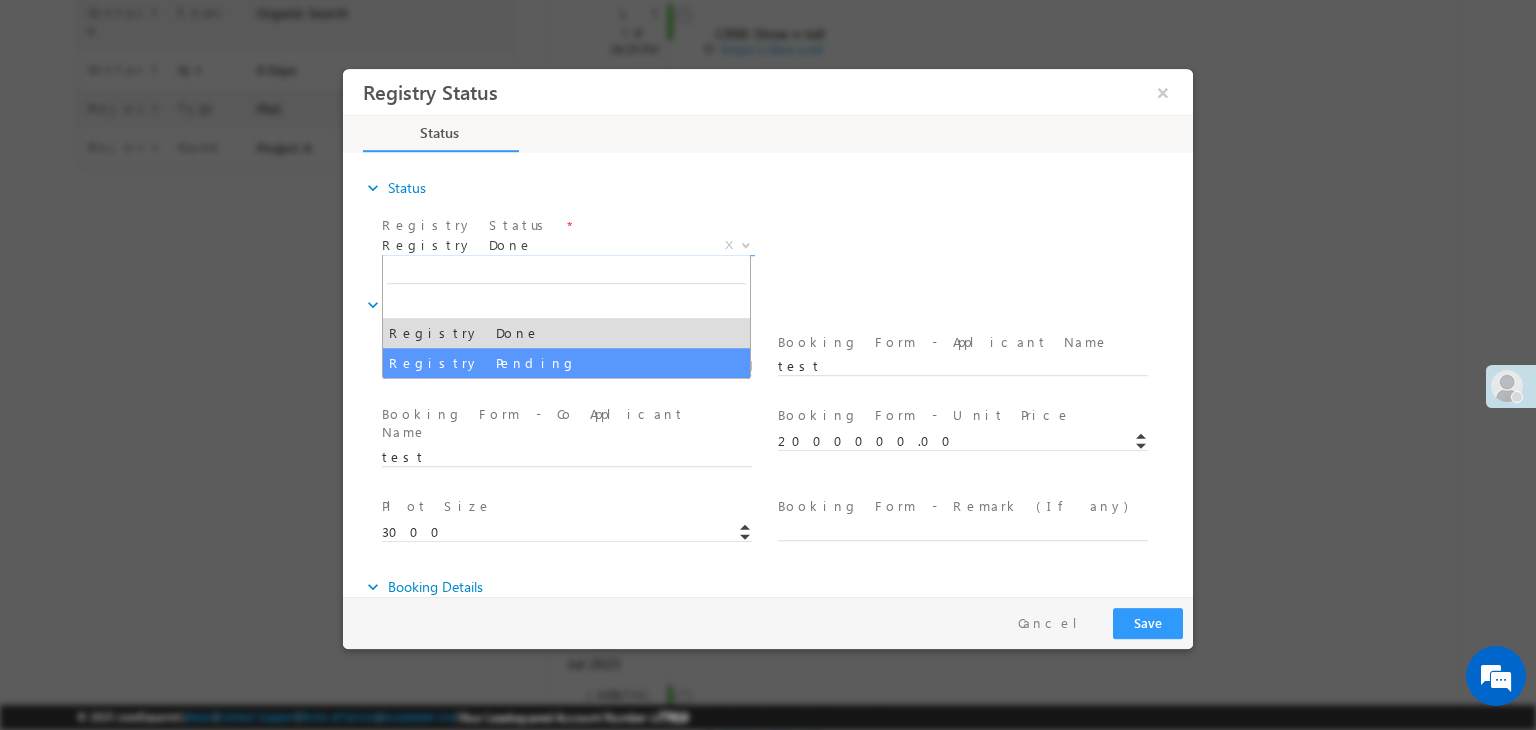 select on "Registry Pending" 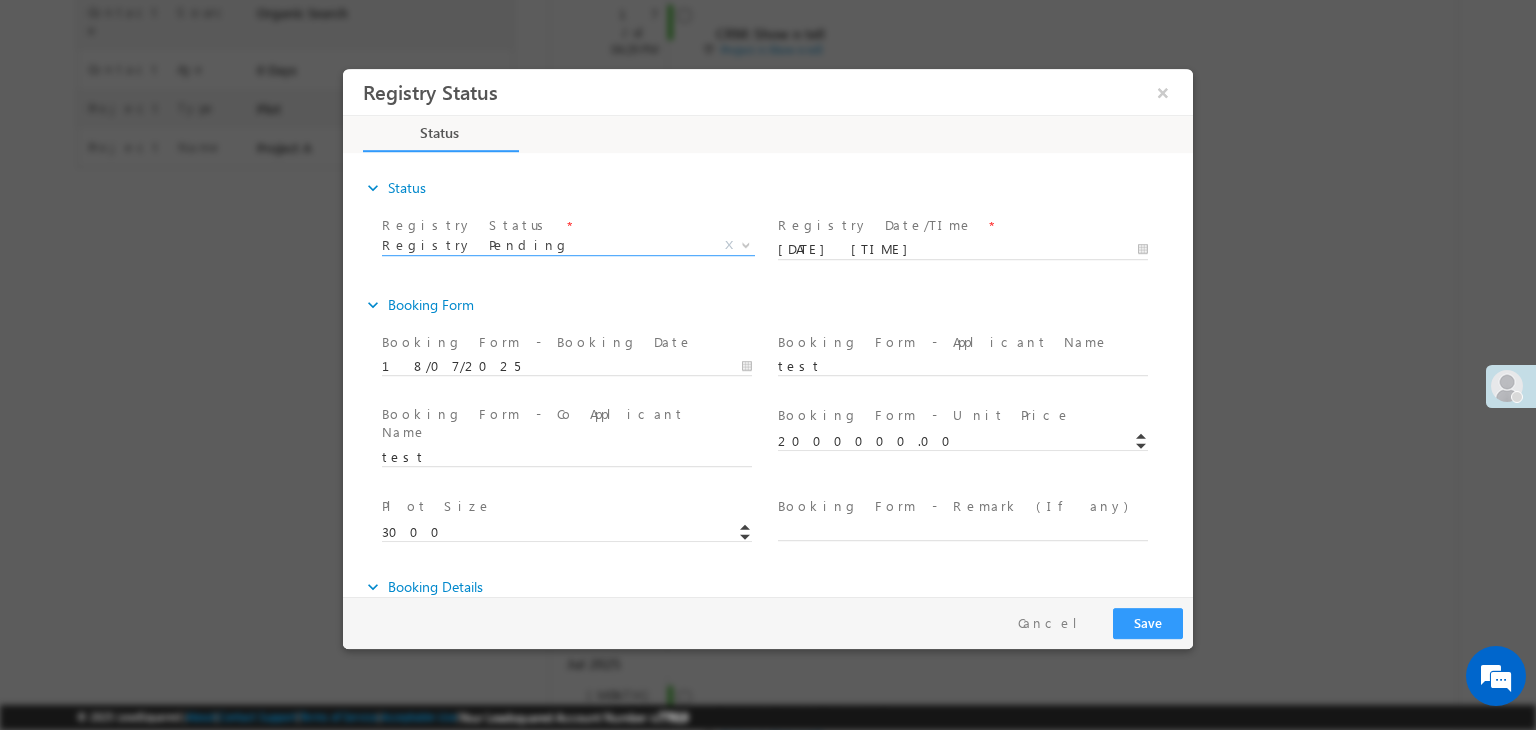 scroll, scrollTop: 0, scrollLeft: 0, axis: both 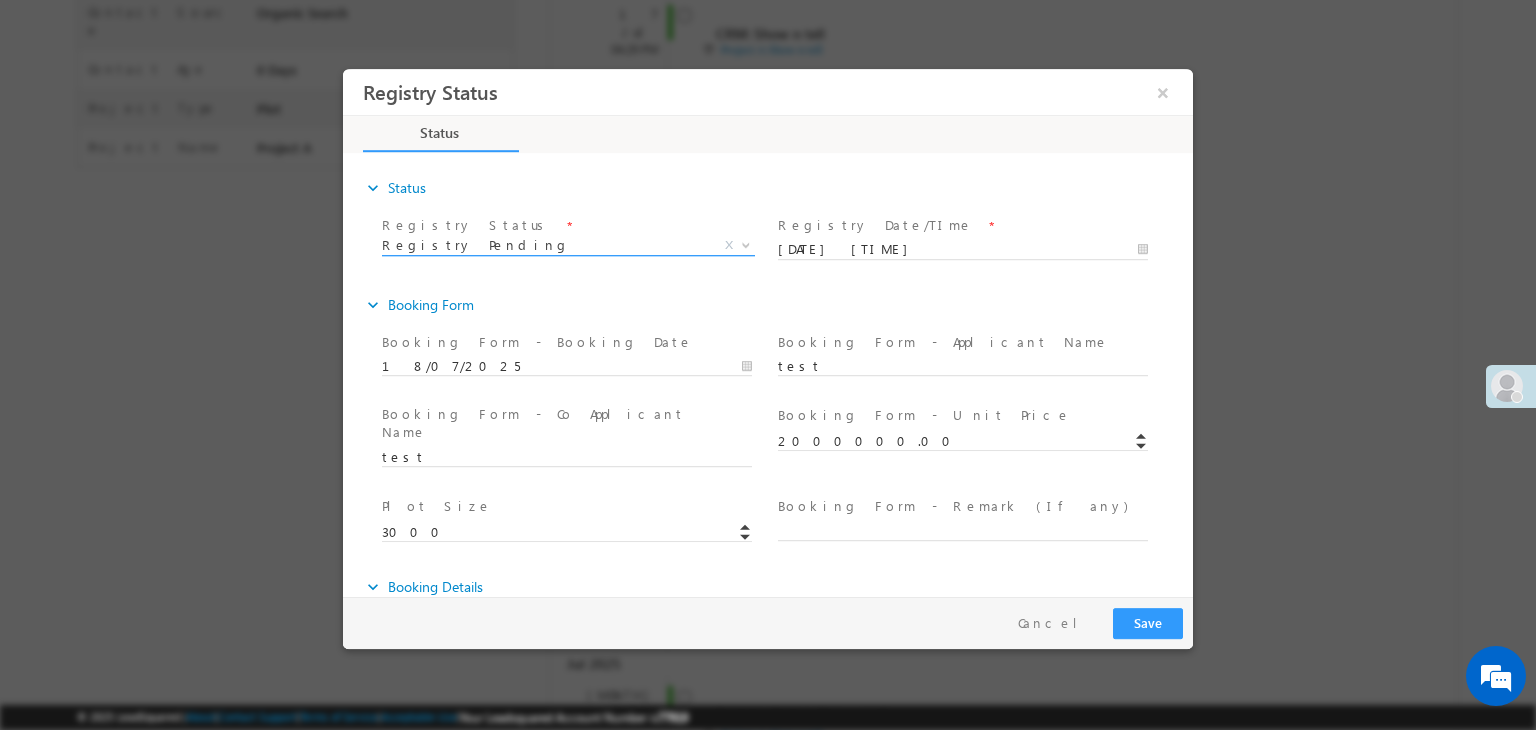 click on "Registry Pending" at bounding box center (544, 245) 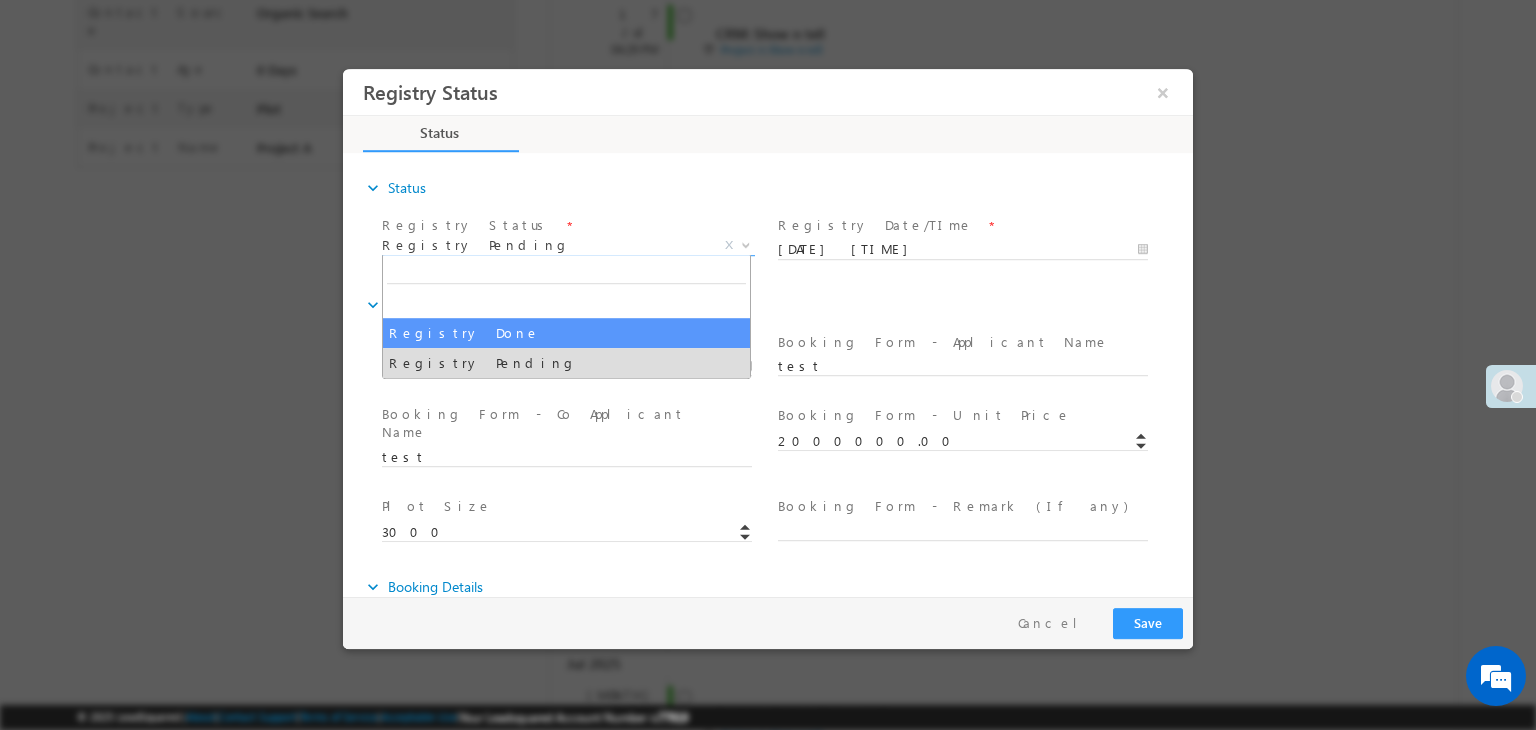 select on "Registry Done" 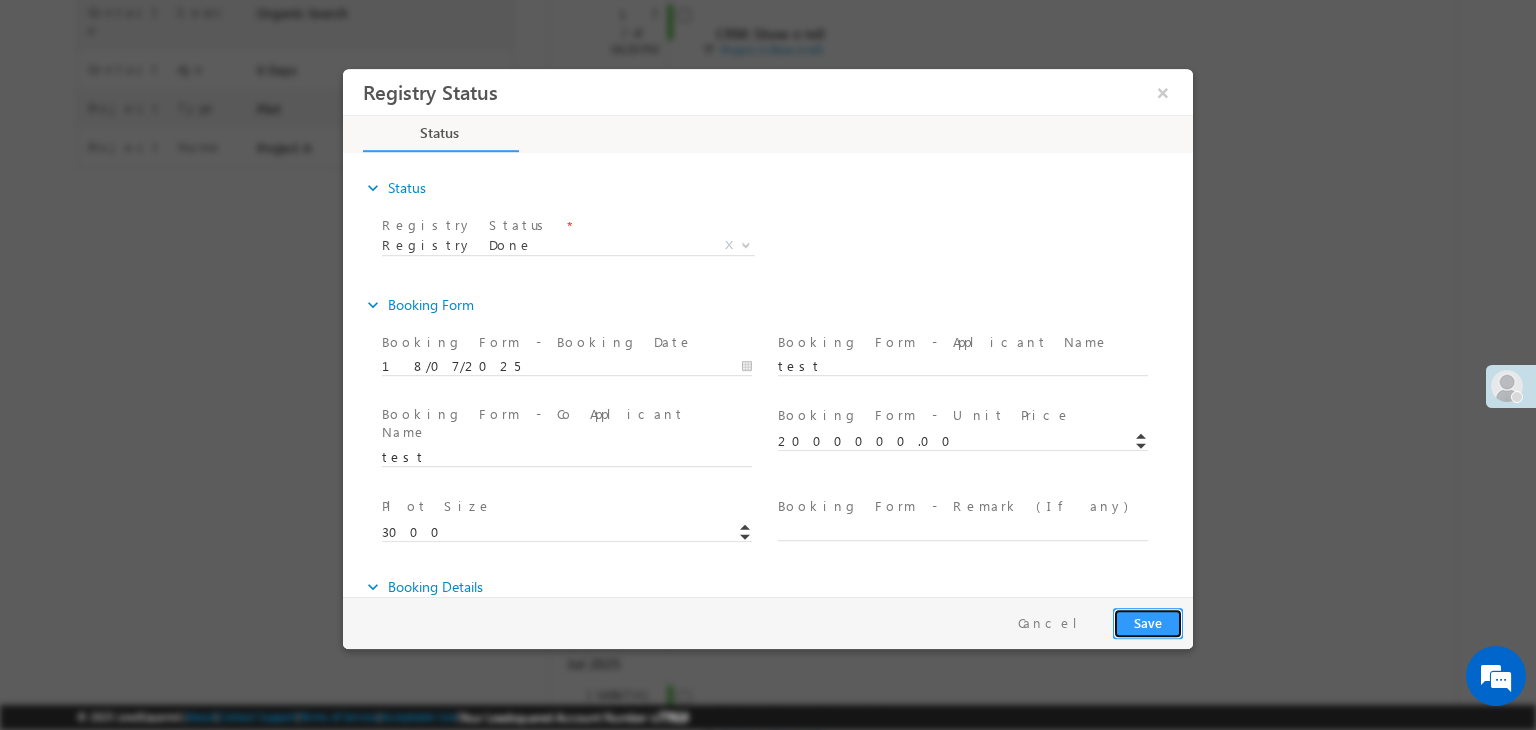 click on "Save" at bounding box center [1148, 623] 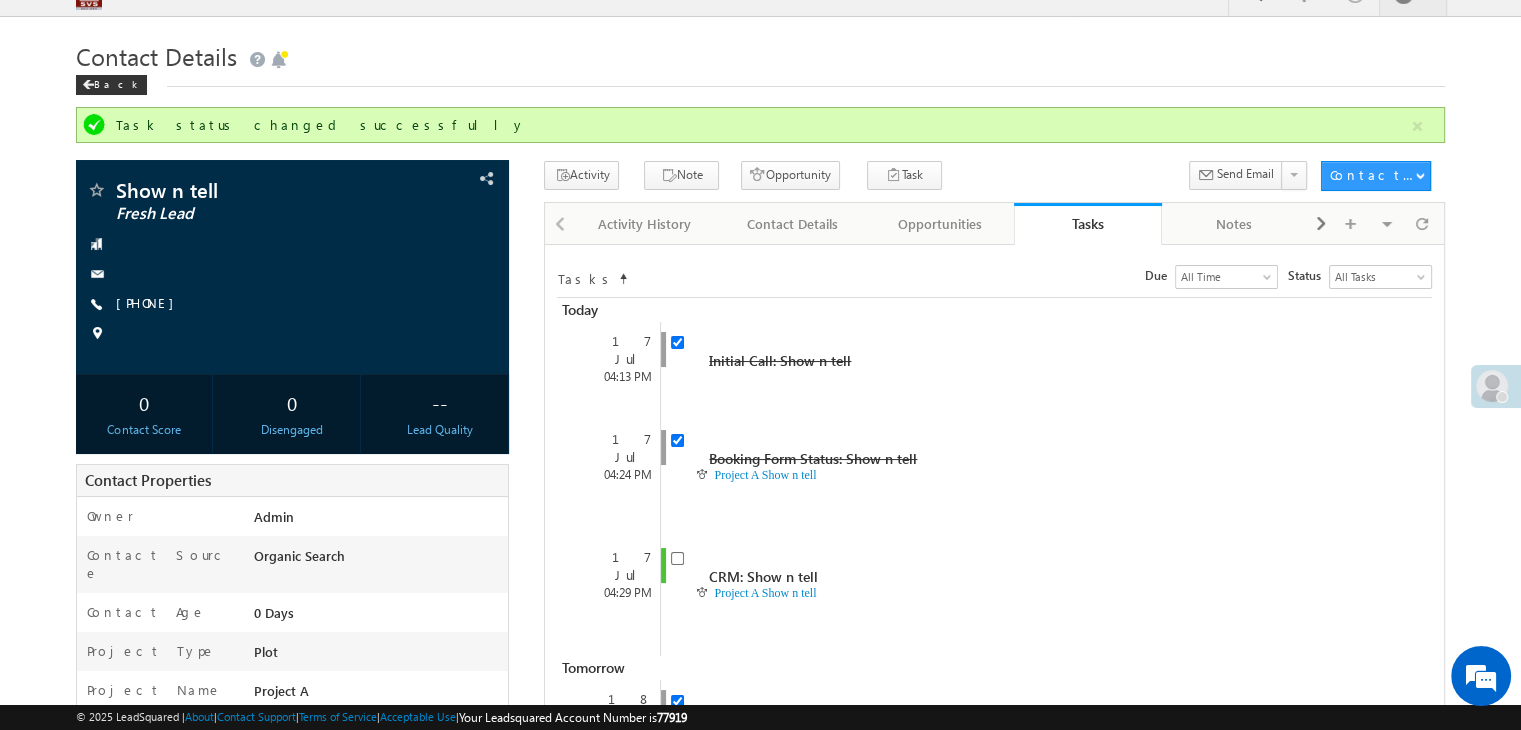 scroll, scrollTop: 0, scrollLeft: 0, axis: both 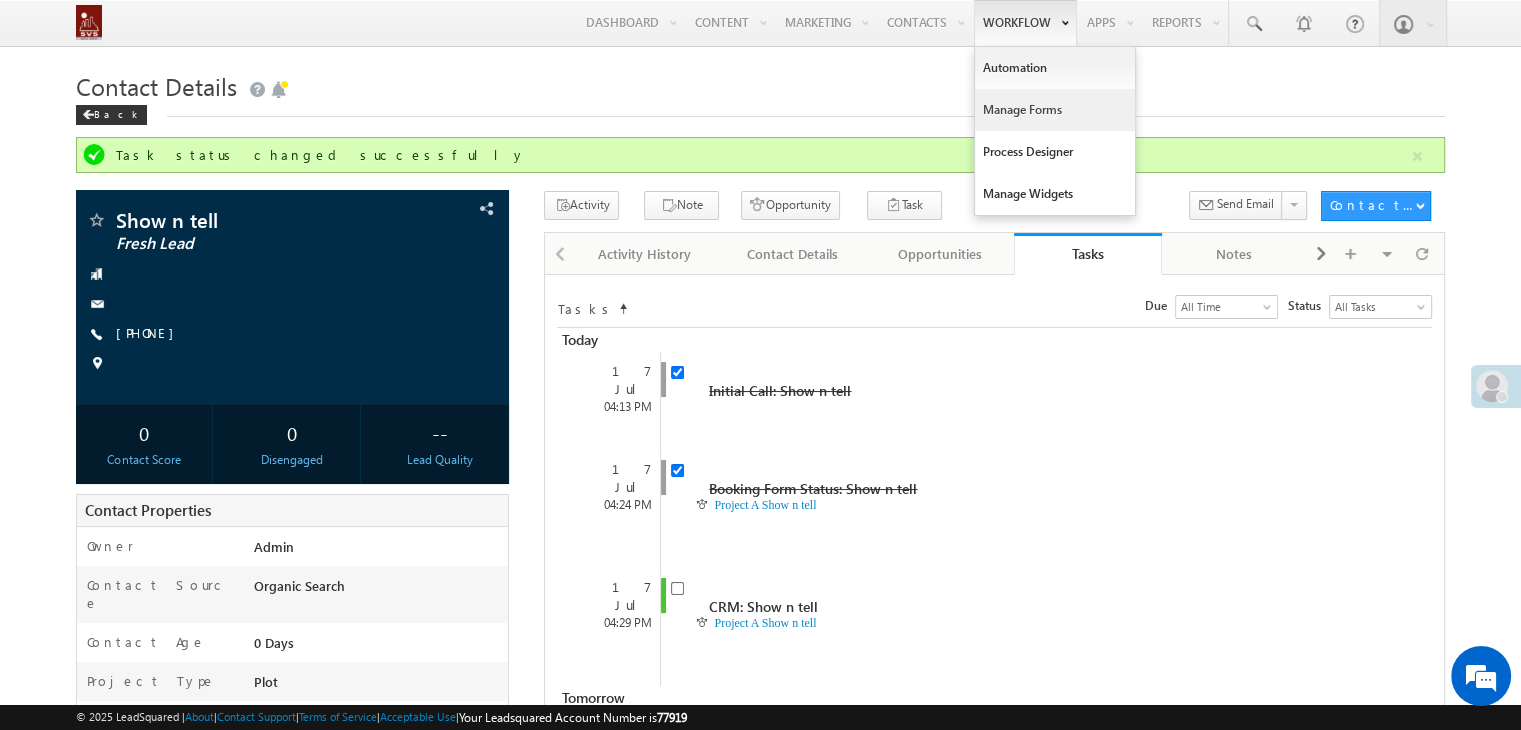 click on "Manage Forms" at bounding box center (1055, 110) 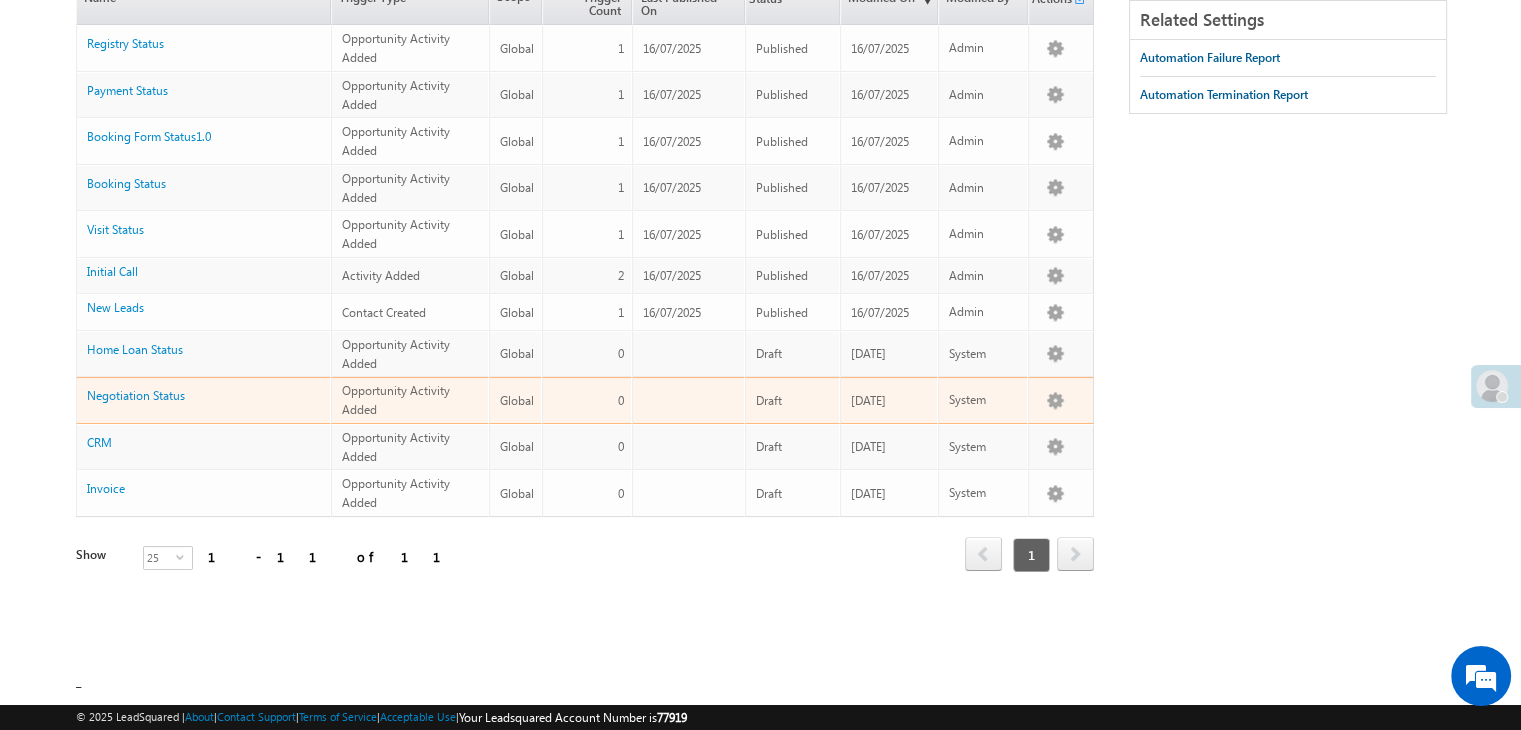 scroll, scrollTop: 235, scrollLeft: 0, axis: vertical 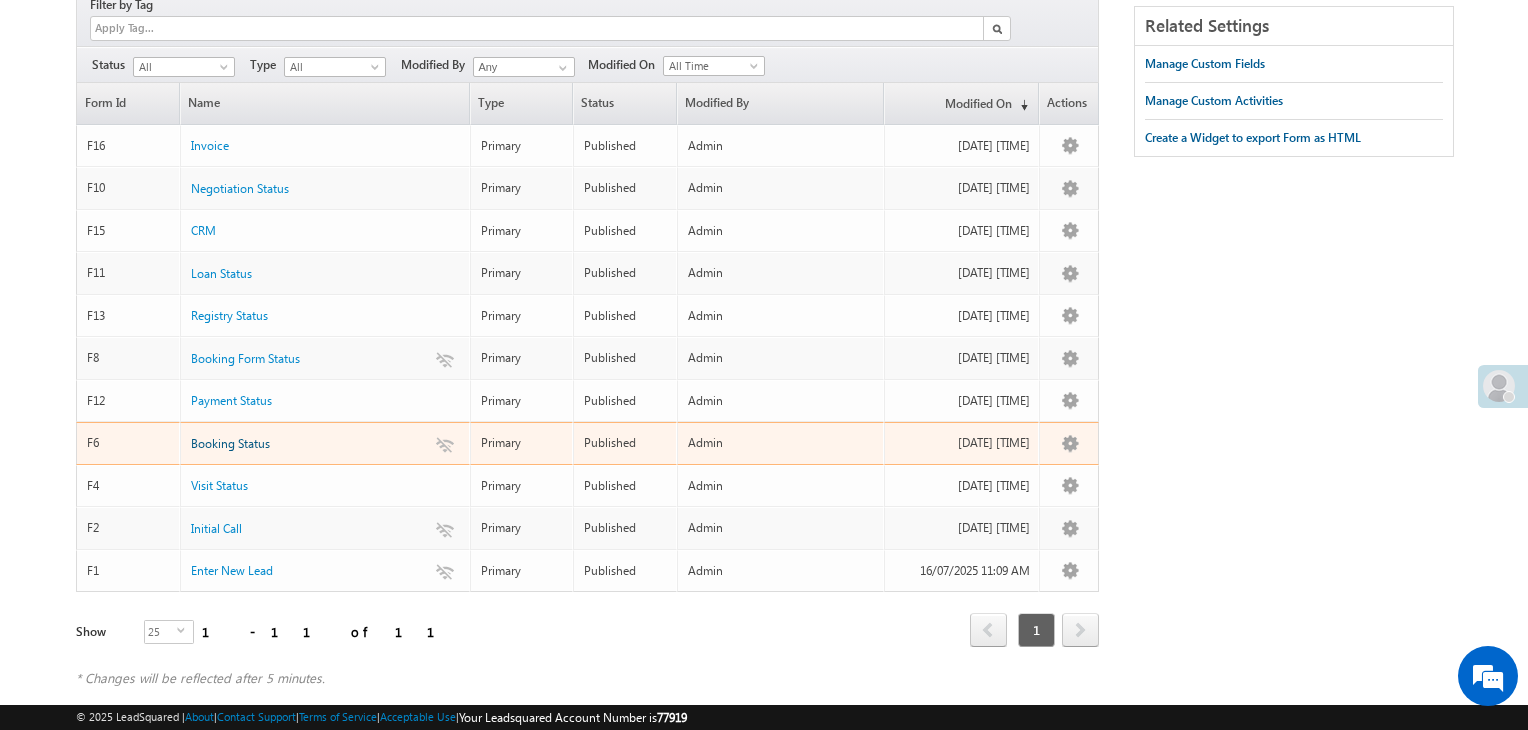 click on "Booking Status" at bounding box center [230, 443] 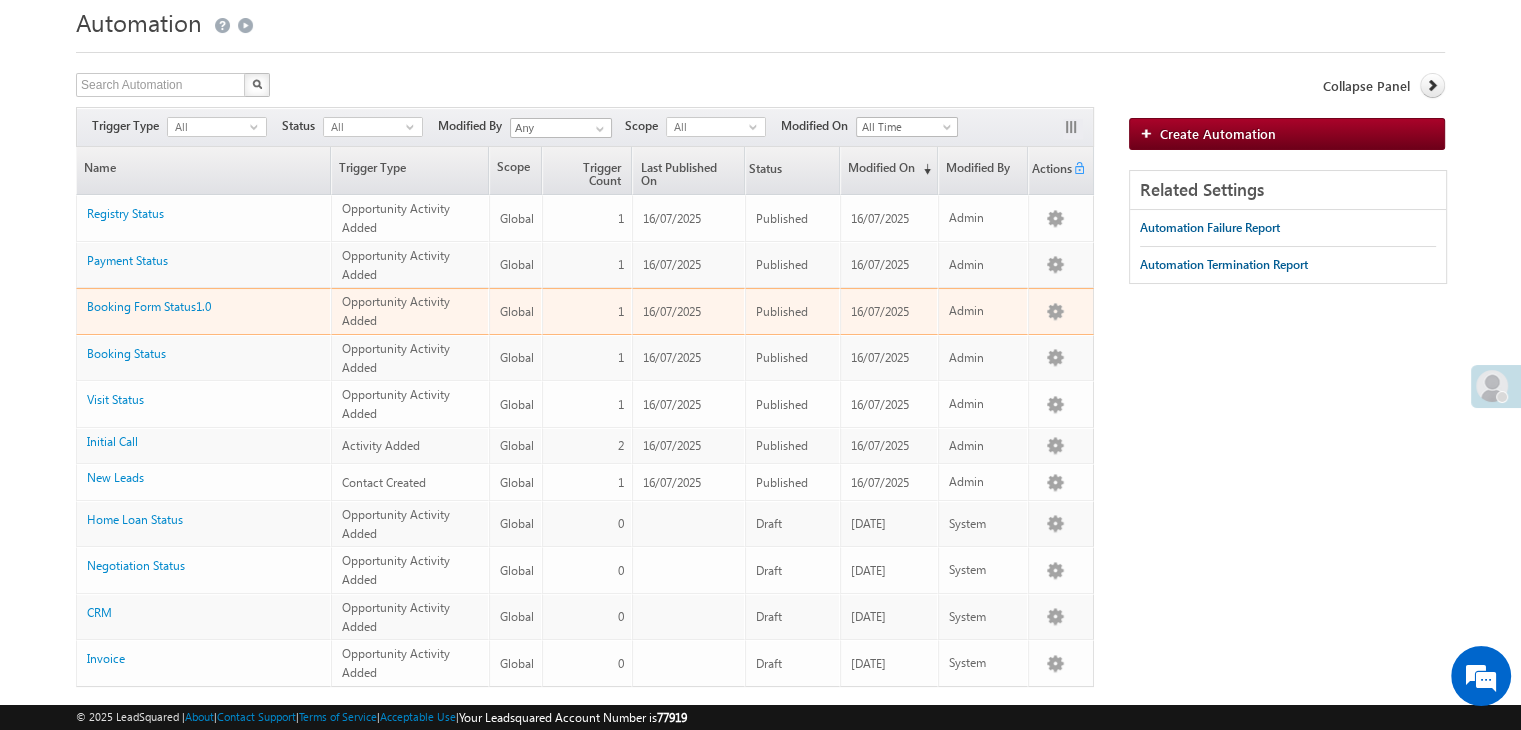 scroll, scrollTop: 100, scrollLeft: 0, axis: vertical 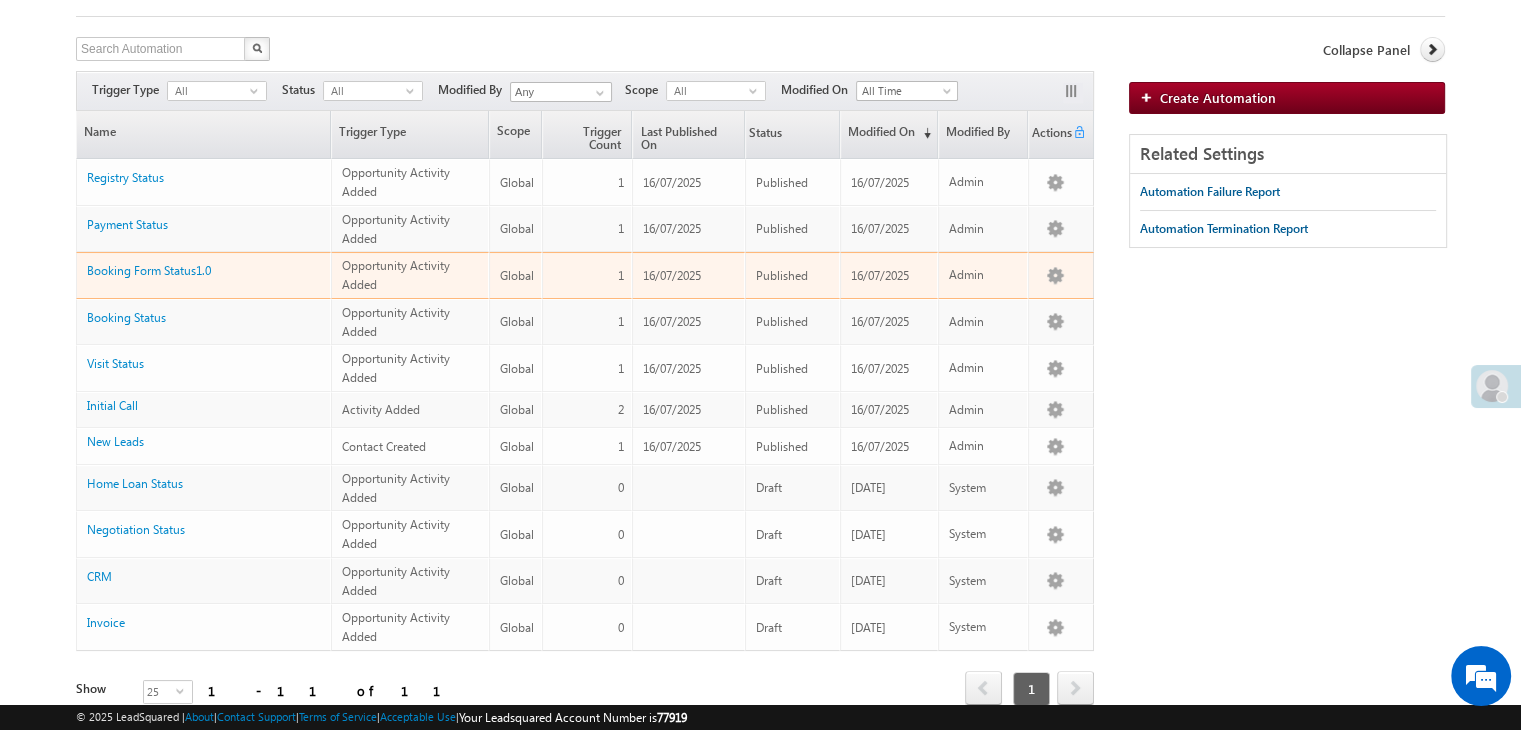 click on "Booking Form Status1.0" at bounding box center (204, 275) 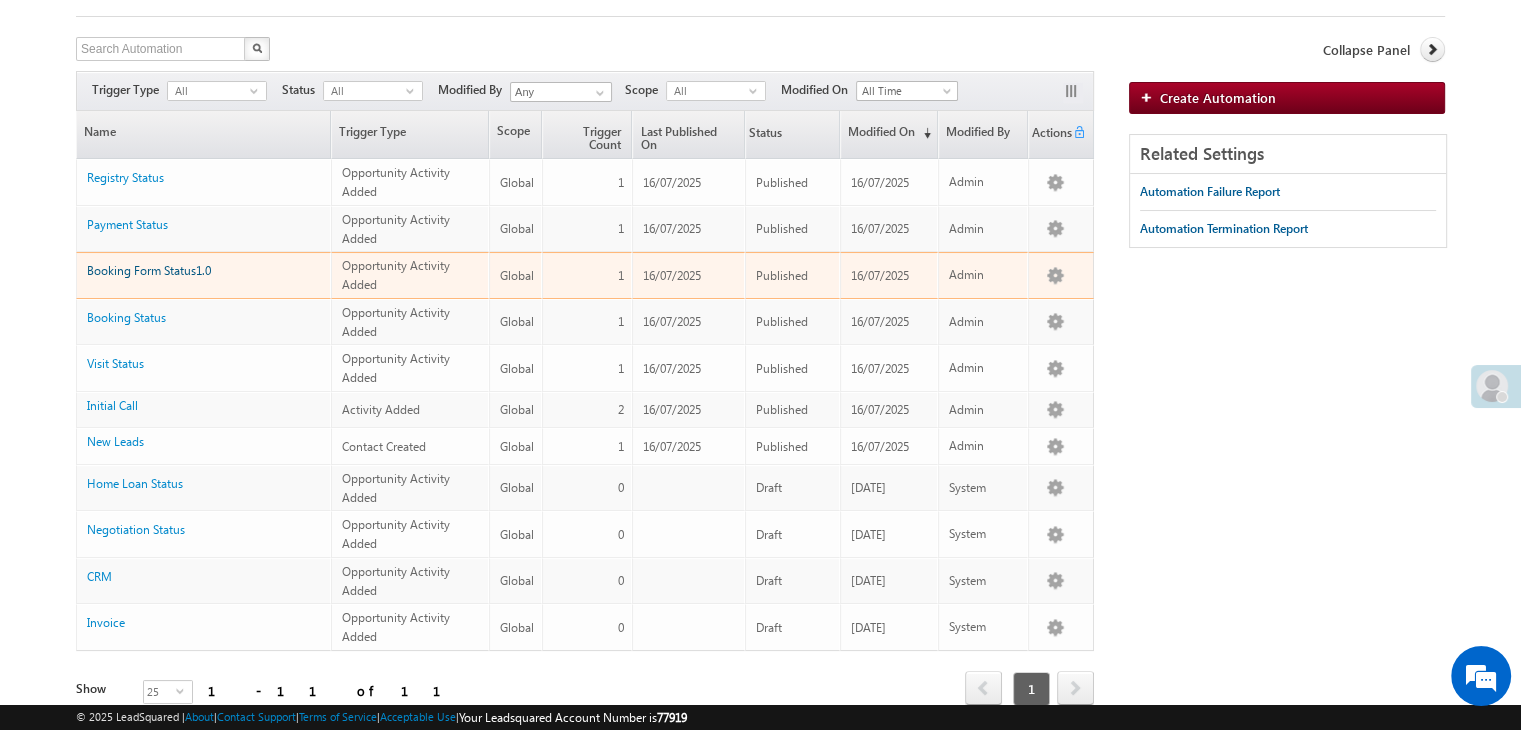 click on "Booking Form Status1.0" at bounding box center (149, 270) 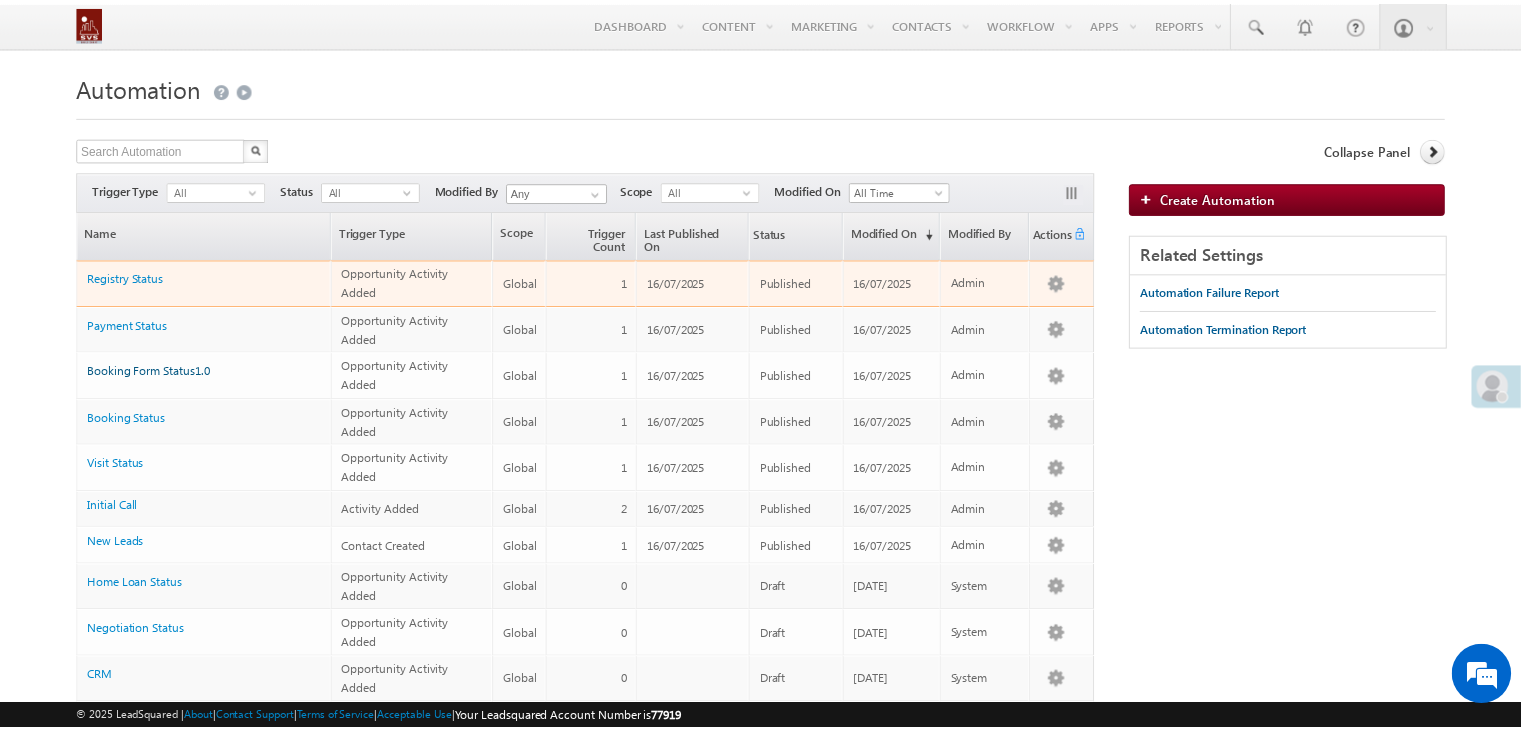 scroll, scrollTop: 0, scrollLeft: 0, axis: both 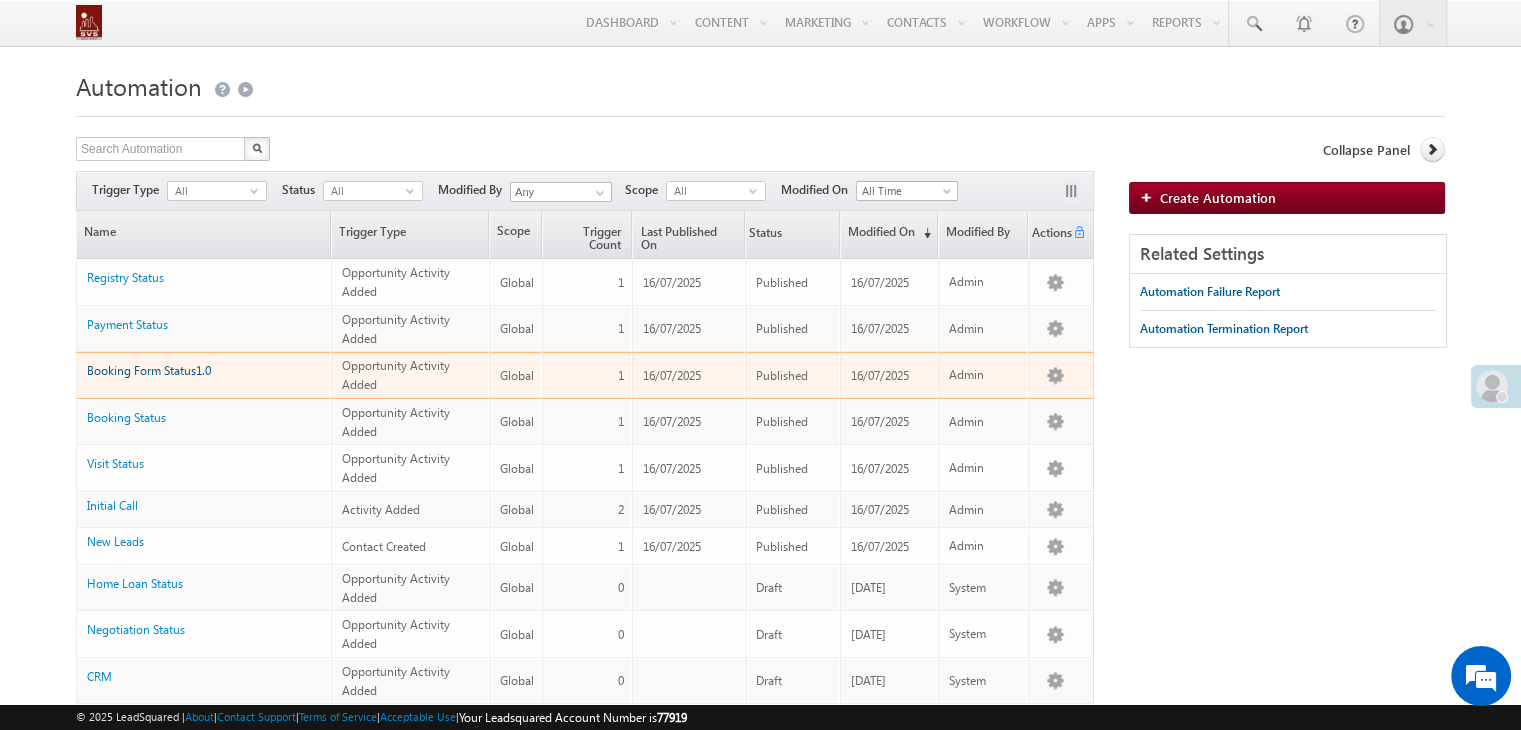 drag, startPoint x: 156, startPoint y: 356, endPoint x: 123, endPoint y: 373, distance: 37.12142 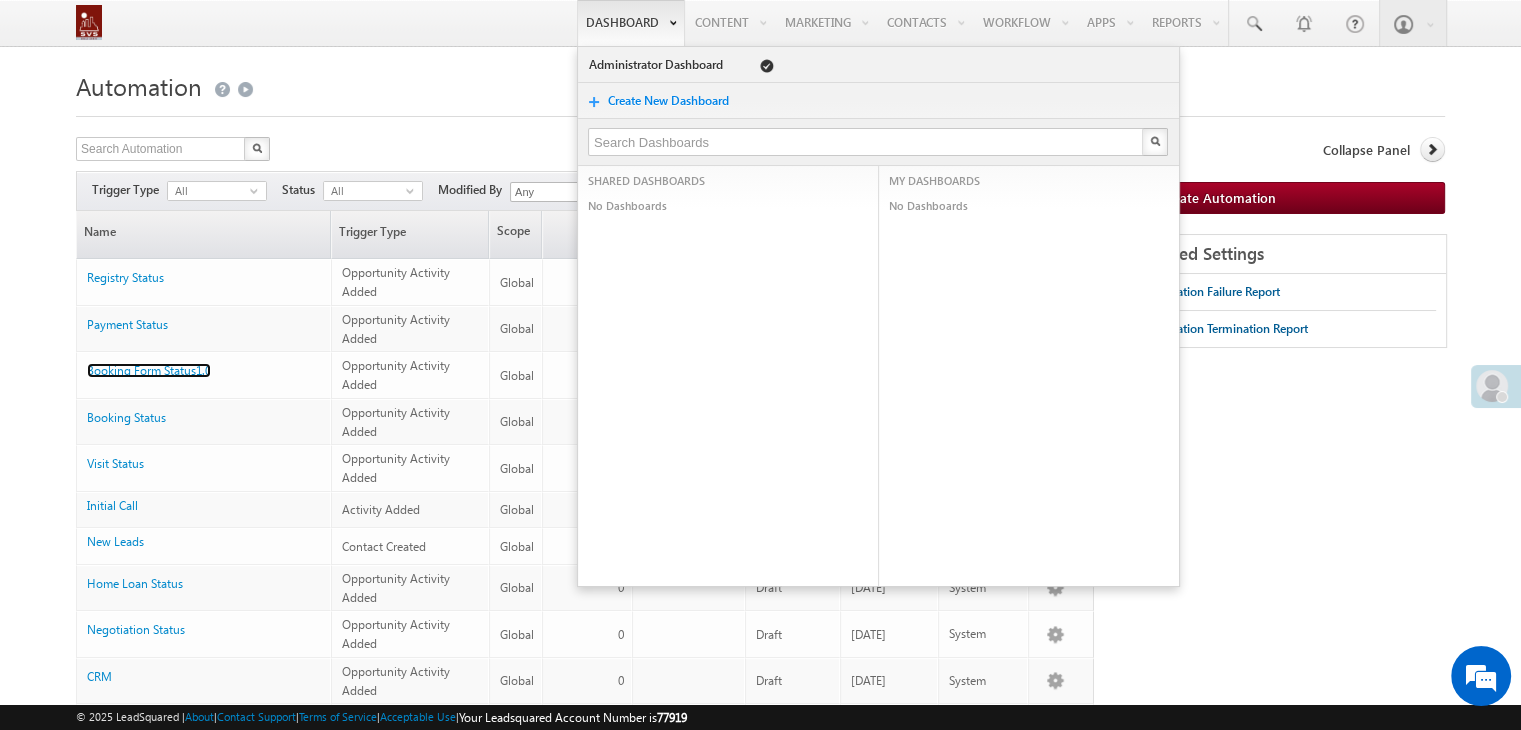 scroll, scrollTop: 0, scrollLeft: 0, axis: both 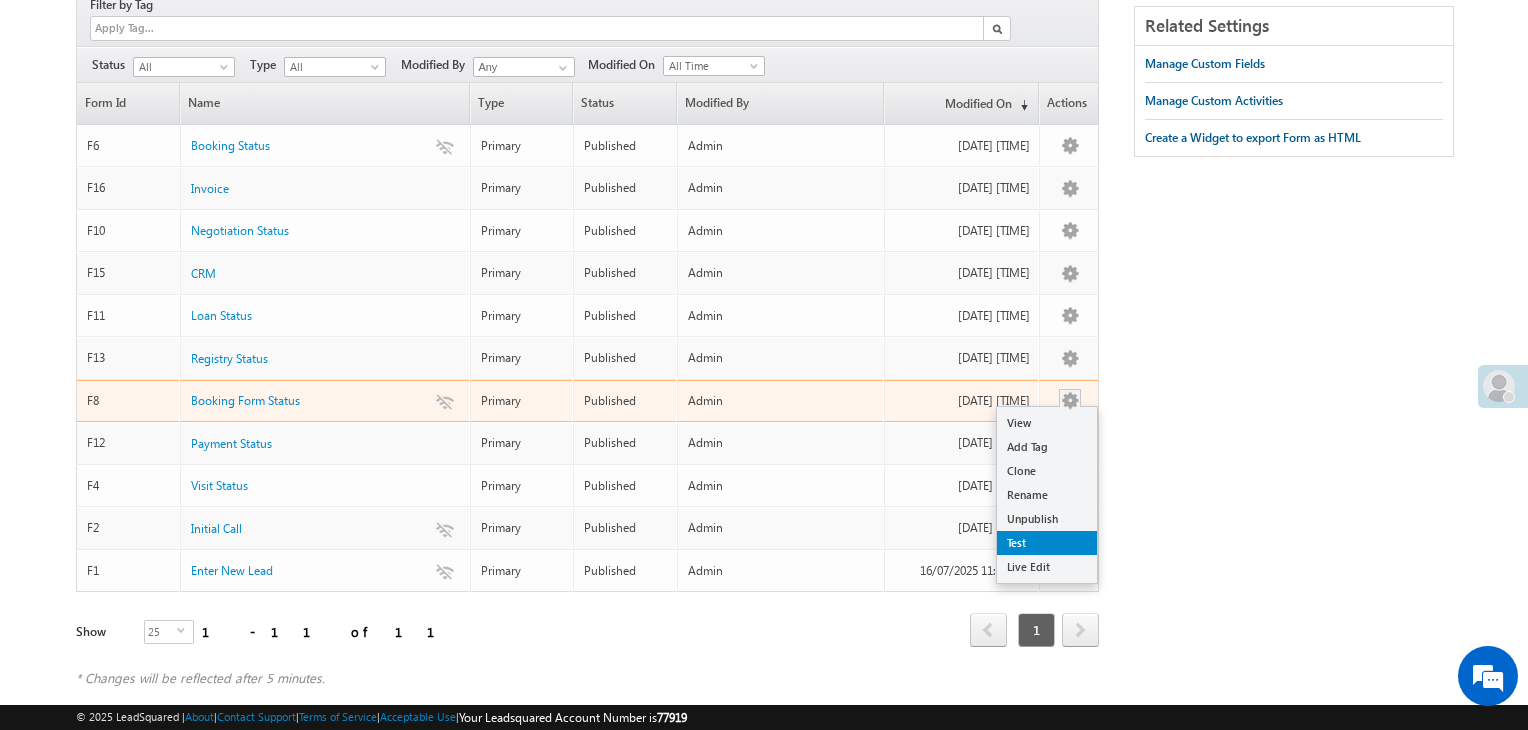 click on "Test" at bounding box center (1047, 543) 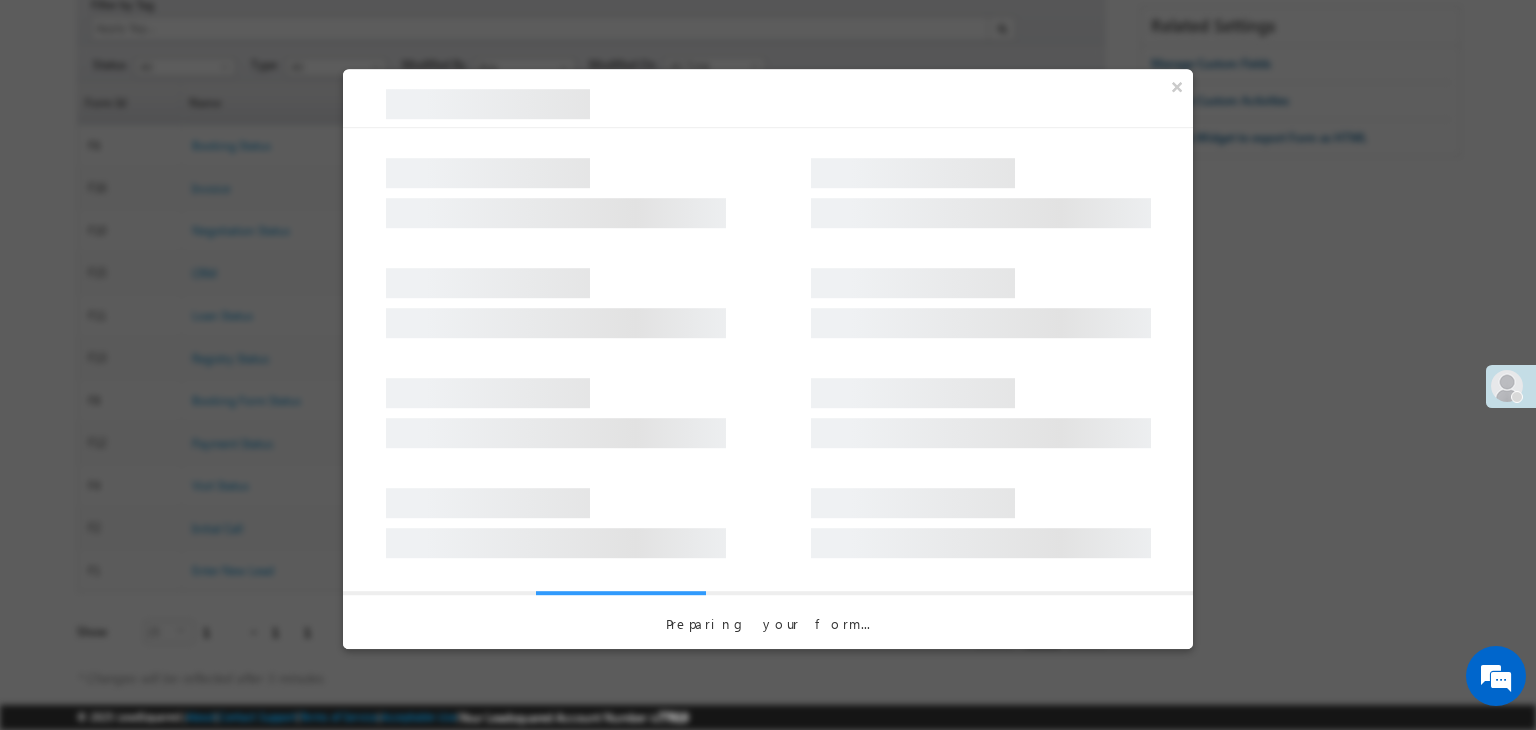 select on "Fresh Lead" 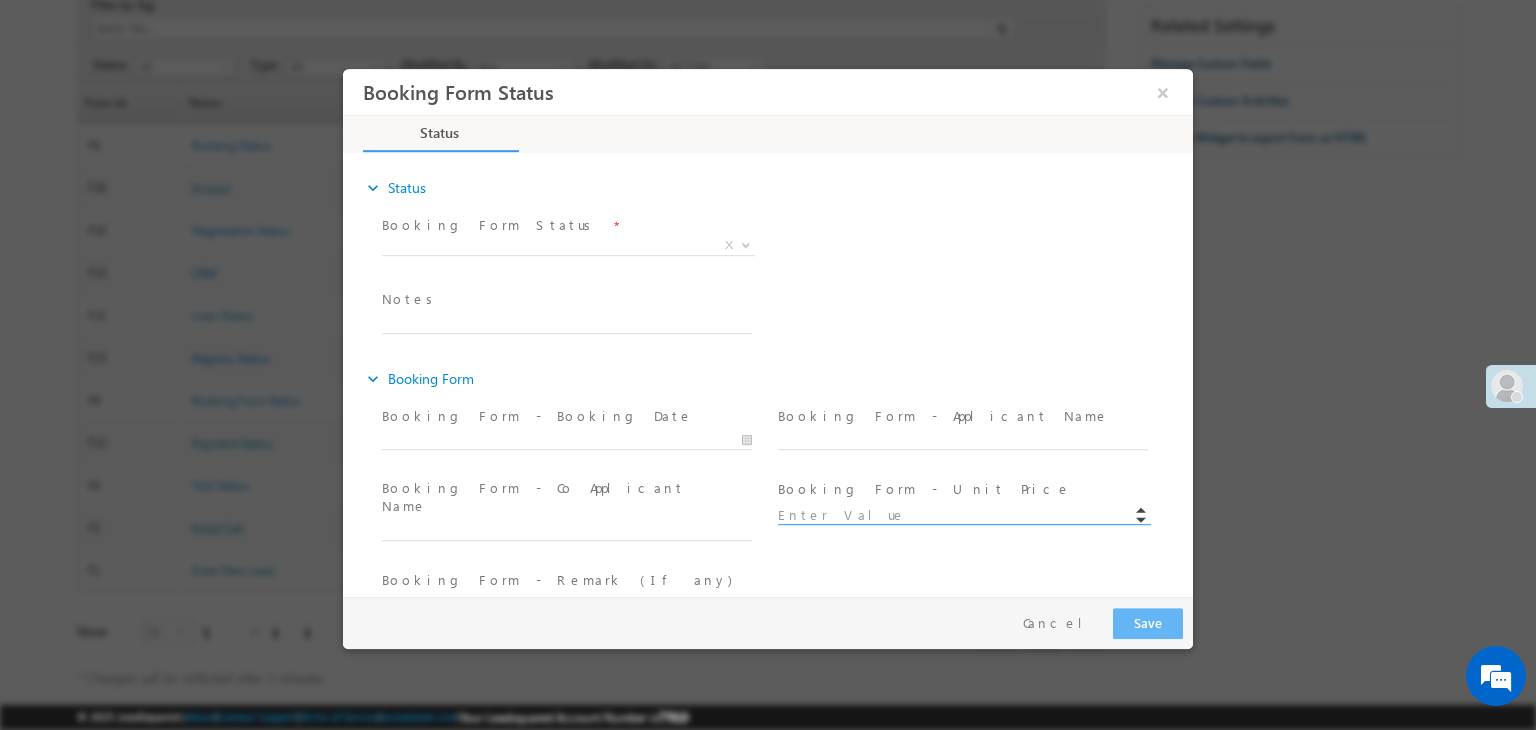 scroll, scrollTop: 0, scrollLeft: 0, axis: both 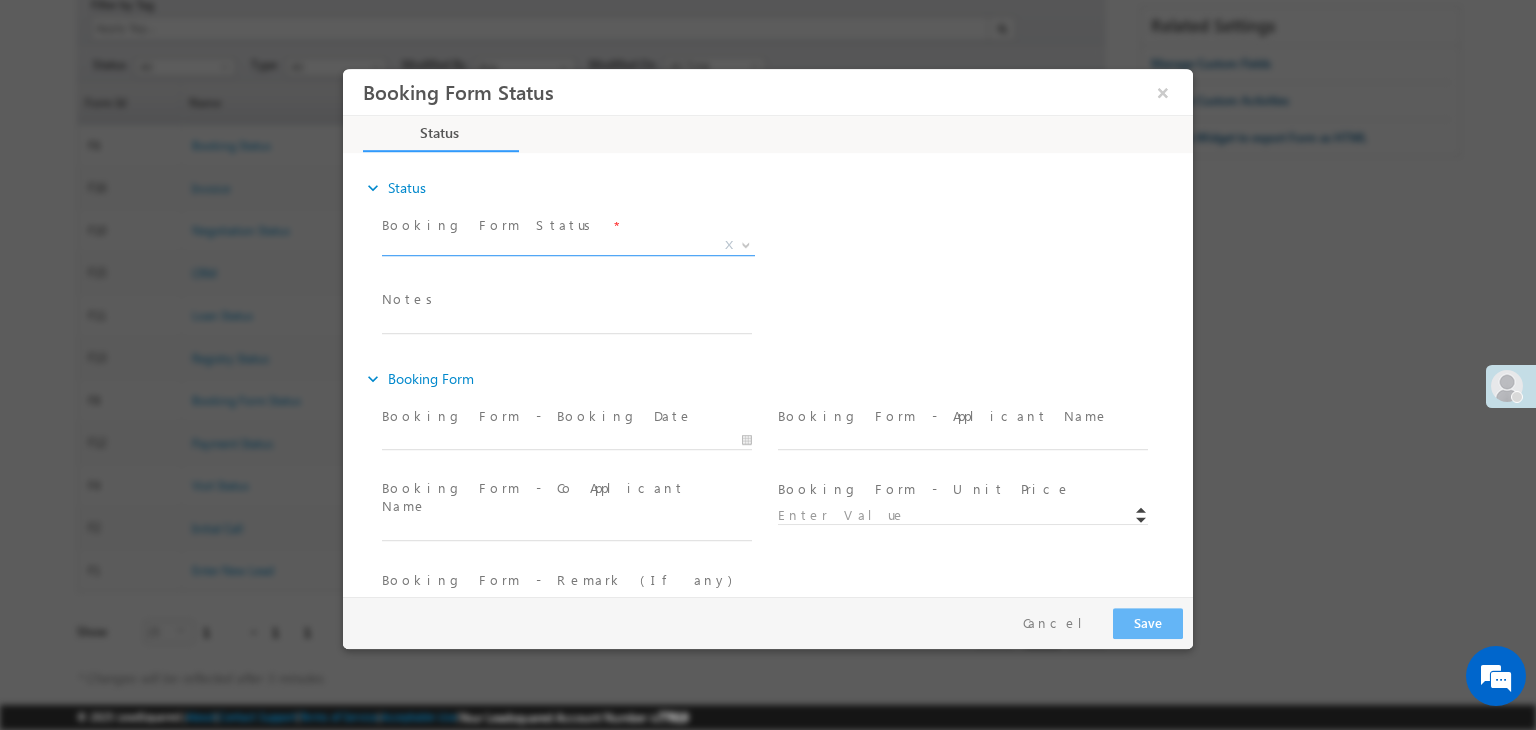 click on "X" at bounding box center [568, 246] 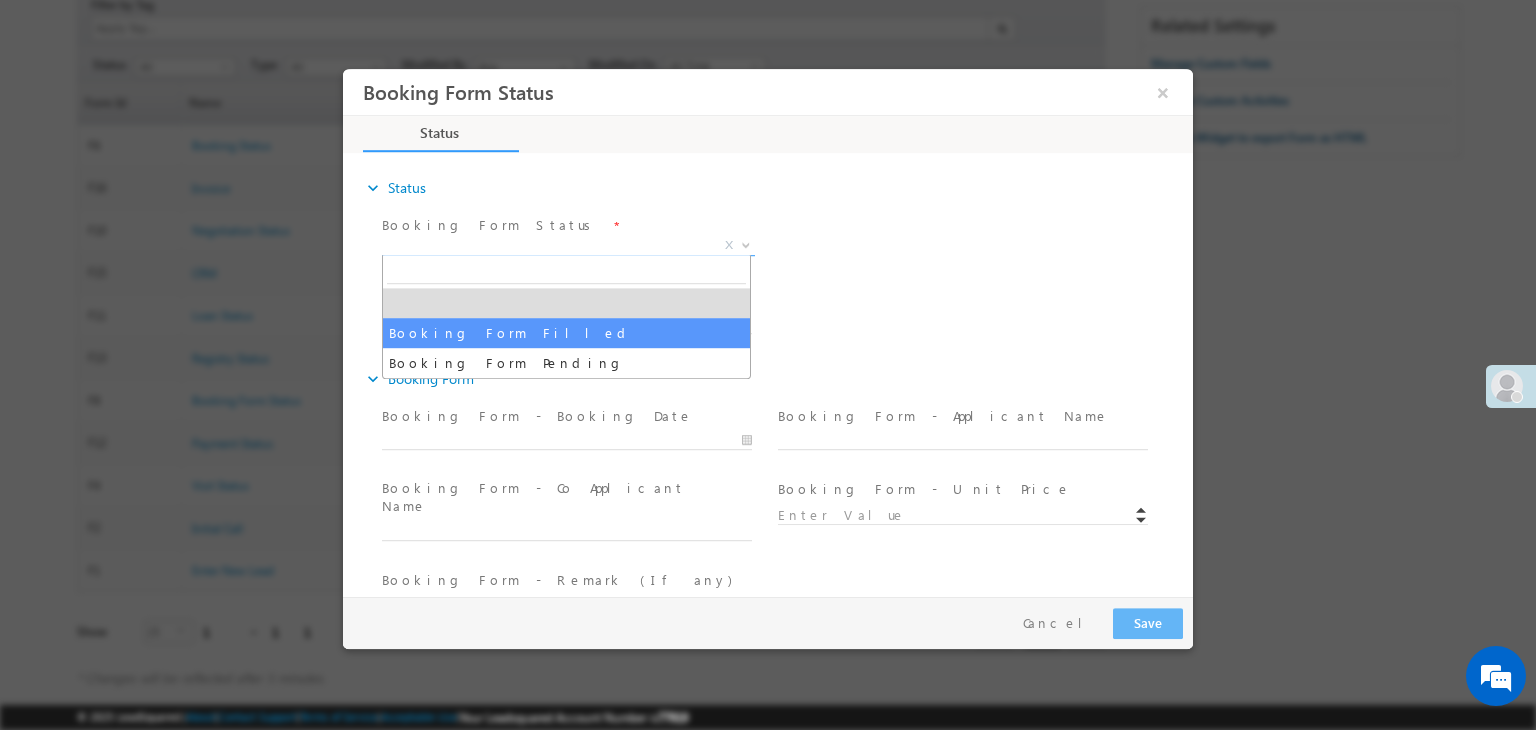 select on "Booking Form Filled" 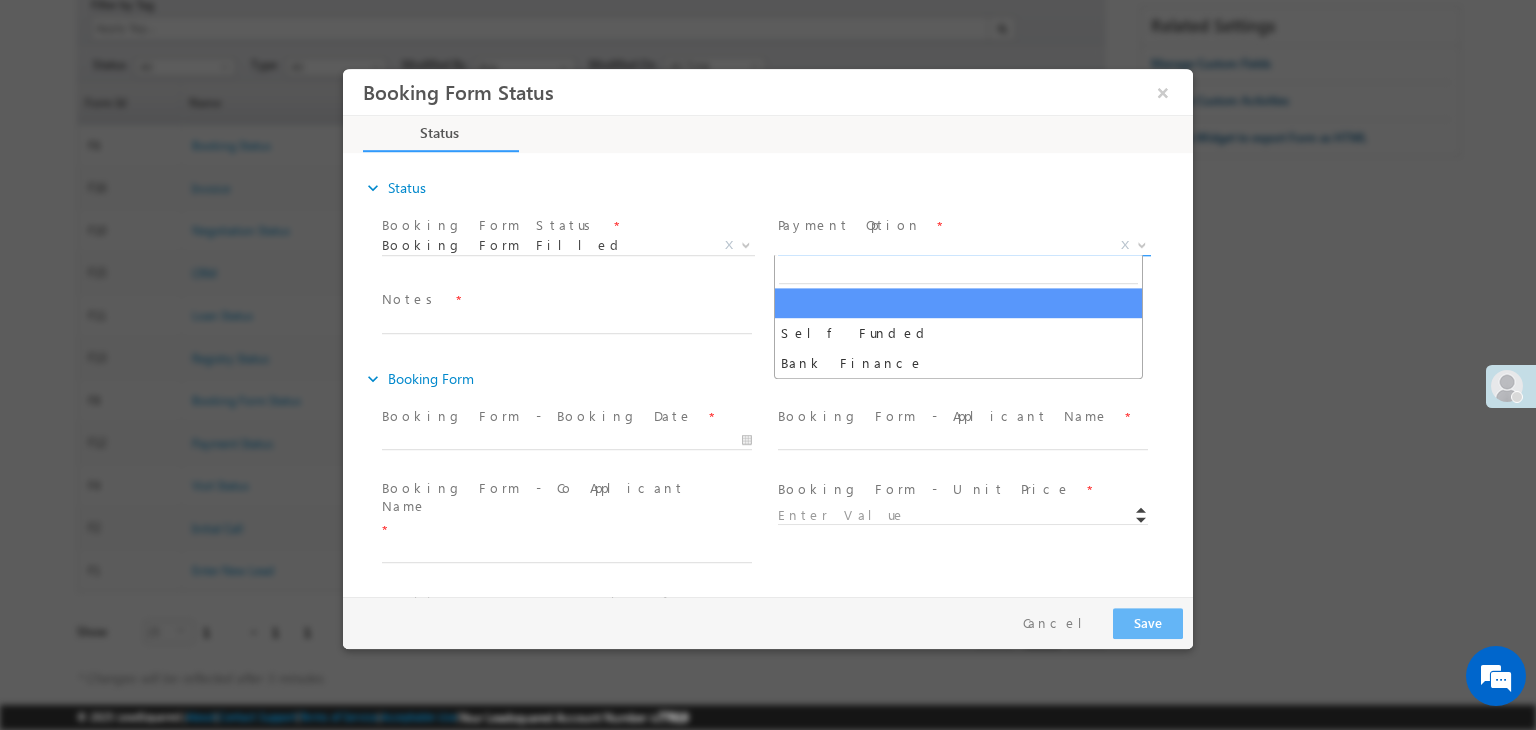 click on "X" at bounding box center [964, 246] 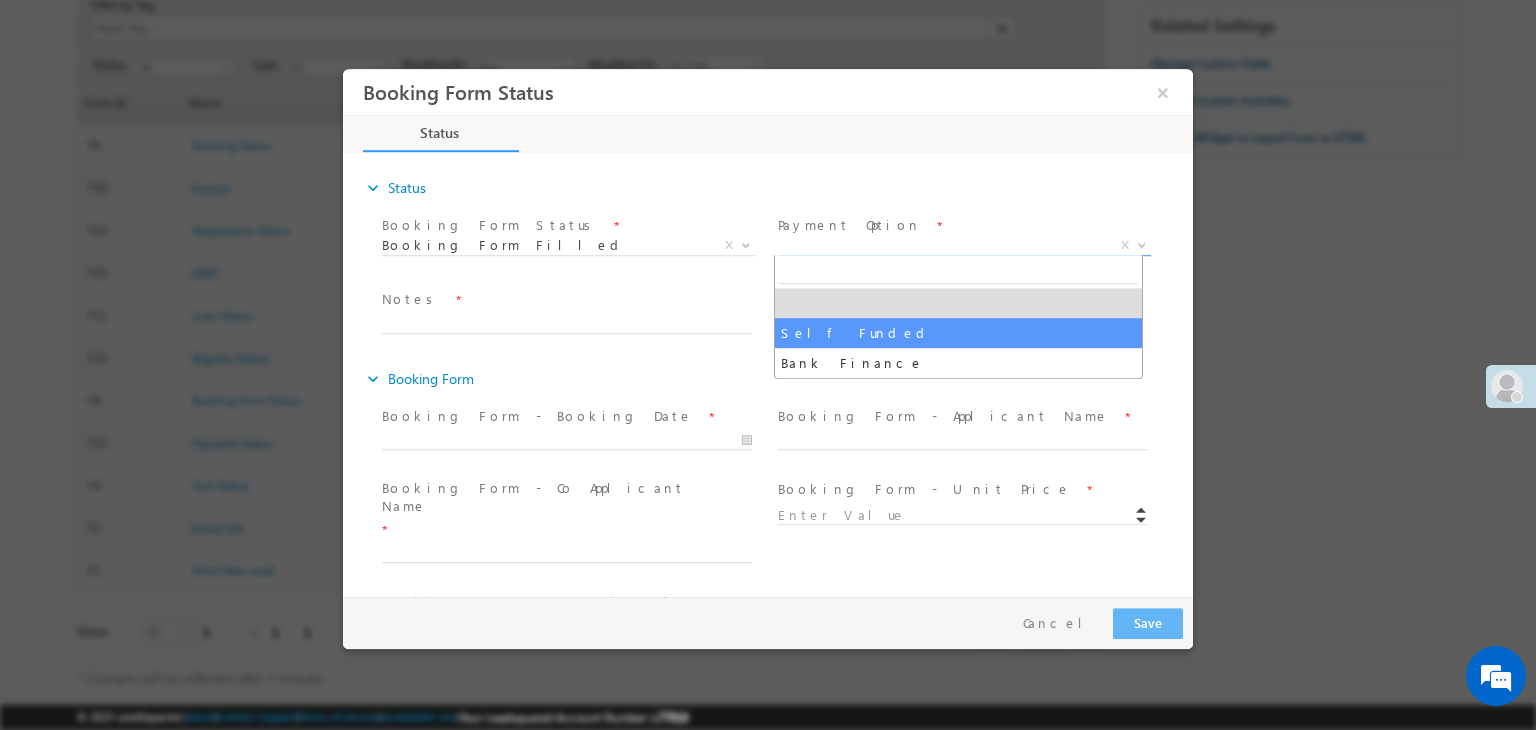 select on "Self Funded" 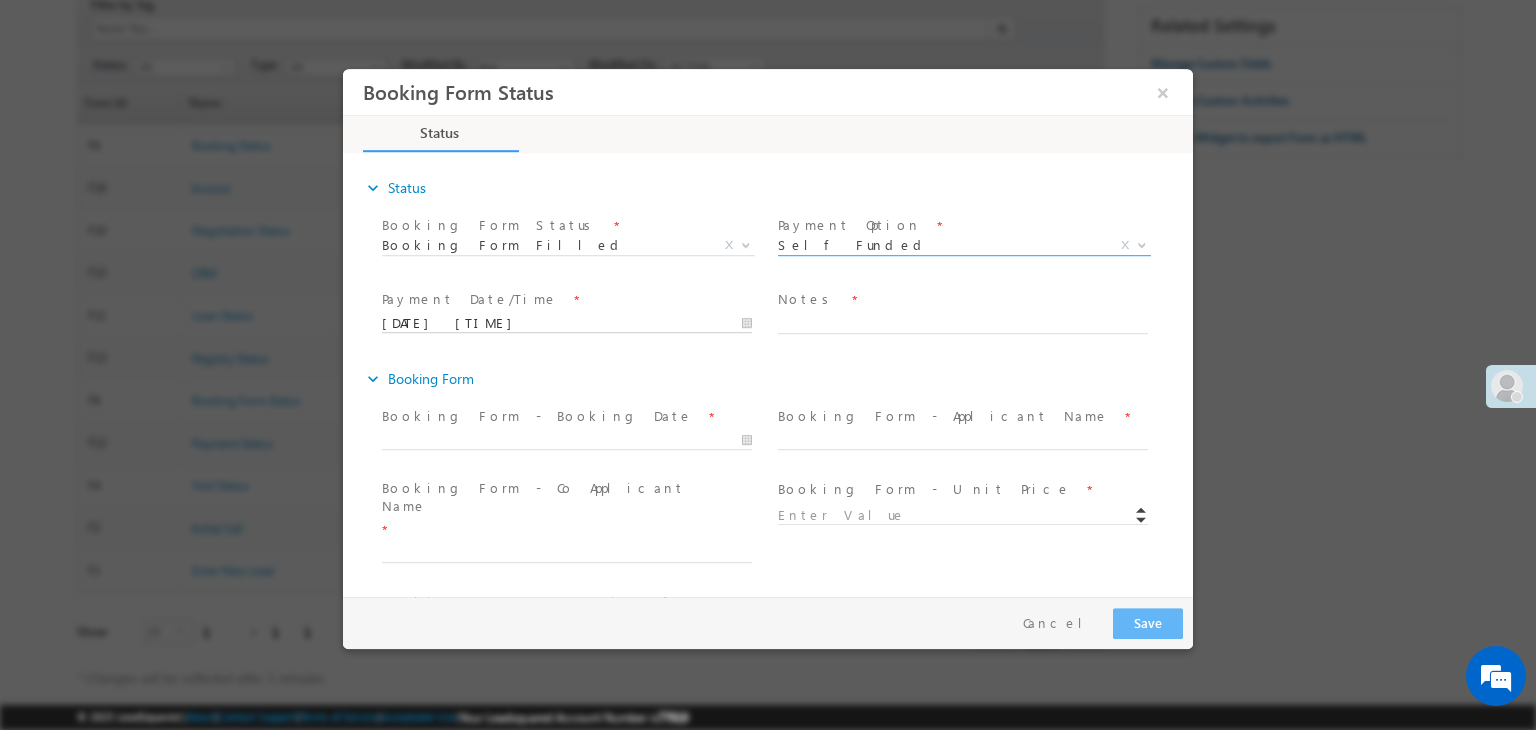click on "17/07/2025 4:36 PM" at bounding box center [567, 324] 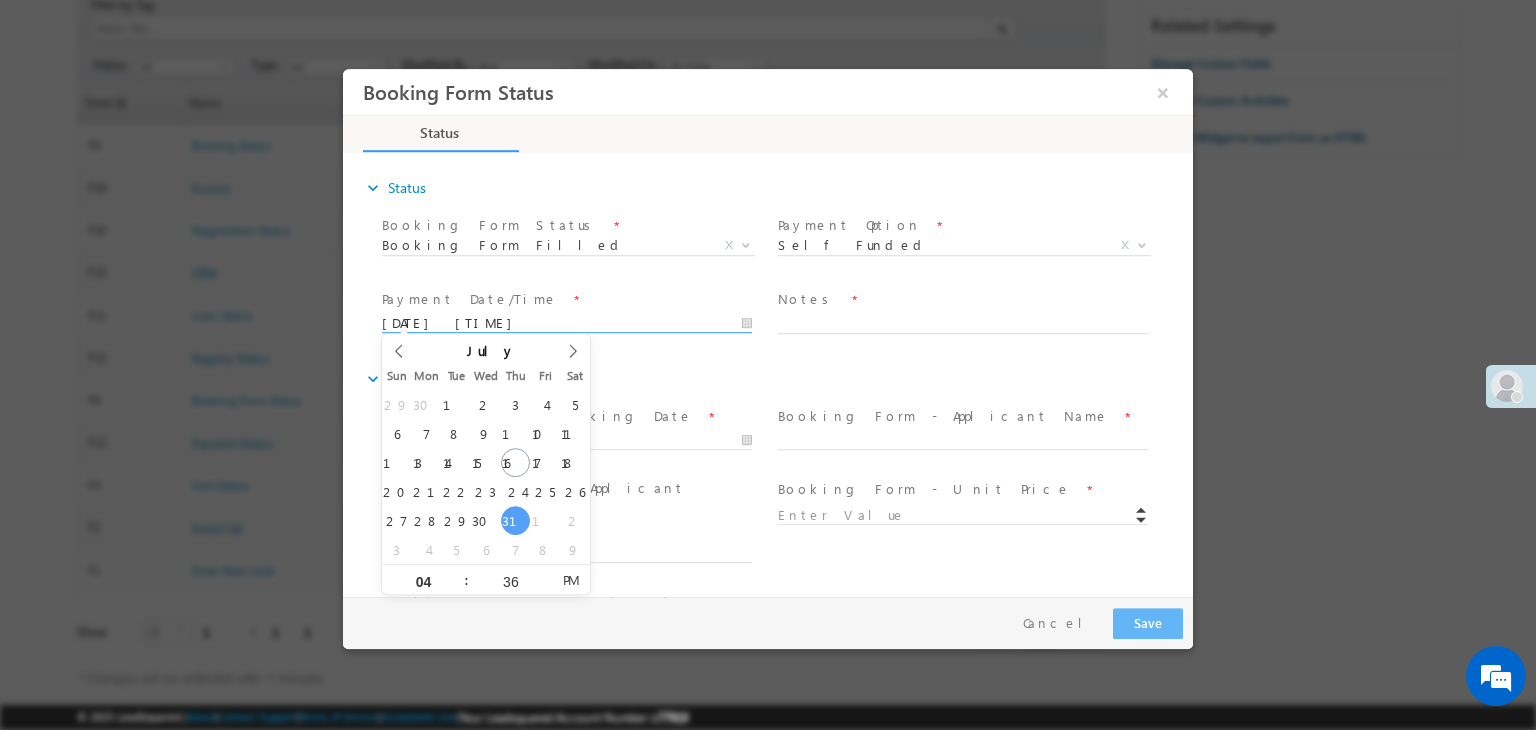 click on "Notes
*" at bounding box center [972, 322] 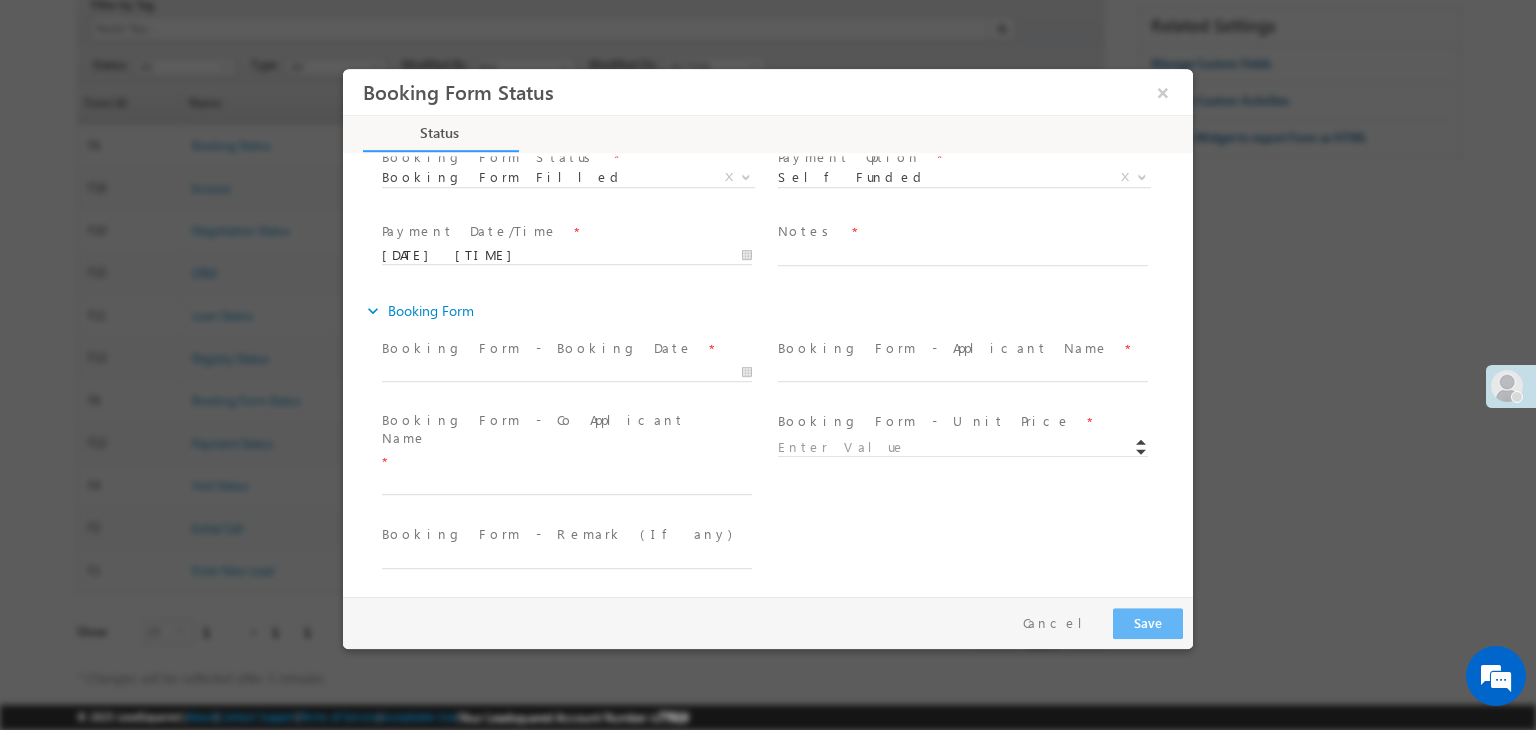 scroll, scrollTop: 0, scrollLeft: 0, axis: both 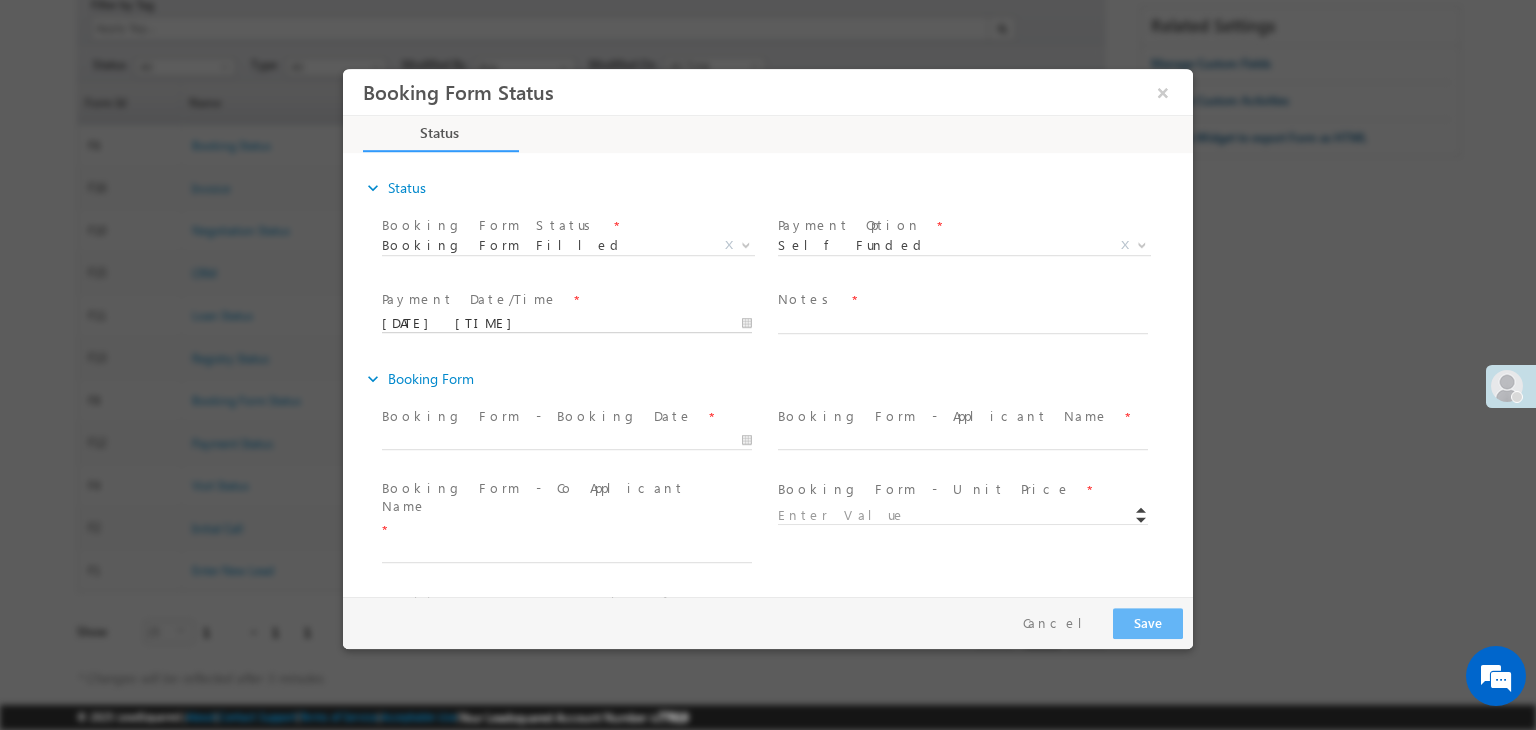 click on "31/07/2025 4:36 PM" at bounding box center (567, 324) 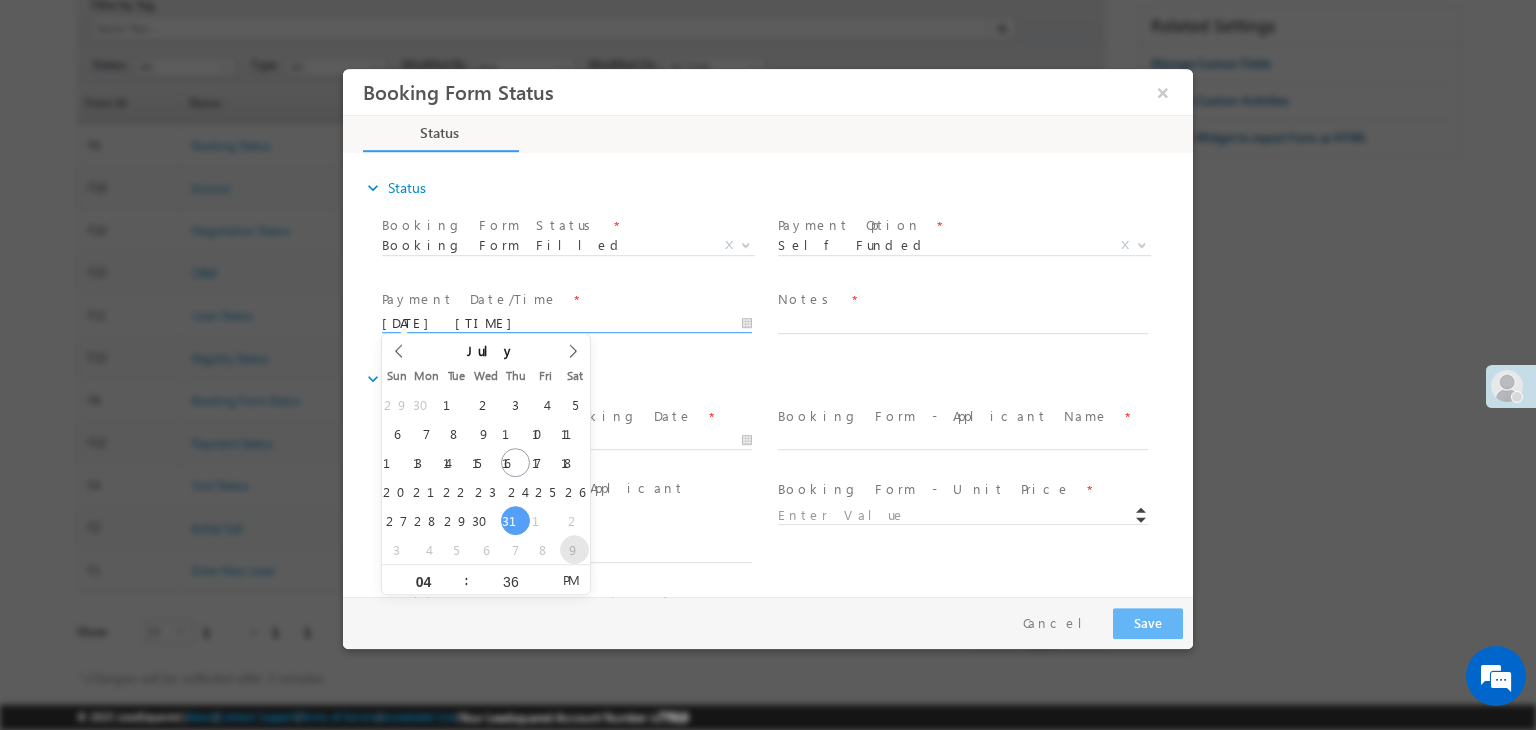 type on "09/08/2025 4:36 PM" 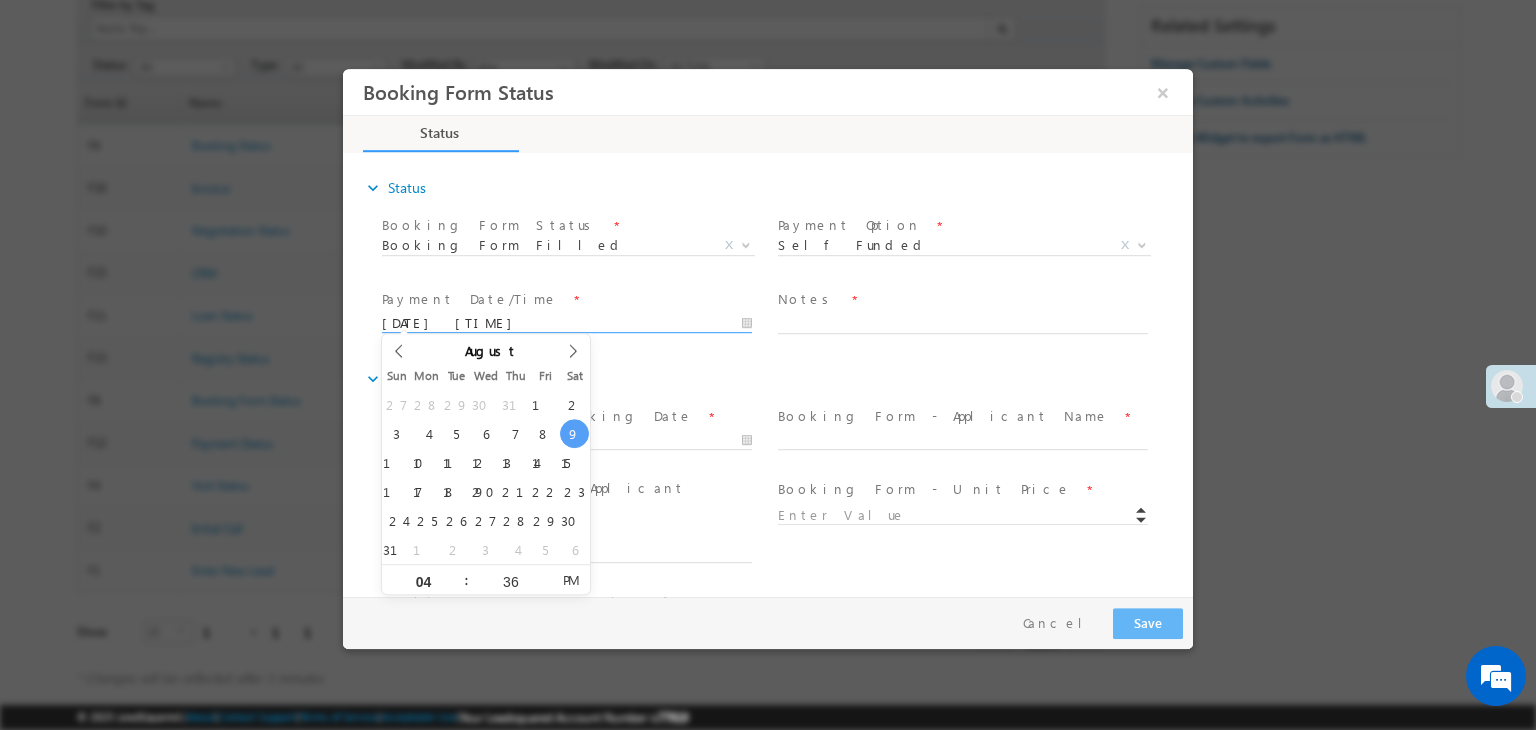 click on "expand_more Booking Form" at bounding box center [778, 379] 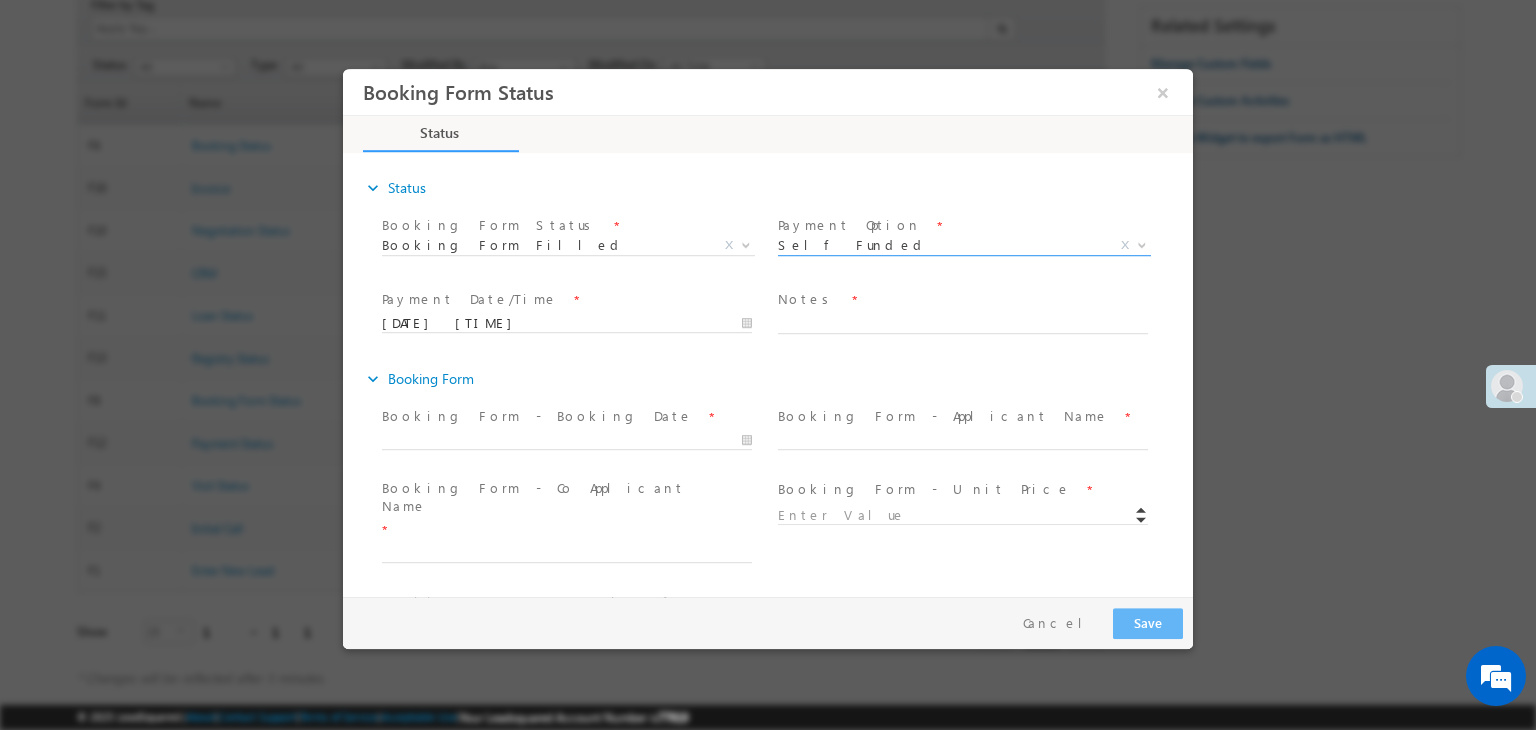 click on "Self Funded" at bounding box center [940, 245] 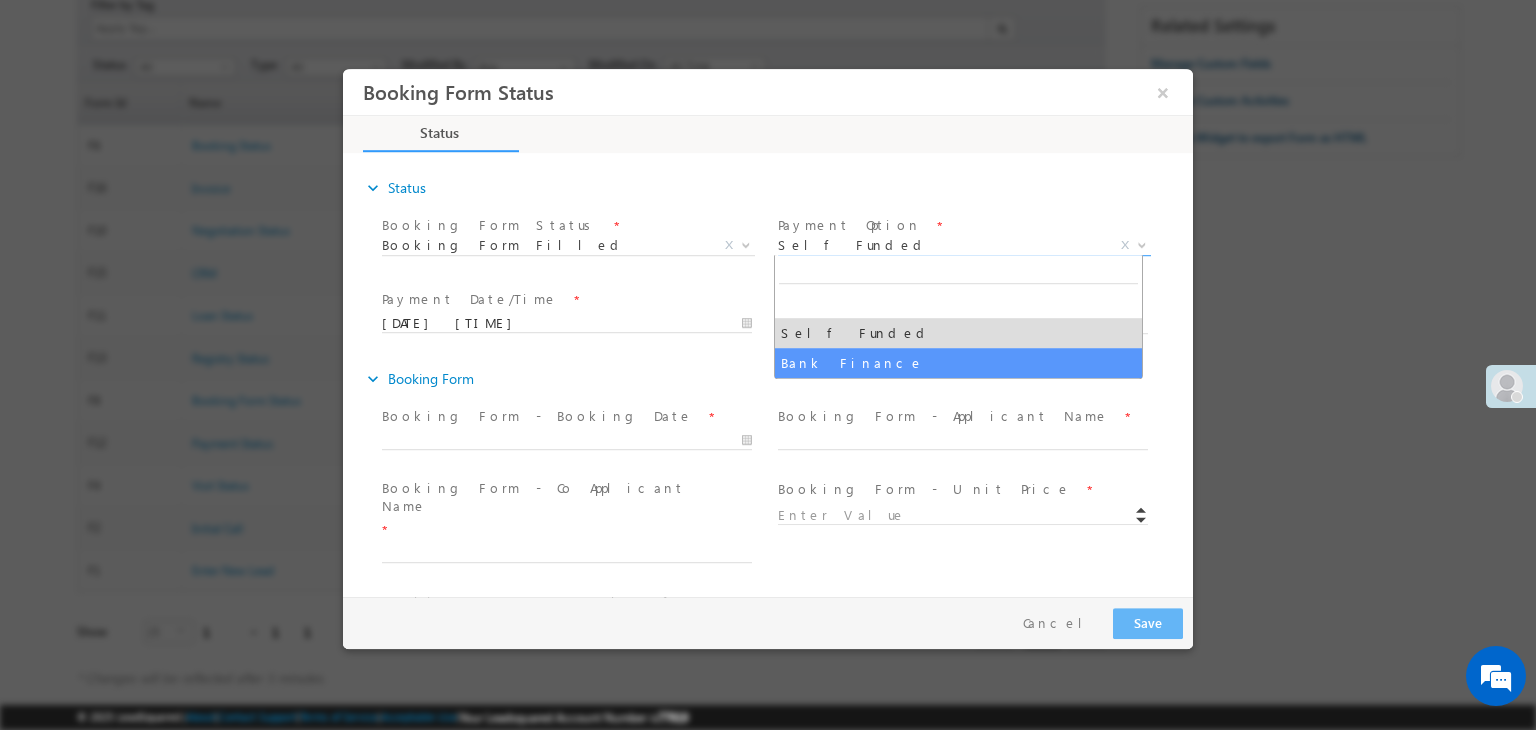 select on "Bank Finance" 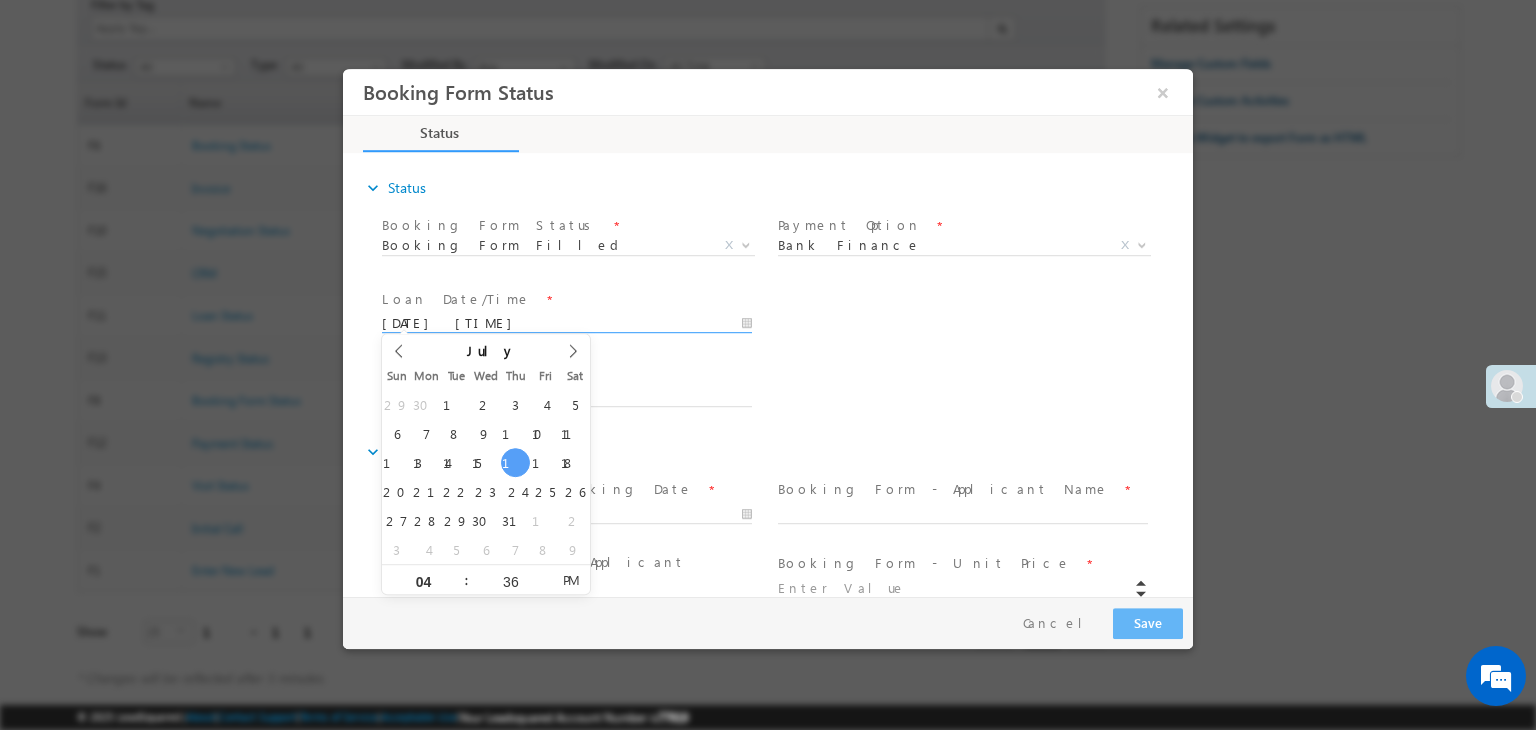 click on "17/07/2025 4:36 PM" at bounding box center (567, 324) 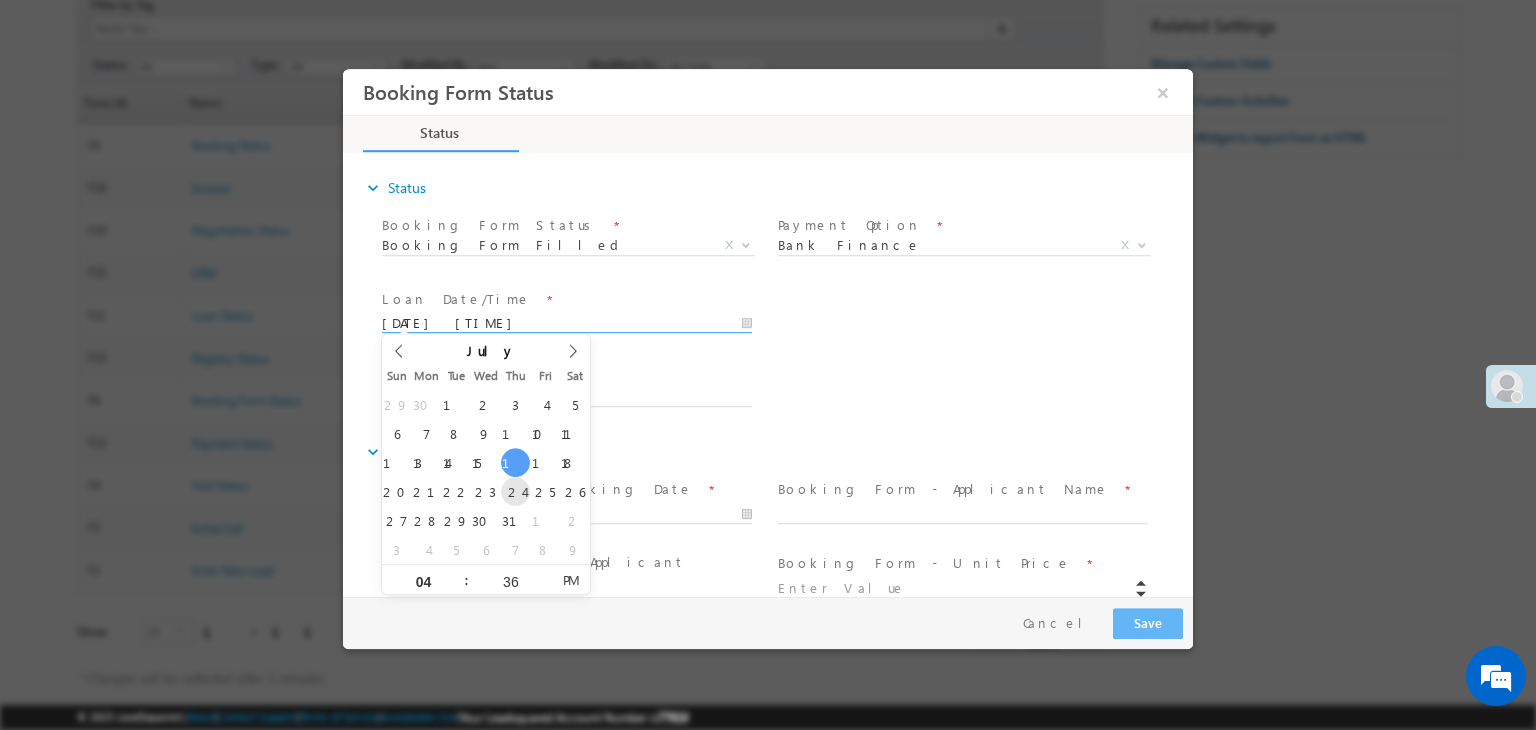 type on "24/07/2025 4:36 PM" 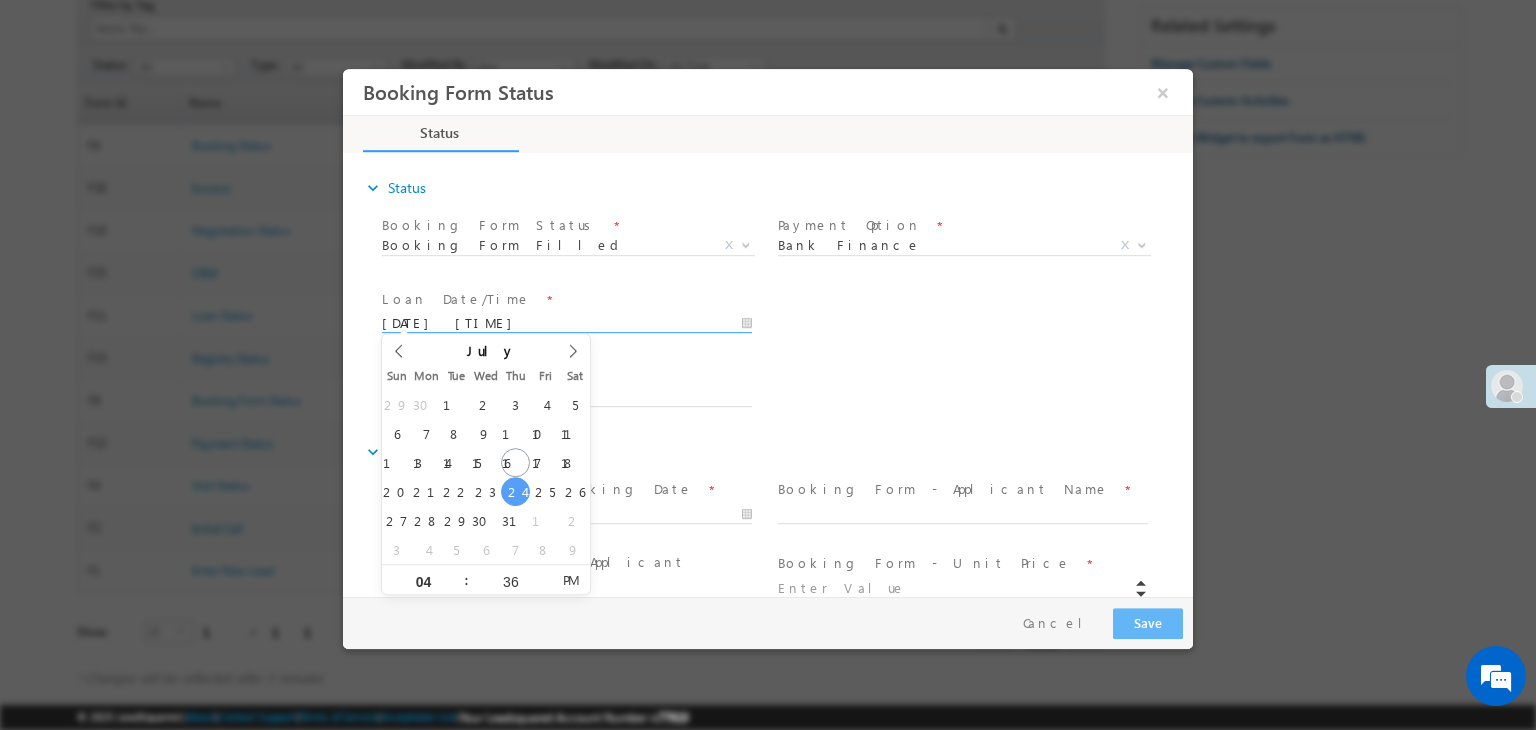 click on "Payment Date/Time
*
09/08/2025 4:36 PM
Notes
*" at bounding box center [785, 395] 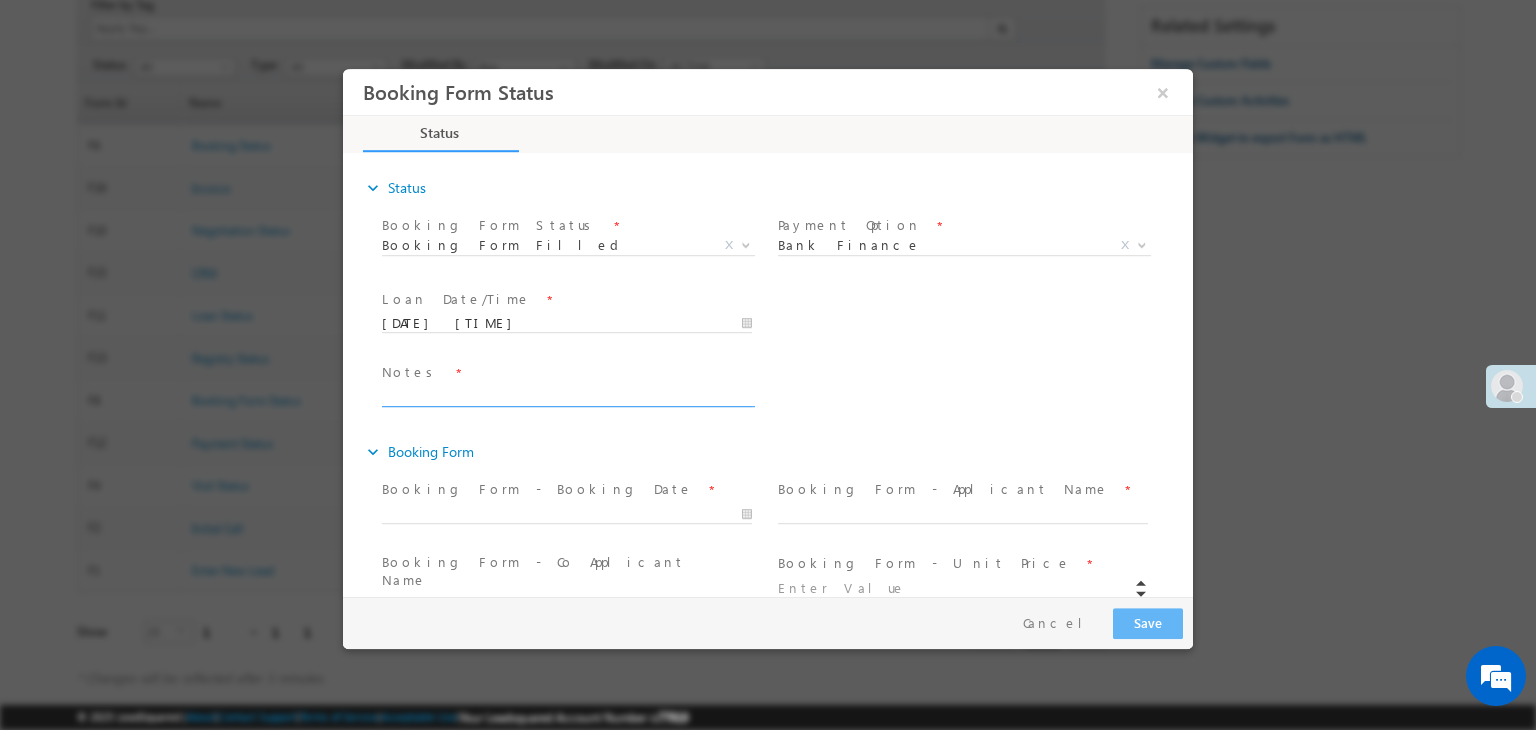 click at bounding box center [567, 395] 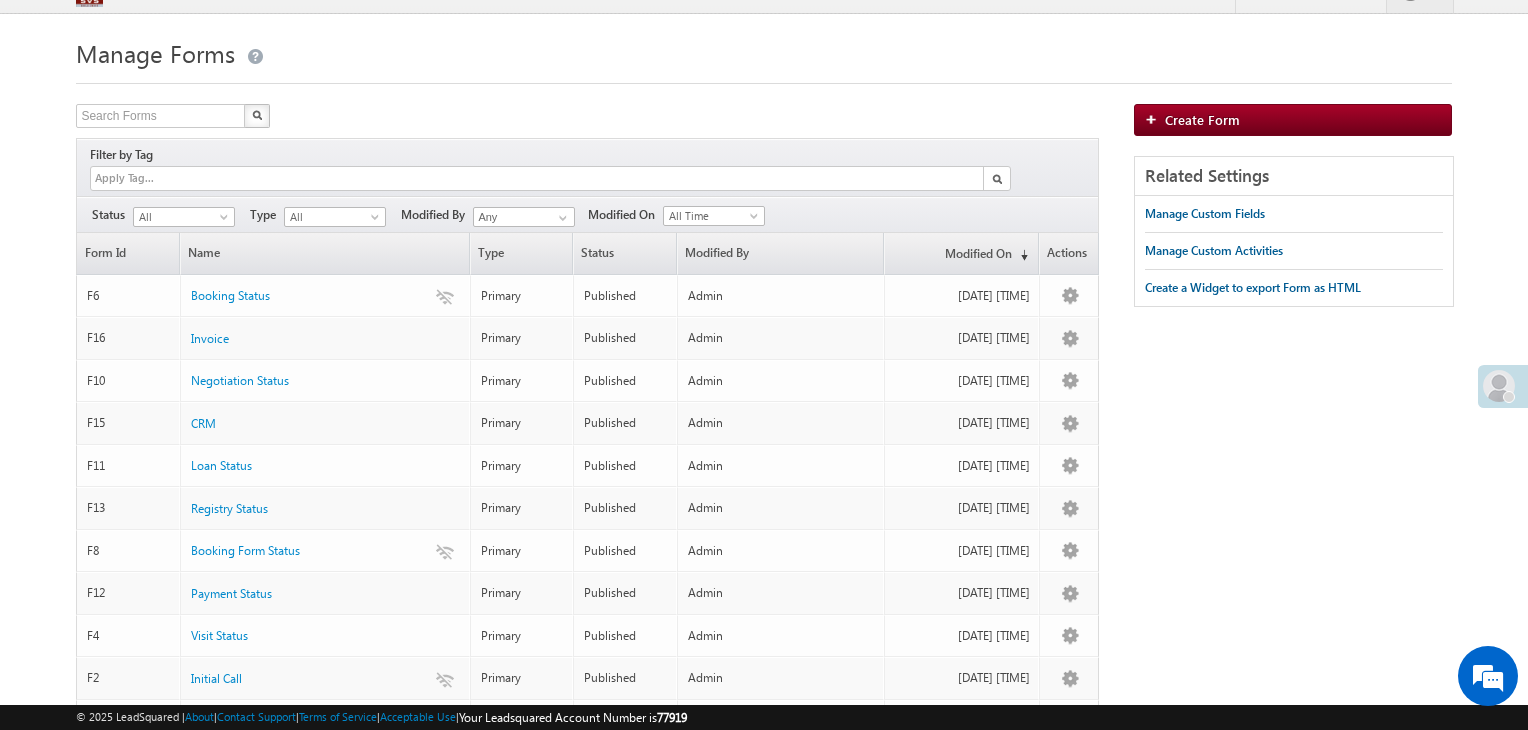 scroll, scrollTop: 0, scrollLeft: 0, axis: both 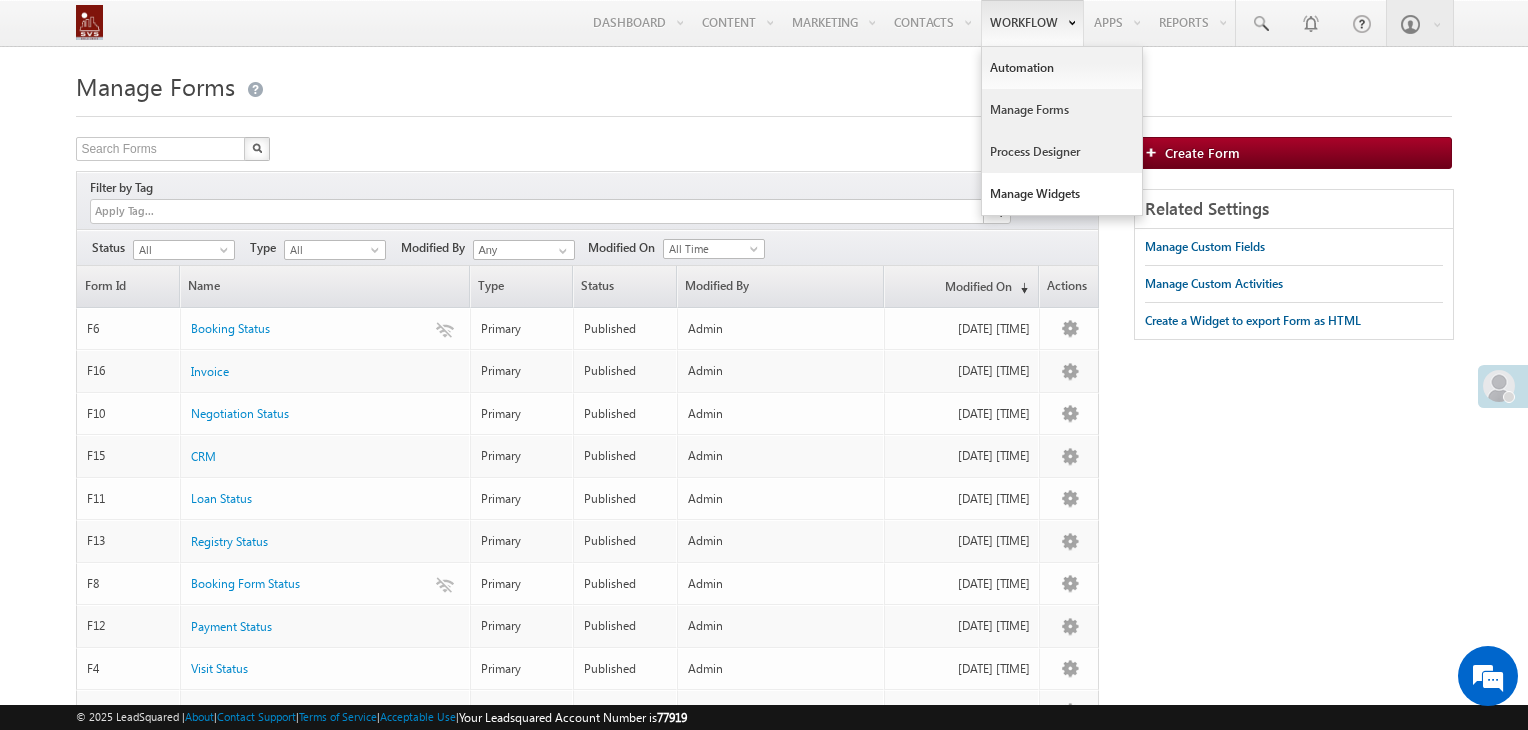 click on "Process Designer" at bounding box center [1062, 152] 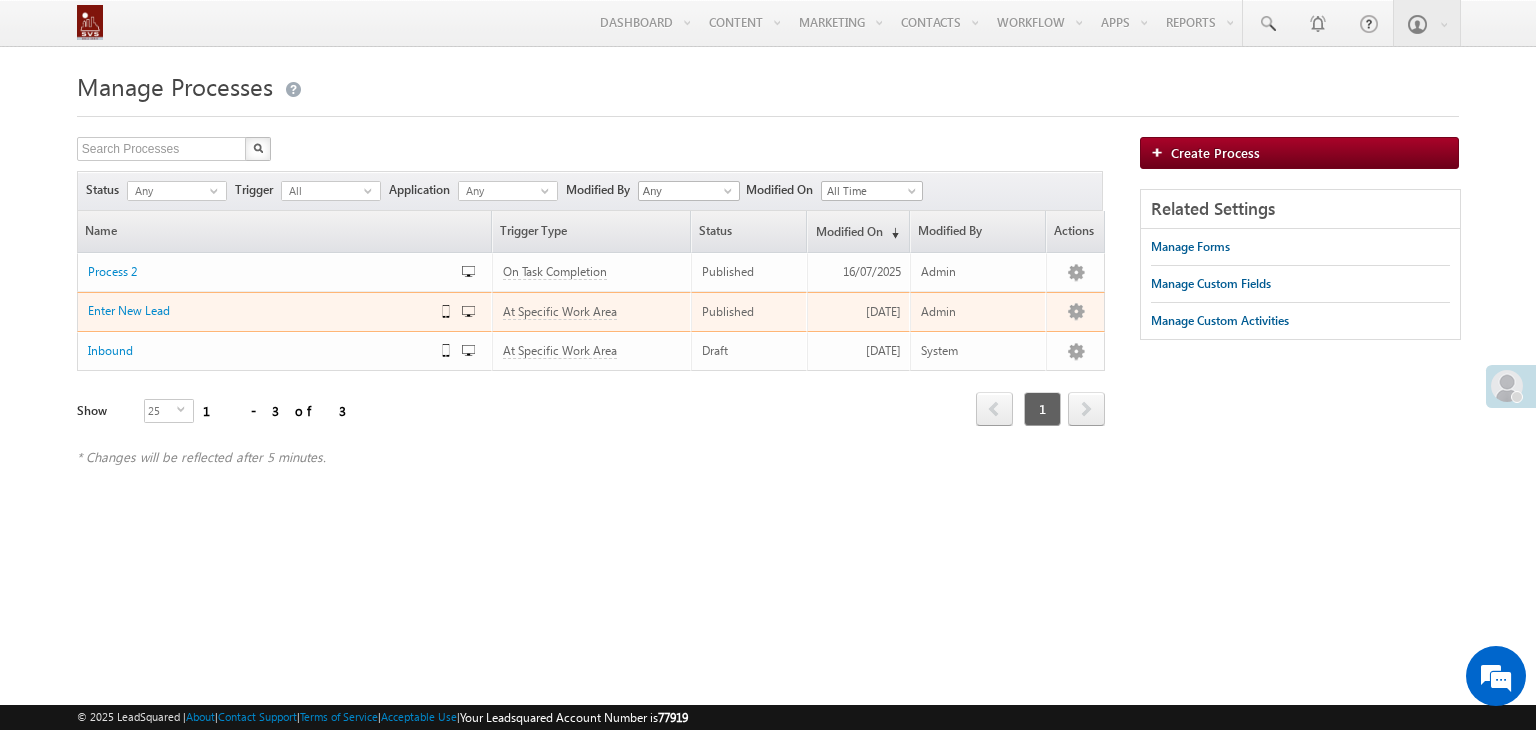 scroll, scrollTop: 0, scrollLeft: 0, axis: both 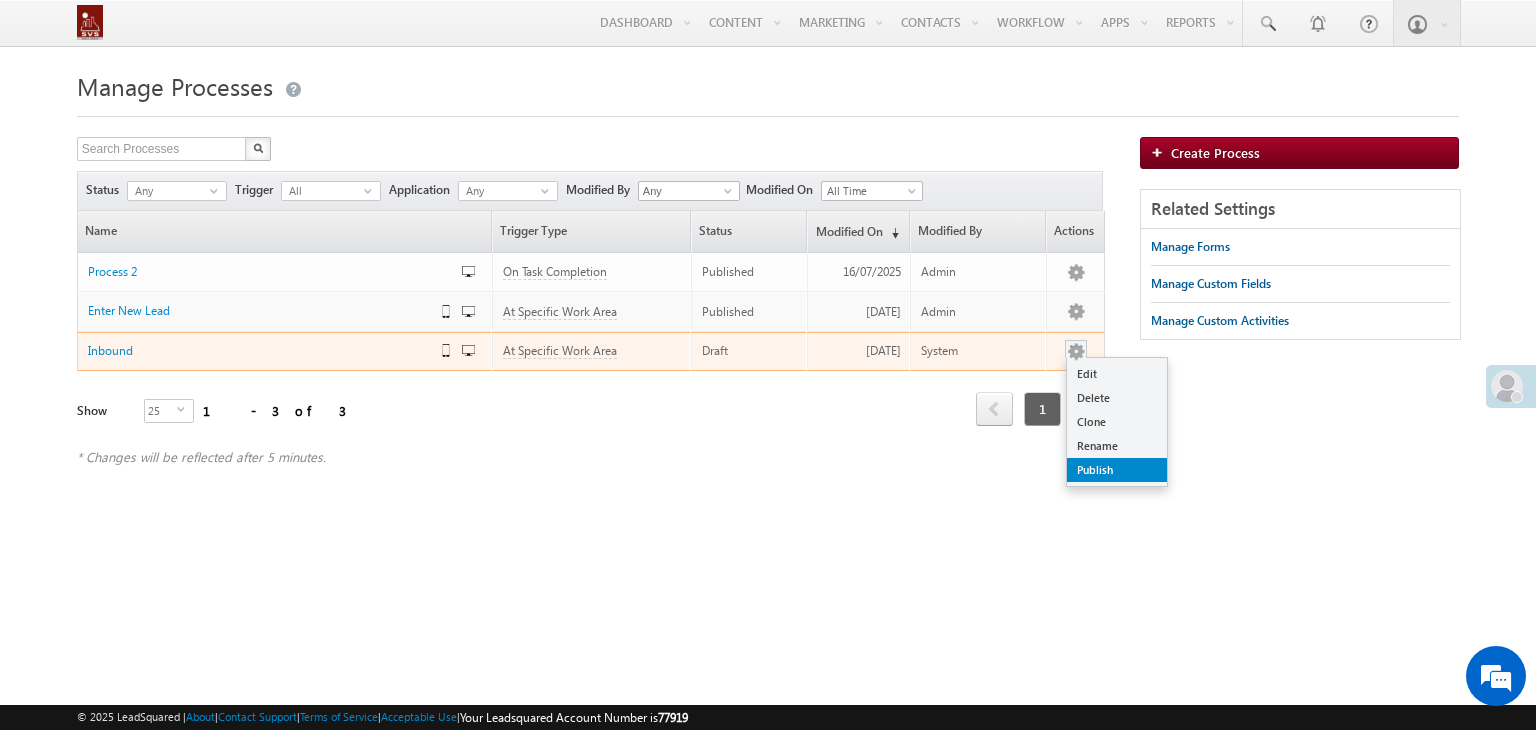 click on "Publish" at bounding box center (1117, 470) 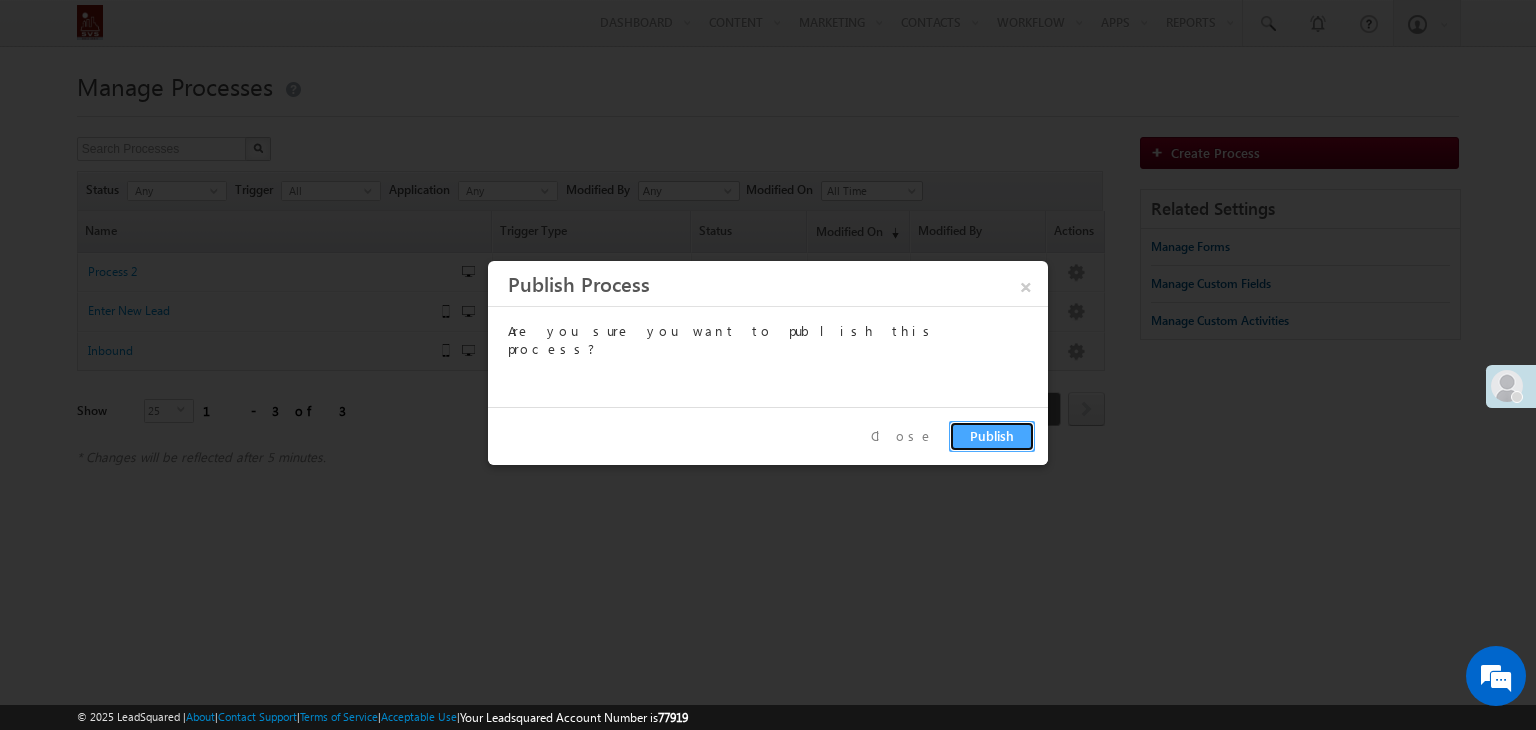 click on "Publish" at bounding box center [992, 436] 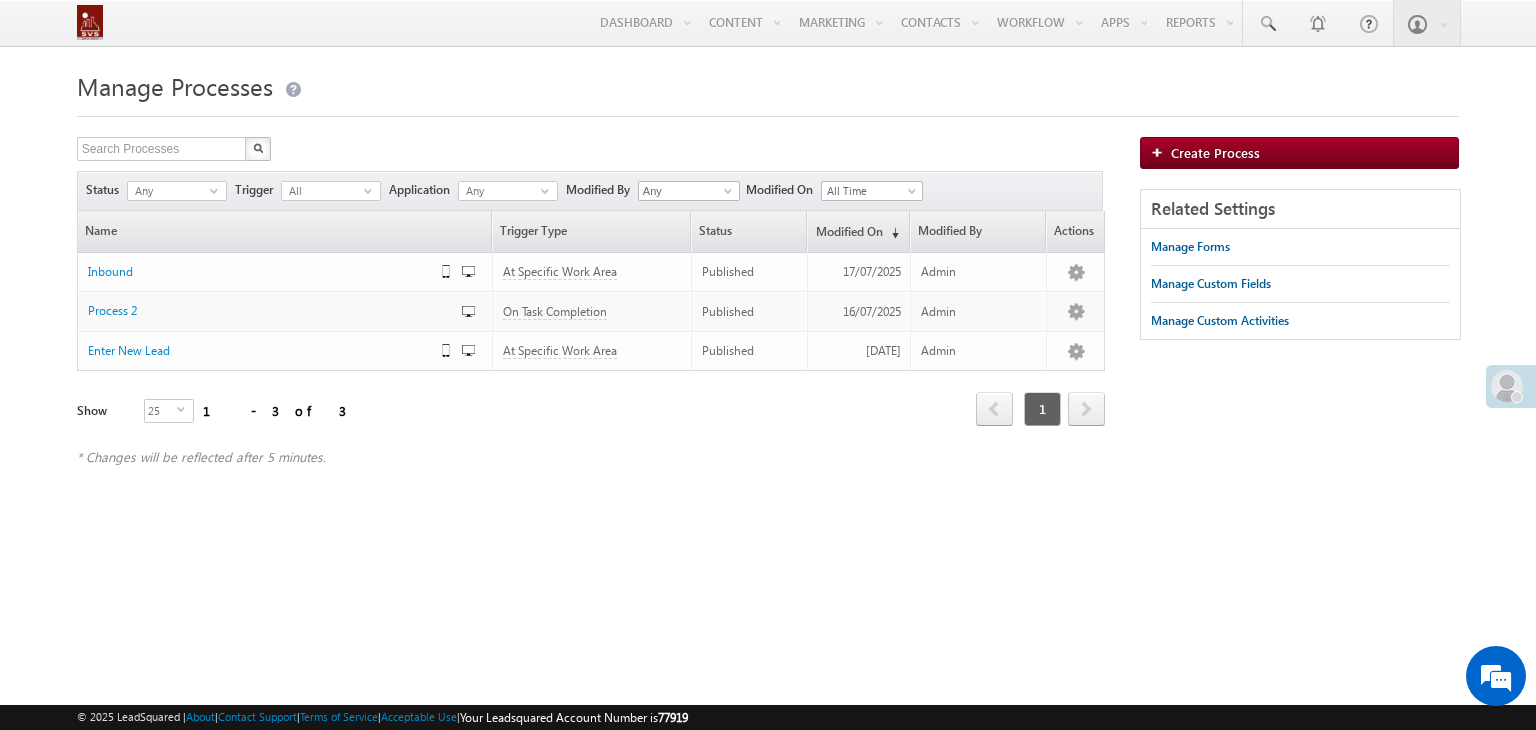 scroll, scrollTop: 0, scrollLeft: 0, axis: both 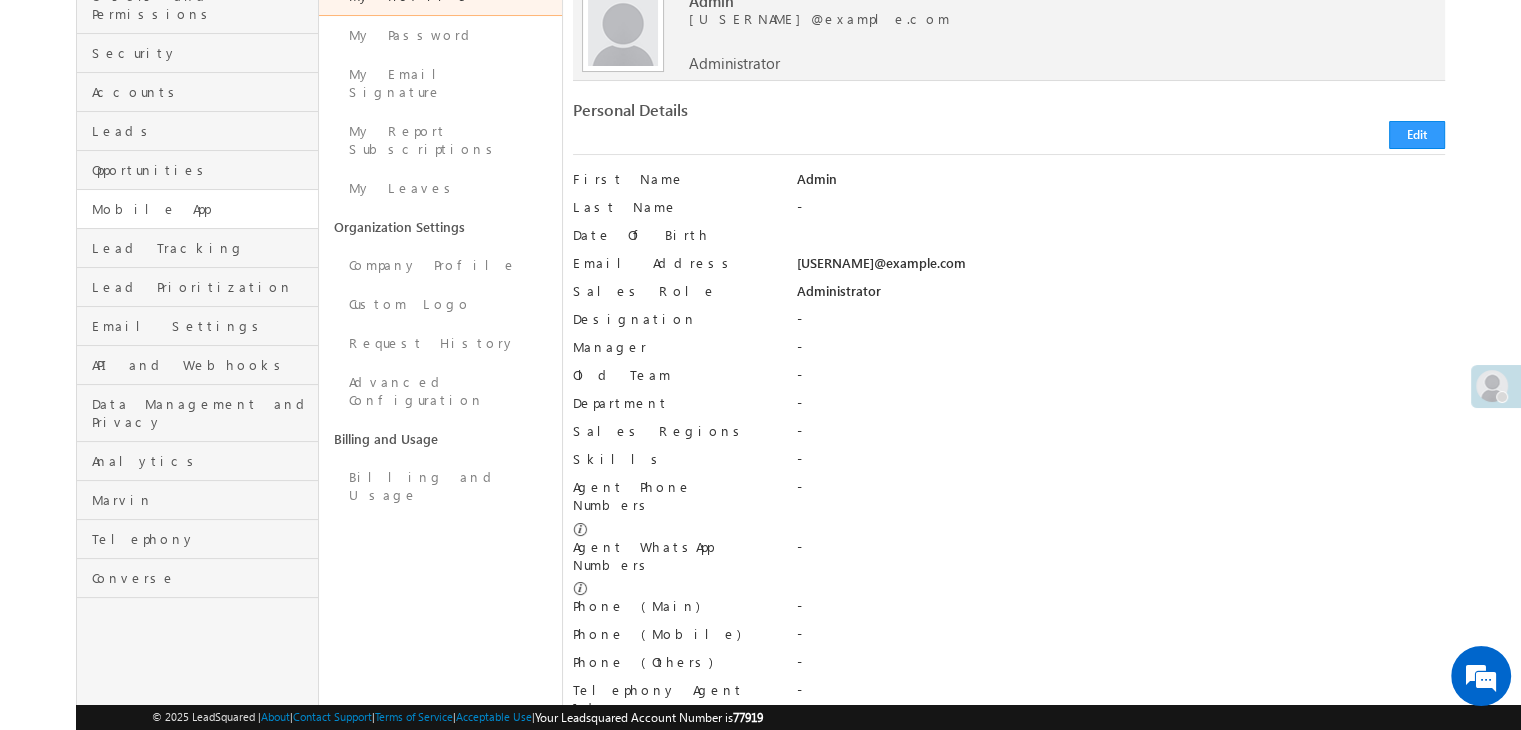 click on "Mobile App" at bounding box center [197, 209] 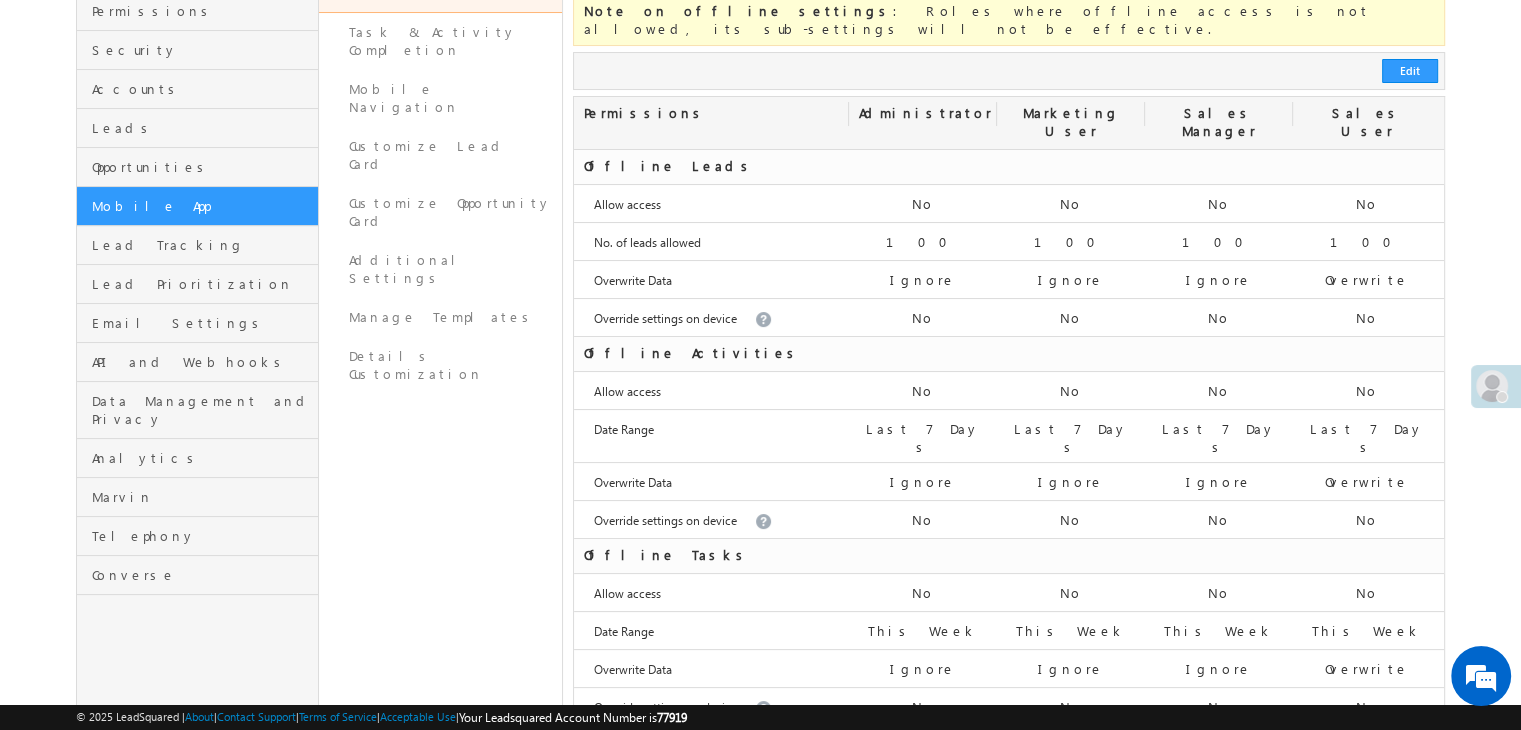 scroll, scrollTop: 0, scrollLeft: 0, axis: both 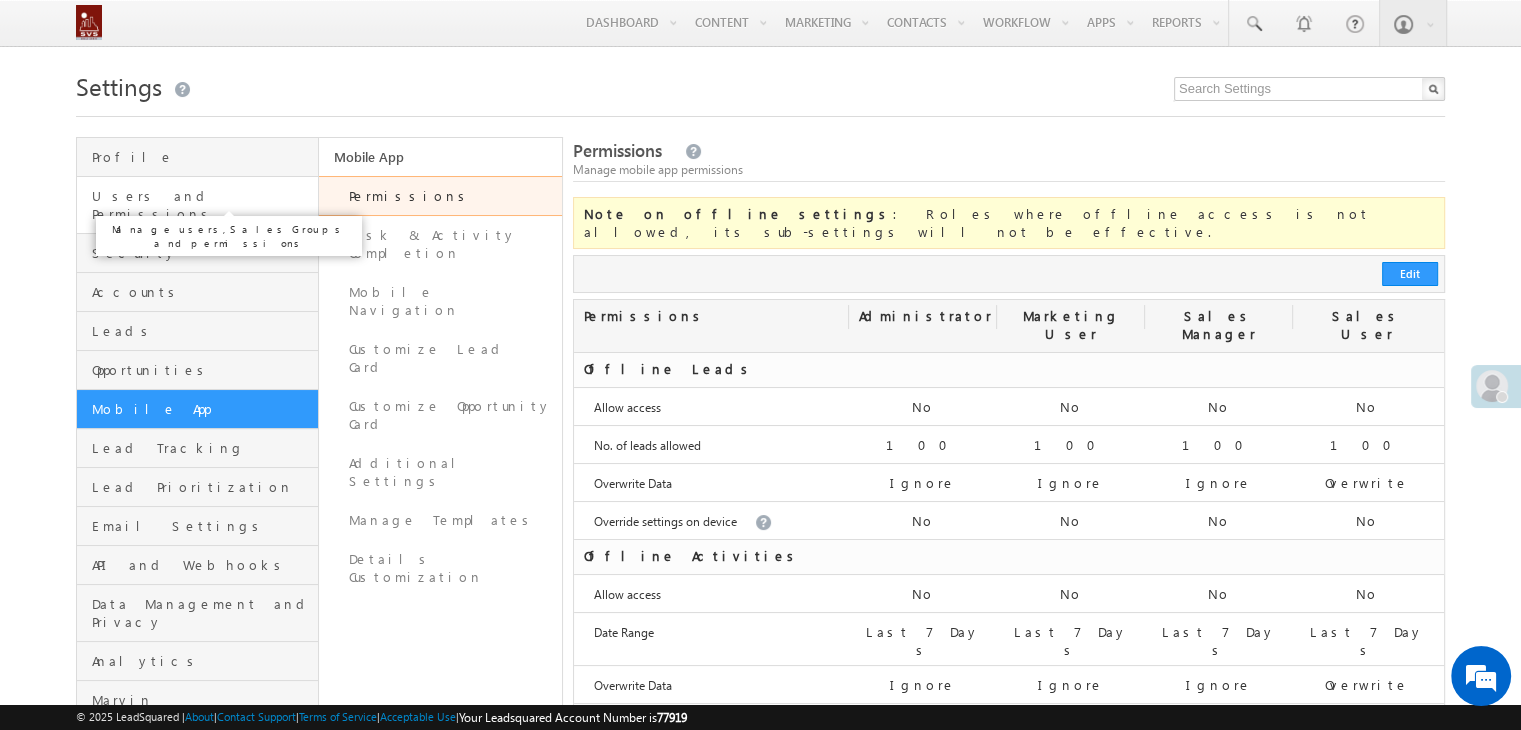 click on "Users and Permissions" at bounding box center (202, 205) 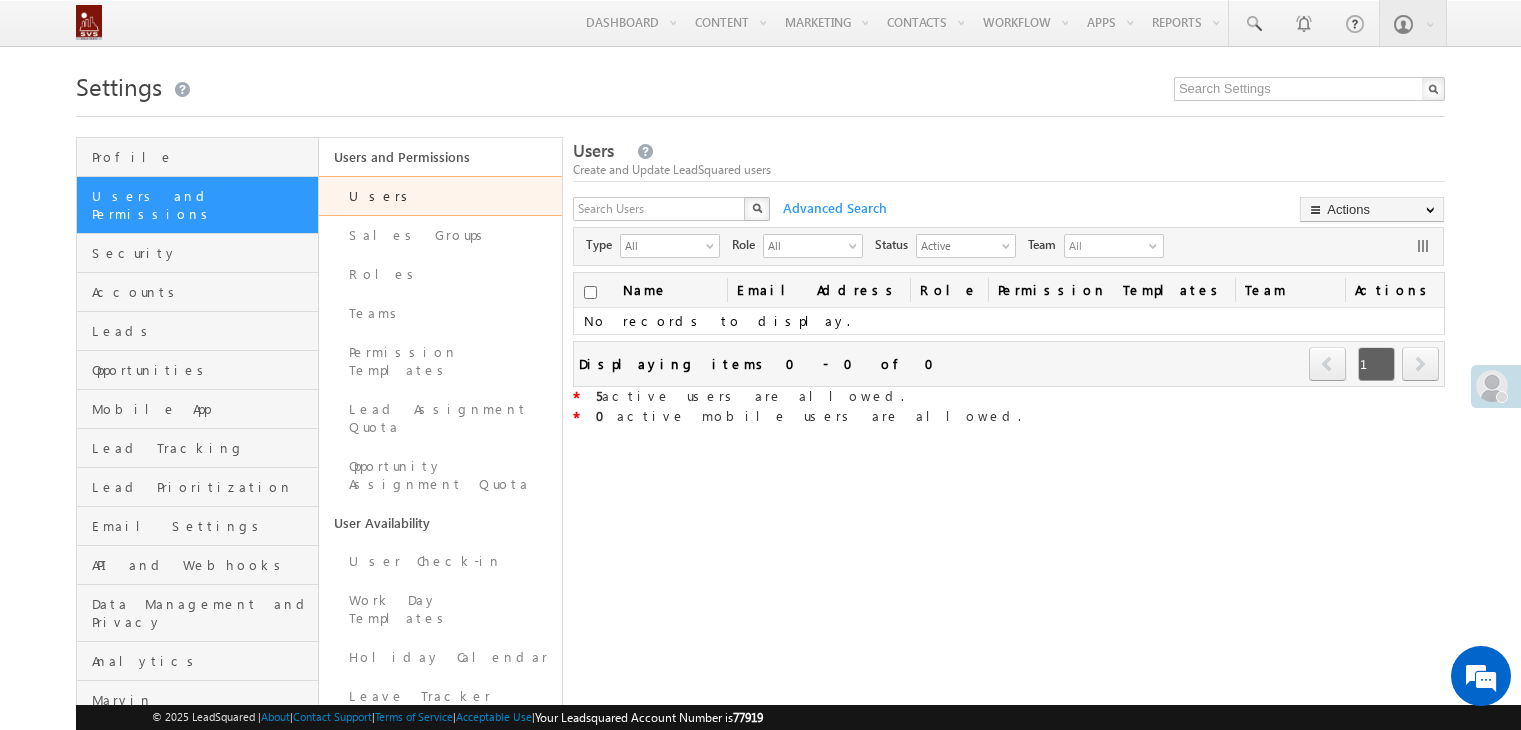 scroll, scrollTop: 0, scrollLeft: 0, axis: both 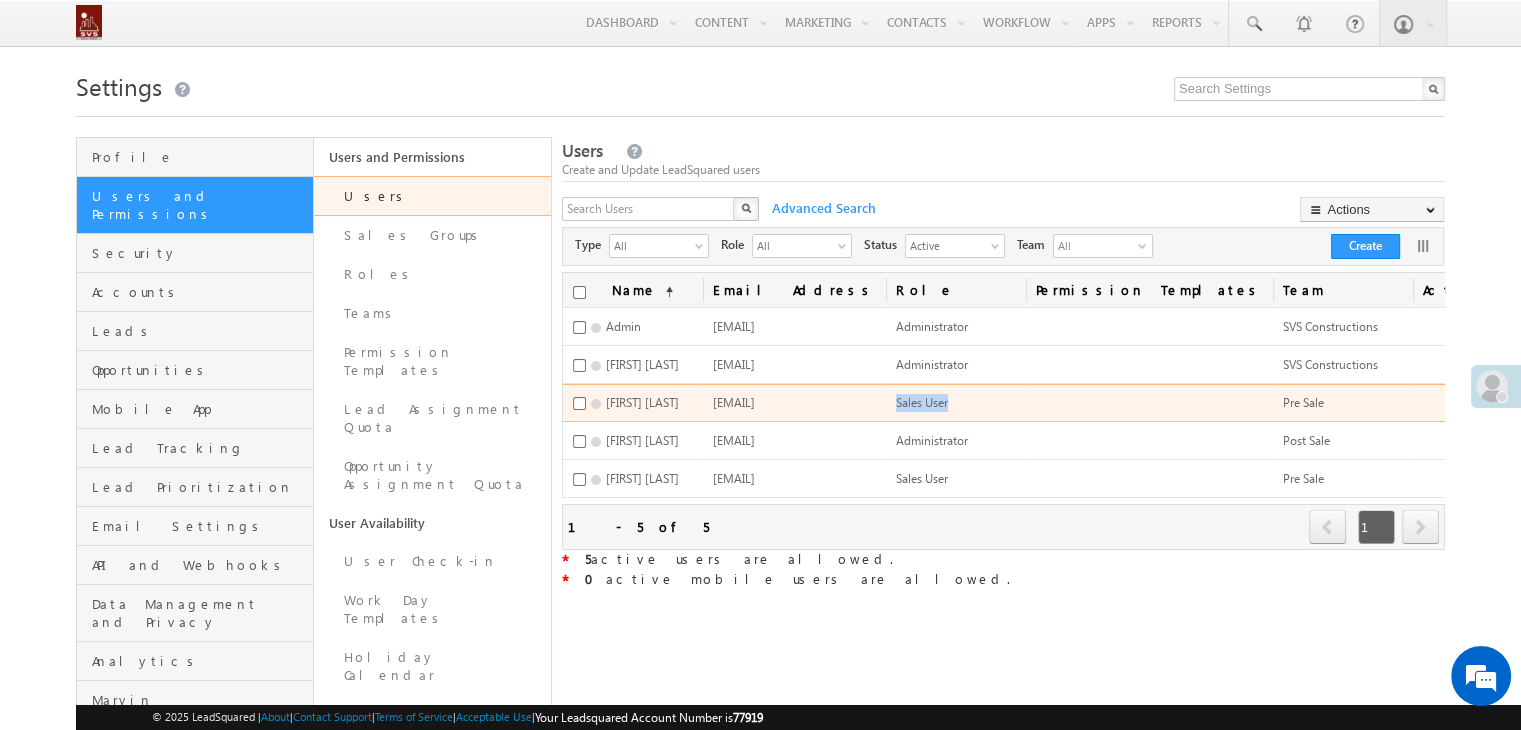 drag, startPoint x: 988, startPoint y: 405, endPoint x: 932, endPoint y: 405, distance: 56 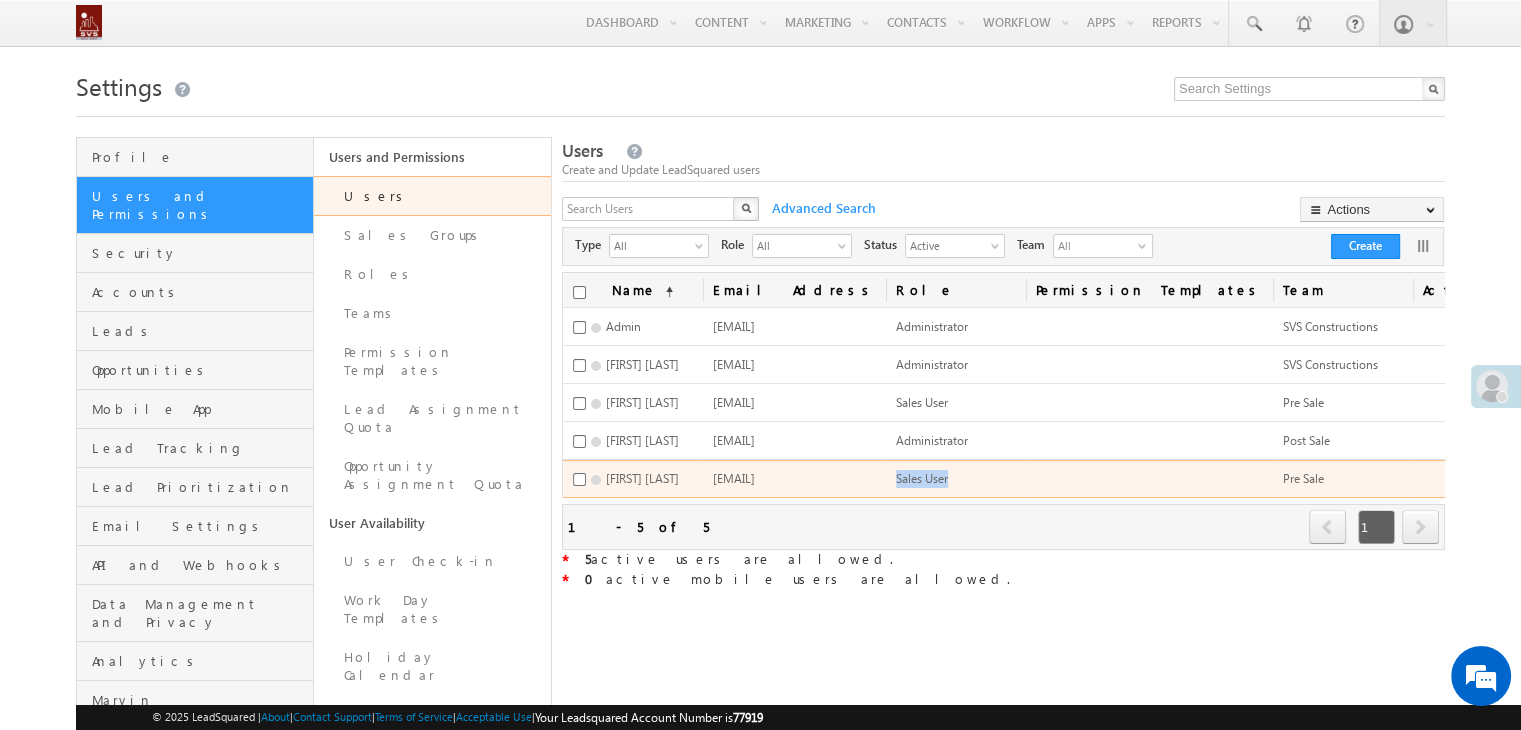 drag, startPoint x: 968, startPoint y: 483, endPoint x: 924, endPoint y: 485, distance: 44.04543 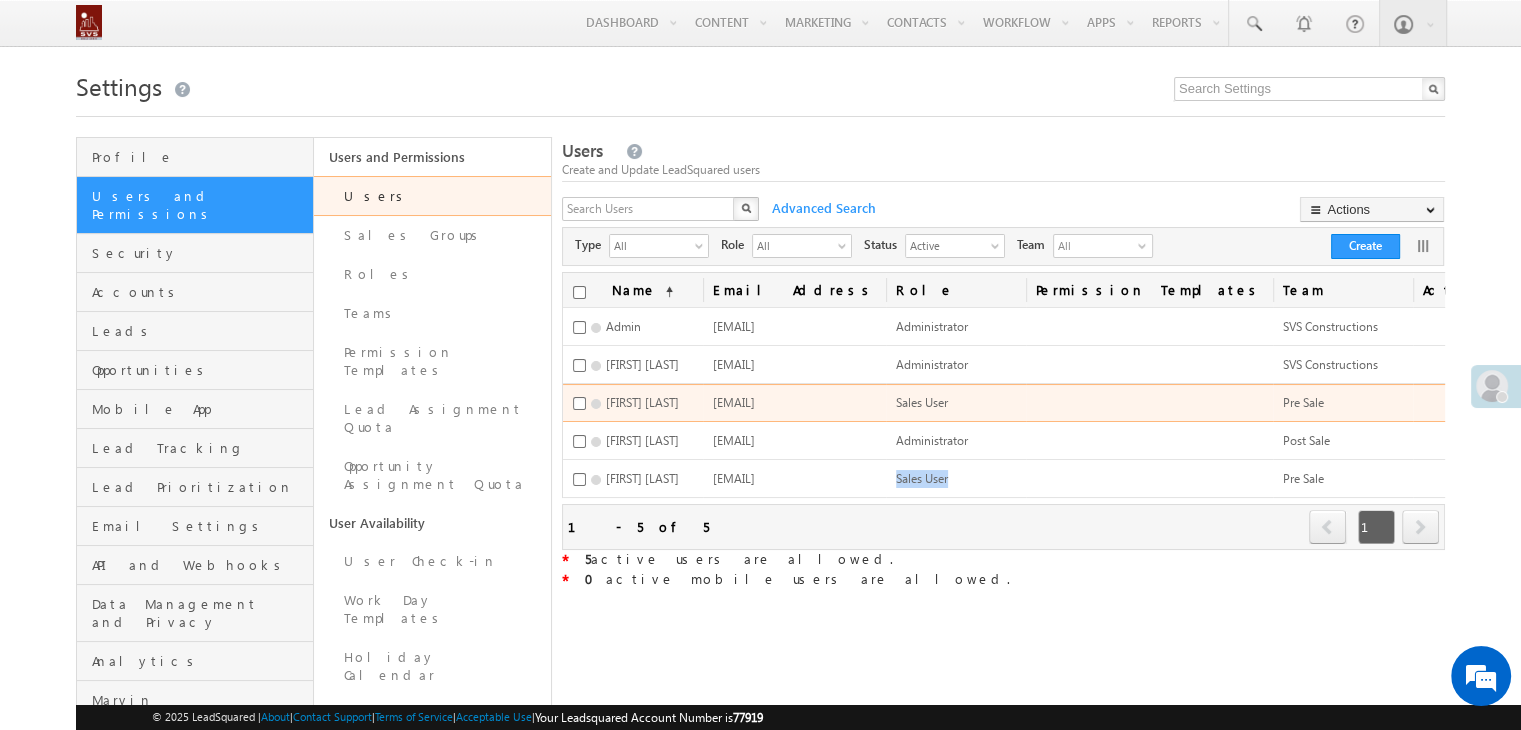 drag, startPoint x: 992, startPoint y: 395, endPoint x: 902, endPoint y: 401, distance: 90.199776 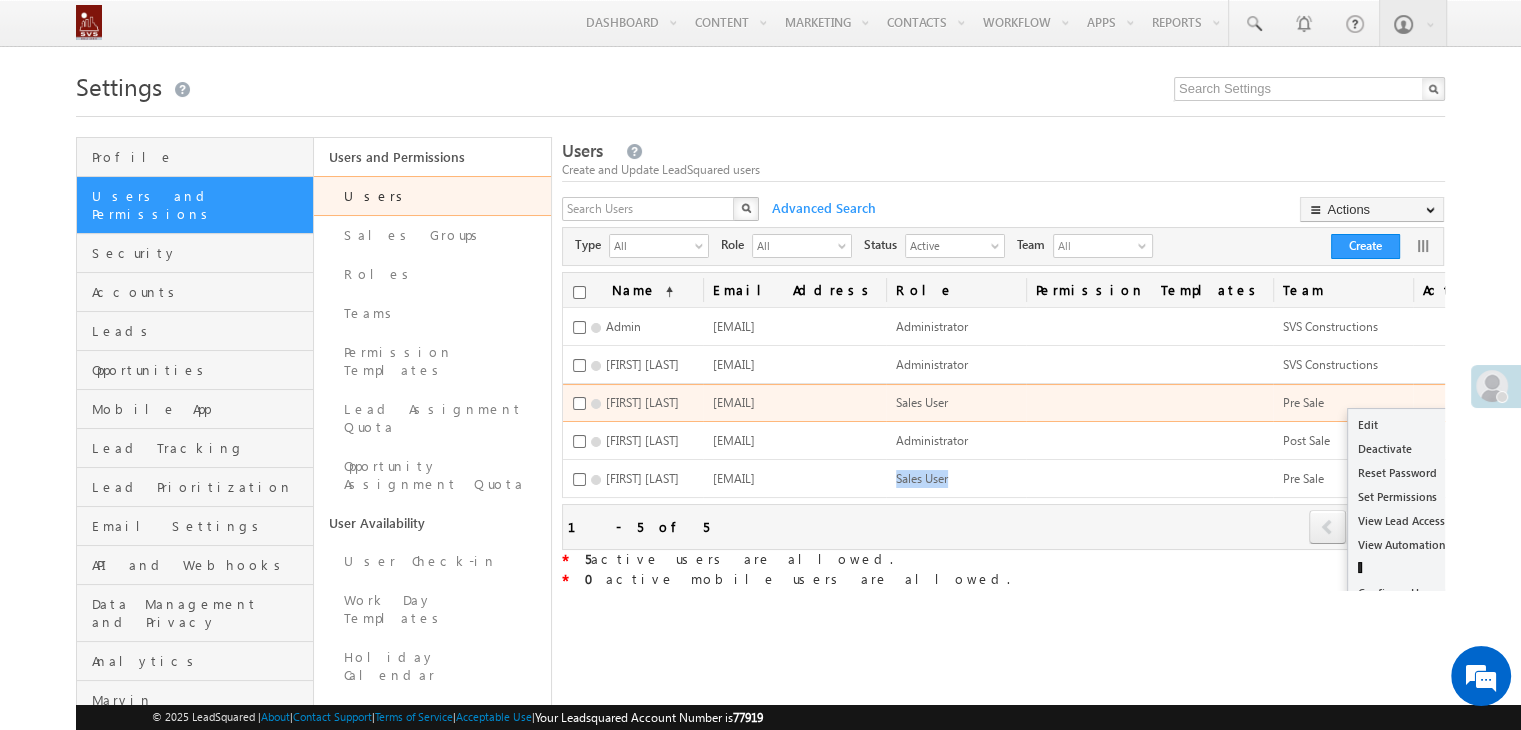 scroll, scrollTop: 0, scrollLeft: 0, axis: both 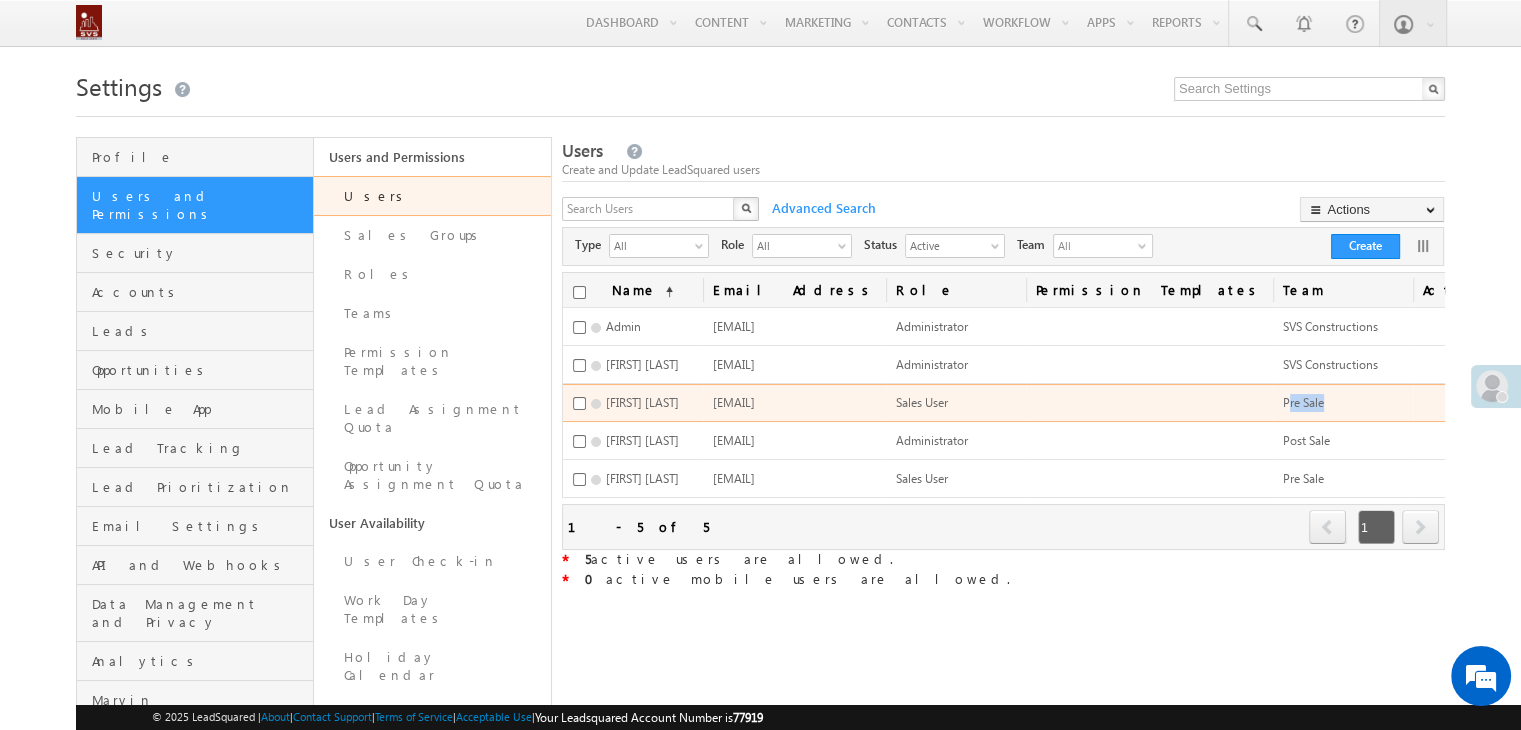 drag, startPoint x: 1236, startPoint y: 398, endPoint x: 1278, endPoint y: 394, distance: 42.190044 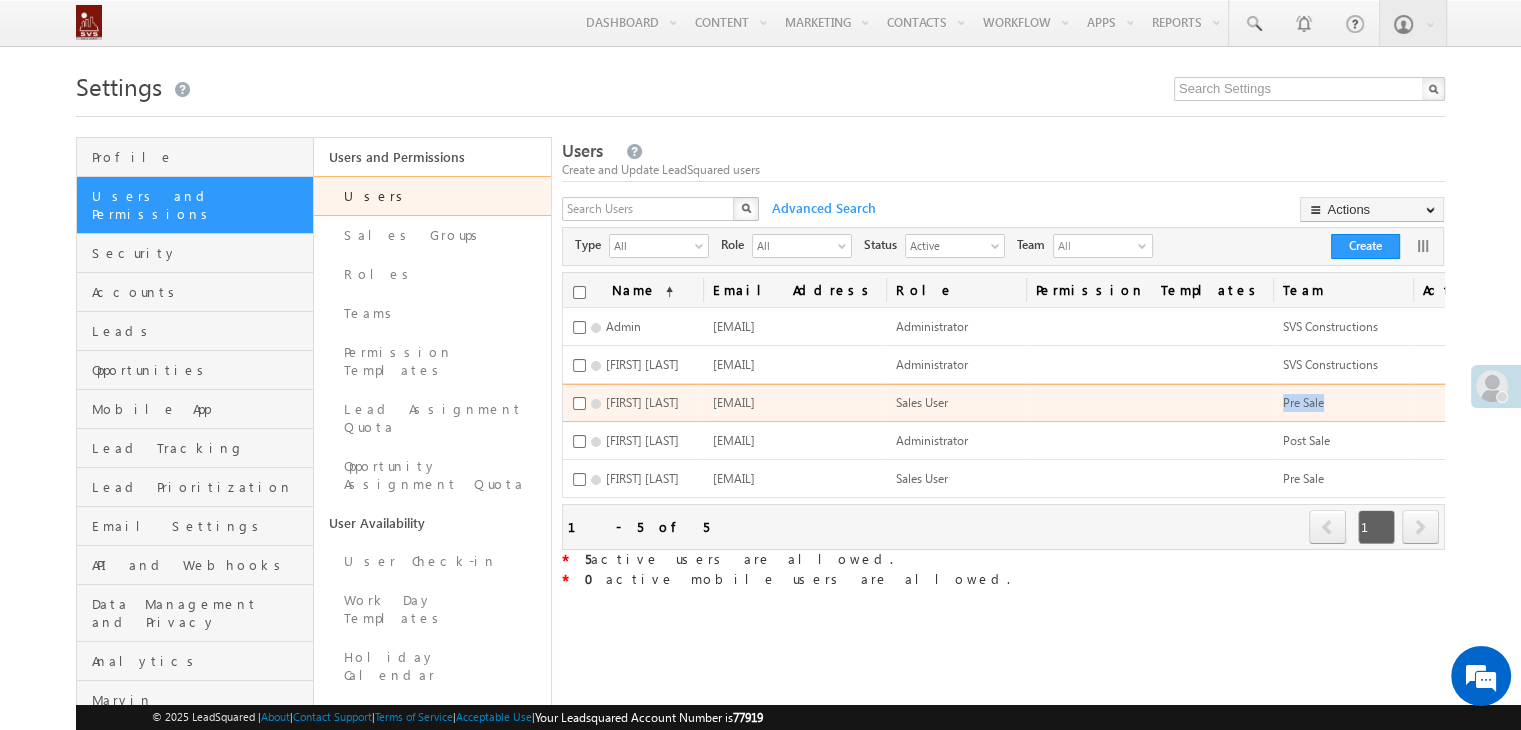 drag, startPoint x: 1215, startPoint y: 399, endPoint x: 1278, endPoint y: 395, distance: 63.126858 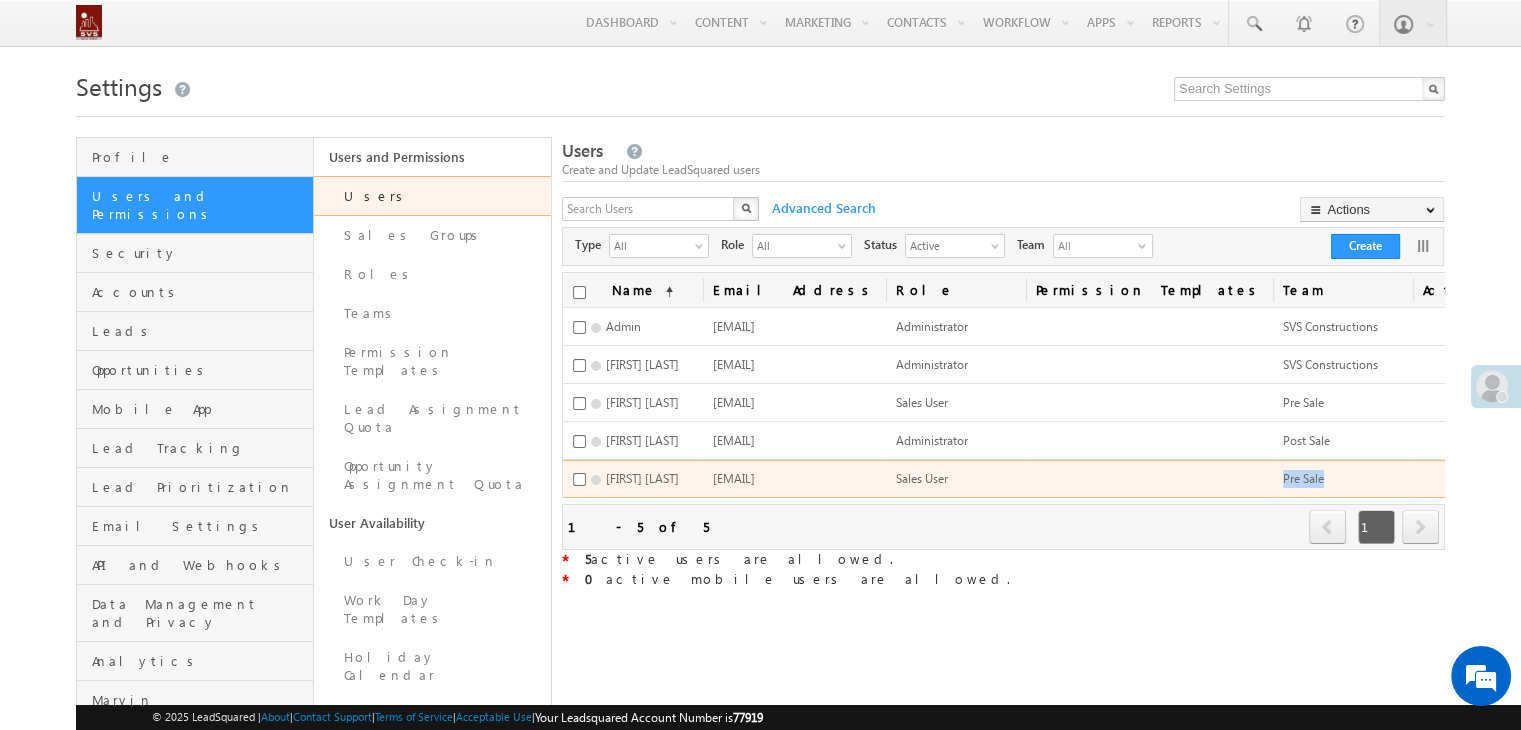 drag, startPoint x: 1227, startPoint y: 485, endPoint x: 1278, endPoint y: 472, distance: 52.63079 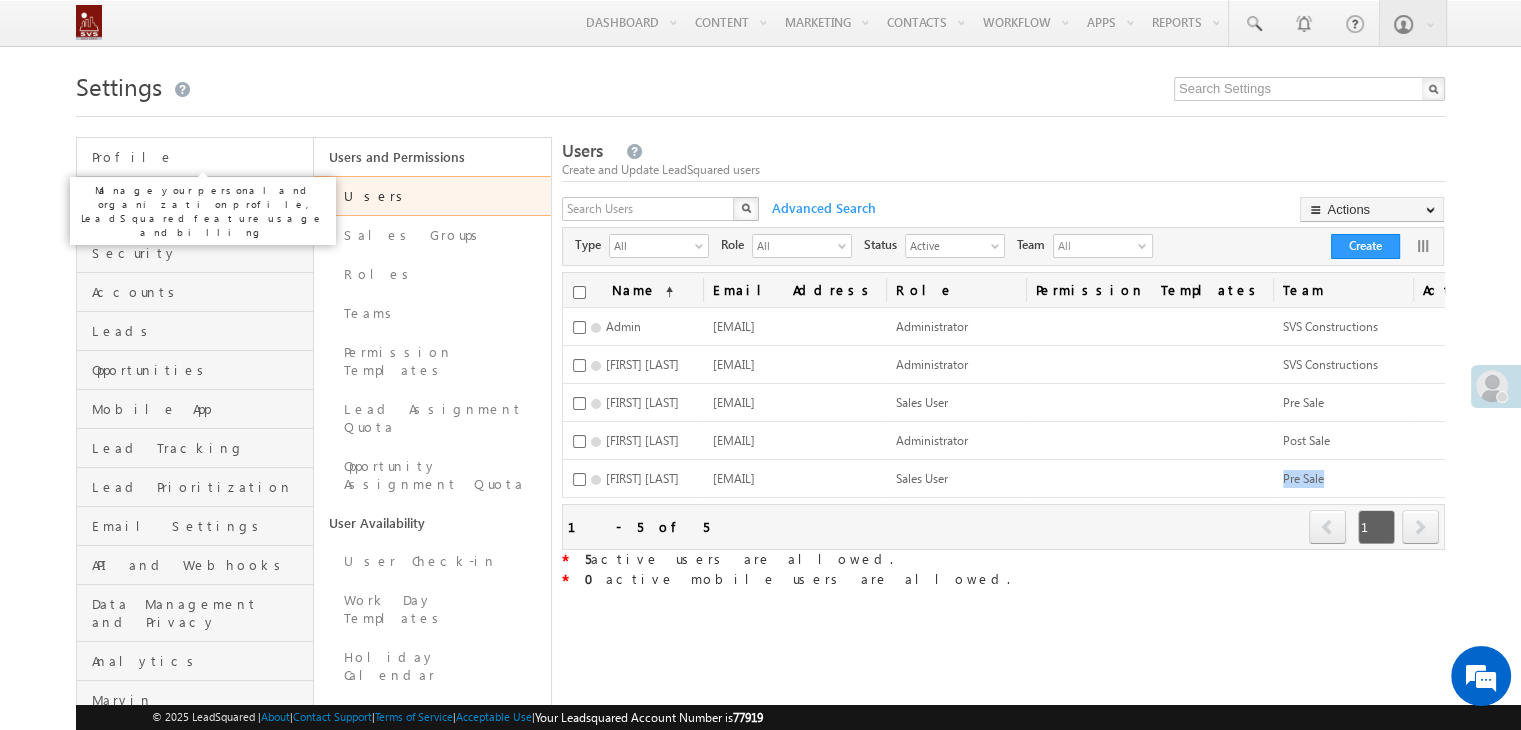 click on "Profile" at bounding box center [200, 157] 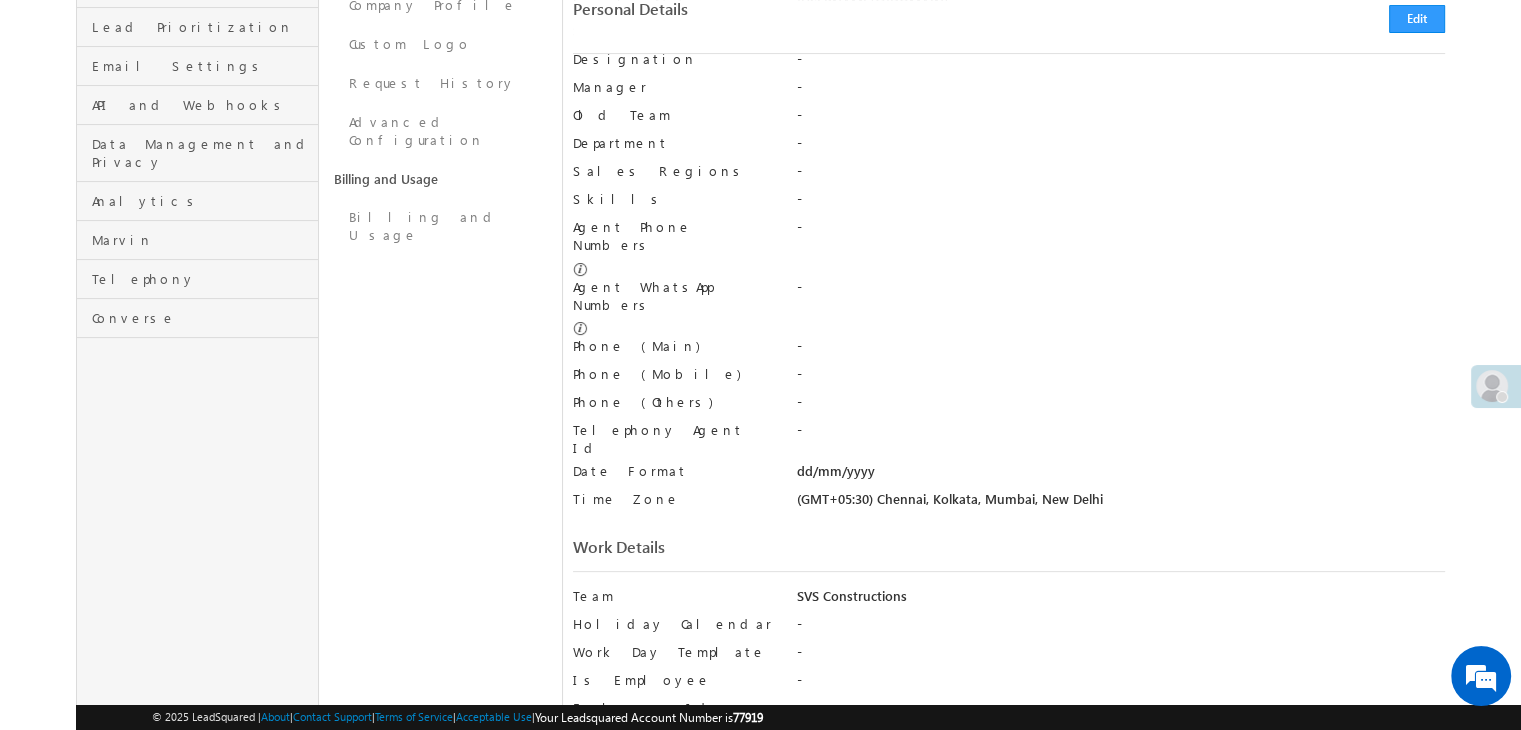 scroll, scrollTop: 200, scrollLeft: 0, axis: vertical 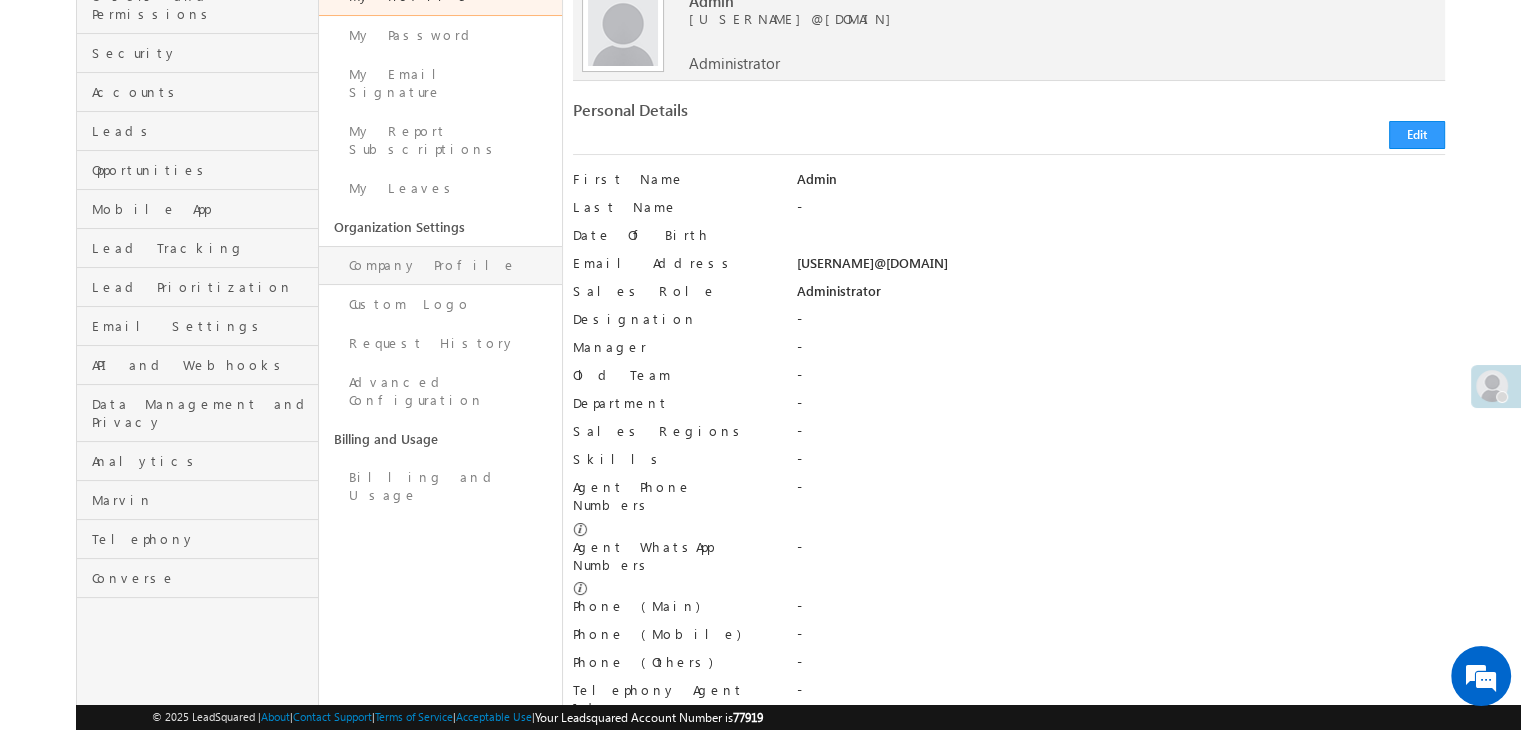click on "Company Profile" at bounding box center [440, 265] 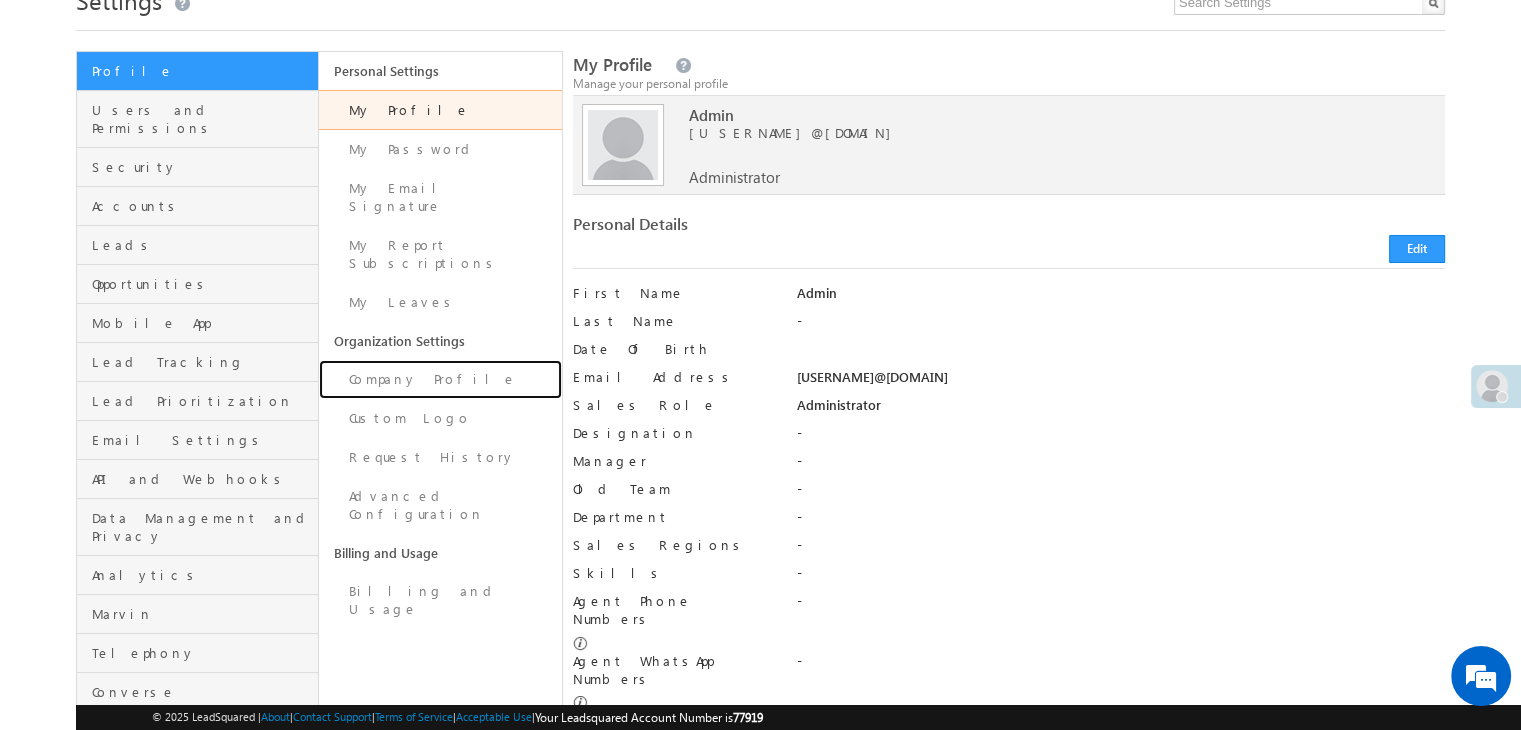 scroll, scrollTop: 0, scrollLeft: 0, axis: both 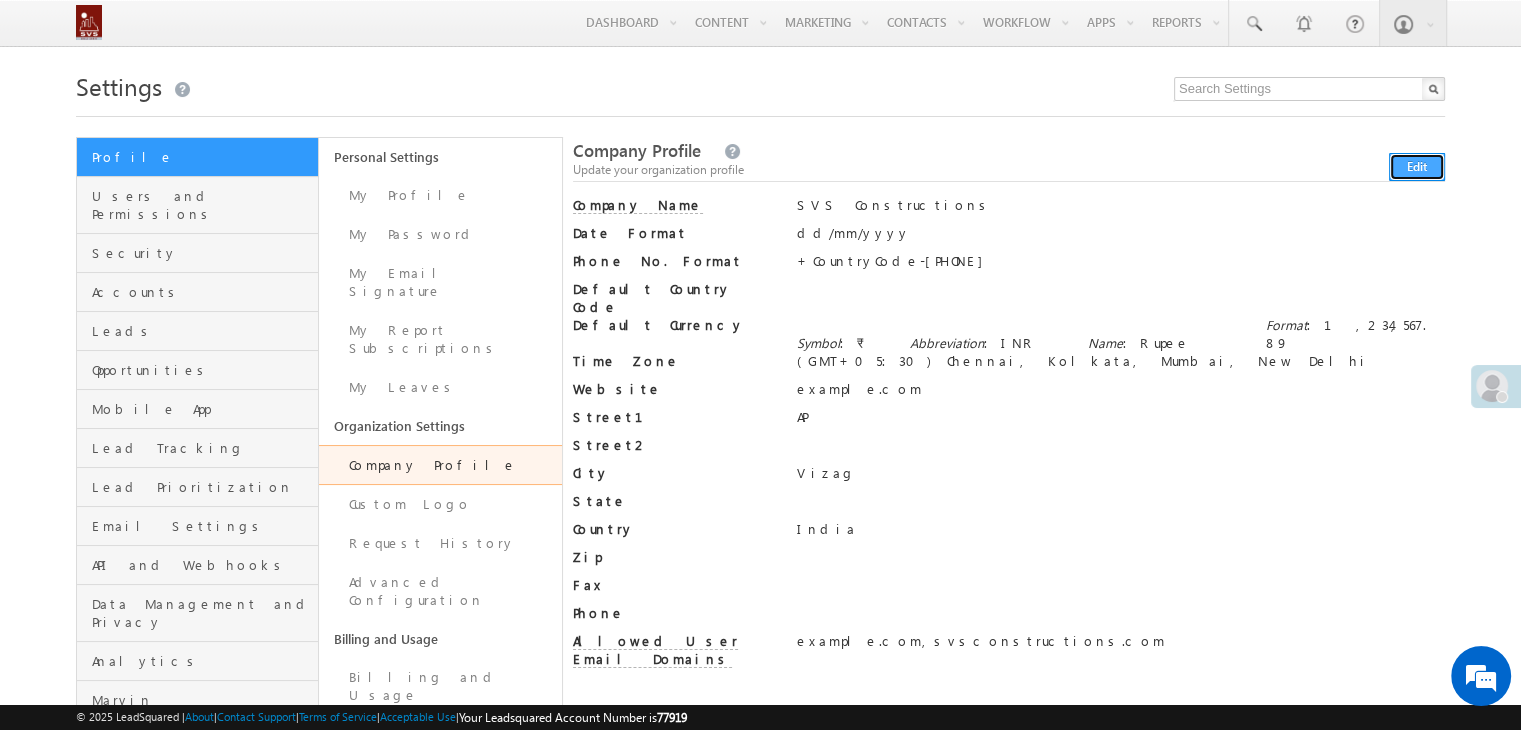 click on "Edit" at bounding box center (1417, 167) 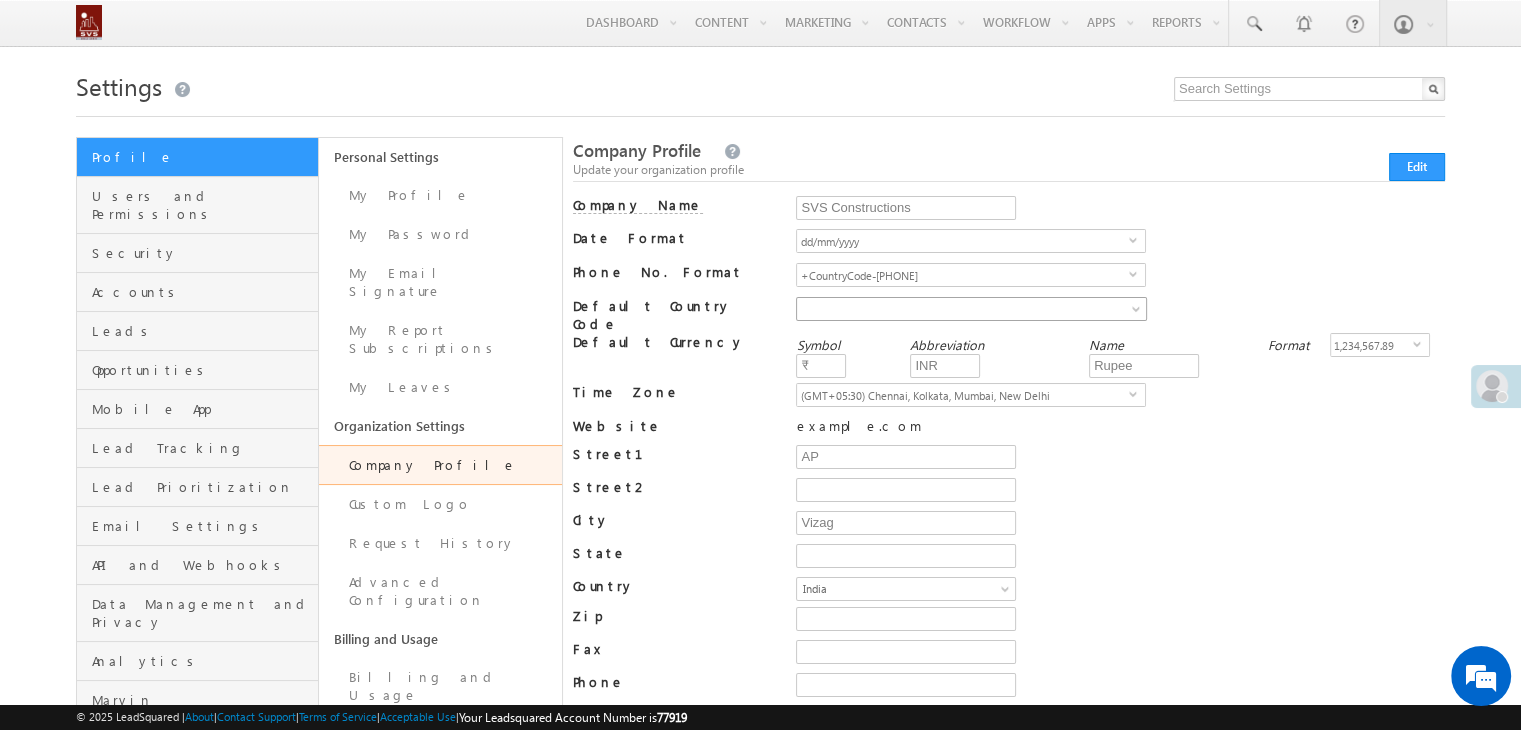 click at bounding box center [950, 309] 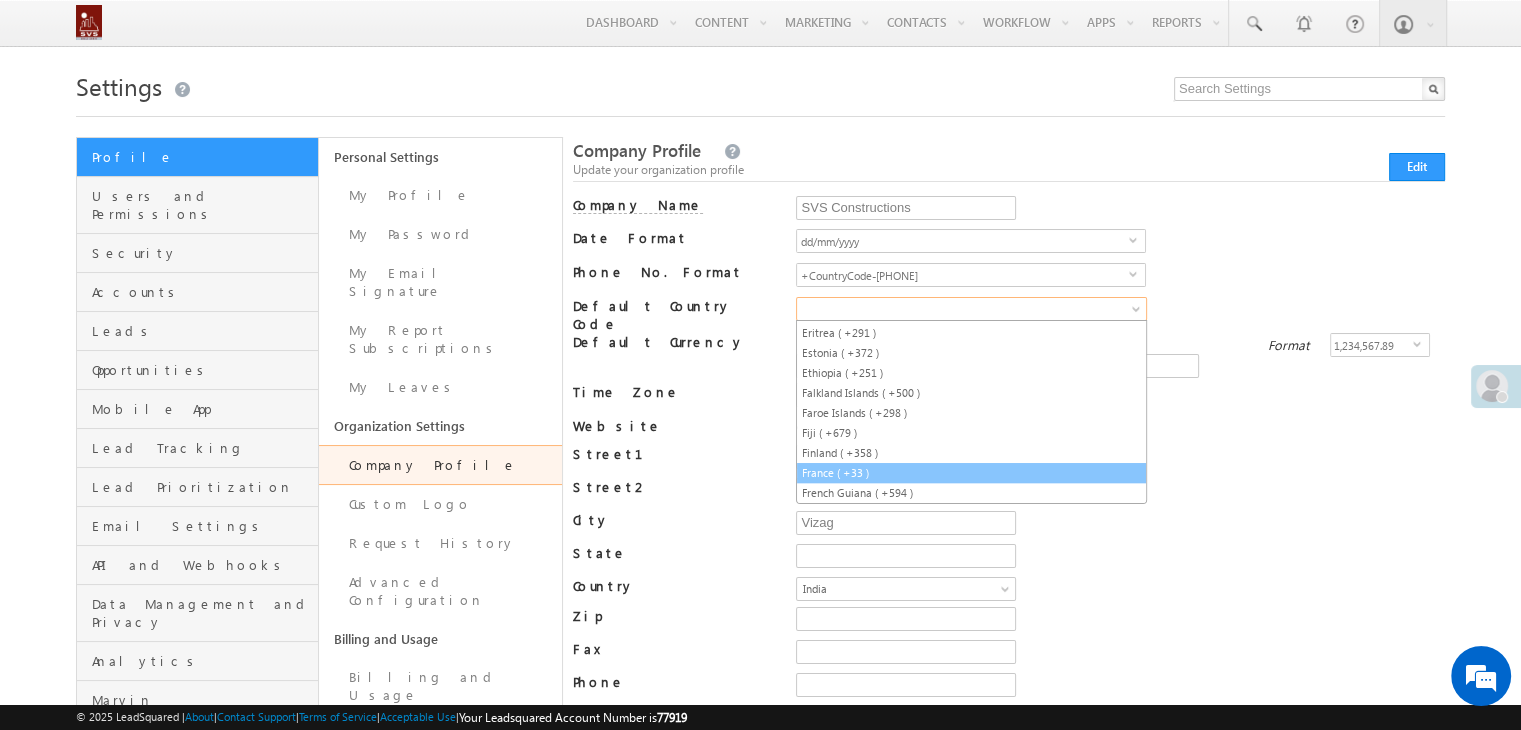 scroll, scrollTop: 1300, scrollLeft: 0, axis: vertical 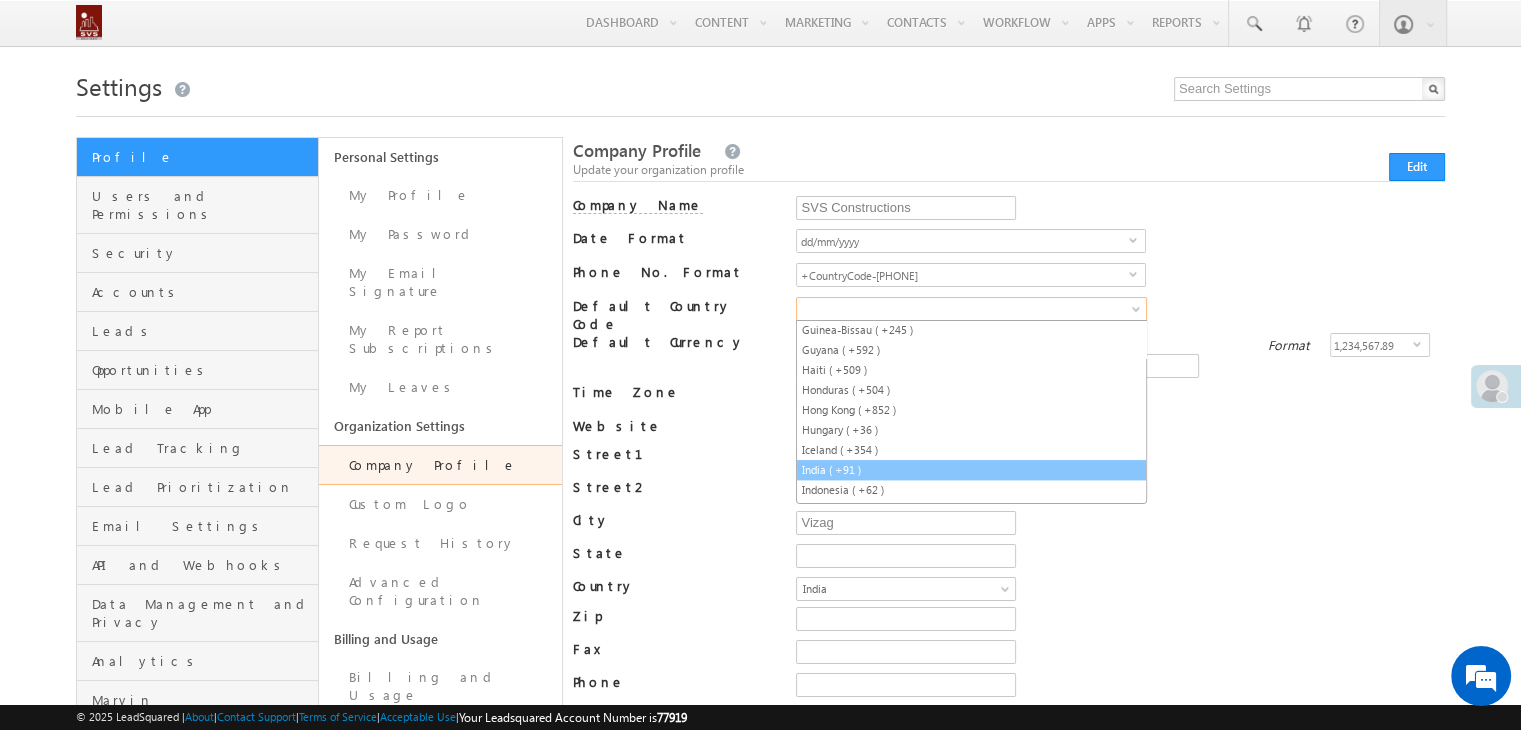 click on "India ( +91 )" at bounding box center (971, 470) 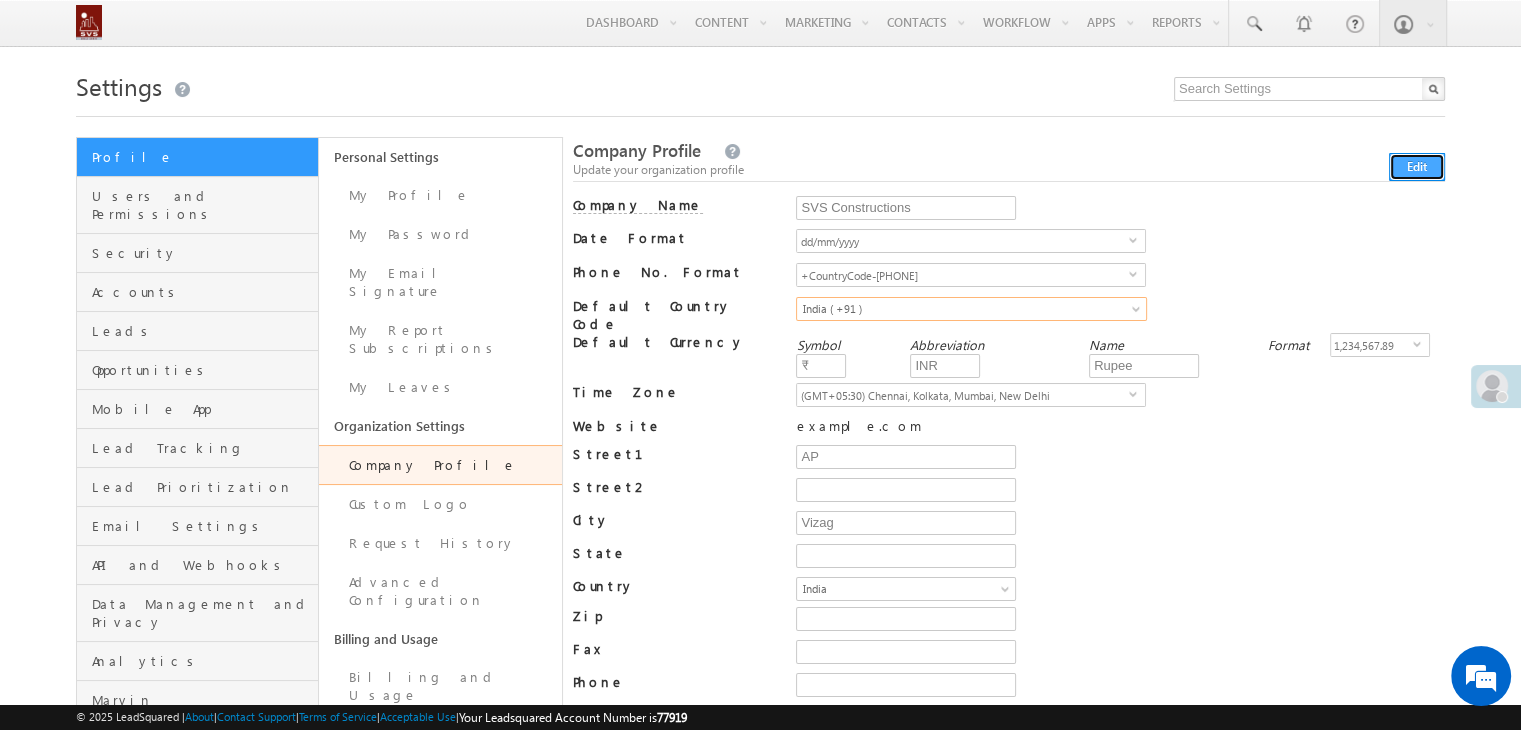 click on "Edit" at bounding box center [1417, 167] 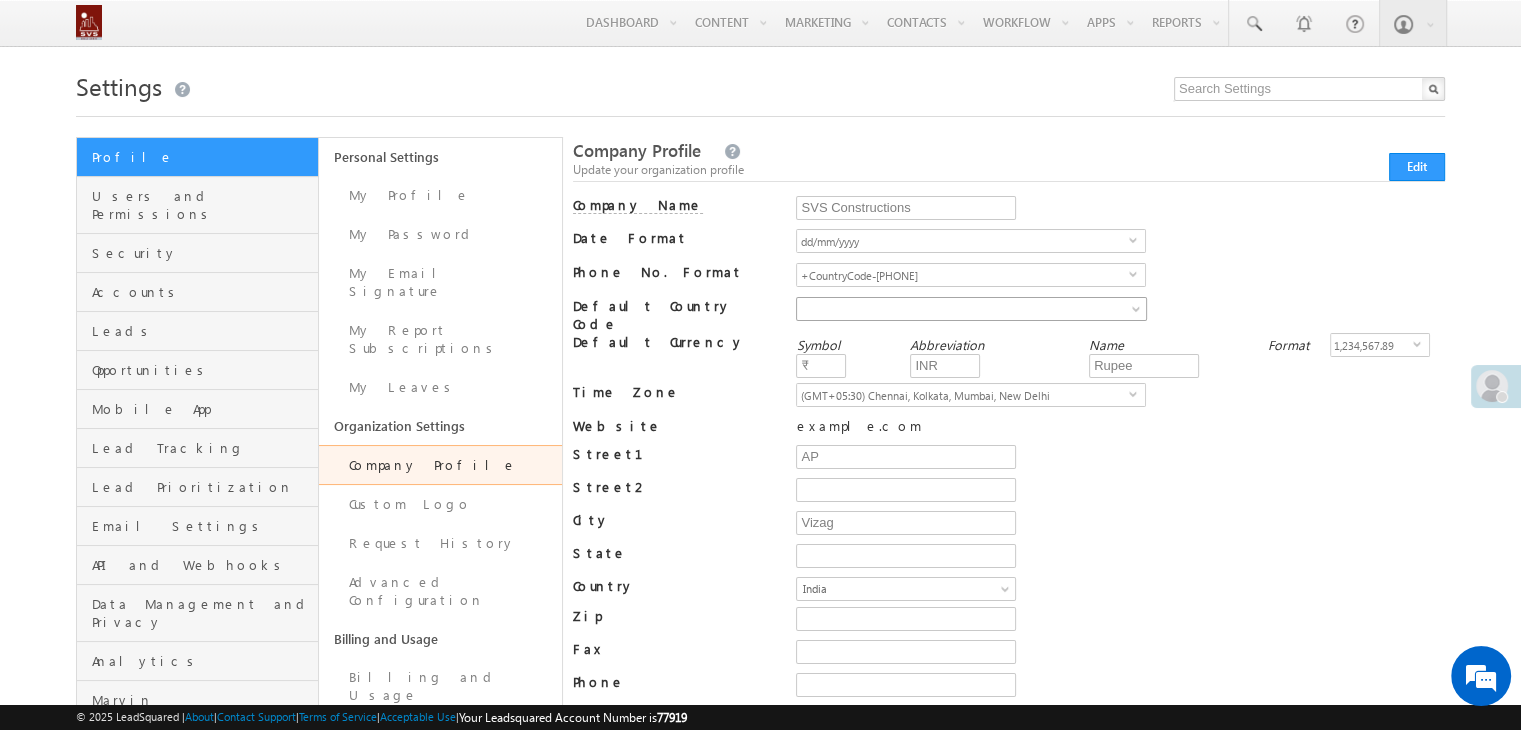 click at bounding box center [950, 309] 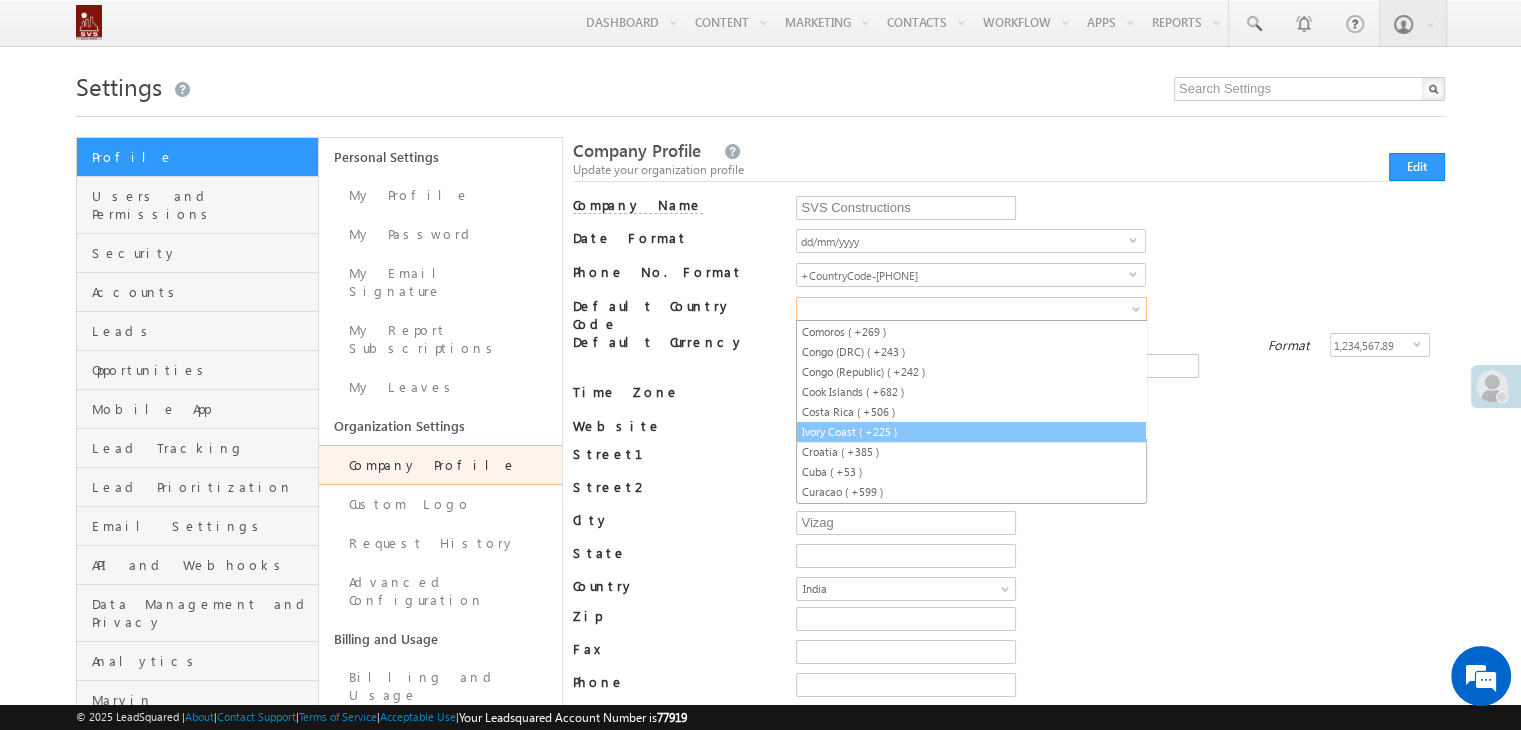 scroll, scrollTop: 1780, scrollLeft: 0, axis: vertical 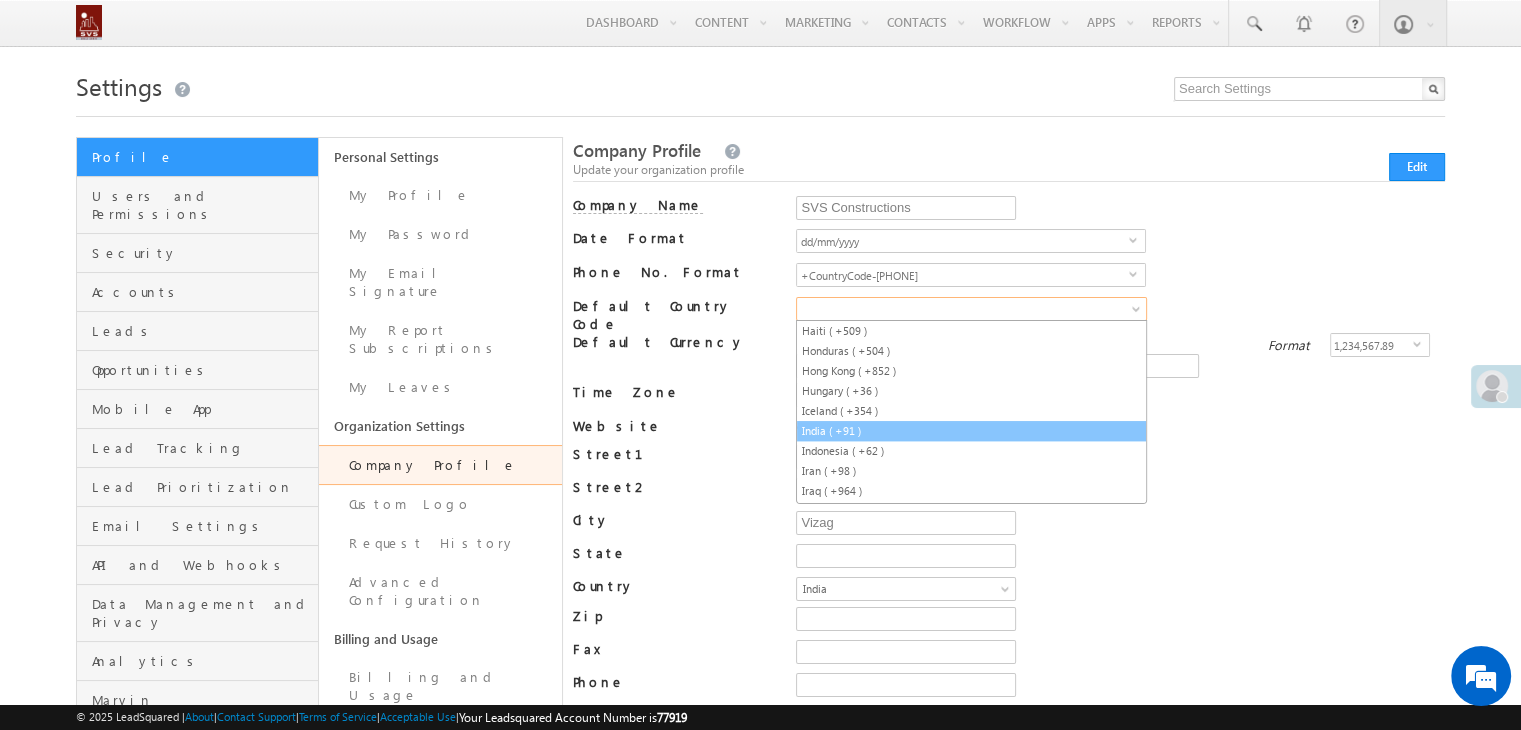 click on "India ( +91 )" at bounding box center (971, 431) 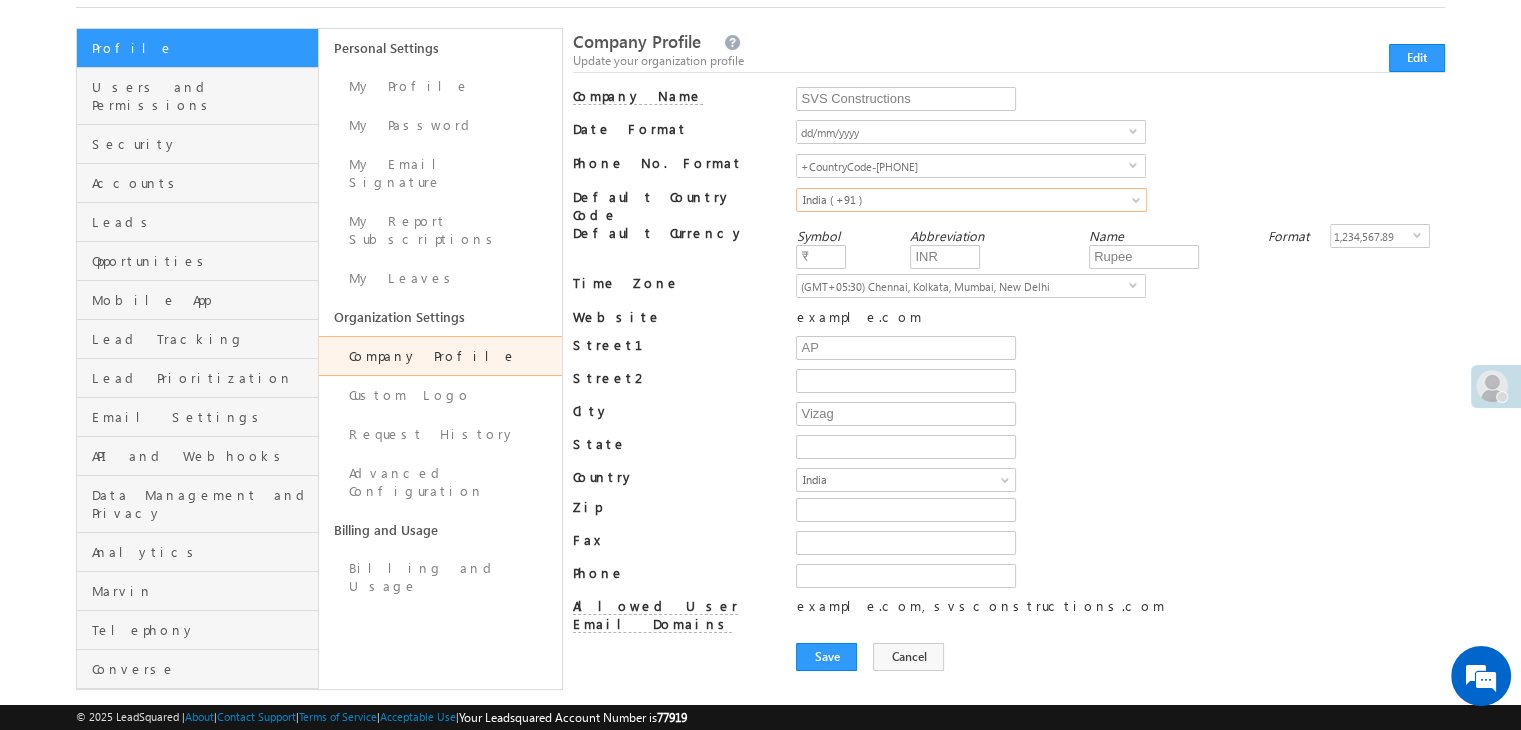 scroll, scrollTop: 111, scrollLeft: 0, axis: vertical 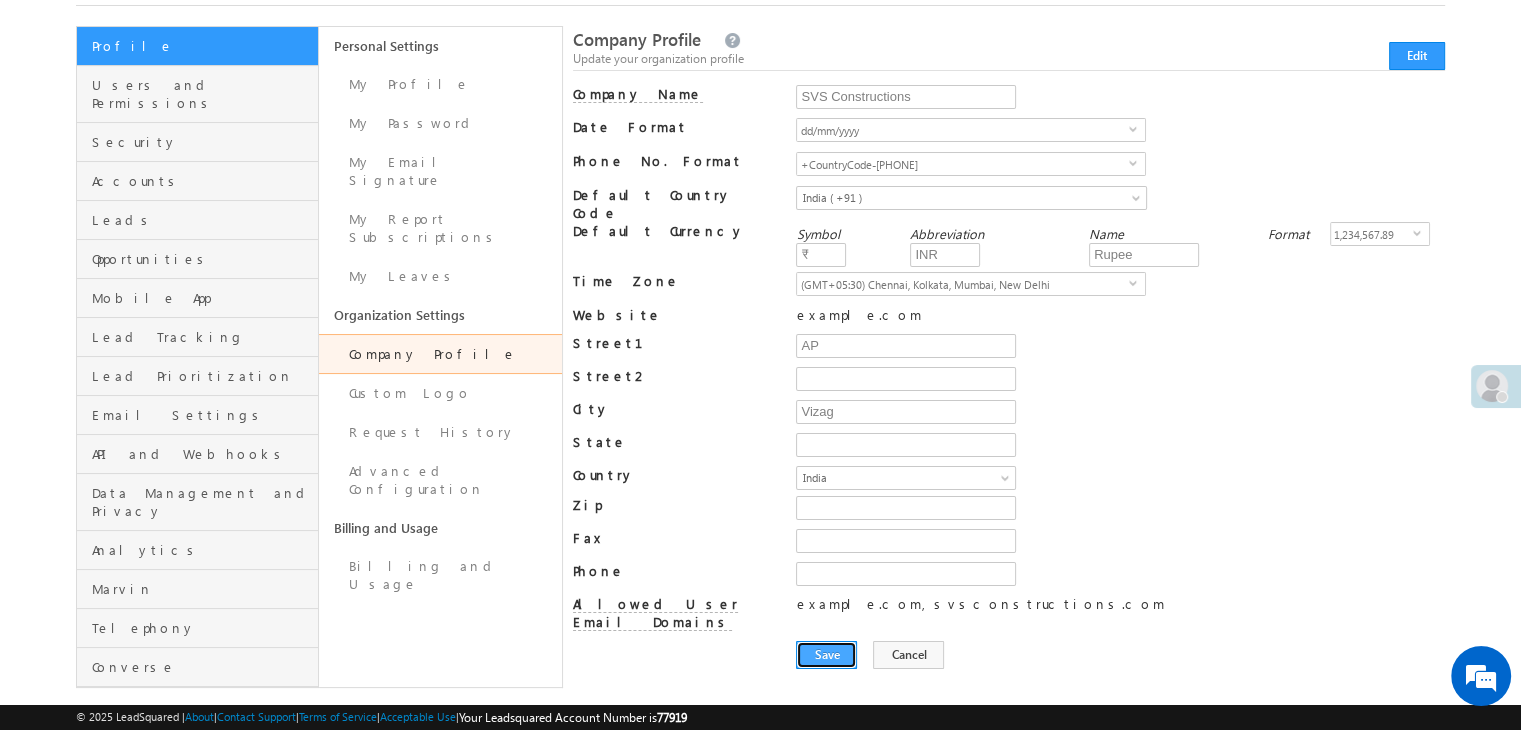 click on "Save" at bounding box center [826, 655] 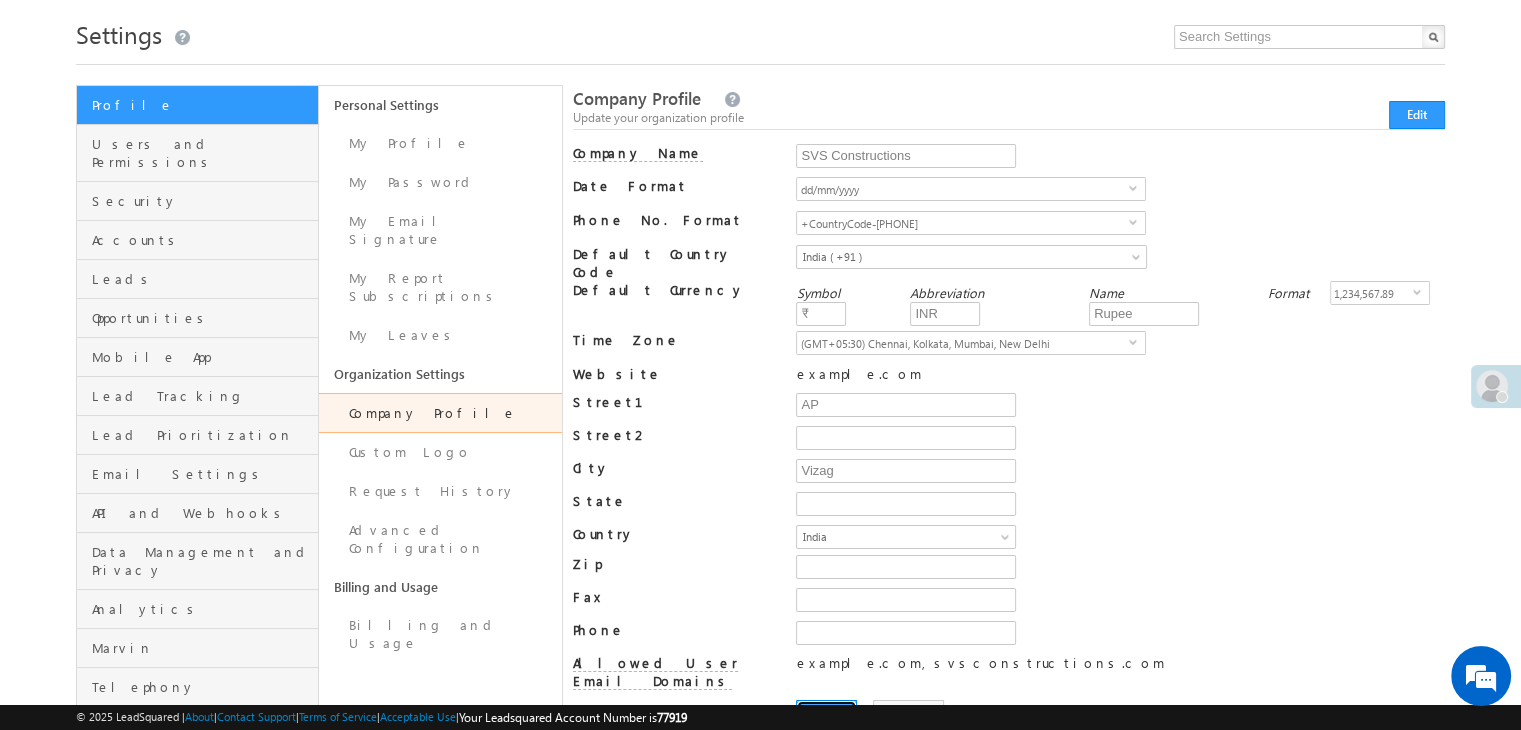 scroll, scrollTop: 0, scrollLeft: 0, axis: both 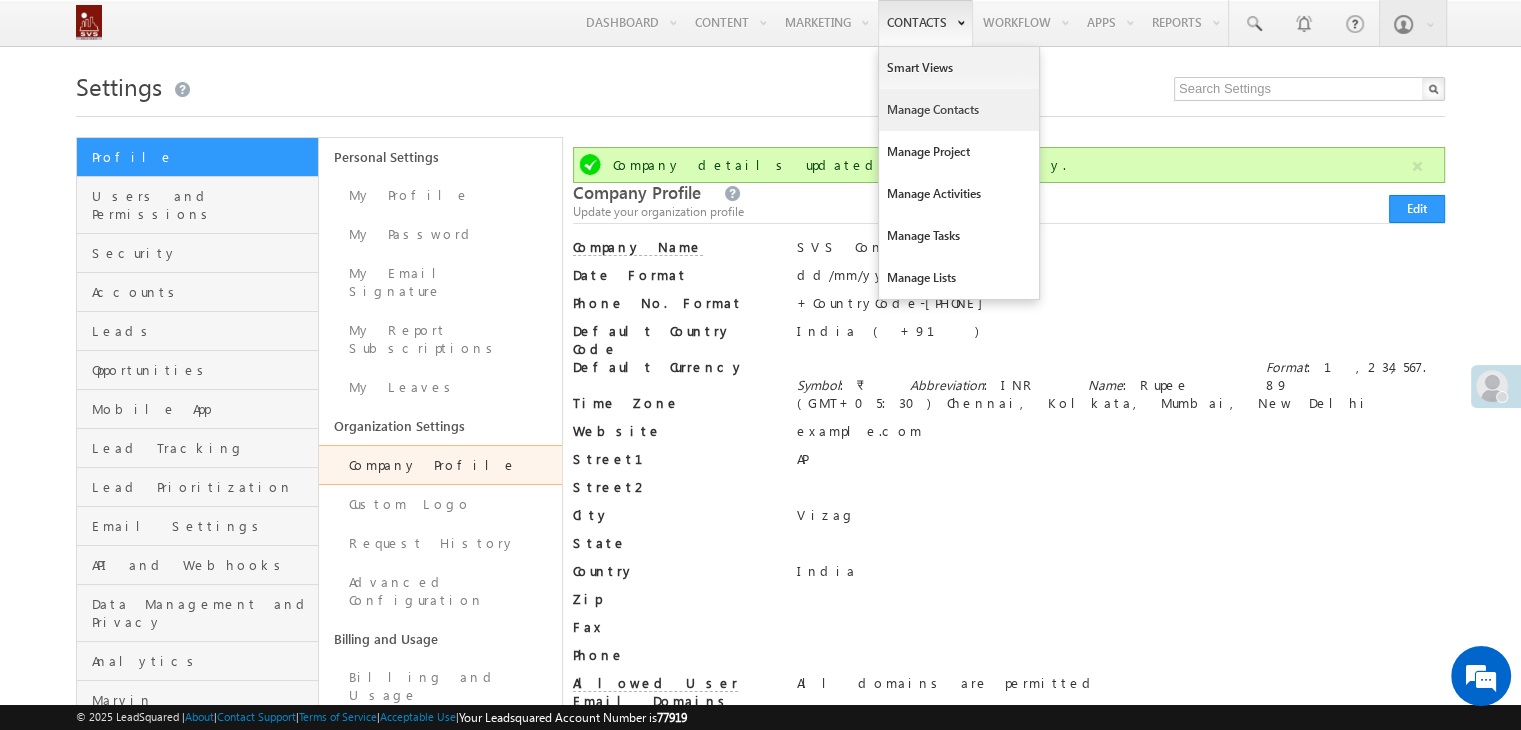 click on "Manage Contacts" at bounding box center (959, 110) 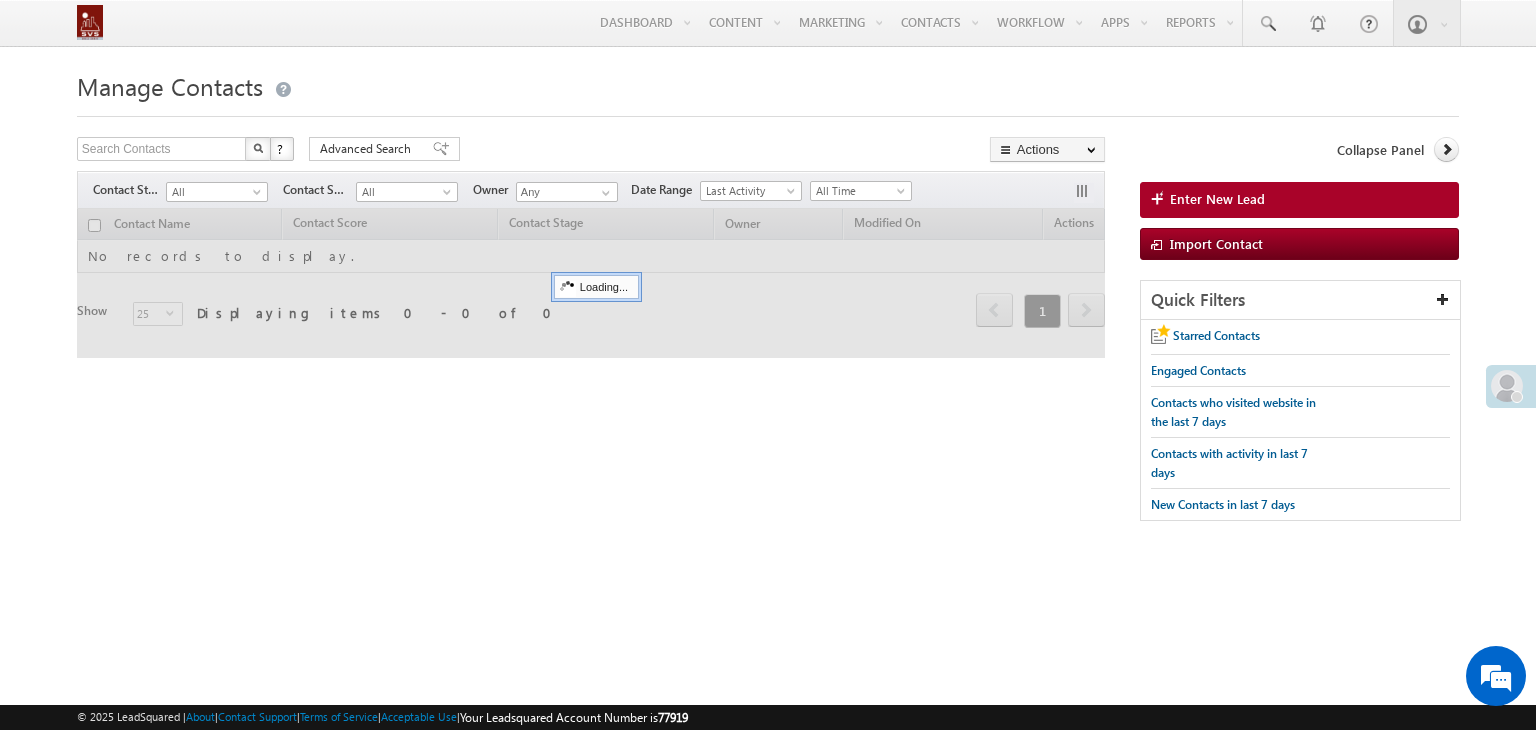 scroll, scrollTop: 0, scrollLeft: 0, axis: both 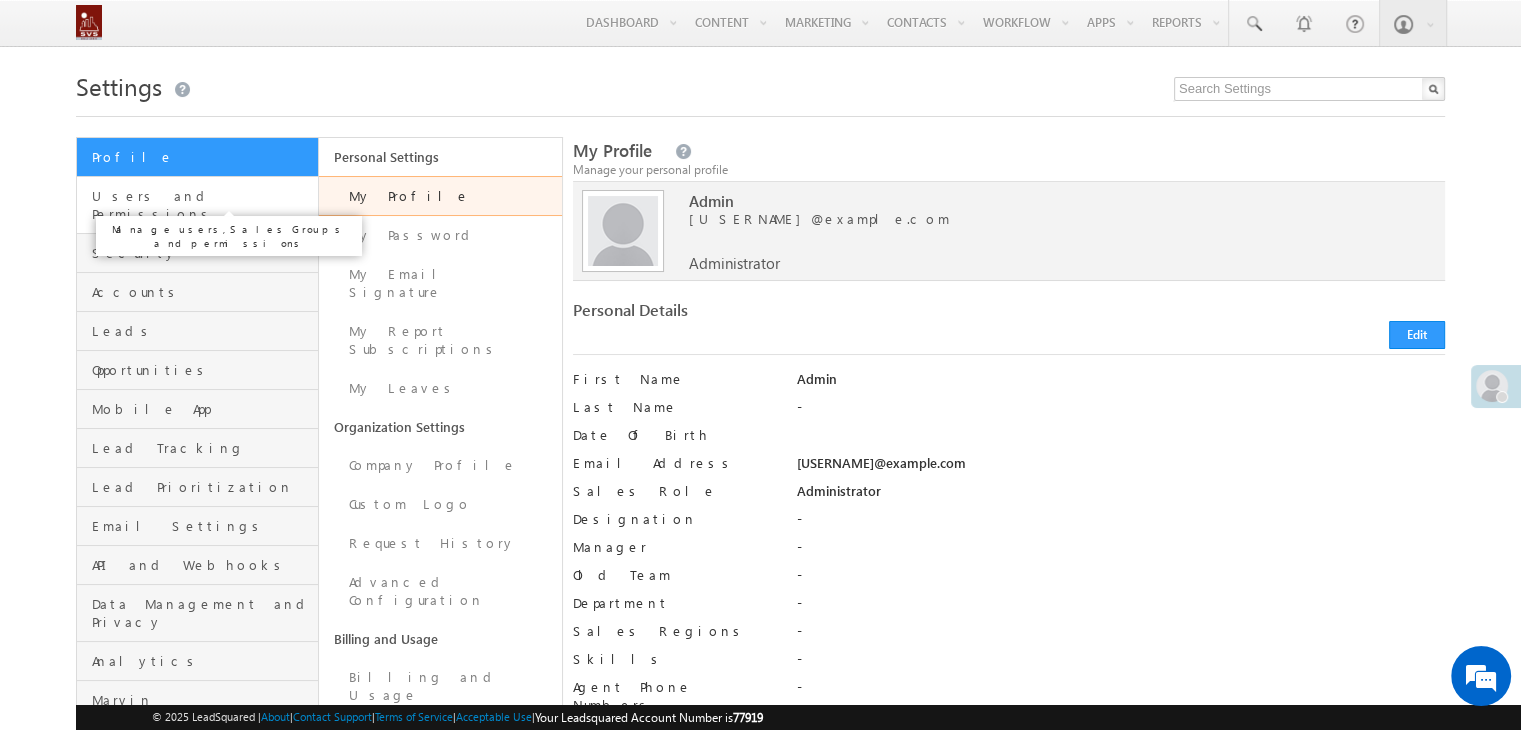 click on "Users and Permissions" at bounding box center (202, 205) 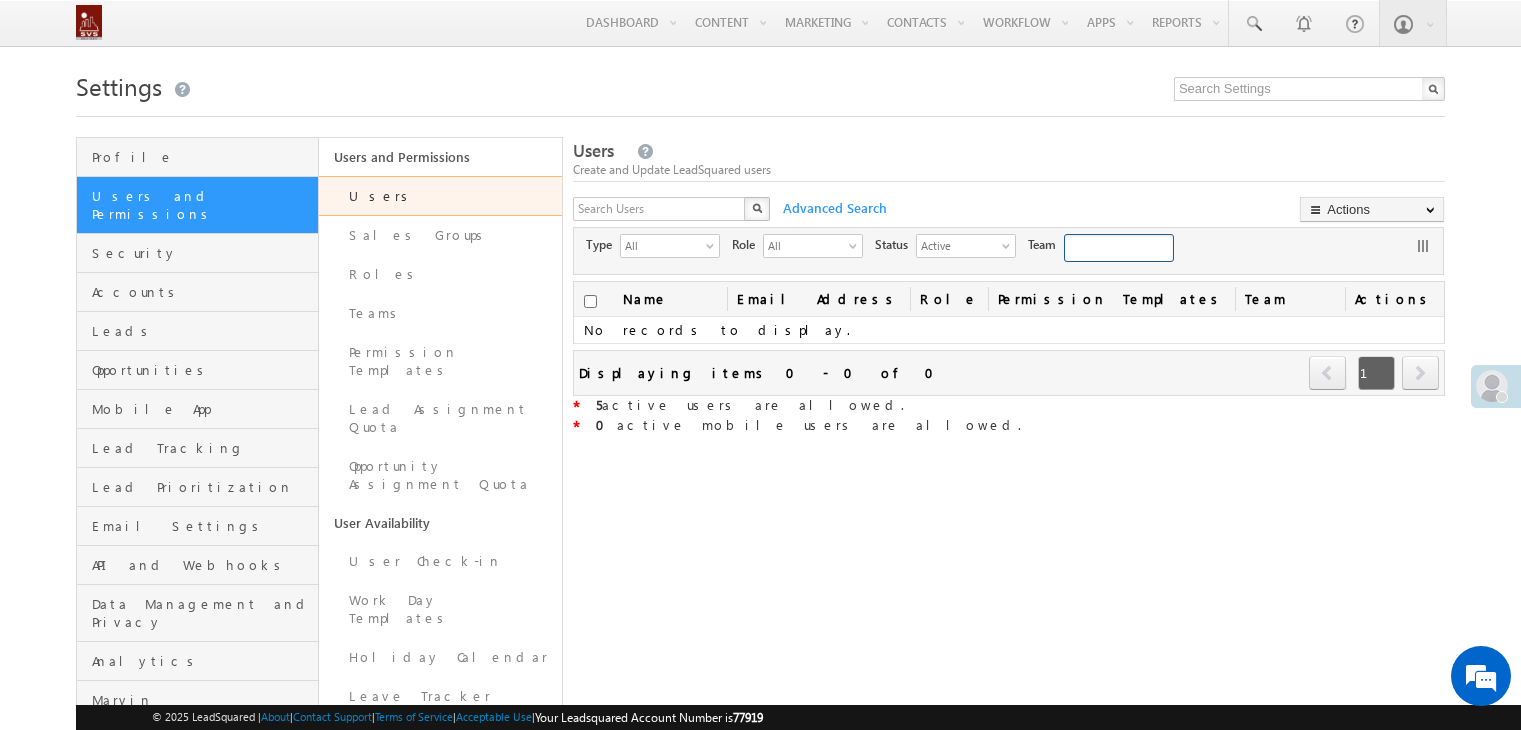 scroll, scrollTop: 0, scrollLeft: 0, axis: both 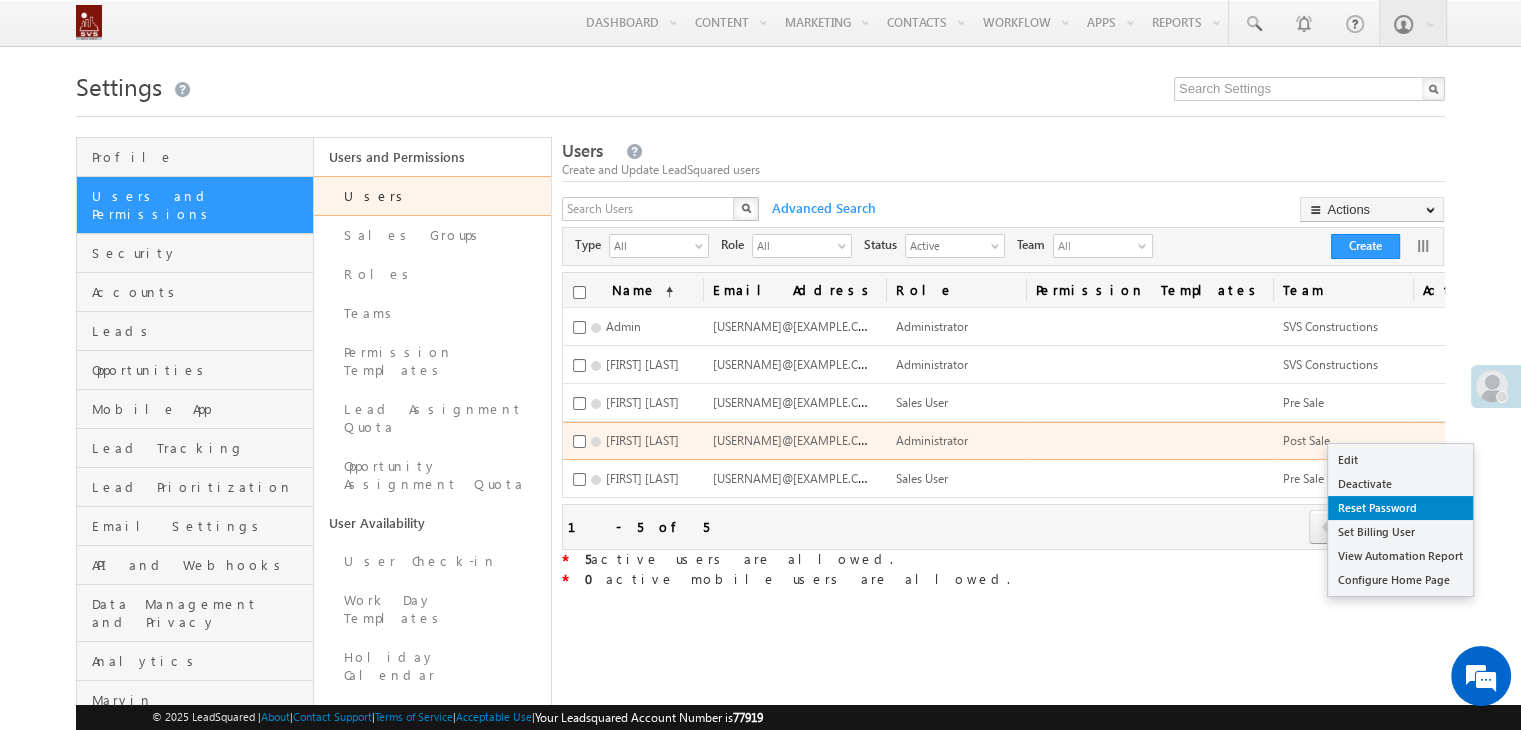click on "Reset Password" at bounding box center (1400, 508) 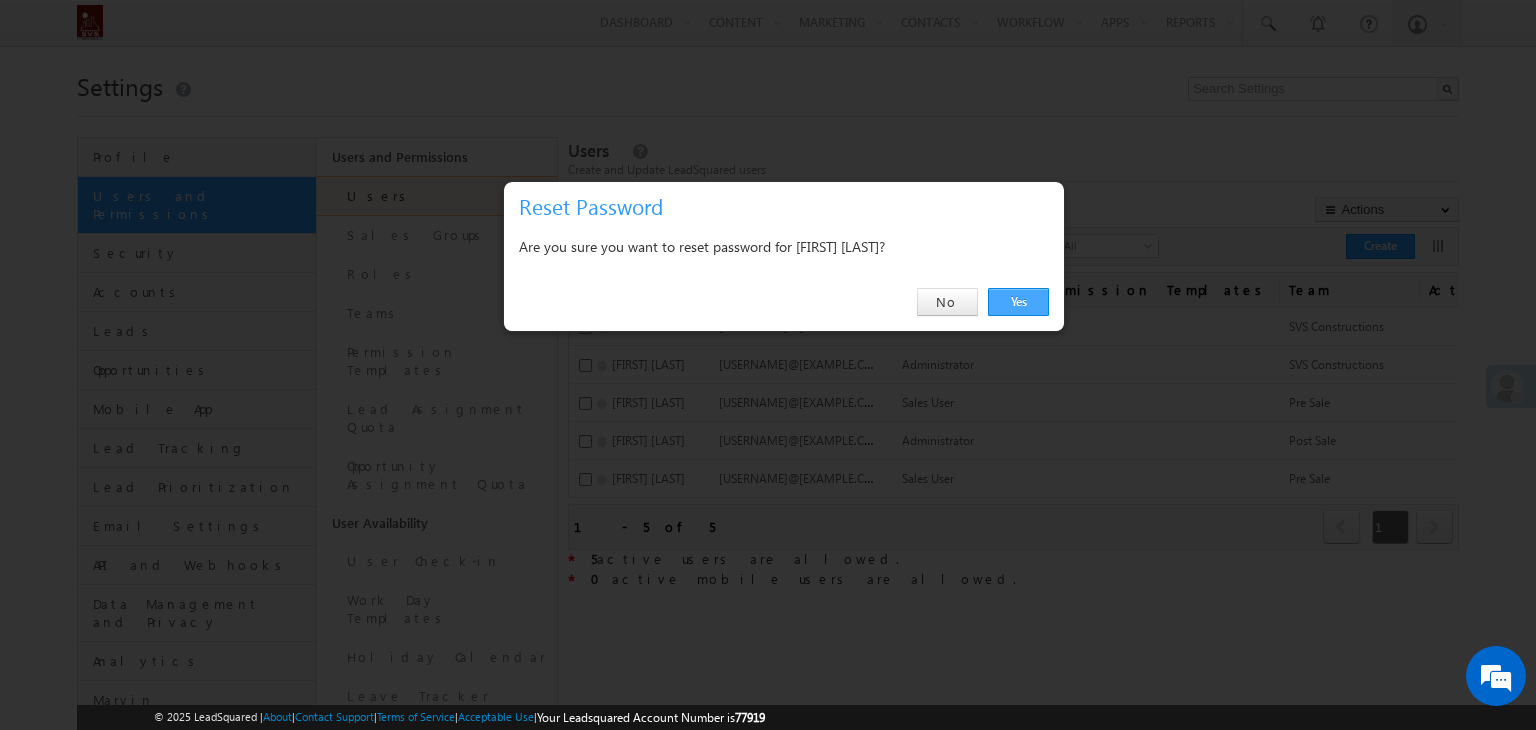 click on "Yes" at bounding box center (1018, 302) 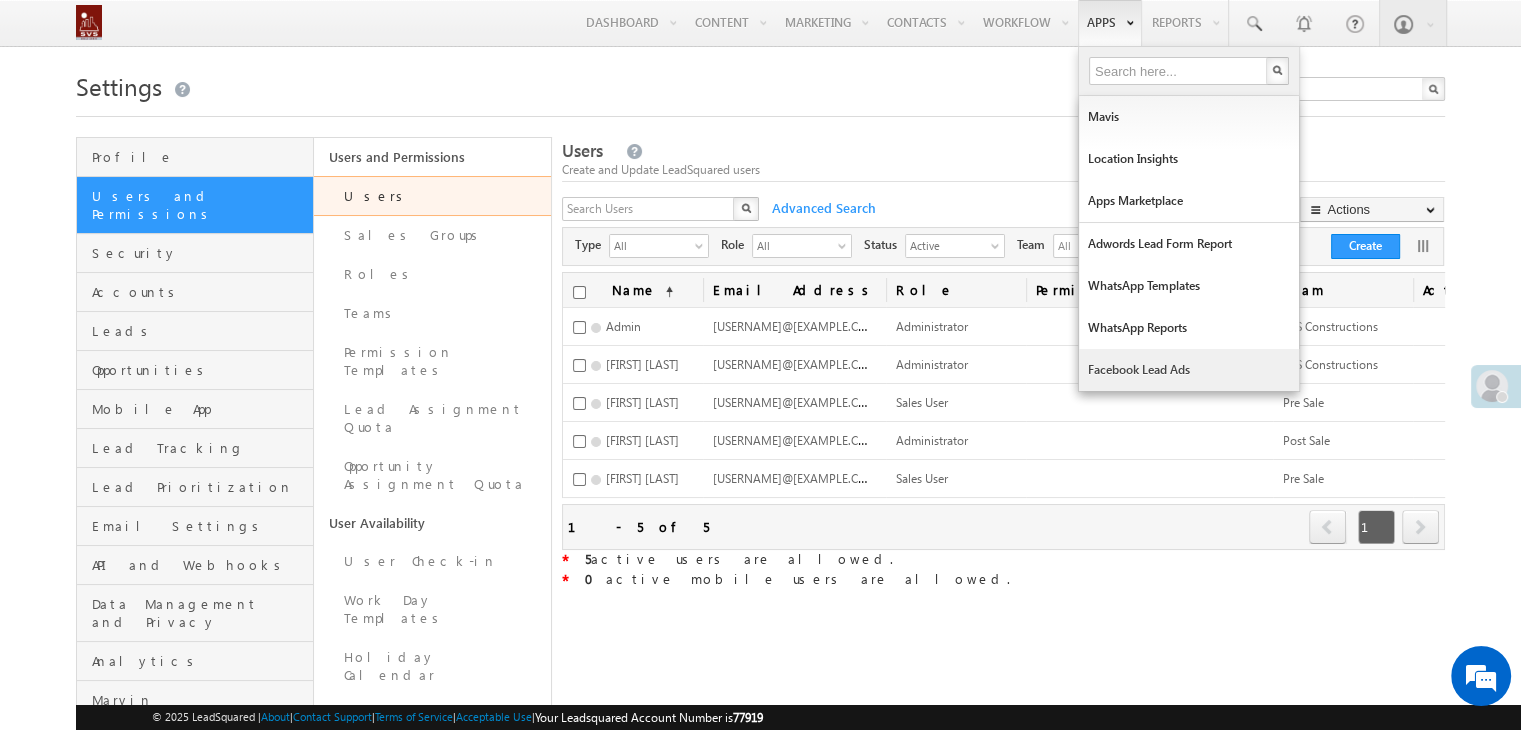 click on "Facebook Lead Ads" at bounding box center (1189, 370) 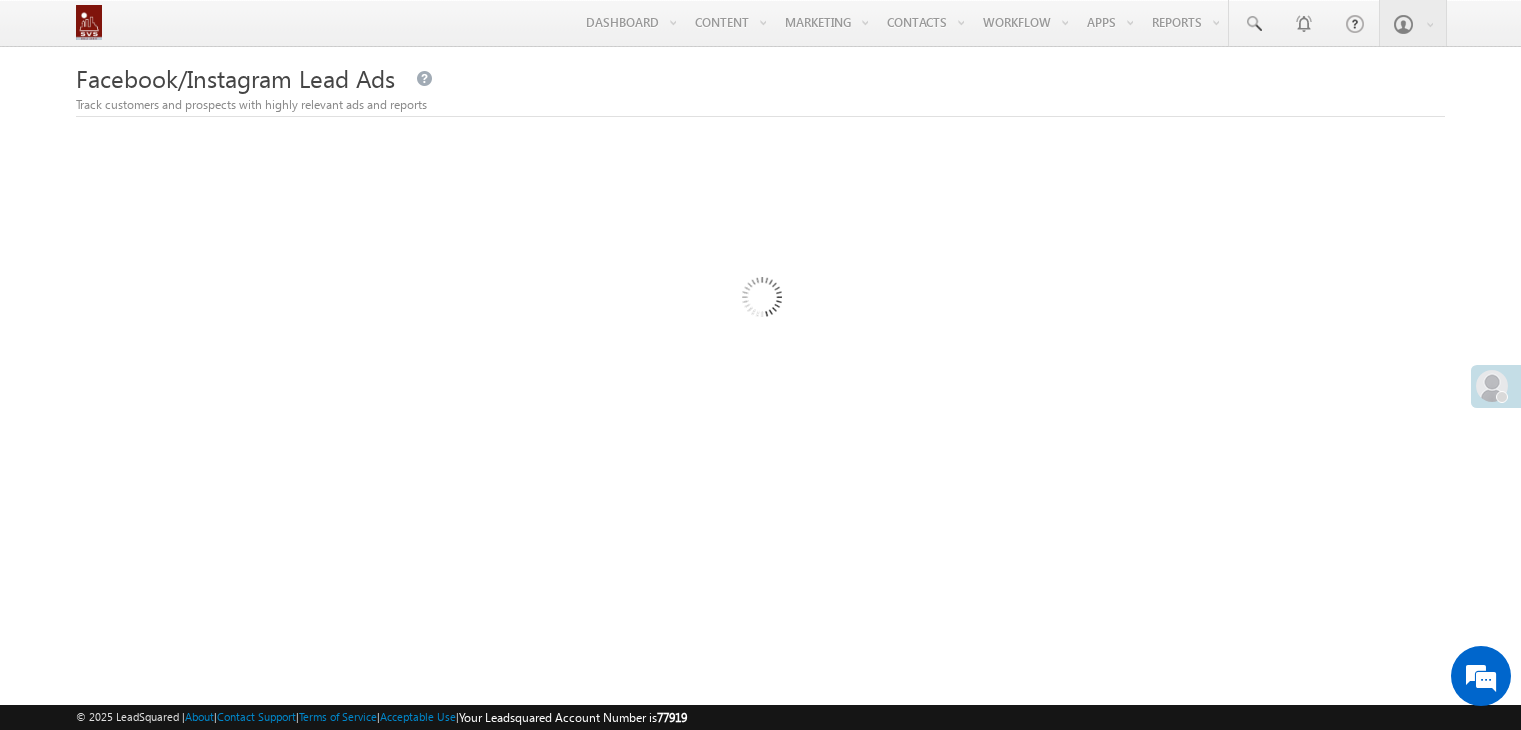 scroll, scrollTop: 0, scrollLeft: 0, axis: both 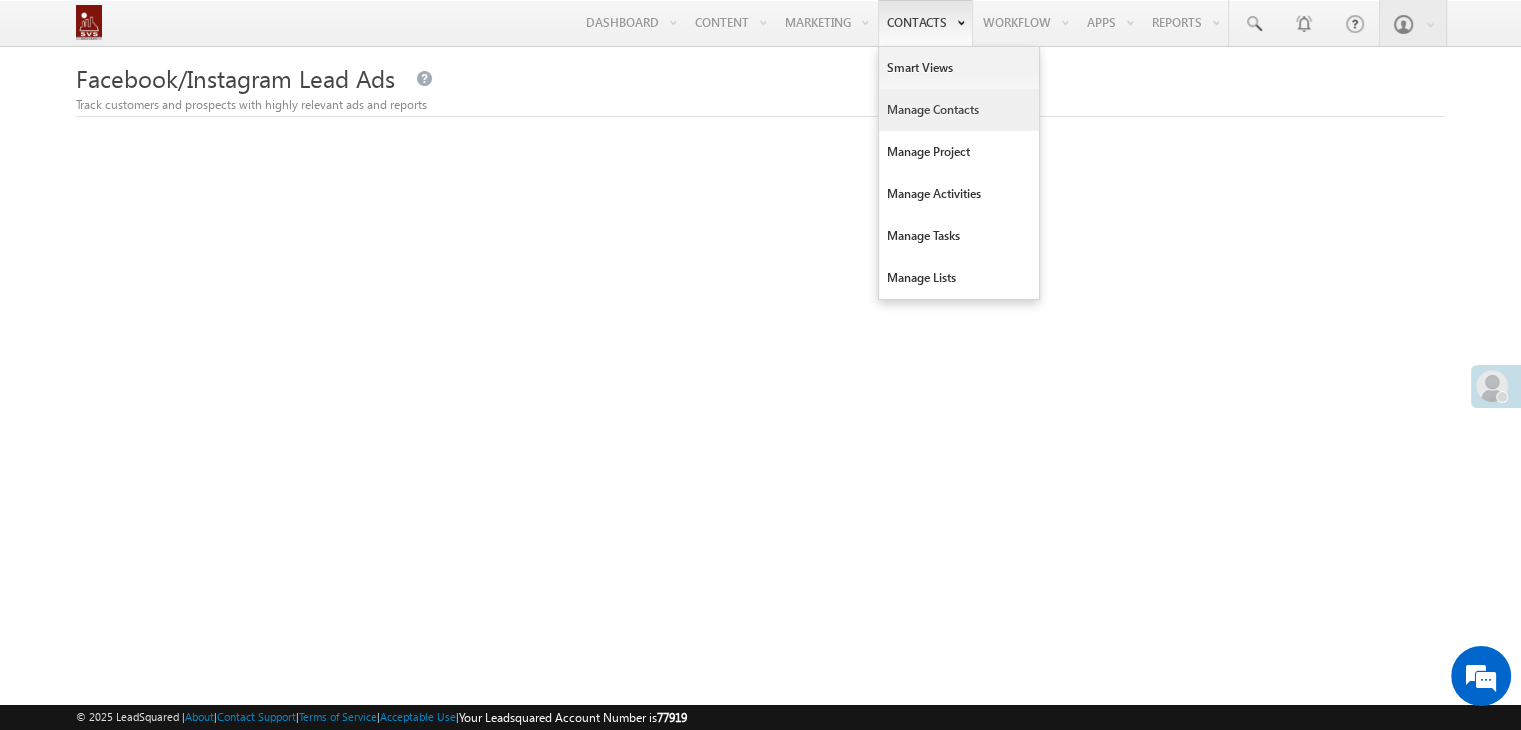 click on "Manage Contacts" at bounding box center (959, 110) 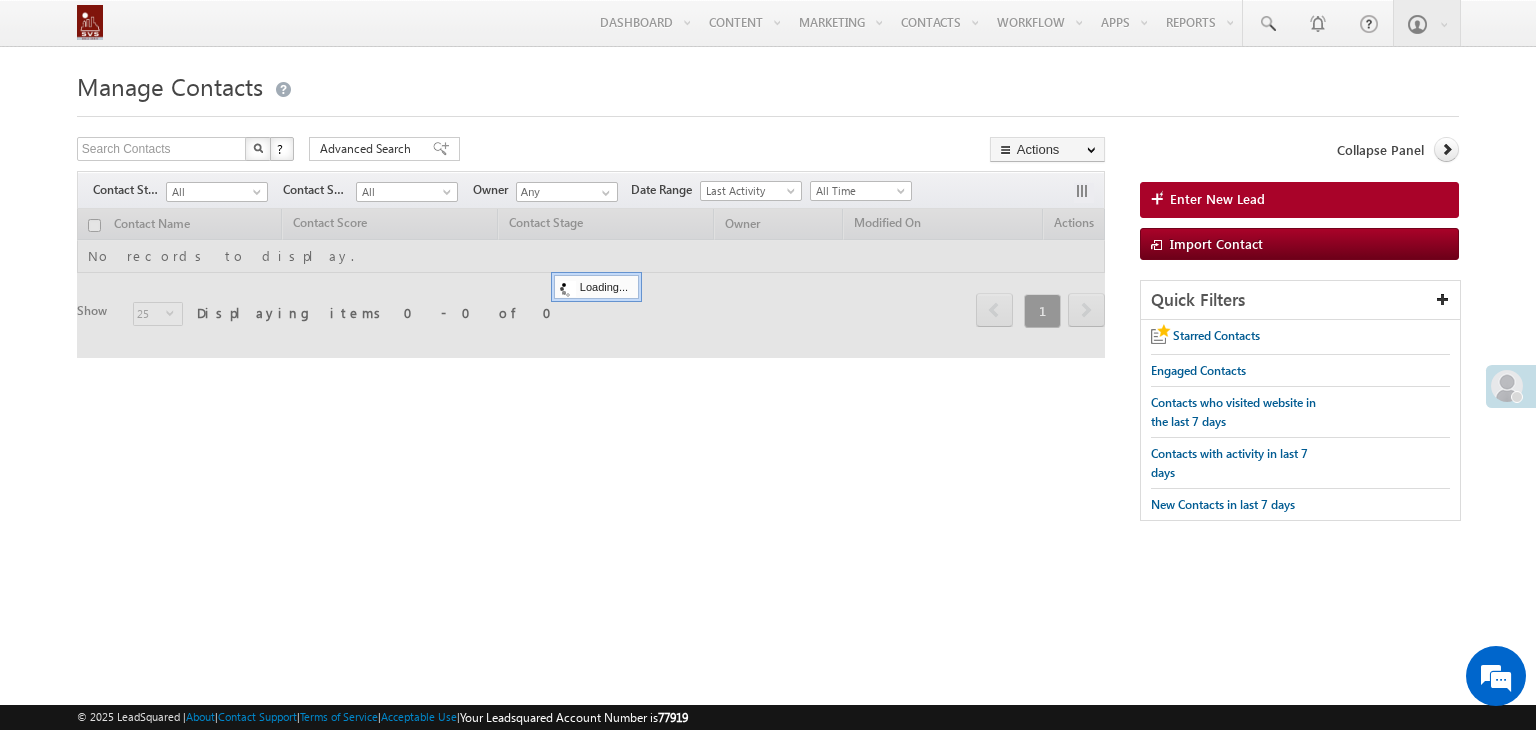 scroll, scrollTop: 0, scrollLeft: 0, axis: both 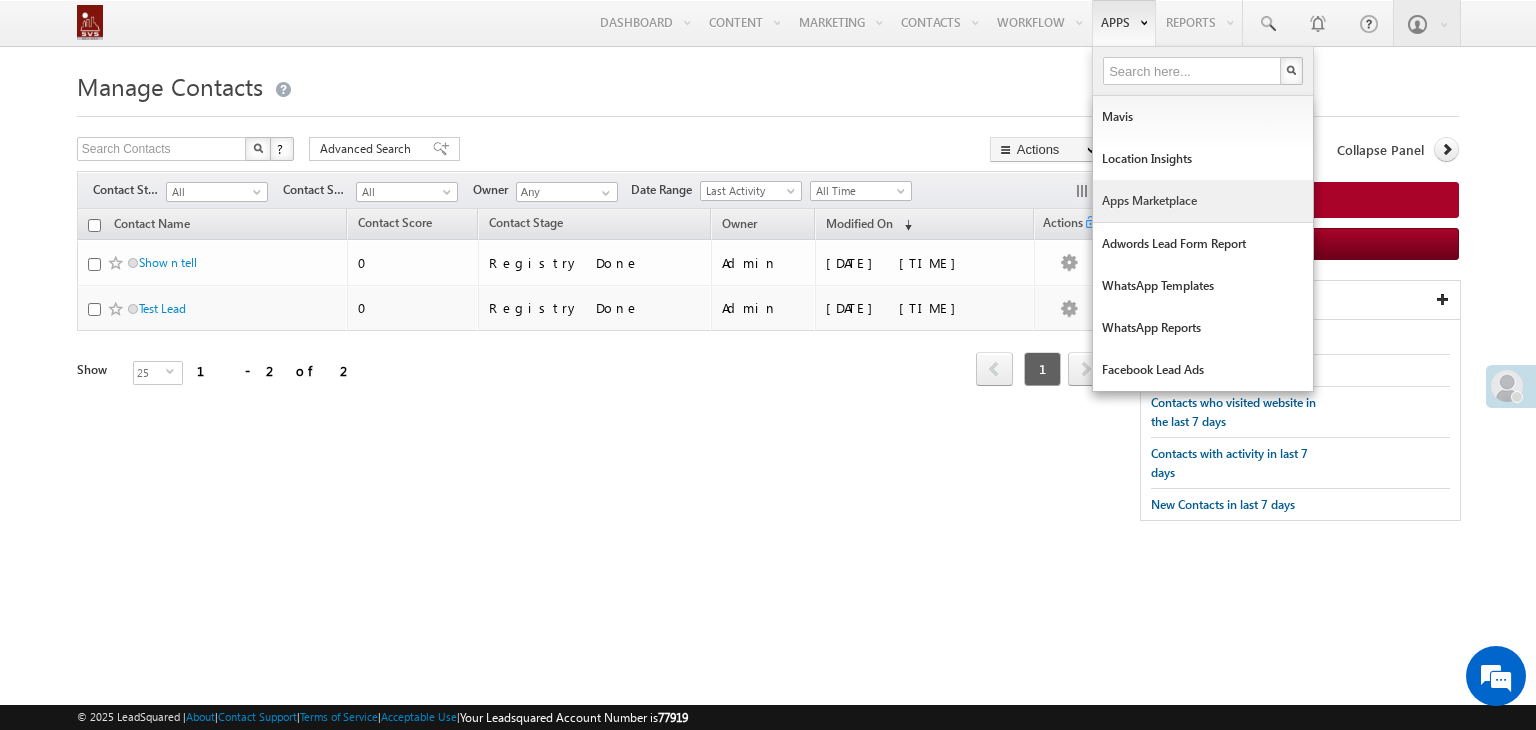click on "Apps Marketplace" at bounding box center (1203, 201) 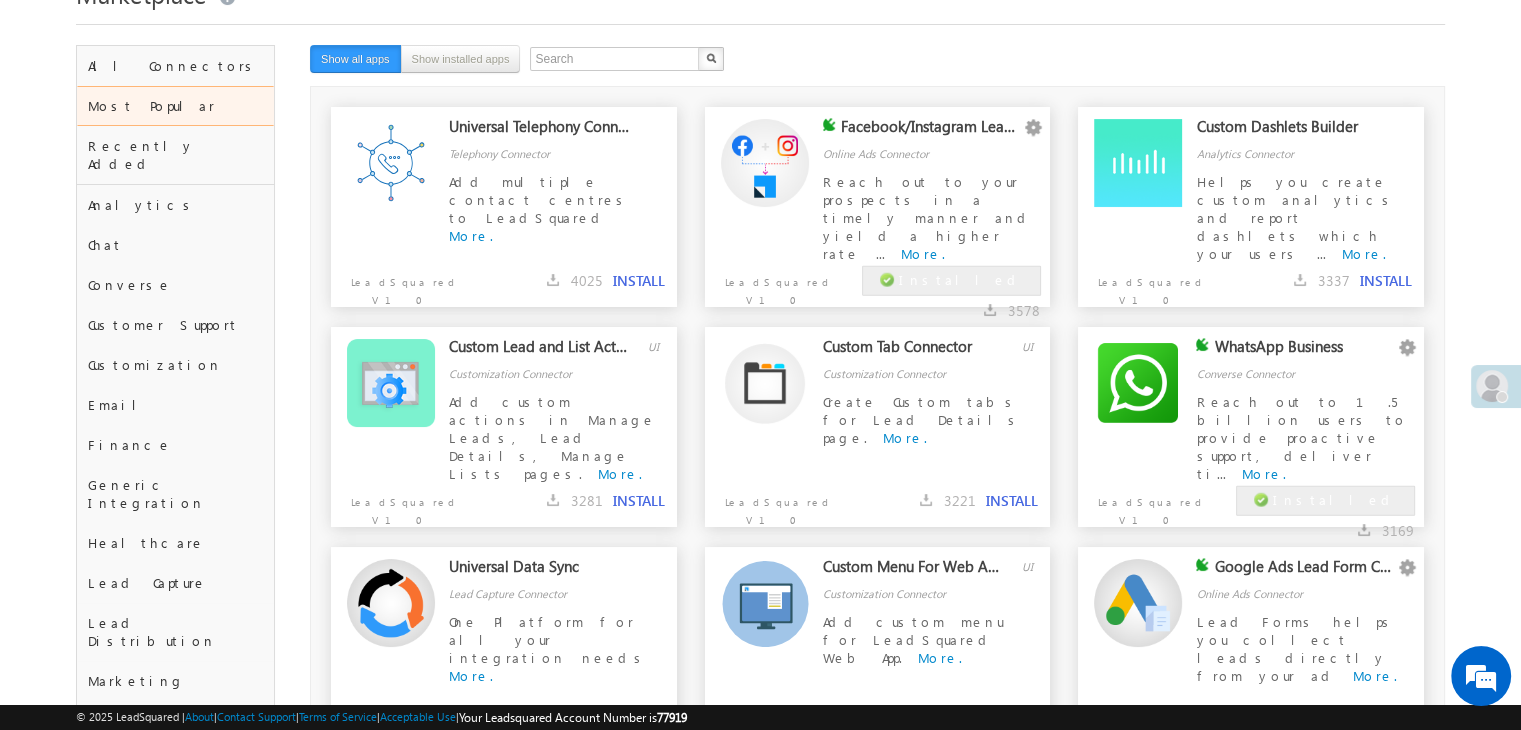 scroll, scrollTop: 0, scrollLeft: 0, axis: both 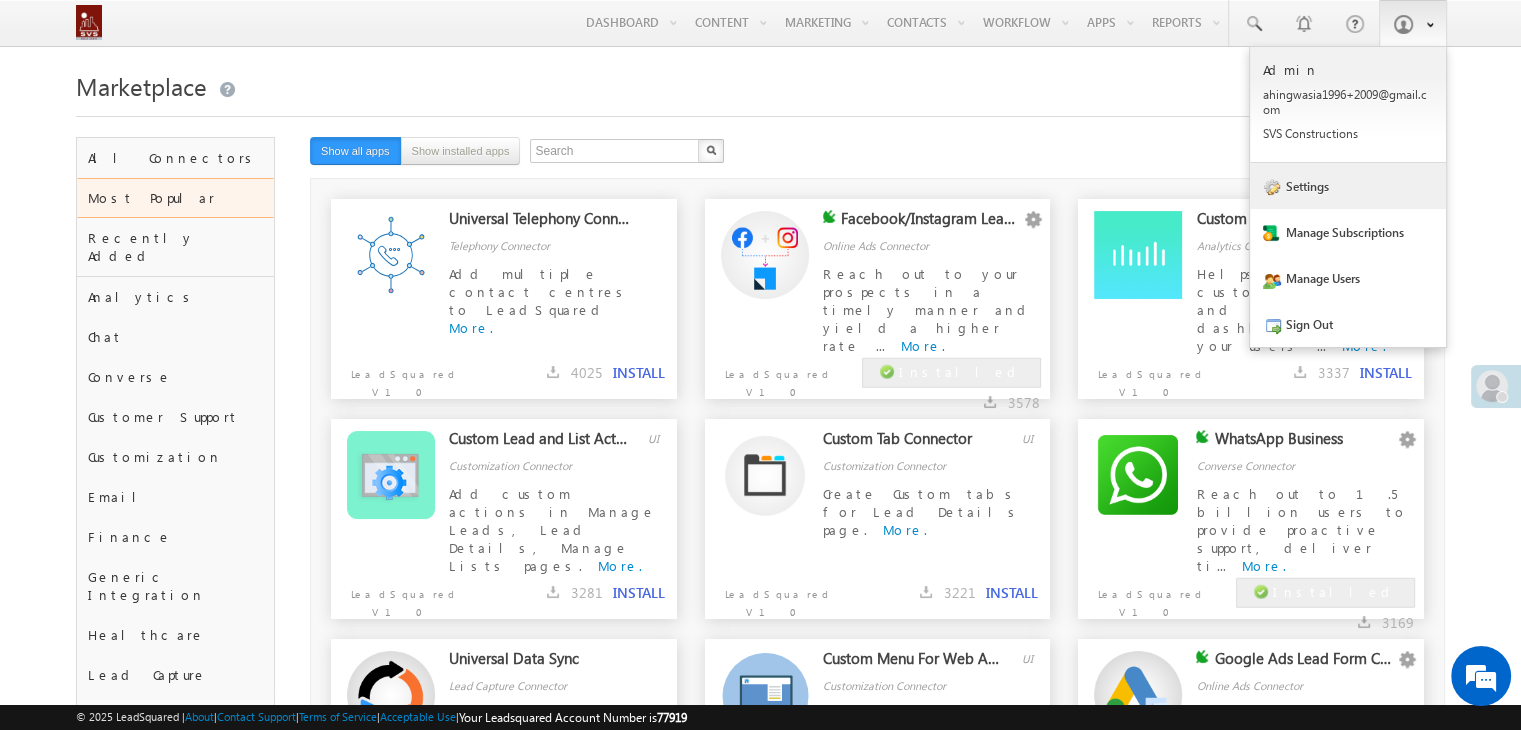 click on "Settings" at bounding box center [1348, 186] 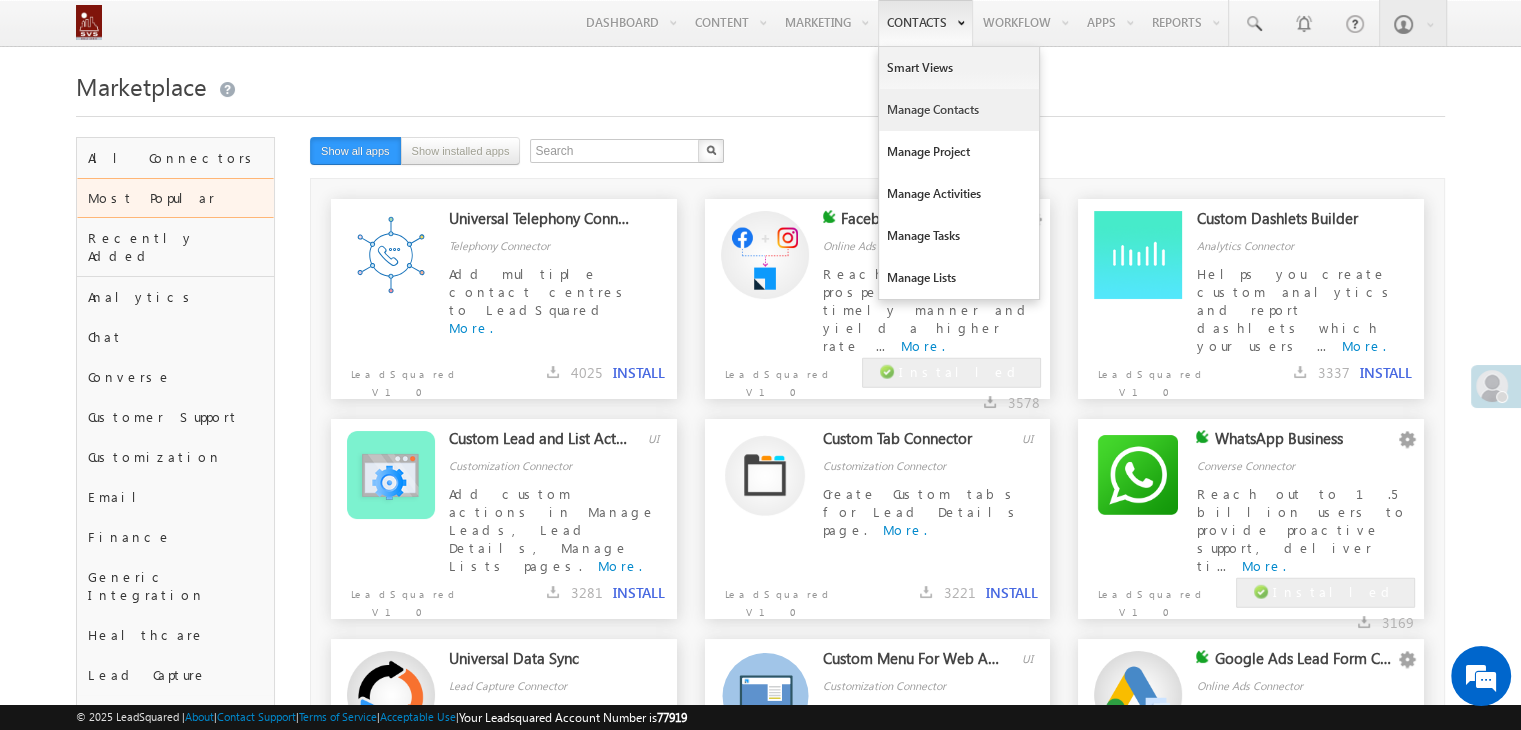 click on "Manage Contacts" at bounding box center [959, 110] 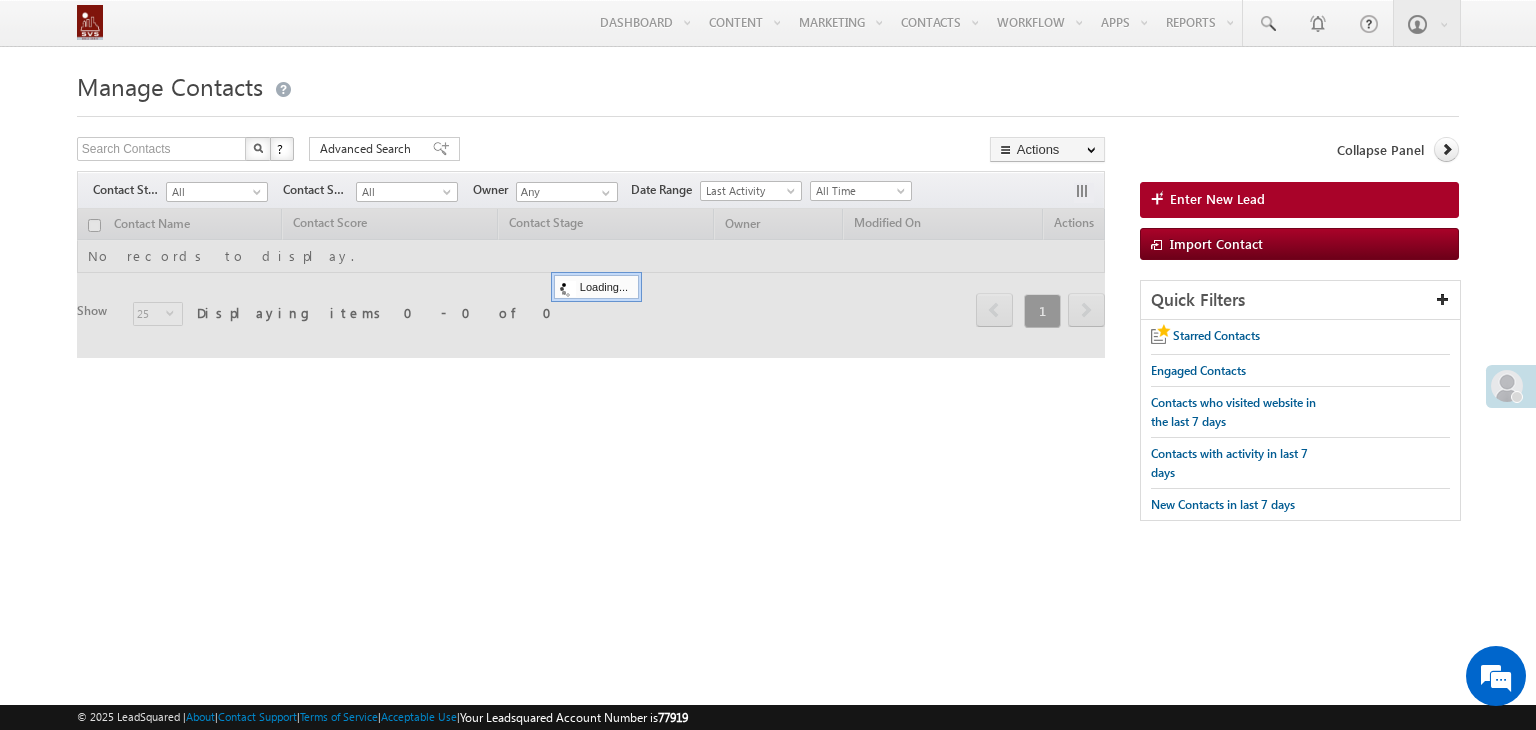 scroll, scrollTop: 0, scrollLeft: 0, axis: both 